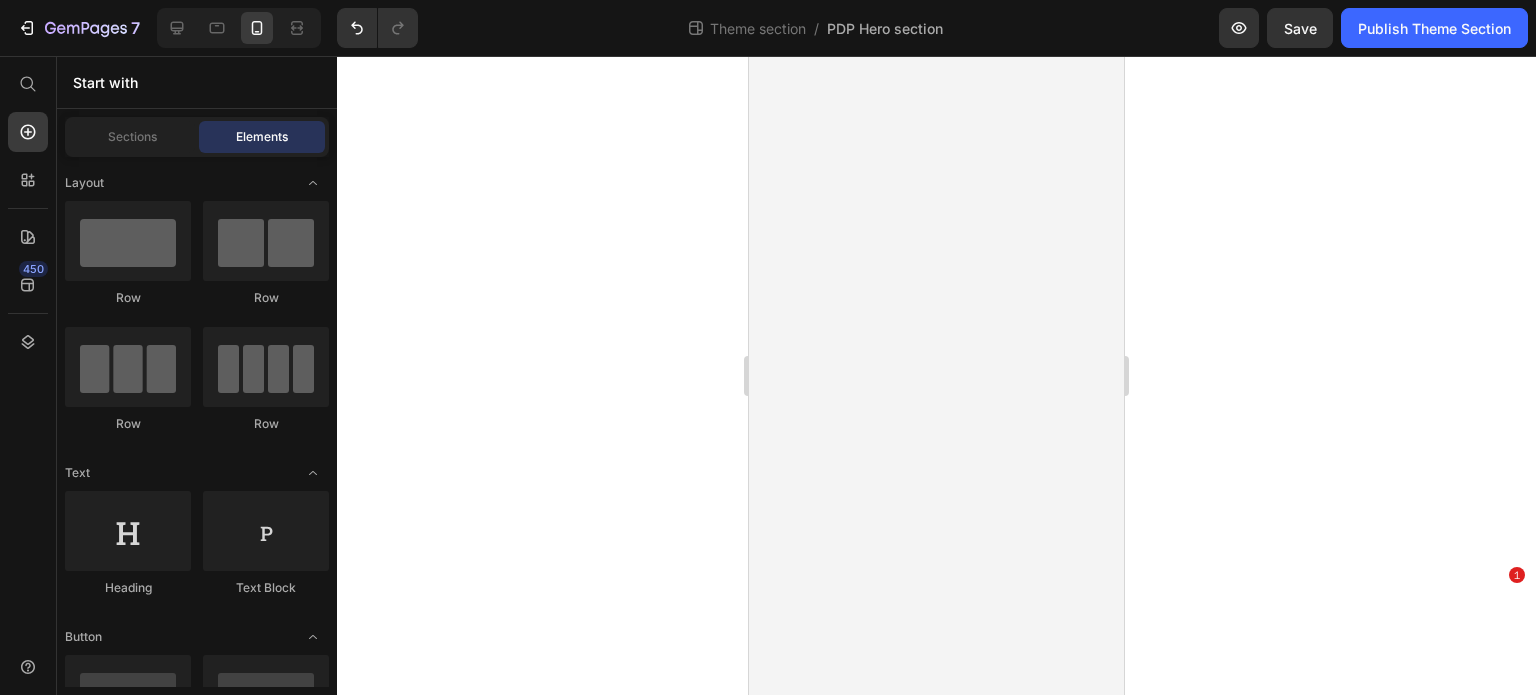 scroll, scrollTop: 0, scrollLeft: 0, axis: both 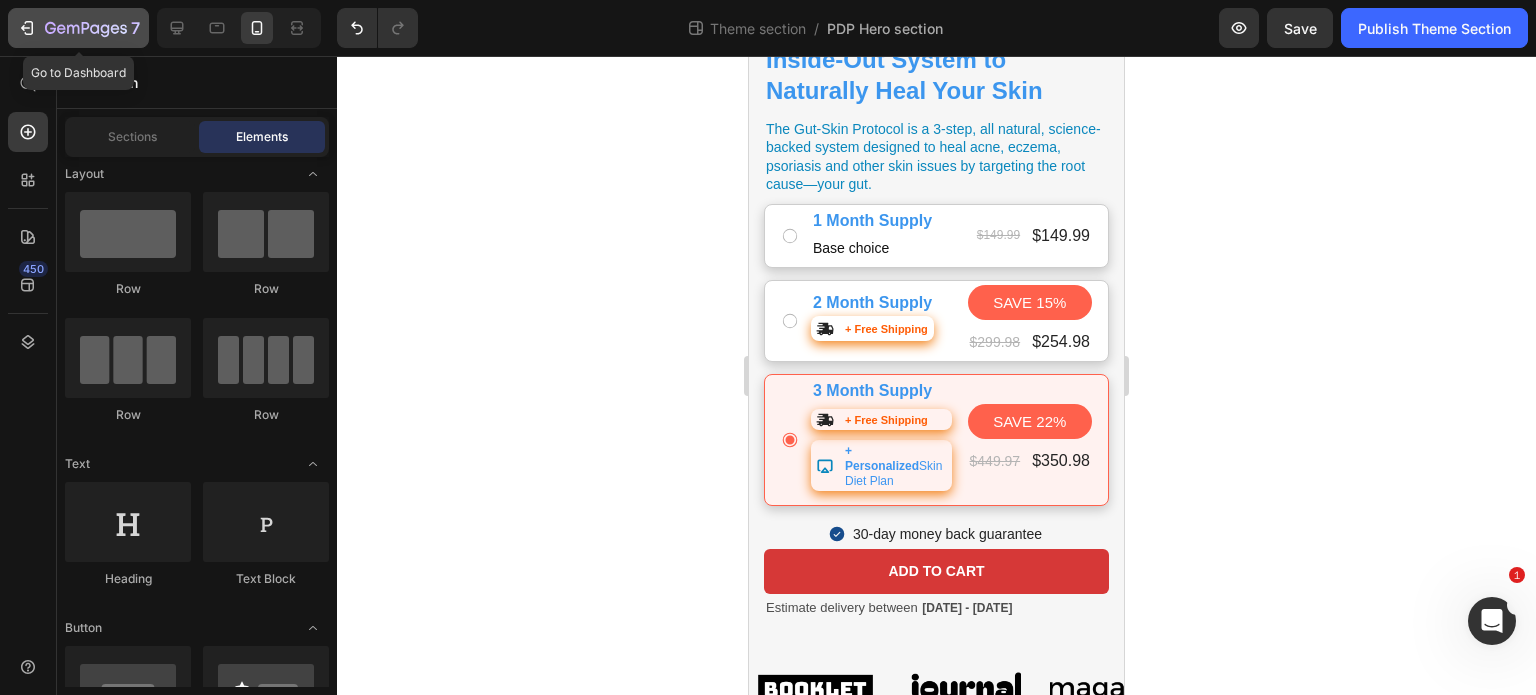 click 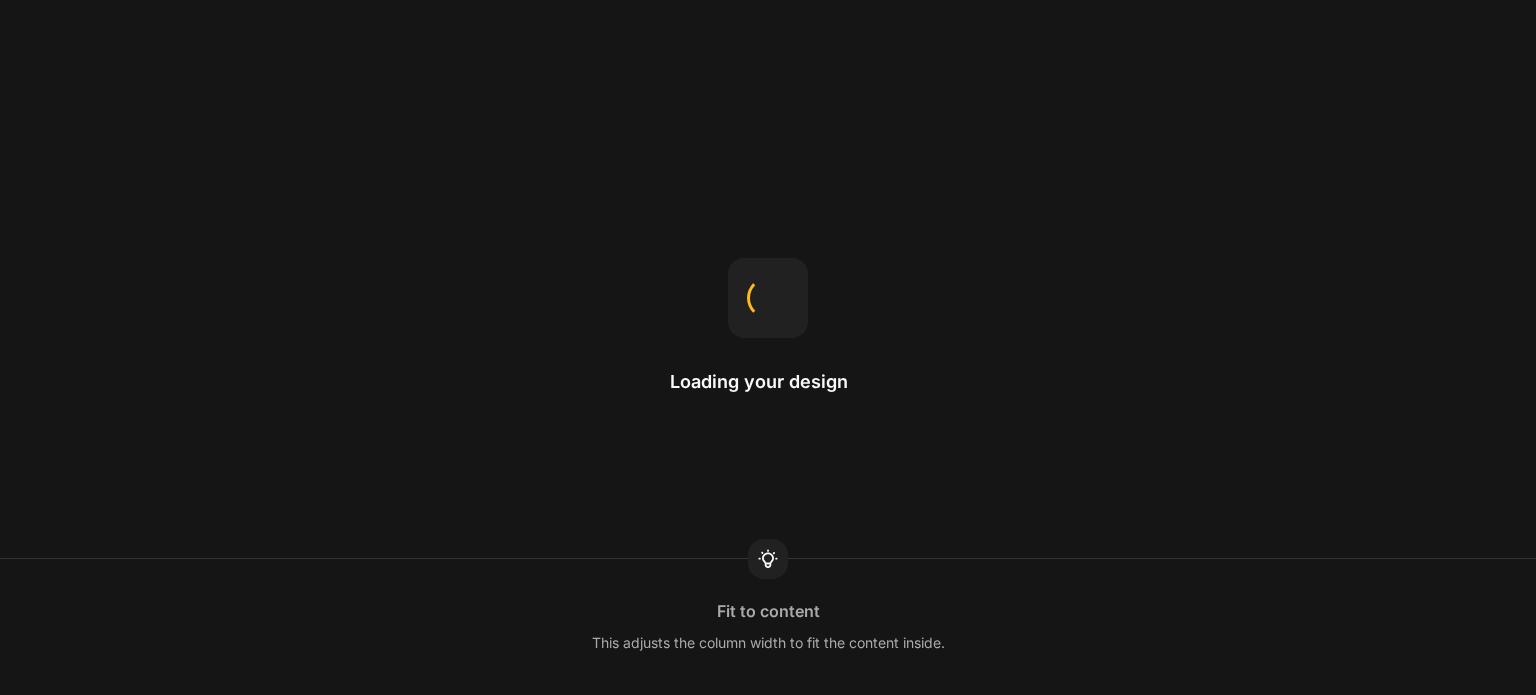 scroll, scrollTop: 0, scrollLeft: 0, axis: both 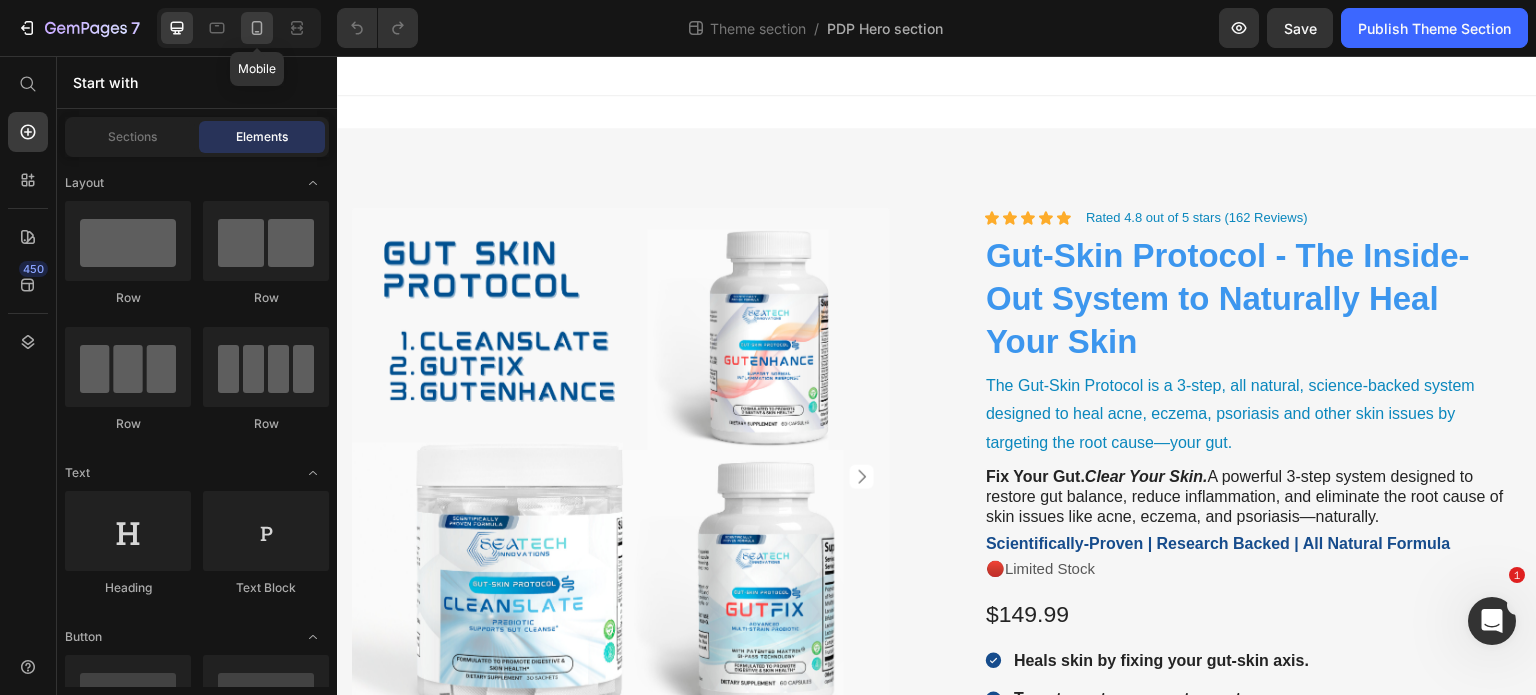 click 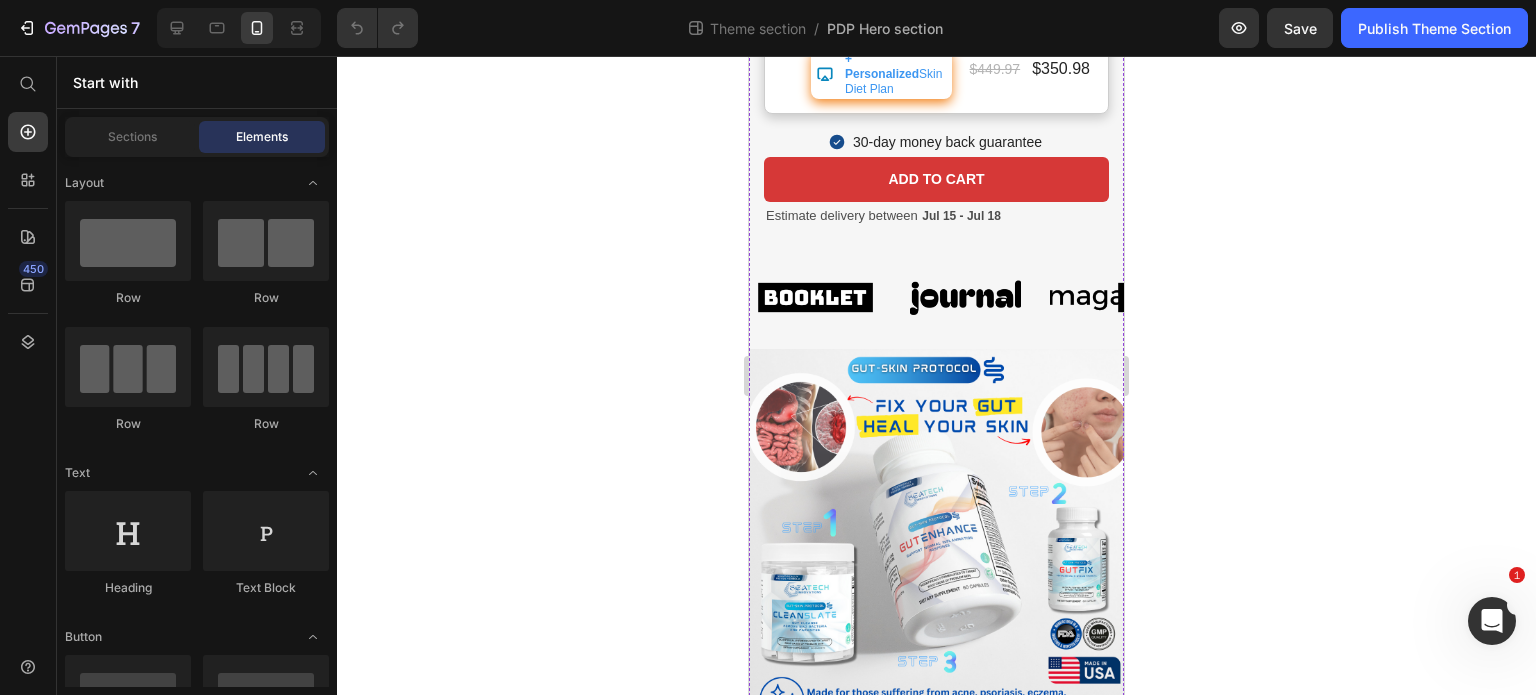 scroll, scrollTop: 1004, scrollLeft: 0, axis: vertical 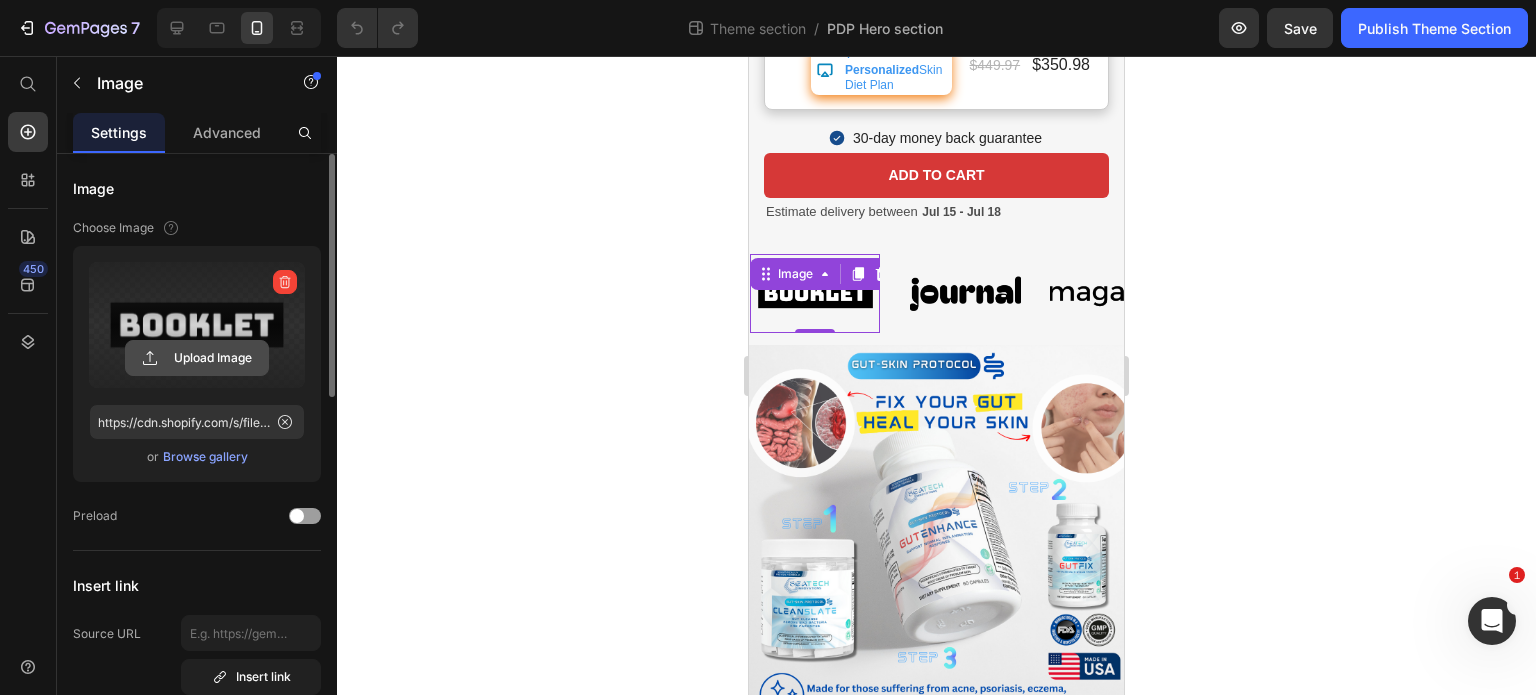 click 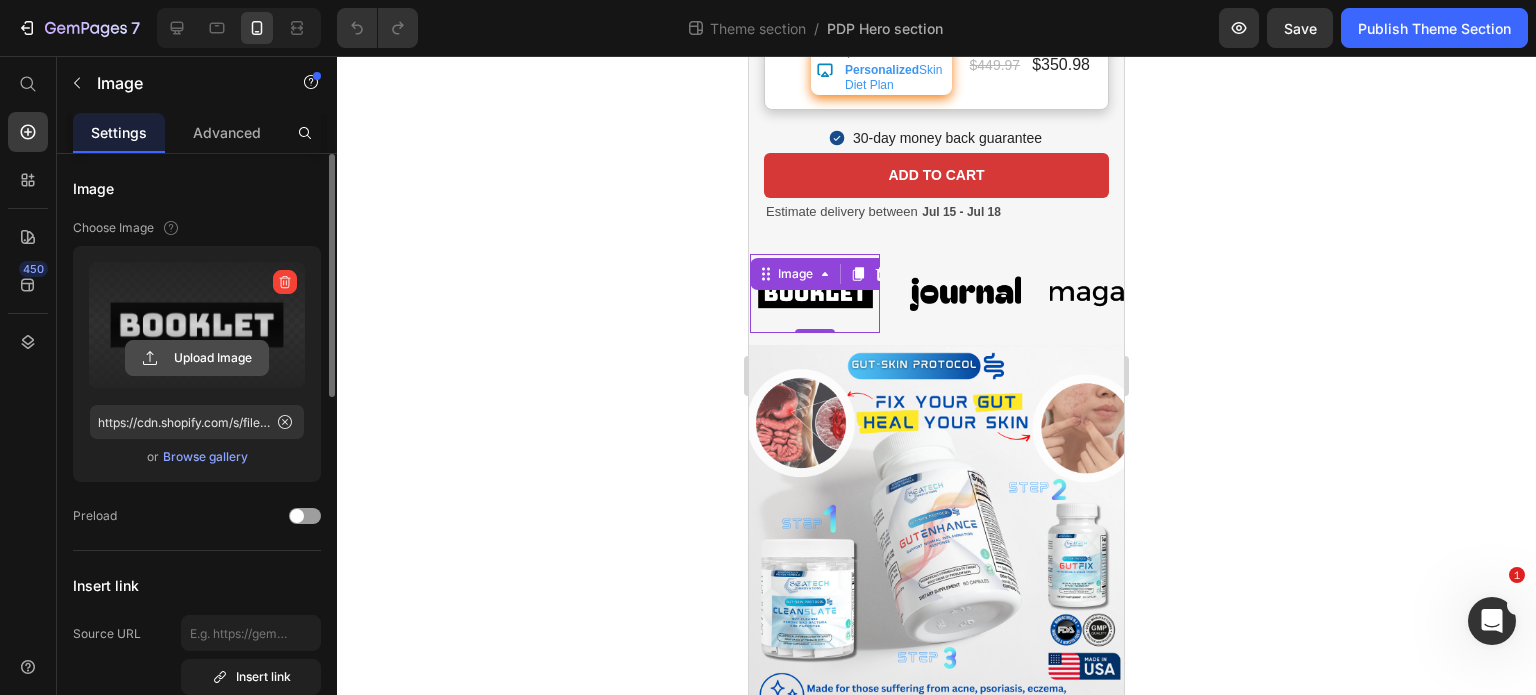 click 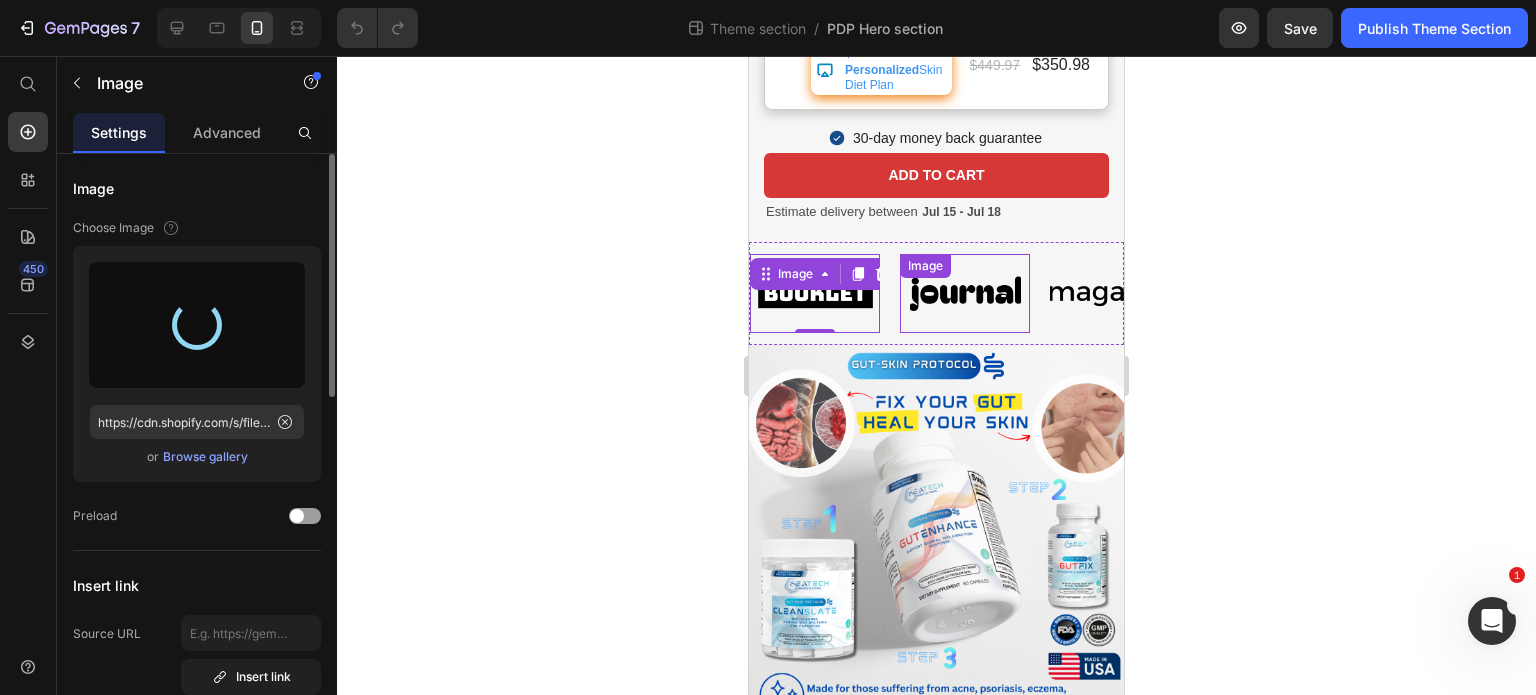 click at bounding box center (965, 293) 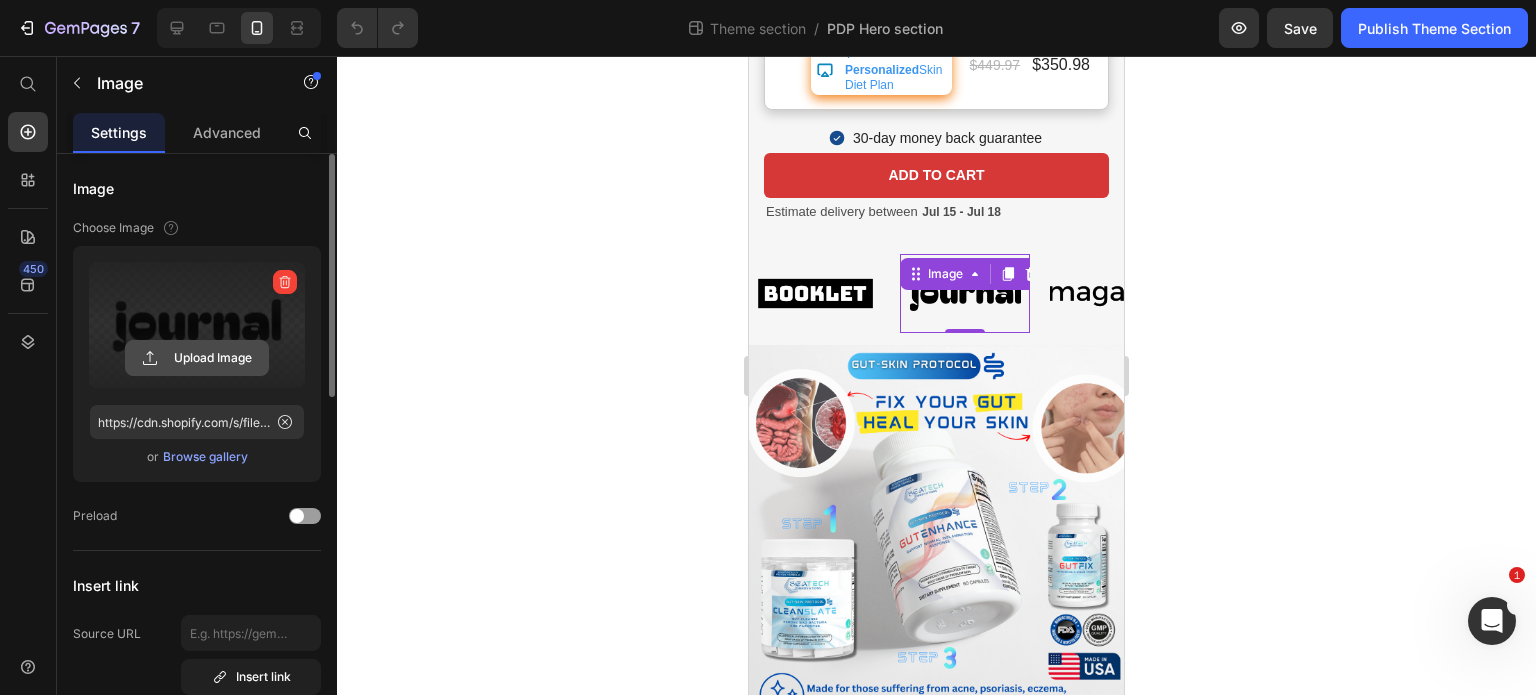 click 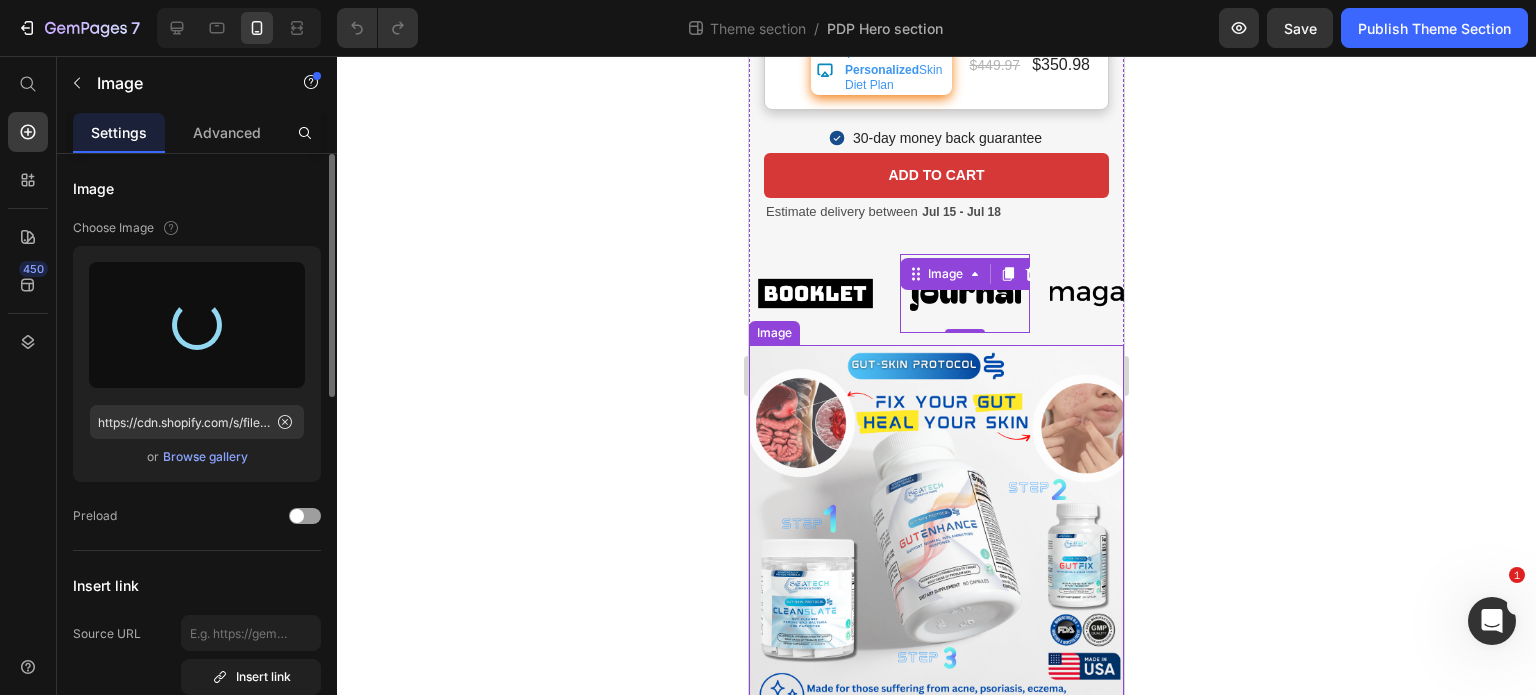 type on "https://cdn.shopify.com/s/files/1/0821/0392/7124/files/gempages_546573242282804043-2d5a6e94-d281-4a14-b373-2912231fb118.svg" 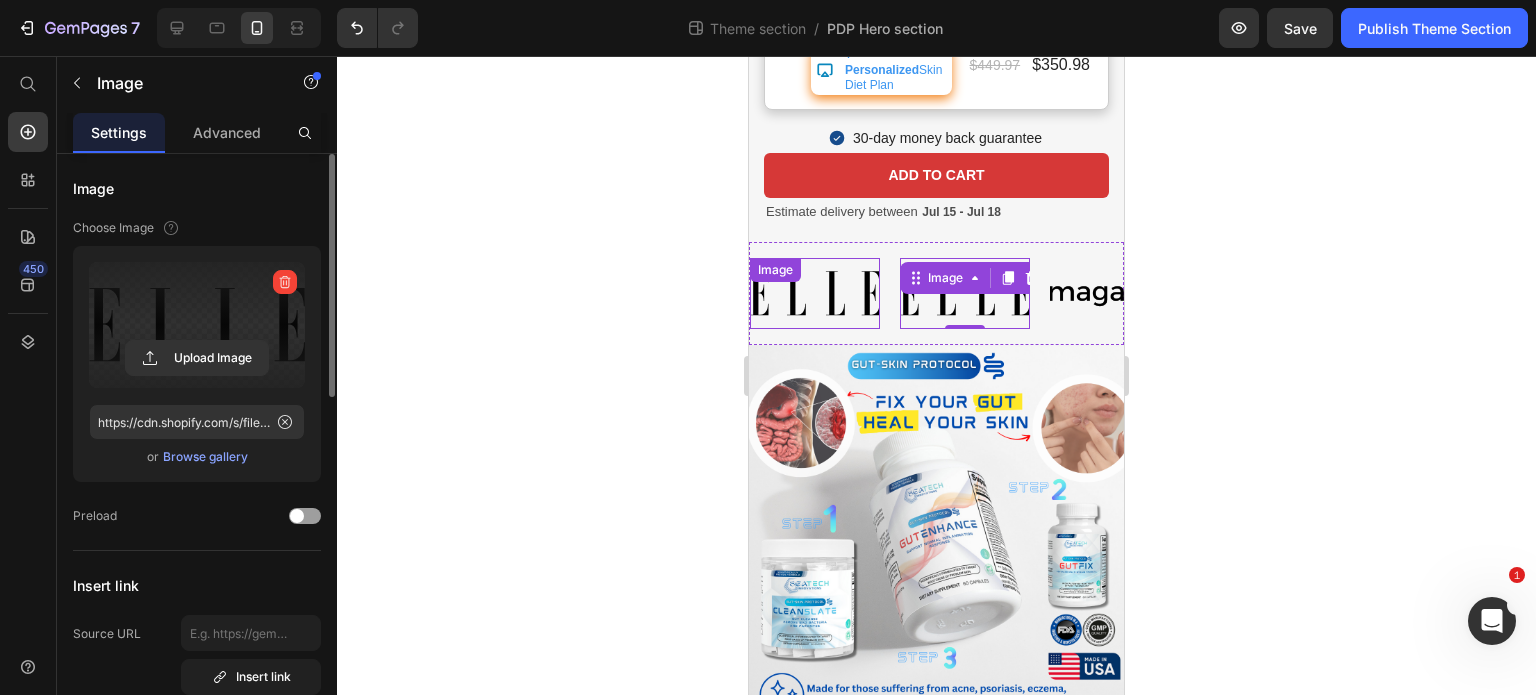click at bounding box center [815, 293] 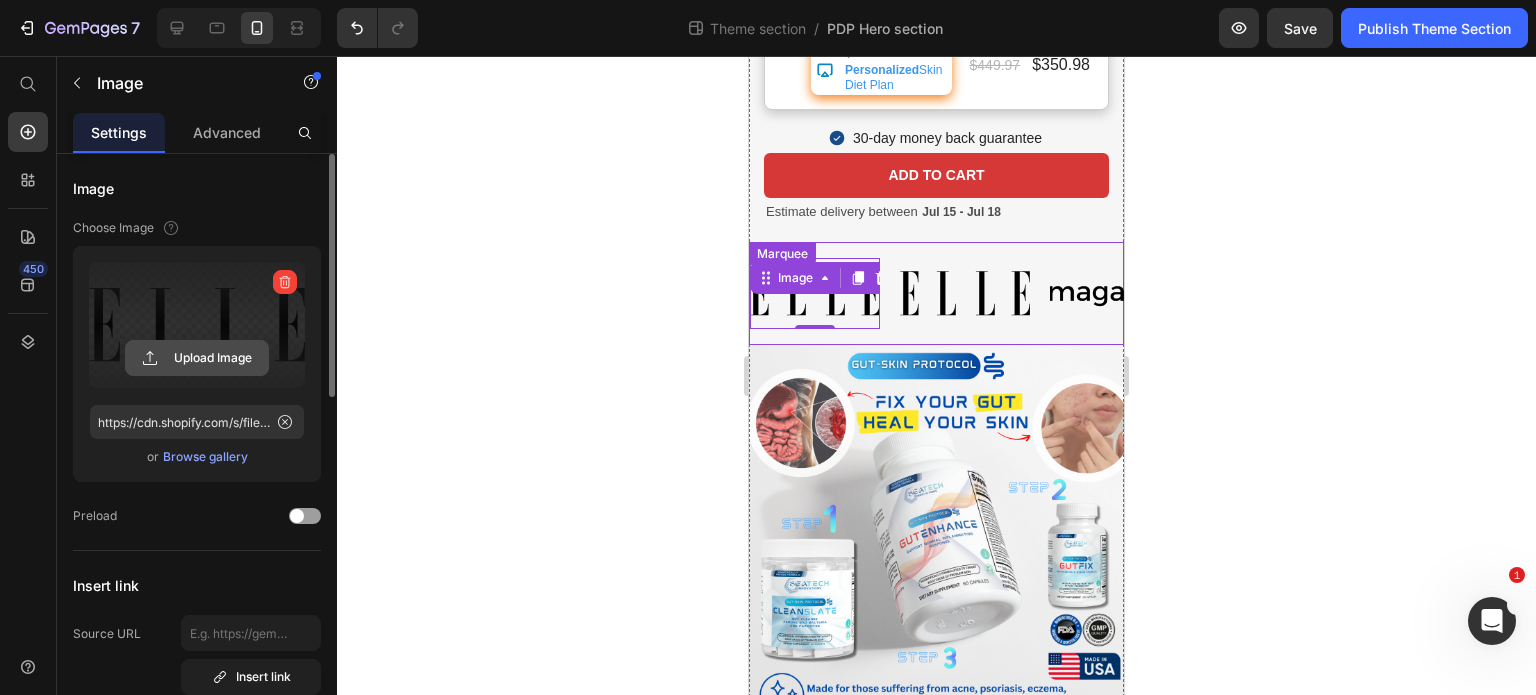 click 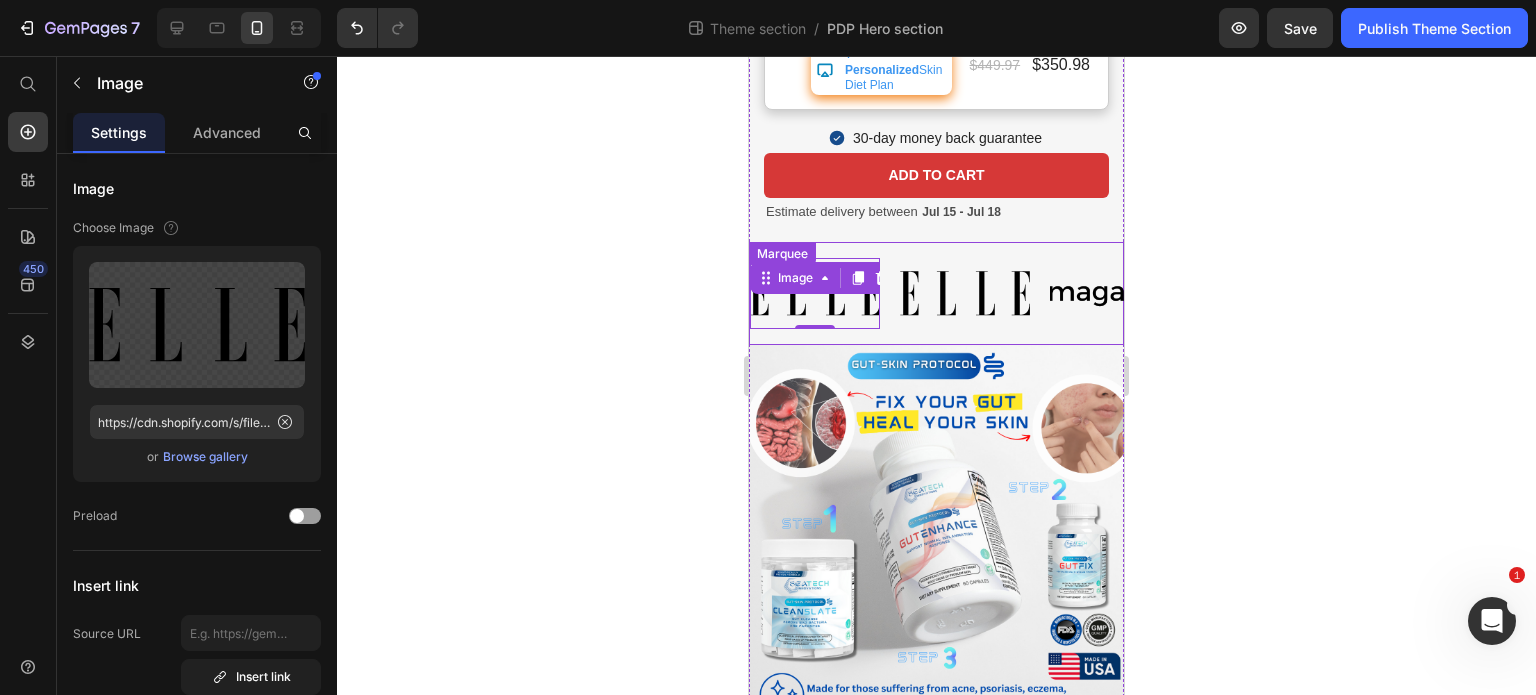 type on "https://cdn.shopify.com/s/files/1/0821/0392/7124/files/gempages_546573242282804043-715e2848-f1cf-4884-9ce7-c9fdf6b83f26.svg" 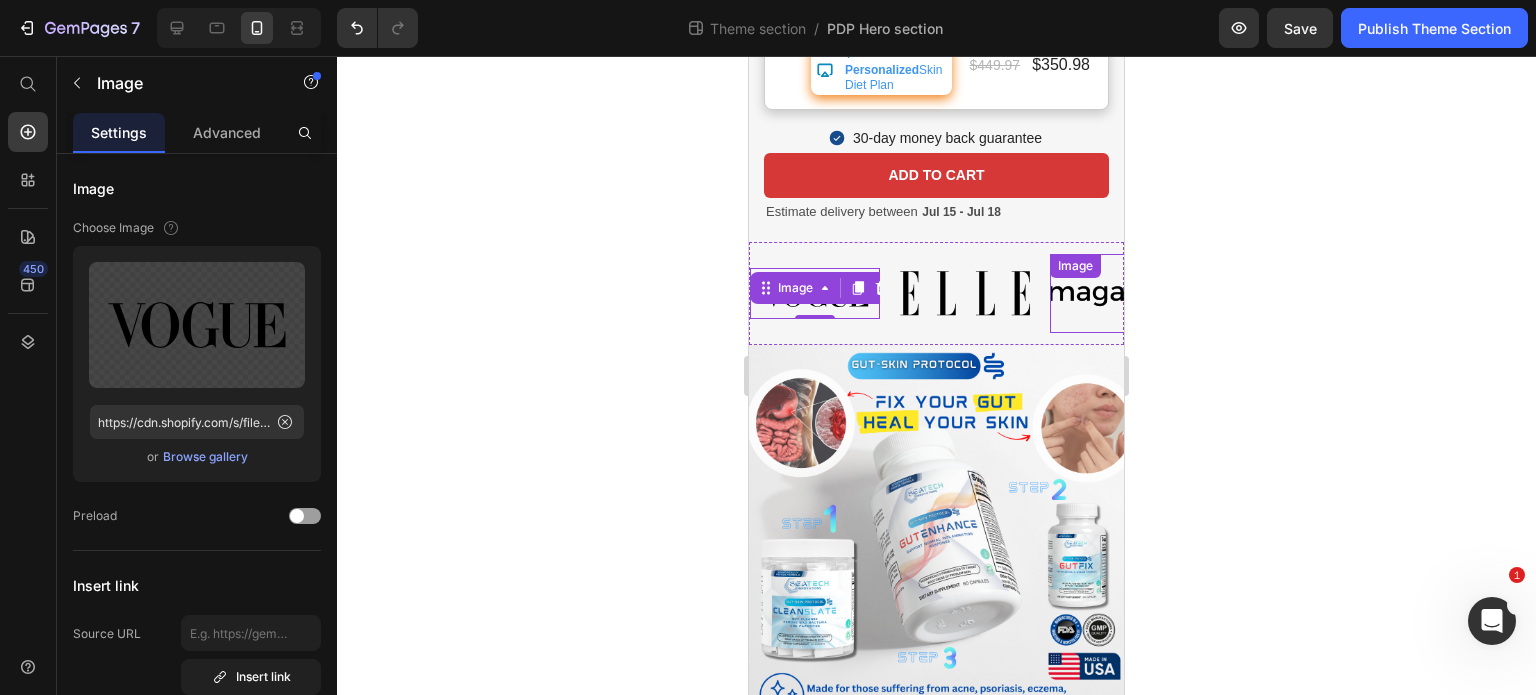 click at bounding box center [1115, 293] 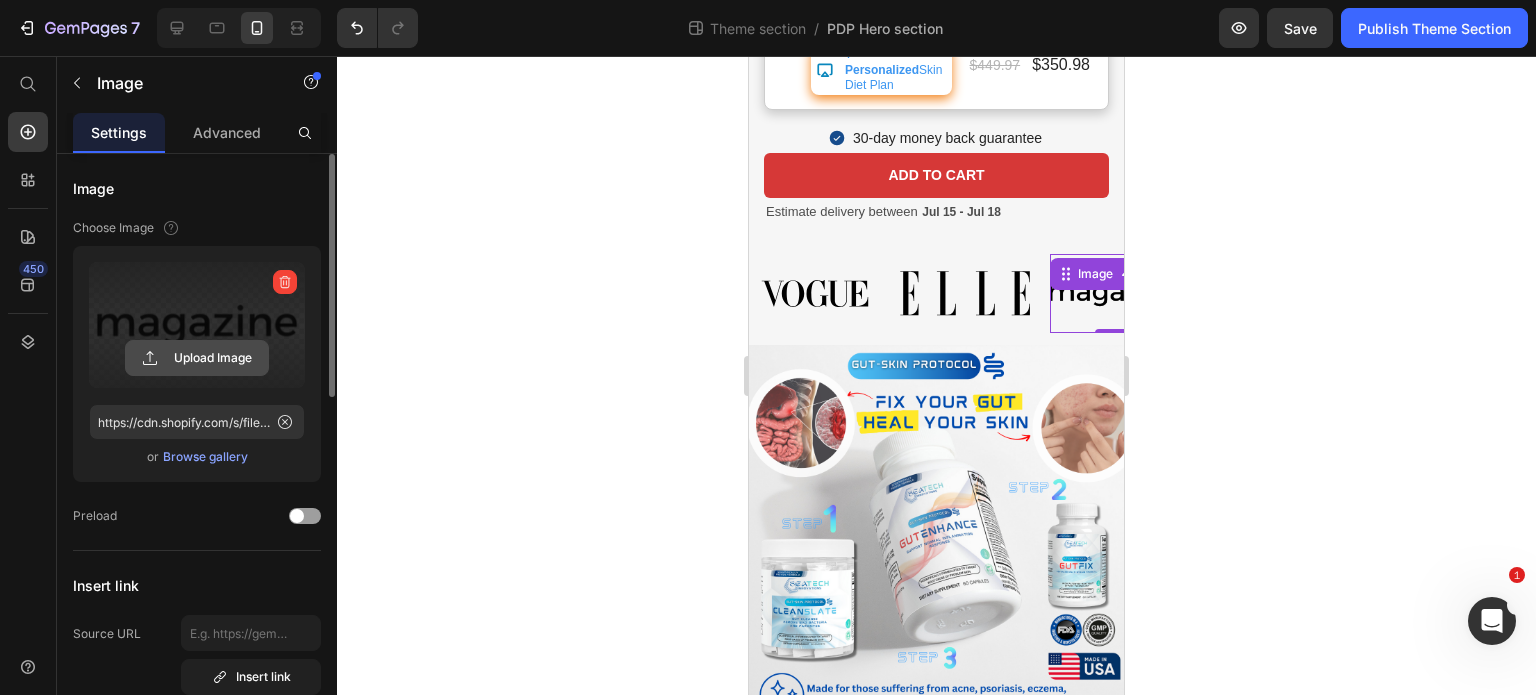 click 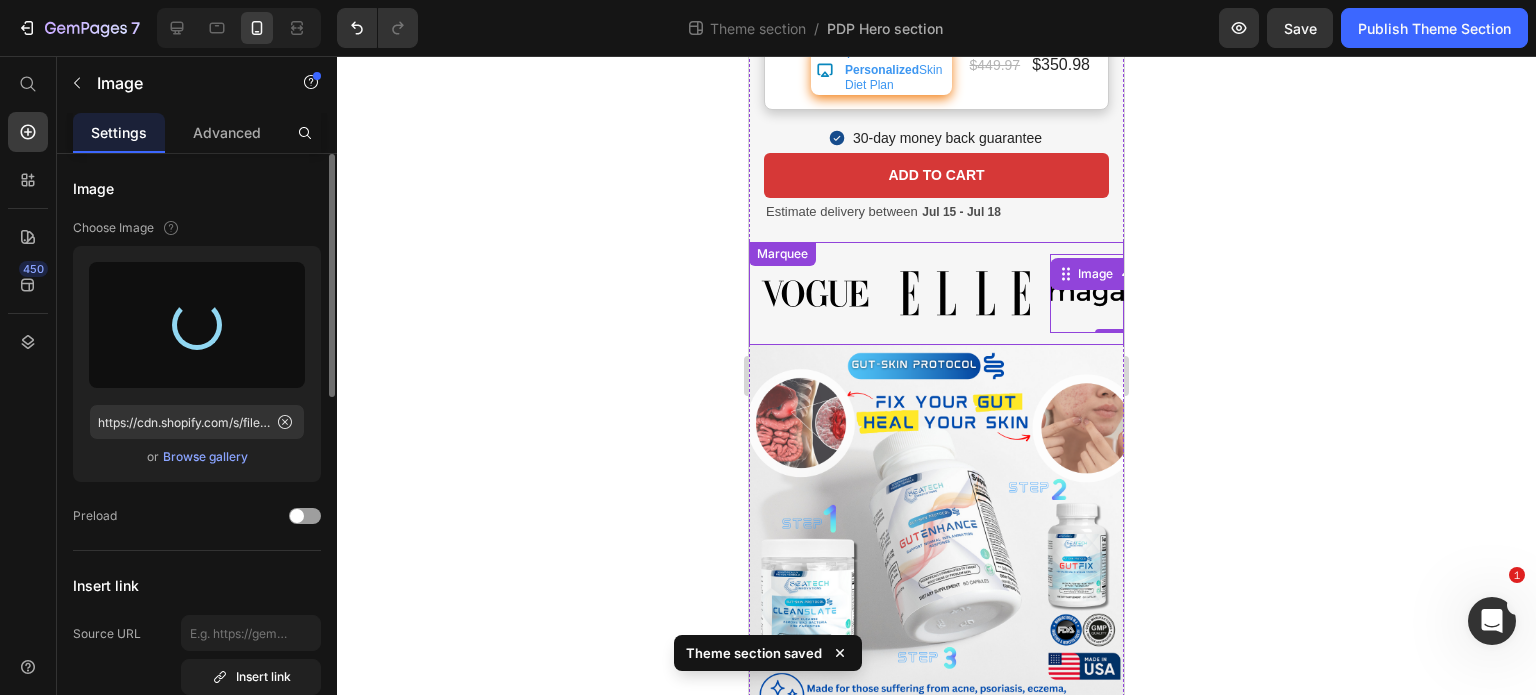 click on "Image Image Image   0 Image Image" at bounding box center [1125, 293] 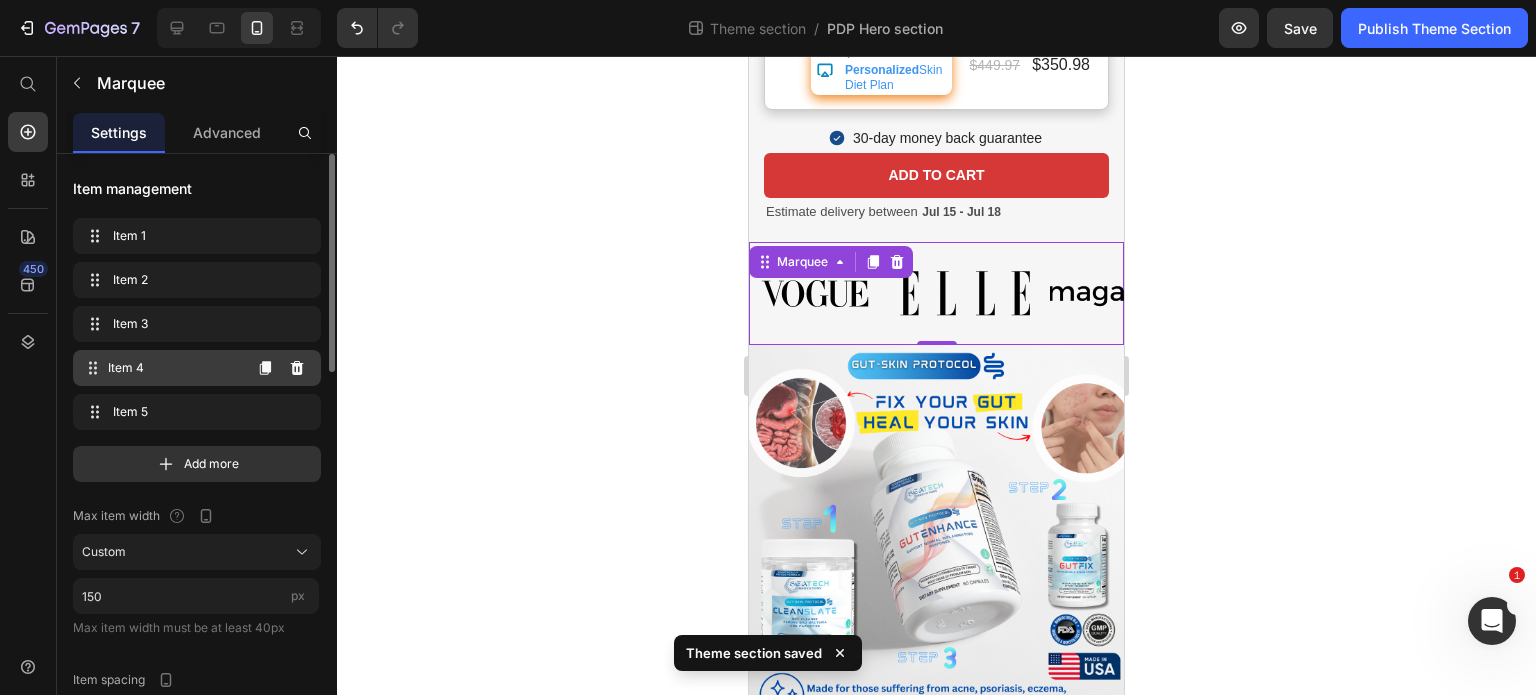 click on "Item 4 Item 4" at bounding box center (161, 368) 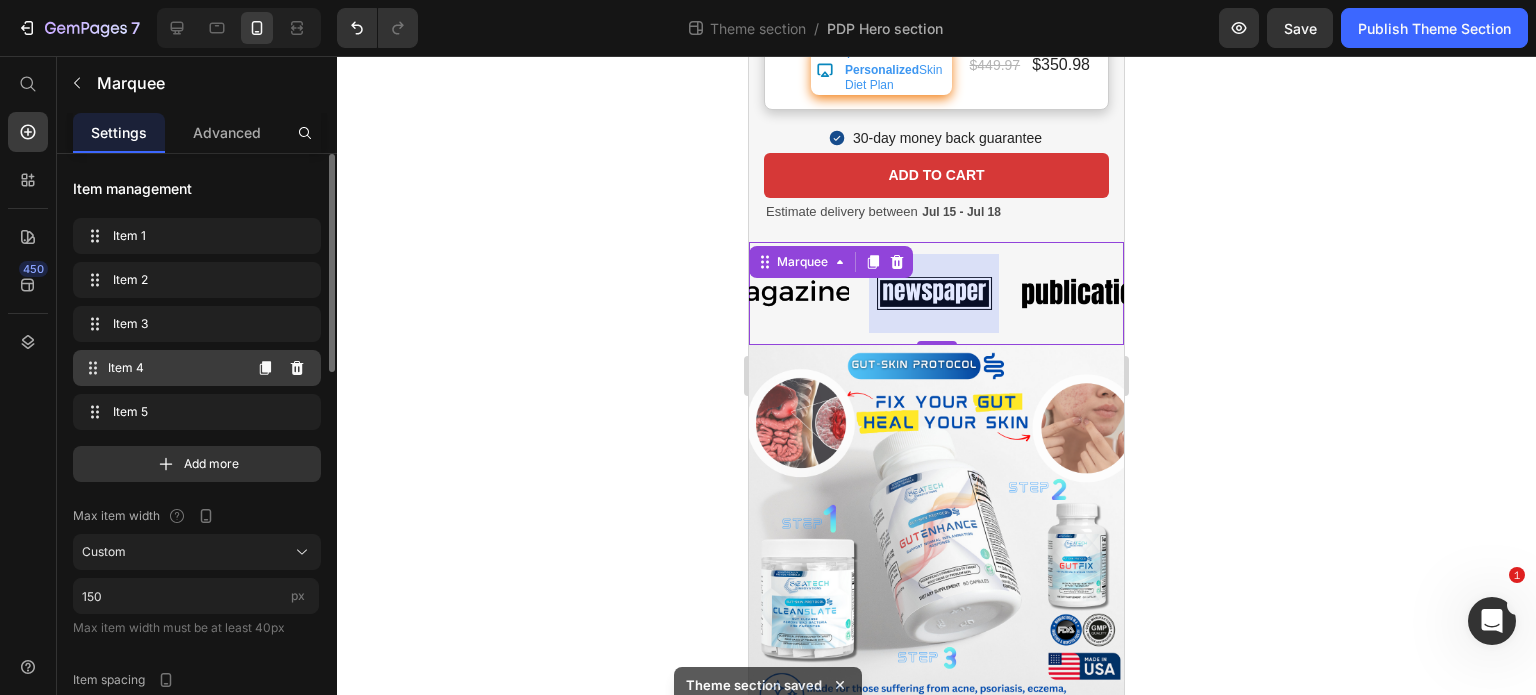 scroll, scrollTop: 0, scrollLeft: 336, axis: horizontal 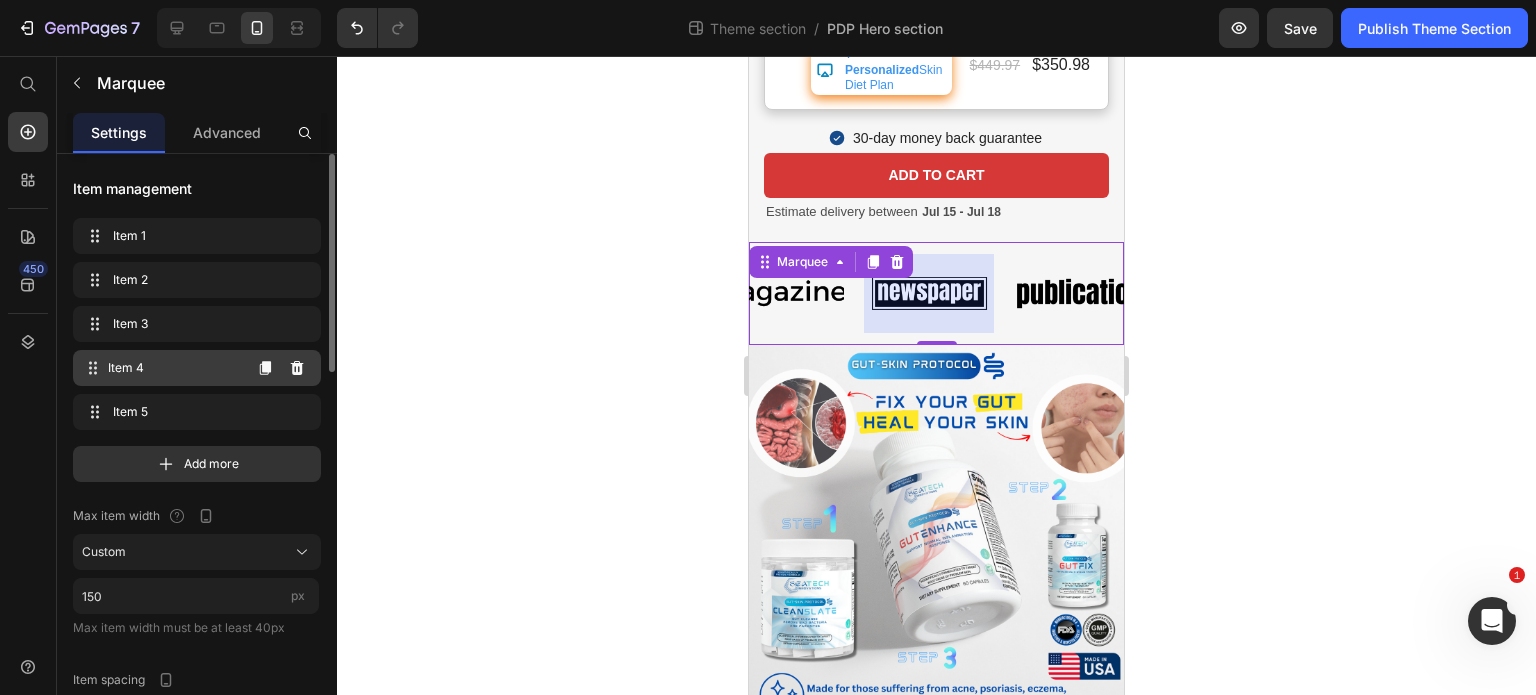 click on "Item 4 Item 4" at bounding box center (161, 368) 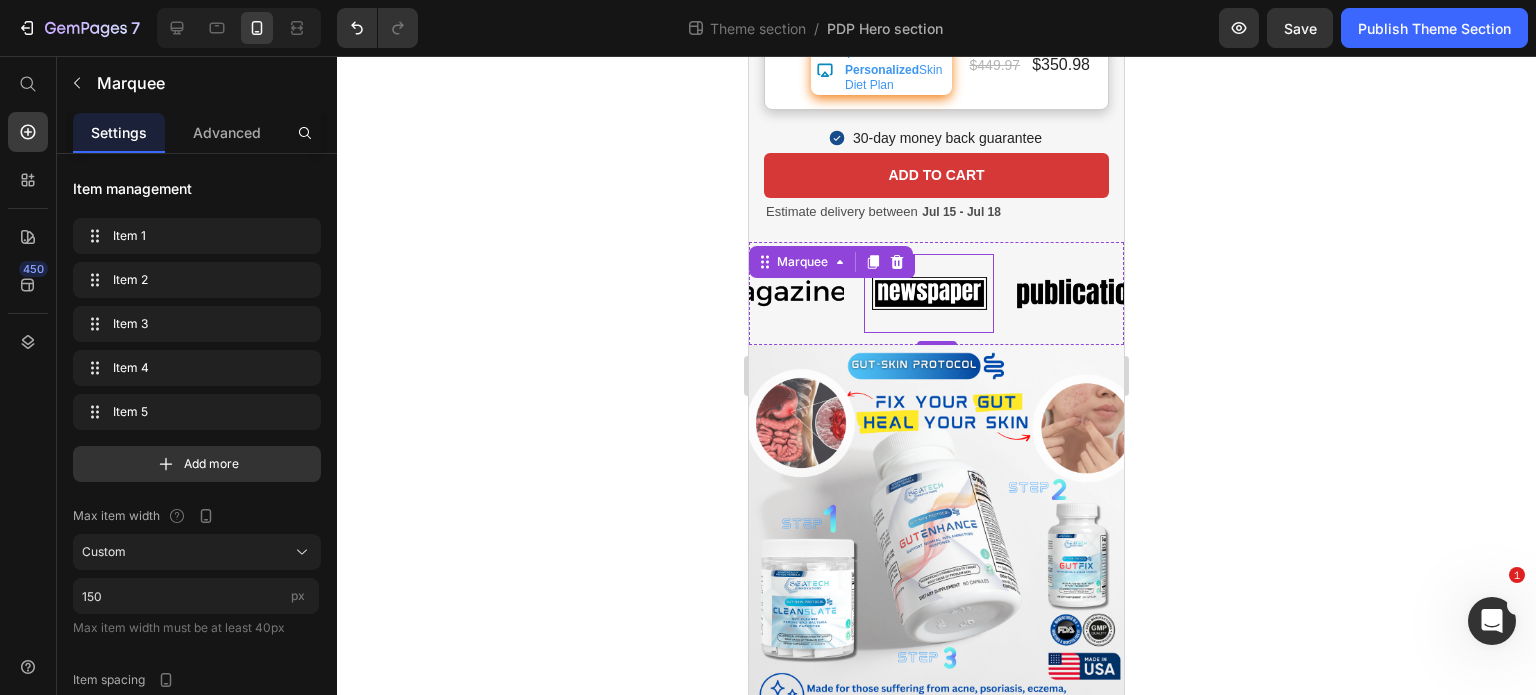 click at bounding box center [929, 293] 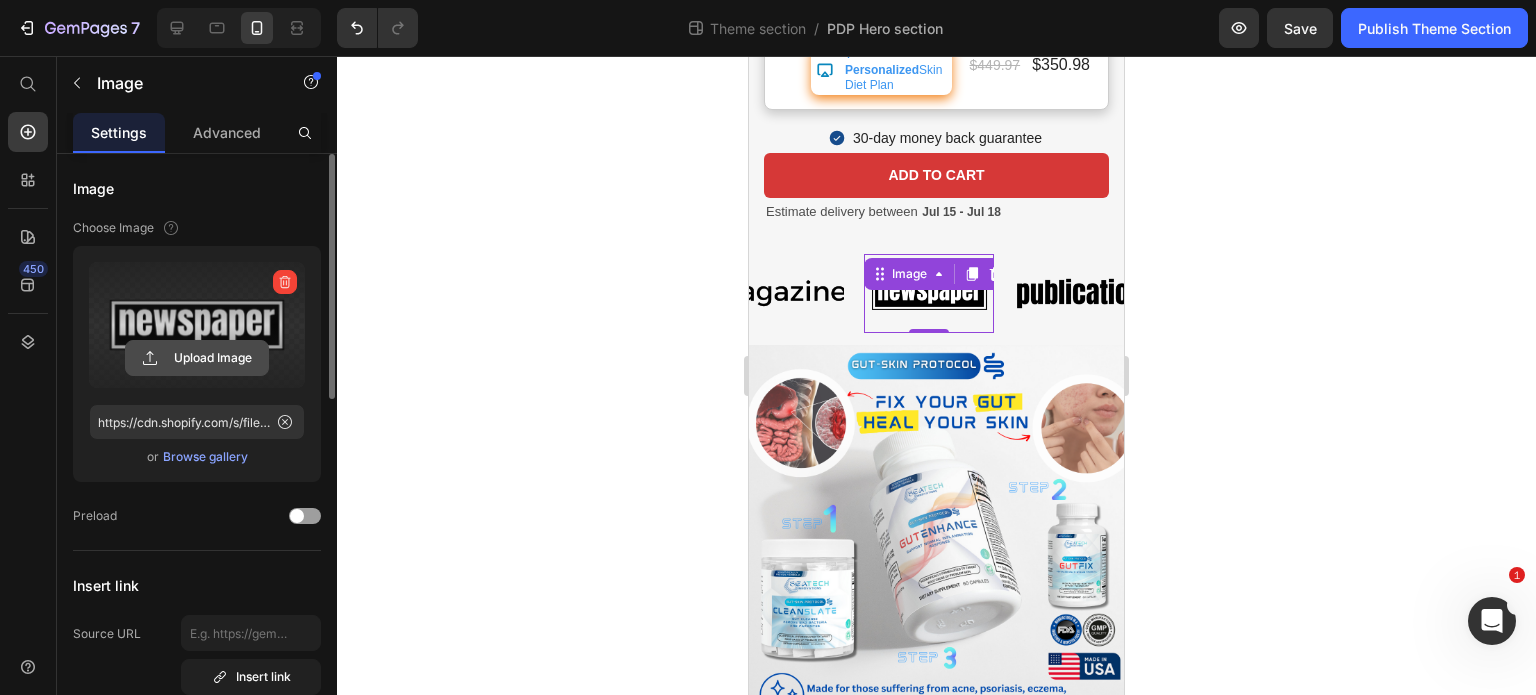 click 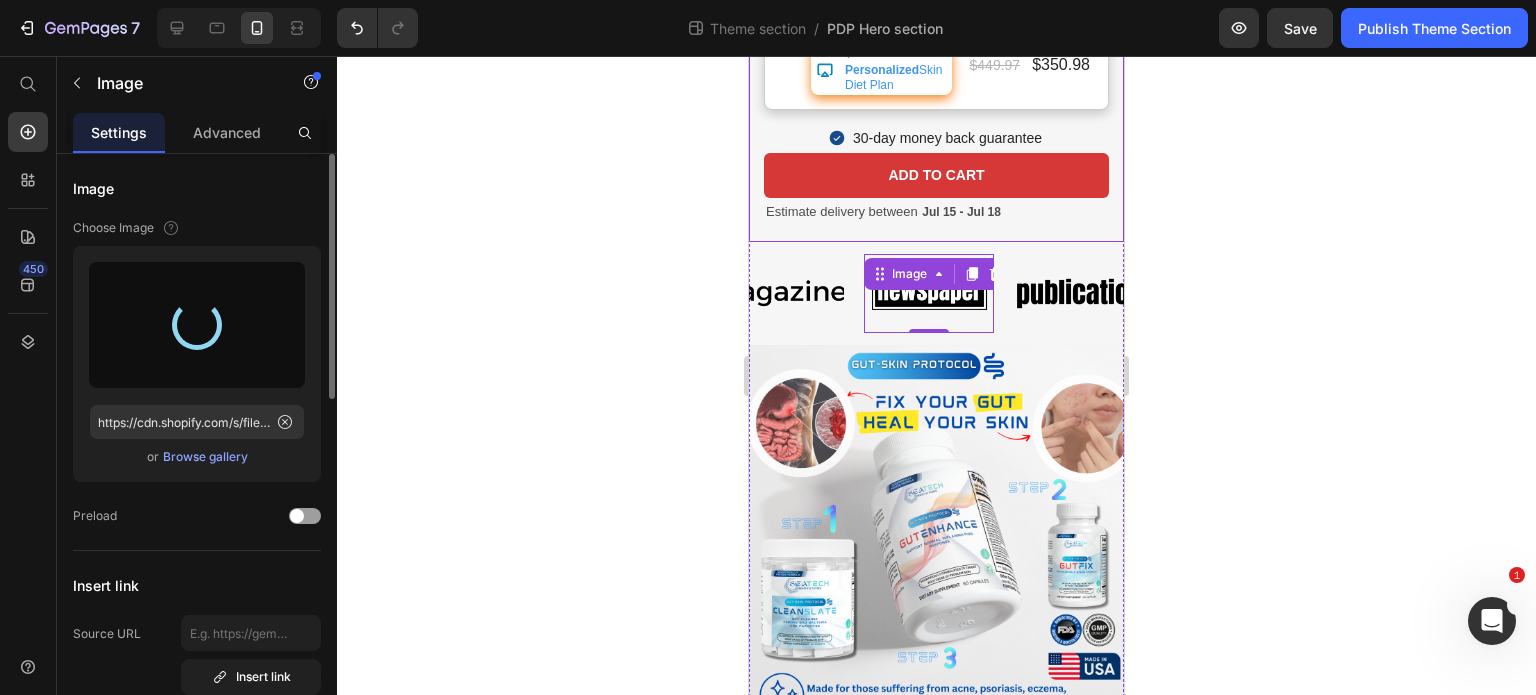 type on "https://cdn.shopify.com/s/files/1/0821/0392/7124/files/gempages_546573242282804043-4ef487bb-2b5e-4b81-bf01-82b7e2212446.svg" 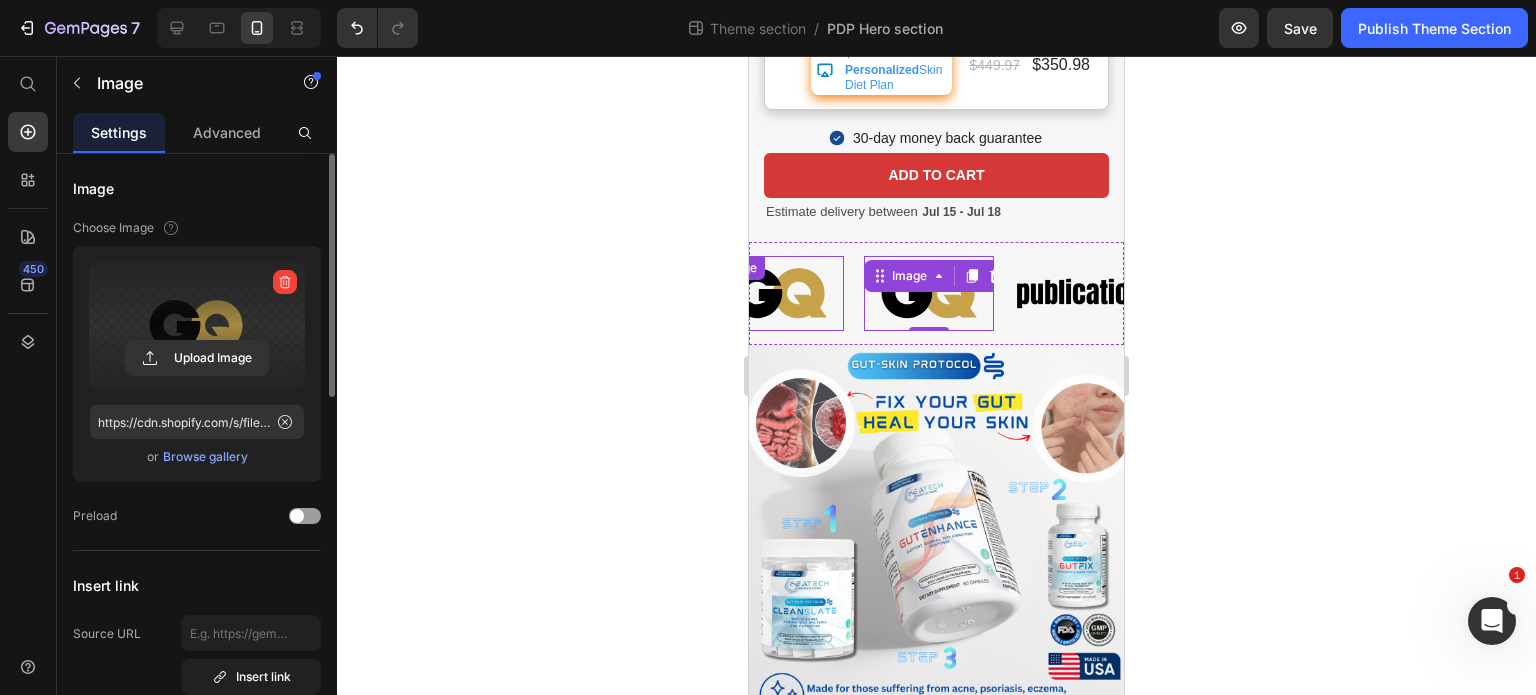 click at bounding box center [779, 293] 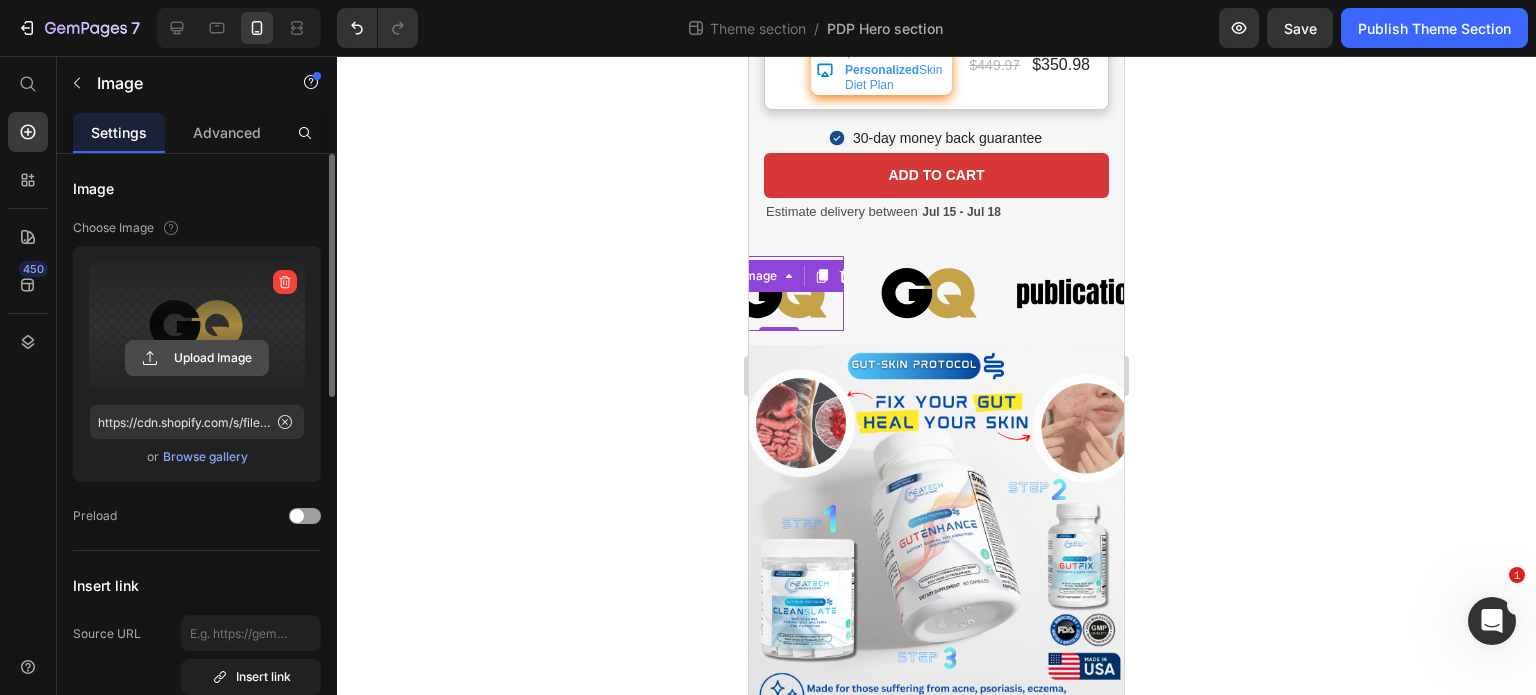 click 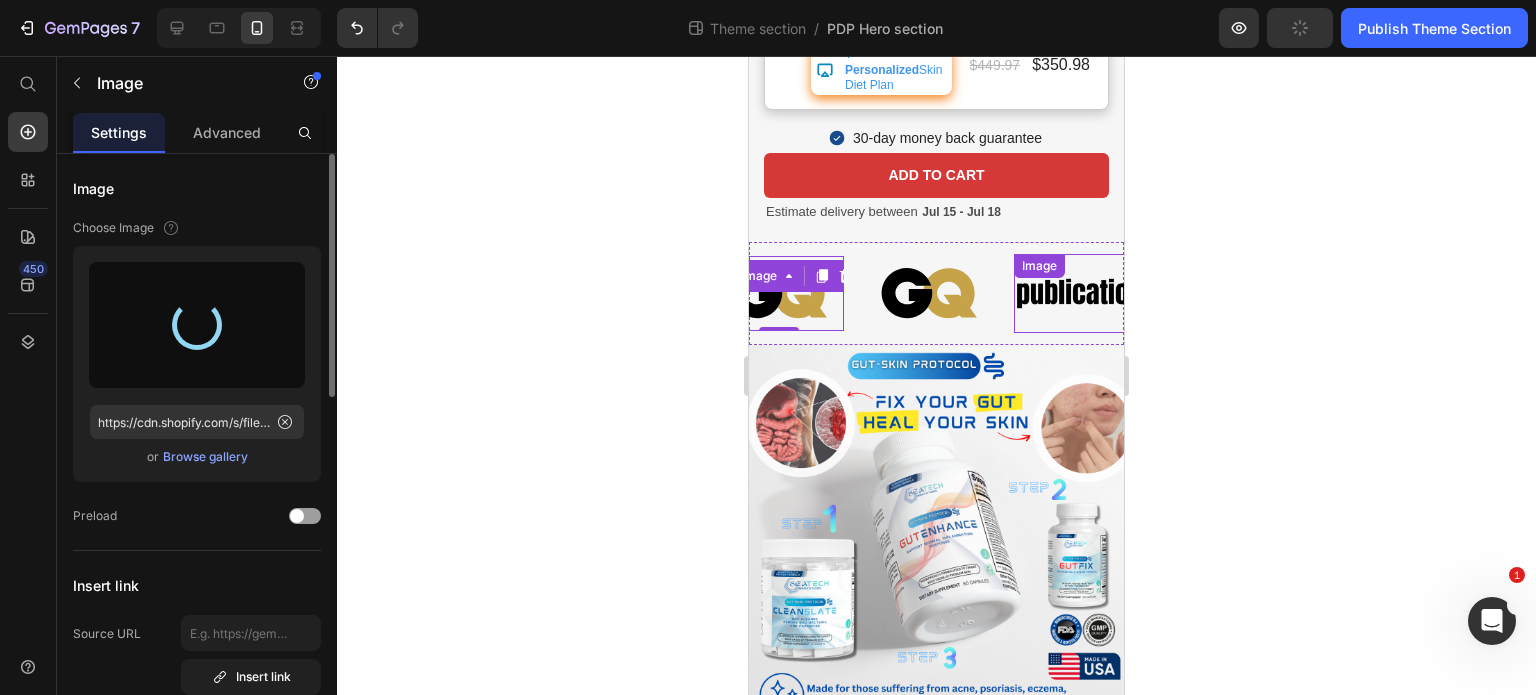 type on "https://cdn.shopify.com/s/files/1/0821/0392/7124/files/gempages_546573242282804043-38d36b30-8b85-4a9c-aa69-f4752a2ee1c7.png" 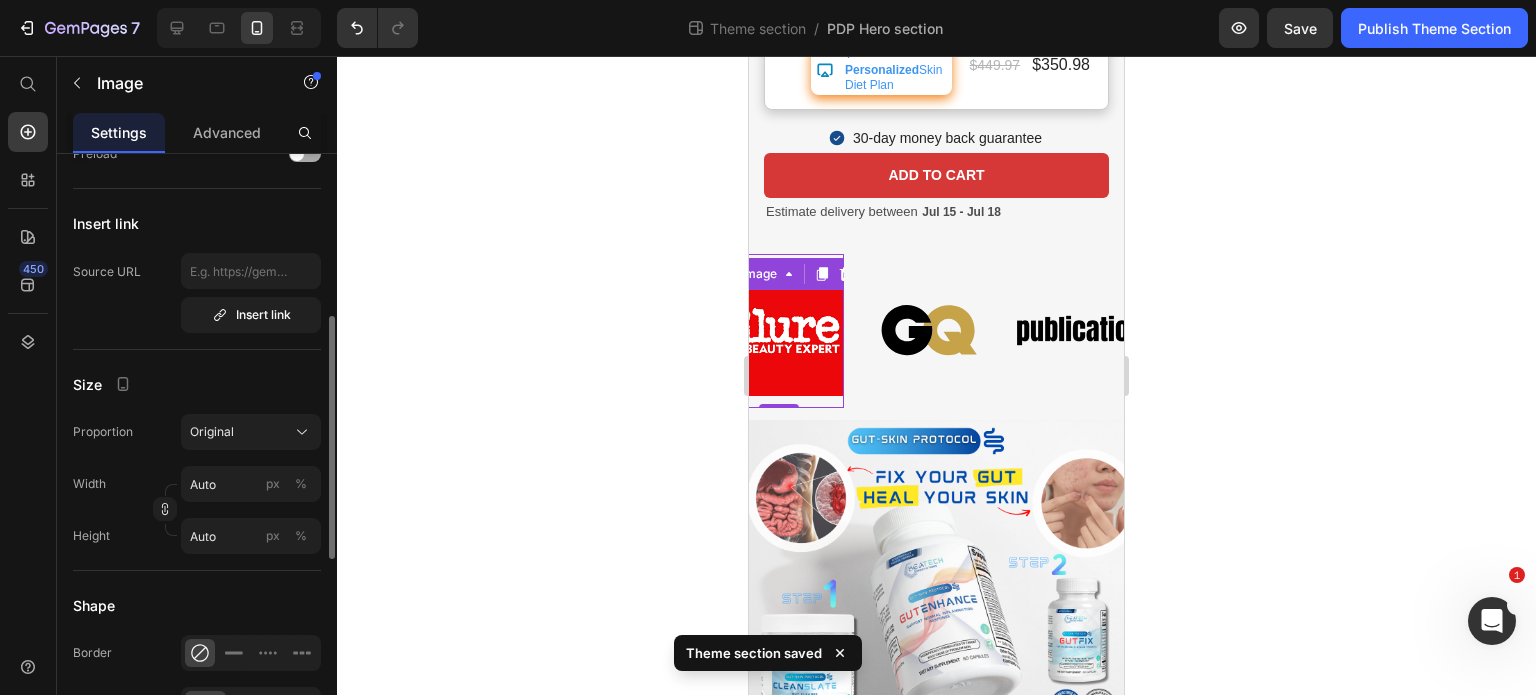 scroll, scrollTop: 375, scrollLeft: 0, axis: vertical 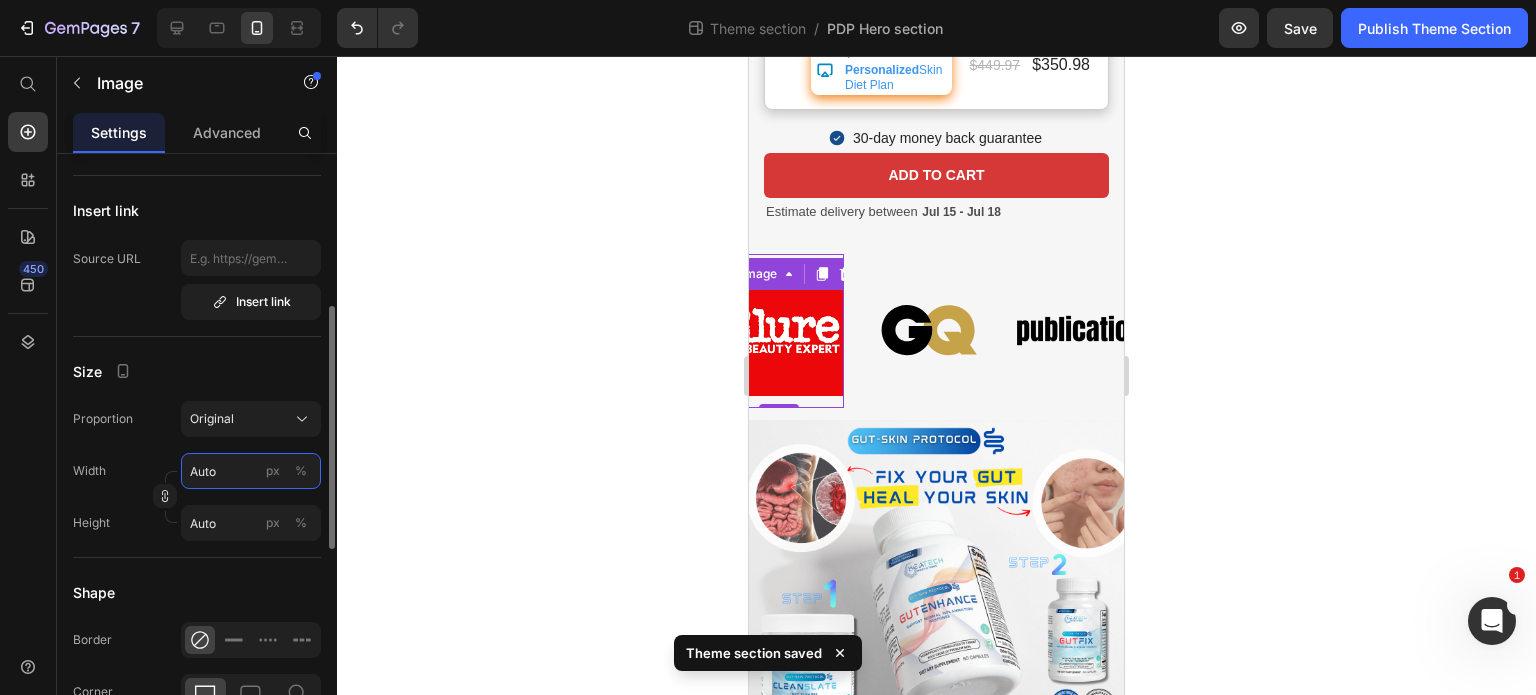 click on "Auto" at bounding box center (251, 471) 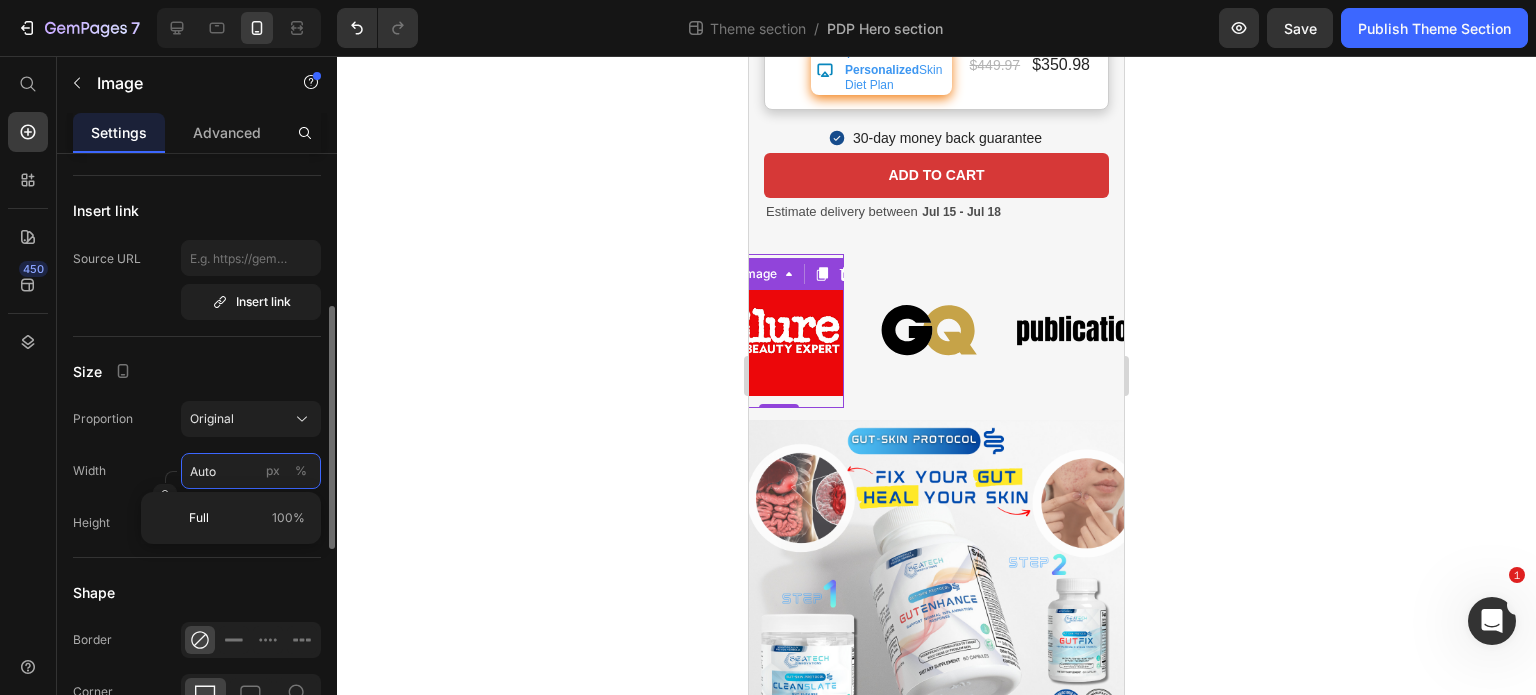 type on "5" 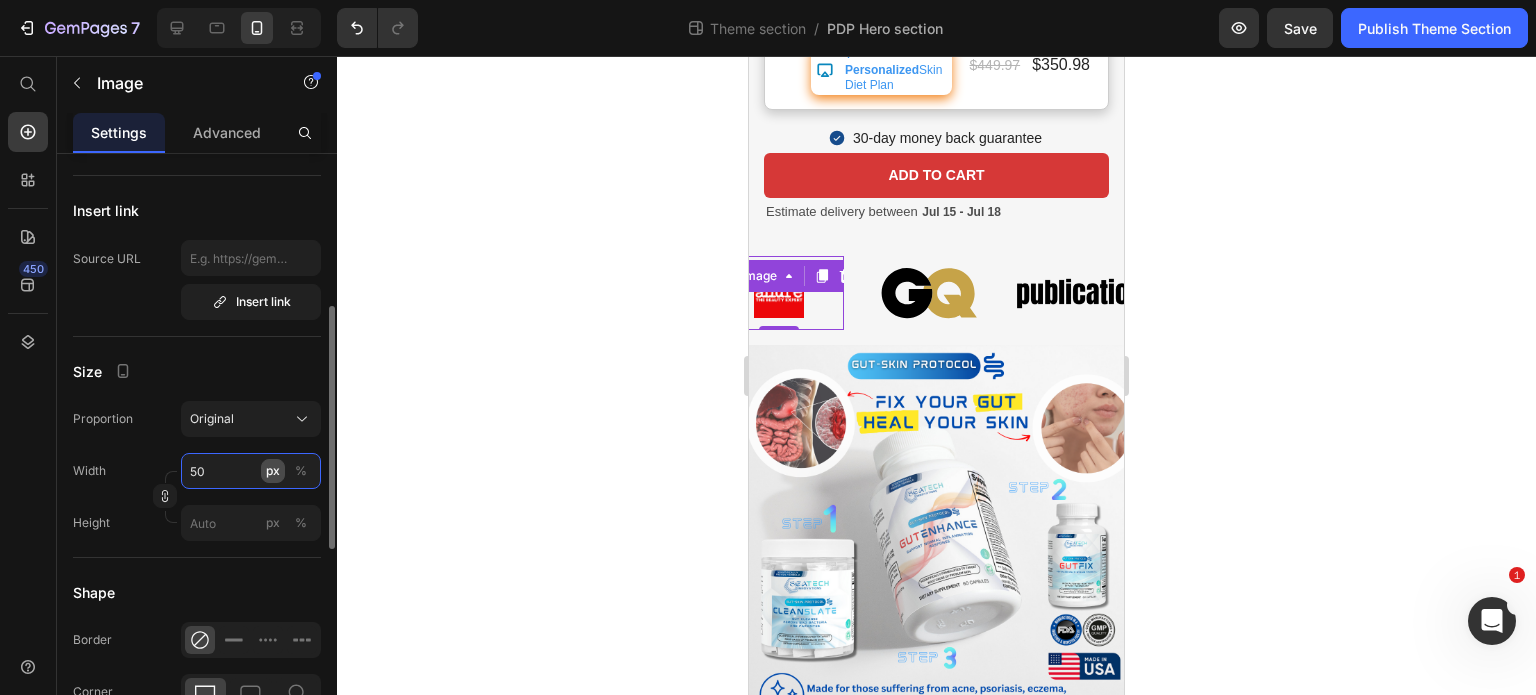 type on "5" 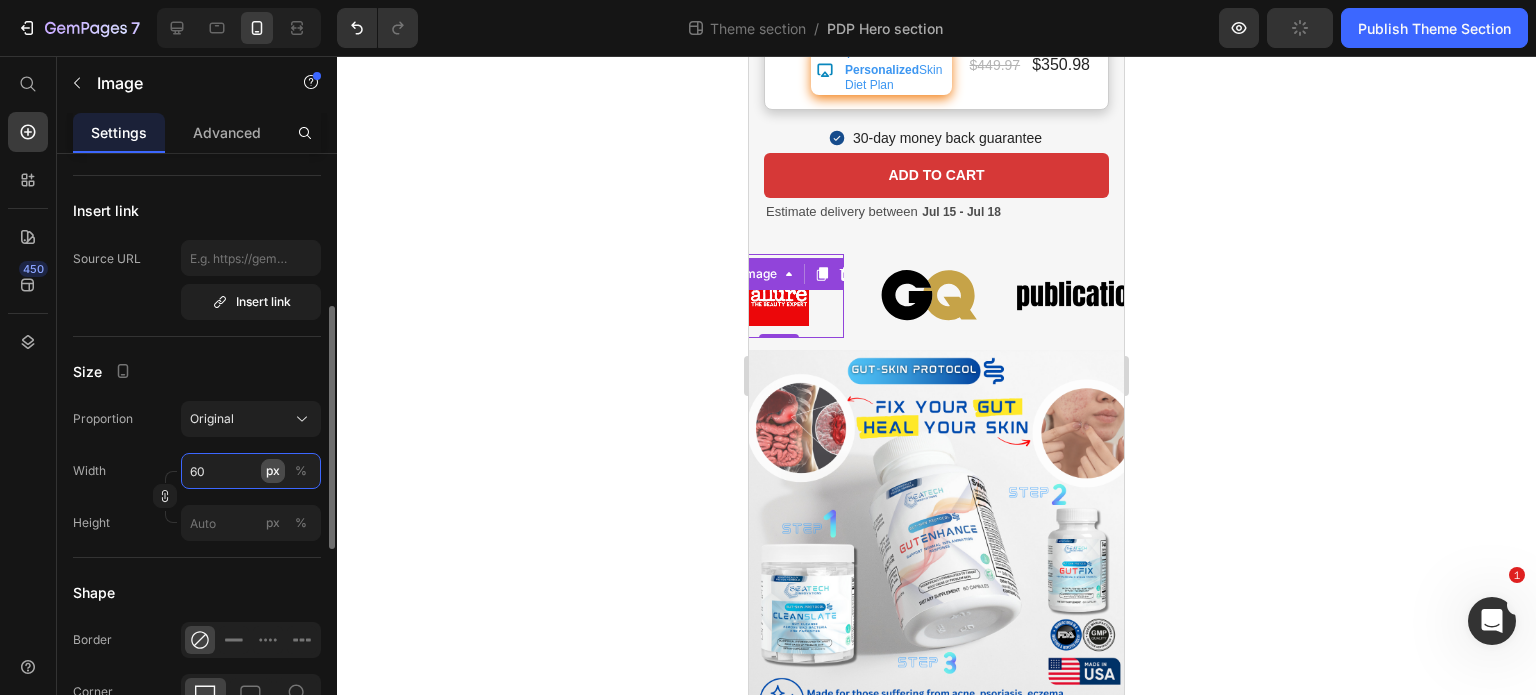 type on "6" 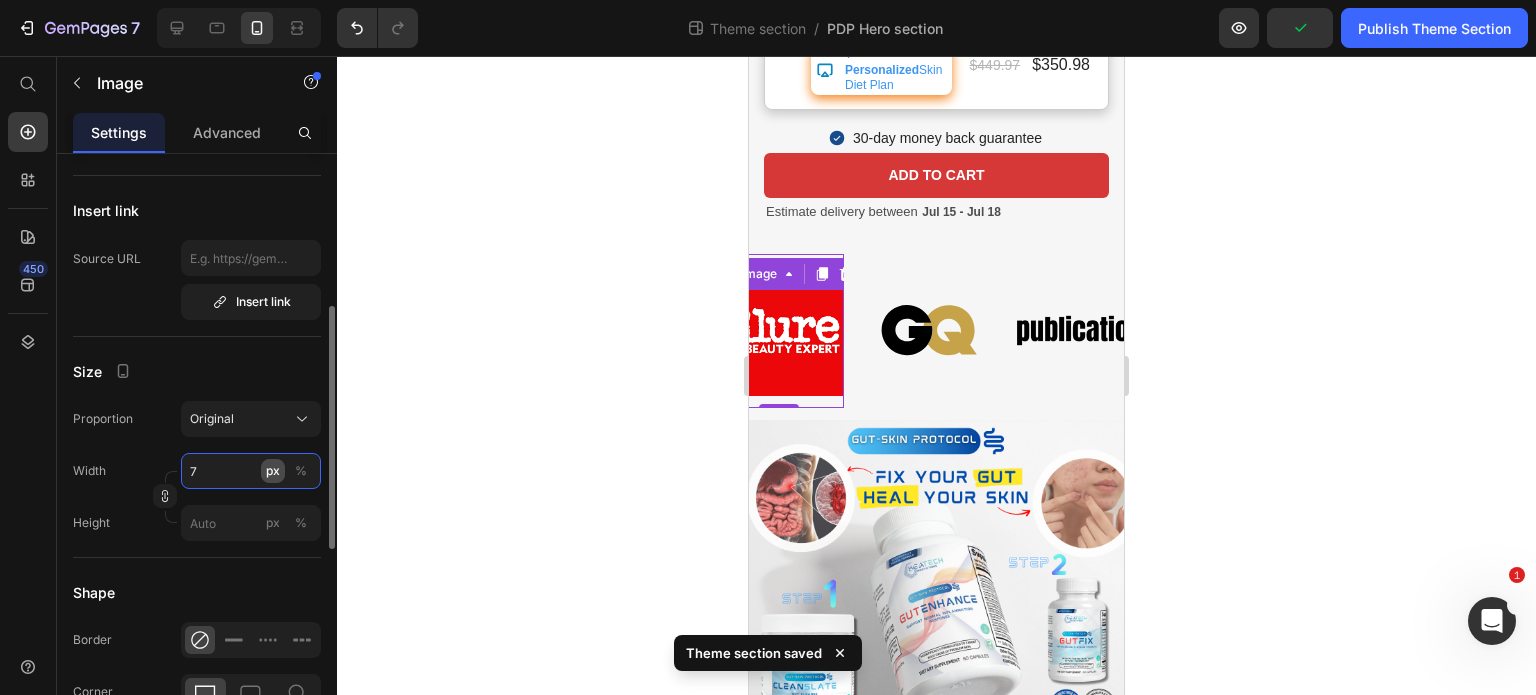 type on "70" 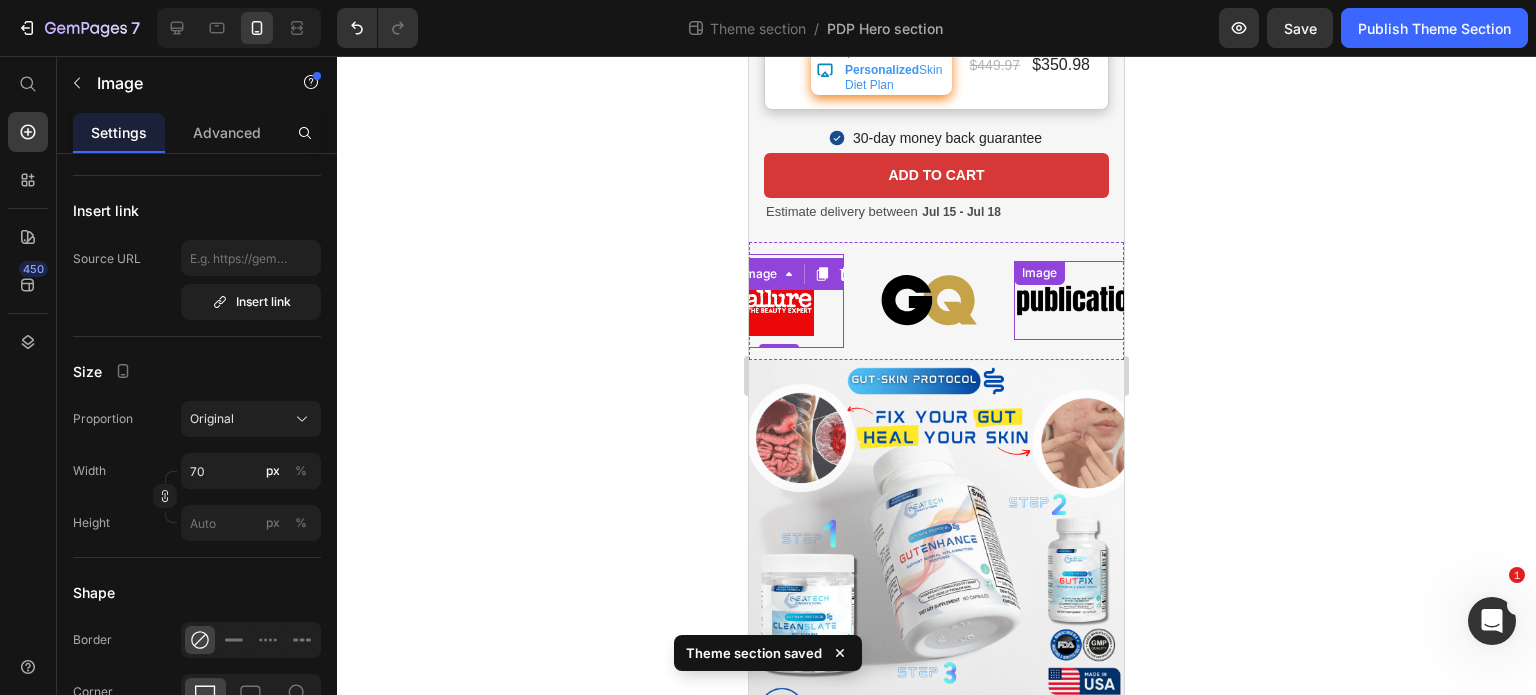 click at bounding box center [1079, 300] 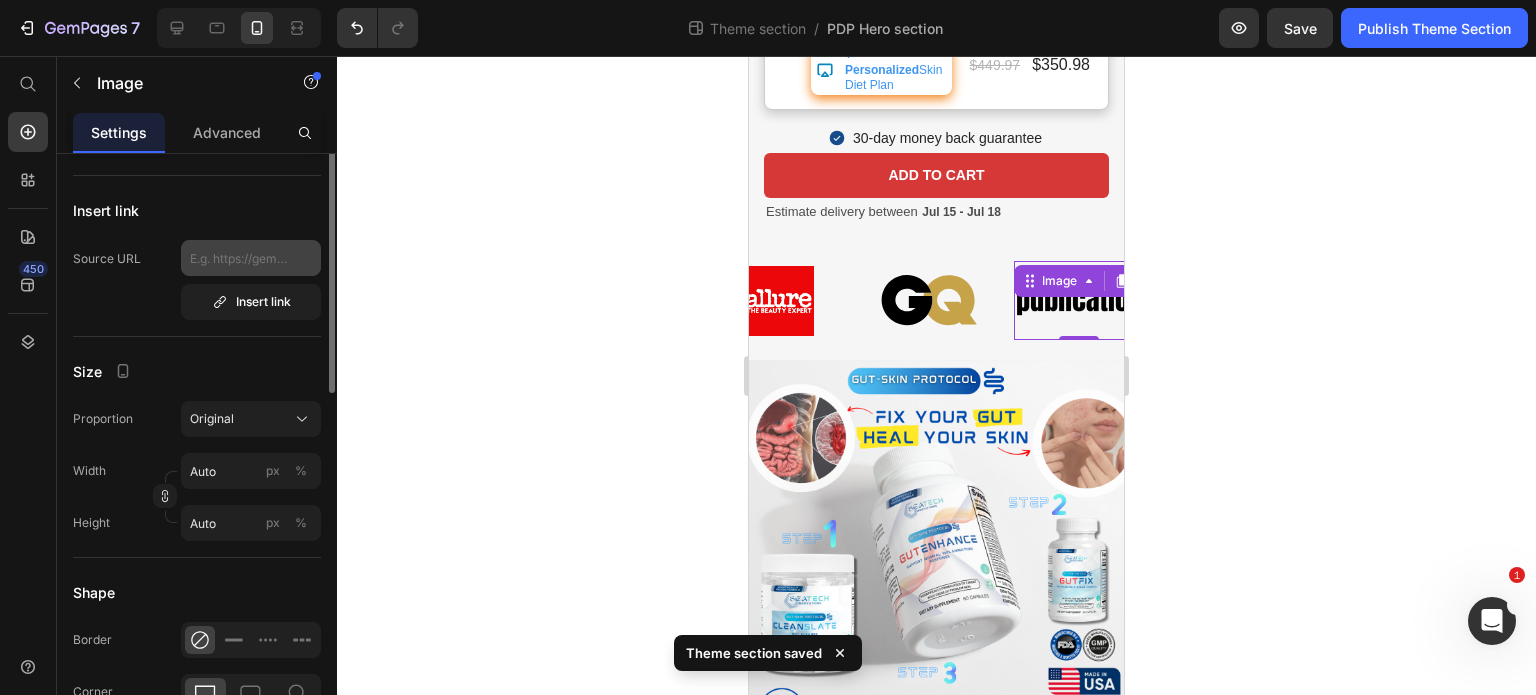 scroll, scrollTop: 0, scrollLeft: 0, axis: both 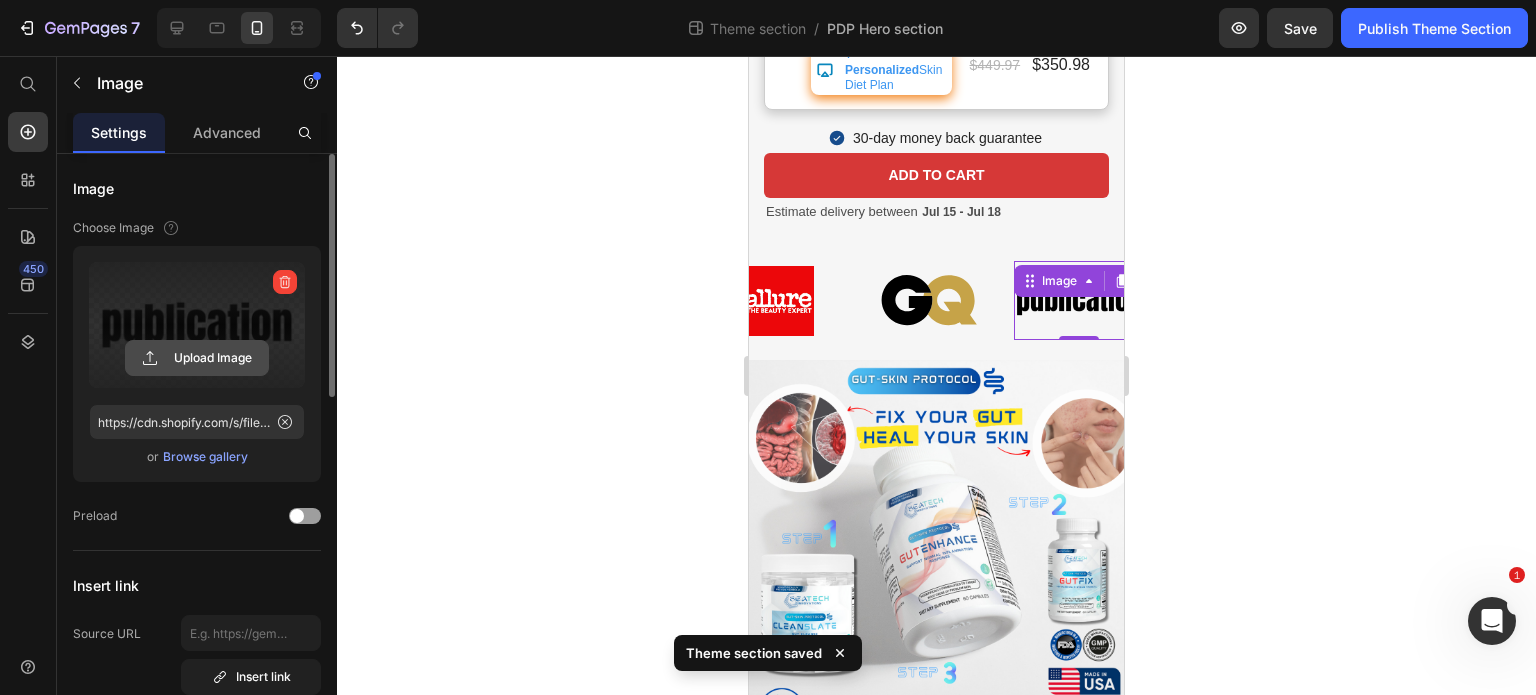 click 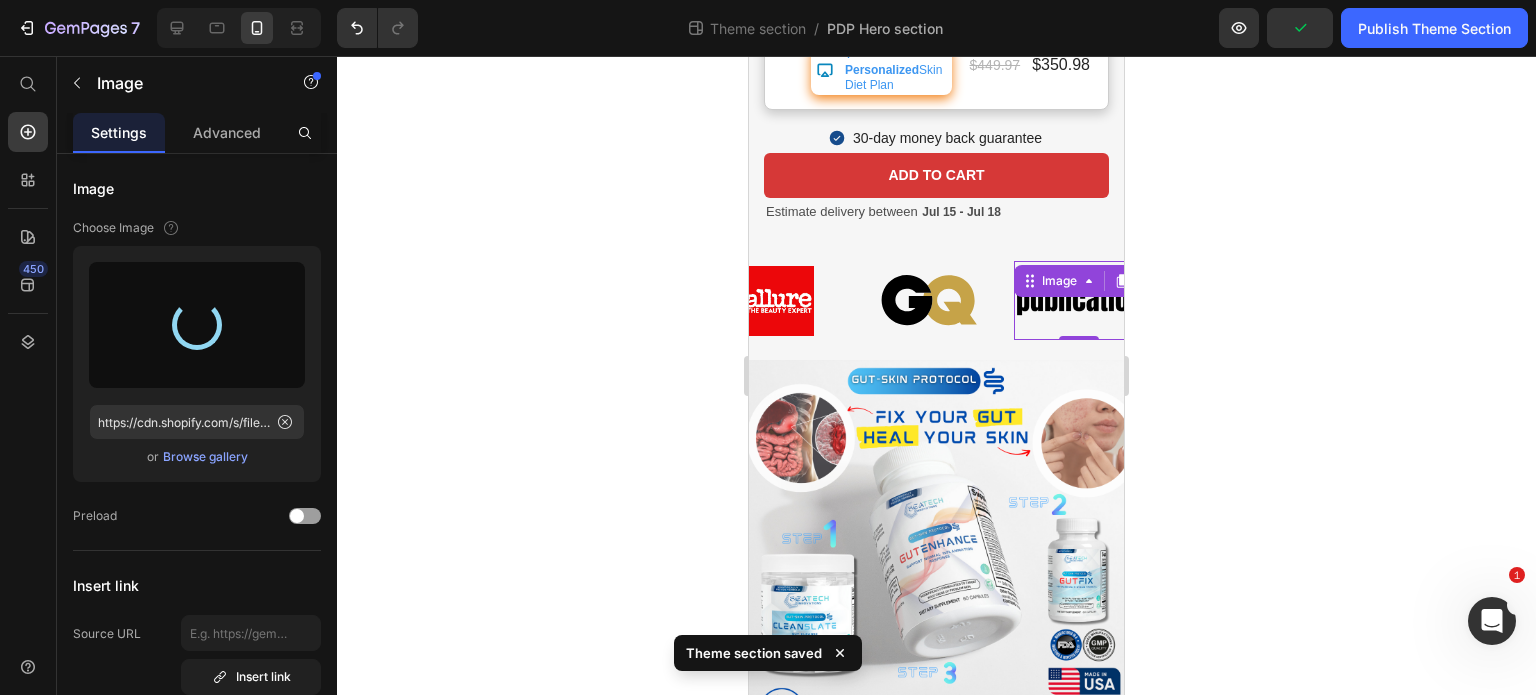 type on "https://cdn.shopify.com/s/files/1/0821/0392/7124/files/gempages_546573242282804043-a6ab9512-1d56-4efe-b938-fcfcb3e83640.svg" 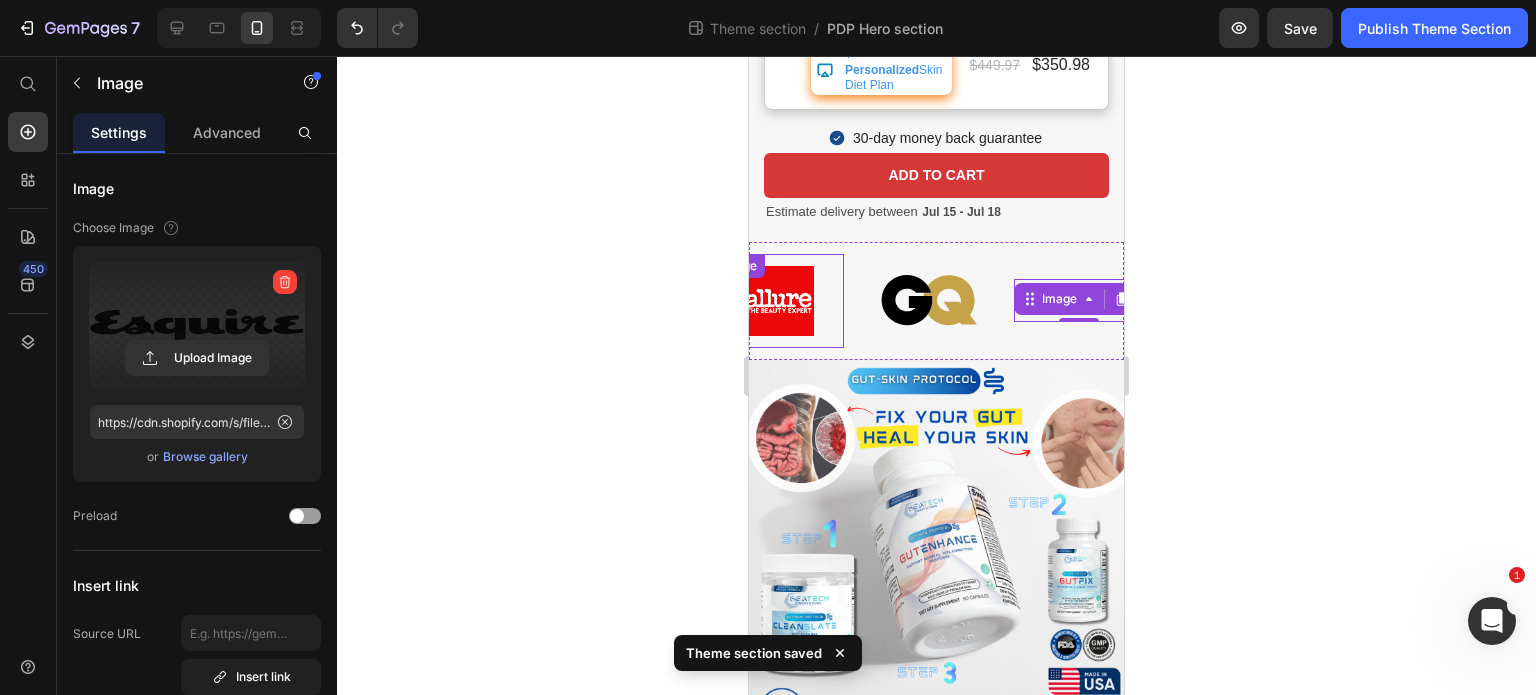 click at bounding box center [779, 301] 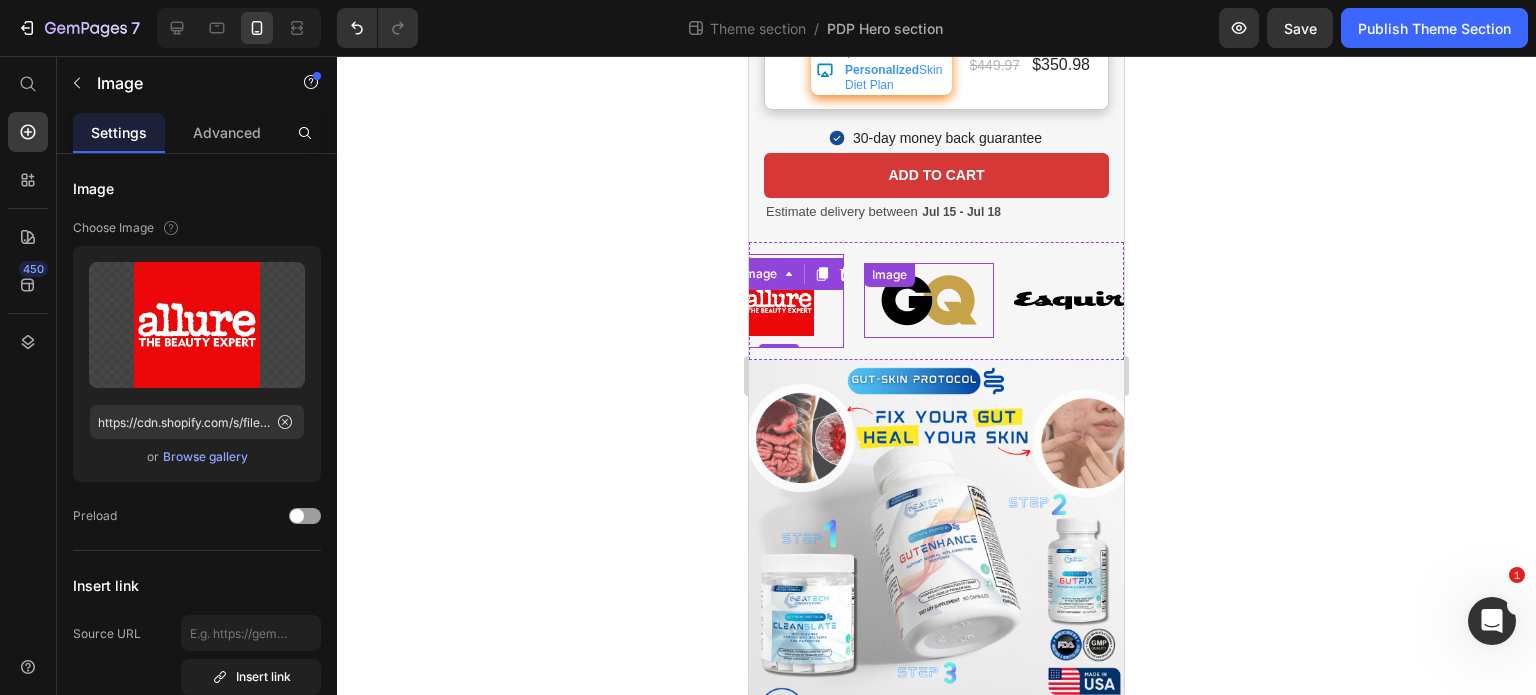 click at bounding box center (929, 300) 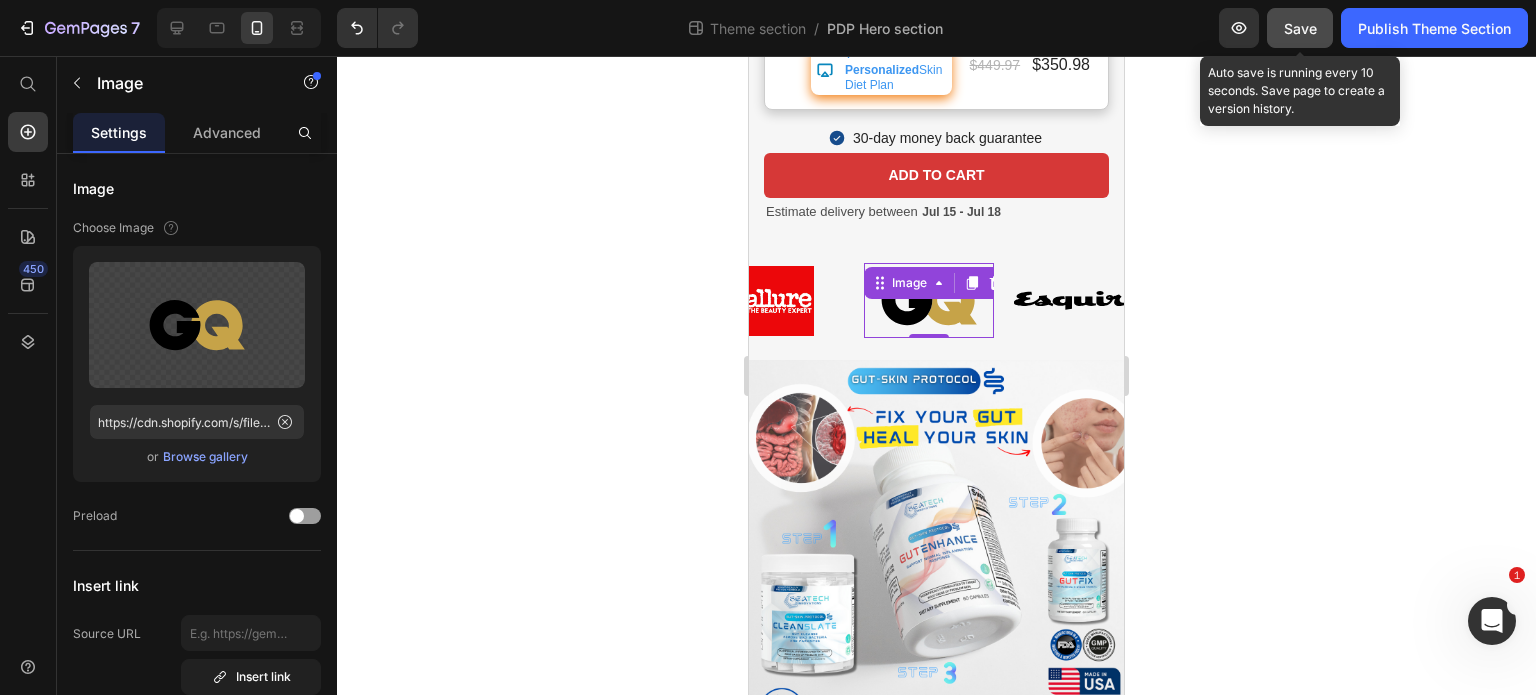 click on "Save" 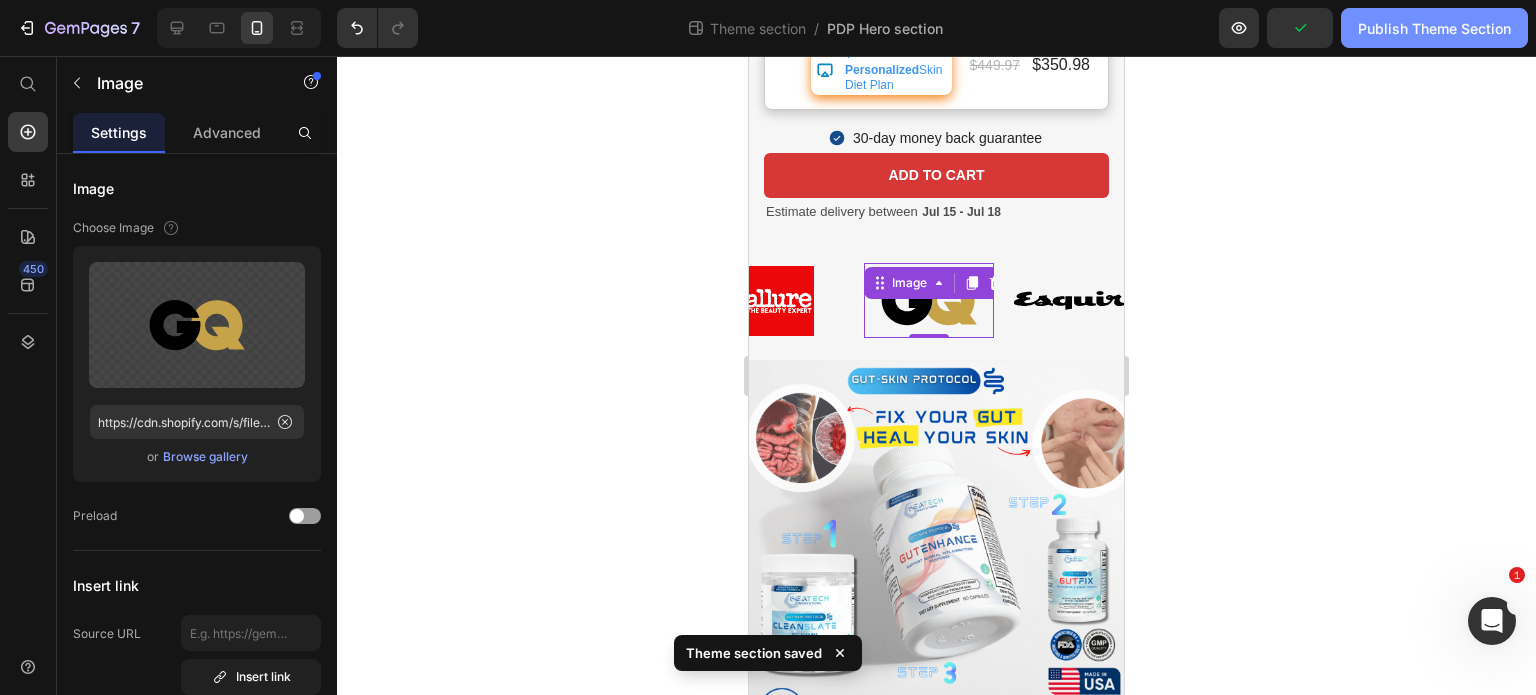 click on "Publish Theme Section" 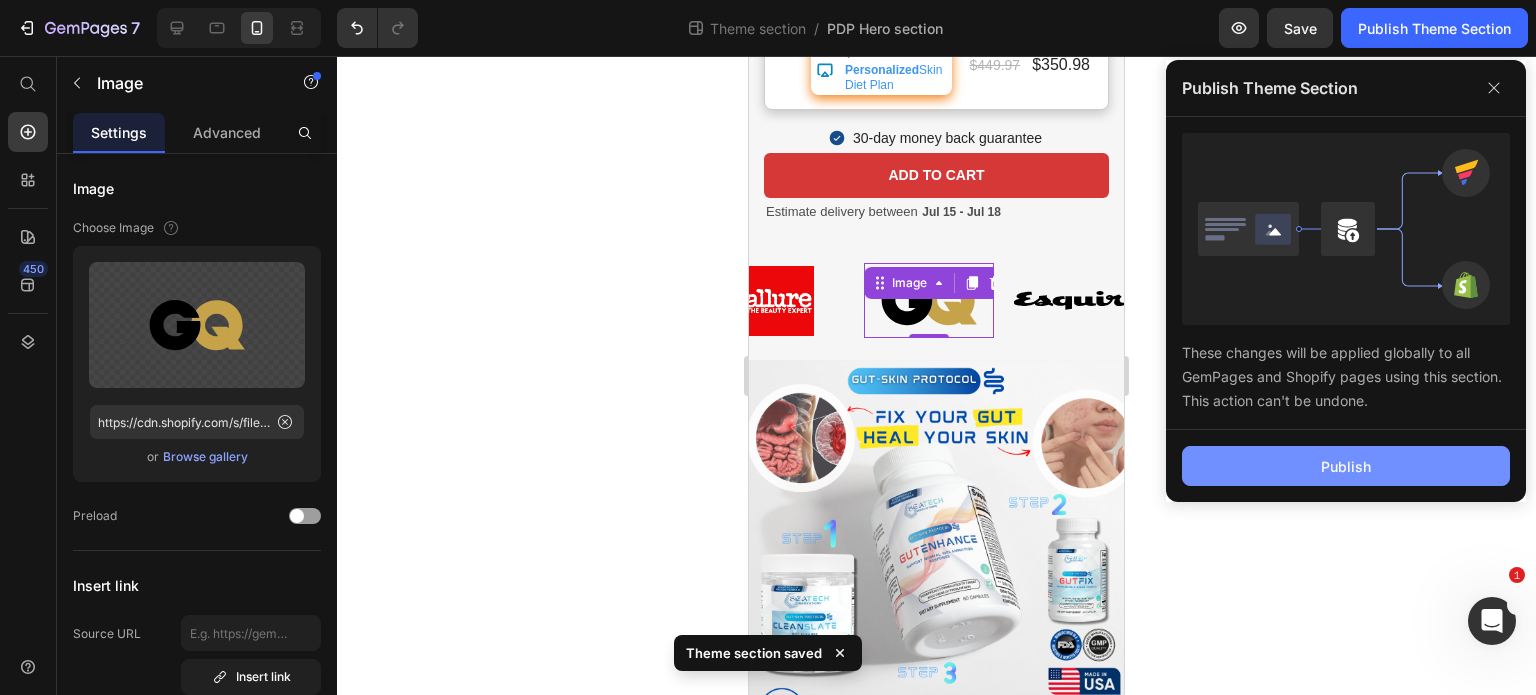 click on "Publish" 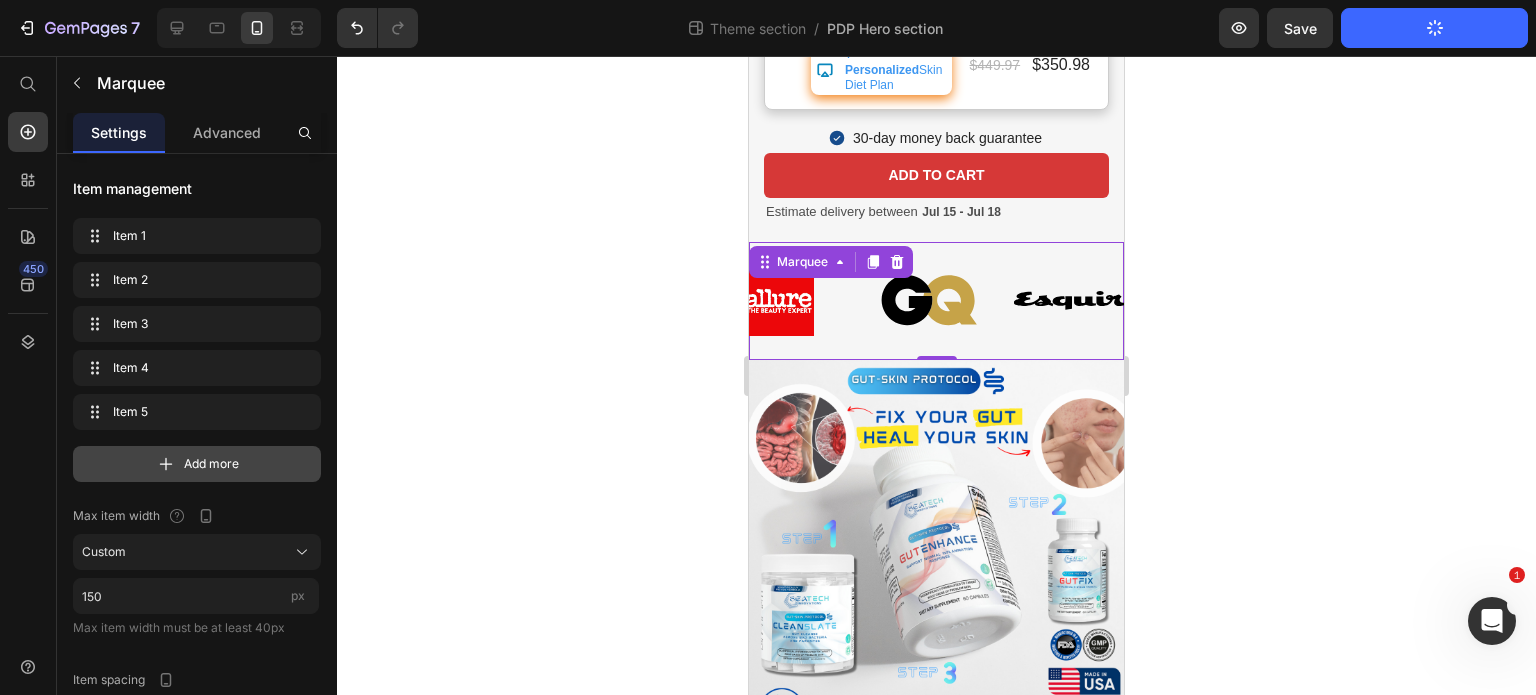 click on "Add more" at bounding box center [197, 464] 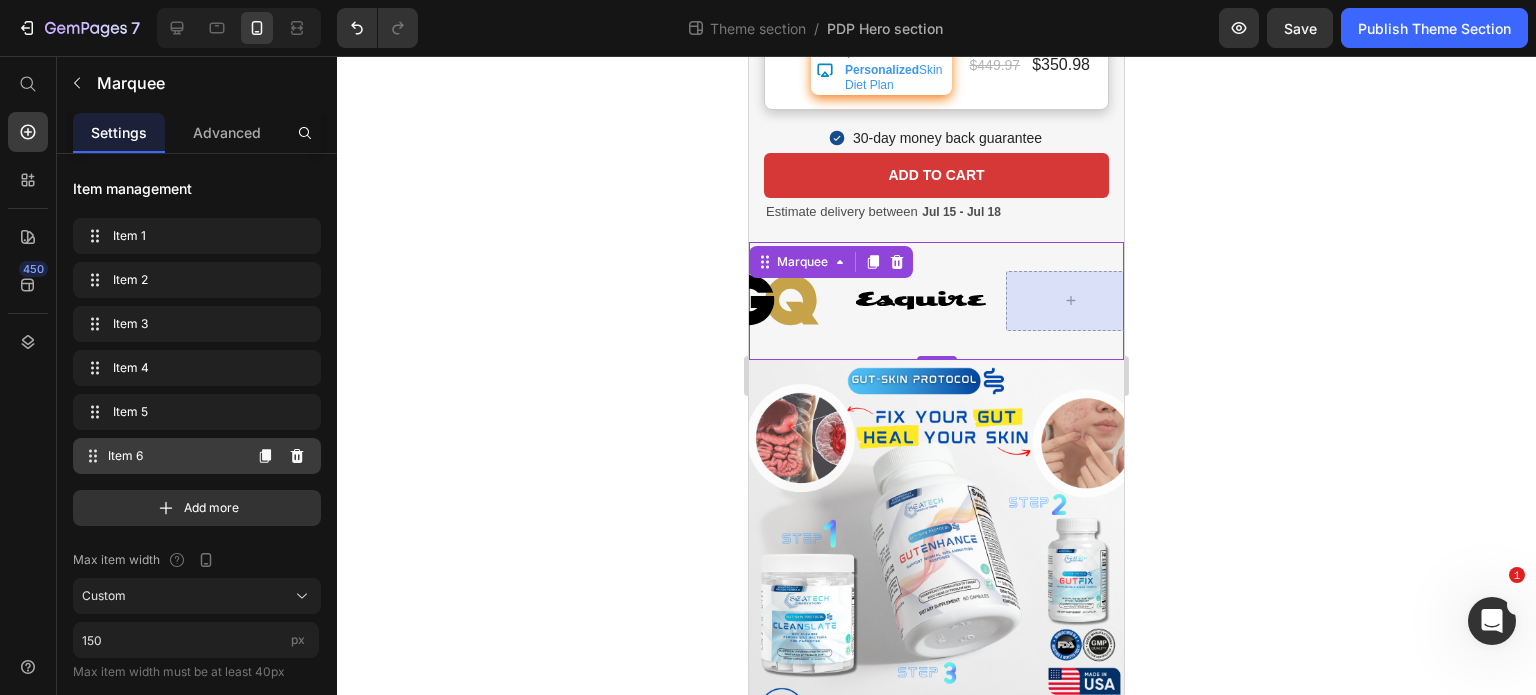 scroll, scrollTop: 0, scrollLeft: 636, axis: horizontal 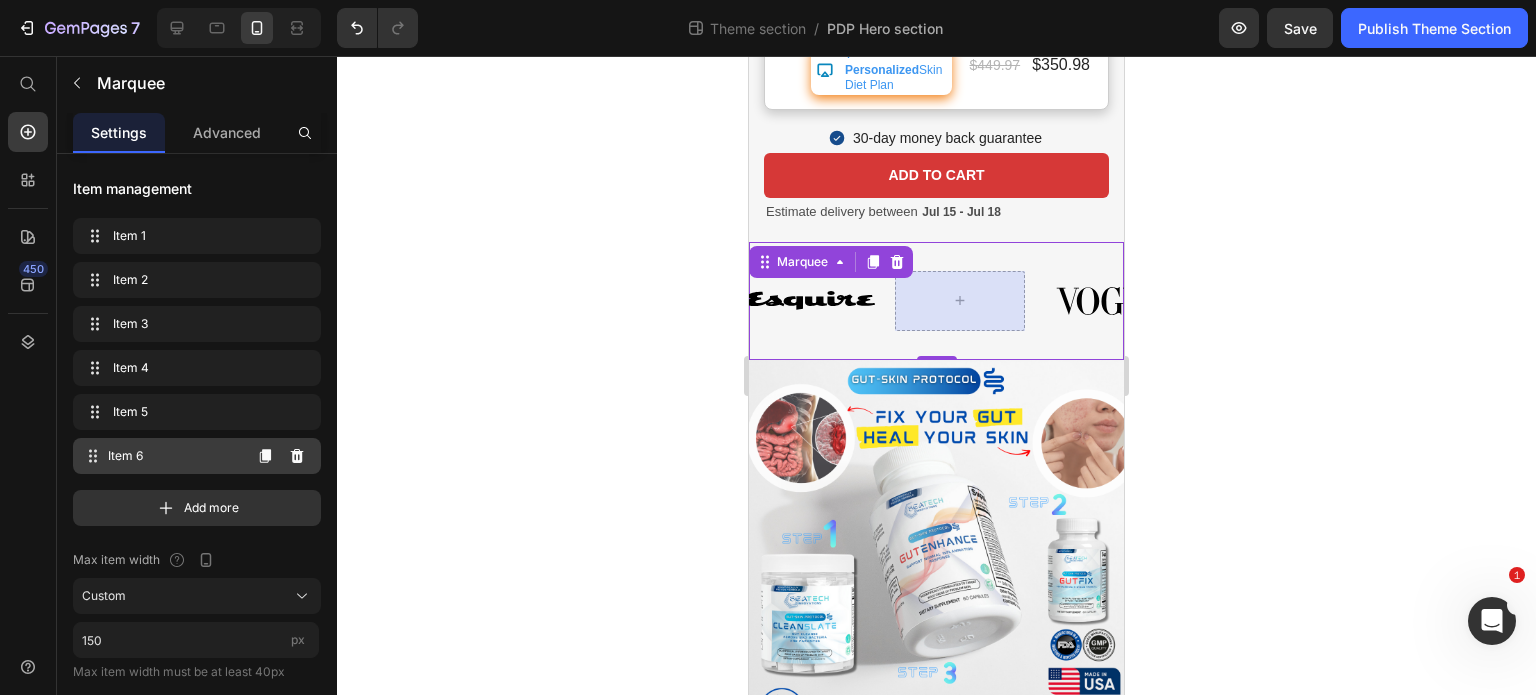 click on "Item 6" at bounding box center [174, 456] 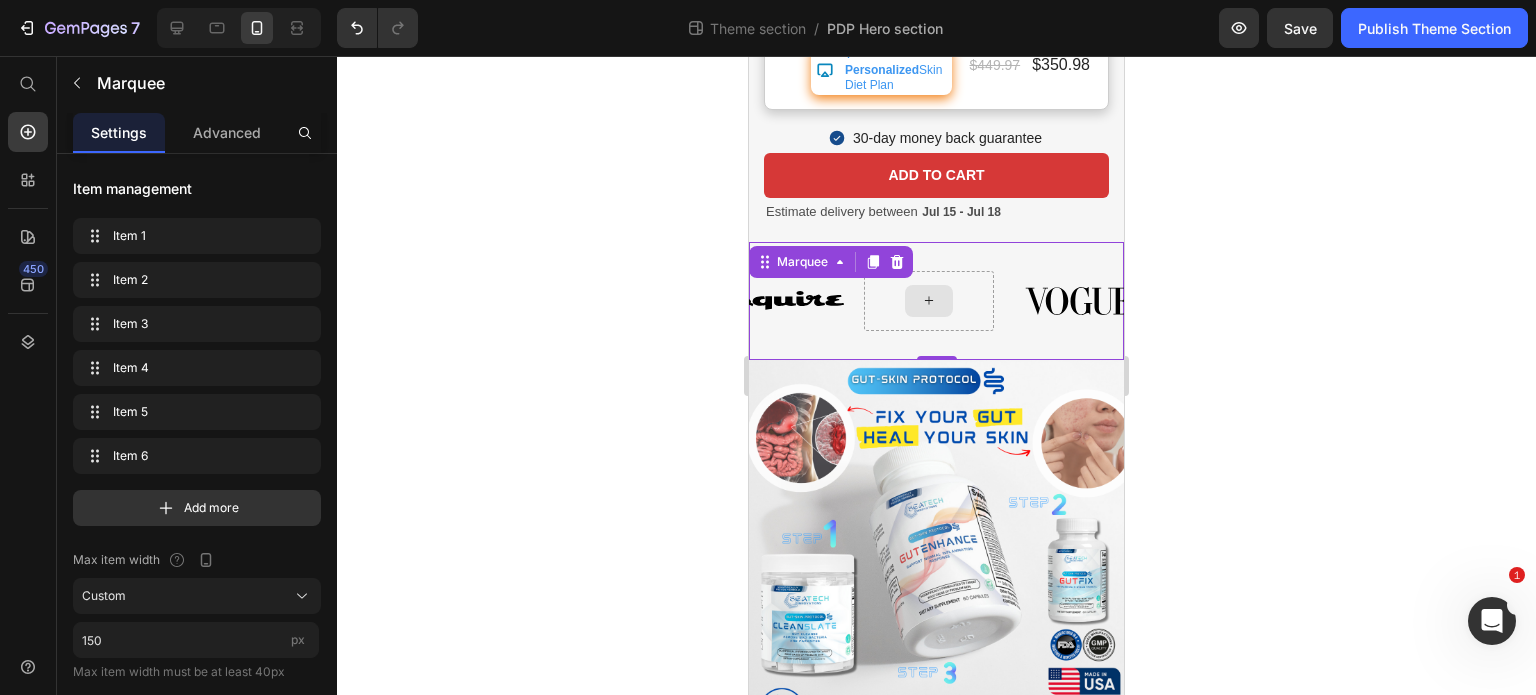 click at bounding box center [929, 301] 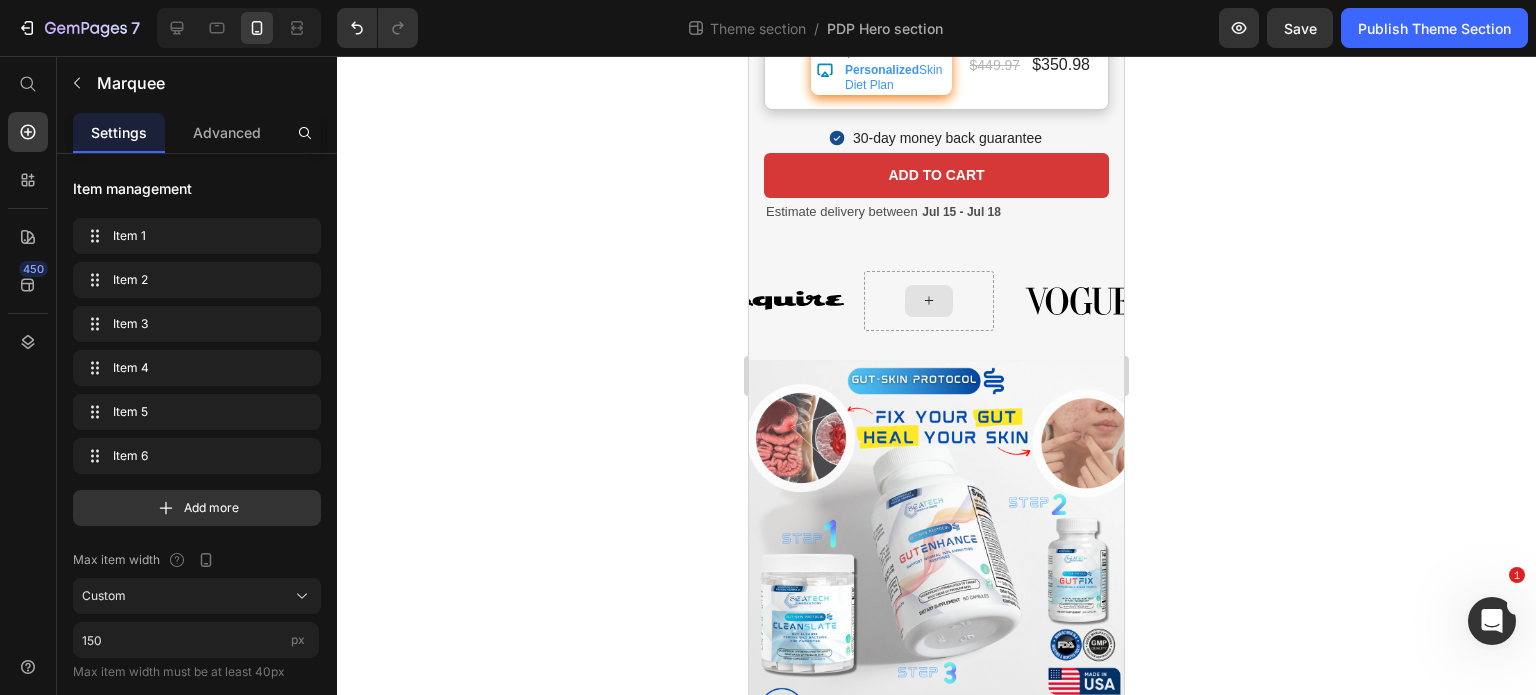 click 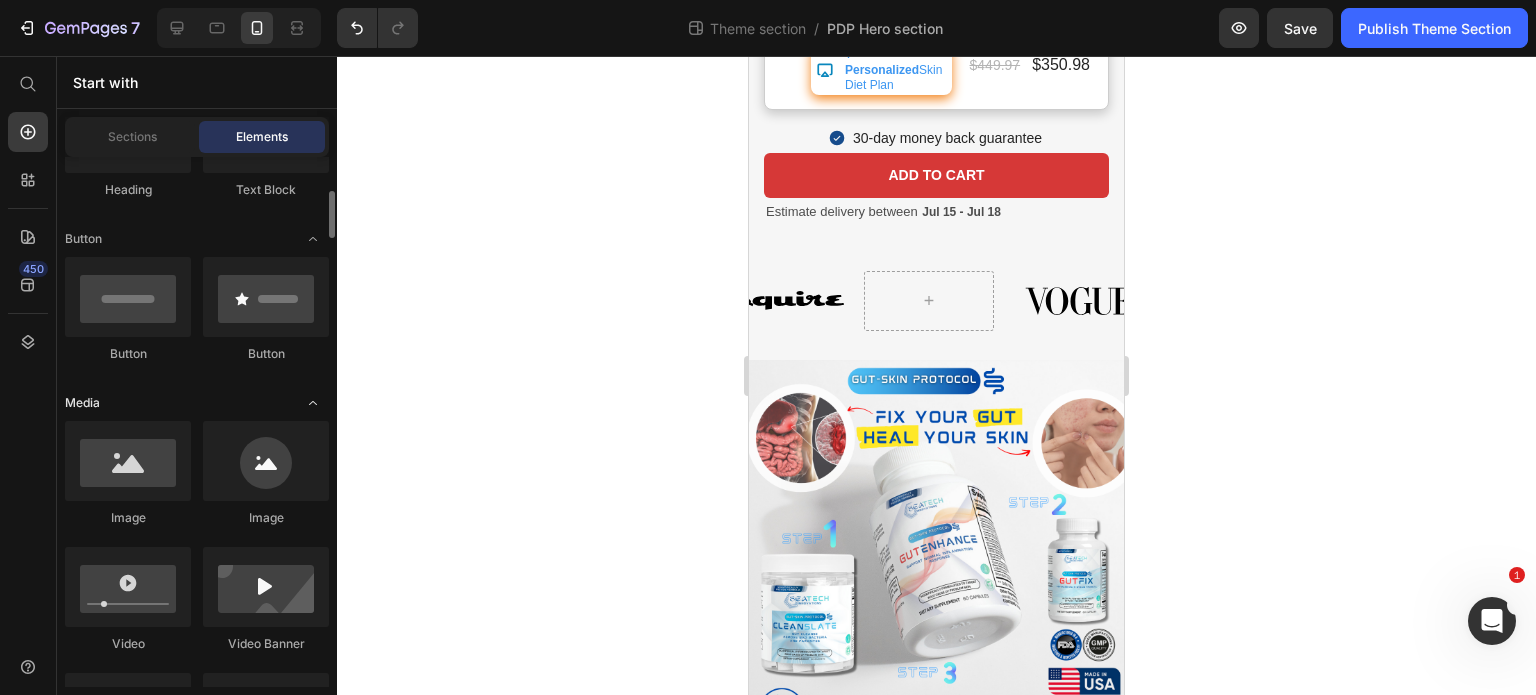scroll, scrollTop: 399, scrollLeft: 0, axis: vertical 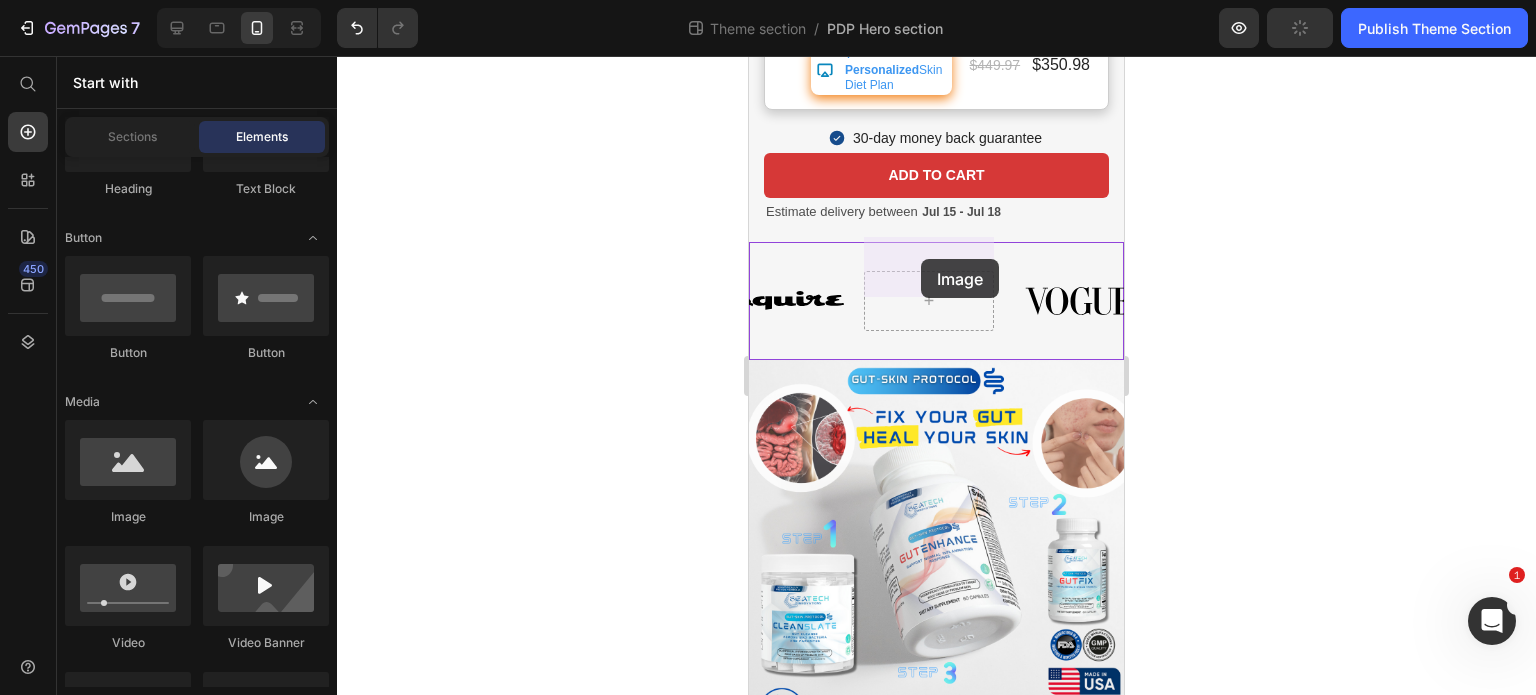 drag, startPoint x: 877, startPoint y: 529, endPoint x: 921, endPoint y: 259, distance: 273.5617 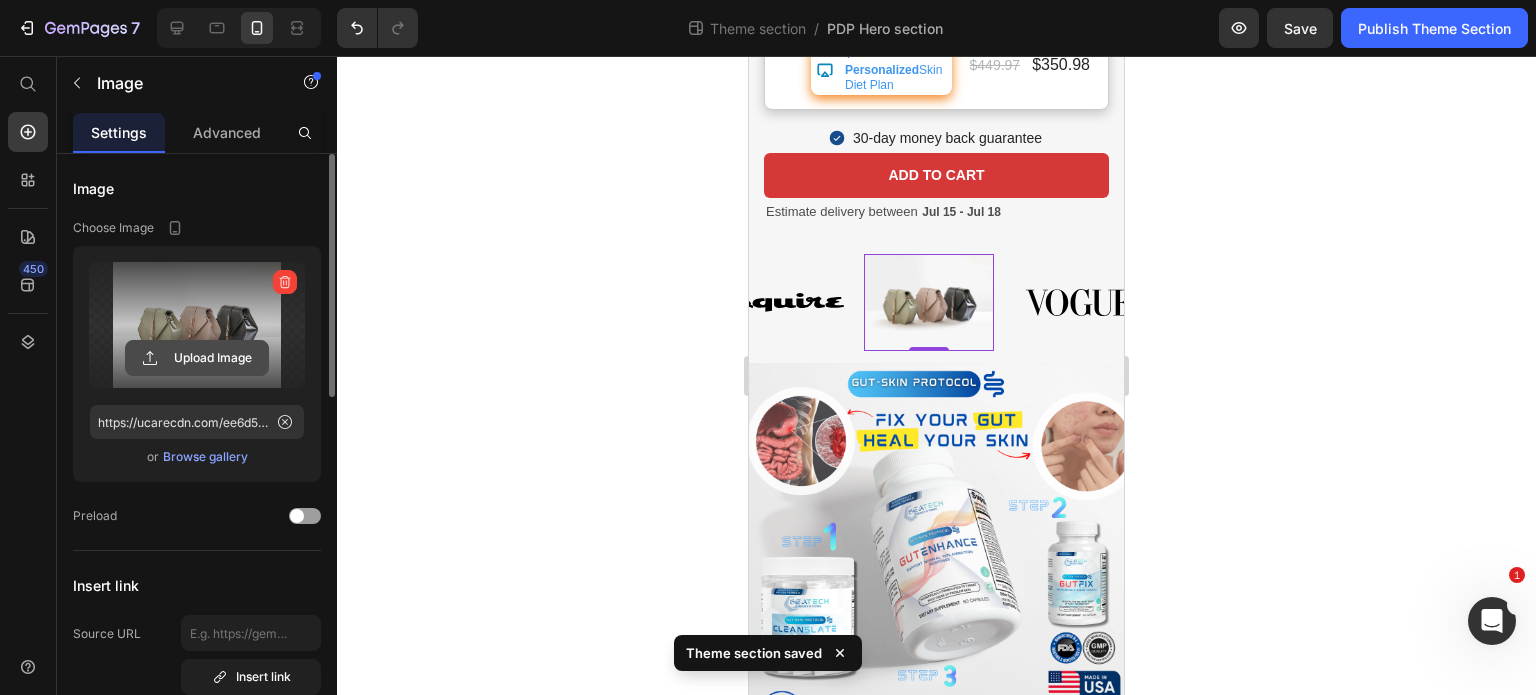 click 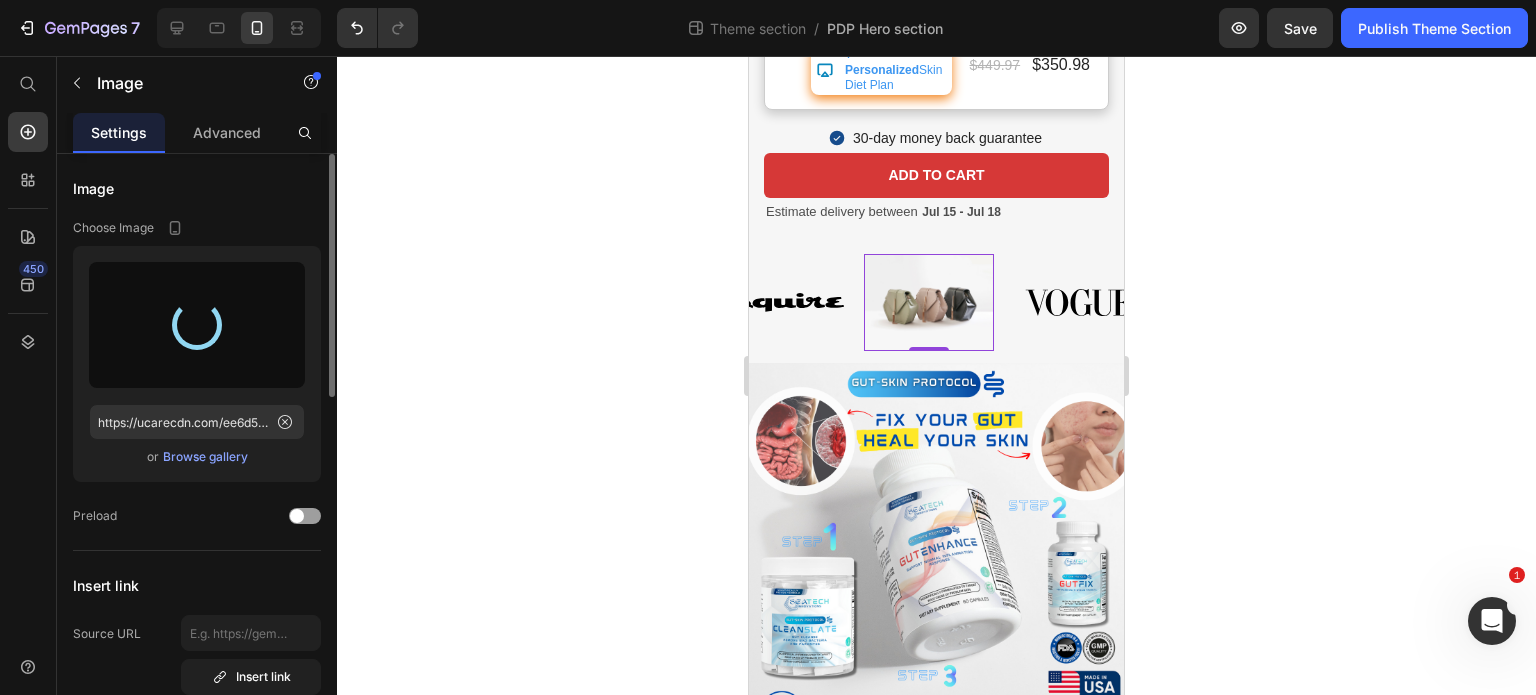 type on "https://cdn.shopify.com/s/files/1/0821/0392/7124/files/gempages_546573242282804043-9a6b5340-8f37-49ad-b208-5bd95fbb349e.jpg" 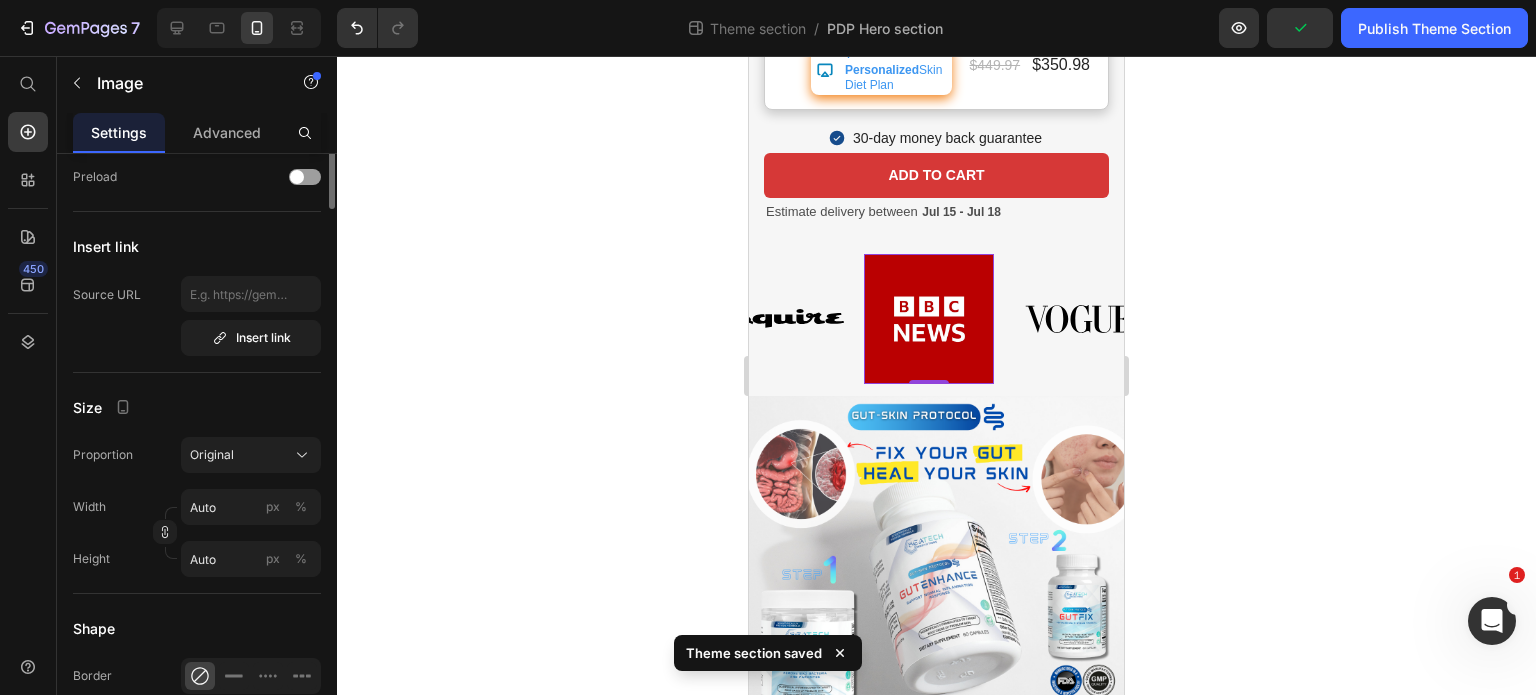 scroll, scrollTop: 340, scrollLeft: 0, axis: vertical 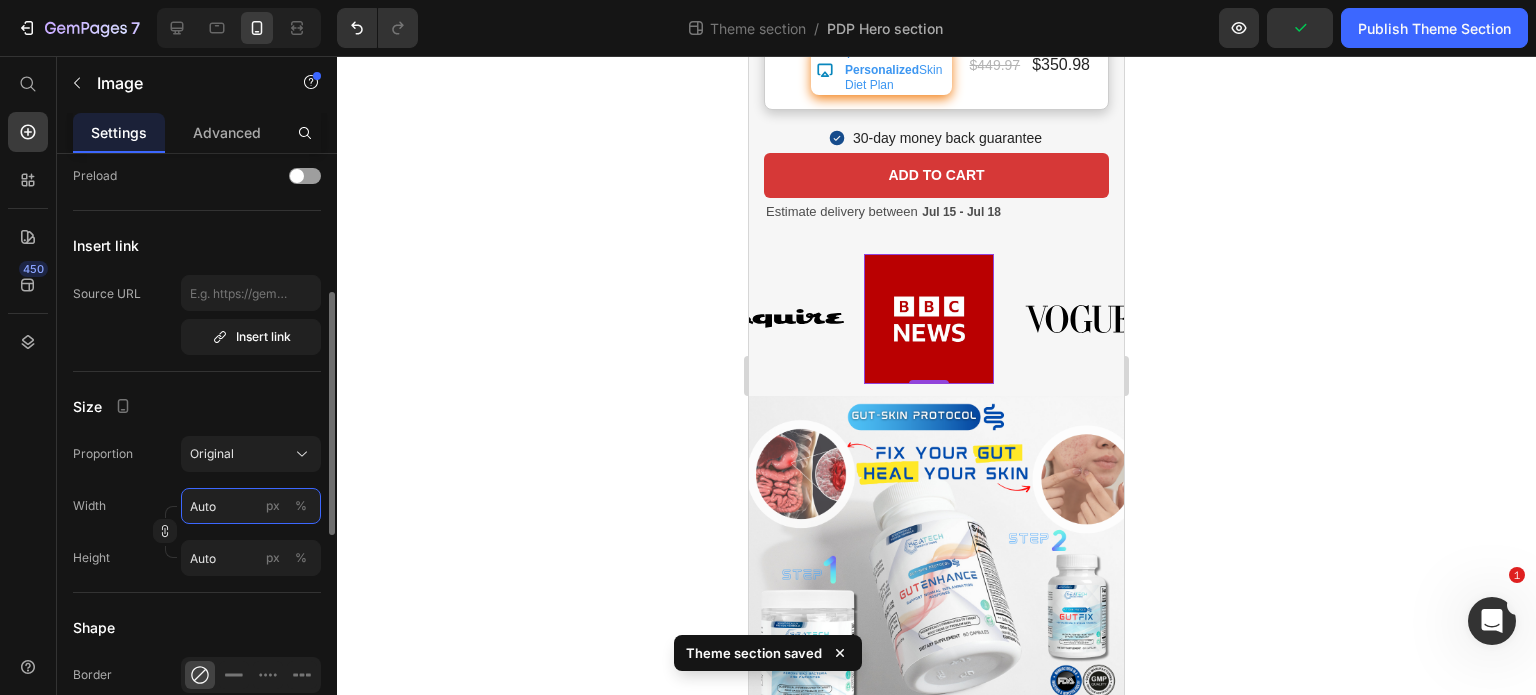 click on "Auto" at bounding box center (251, 506) 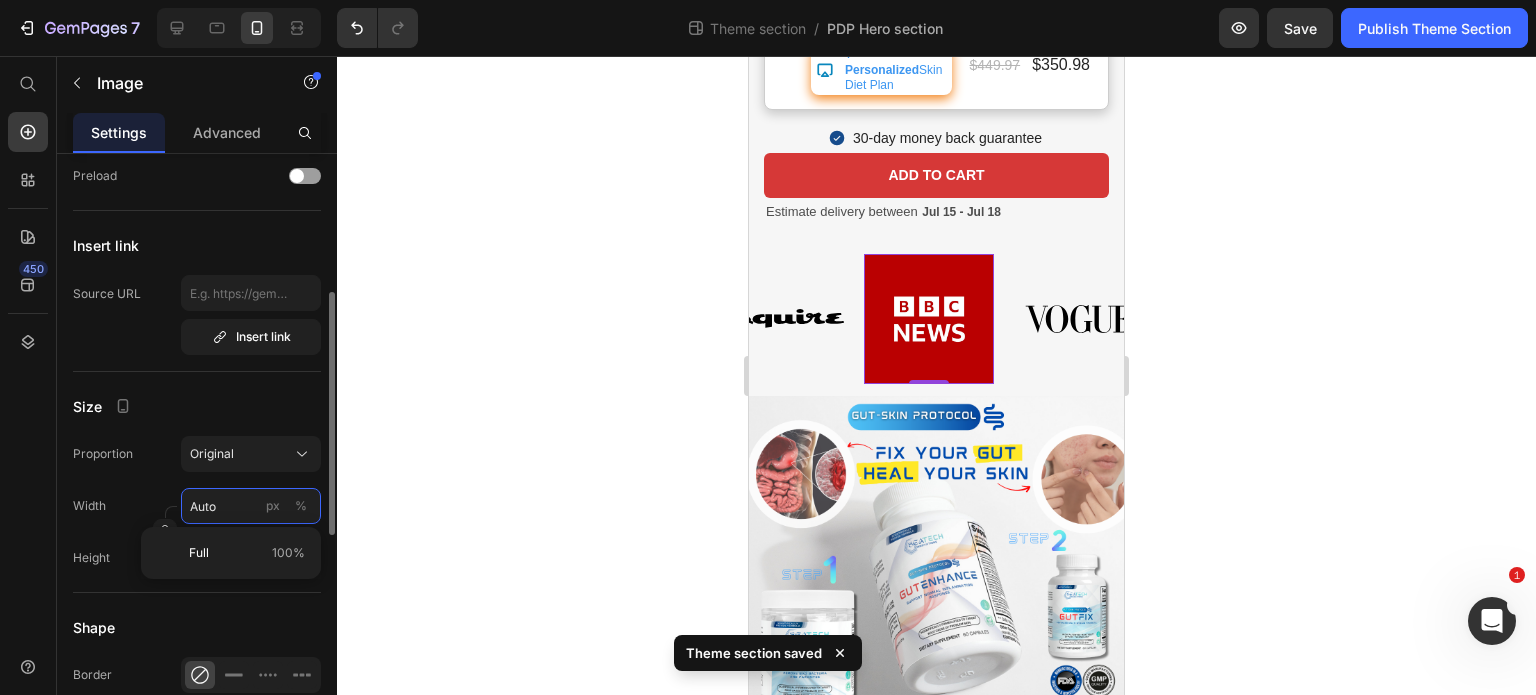 type on "7" 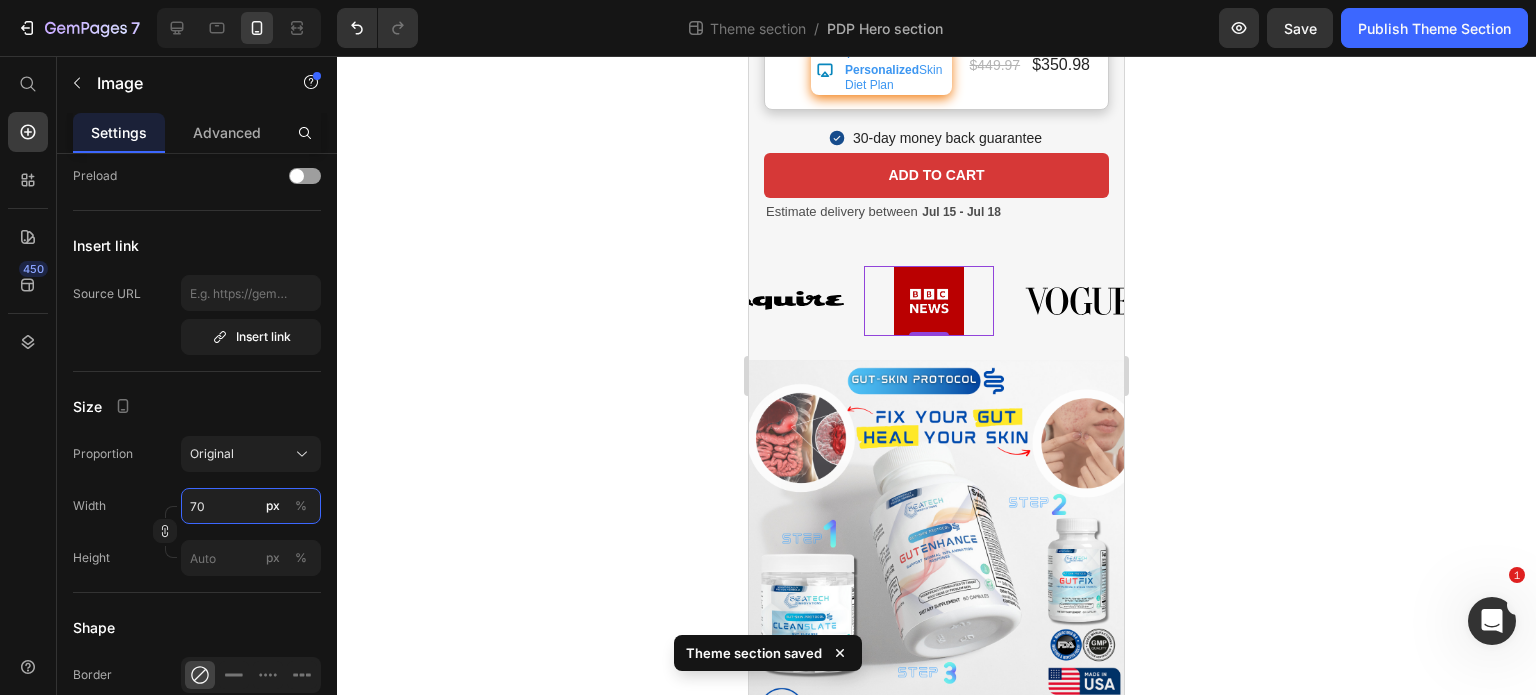 type on "70" 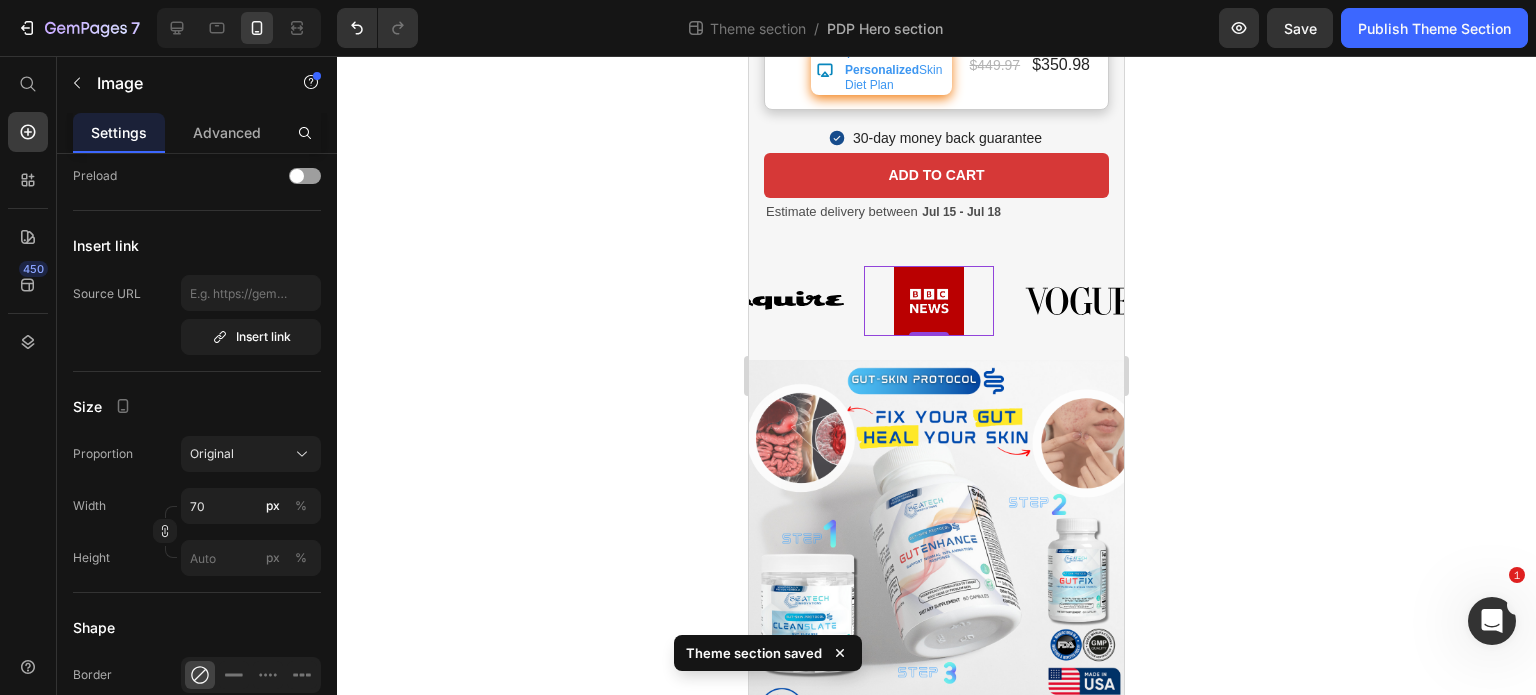 click 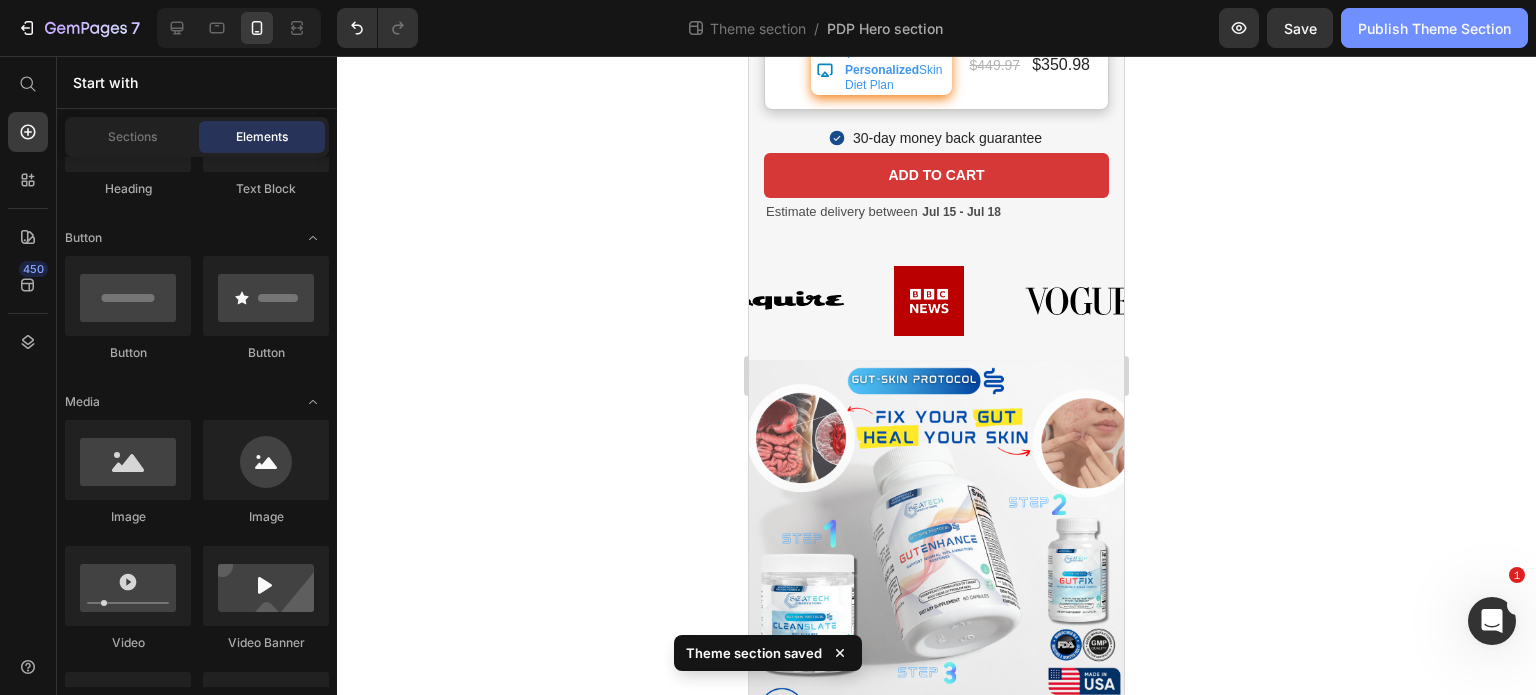 click on "Publish Theme Section" at bounding box center [1434, 28] 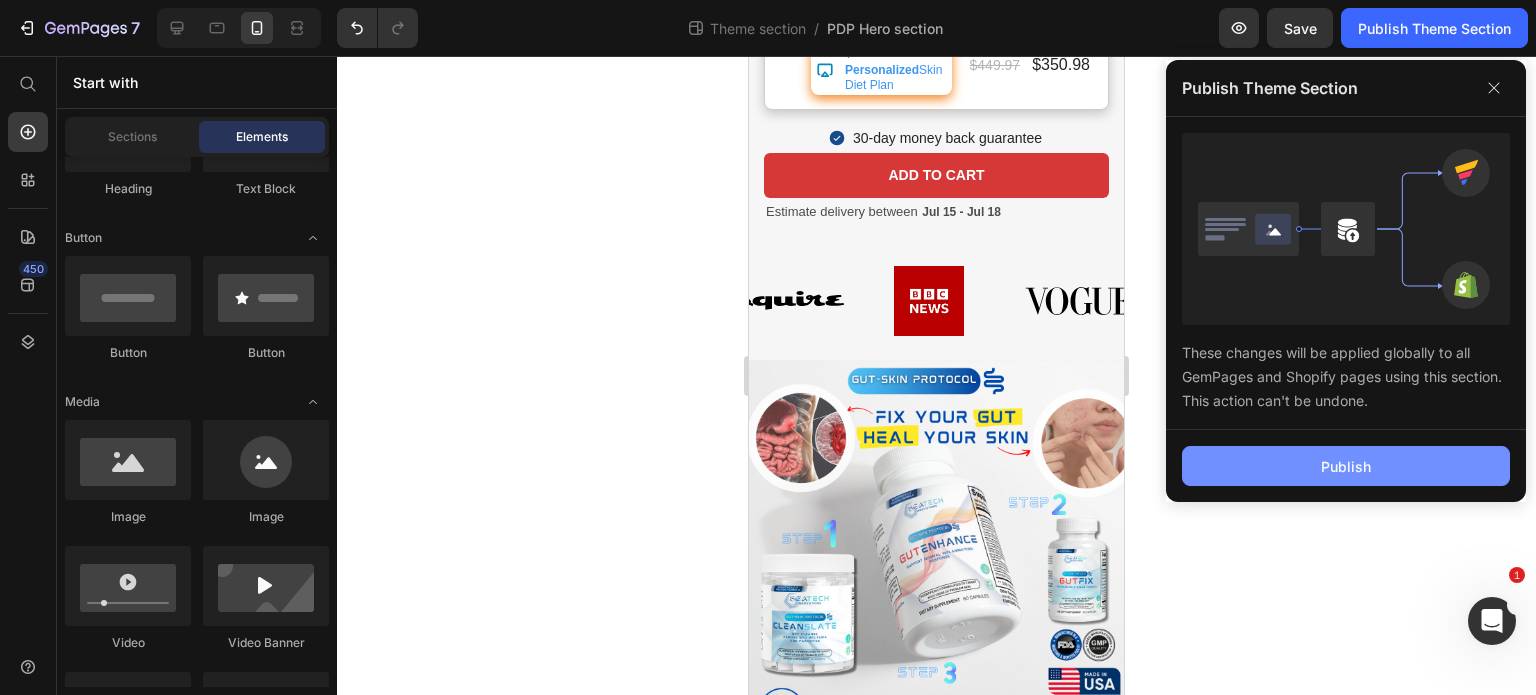 click on "Publish" 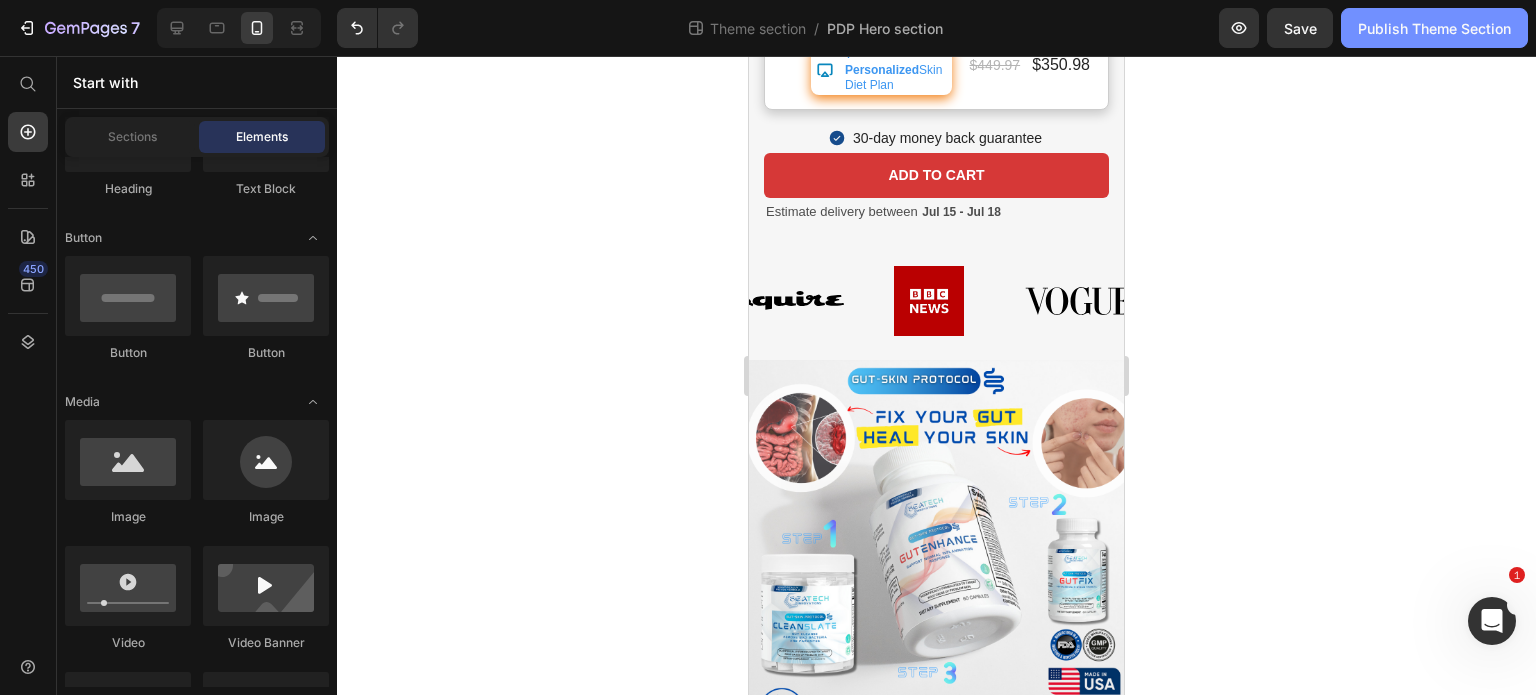 click on "Publish Theme Section" at bounding box center (1434, 28) 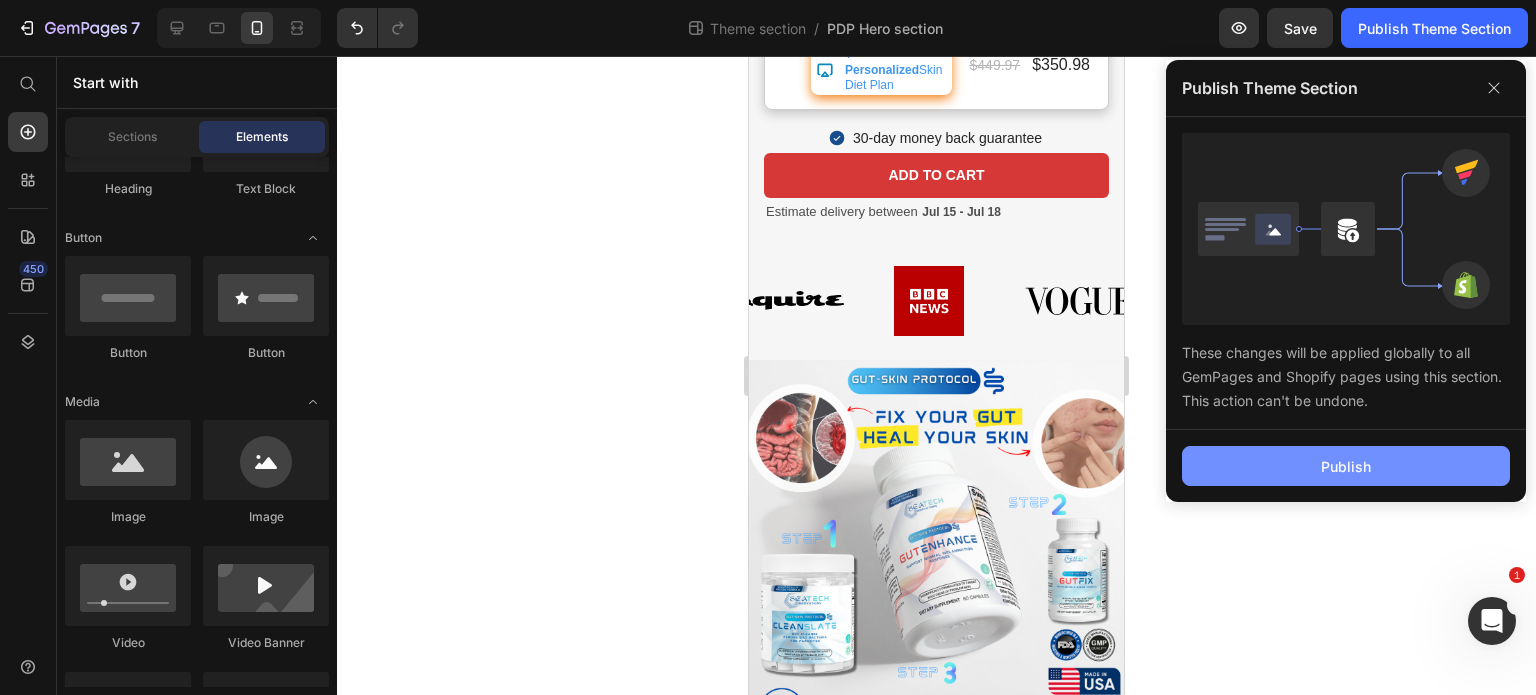 click on "Publish" 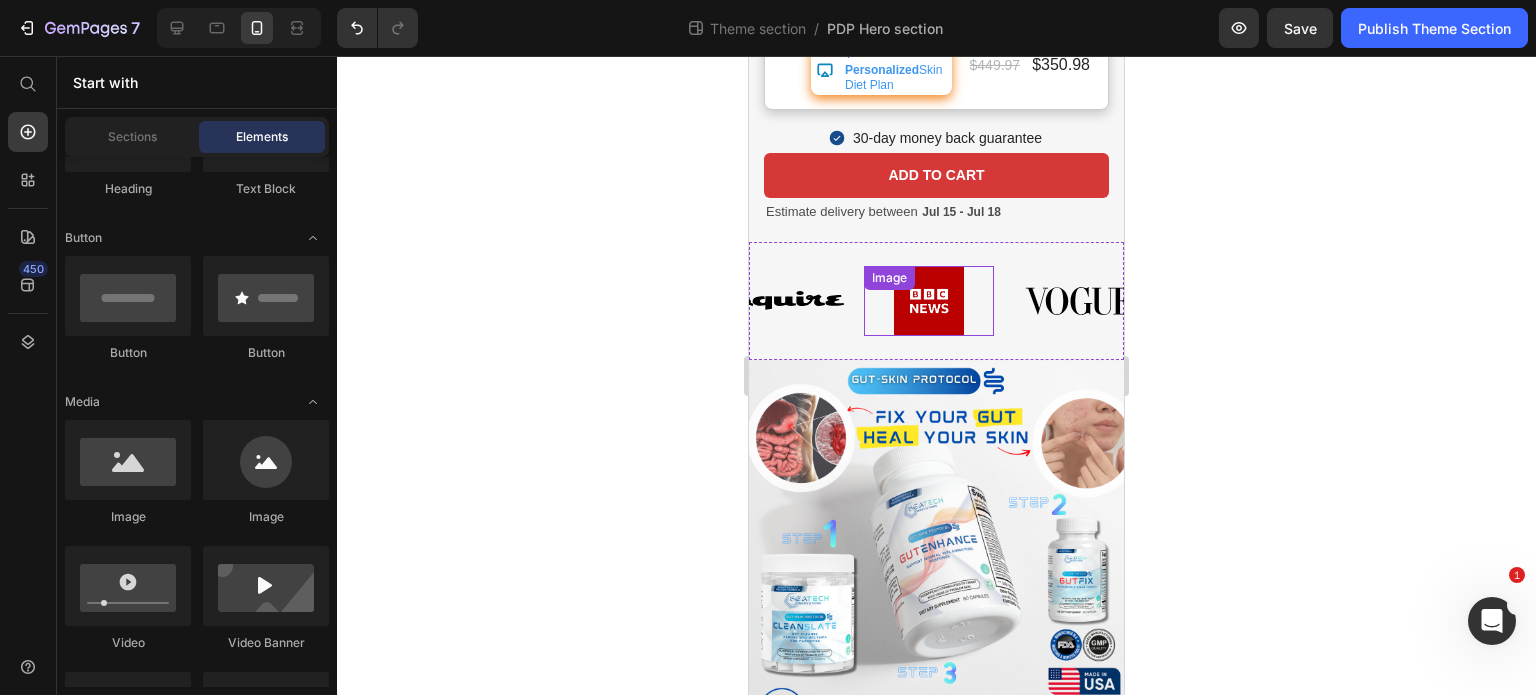 click at bounding box center [929, 301] 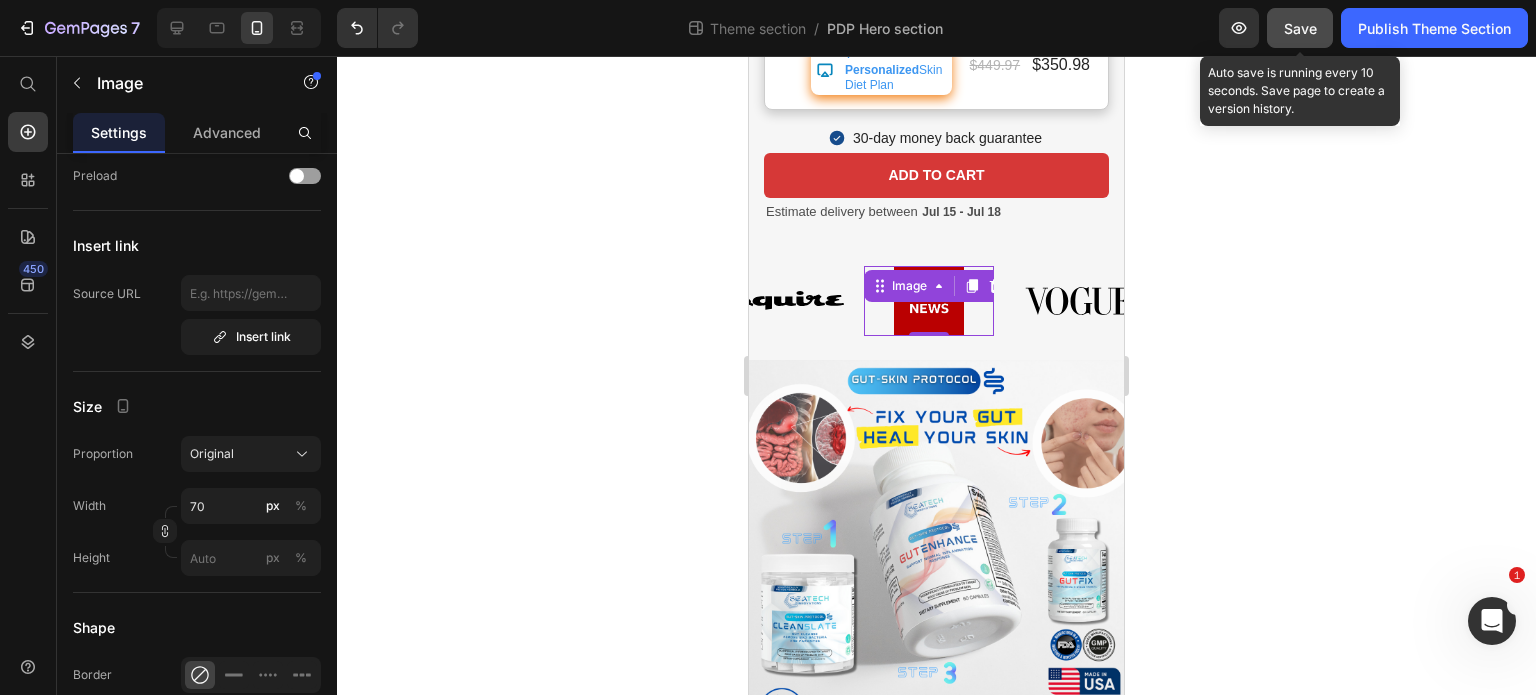 click on "Save" 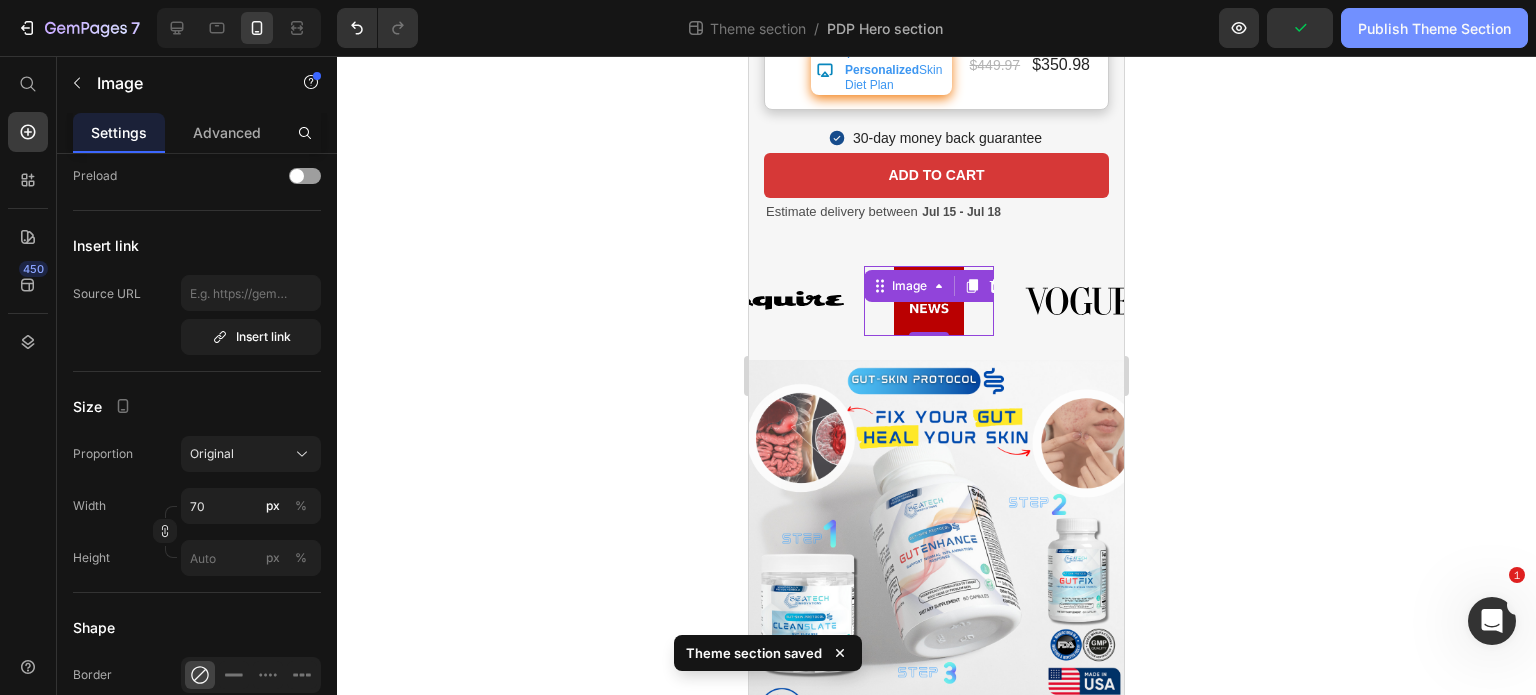 click on "Publish Theme Section" 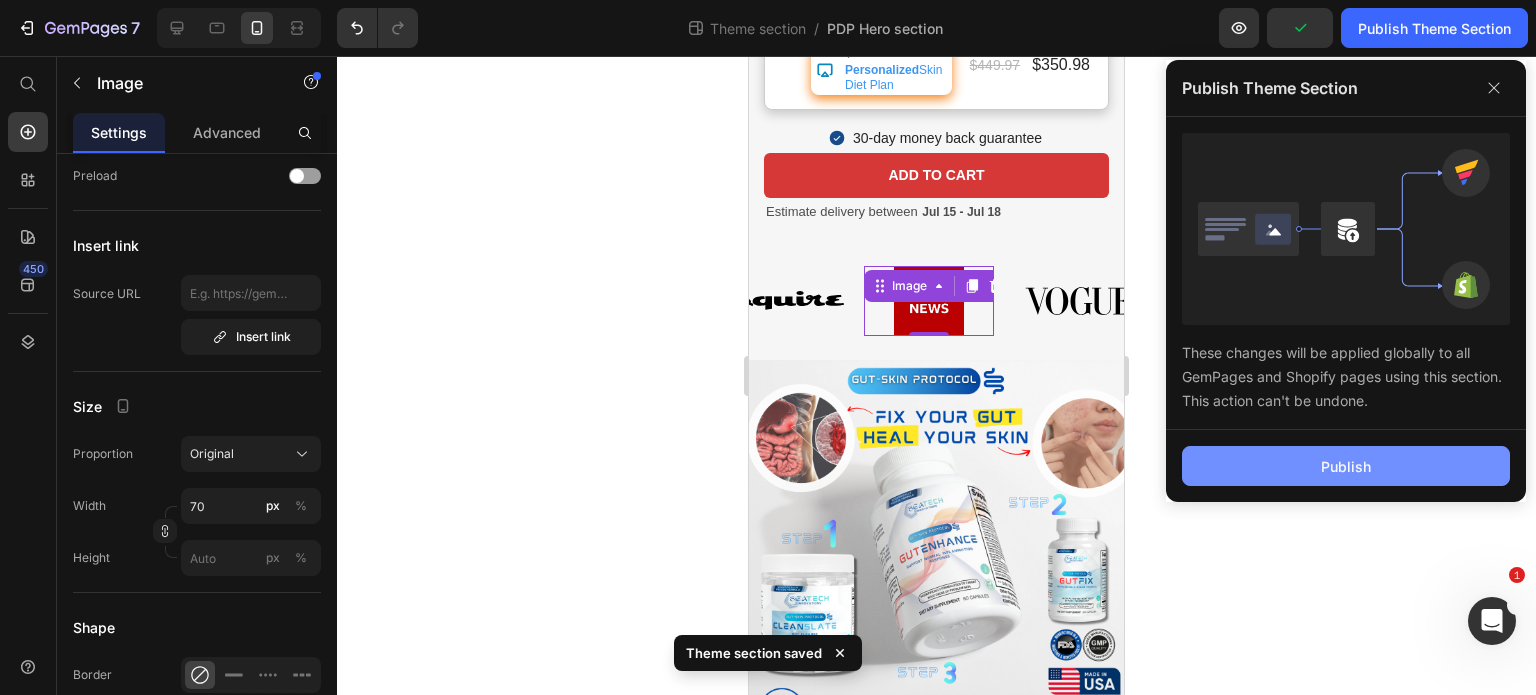 click on "Publish" 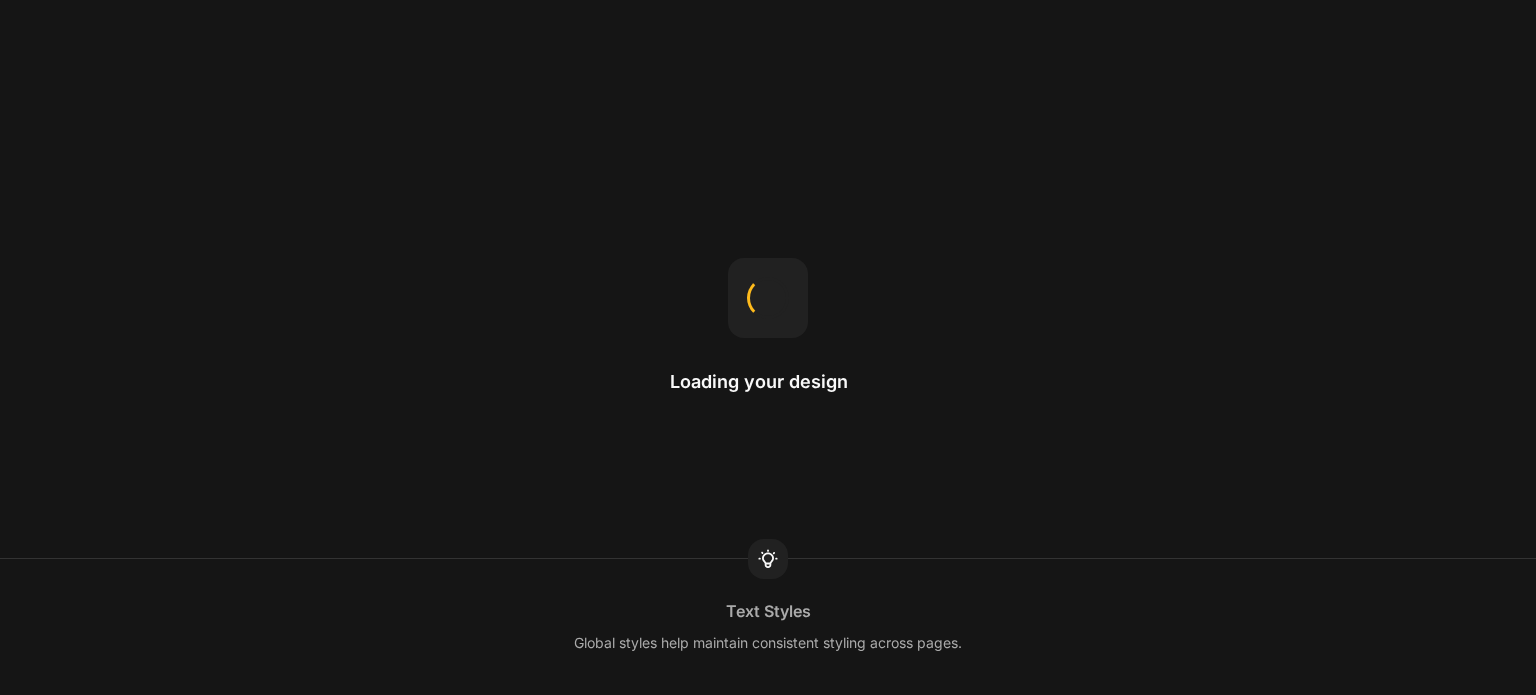 scroll, scrollTop: 0, scrollLeft: 0, axis: both 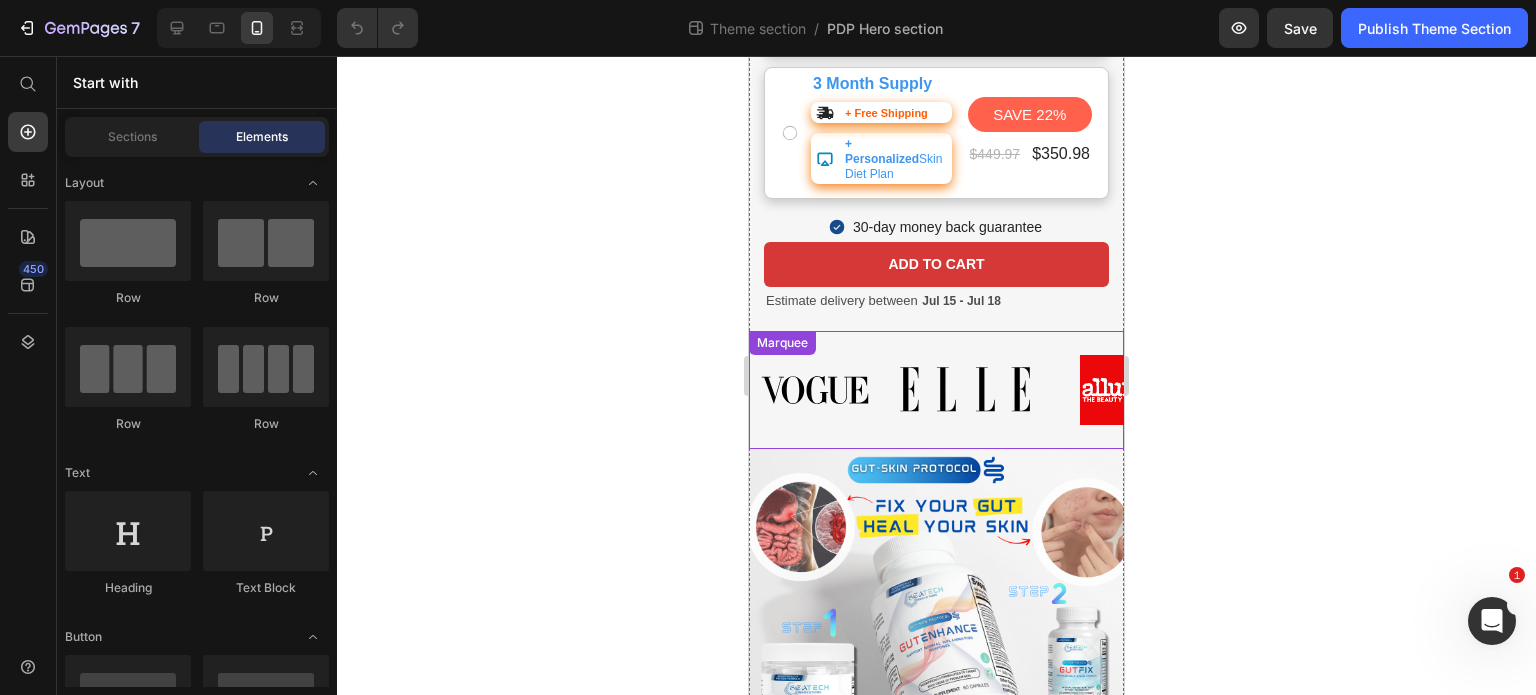 click on "Image Image Image Image Image Image" at bounding box center [1200, 390] 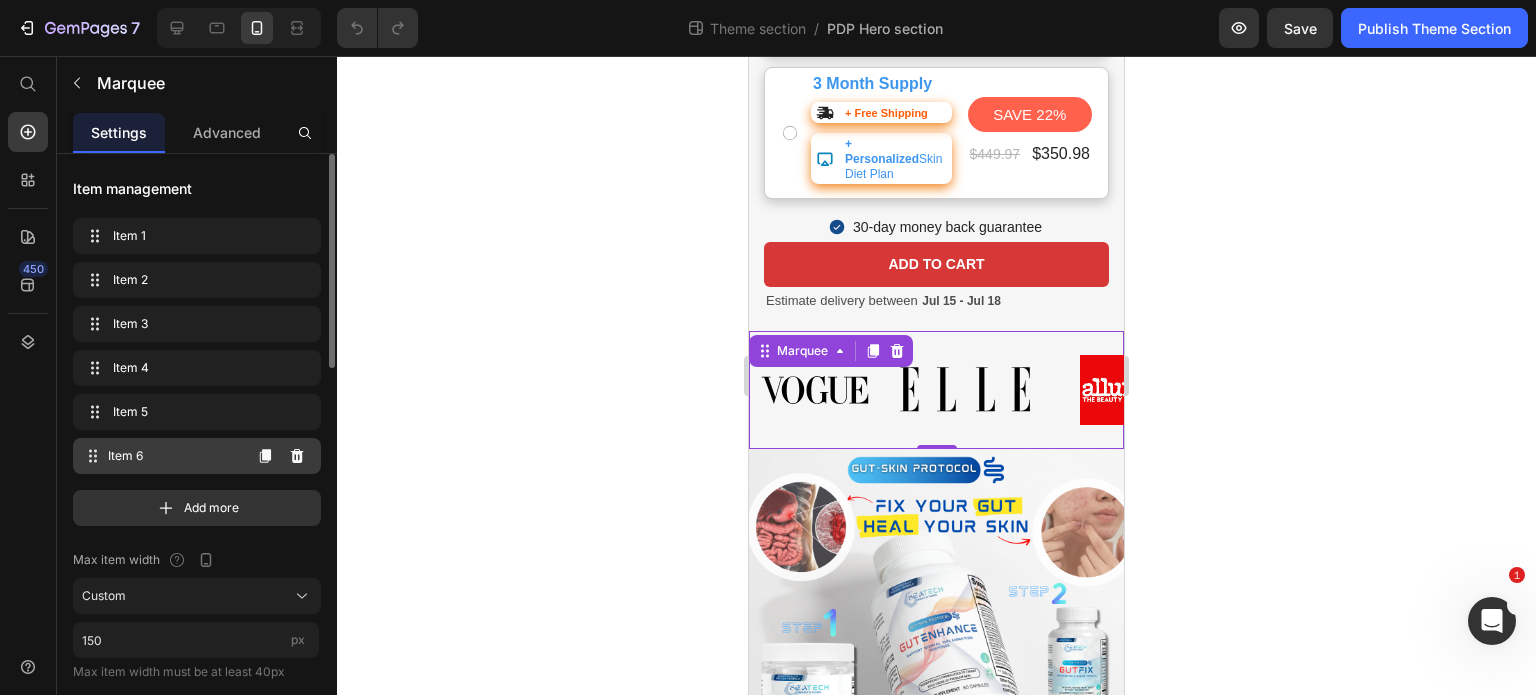 click on "Item 6" at bounding box center [174, 456] 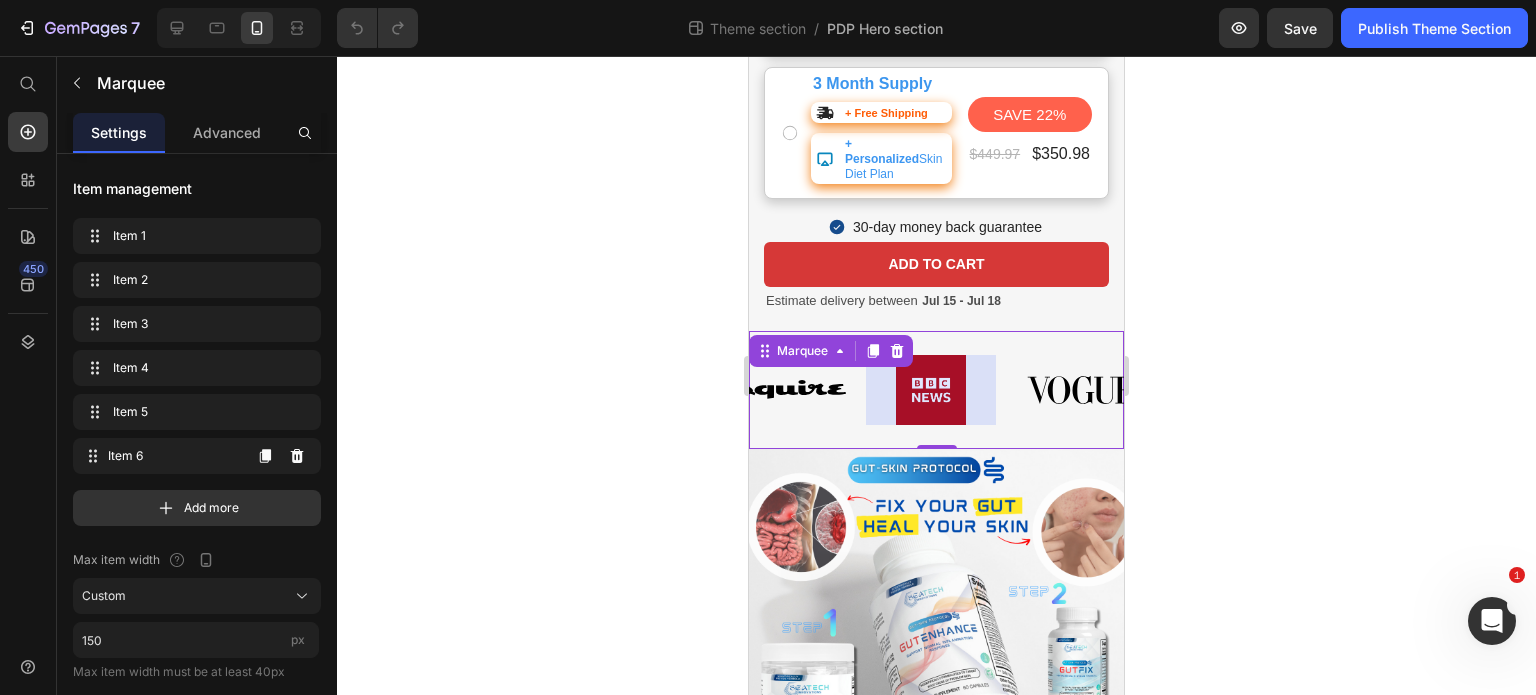 scroll, scrollTop: 0, scrollLeft: 636, axis: horizontal 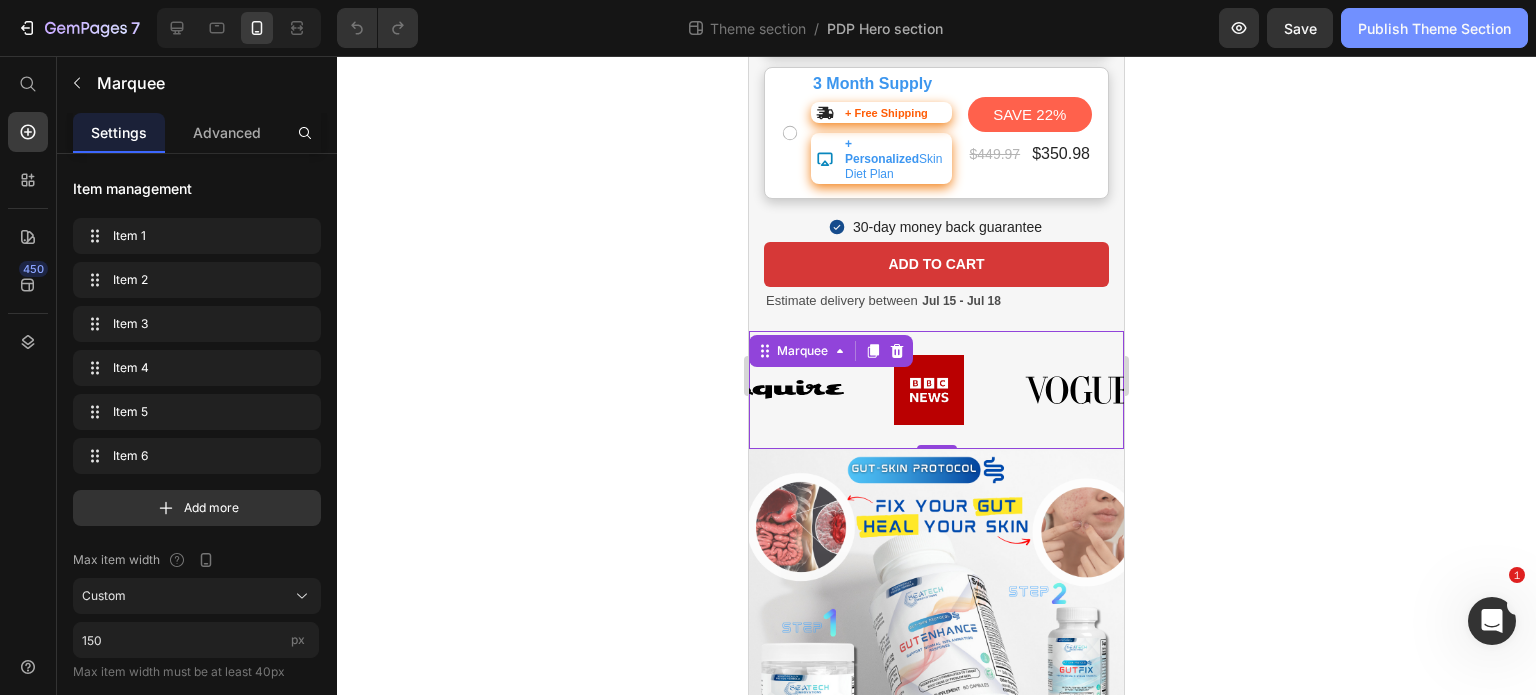 click on "Publish Theme Section" at bounding box center (1434, 28) 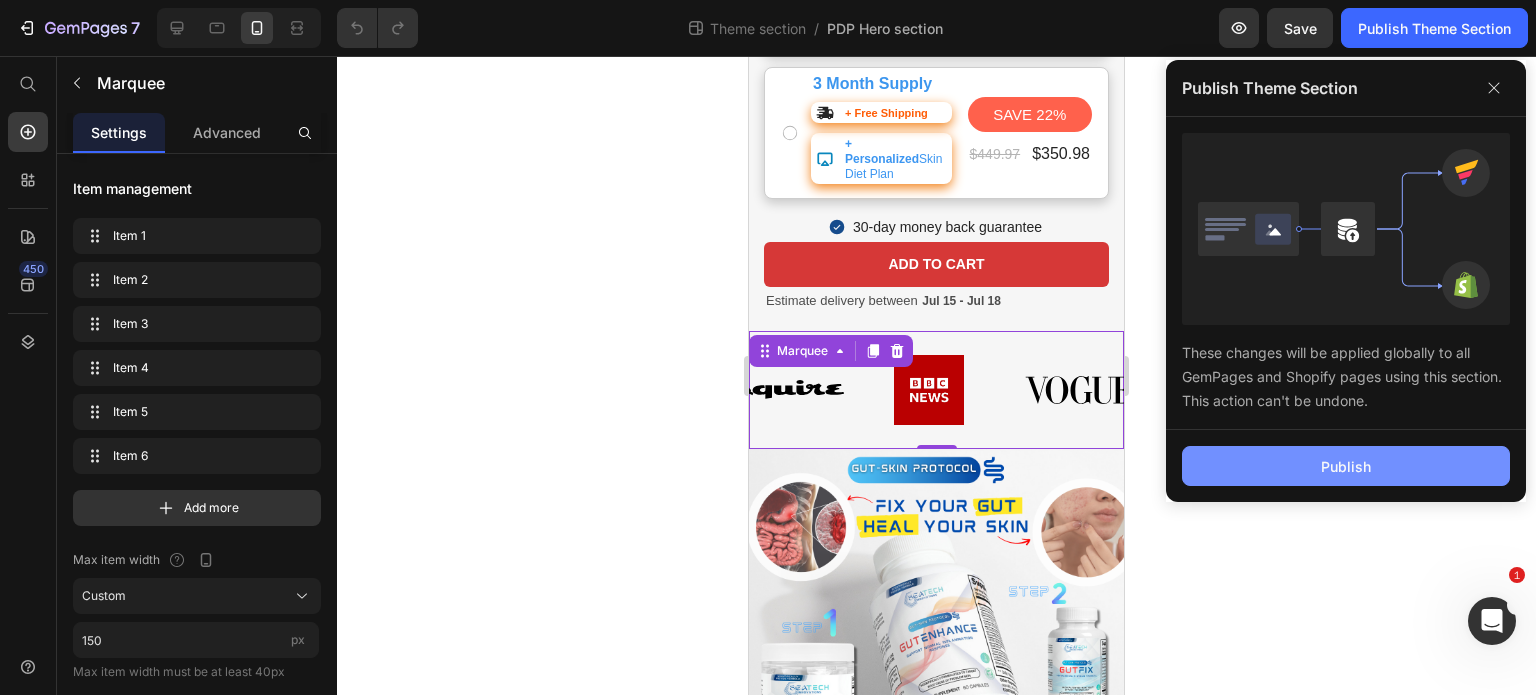 click on "Publish" 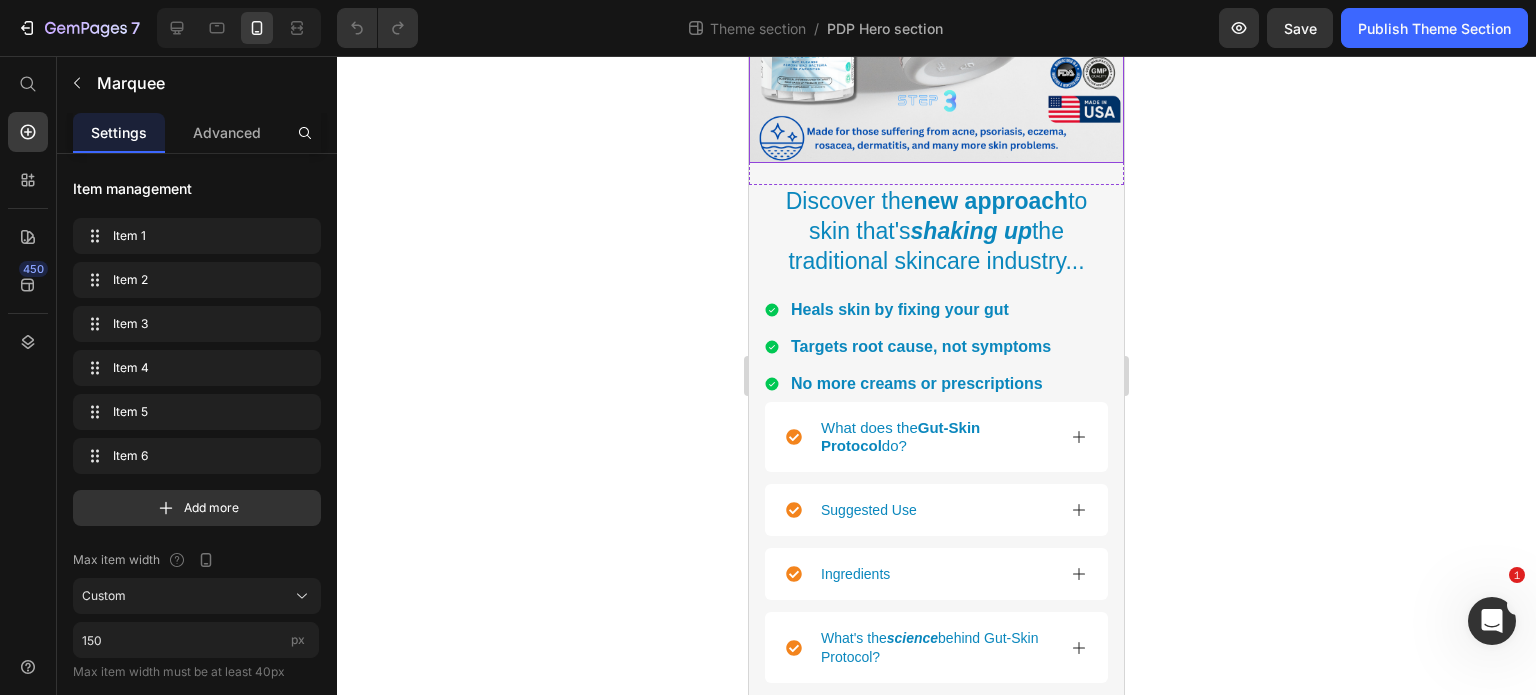 scroll, scrollTop: 1796, scrollLeft: 0, axis: vertical 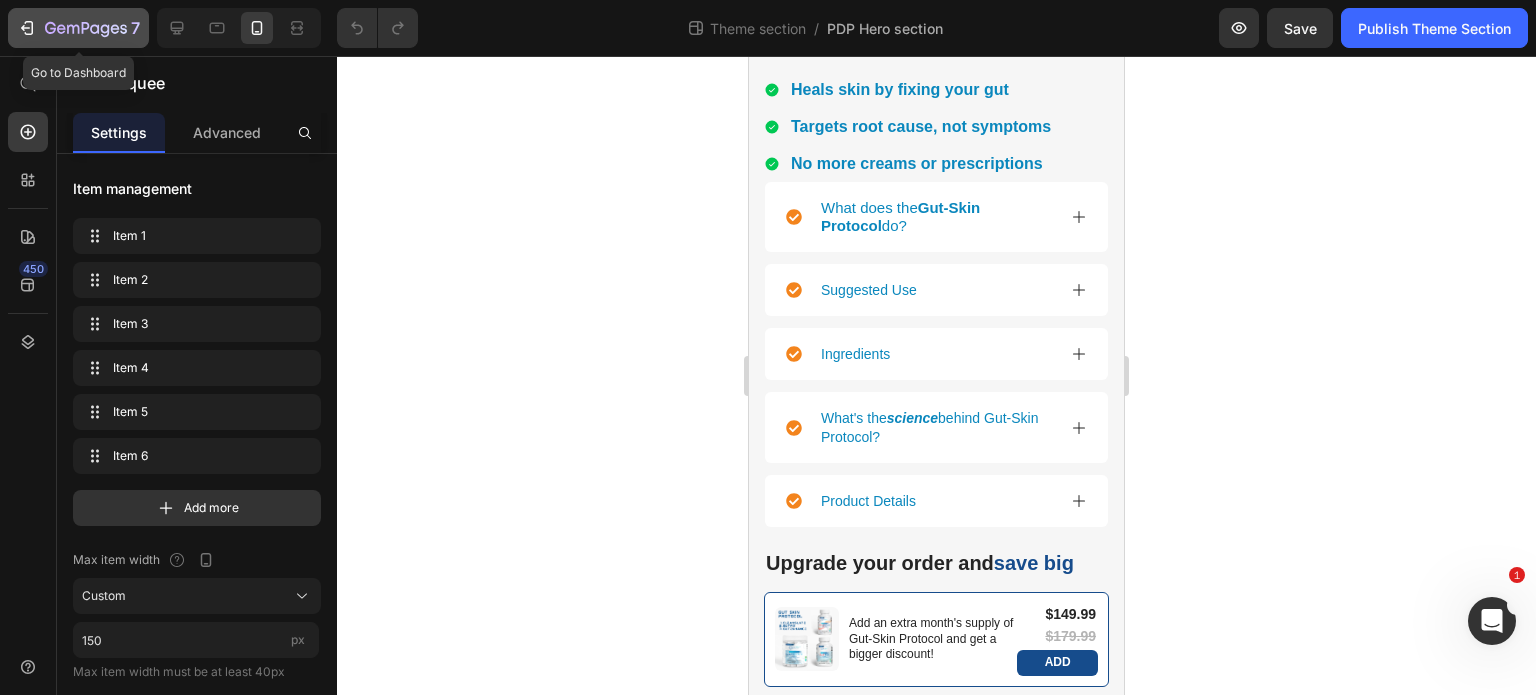 click 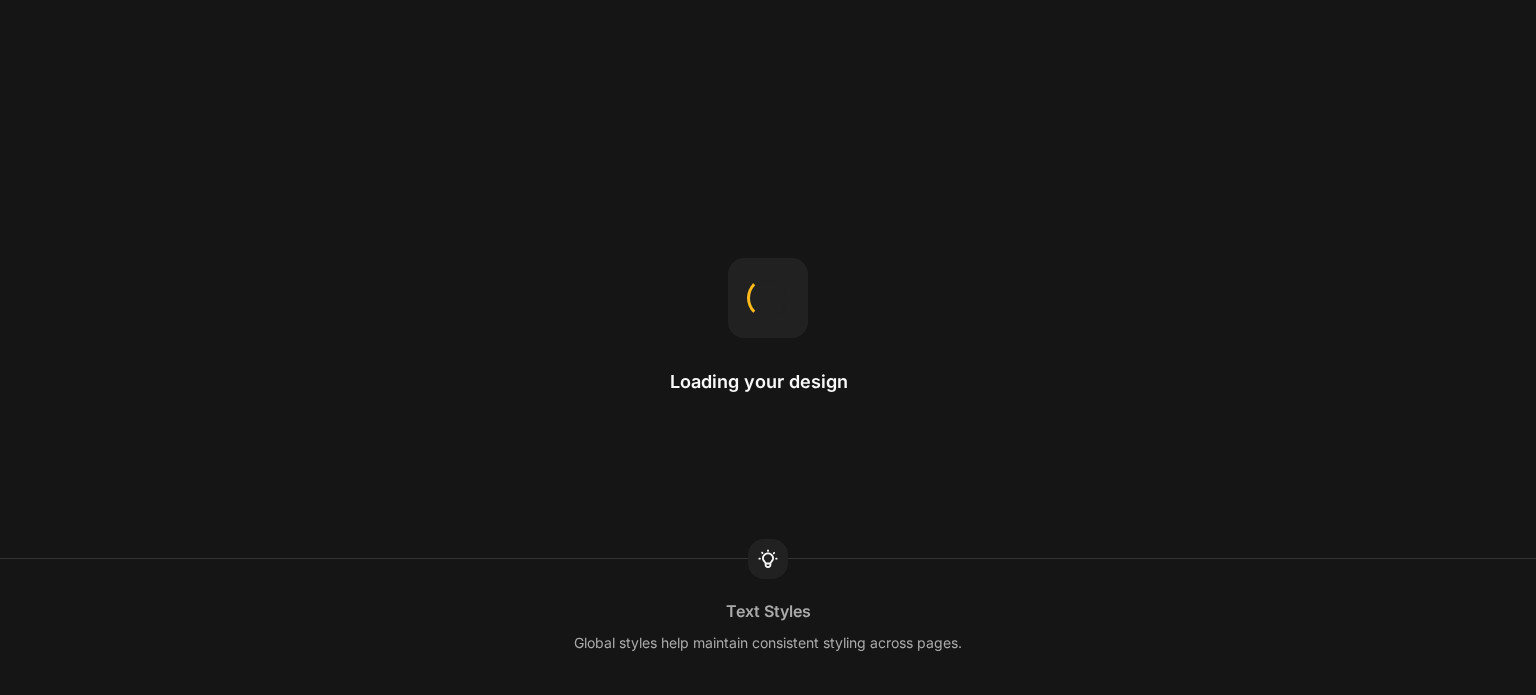 scroll, scrollTop: 0, scrollLeft: 0, axis: both 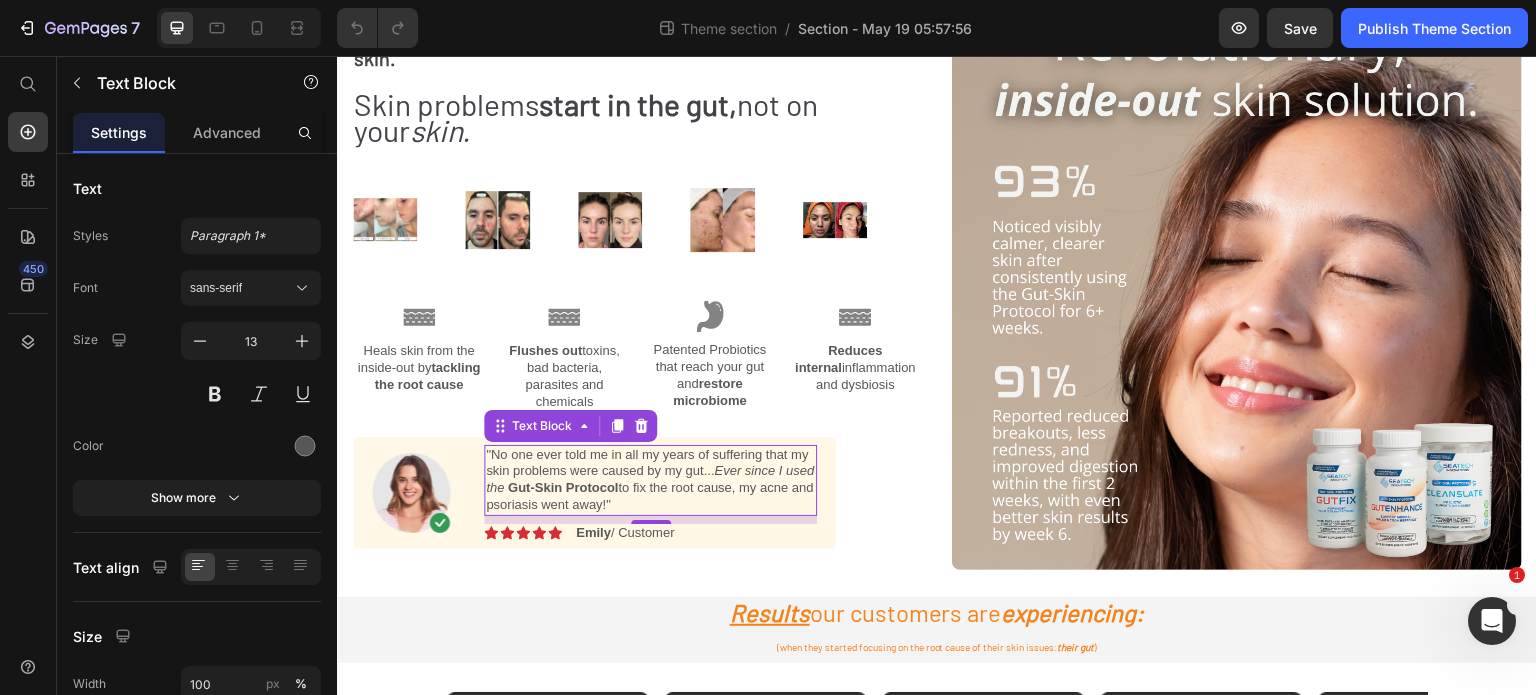 click on ""No one ever told me in all my years of suffering that my skin problems were caused by my gut...  Ever since I used the   Gut-Skin Protocol  to fix the root cause, my acne and psoriasis went away!"" at bounding box center [650, 481] 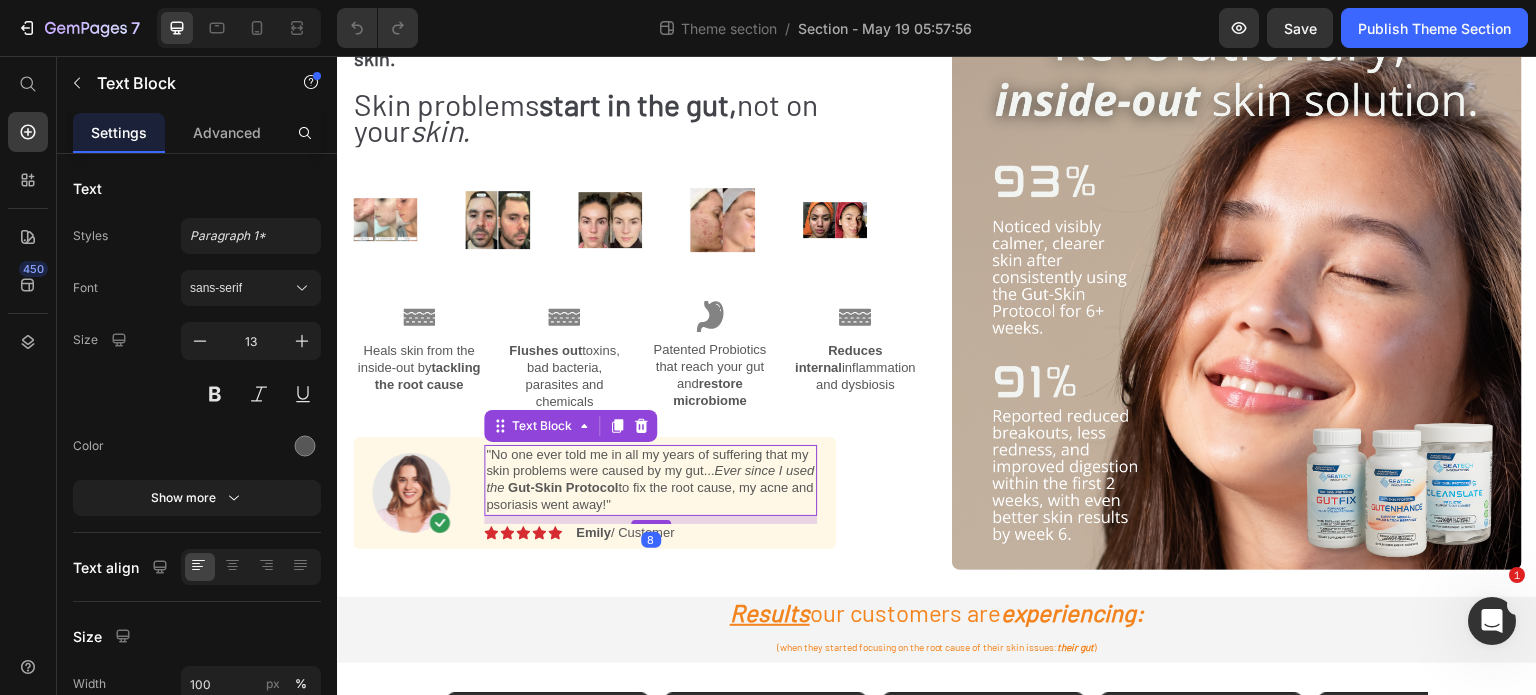 click on ""No one ever told me in all my years of suffering that my skin problems were caused by my gut...  Ever since I used the   Gut-Skin Protocol  to fix the root cause, my acne and psoriasis went away!"" at bounding box center [650, 481] 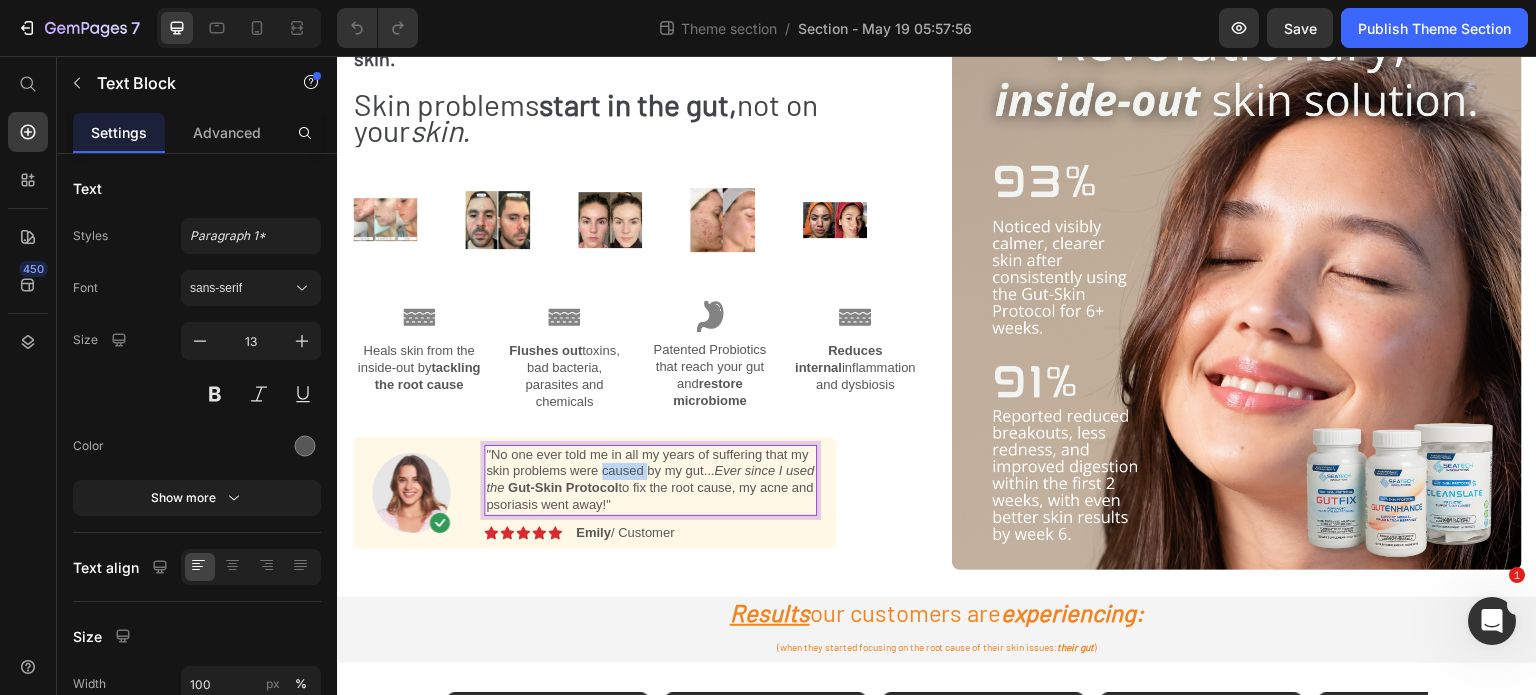 click on ""No one ever told me in all my years of suffering that my skin problems were caused by my gut...  Ever since I used the   Gut-Skin Protocol  to fix the root cause, my acne and psoriasis went away!"" at bounding box center (650, 481) 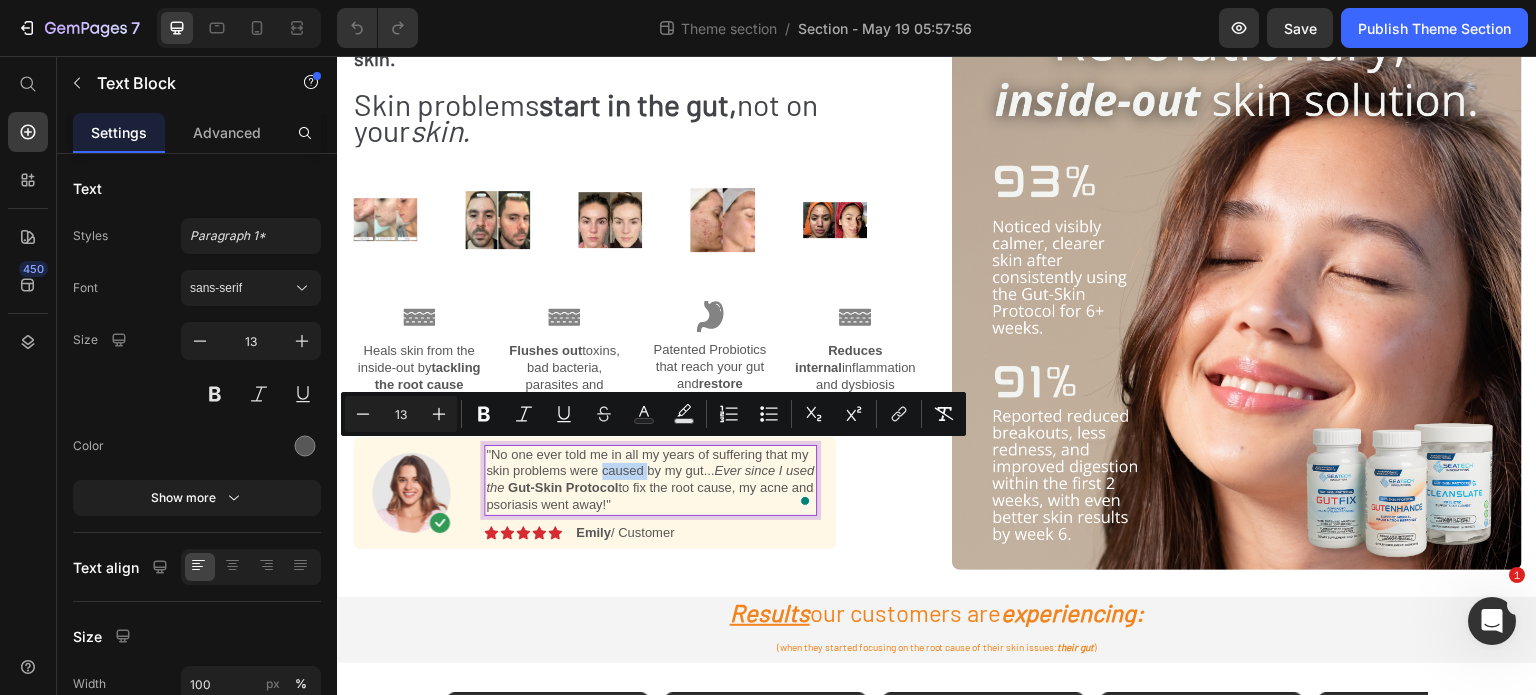 copy on ""No one ever told me in all my years of suffering that my skin problems were caused by my gut...  Ever since I used the   Gut-Skin Protocol  to fix the root cause, my acne and psoriasis went away!"" 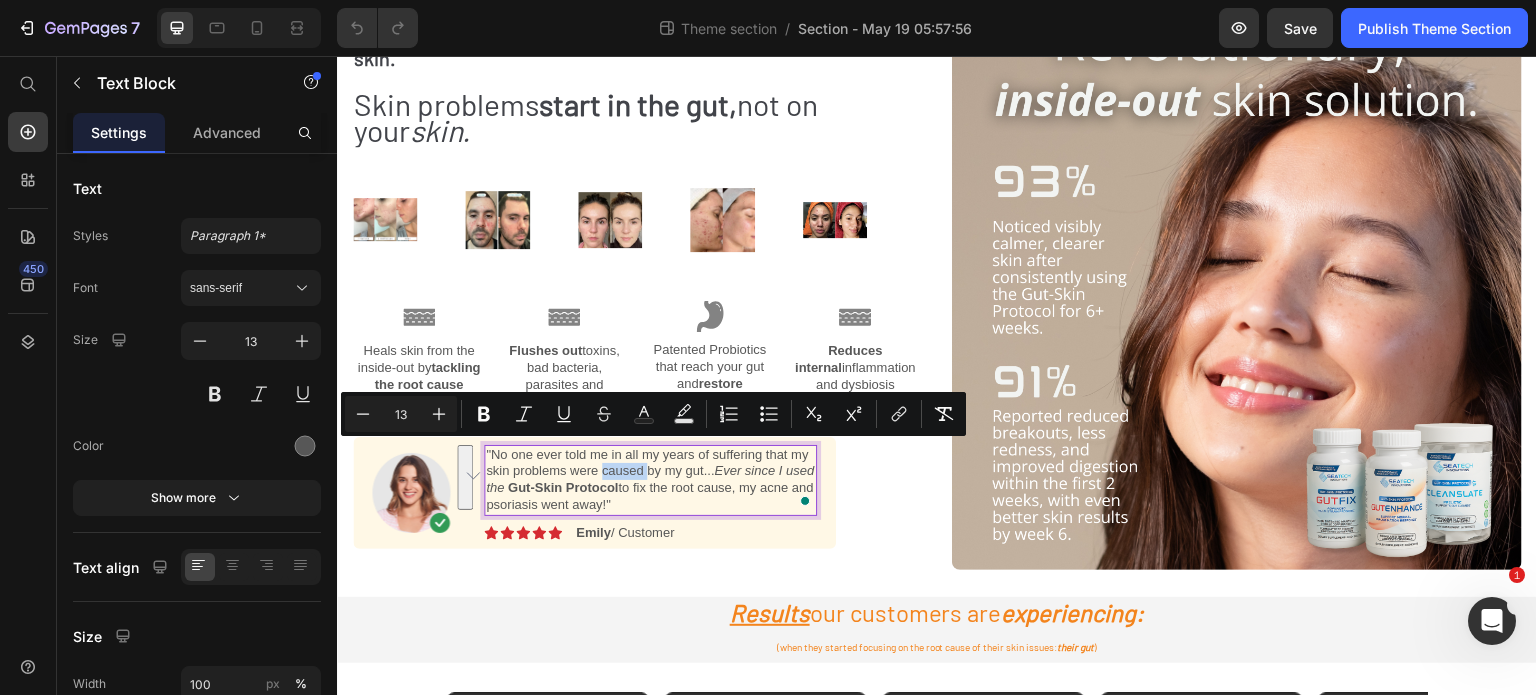 click on ""No one ever told me in all my years of suffering that my skin problems were caused by my gut...  Ever since I used the   Gut-Skin Protocol  to fix the root cause, my acne and psoriasis went away!"" at bounding box center [650, 481] 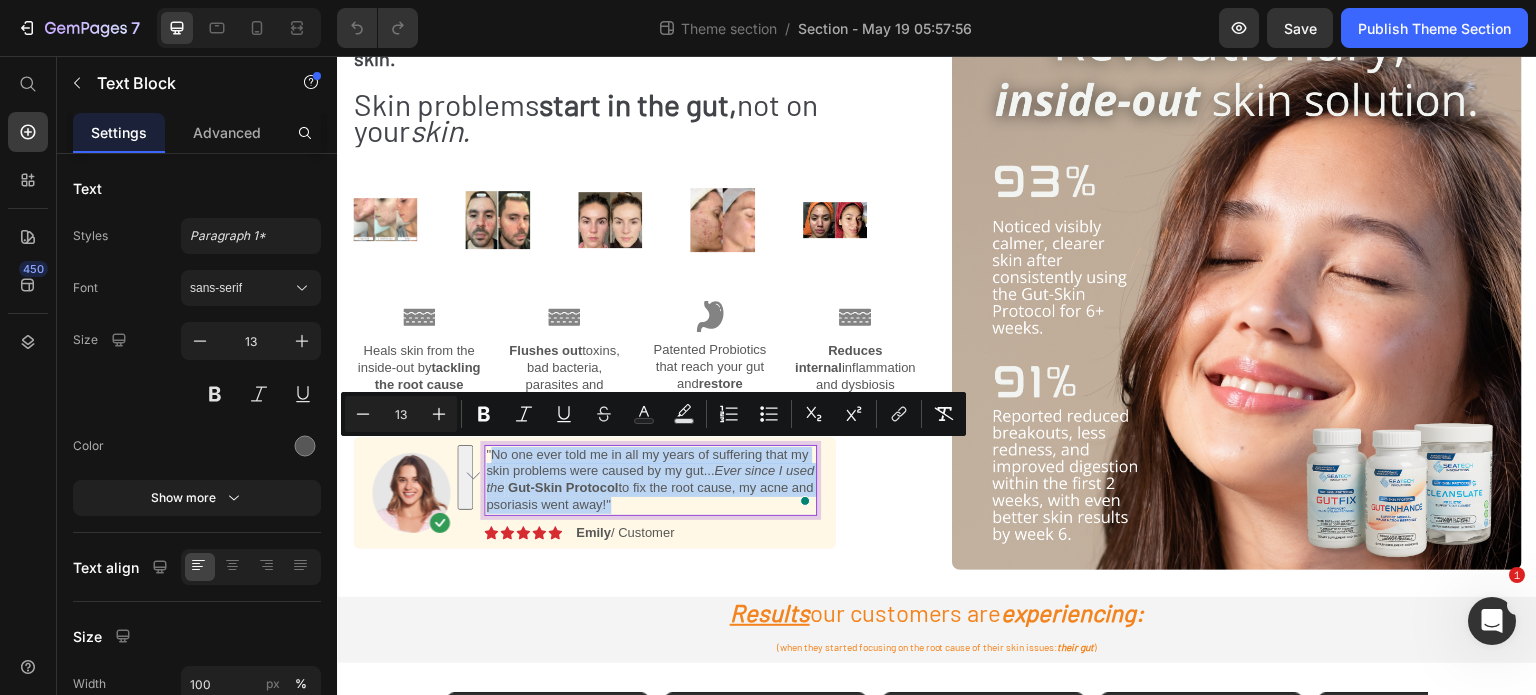 drag, startPoint x: 662, startPoint y: 505, endPoint x: 492, endPoint y: 450, distance: 178.67569 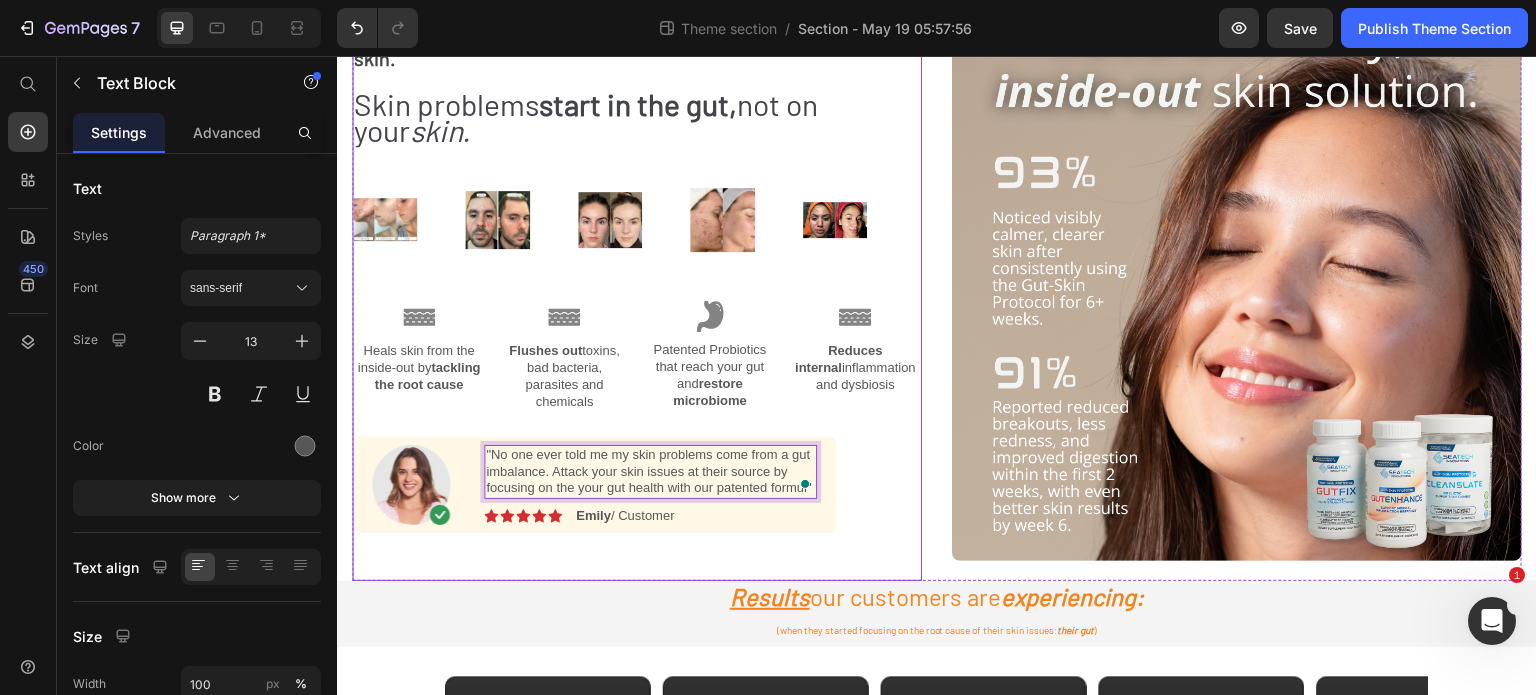 scroll, scrollTop: 170, scrollLeft: 0, axis: vertical 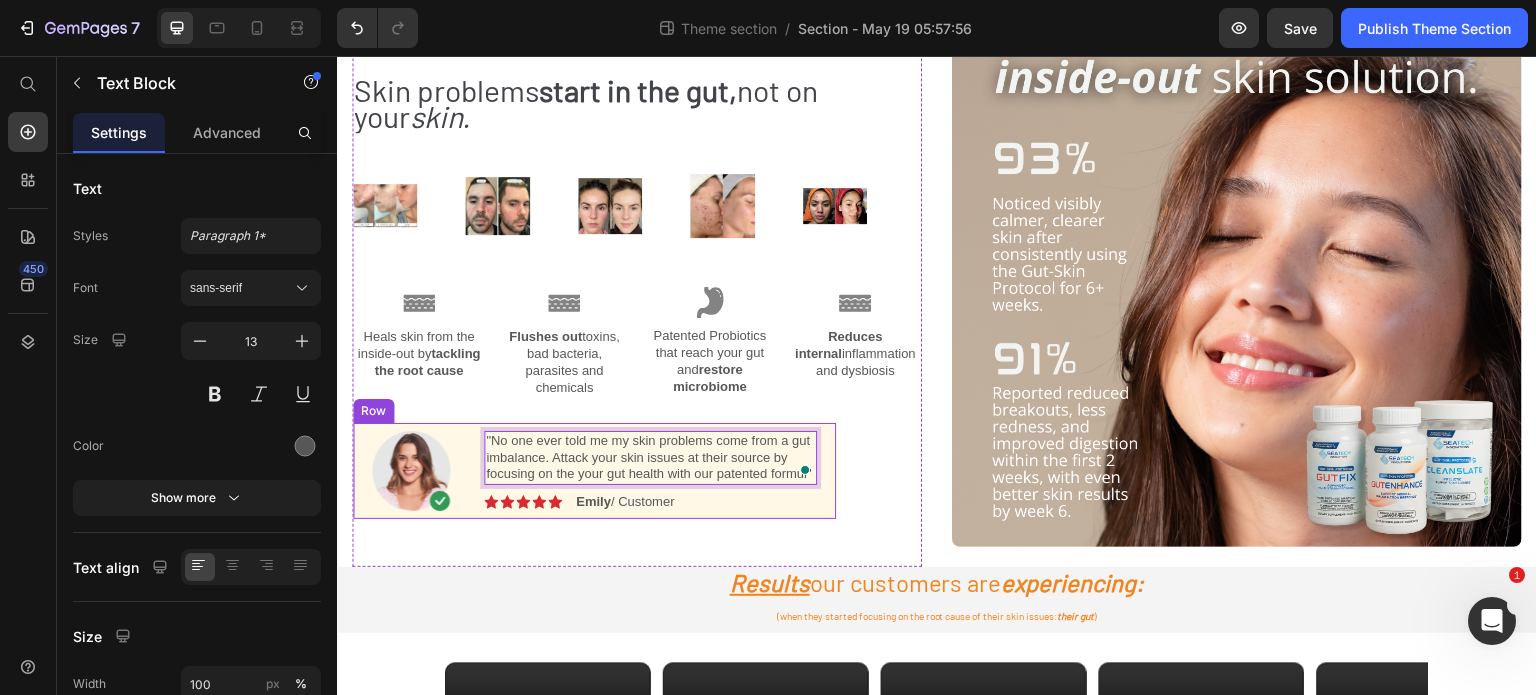 click on "Emily  / Customer" at bounding box center (625, 501) 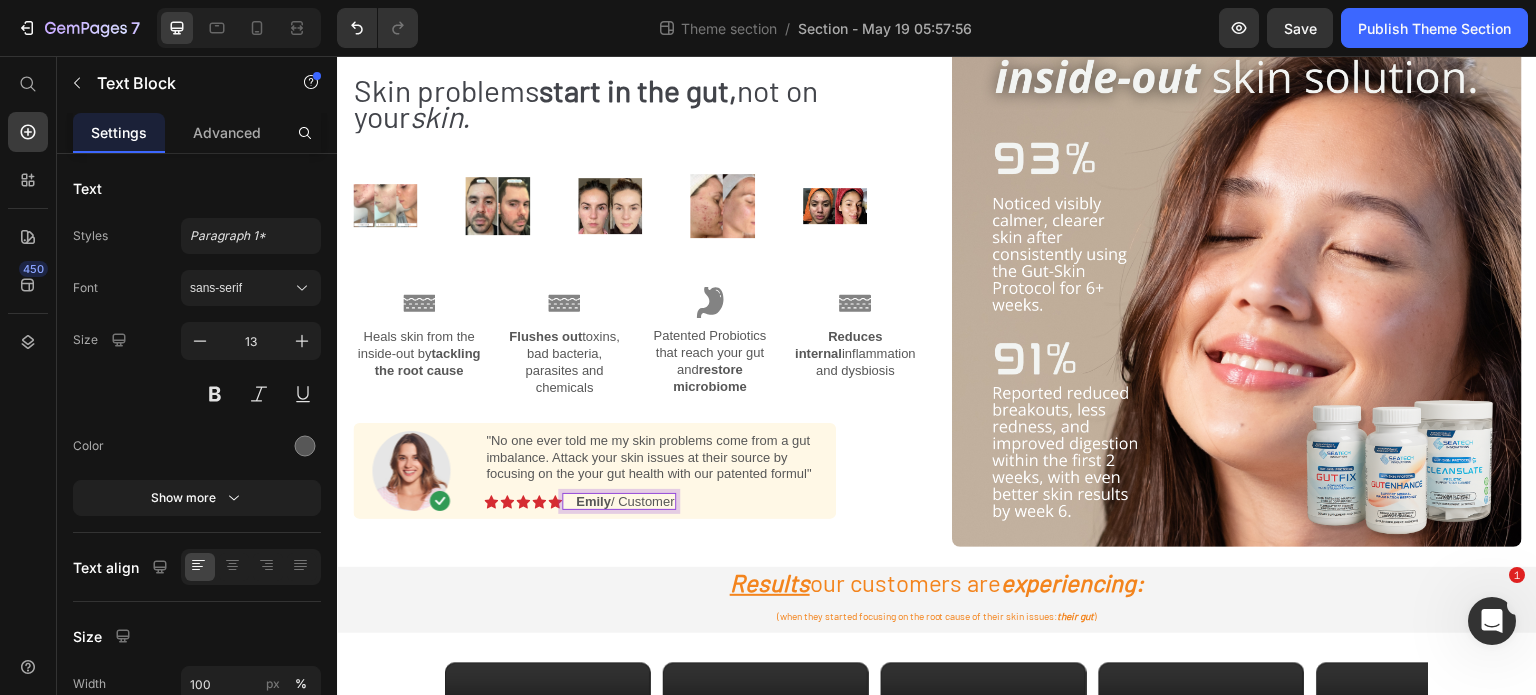 click on "Emily  / Customer" at bounding box center (625, 501) 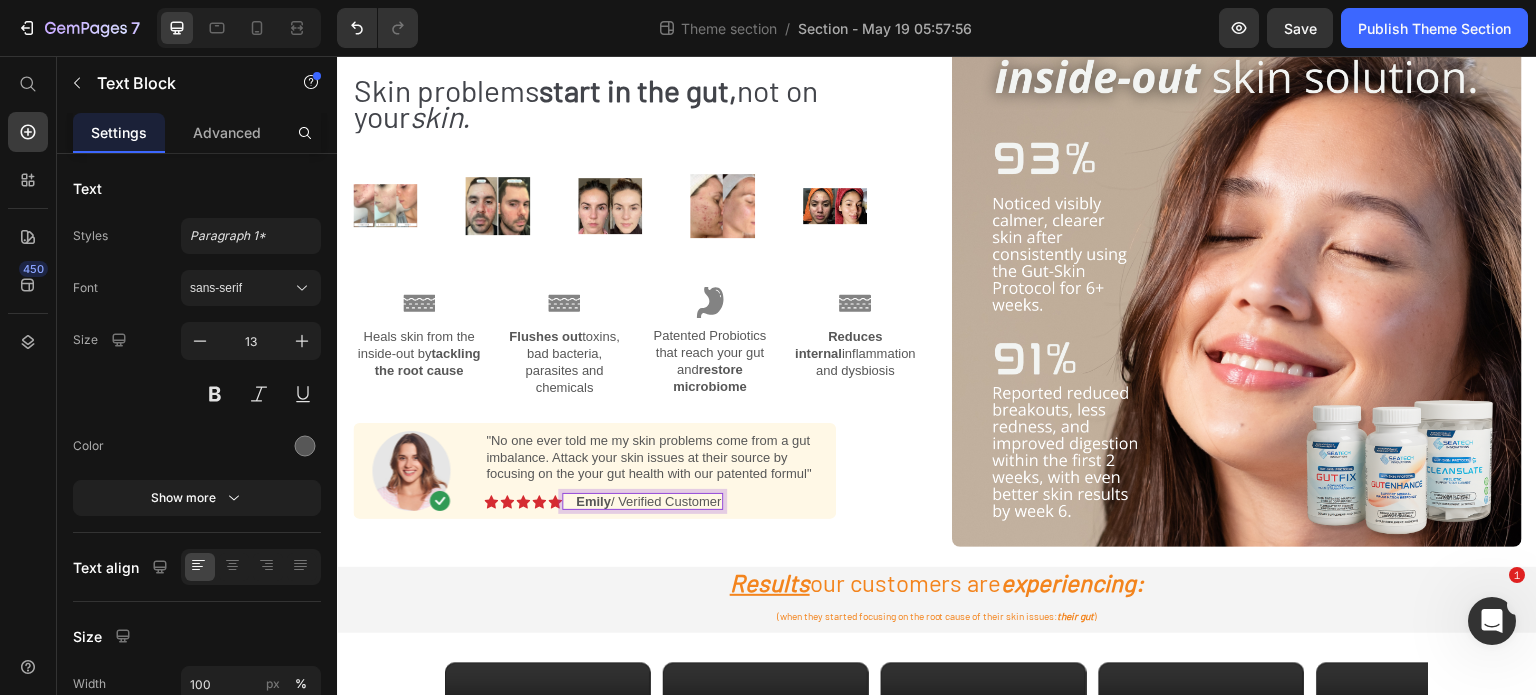 click on "Emily  / Verified Customer" at bounding box center [648, 501] 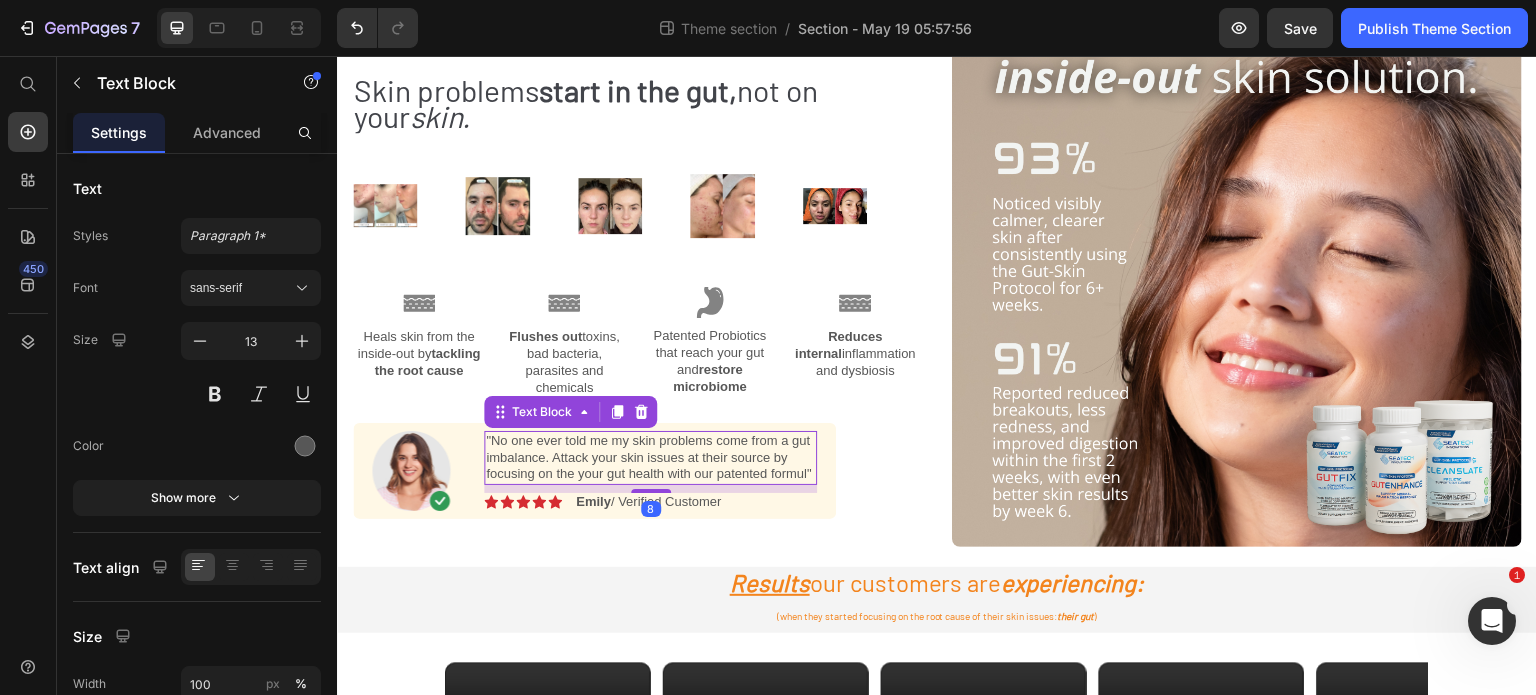 scroll, scrollTop: 439, scrollLeft: 0, axis: vertical 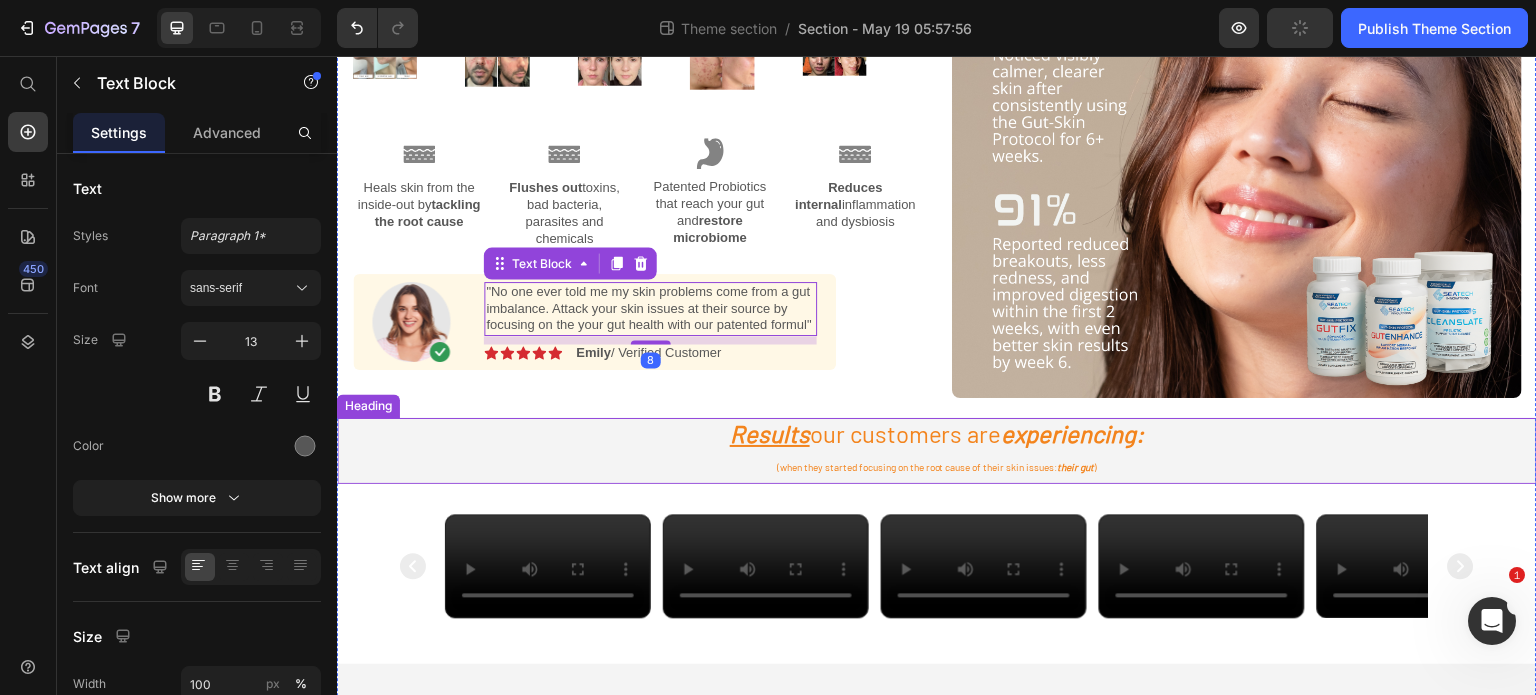 click on "Results  our customers are  experiencing:" at bounding box center (937, 433) 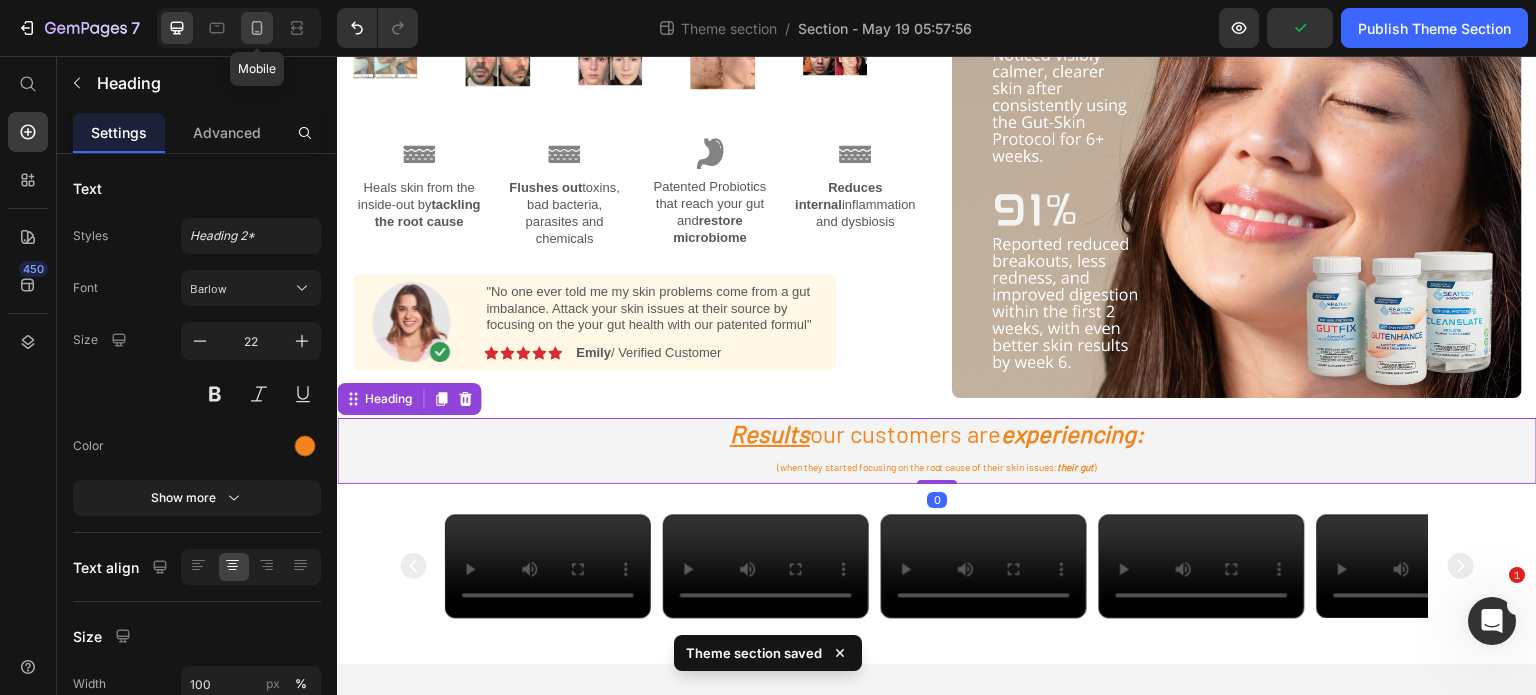 click 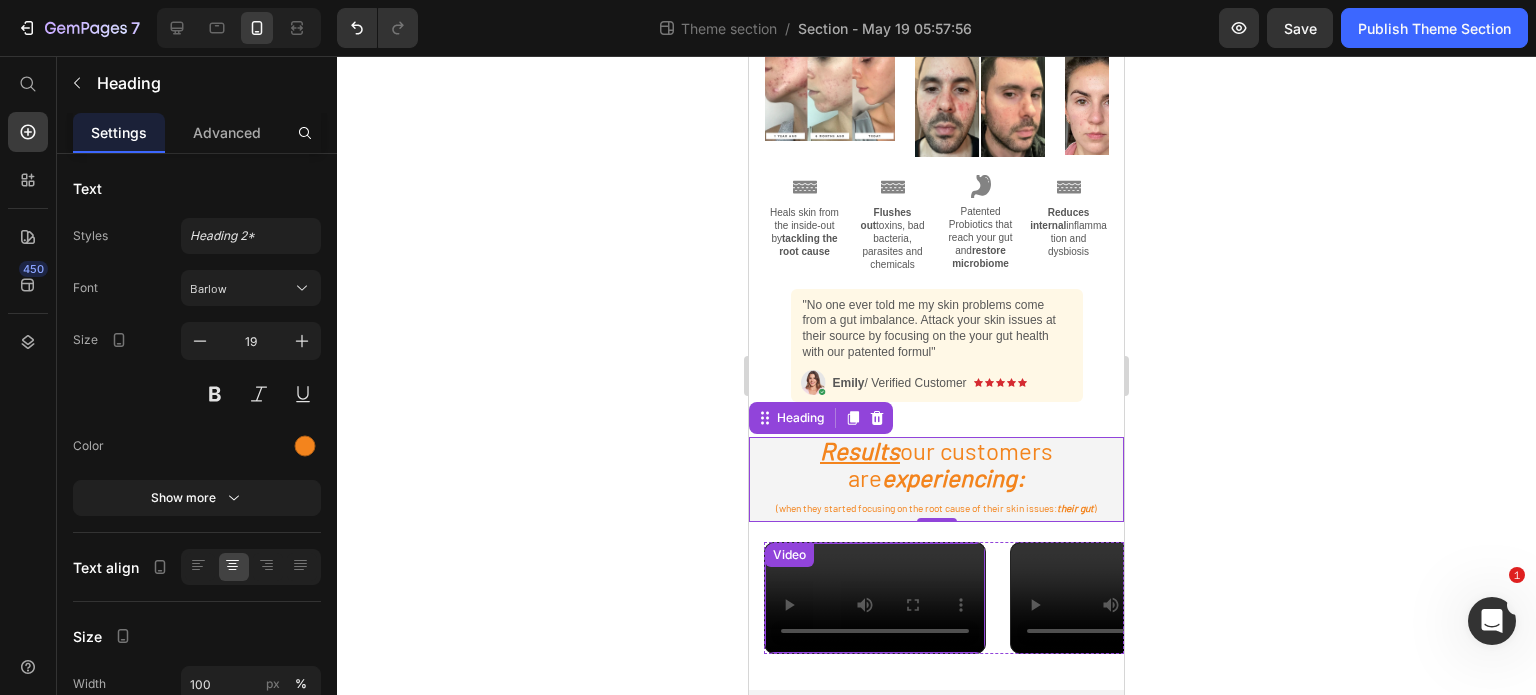 scroll, scrollTop: 681, scrollLeft: 0, axis: vertical 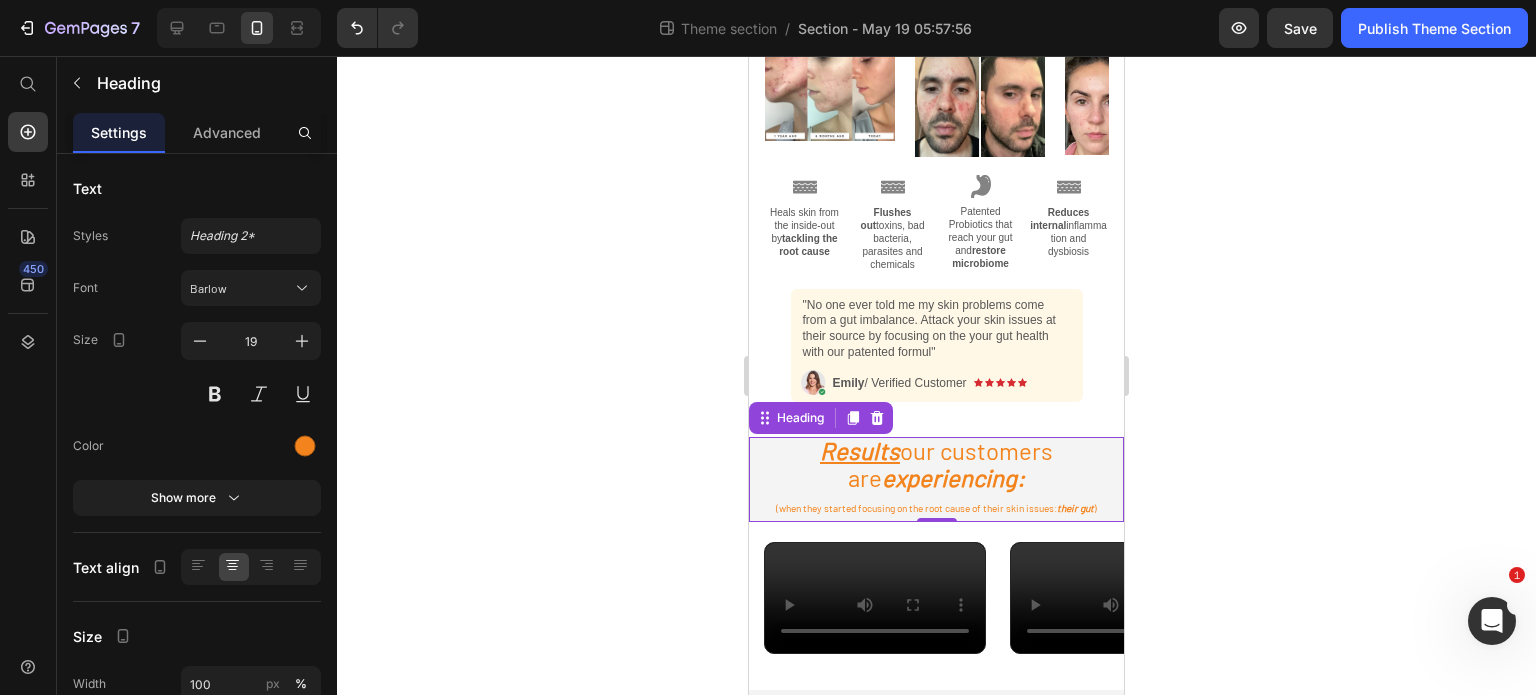 click 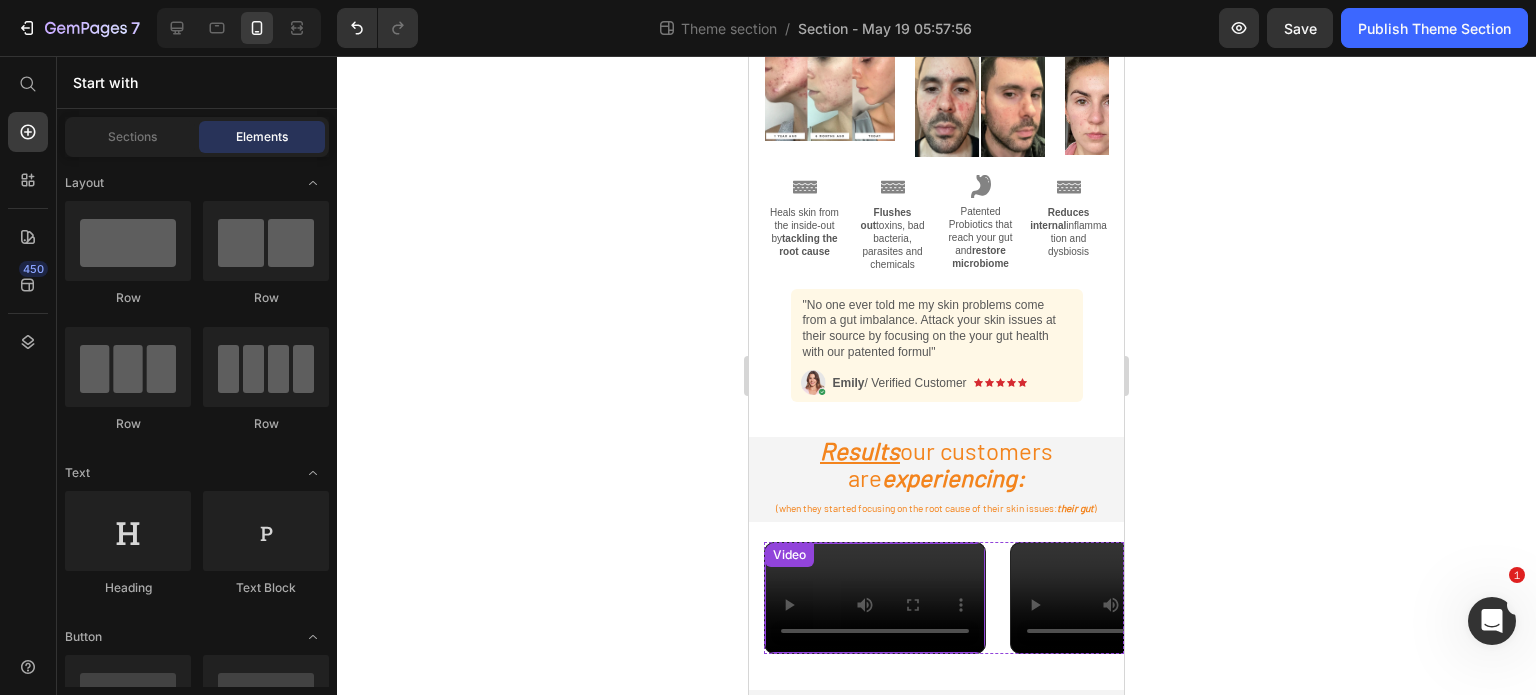 scroll, scrollTop: 693, scrollLeft: 0, axis: vertical 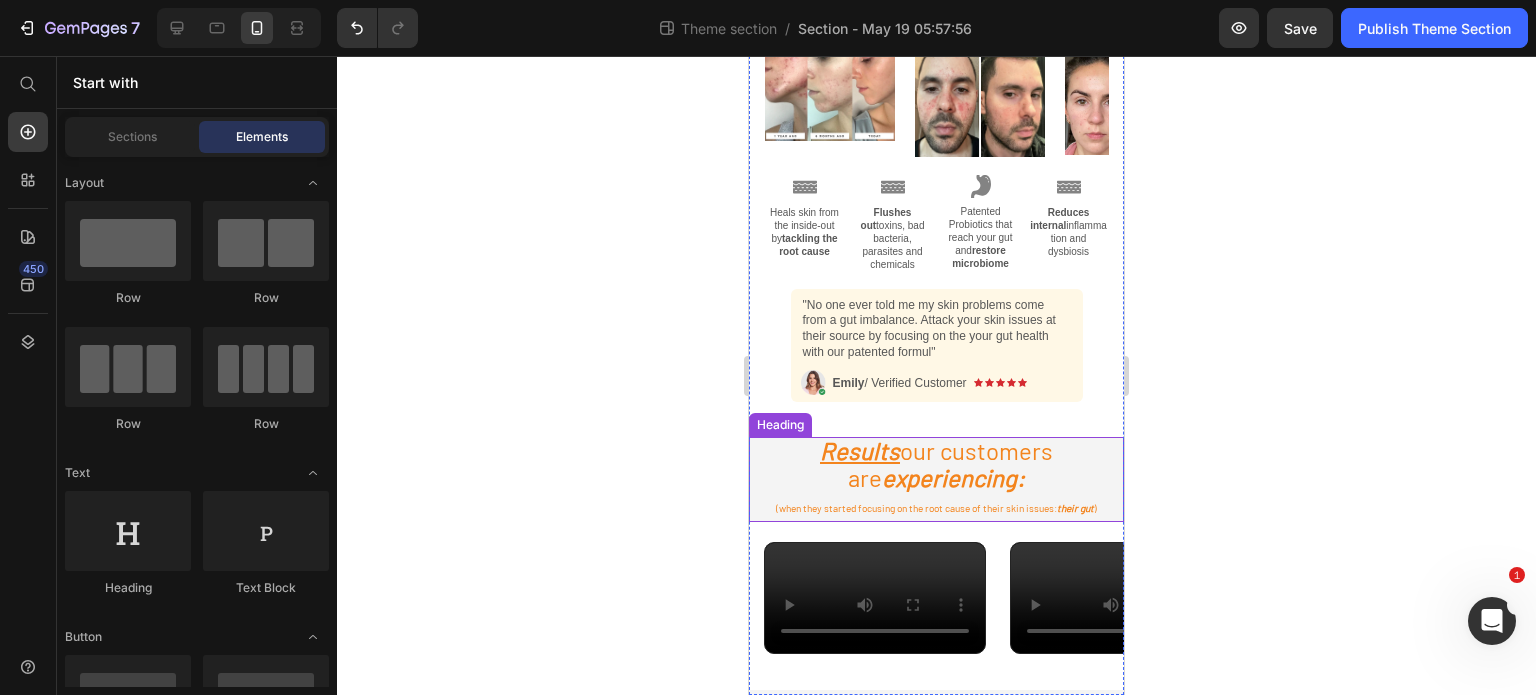 click on "Results  our customers are  experiencing: (when they started focusing on the root cause of their skin issues:  their gut )" at bounding box center [936, 479] 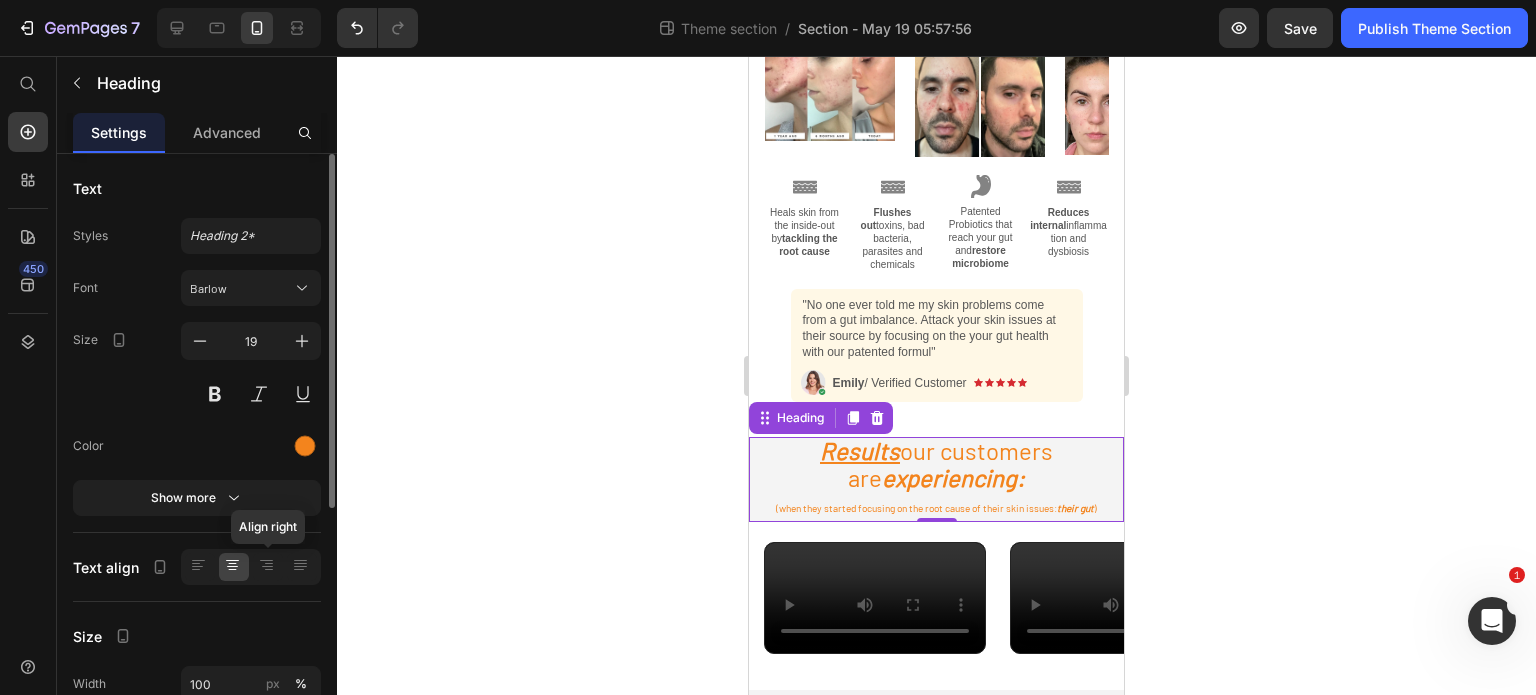 scroll, scrollTop: 60, scrollLeft: 0, axis: vertical 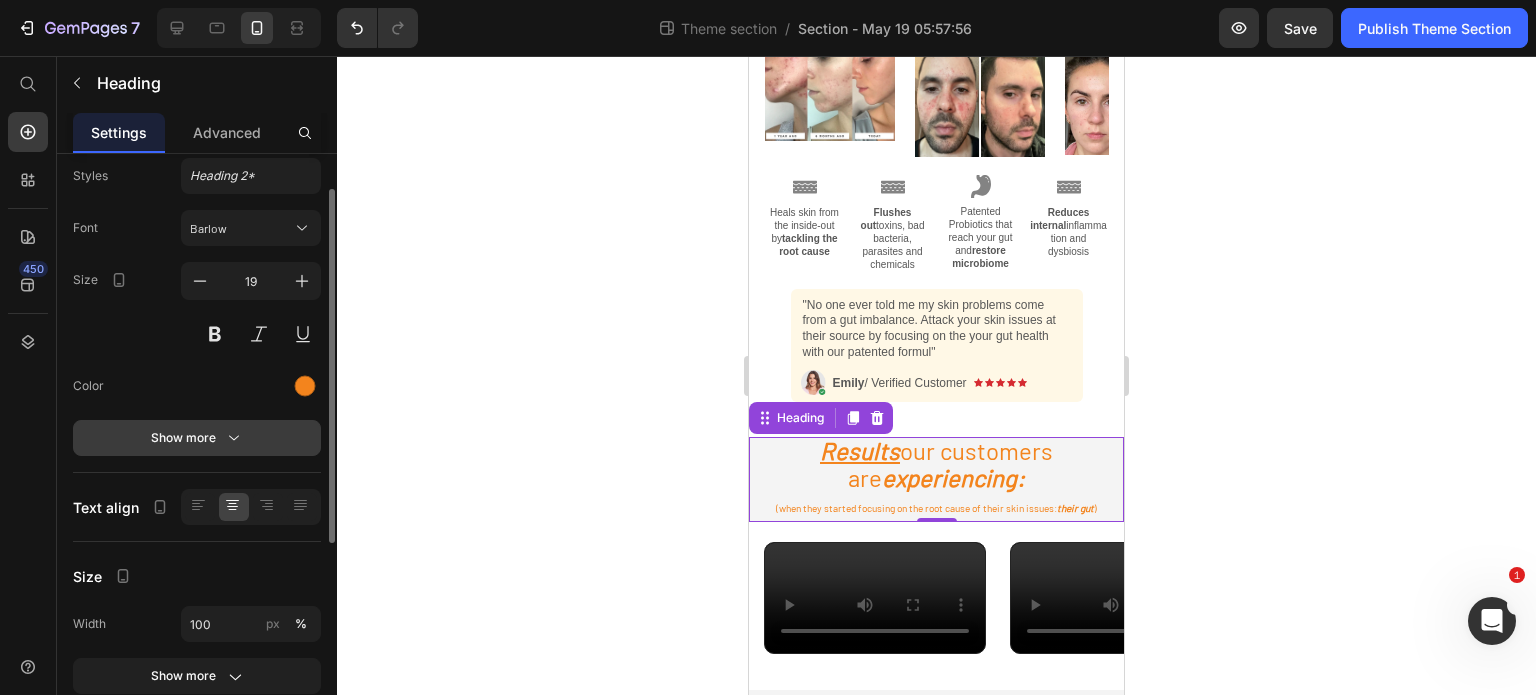 click on "Show more" at bounding box center (197, 438) 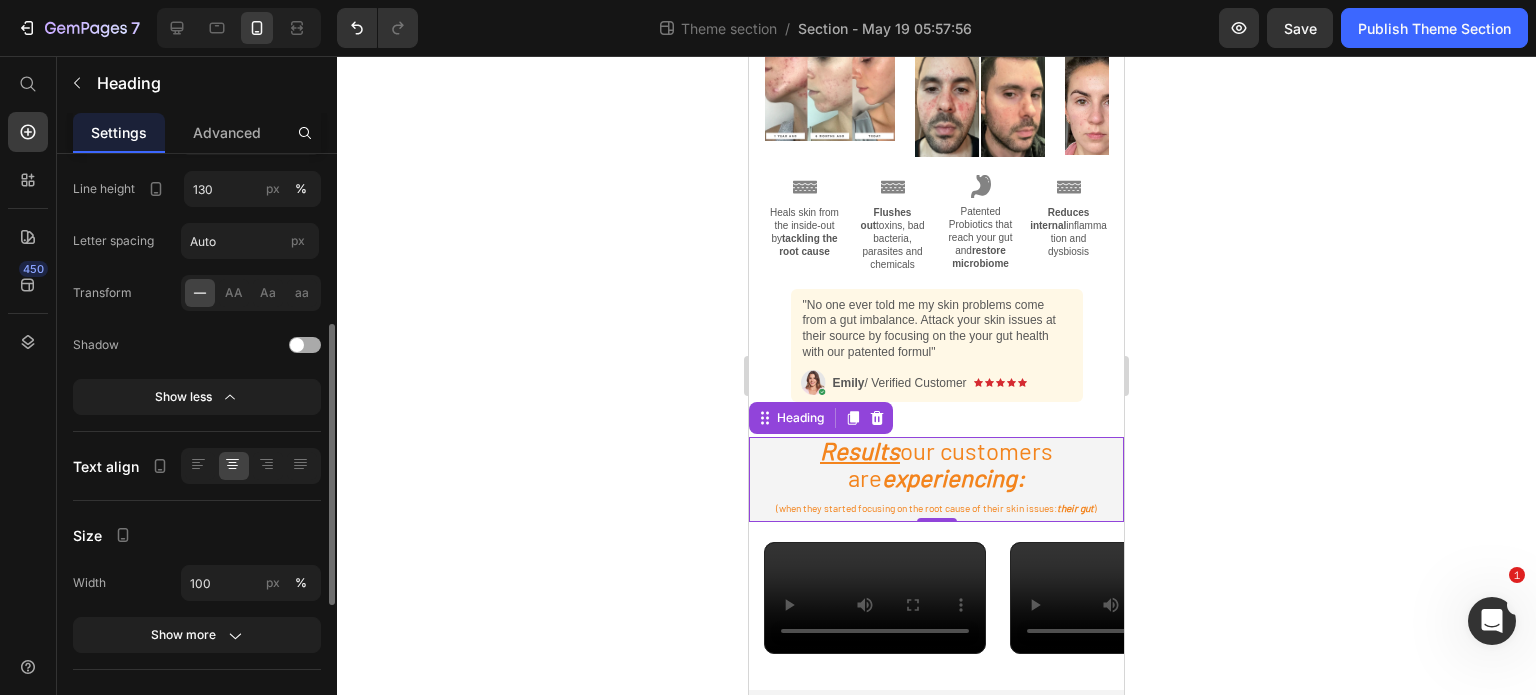 scroll, scrollTop: 671, scrollLeft: 0, axis: vertical 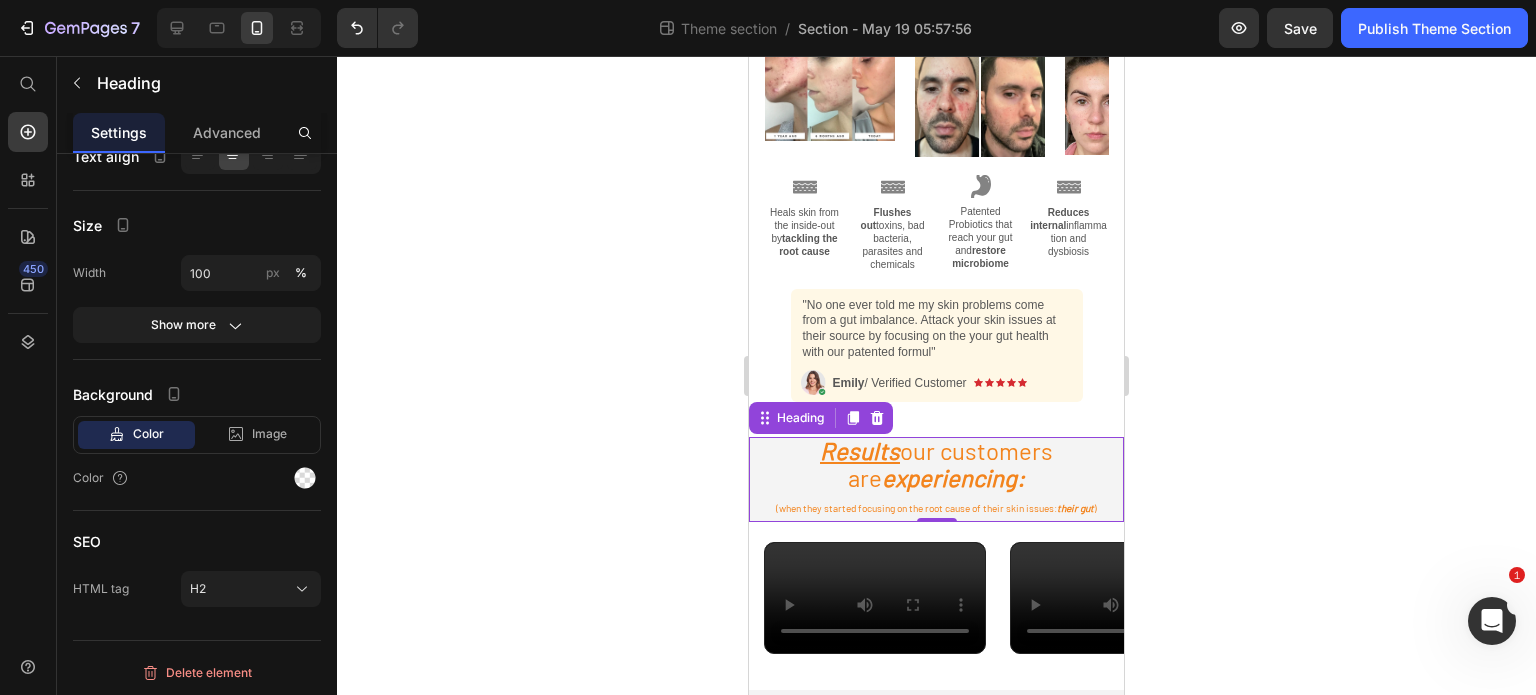 click on "Results  our customers are  experiencing: (when they started focusing on the root cause of their skin issues:  their gut )" at bounding box center (936, 479) 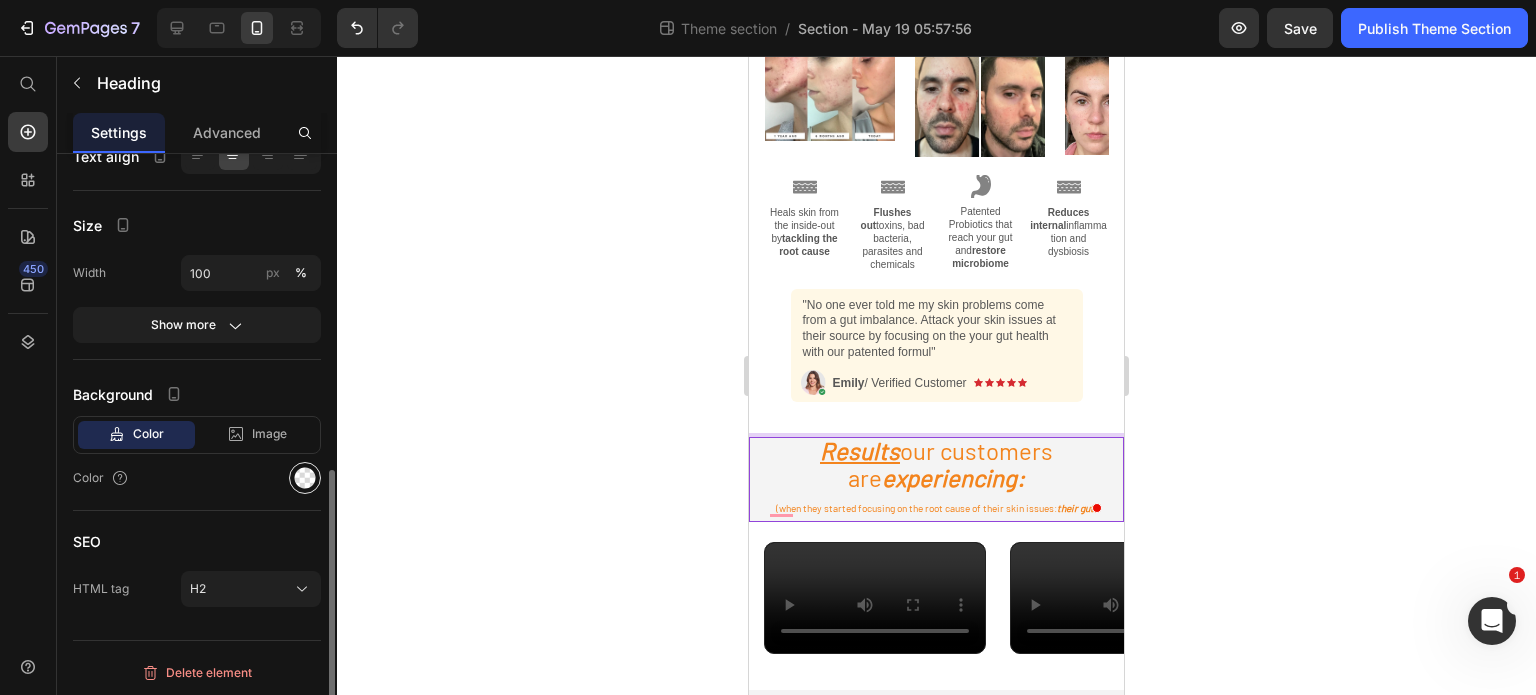 click 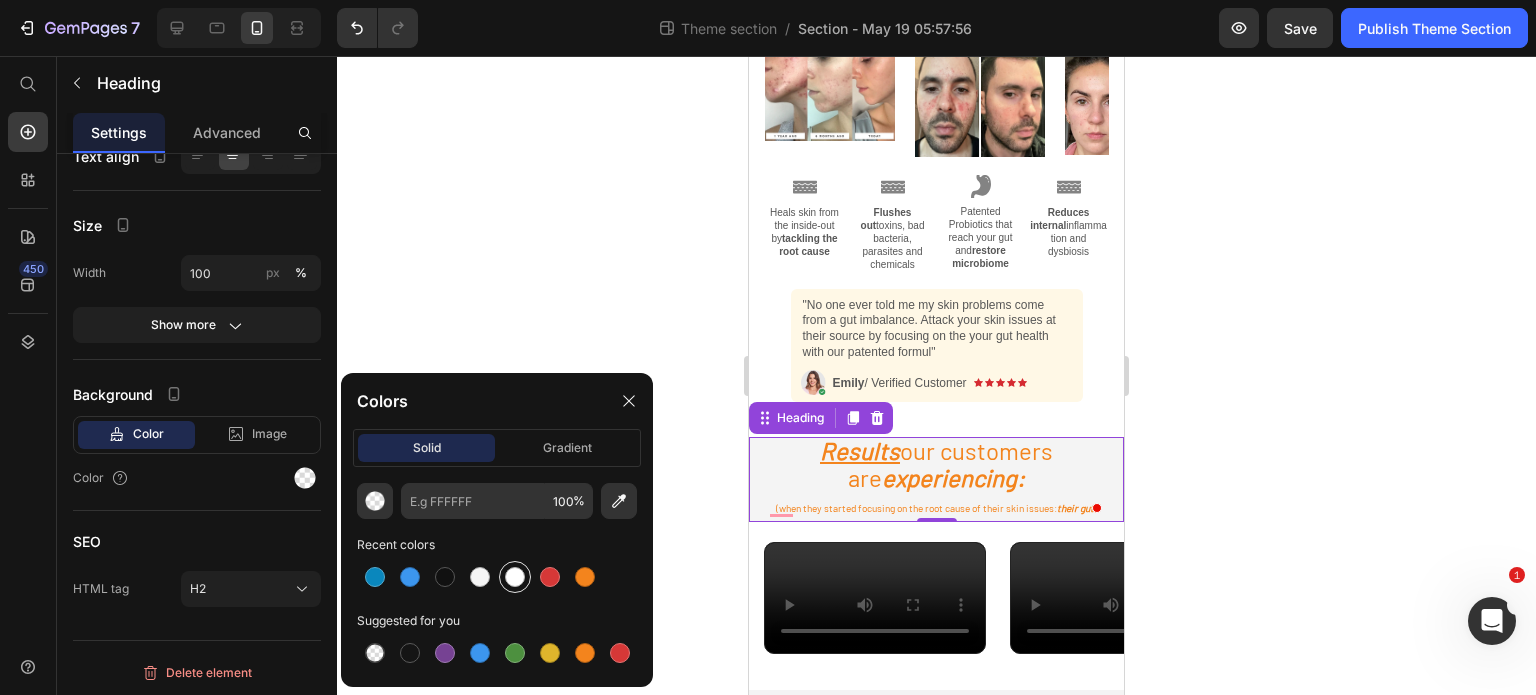 click at bounding box center [515, 577] 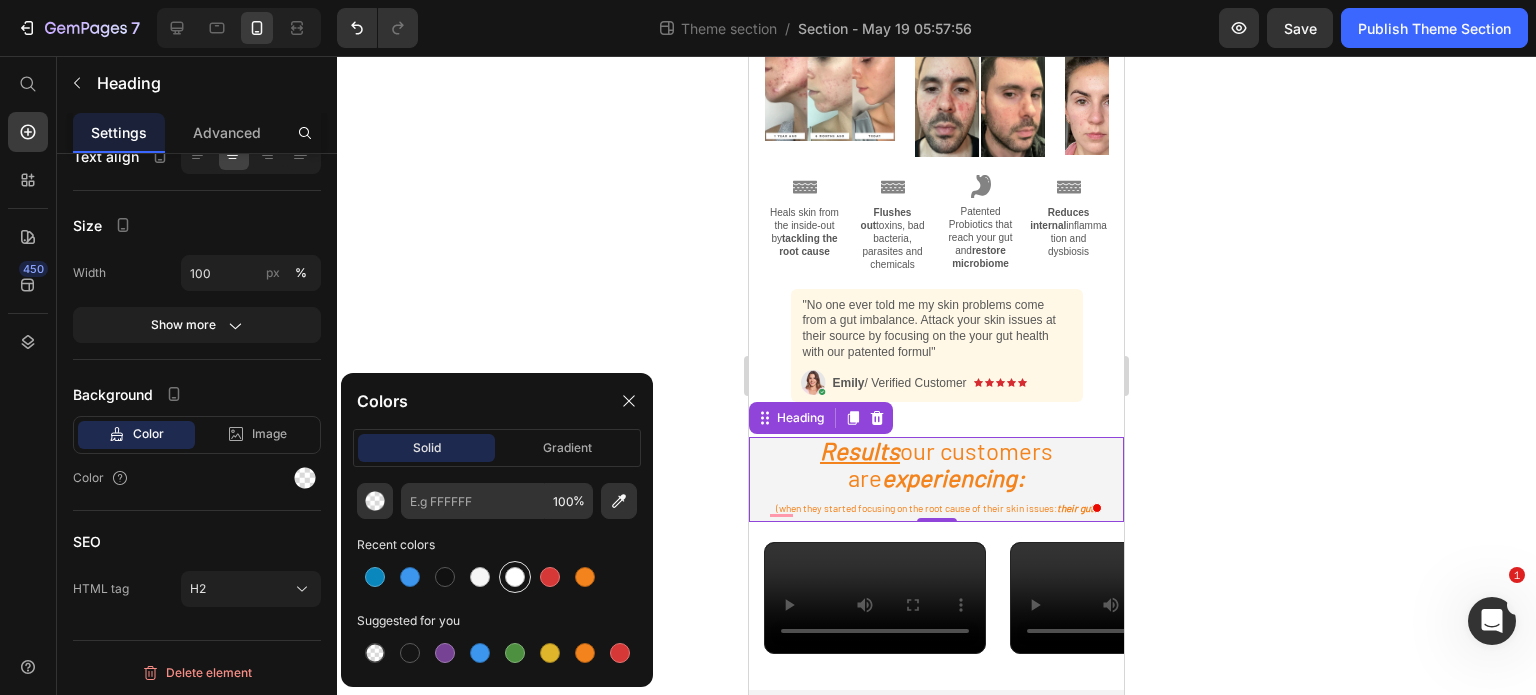 type on "FFFFFF" 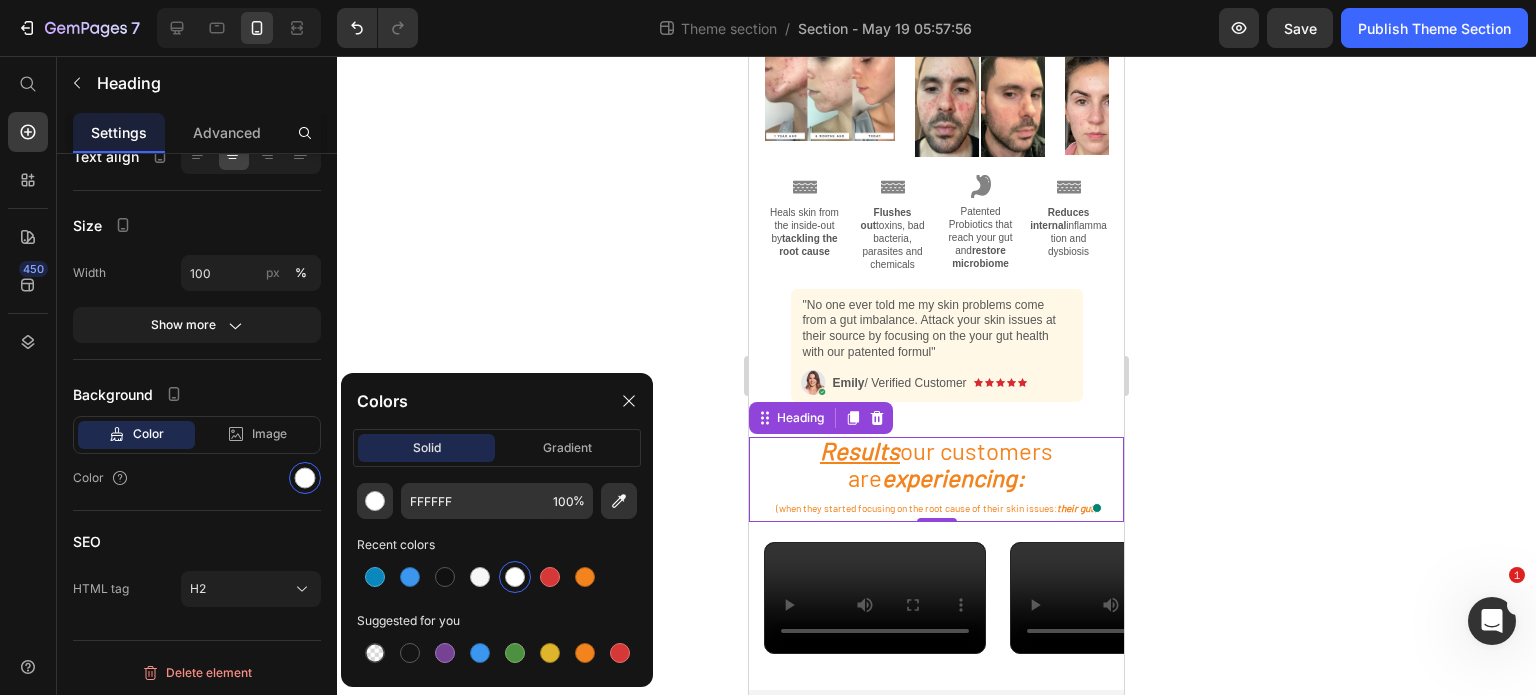 click 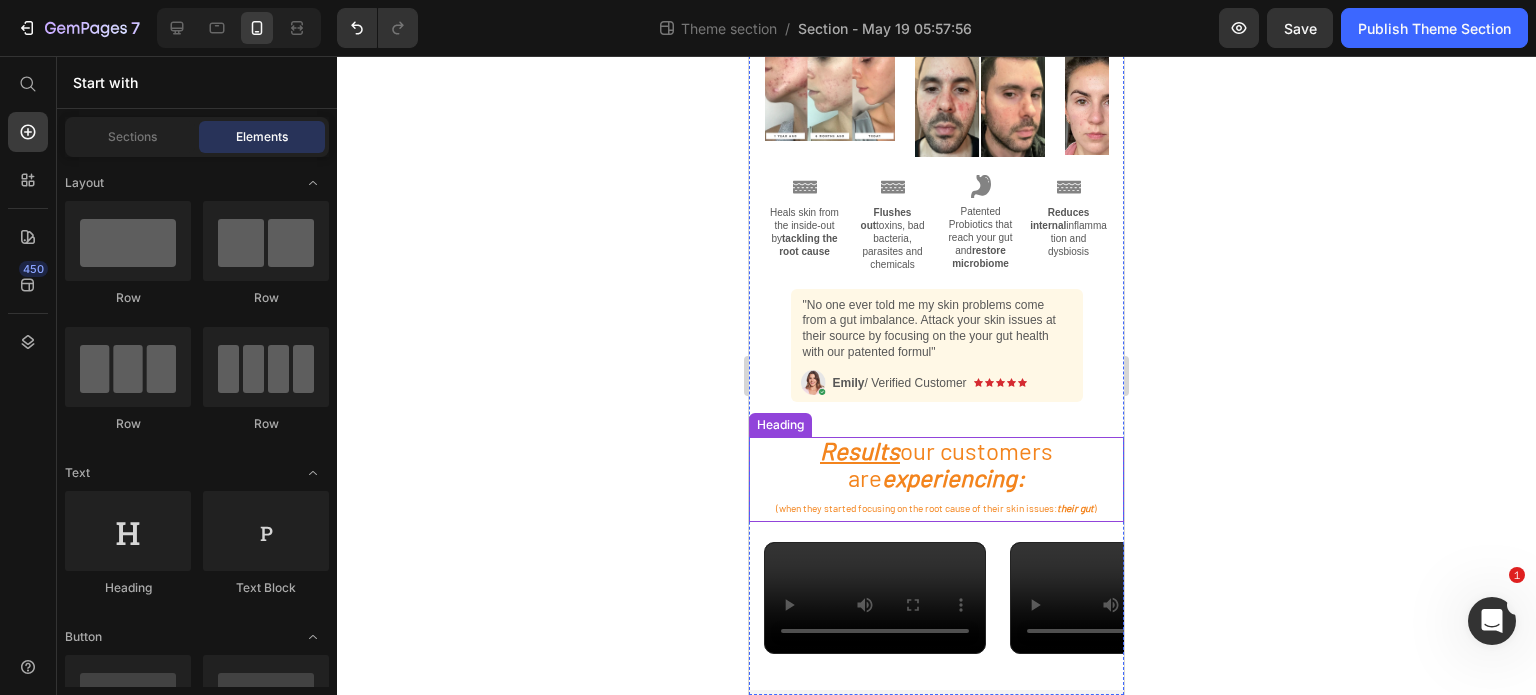 click on "(when they started focusing on the root cause of their skin issues:  their gut )" at bounding box center (936, 508) 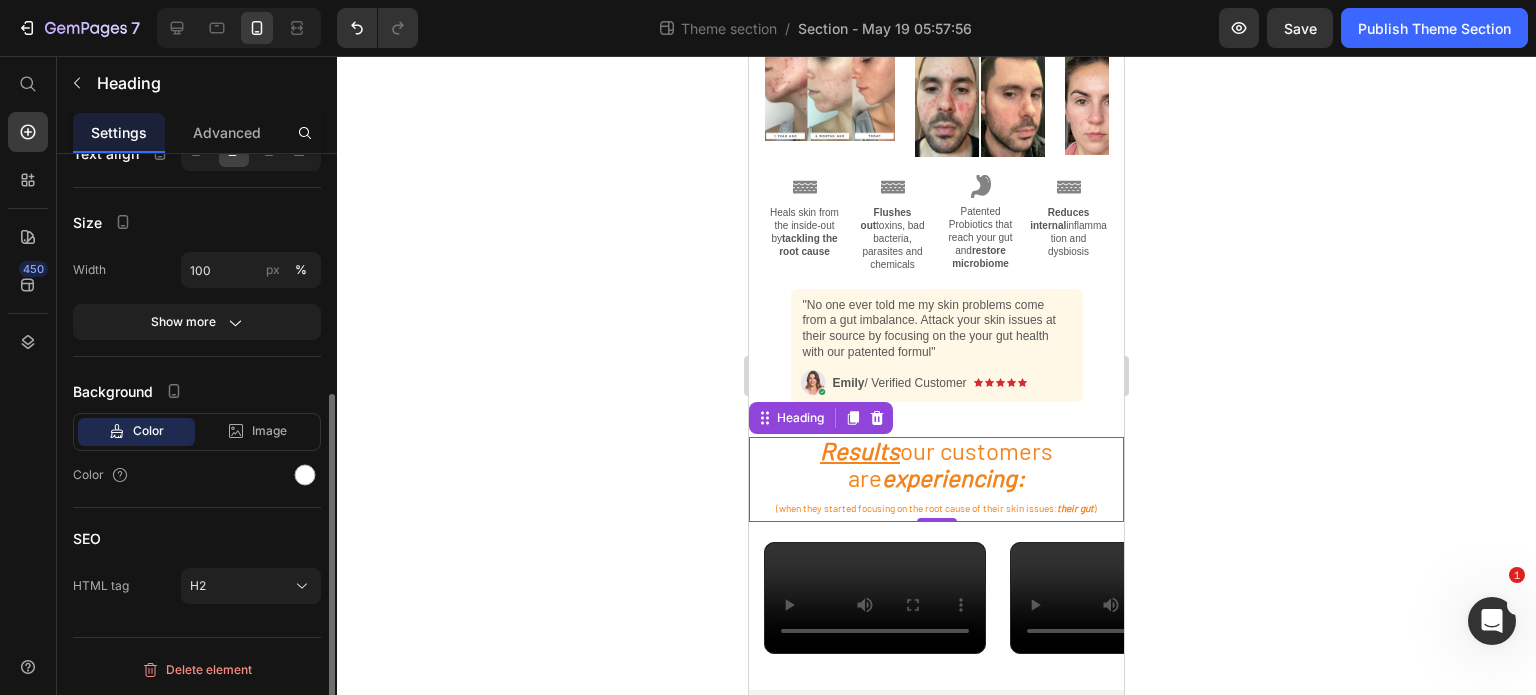 scroll, scrollTop: 411, scrollLeft: 0, axis: vertical 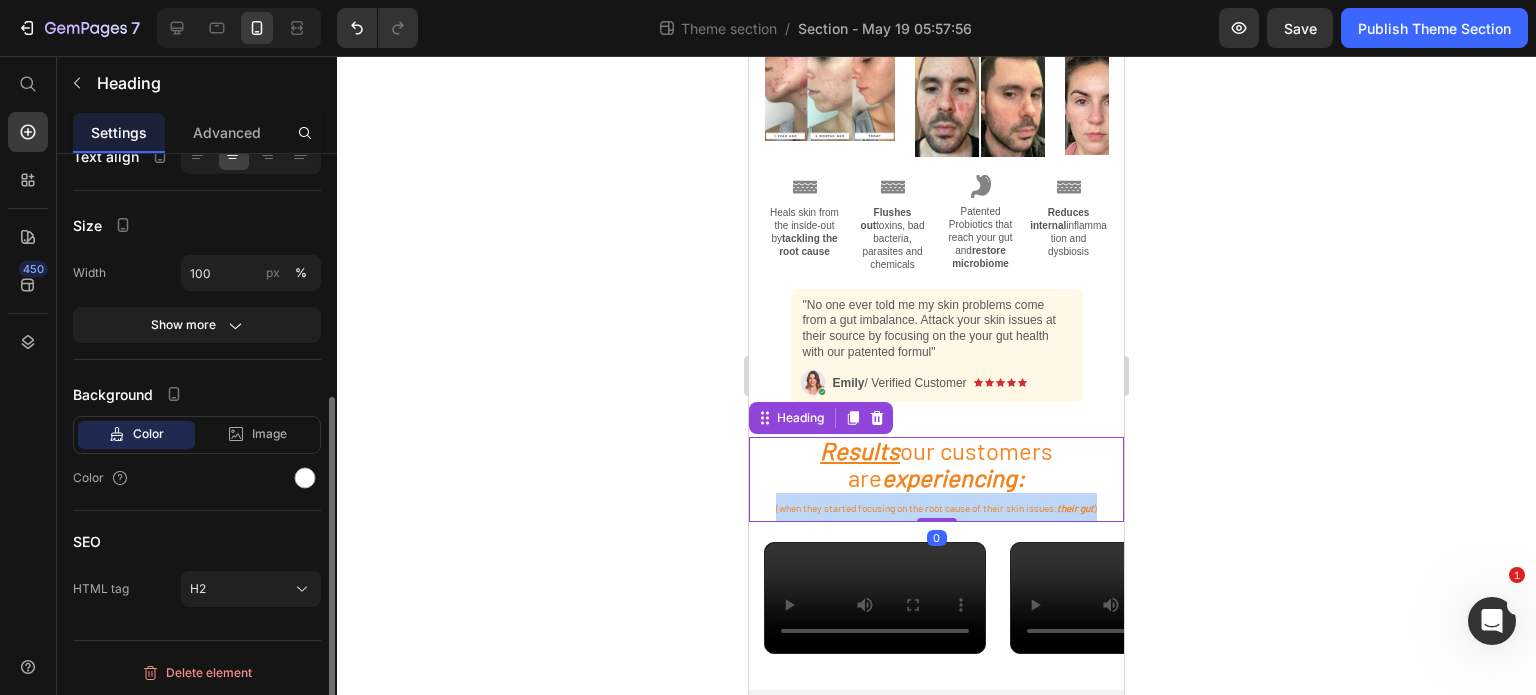 click on "(when they started focusing on the root cause of their skin issues:  their gut )" at bounding box center (936, 508) 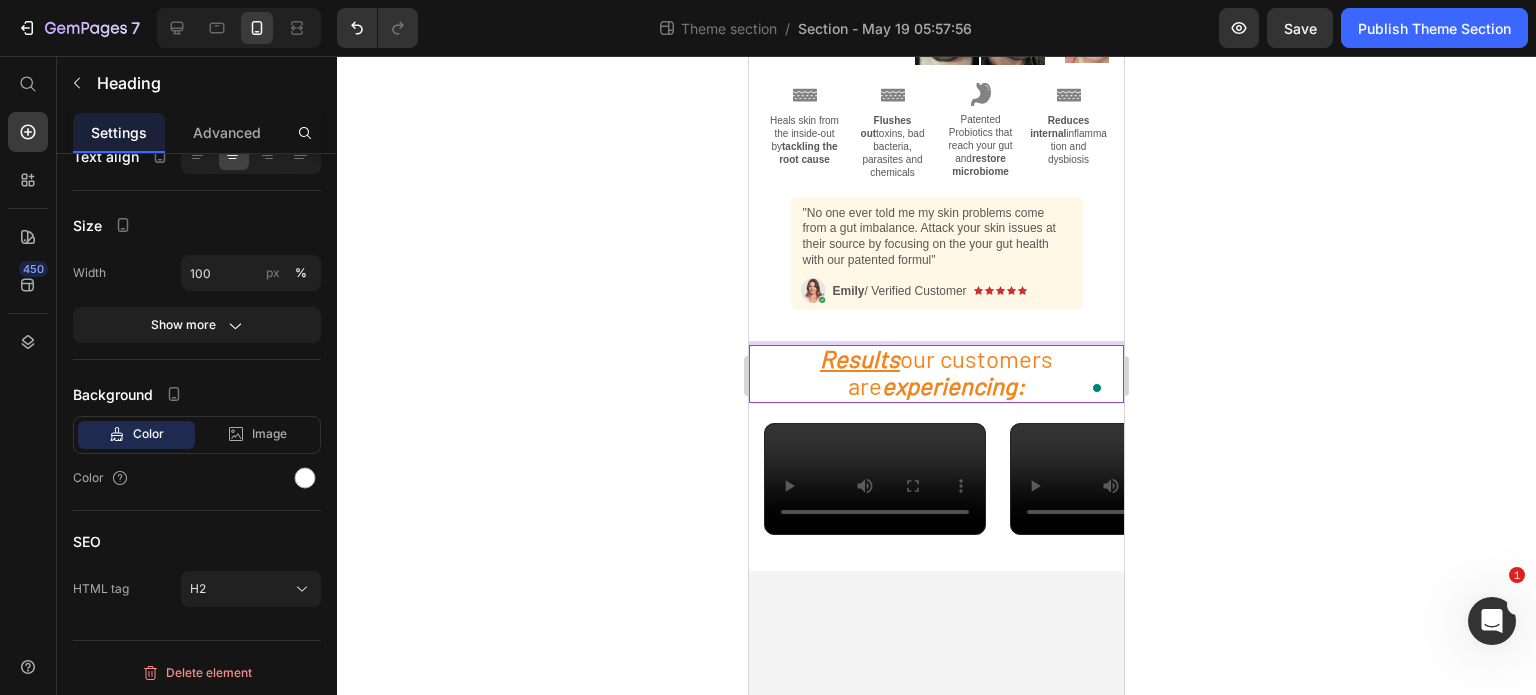 click 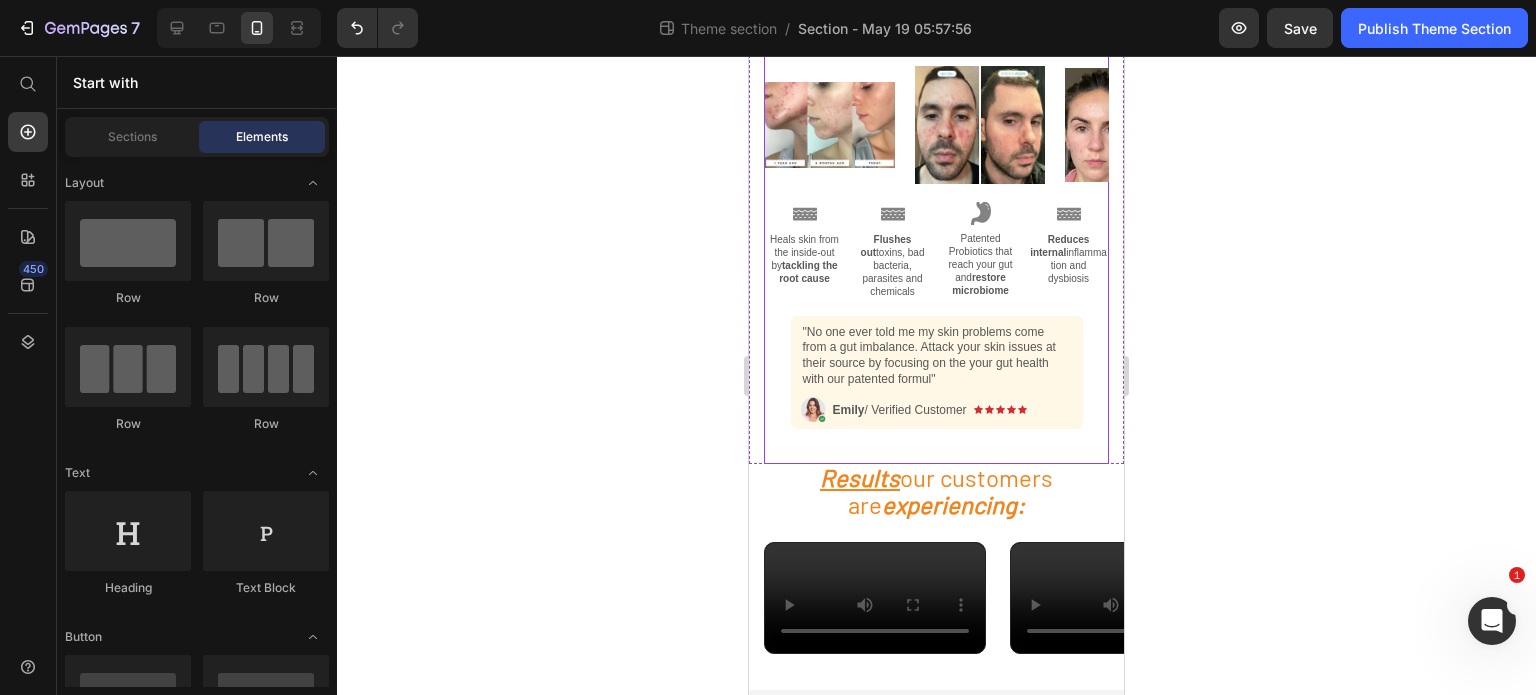 scroll, scrollTop: 733, scrollLeft: 0, axis: vertical 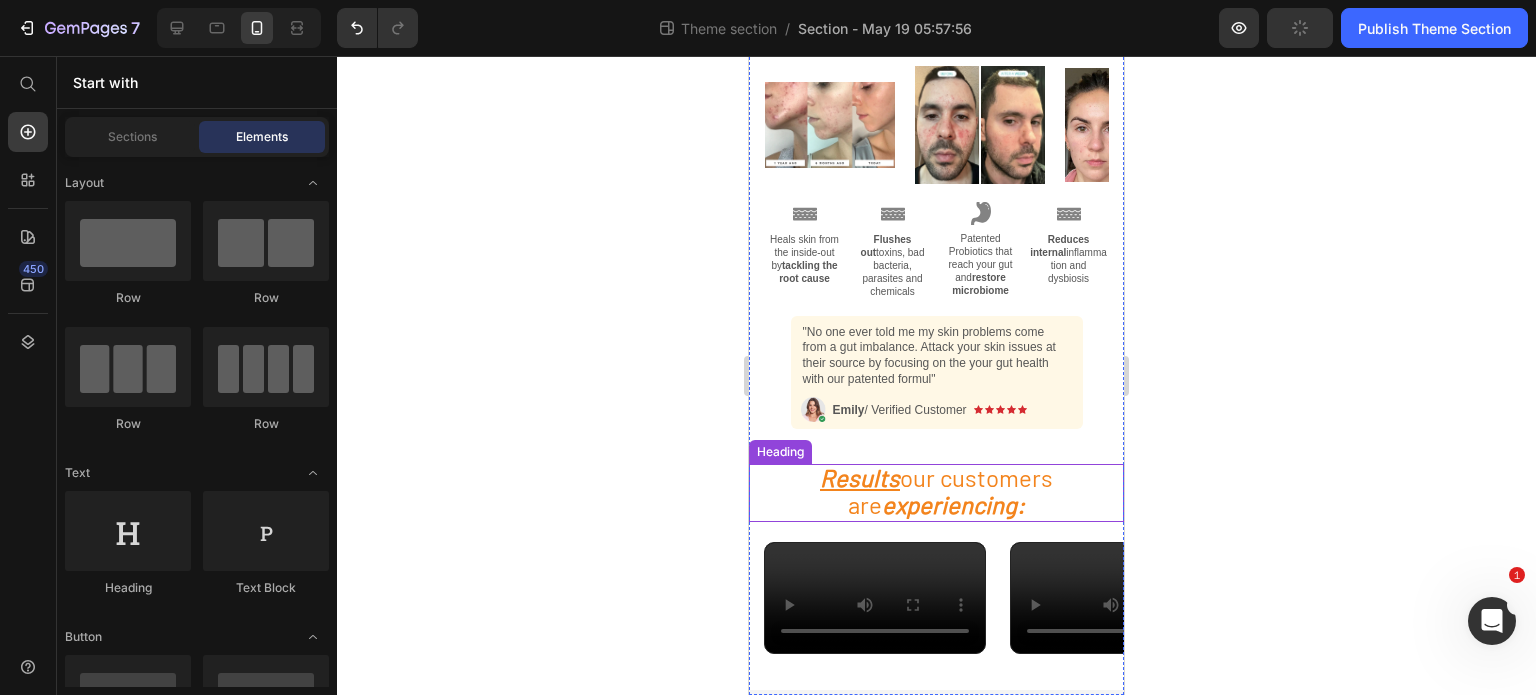 click on "⁠⁠⁠⁠⁠⁠⁠ Results  our customers are  experiencing:" at bounding box center [936, 492] 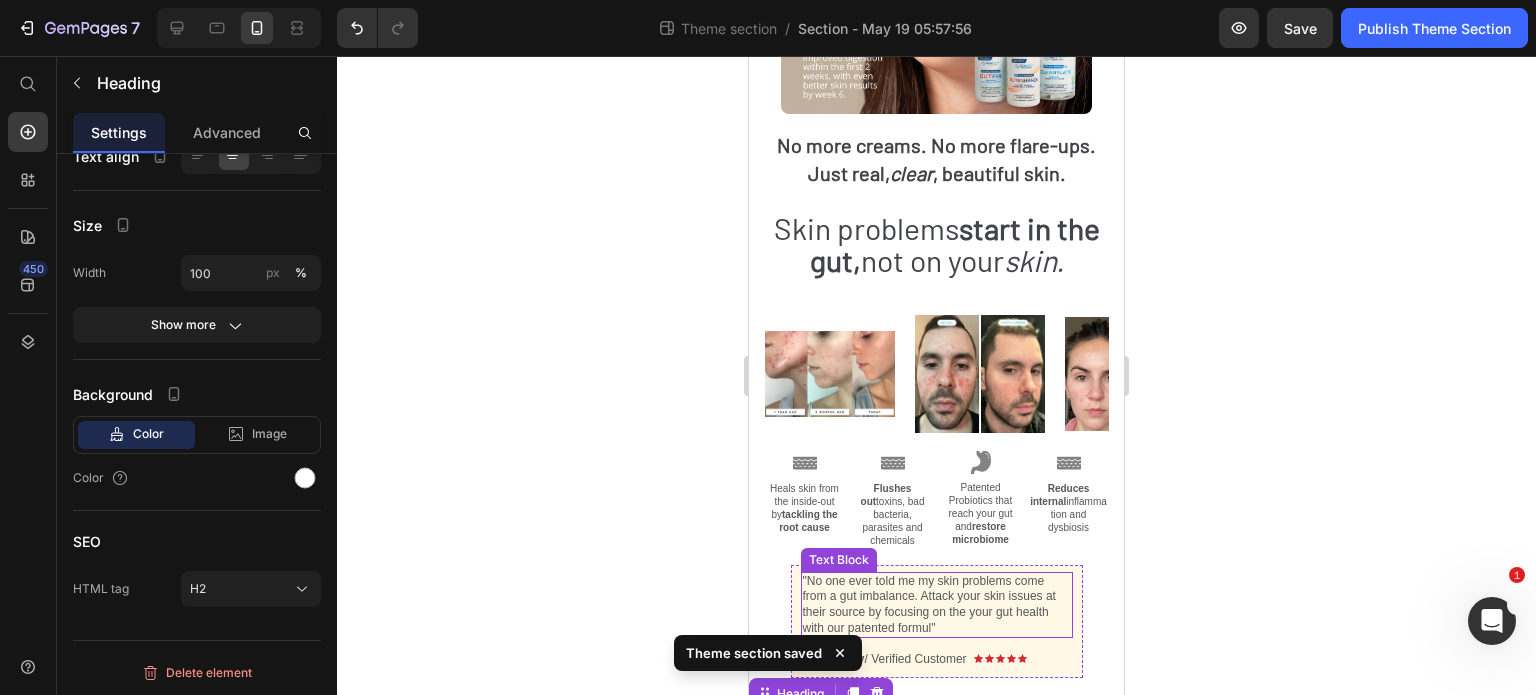scroll, scrollTop: 327, scrollLeft: 0, axis: vertical 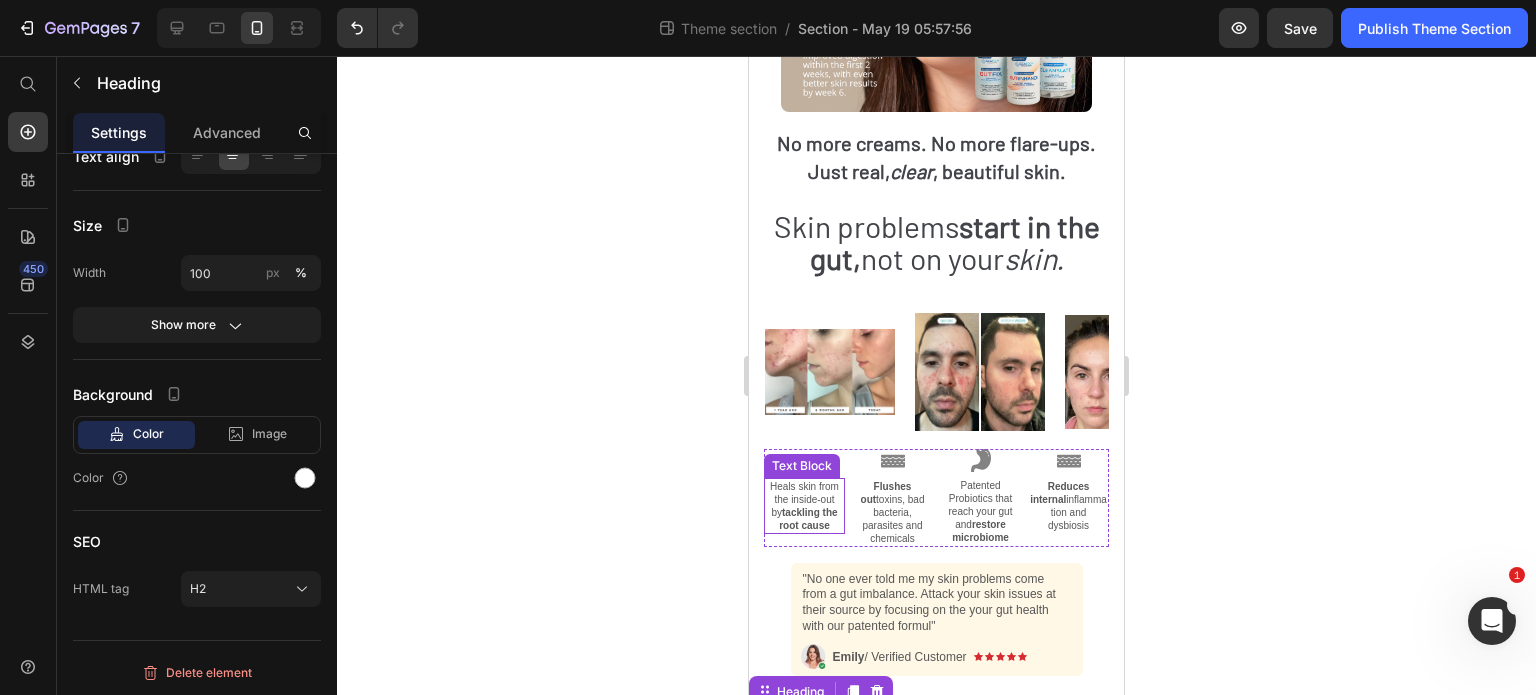 click on "tackling the root cause" at bounding box center (808, 519) 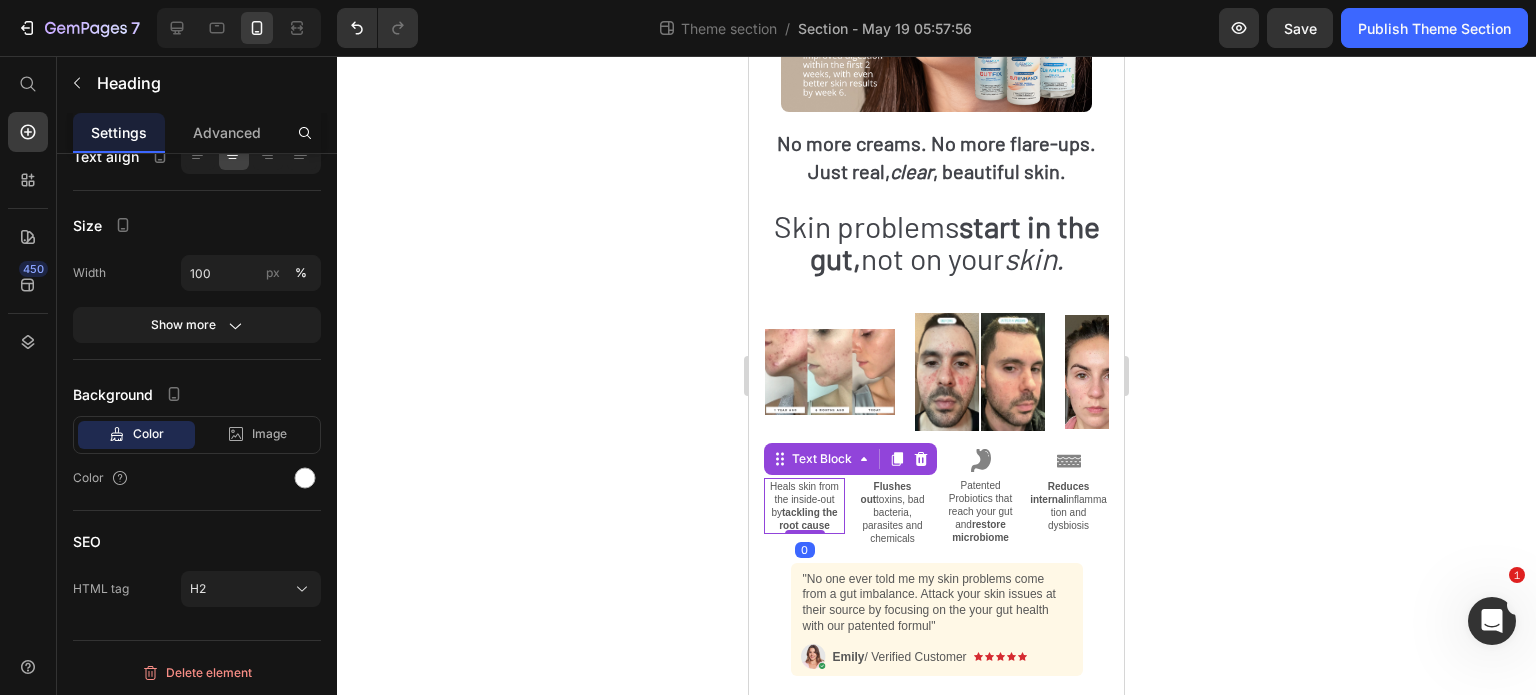 scroll, scrollTop: 0, scrollLeft: 0, axis: both 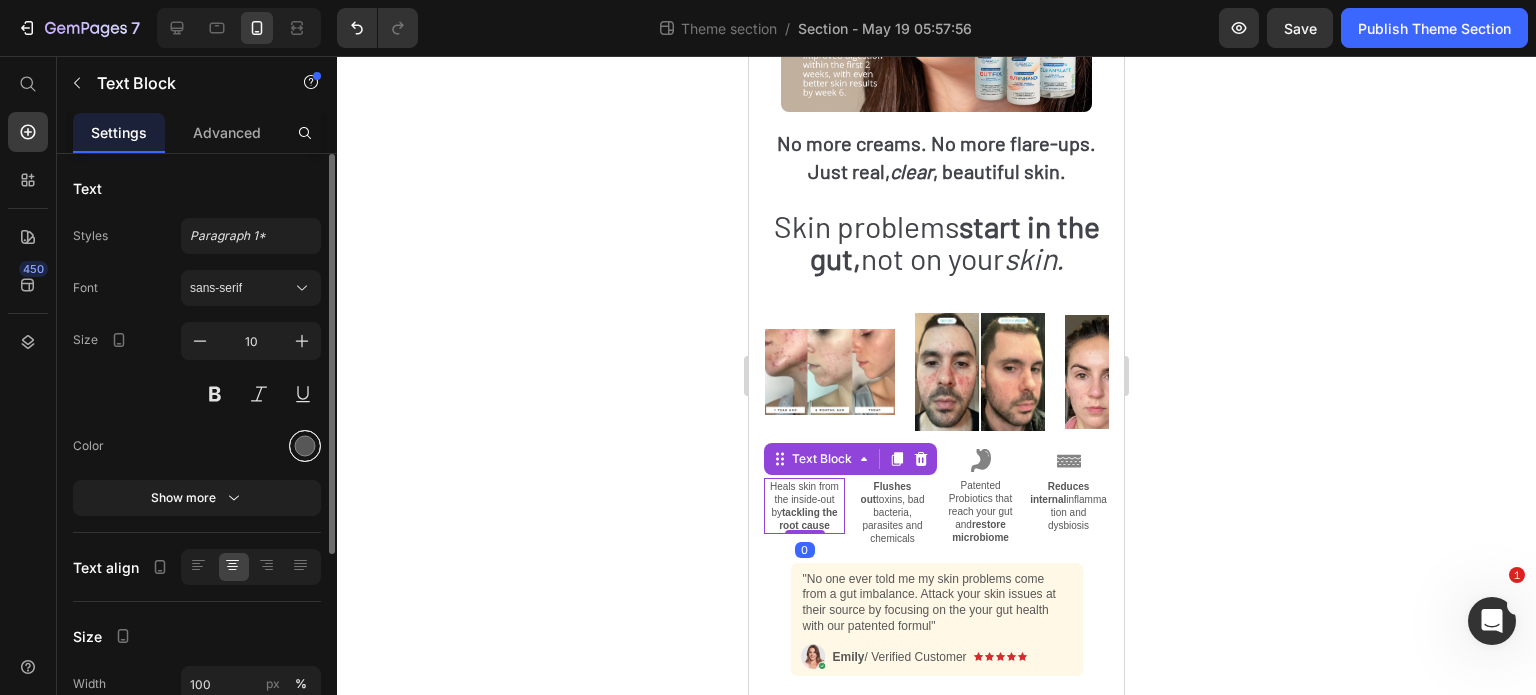 click at bounding box center [305, 446] 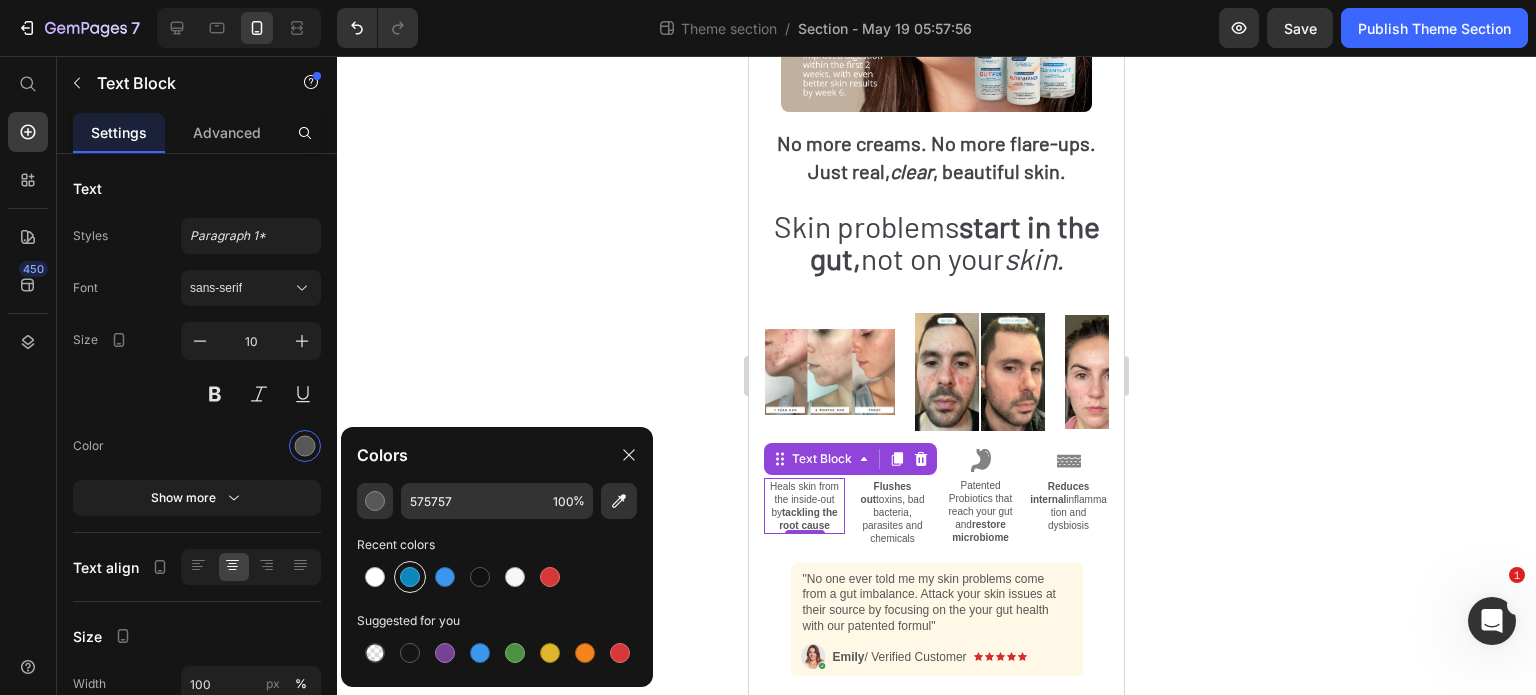 click at bounding box center (410, 577) 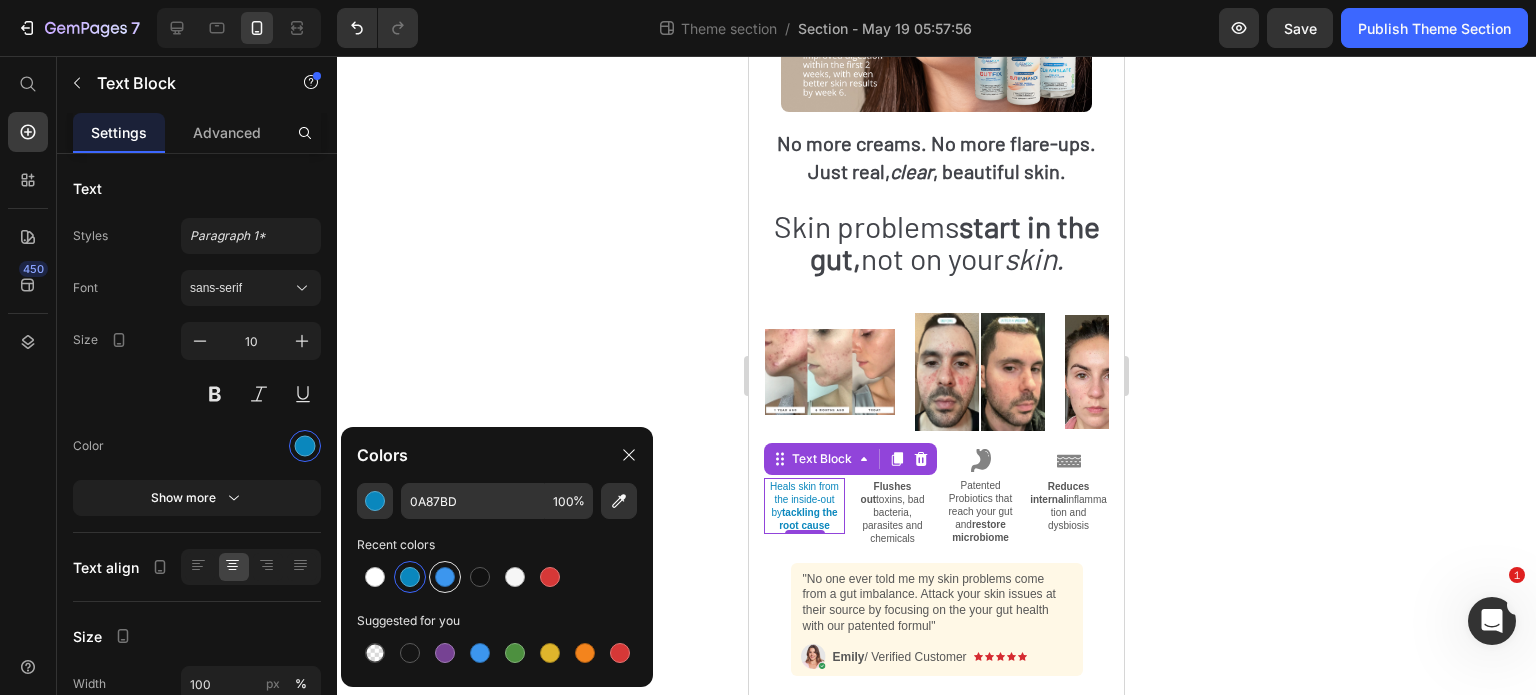 click at bounding box center [445, 577] 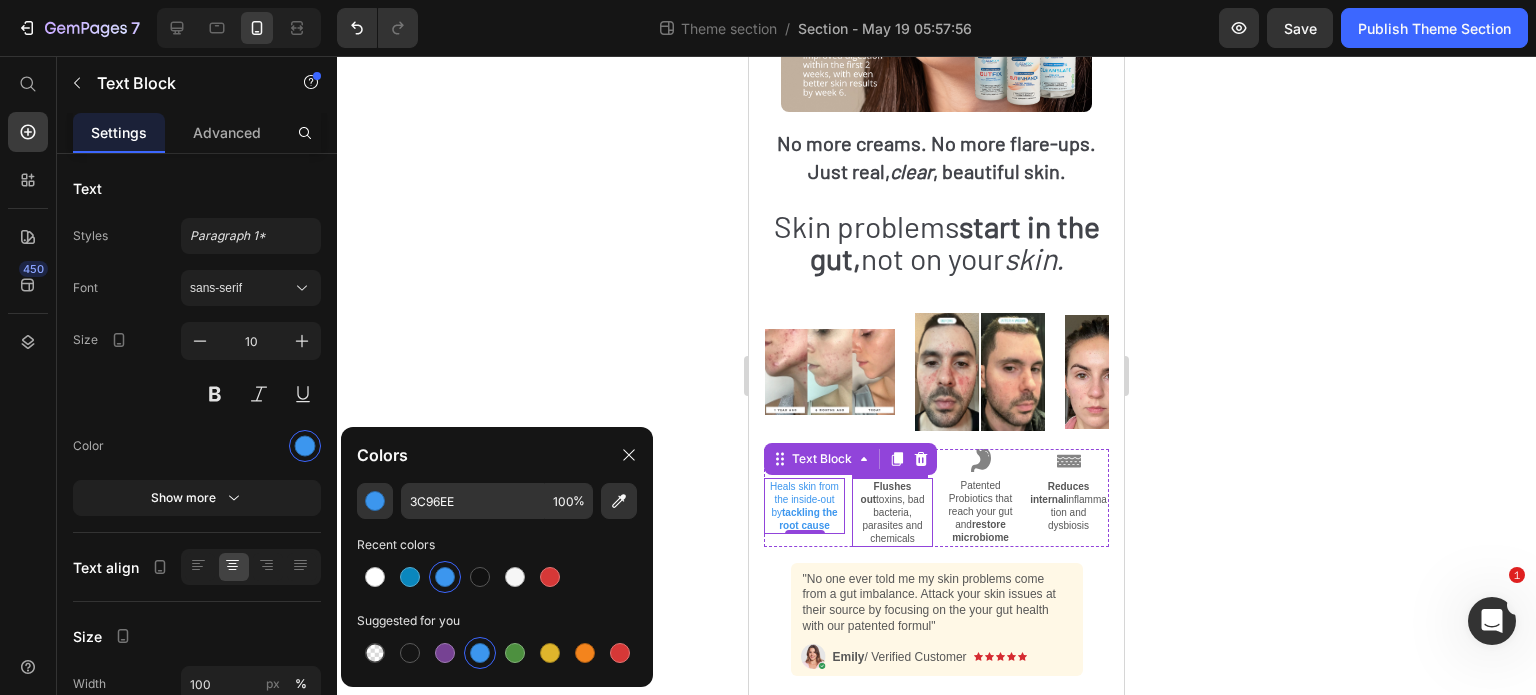 click on "Flushes out  toxins, bad bacteria, parasites and chemicals" at bounding box center (892, 512) 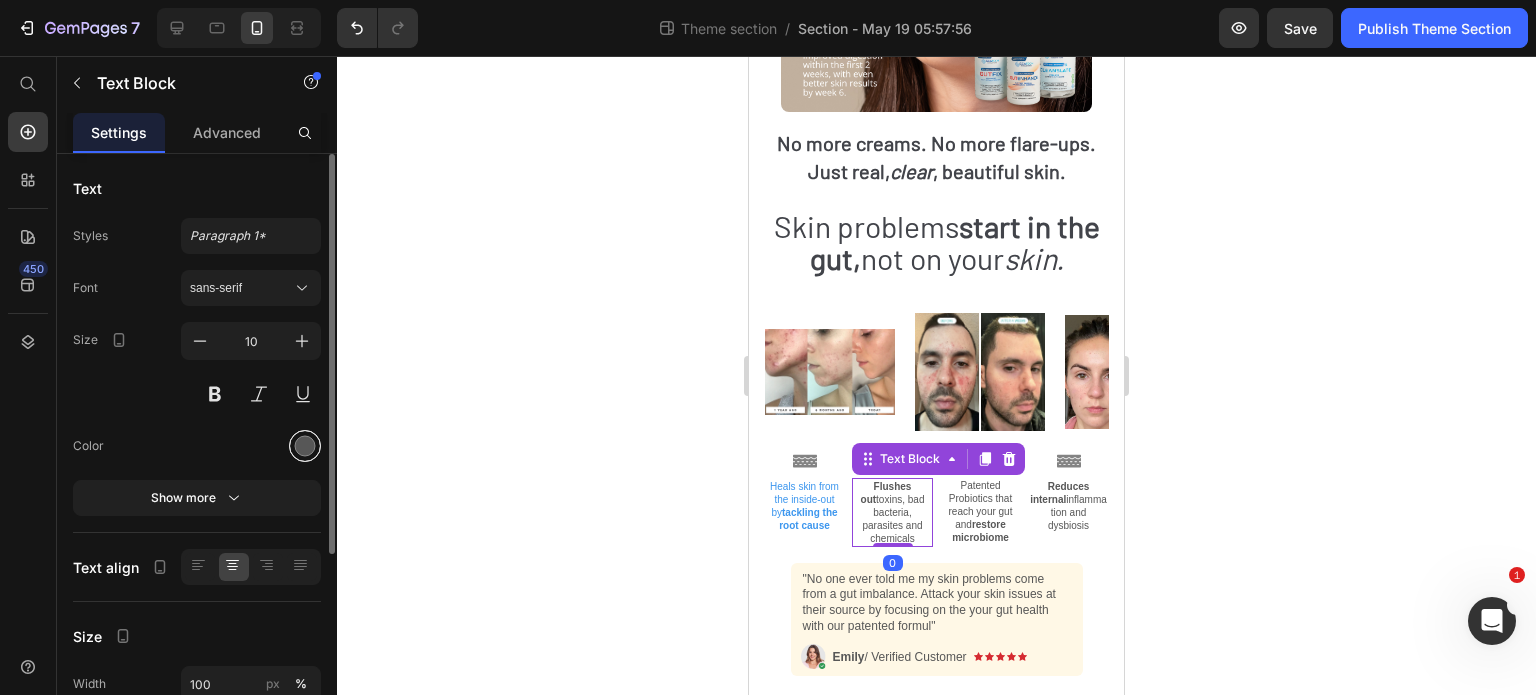 click at bounding box center [305, 446] 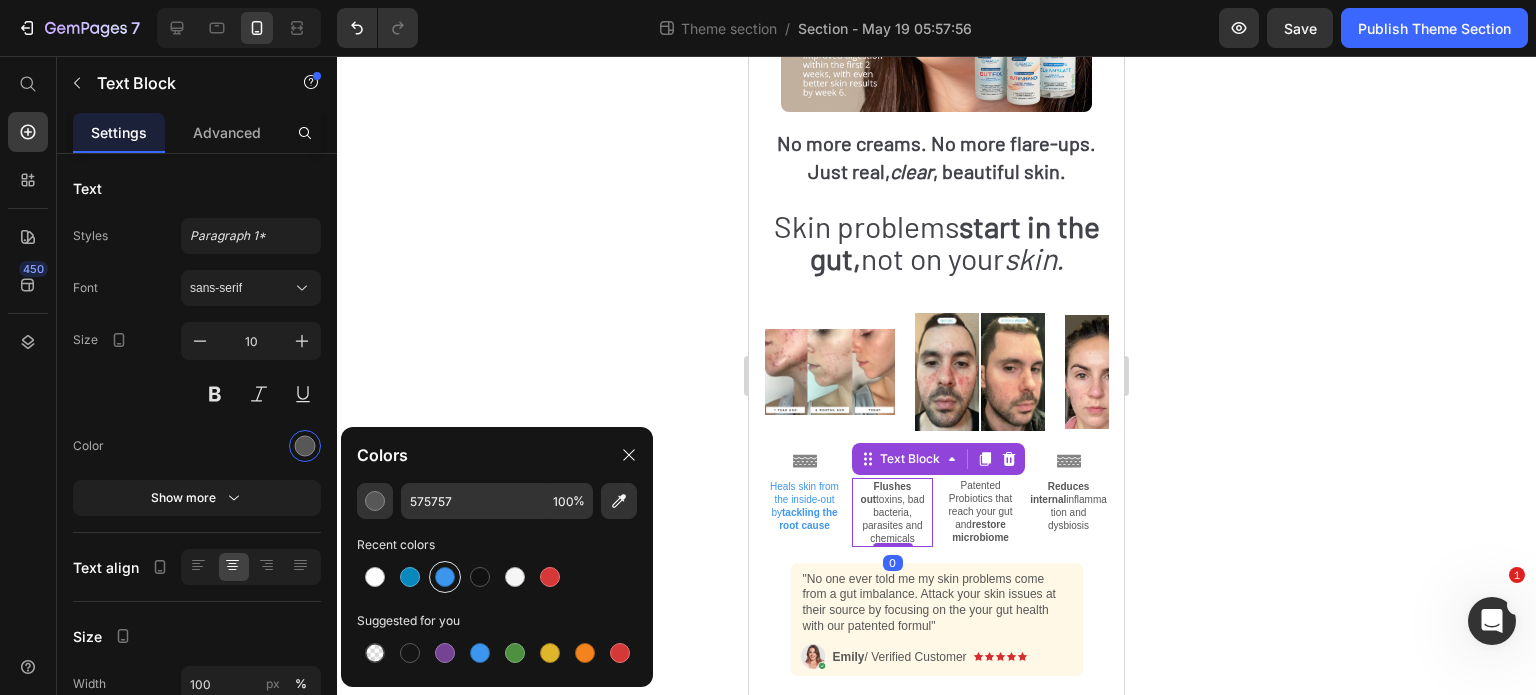 click at bounding box center (445, 577) 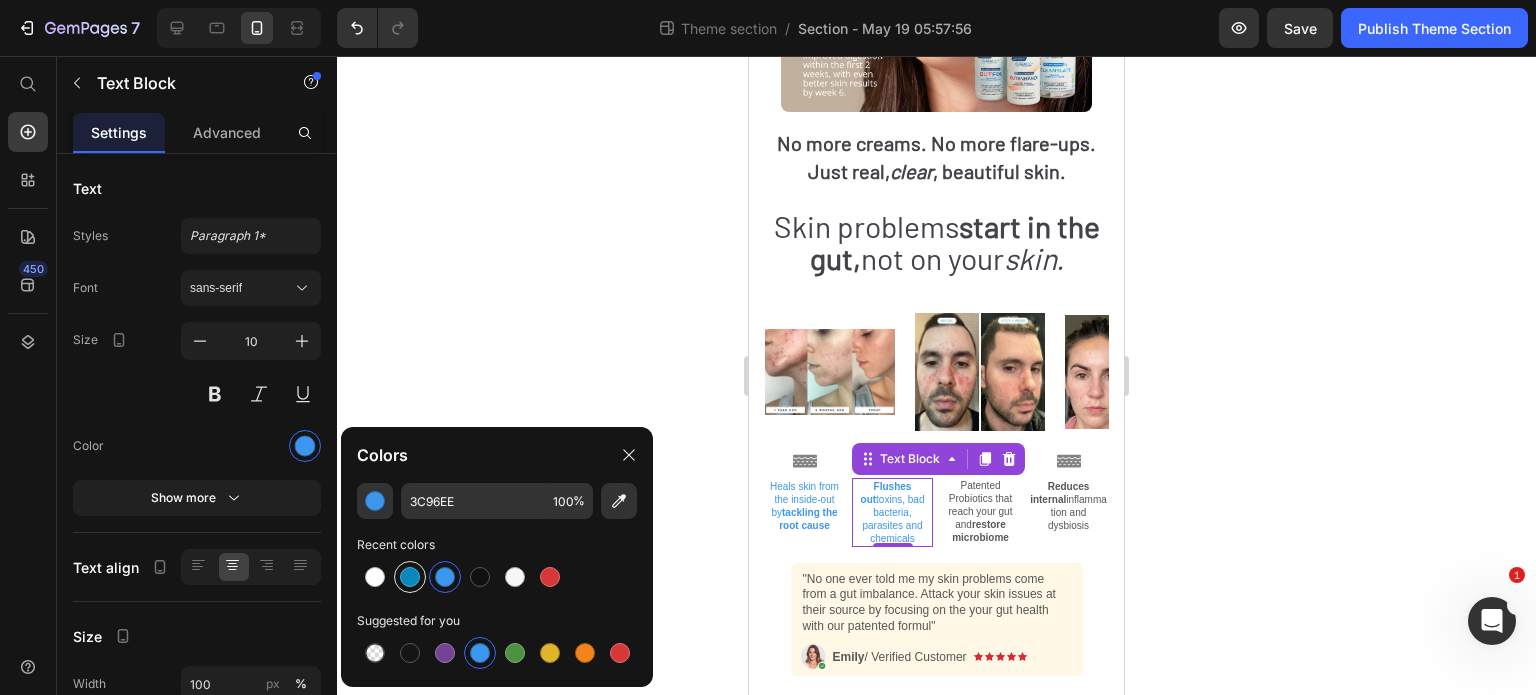 click at bounding box center [410, 577] 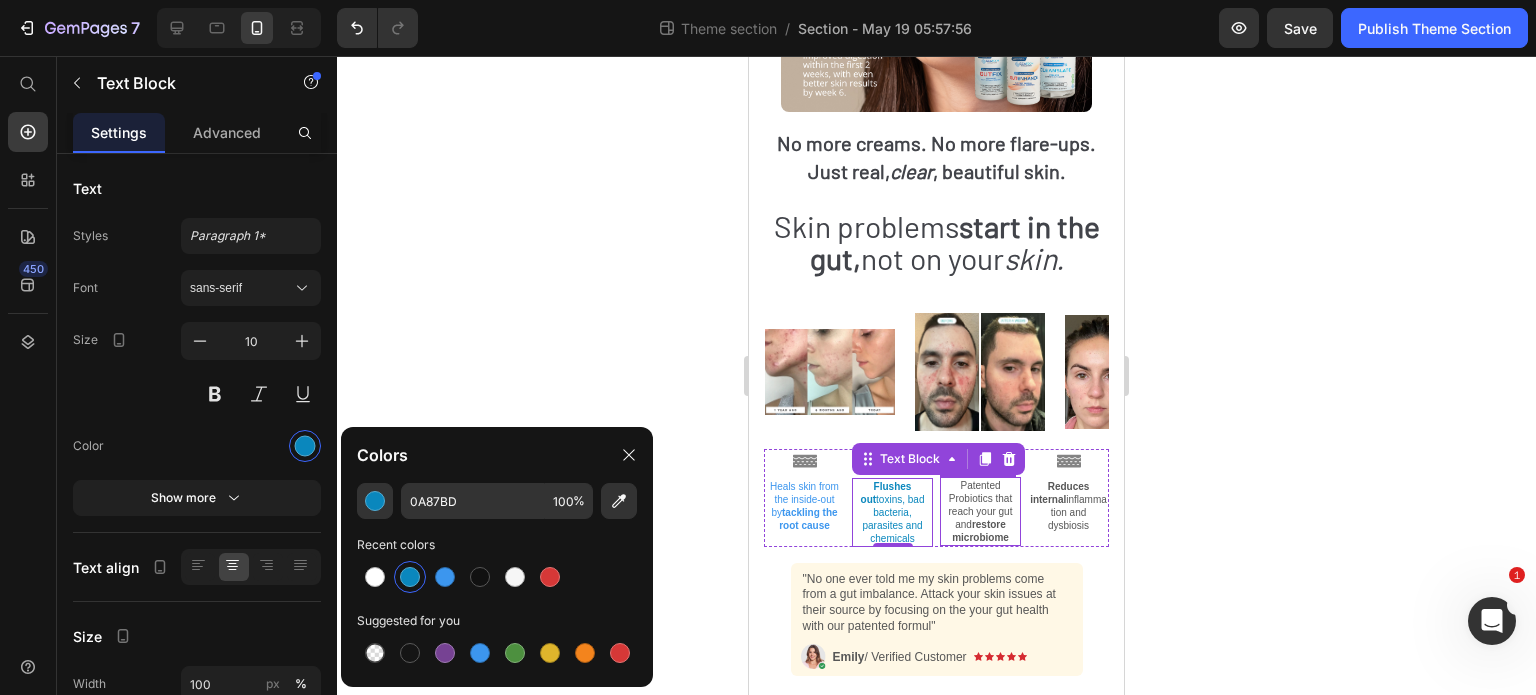 click on "Patented Probiotics that reach your gut and  restore microbiome" at bounding box center [980, 511] 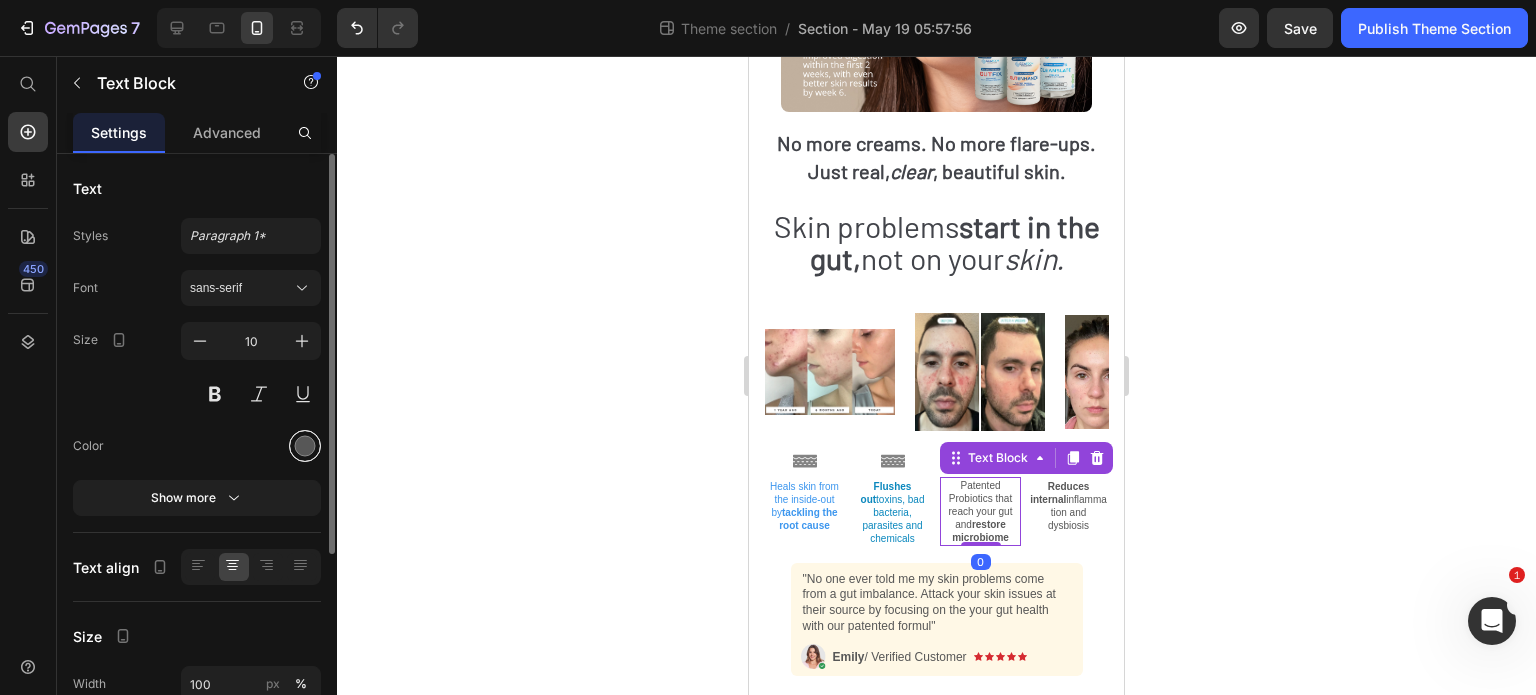click at bounding box center [305, 446] 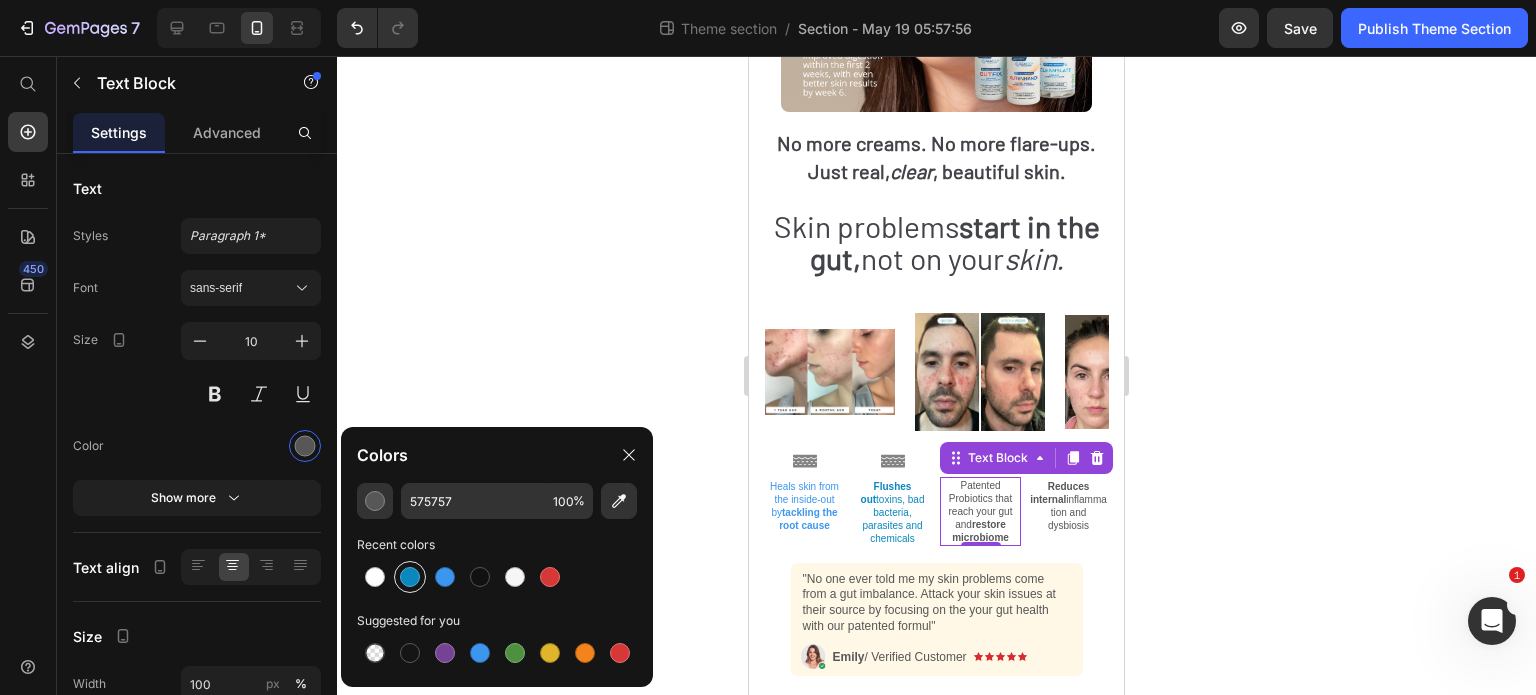click at bounding box center [410, 577] 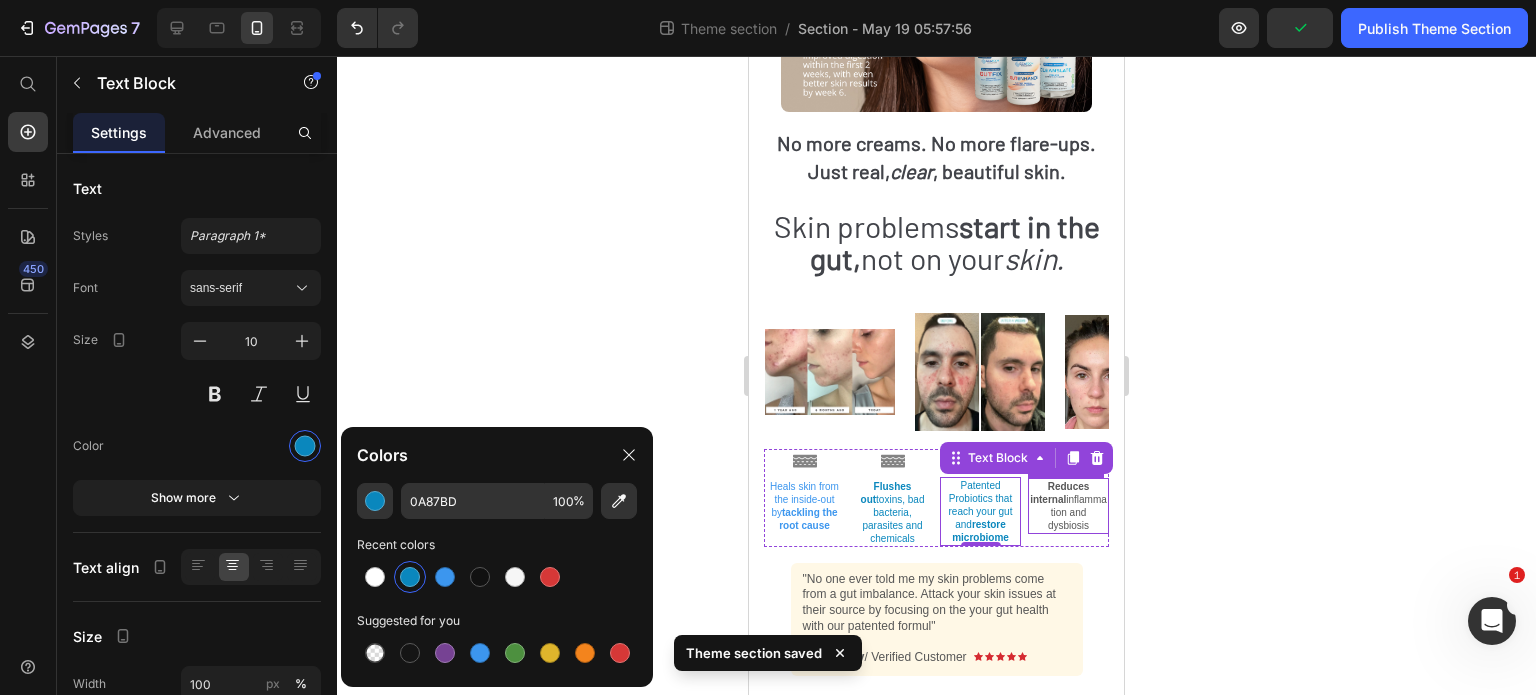 click on "Reduces internal" at bounding box center [1059, 493] 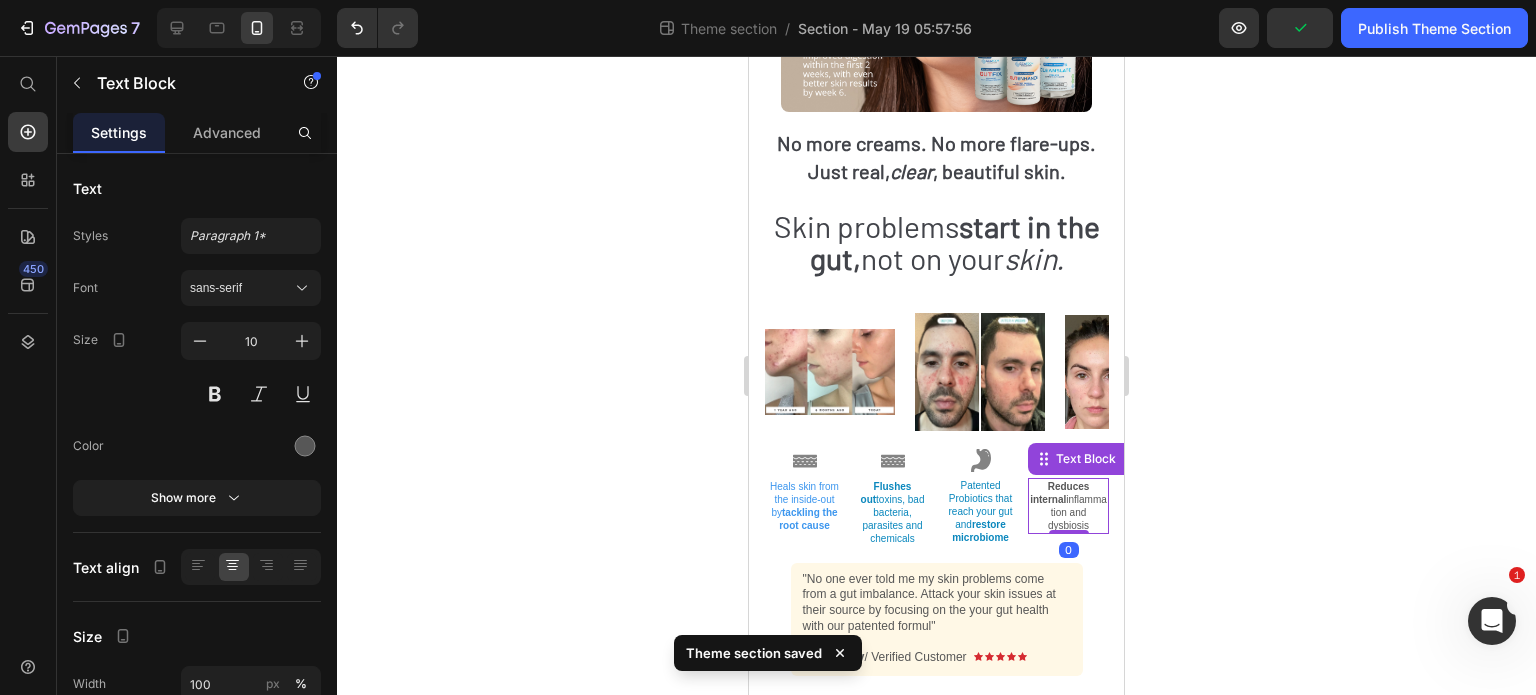 click 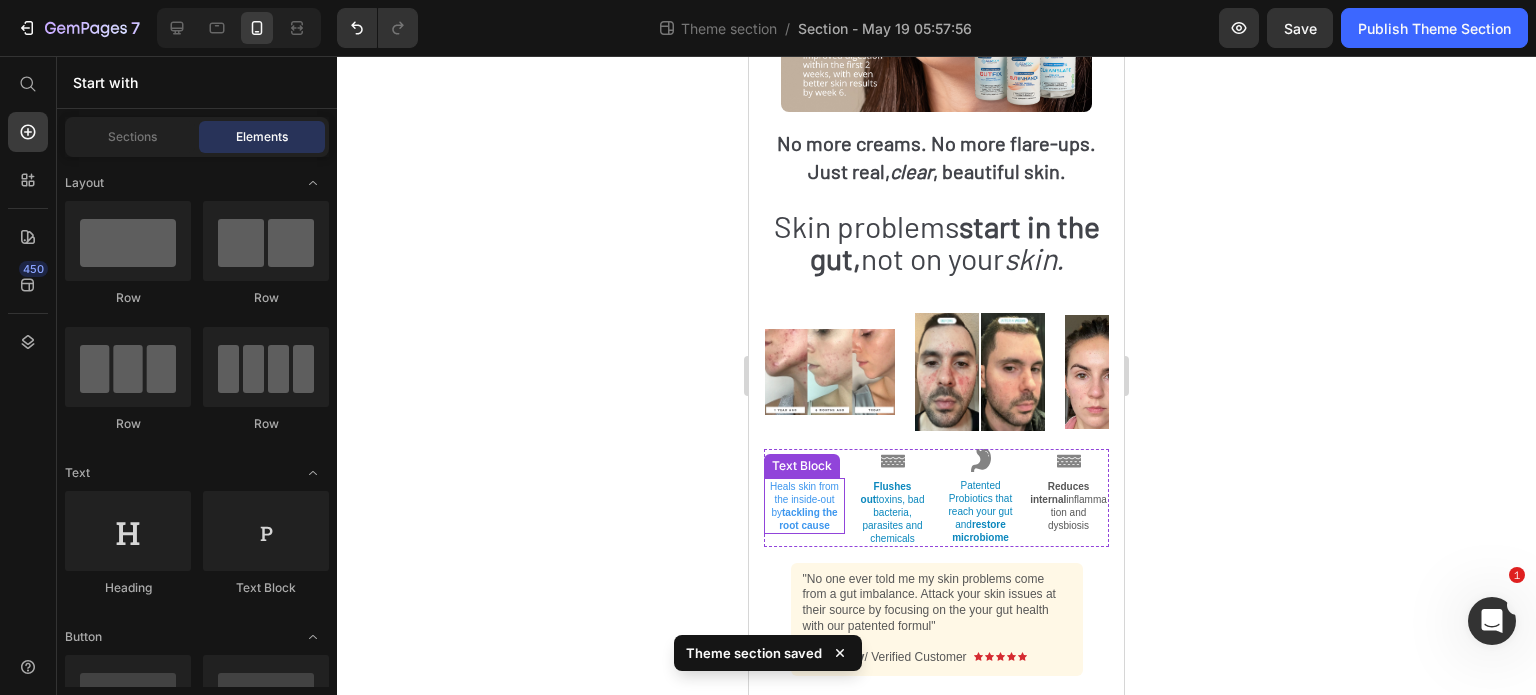 click on "tackling the root cause" at bounding box center (808, 519) 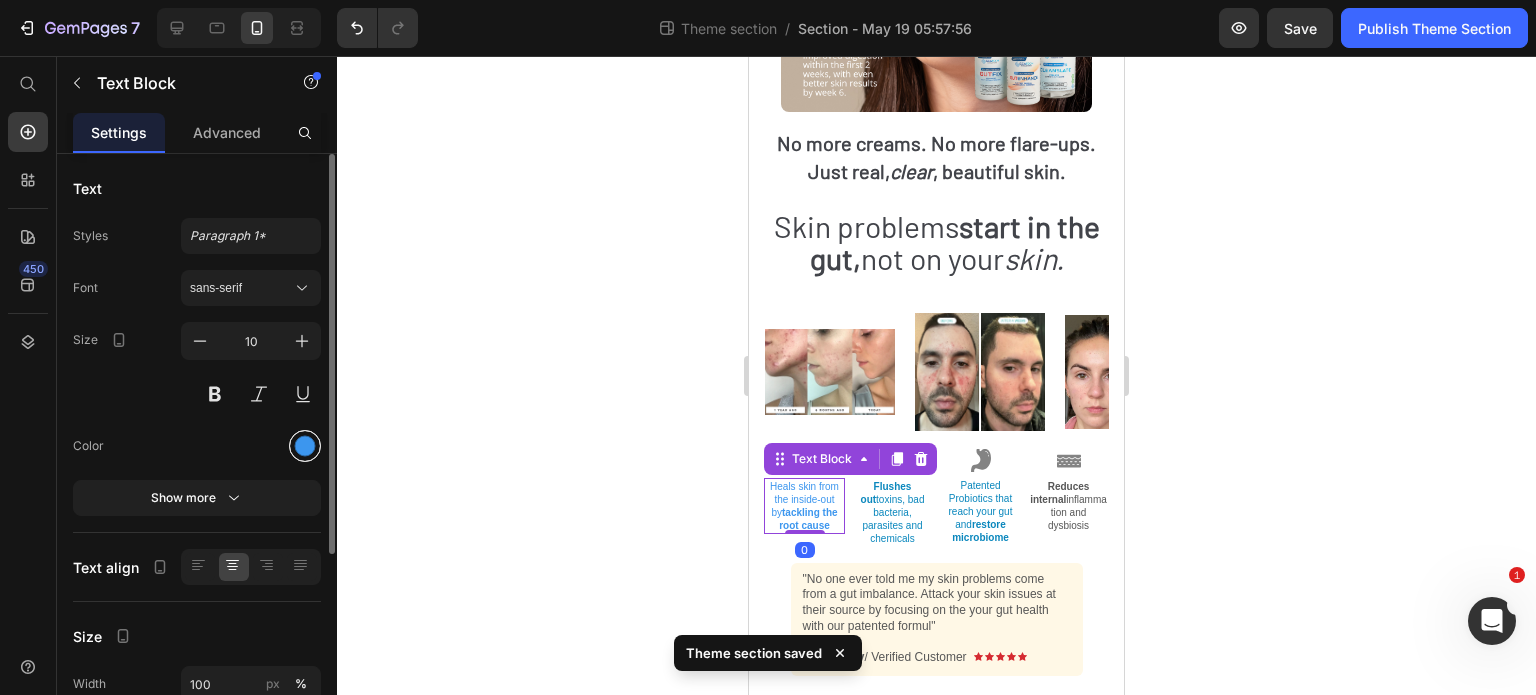 click at bounding box center (305, 446) 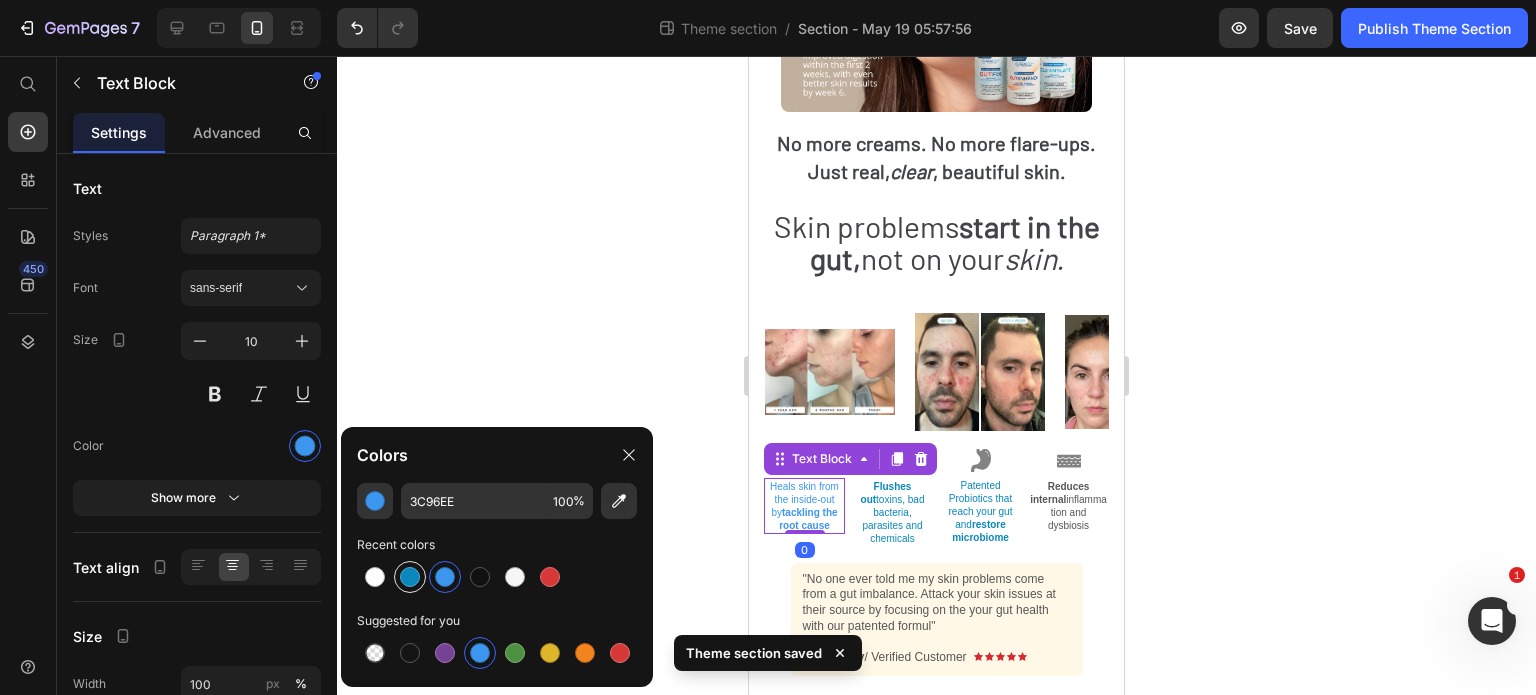 click at bounding box center (410, 577) 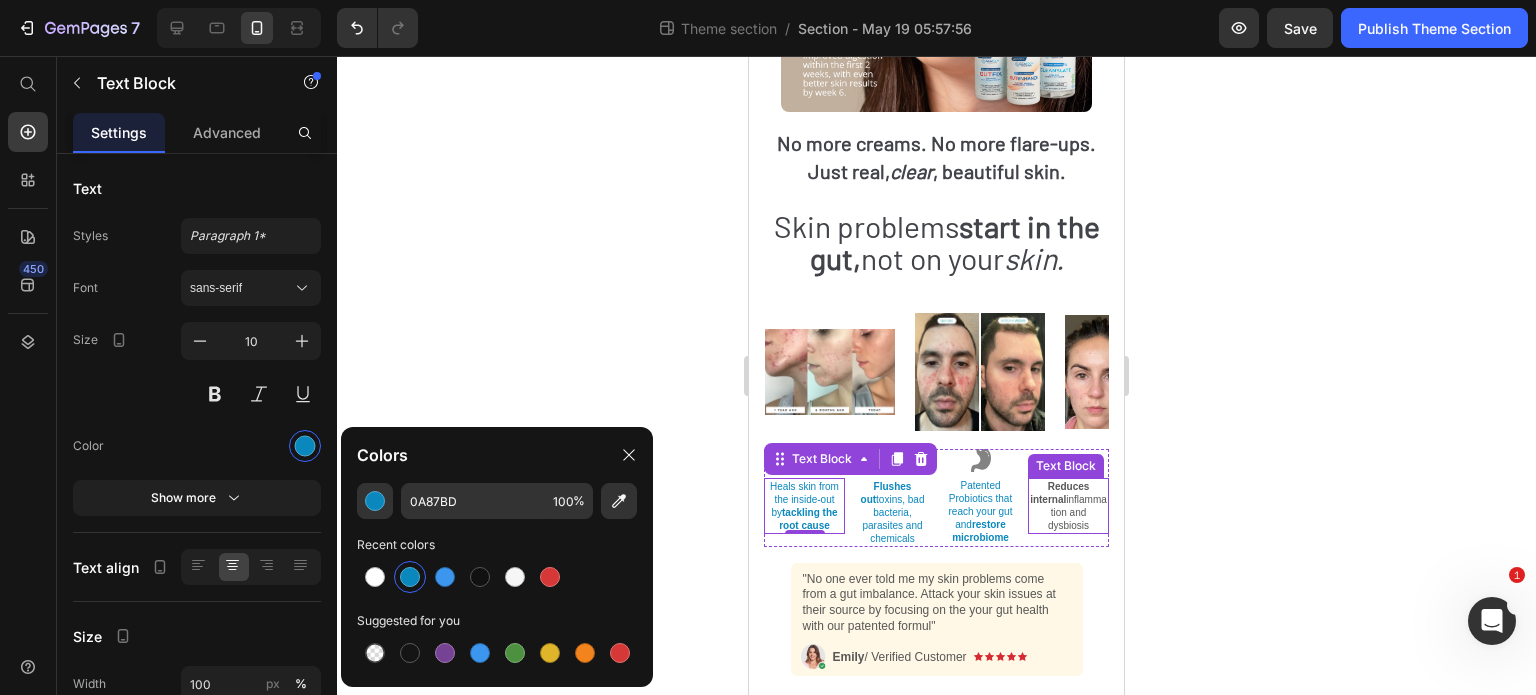 click on "Reduces internal" at bounding box center (1059, 493) 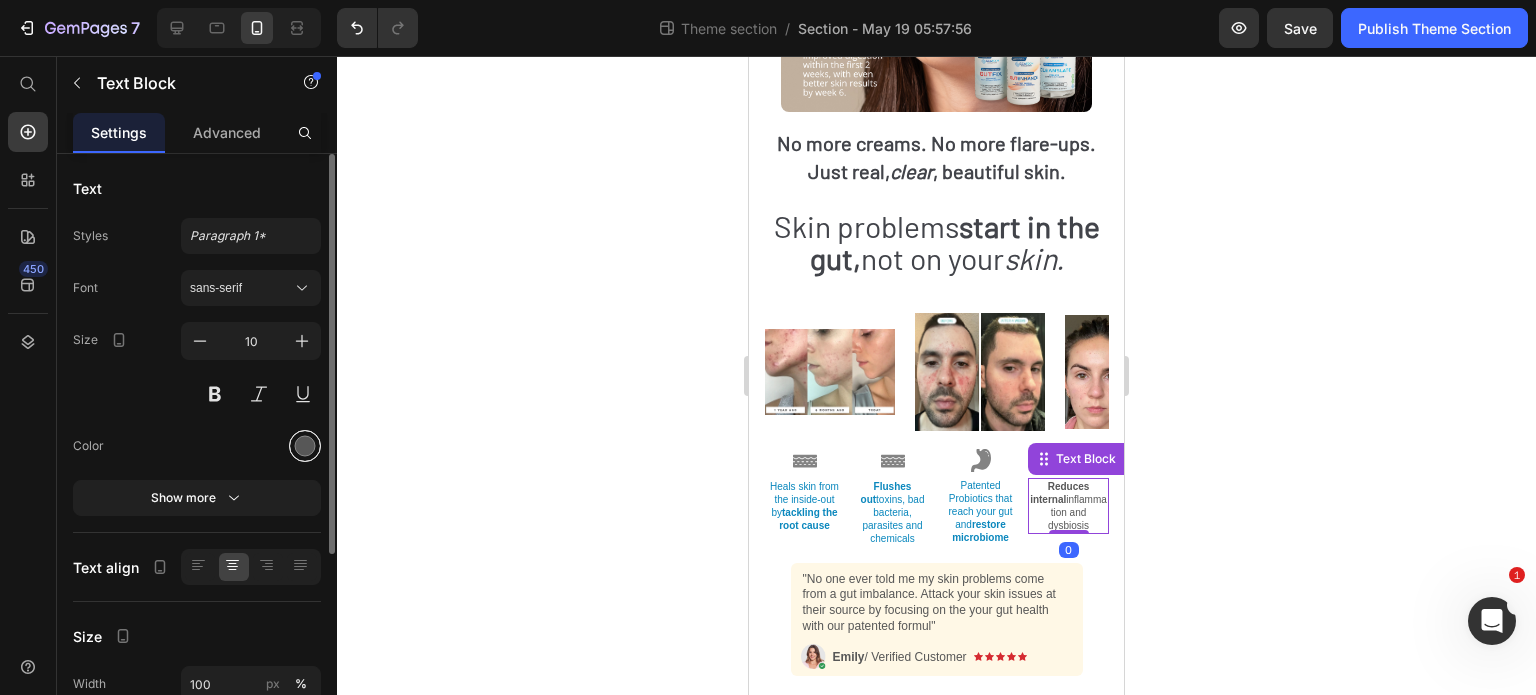 click at bounding box center (305, 446) 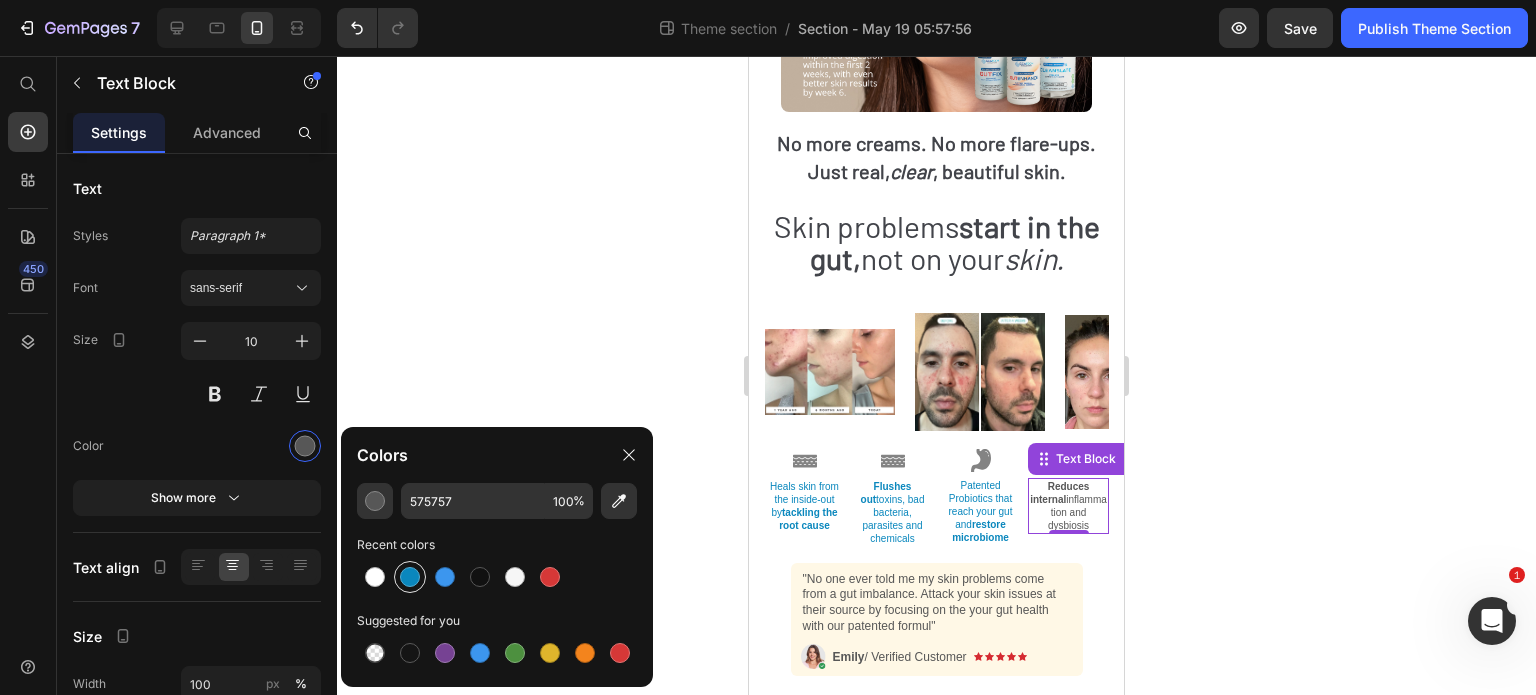 click at bounding box center [410, 577] 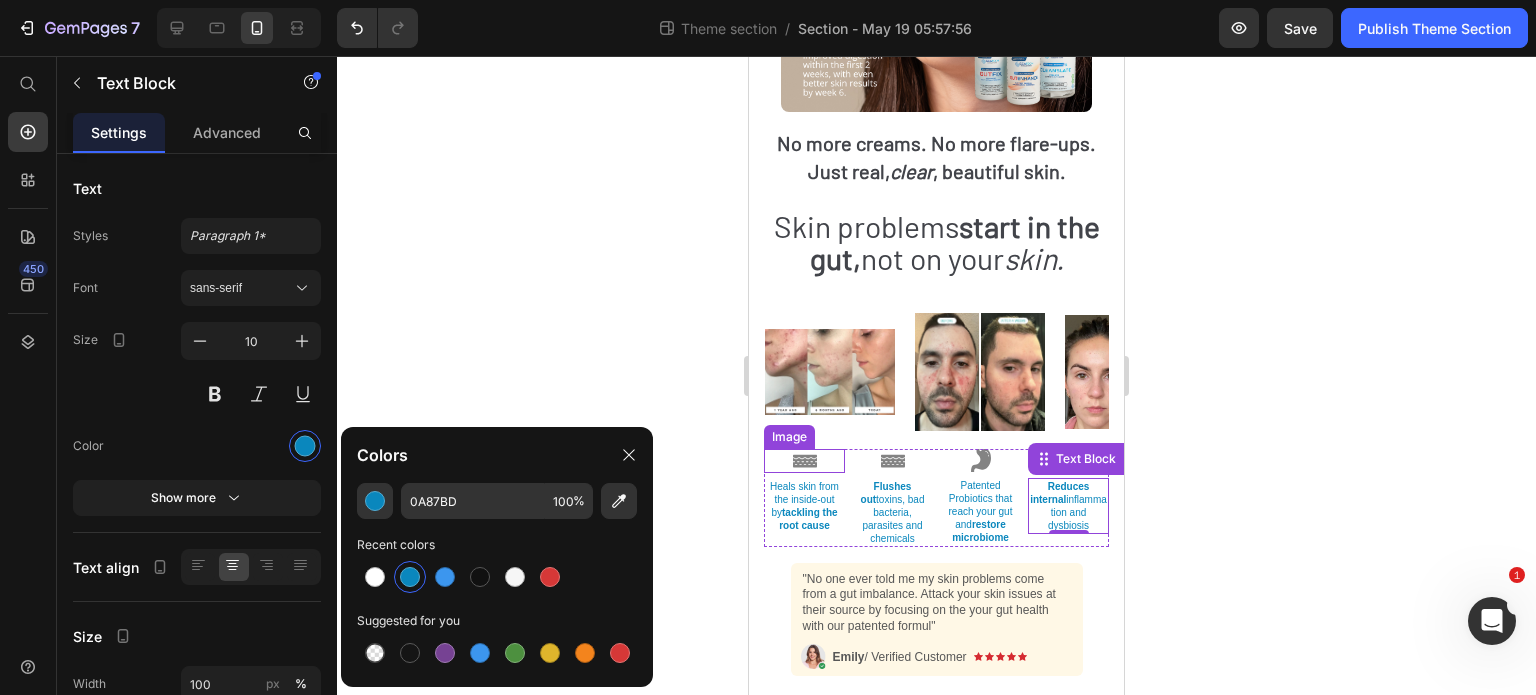 click at bounding box center (804, 461) 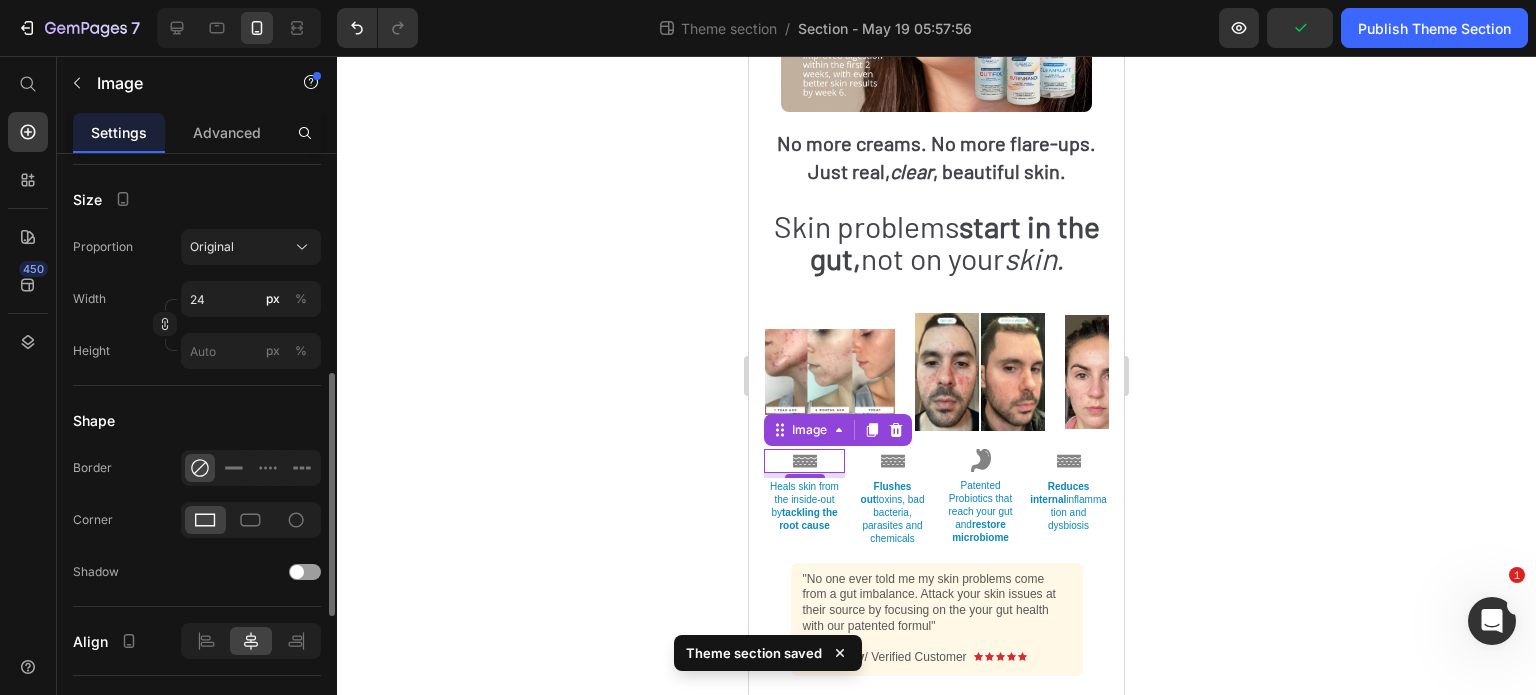 scroll, scrollTop: 545, scrollLeft: 0, axis: vertical 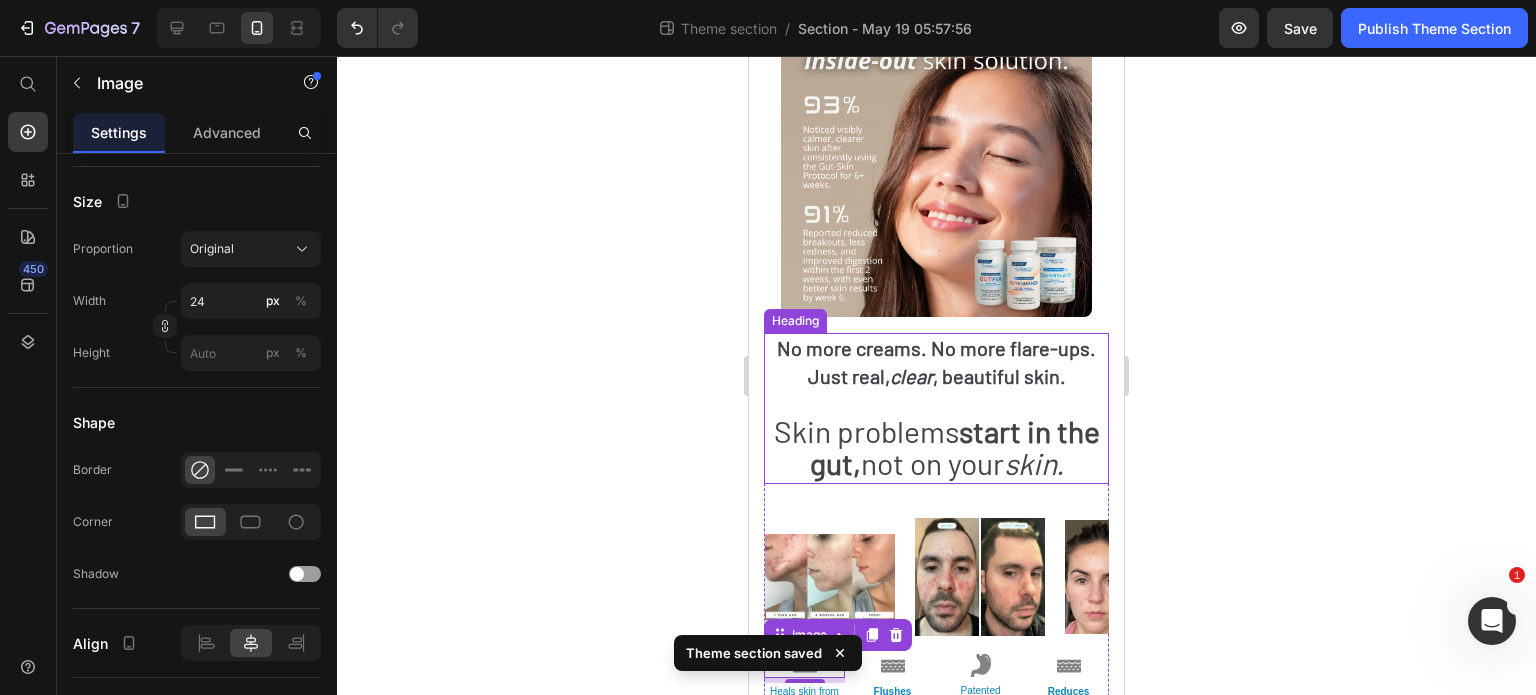 click on "No more creams. No more flare-ups. Just real," at bounding box center (936, 362) 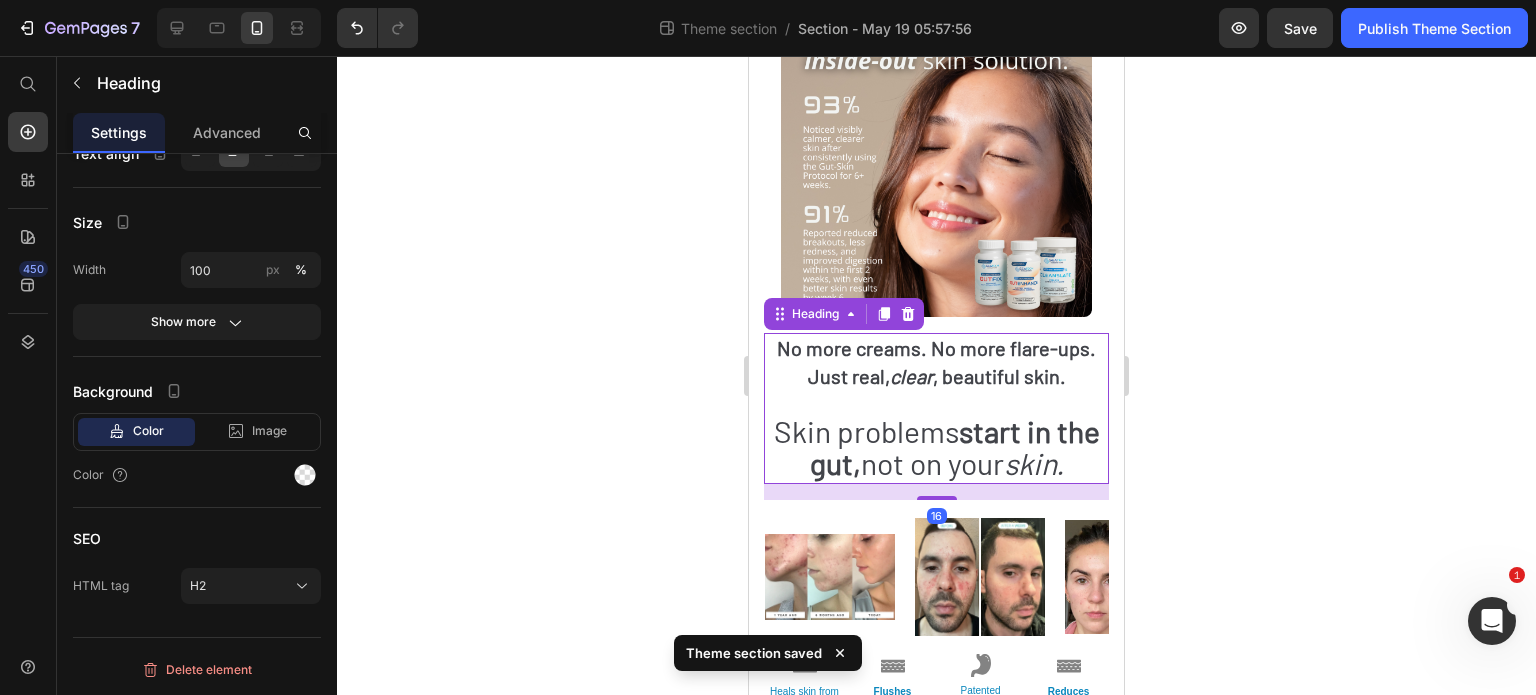 scroll, scrollTop: 0, scrollLeft: 0, axis: both 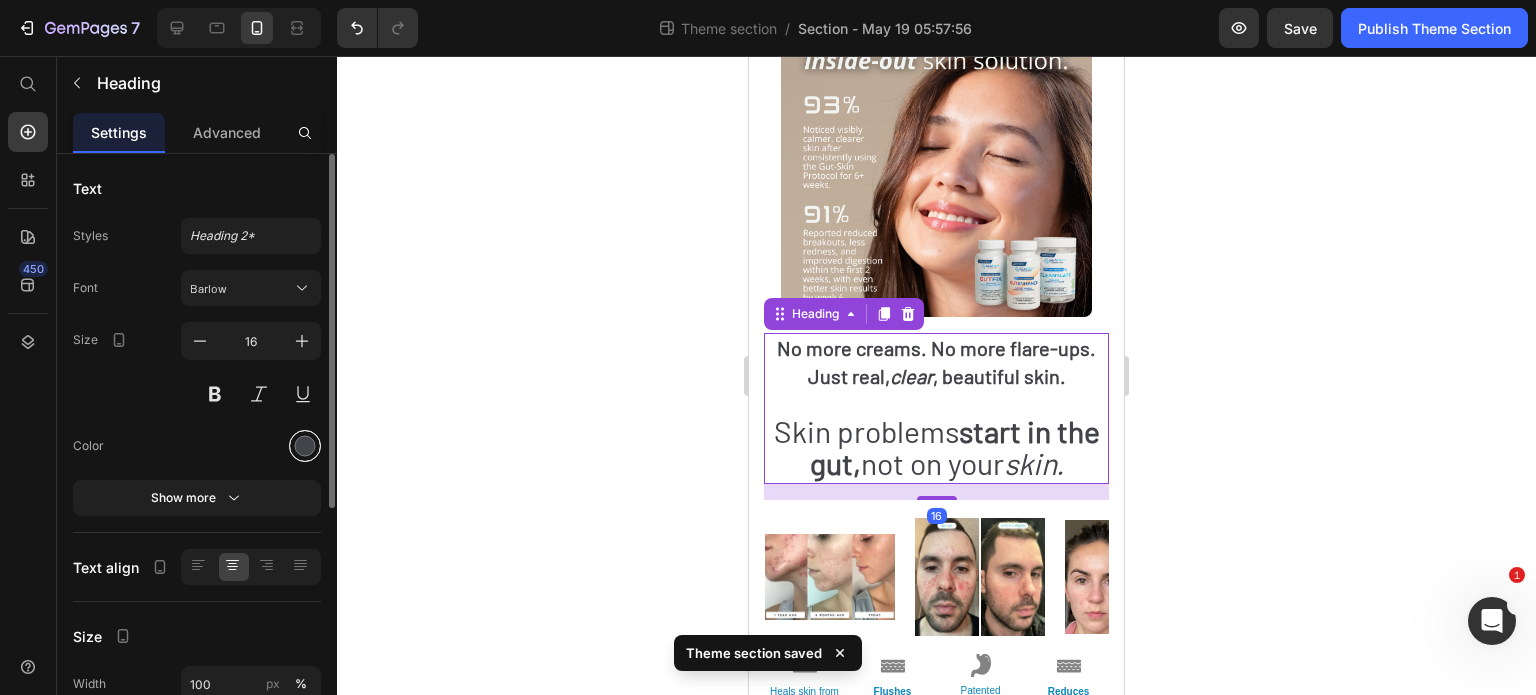 click at bounding box center [305, 446] 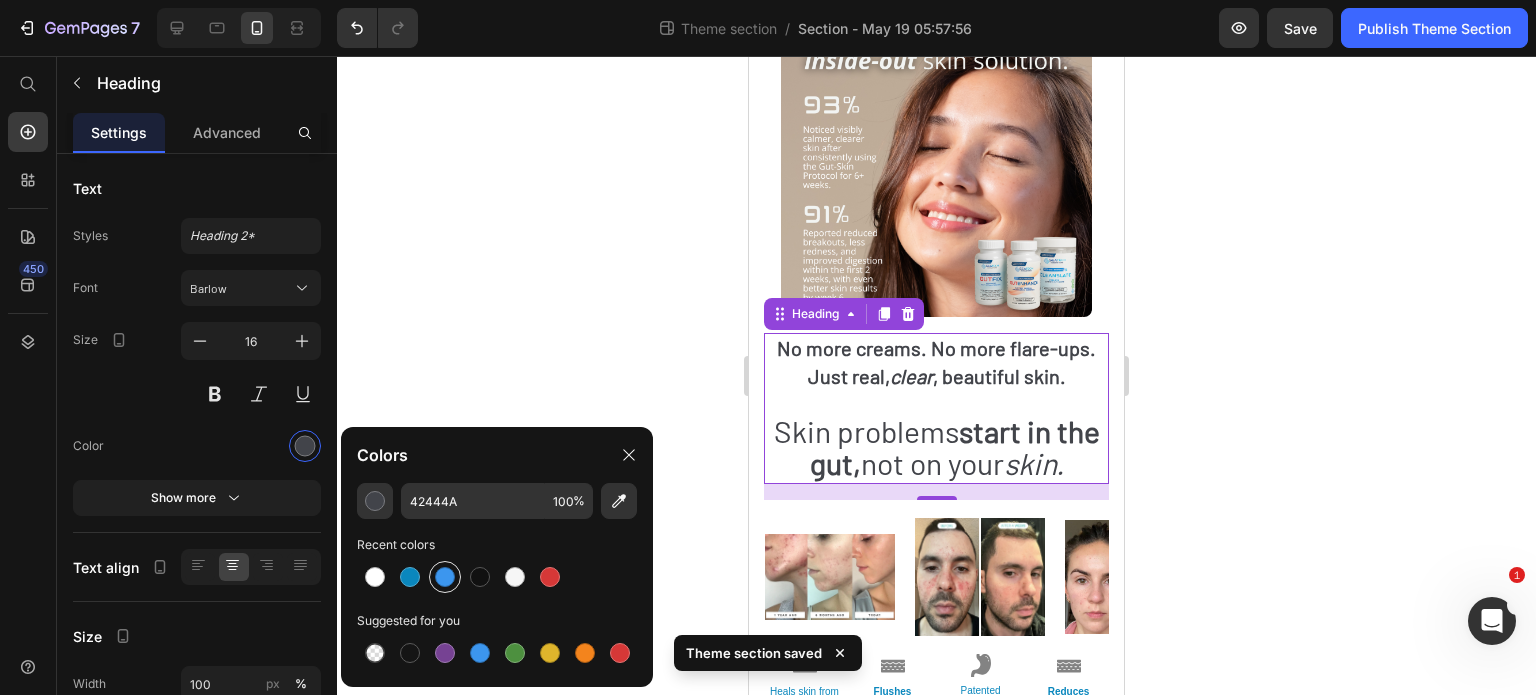 click at bounding box center [445, 577] 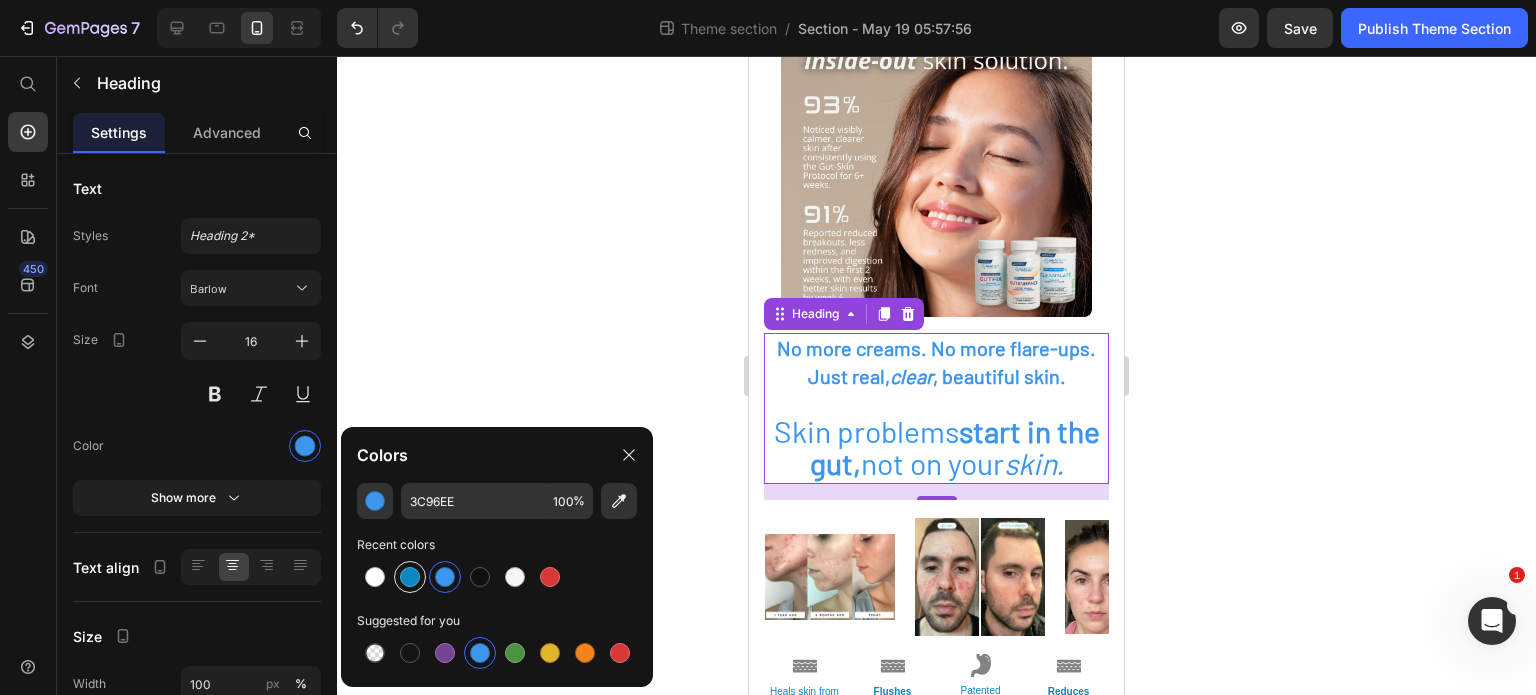 click at bounding box center [410, 577] 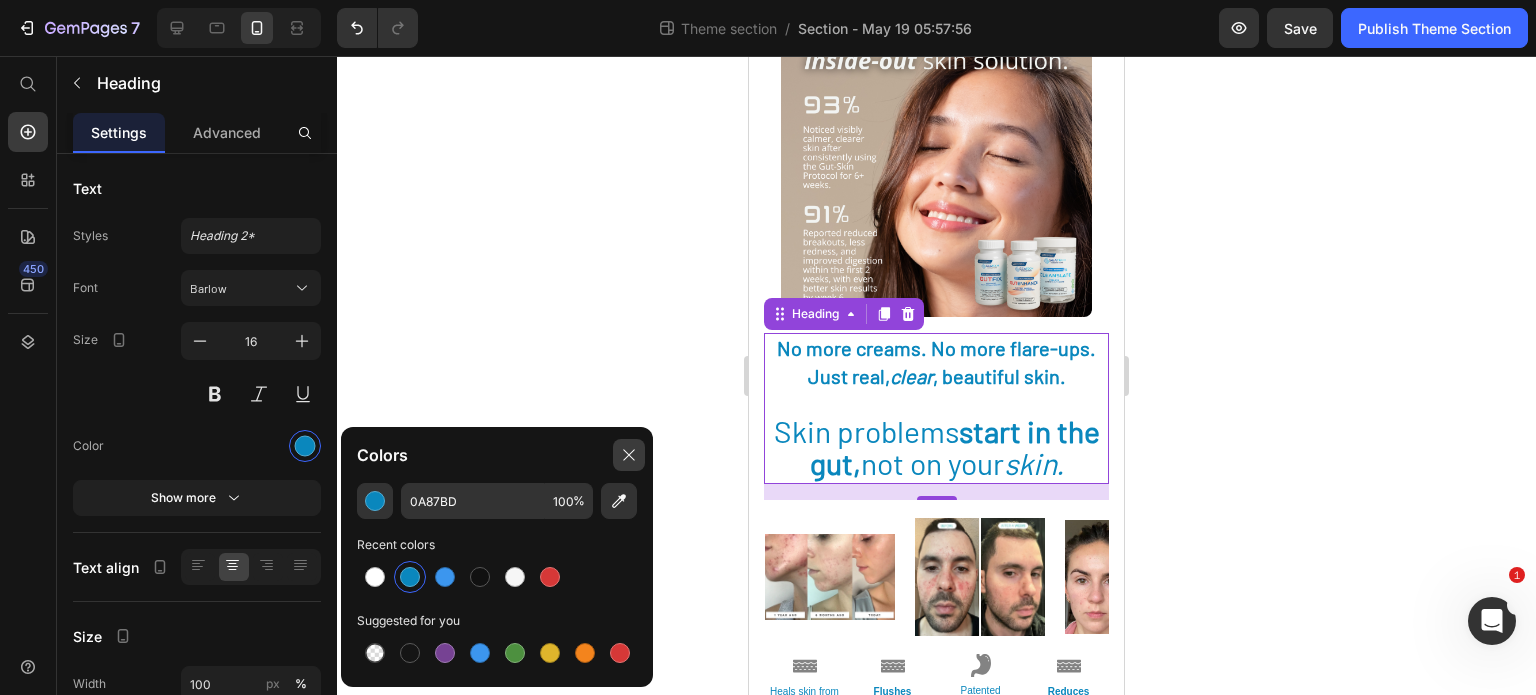 click 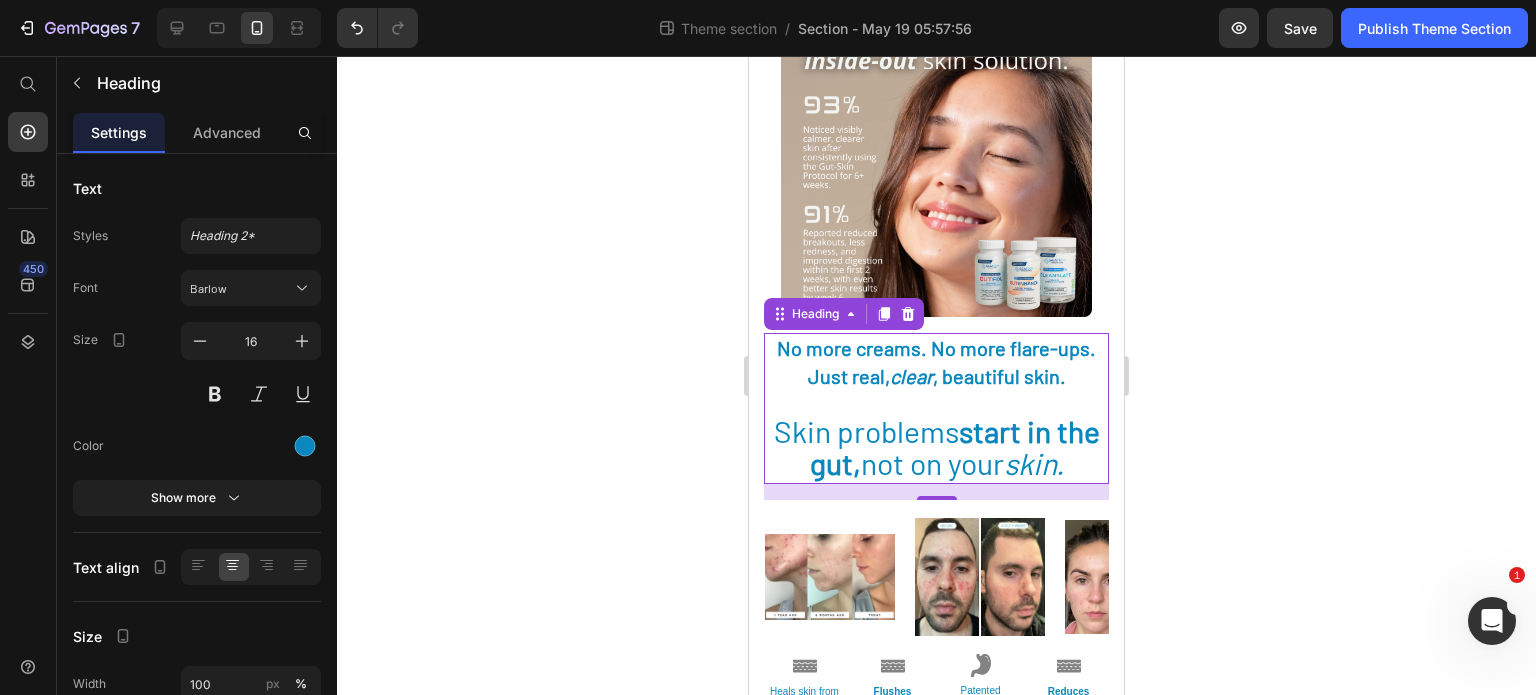 click 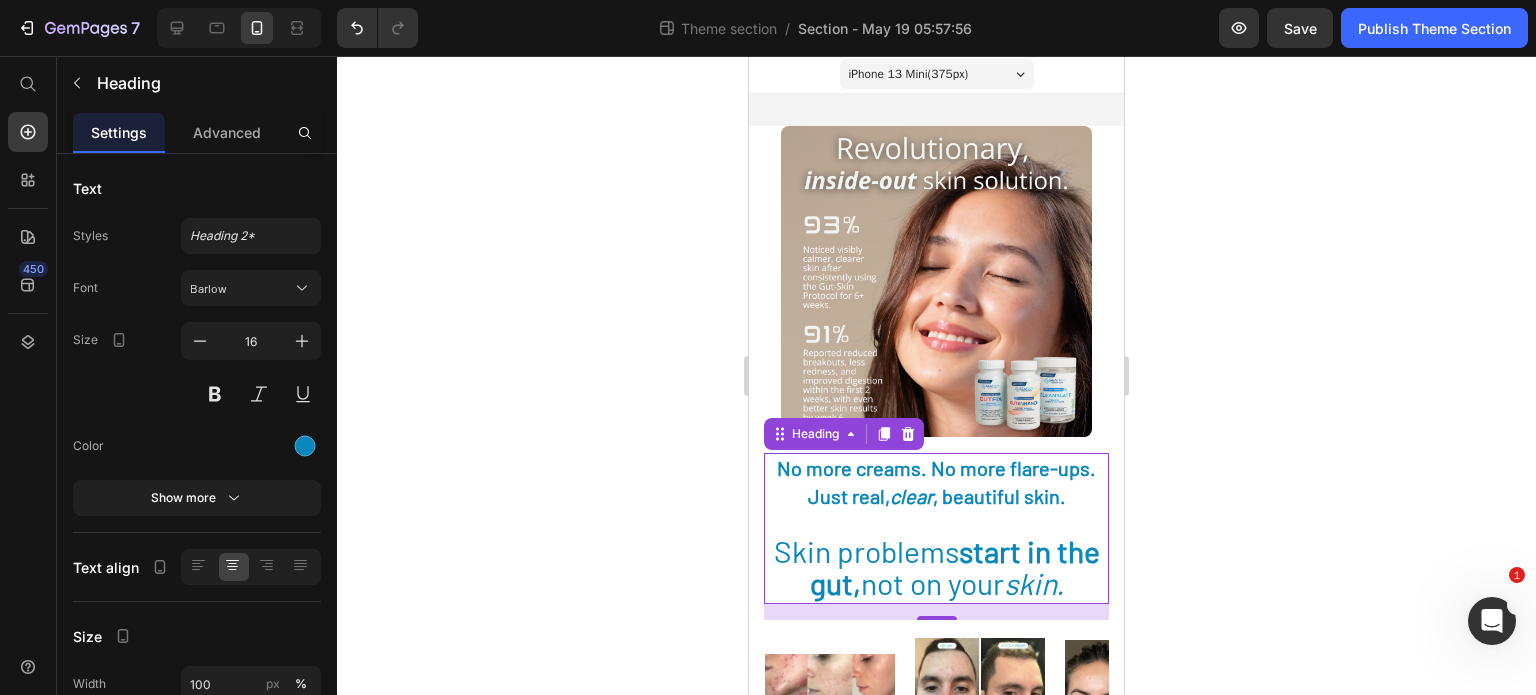 scroll, scrollTop: 0, scrollLeft: 0, axis: both 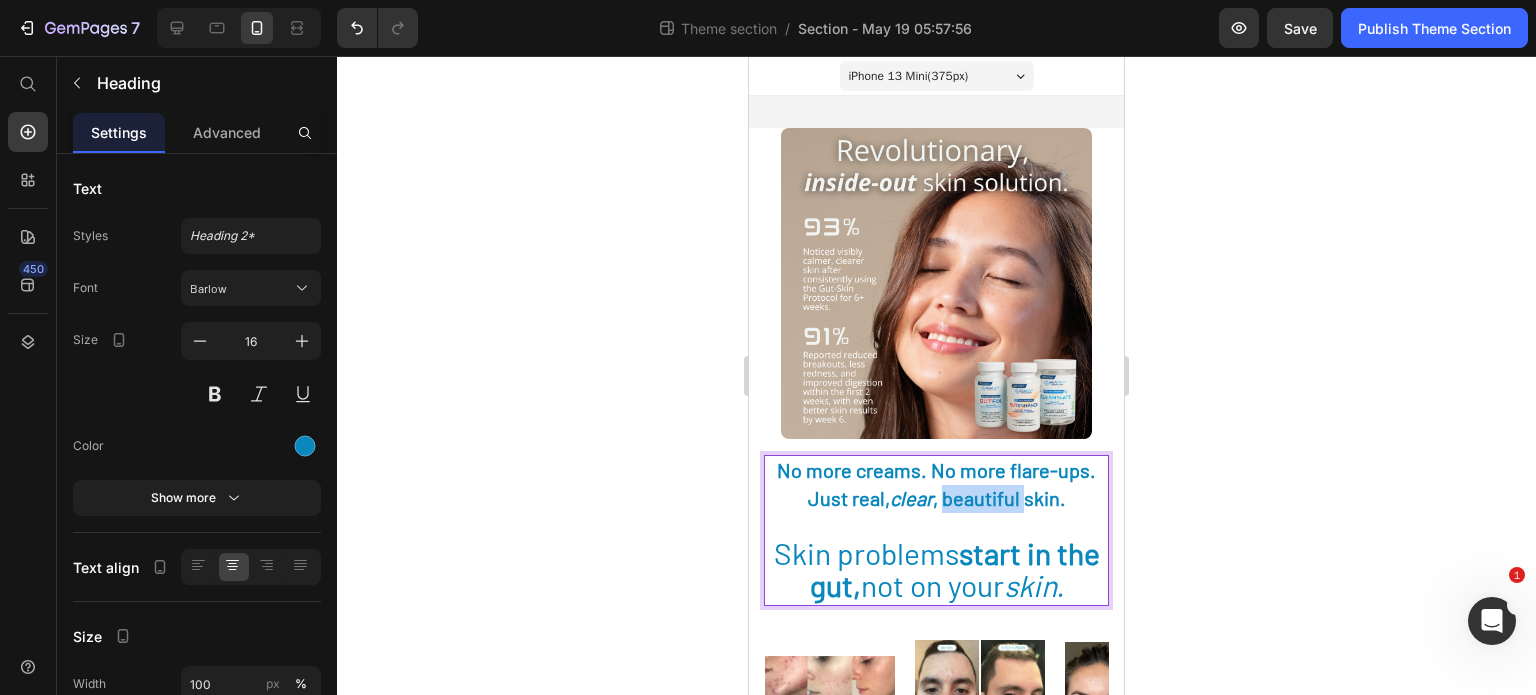 click on ", beautiful skin." at bounding box center (999, 498) 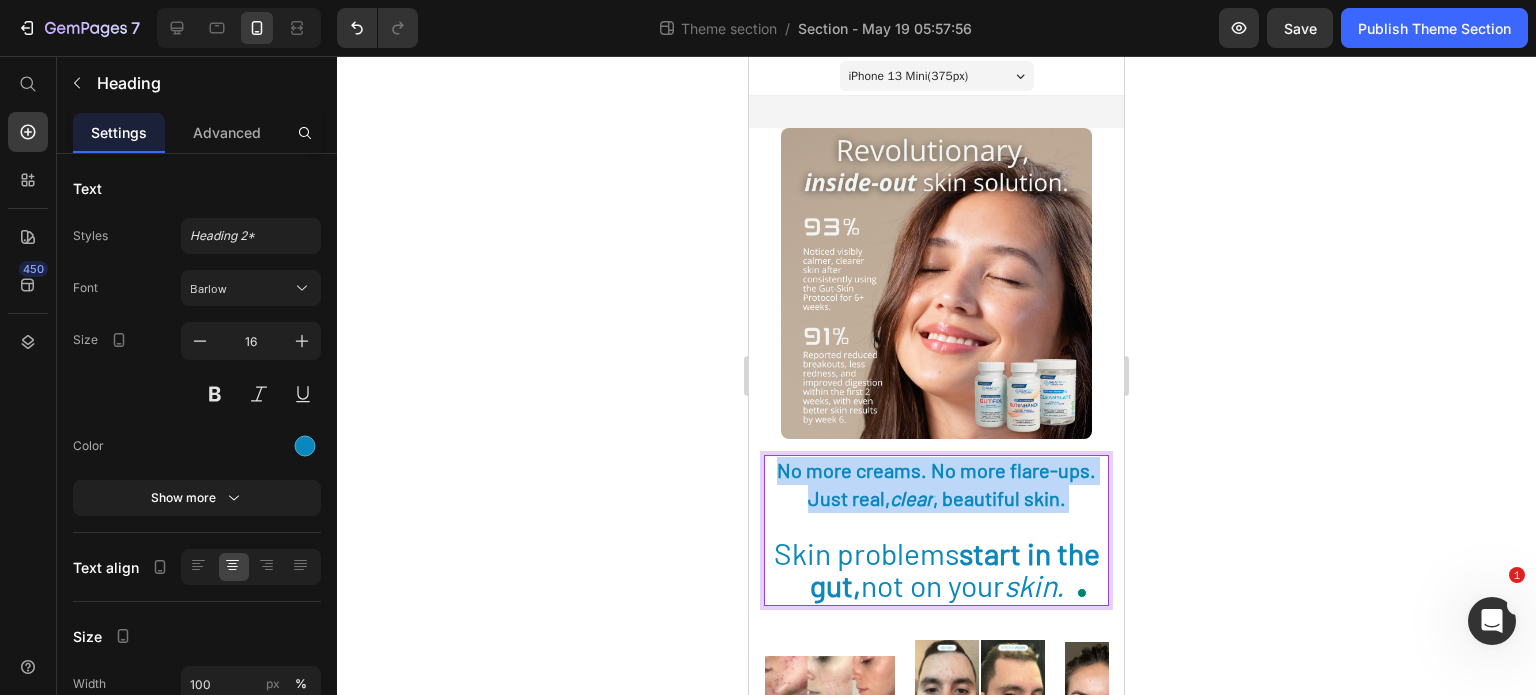 click on ", beautiful skin." at bounding box center [999, 498] 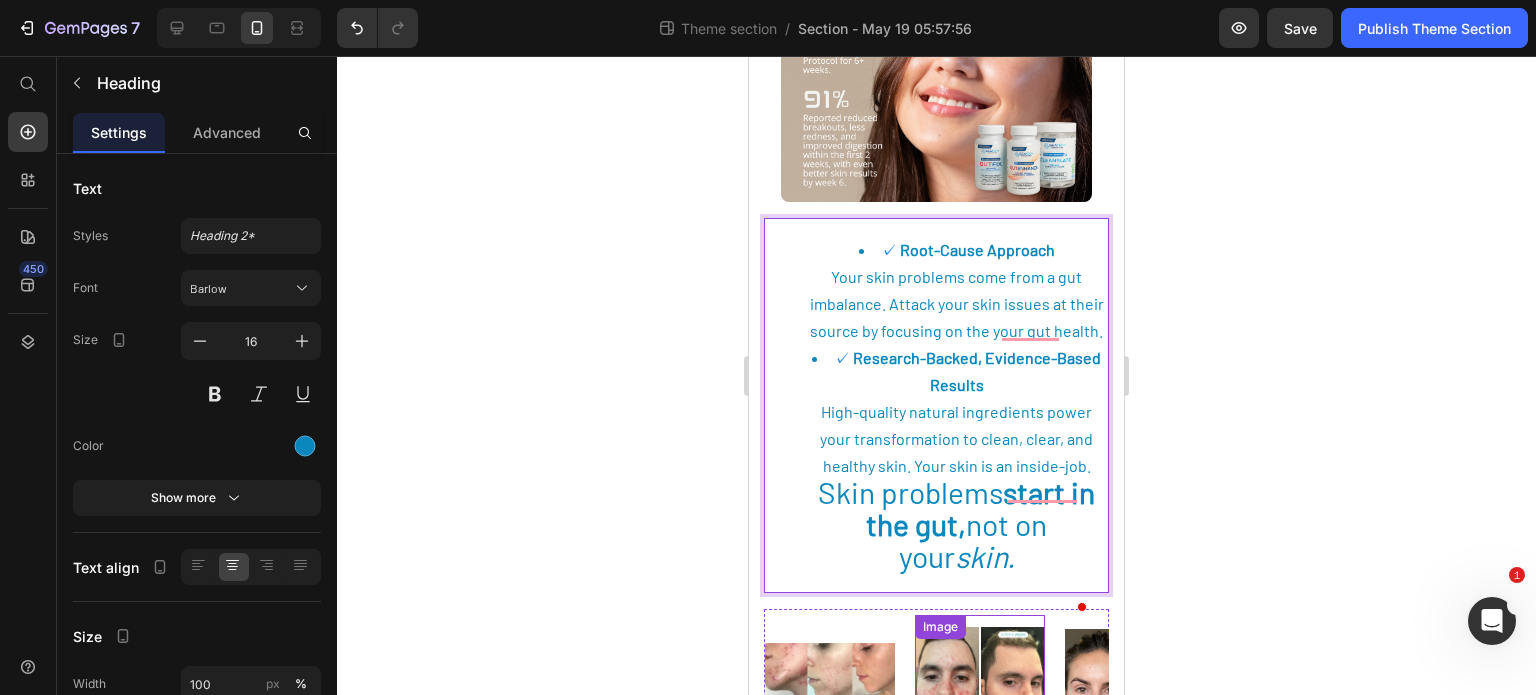 scroll, scrollTop: 236, scrollLeft: 0, axis: vertical 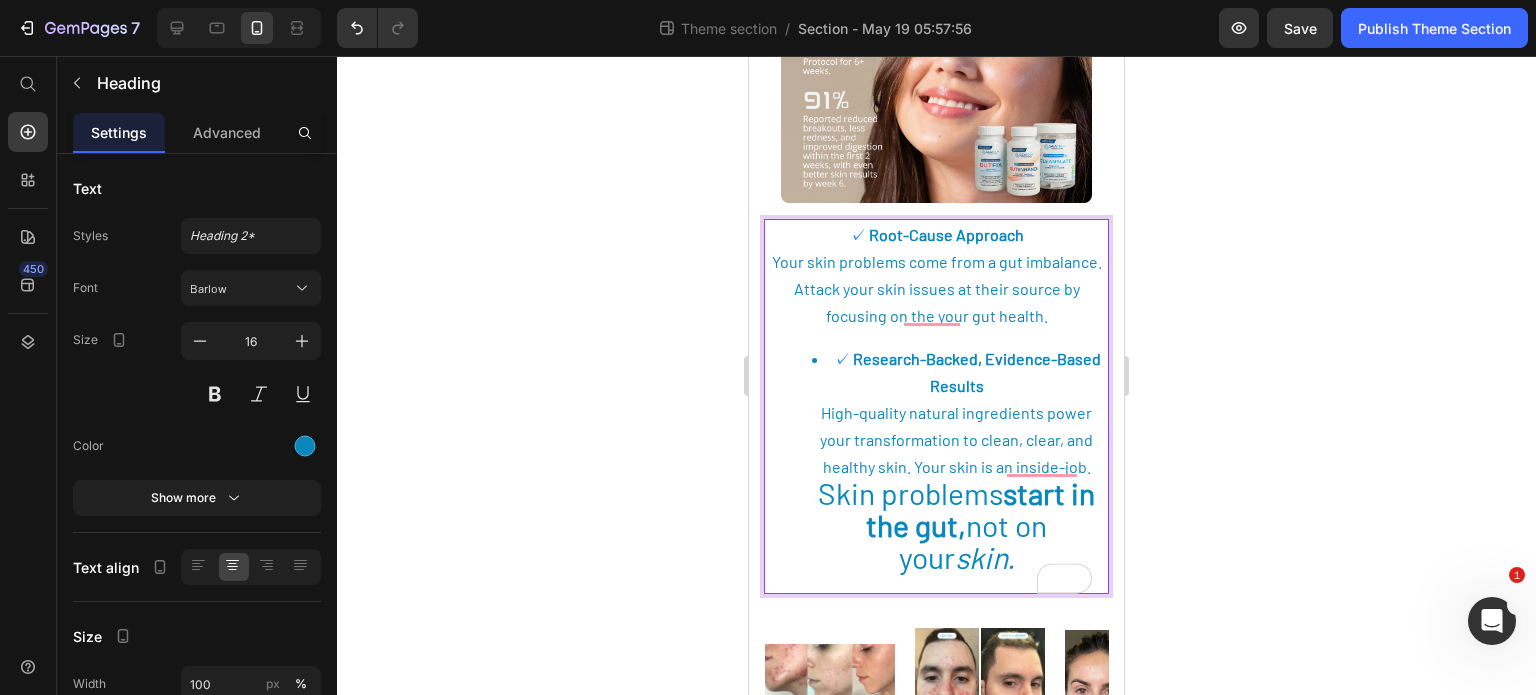 click on "✓   Research-Backed, Evidence-Based Results High-quality natural ingredients power your transformation to clean, clear, and healthy skin. Your skin is an inside-job. Skin problems  start in the gut,  not on your  skin." at bounding box center [956, 460] 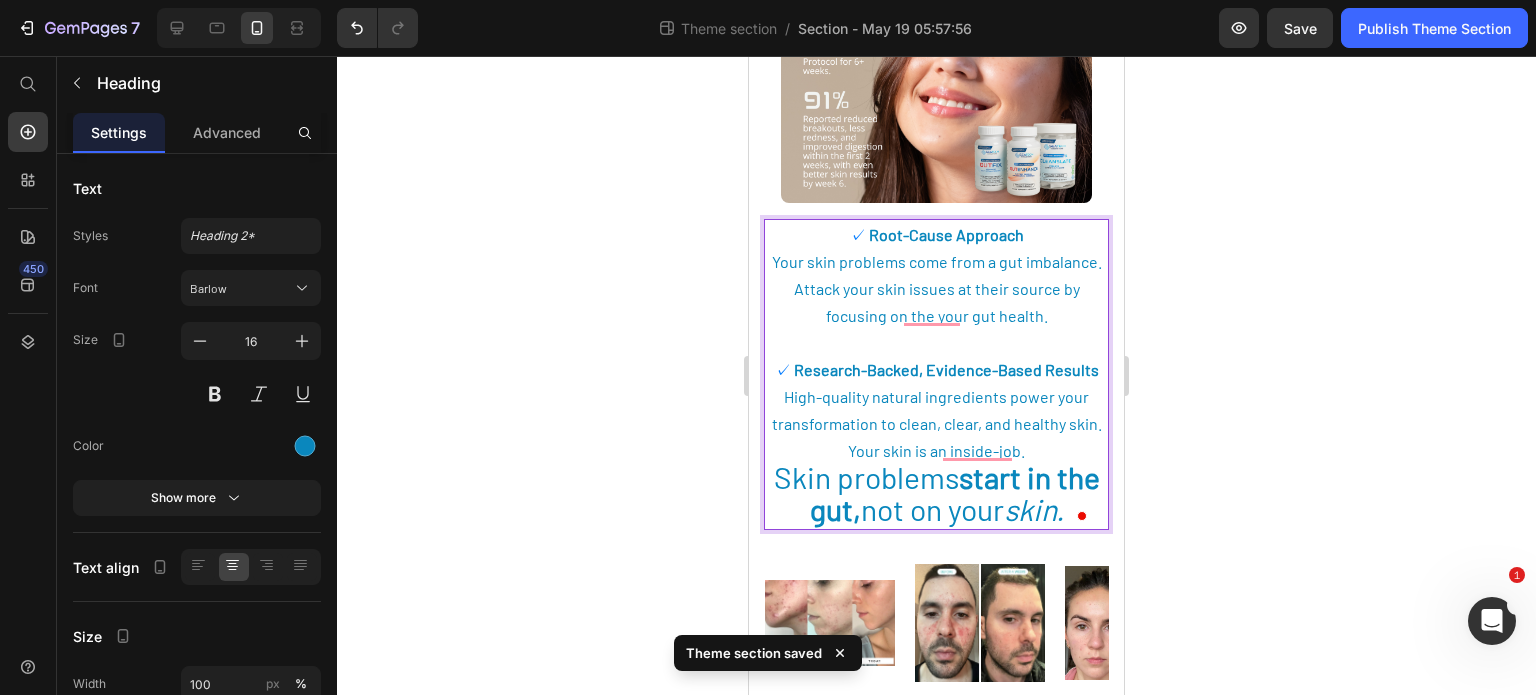 click on "✓   Research-Backed, Evidence-Based Results High-quality natural ingredients power your transformation to clean, clear, and healthy skin. Your skin is an inside-job. Skin problems  start in the gut,  not on your  skin." at bounding box center (936, 428) 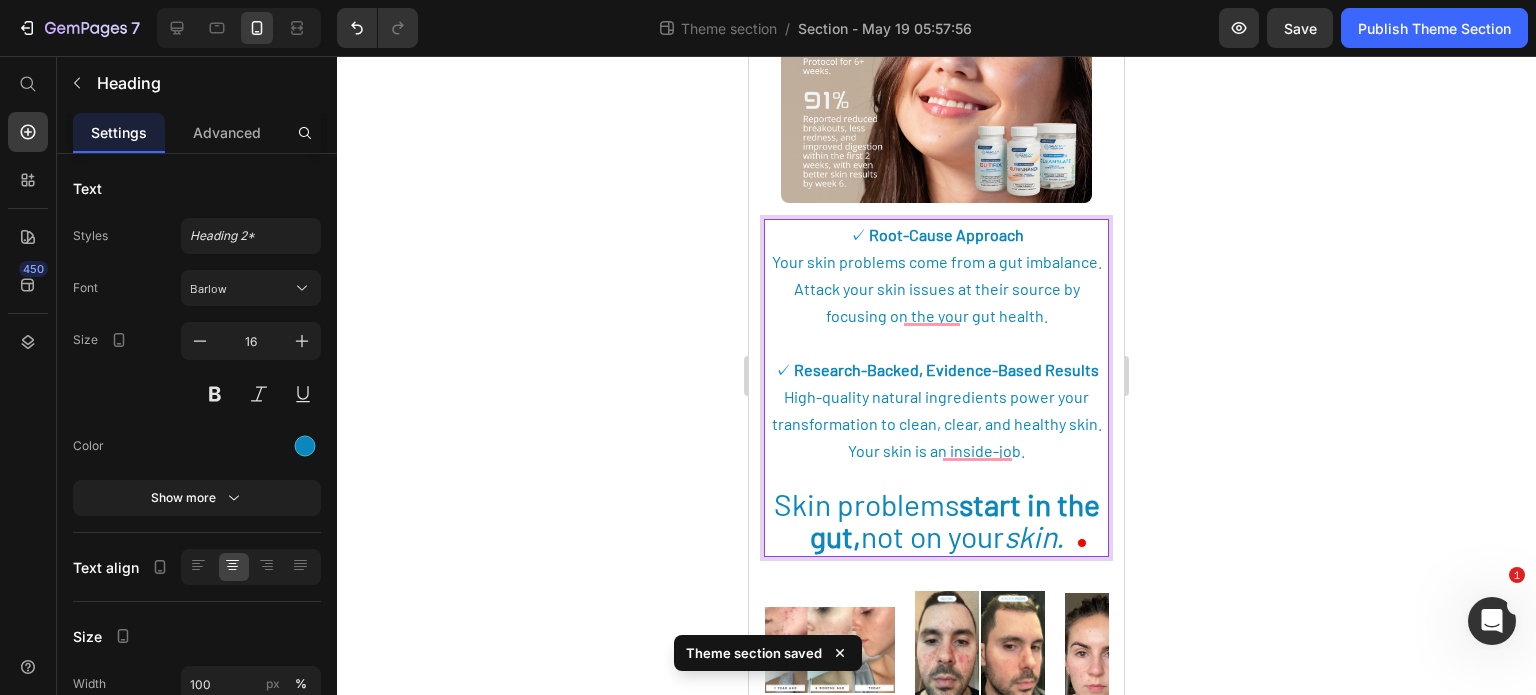 click 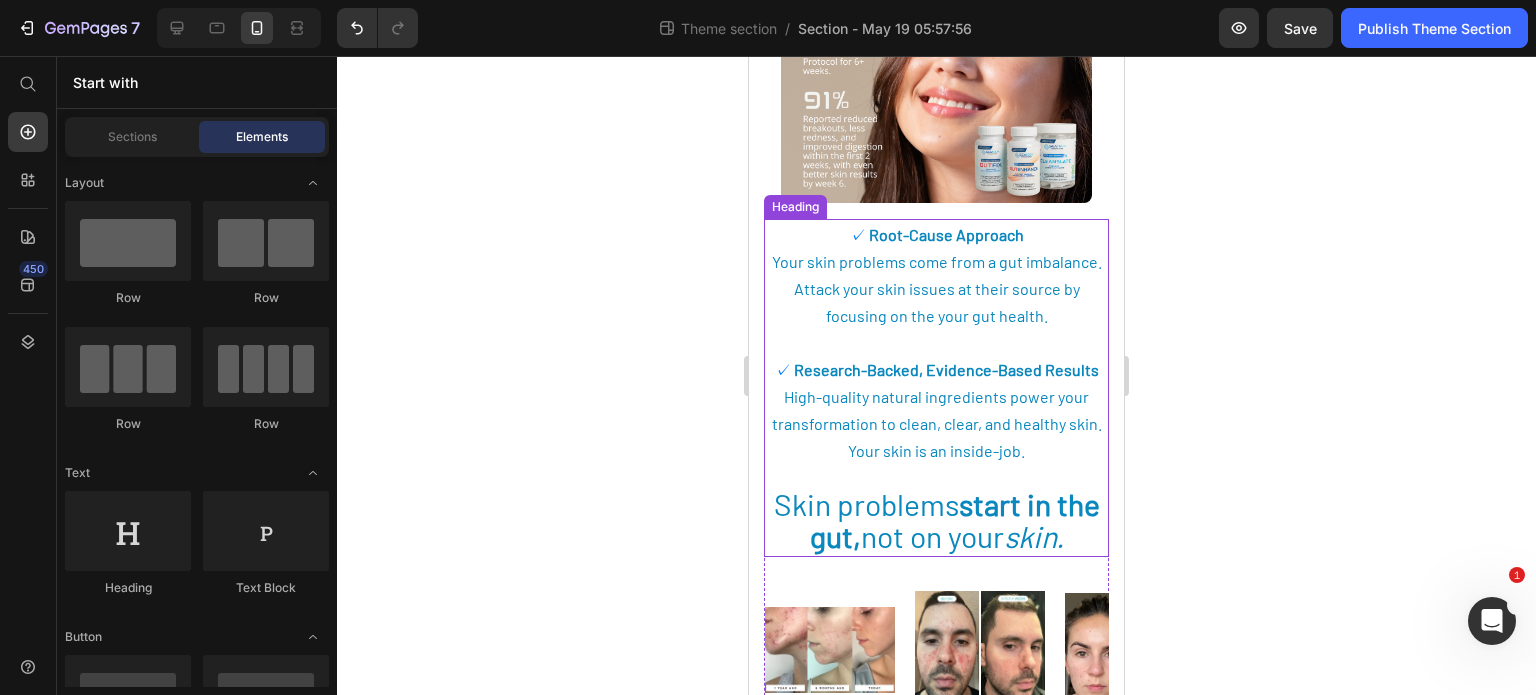 click on "Root-Cause Approach" at bounding box center (946, 234) 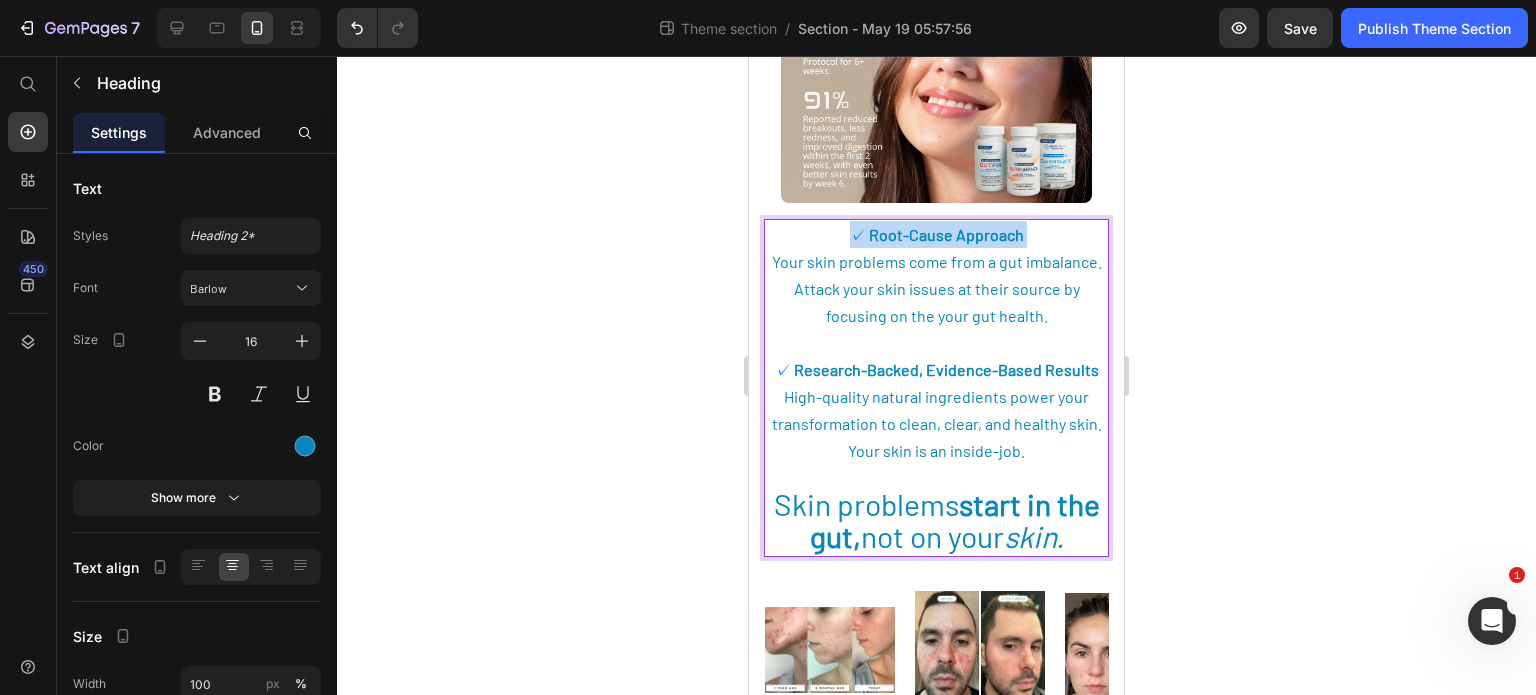 click on "Root-Cause Approach" at bounding box center [946, 234] 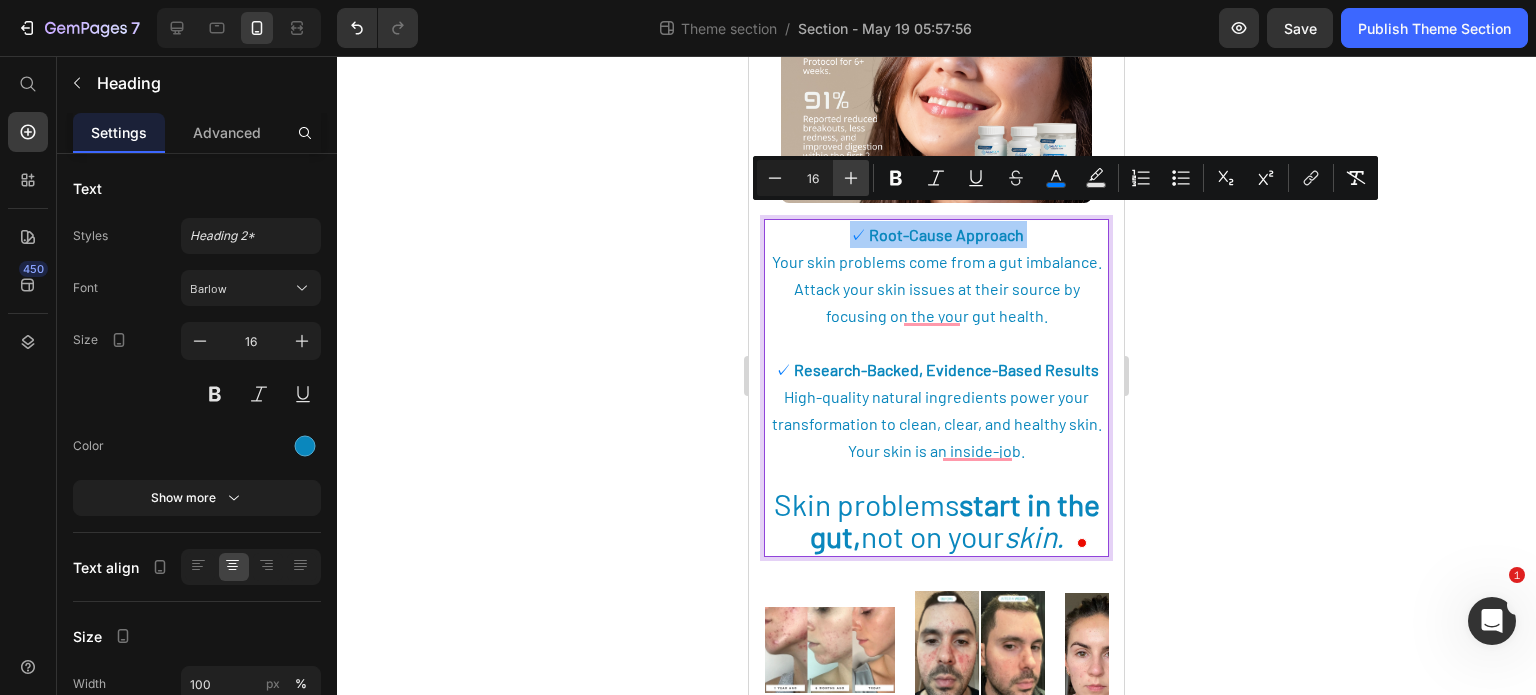 click 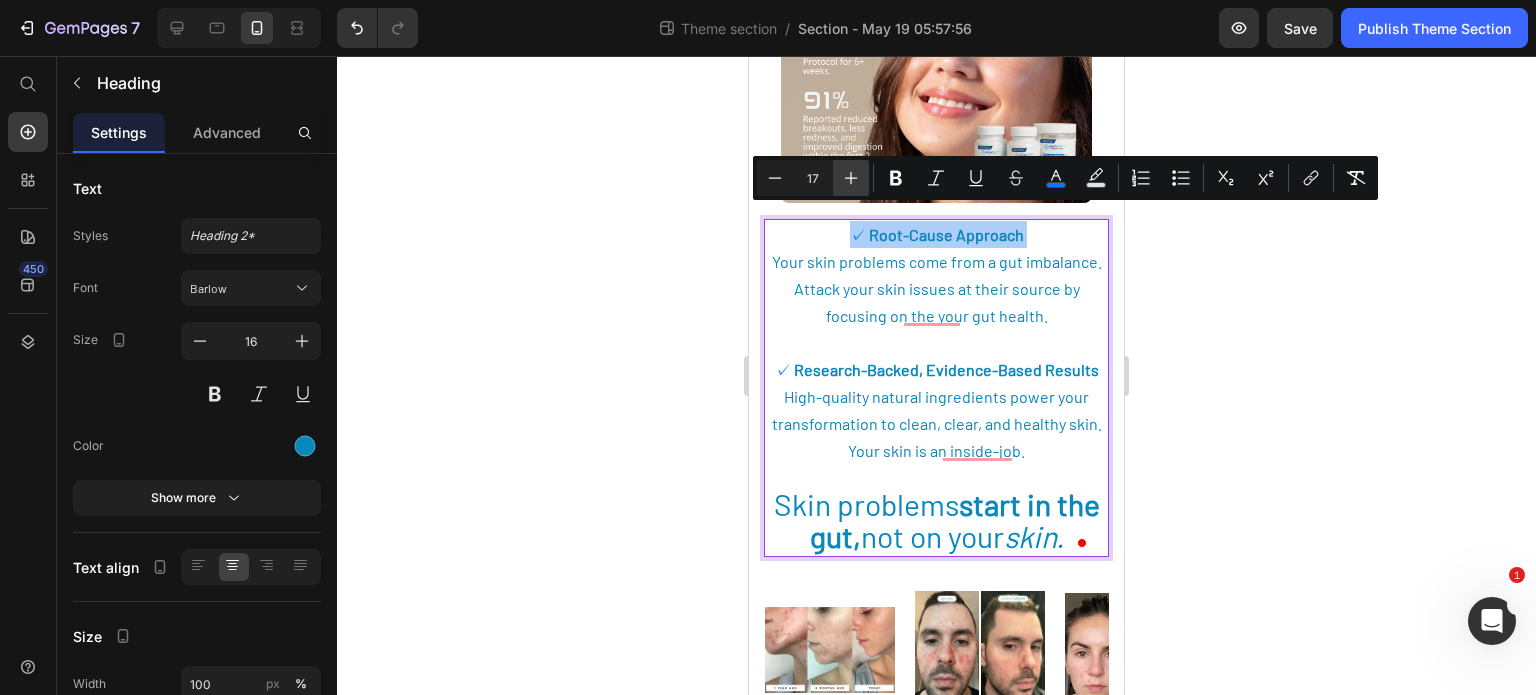 click 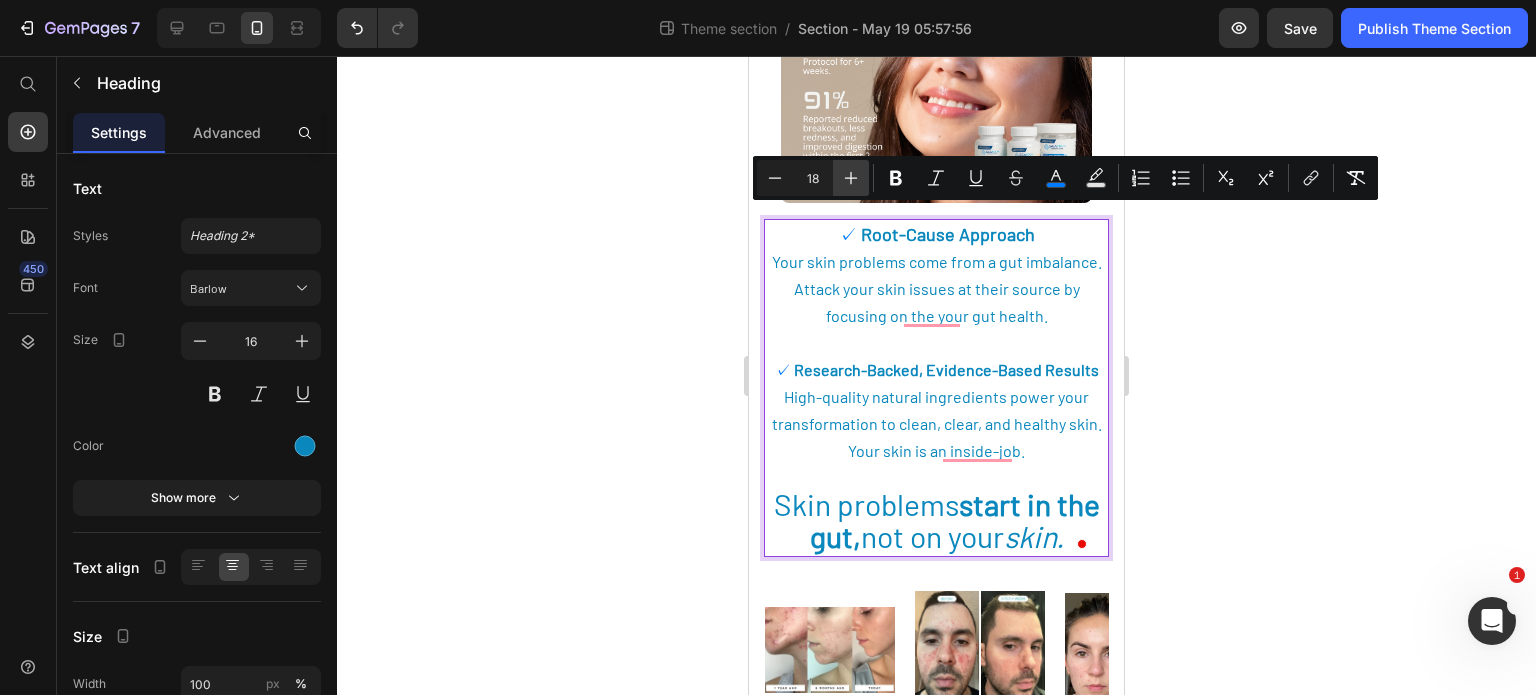 click 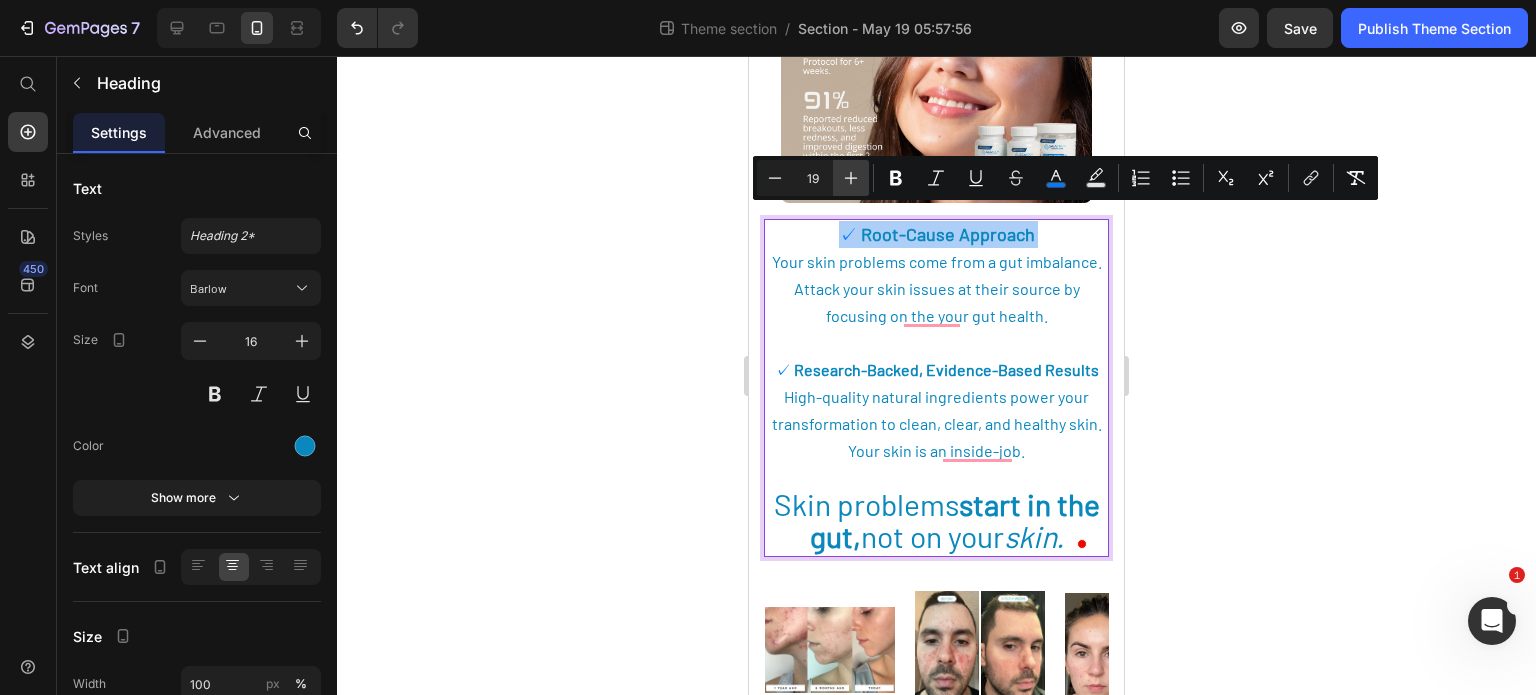 click 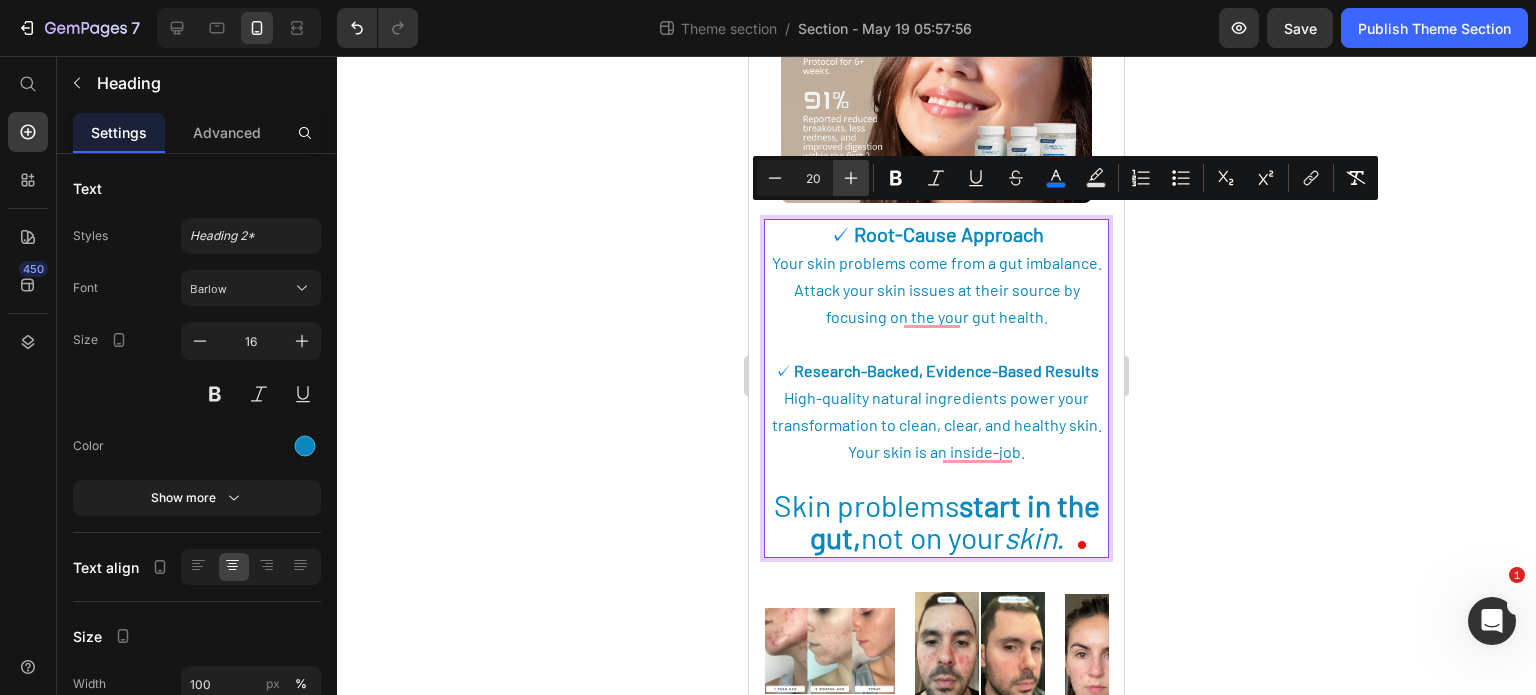 click 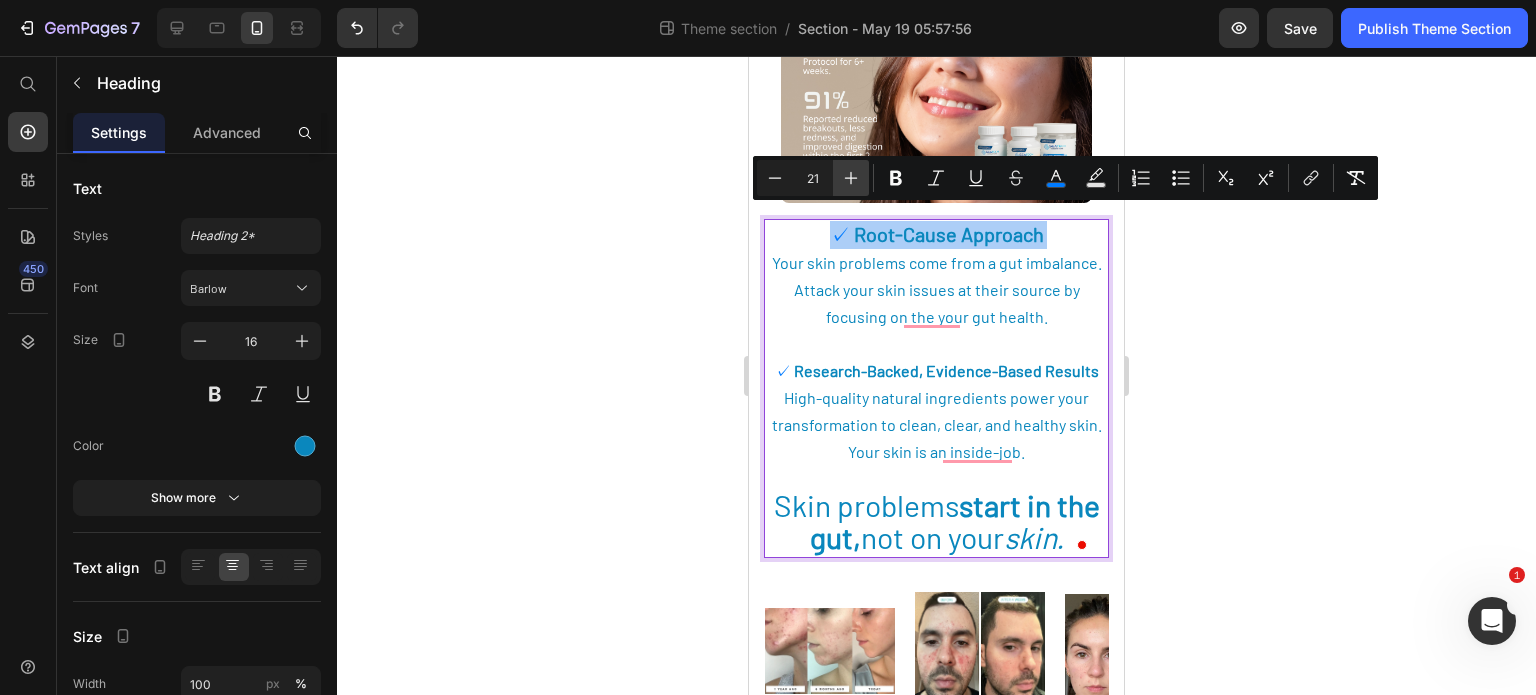 click 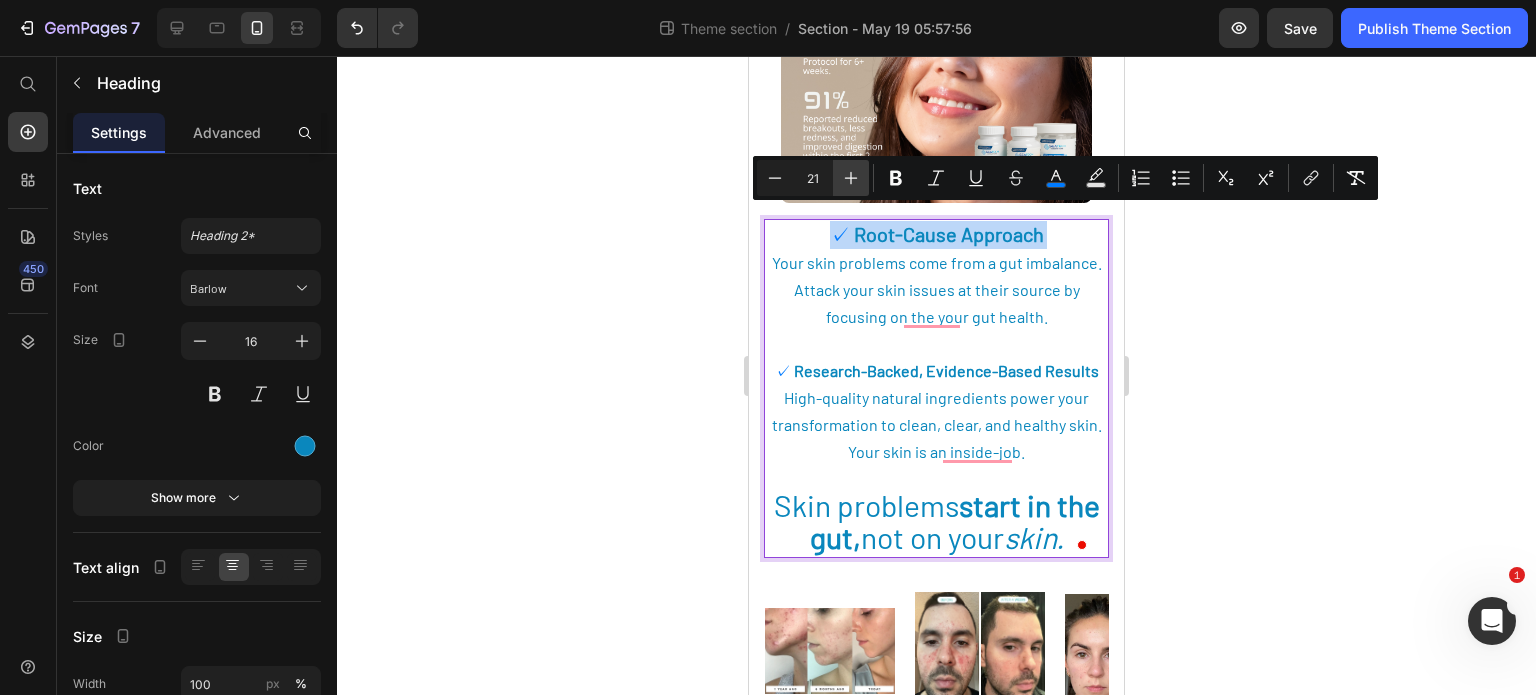 type on "22" 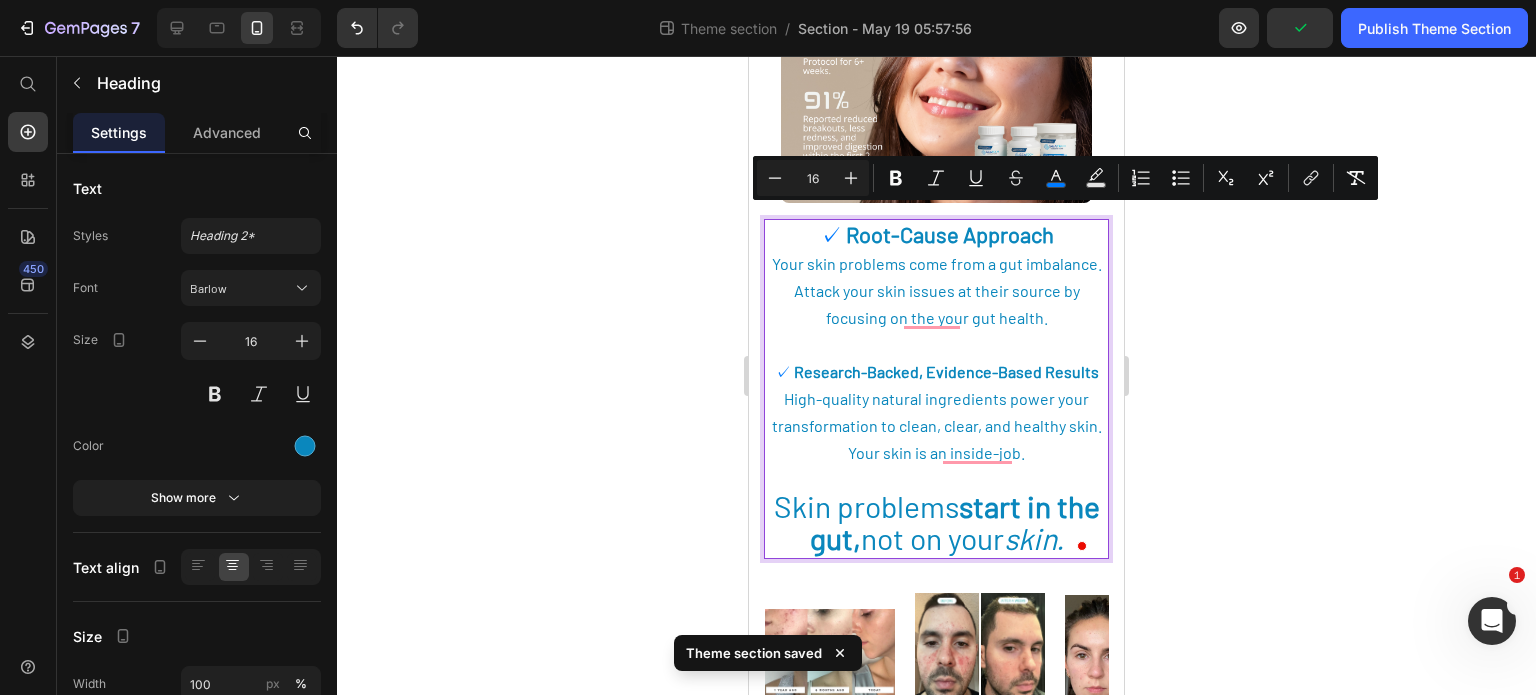 click on "Research-Backed, Evidence-Based Results" at bounding box center (946, 371) 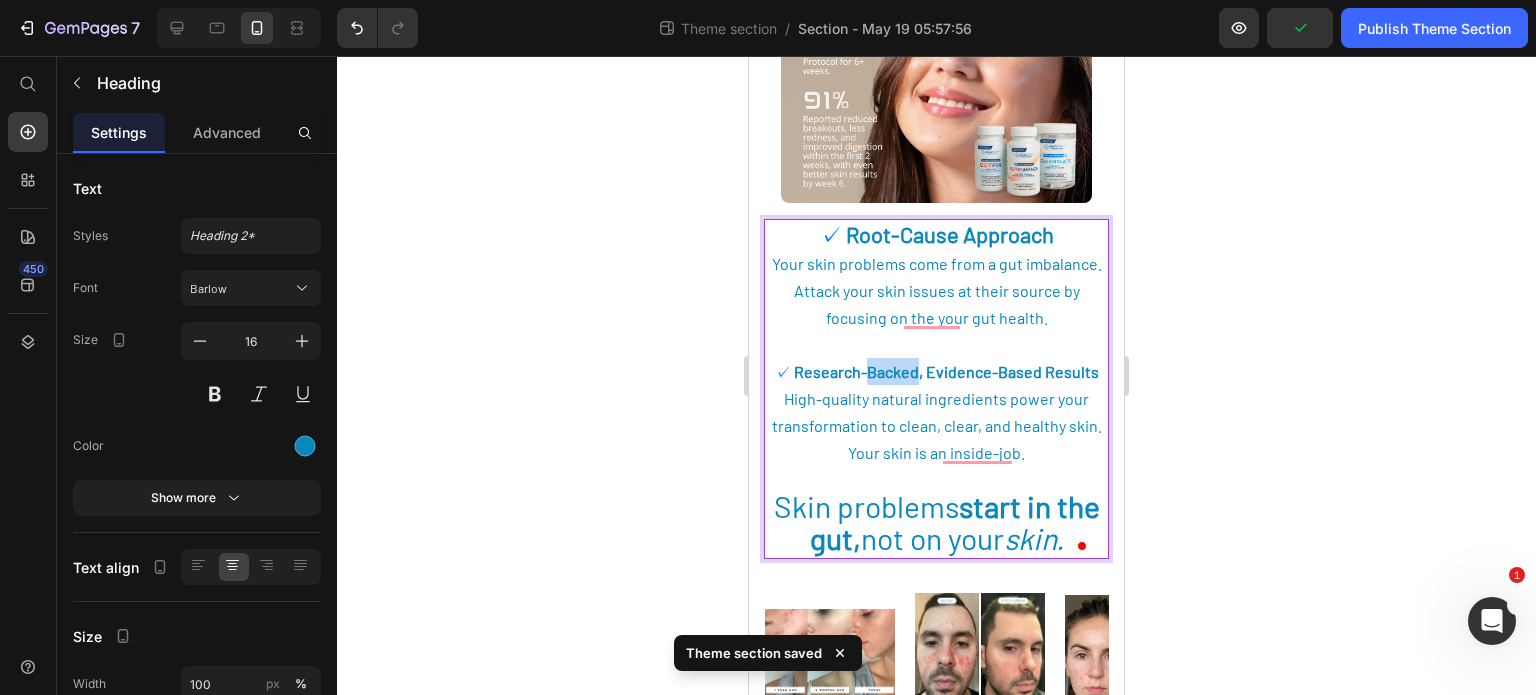 click on "Research-Backed, Evidence-Based Results" at bounding box center (946, 371) 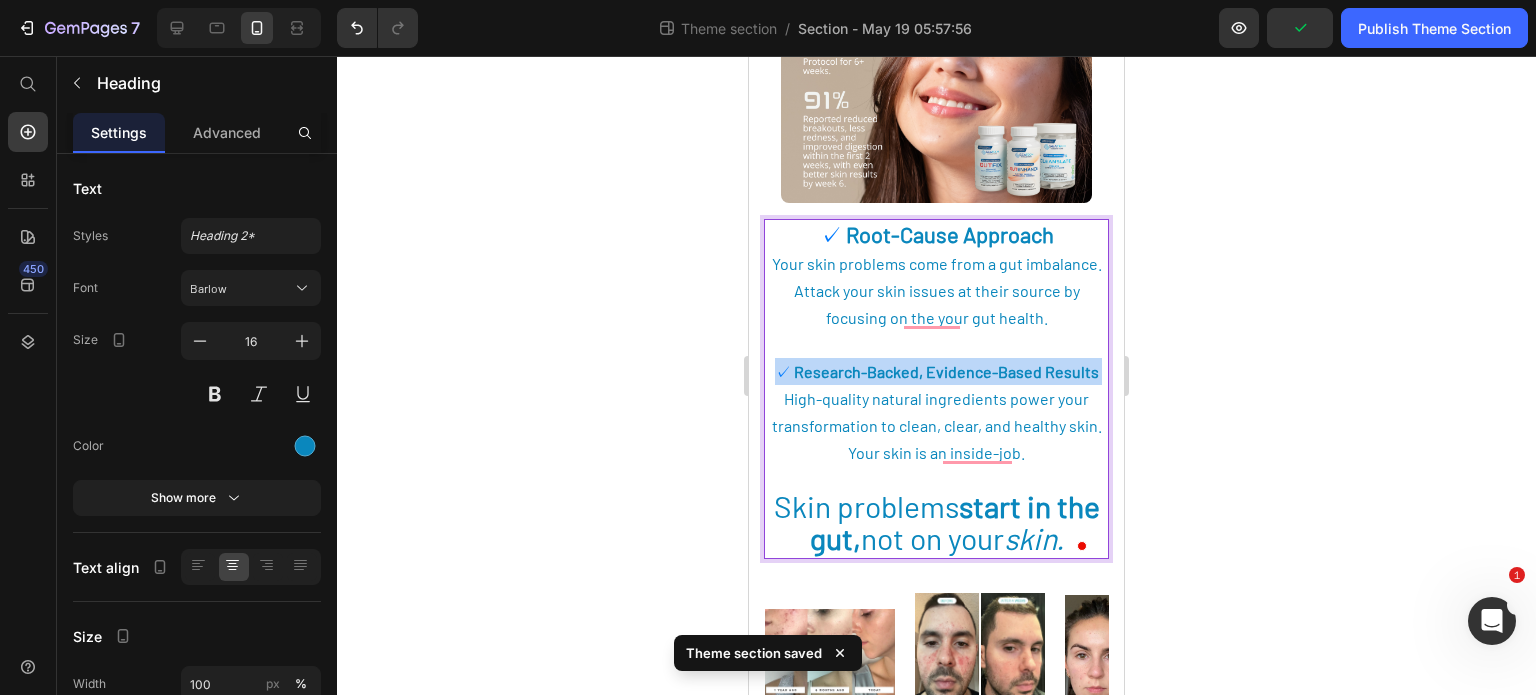 click on "Research-Backed, Evidence-Based Results" at bounding box center [946, 371] 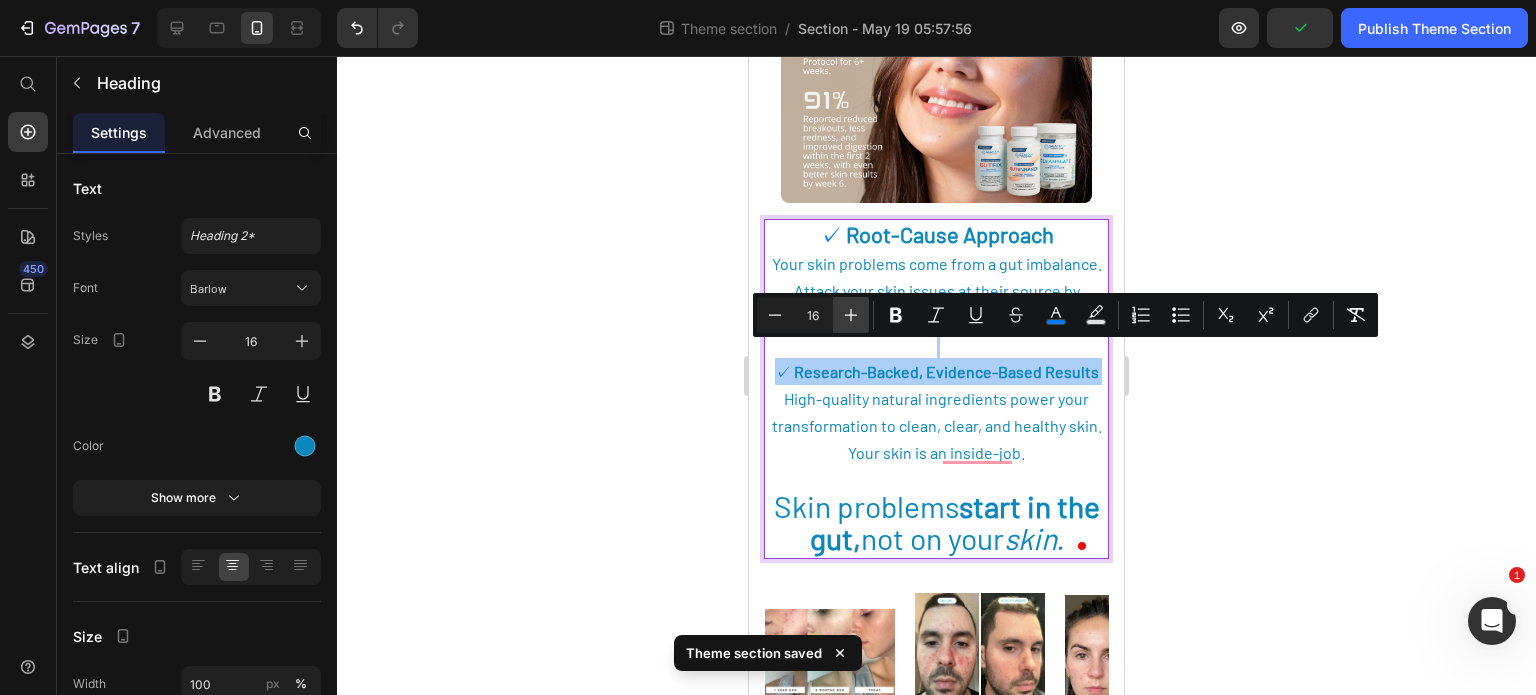 click 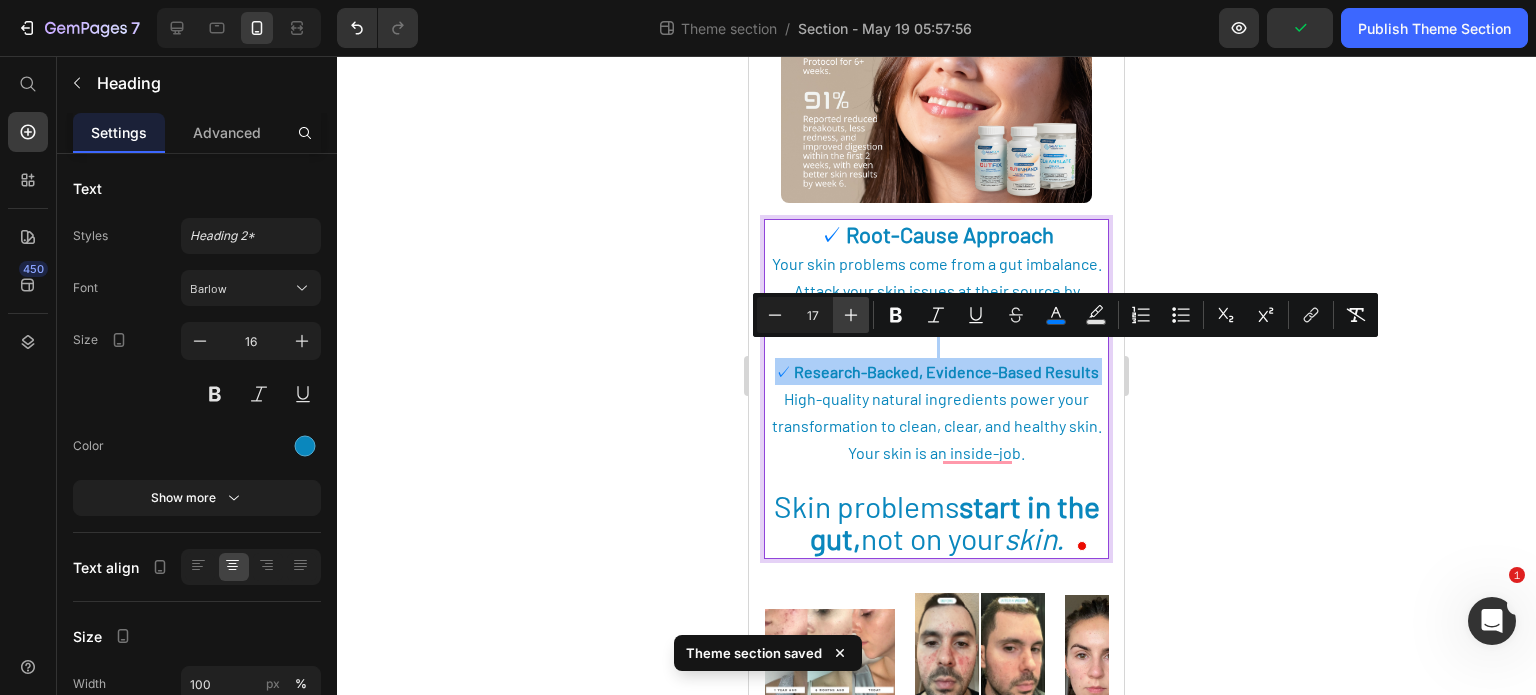 click 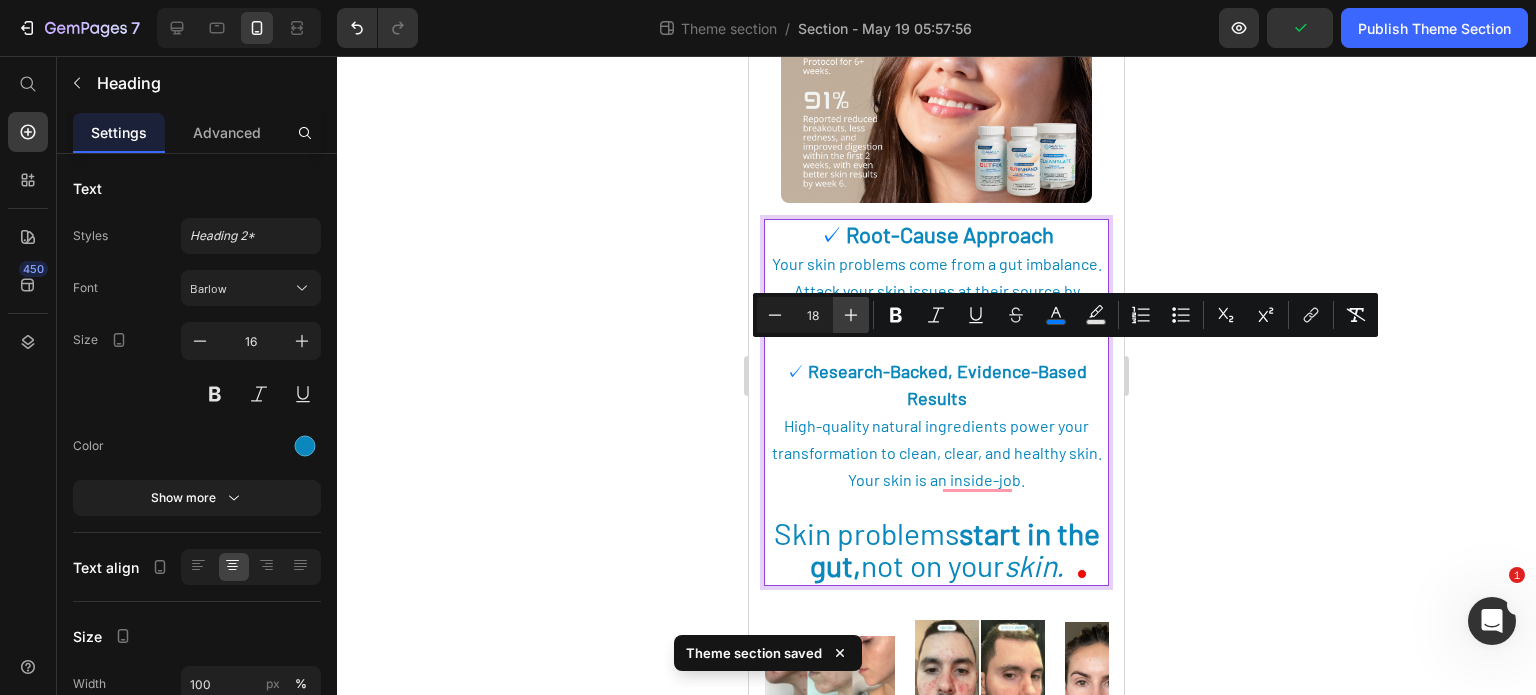 click 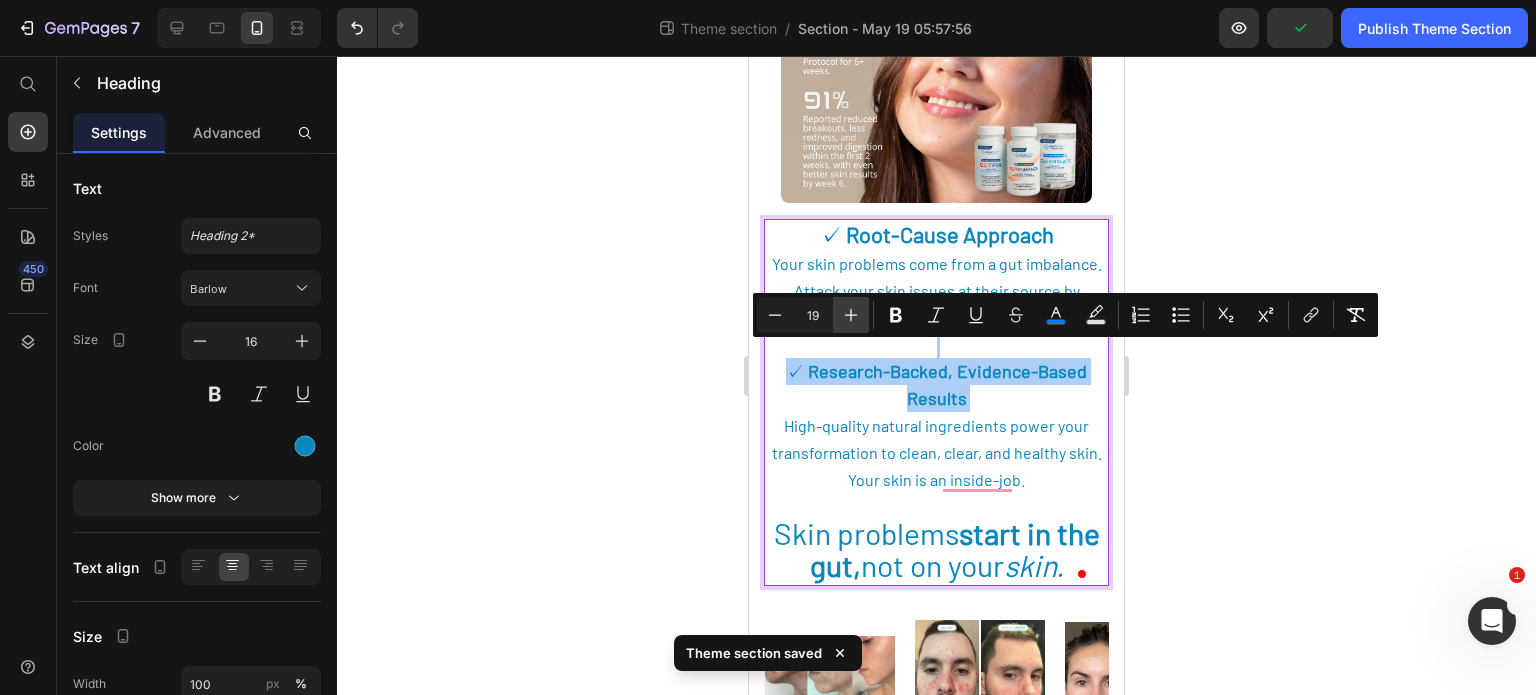 click 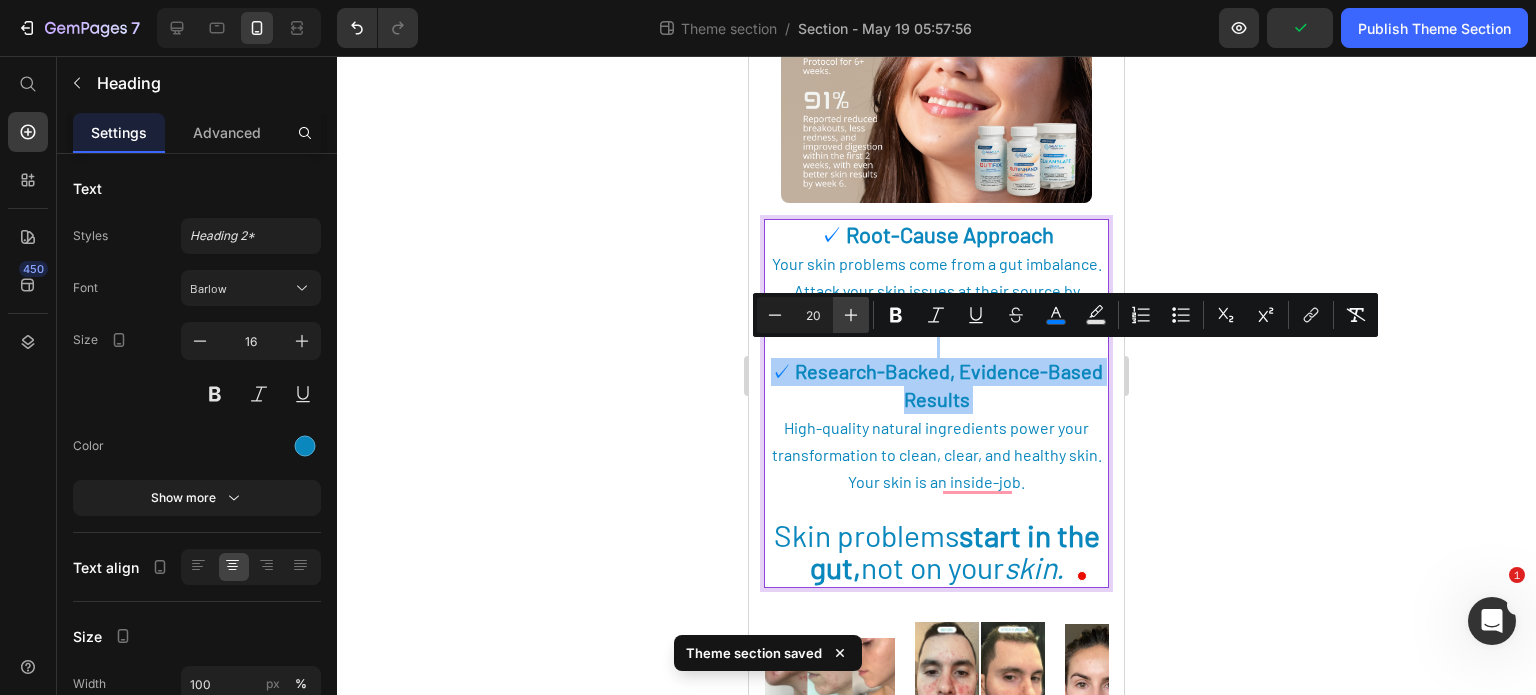 click 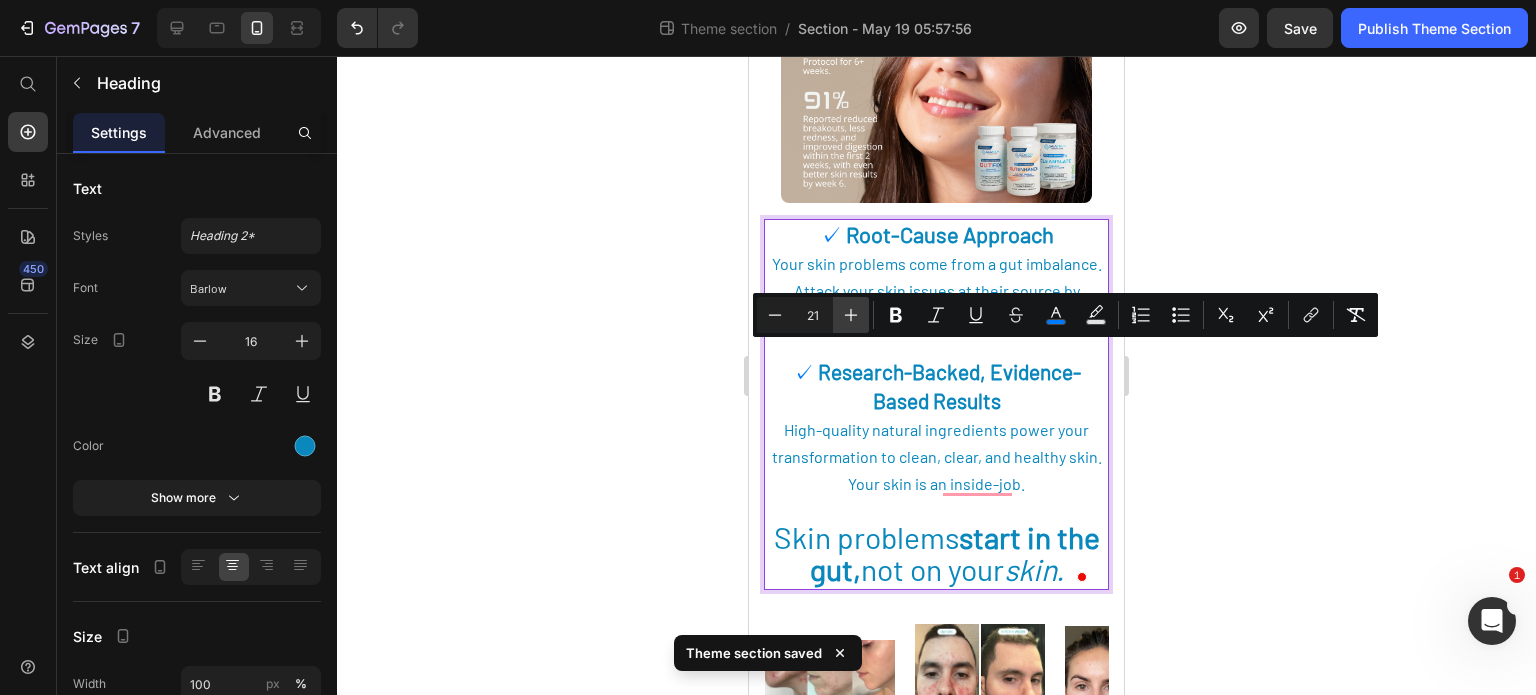 click 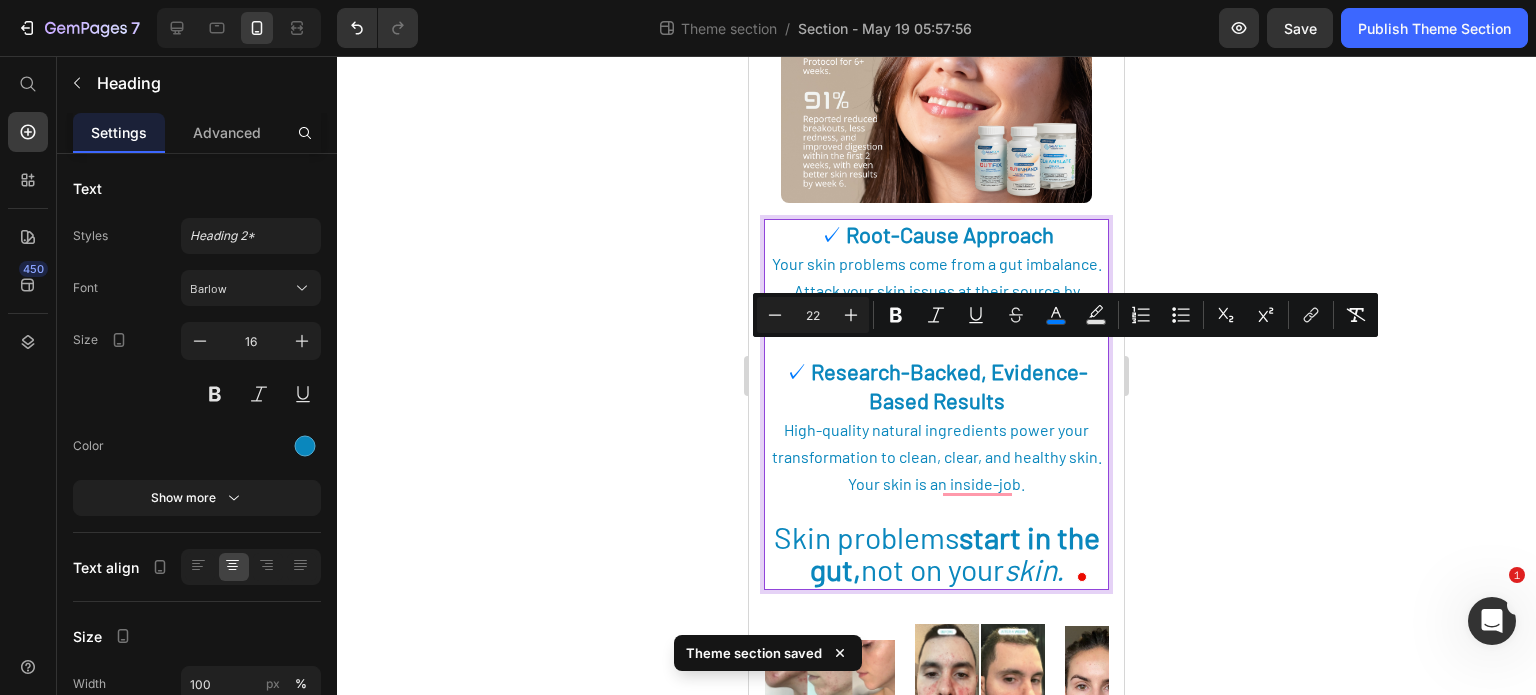 click 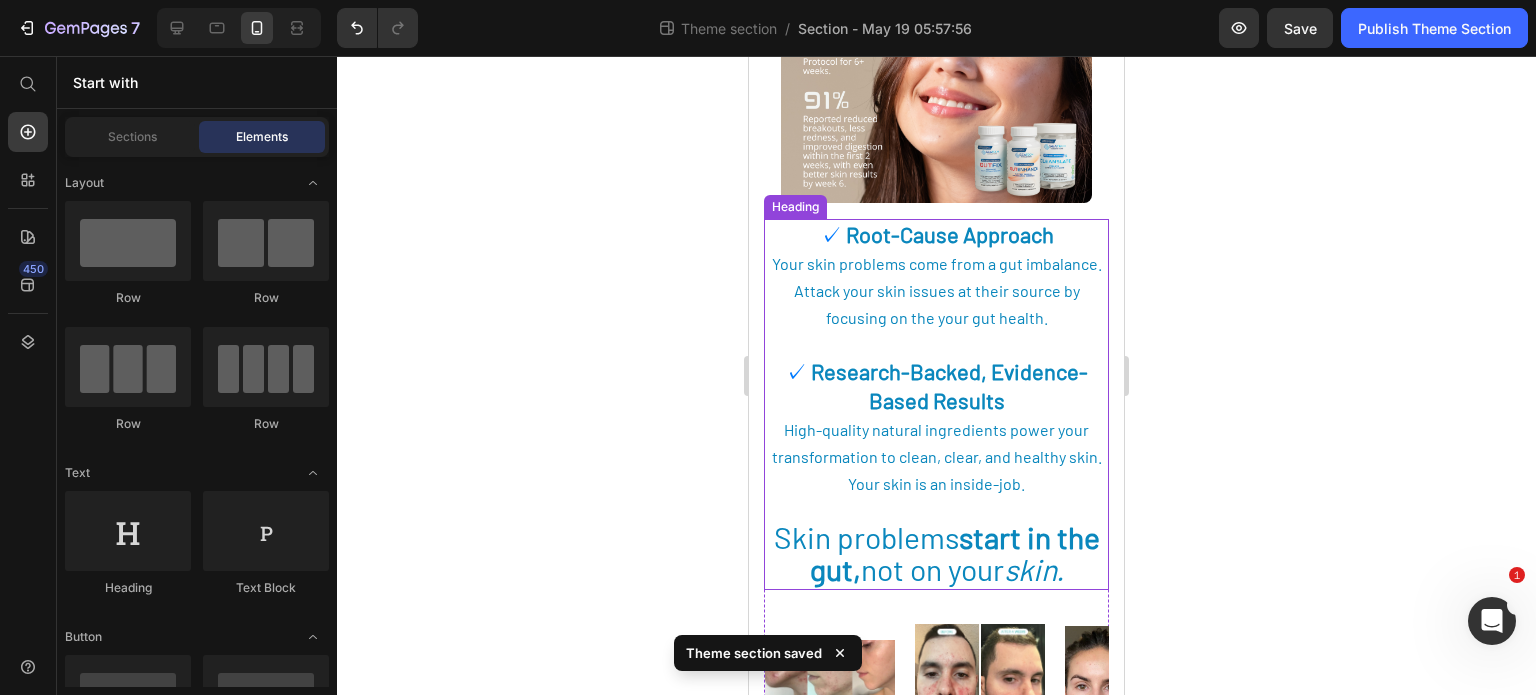 click on "⁠⁠⁠⁠⁠⁠⁠ ✓   Root-Cause Approach Your skin problems come from a gut imbalance. Attack your skin issues at their source by focusing on the your gut health. ✓   Research-Backed, Evidence-Based Results High-quality natural ingredients power your transformation to clean, clear, and healthy skin. Your skin is an inside-job. Skin problems  start in the gut,  not on your  skin." at bounding box center (936, 404) 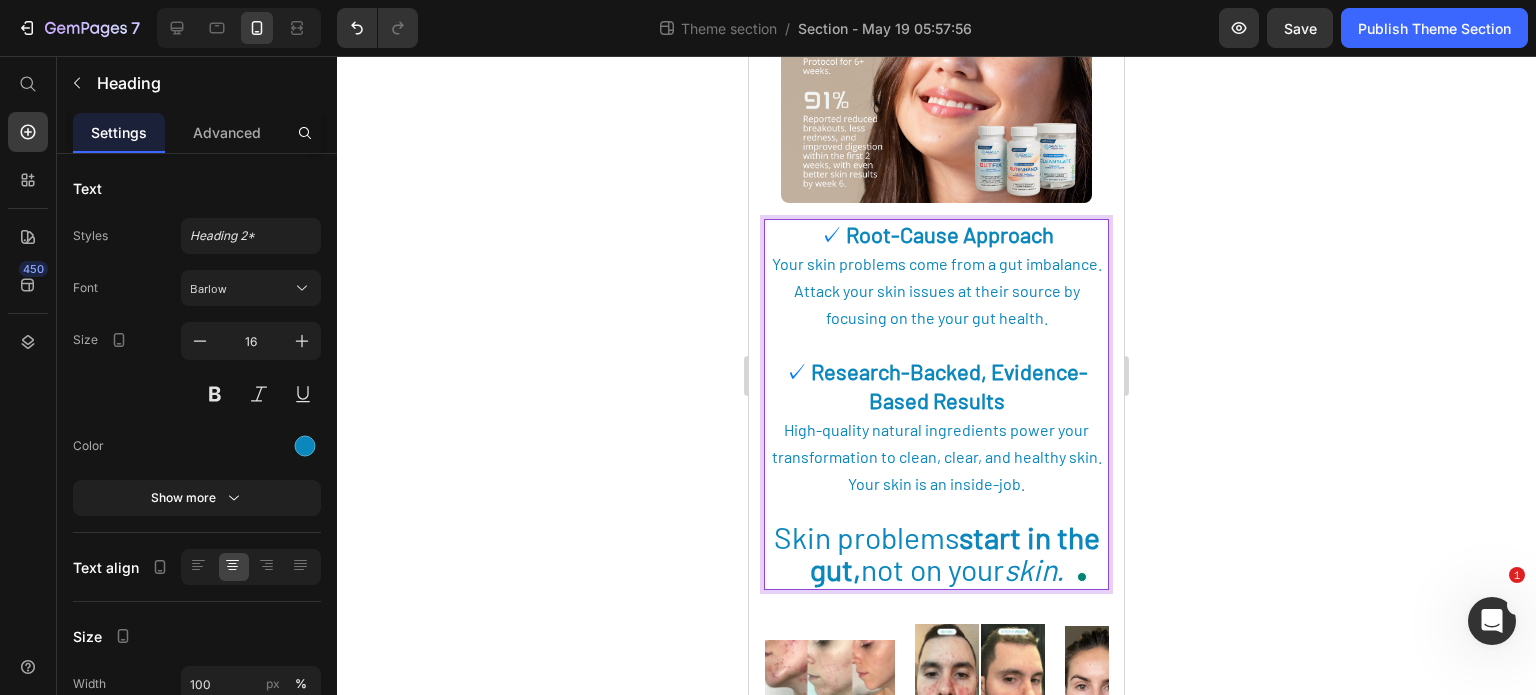 click on "✓   Root-Cause Approach Your skin problems come from a gut imbalance. Attack your skin issues at their source by focusing on the your gut health. ✓   Research-Backed, Evidence-Based Results High-quality natural ingredients power your transformation to clean, clear, and healthy skin. Your skin is an inside-job. Skin problems  start in the gut,  not on your  skin." at bounding box center [936, 404] 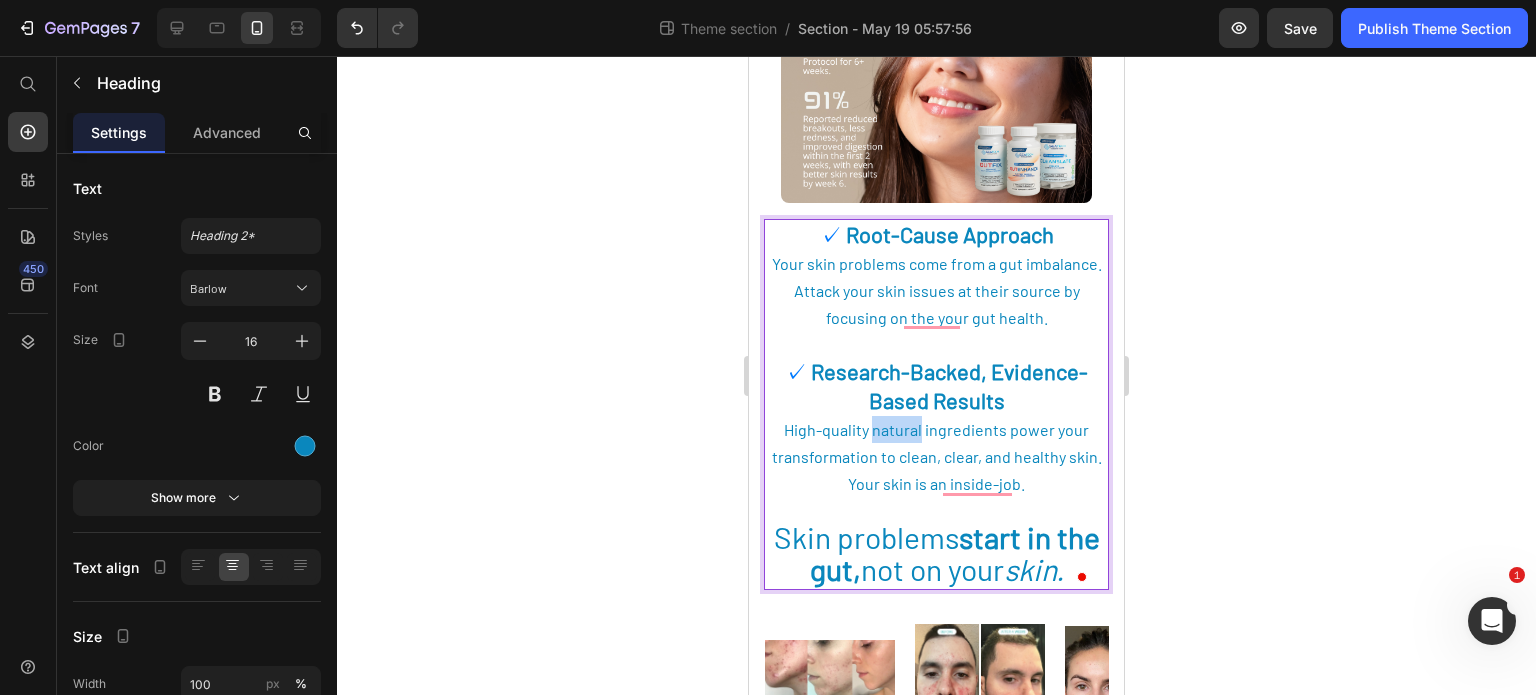 drag, startPoint x: 916, startPoint y: 415, endPoint x: 868, endPoint y: 421, distance: 48.373547 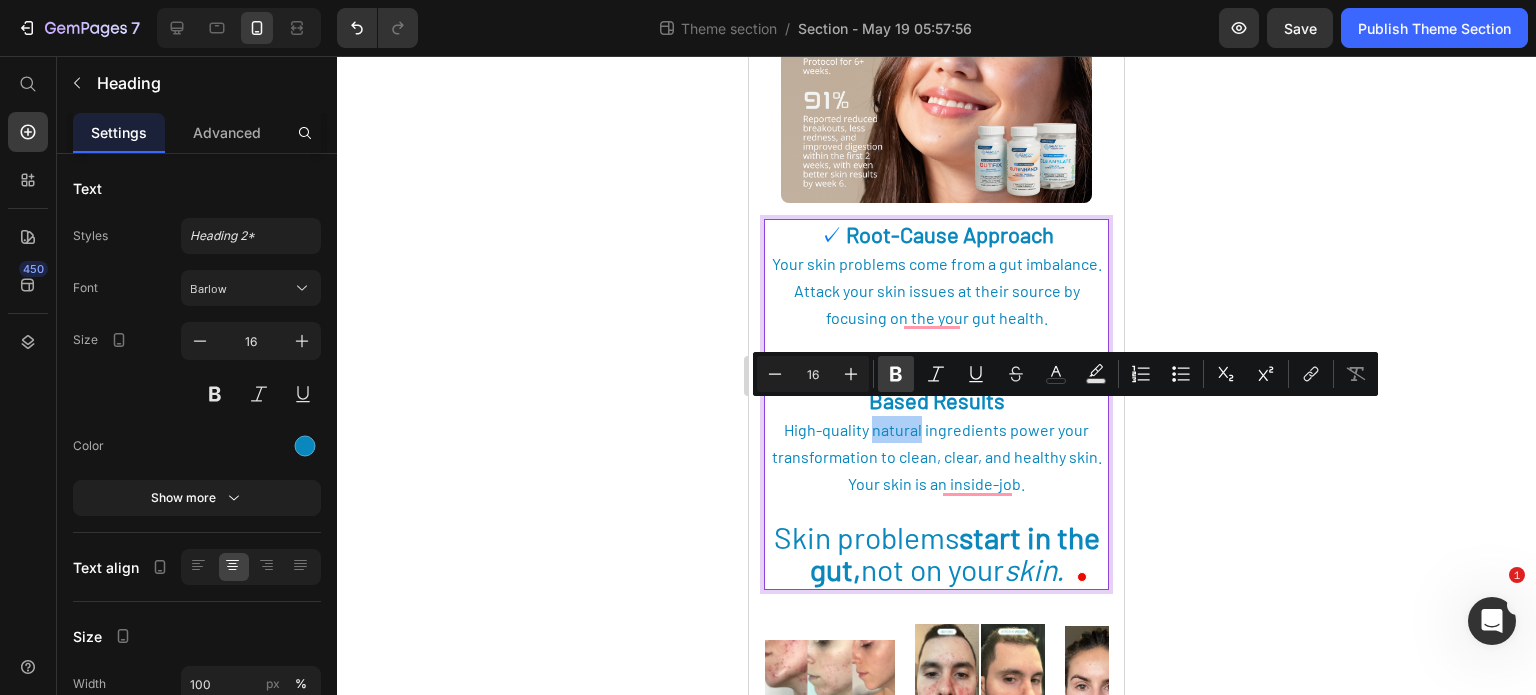 click 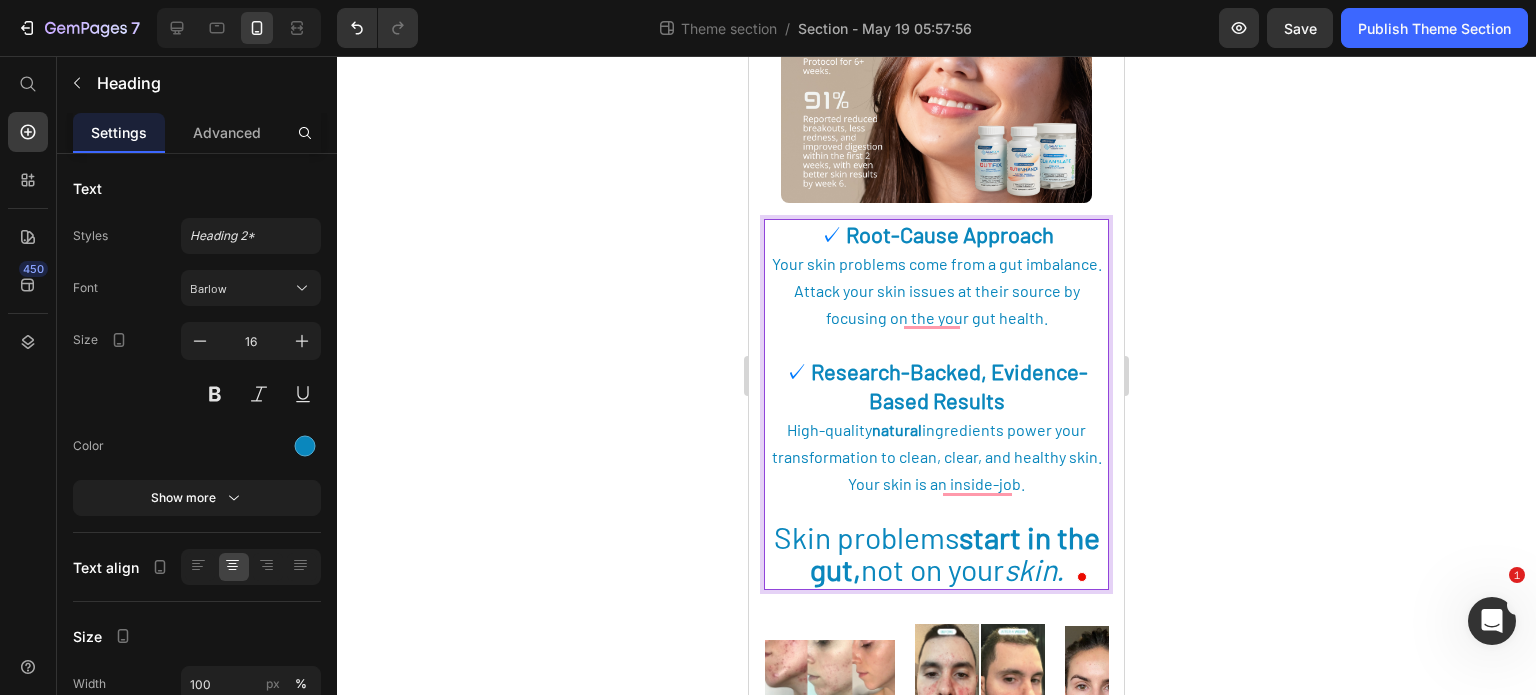 click on "✓   Root-Cause Approach Your skin problems come from a gut imbalance. Attack your skin issues at their source by focusing on the your gut health. ✓   Research-Backed, Evidence-Based Results High-quality  natural  ingredients power your transformation to clean, clear, and healthy skin. Your skin is an inside-job. Skin problems  start in the gut,  not on your  skin." at bounding box center (936, 404) 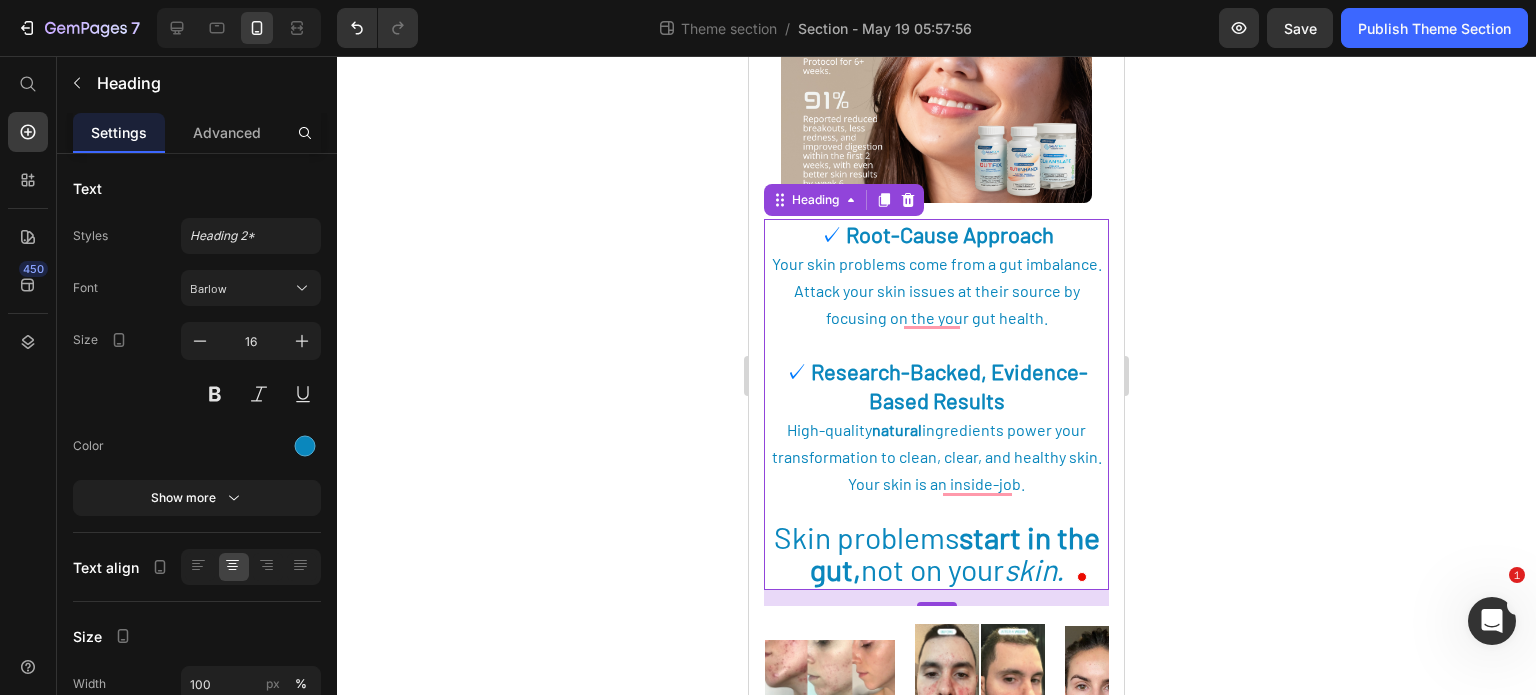 click 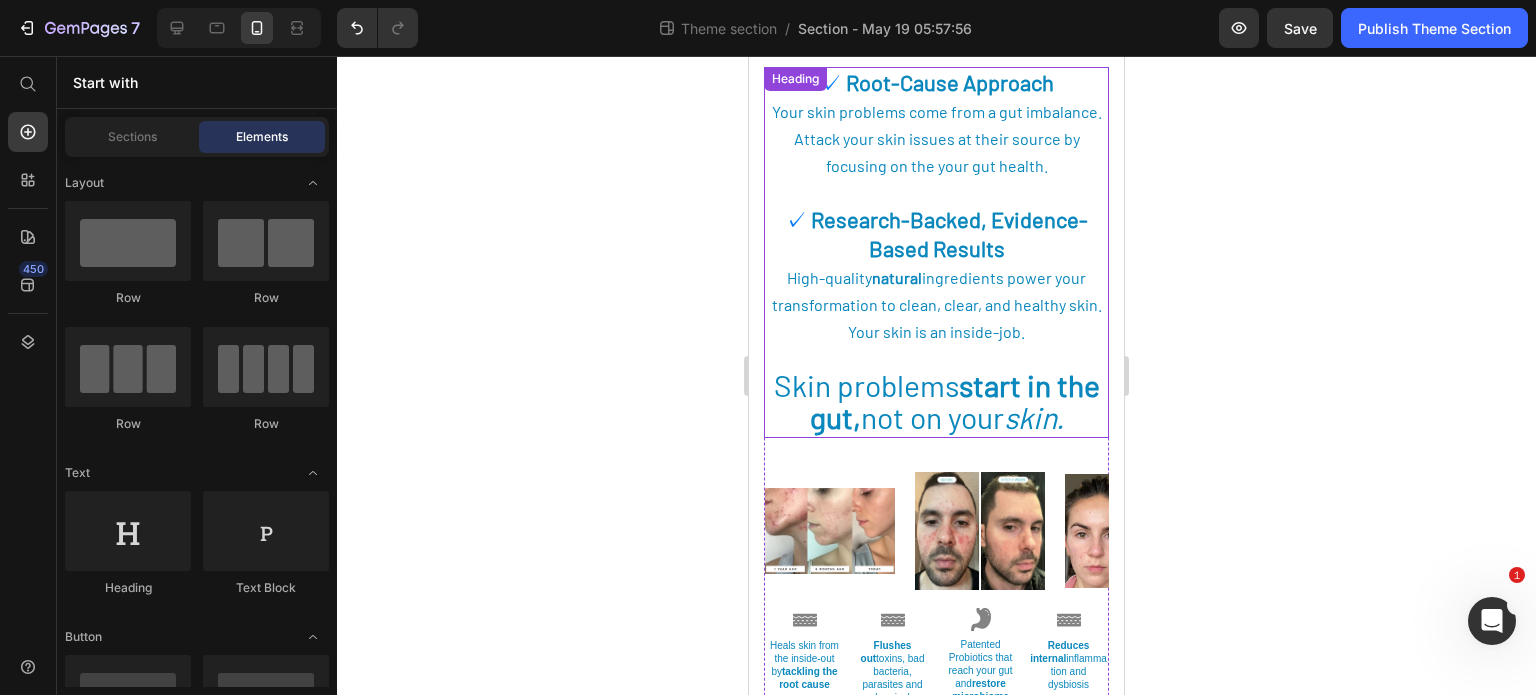 scroll, scrollTop: 116, scrollLeft: 0, axis: vertical 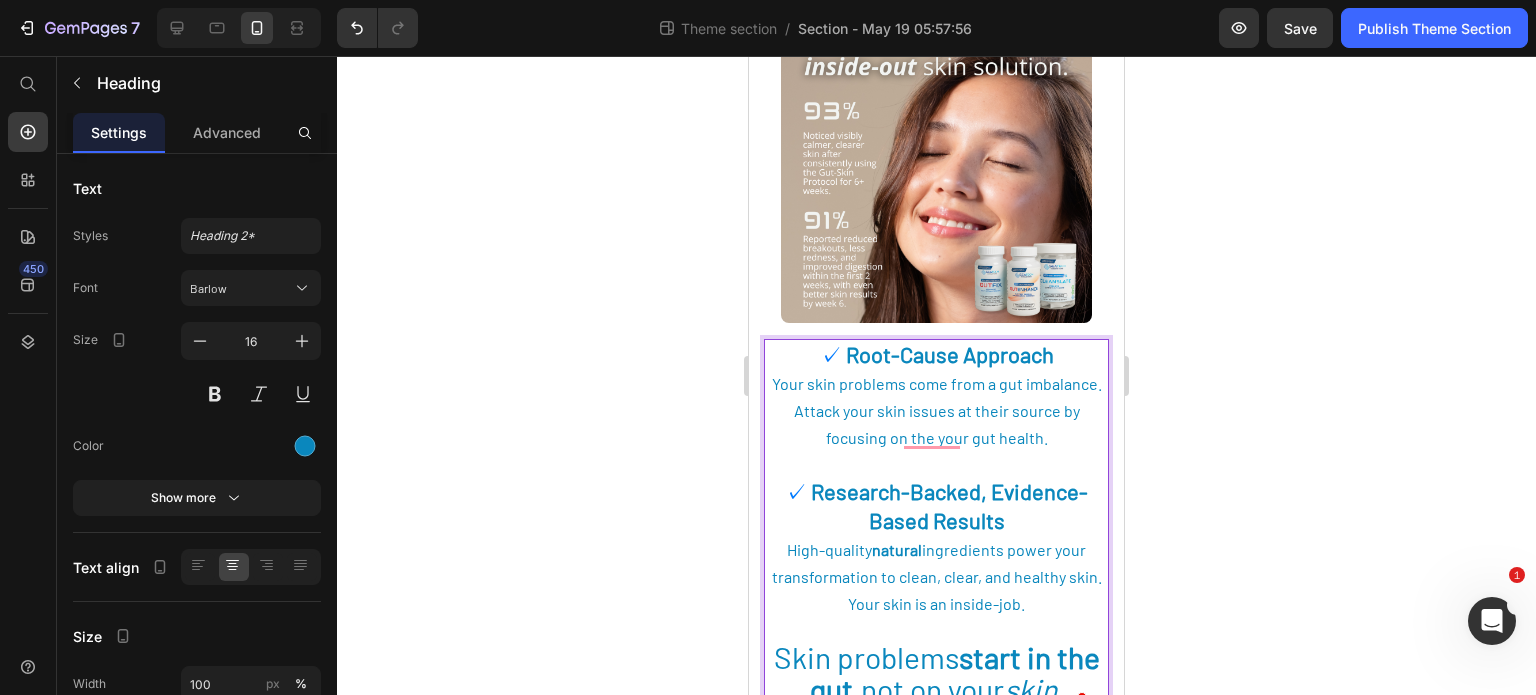 click on "✓   Root-Cause Approach Your skin problems come from a gut imbalance. Attack your skin issues at their source by focusing on the your gut health. ✓   Research-Backed, Evidence-Based Results High-quality  natural  ingredients power your transformation to clean, clear, and healthy skin. Your skin is an inside-job. Skin problems  start in the gut,  not on your  skin." at bounding box center [936, 524] 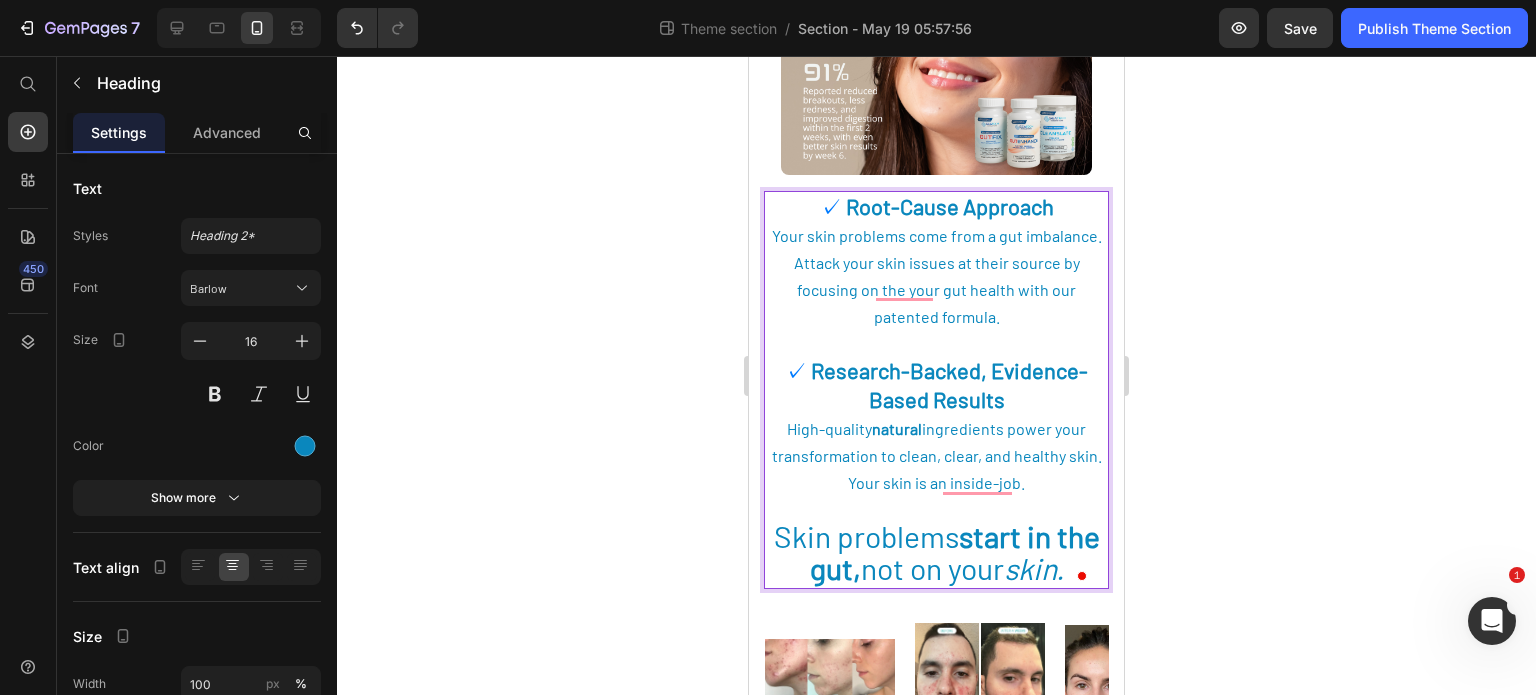 scroll, scrollTop: 264, scrollLeft: 0, axis: vertical 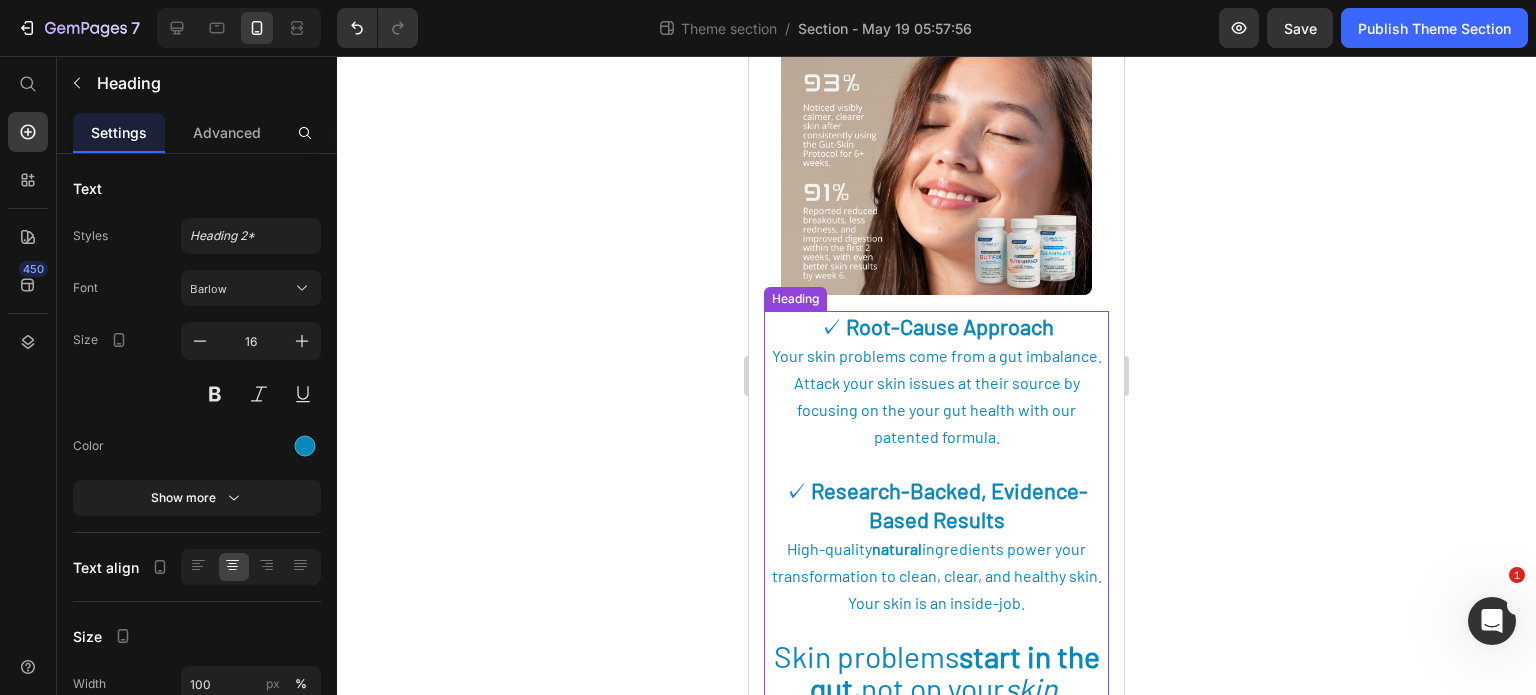 click on "⁠⁠⁠⁠⁠⁠⁠ ✓   Root-Cause Approach Your skin problems come from a gut imbalance. Attack your skin issues at their source by focusing on the your gut health with our patented formula. ✓   Research-Backed, Evidence-Based Results High-quality  natural  ingredients power your transformation to clean, clear, and healthy skin. Your skin is an inside-job. Skin problems  start in the gut,  not on your  skin." at bounding box center (936, 510) 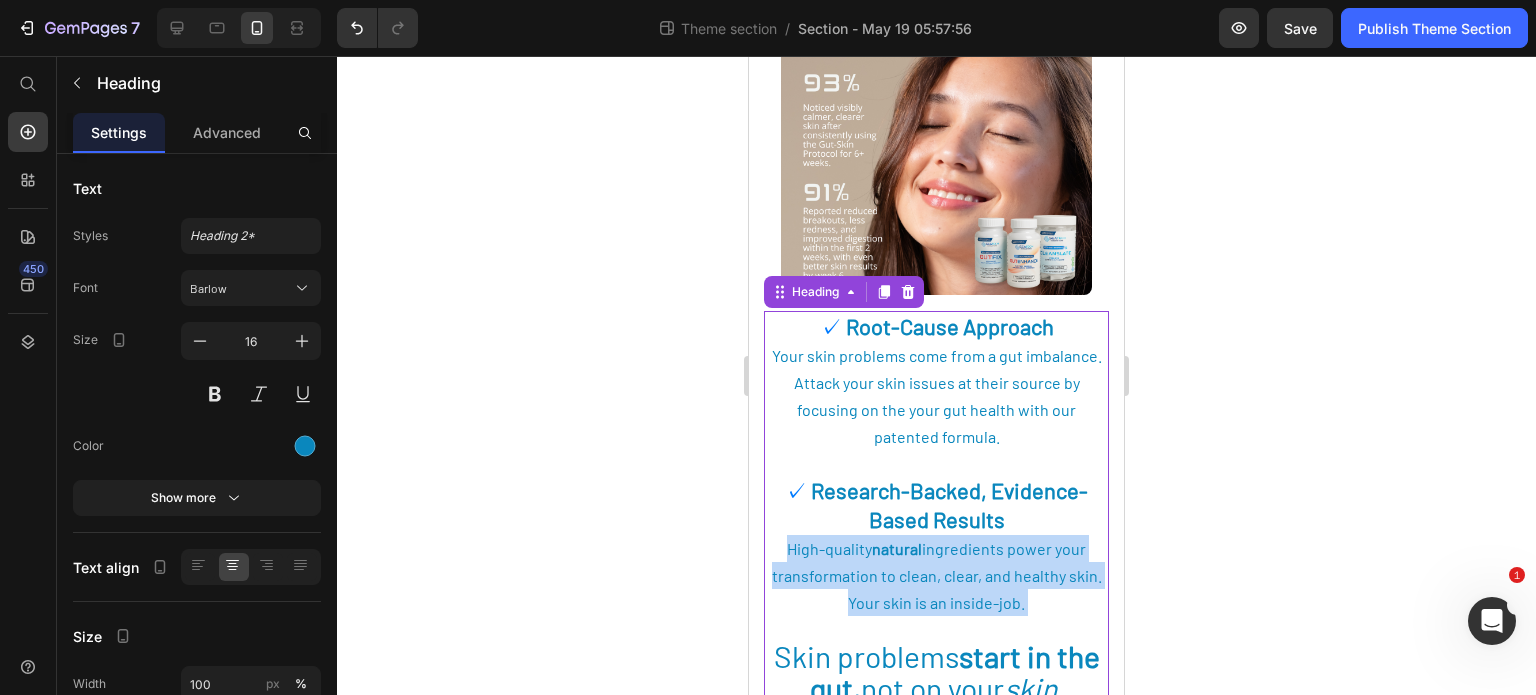 click on "✓   Root-Cause Approach Your skin problems come from a gut imbalance. Attack your skin issues at their source by focusing on the your gut health with our patented formula. ✓   Research-Backed, Evidence-Based Results High-quality  natural  ingredients power your transformation to clean, clear, and healthy skin. Your skin is an inside-job. Skin problems  start in the gut,  not on your  skin." at bounding box center [936, 510] 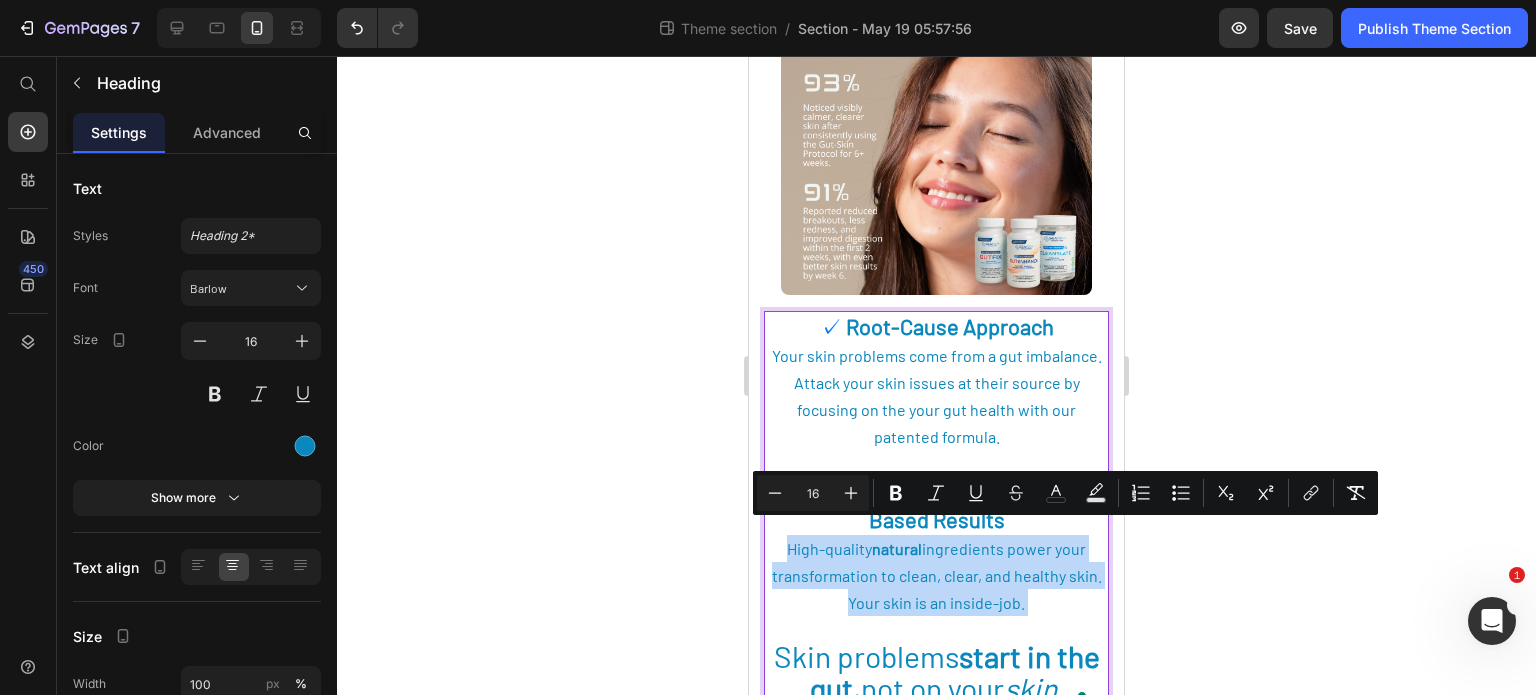 click on "✓   Root-Cause Approach Your skin problems come from a gut imbalance. Attack your skin issues at their source by focusing on the your gut health with our patented formula. ✓   Research-Backed, Evidence-Based Results High-quality  natural  ingredients power your transformation to clean, clear, and healthy skin. Your skin is an inside-job. Skin problems  start in the gut,  not on your  skin." at bounding box center [936, 510] 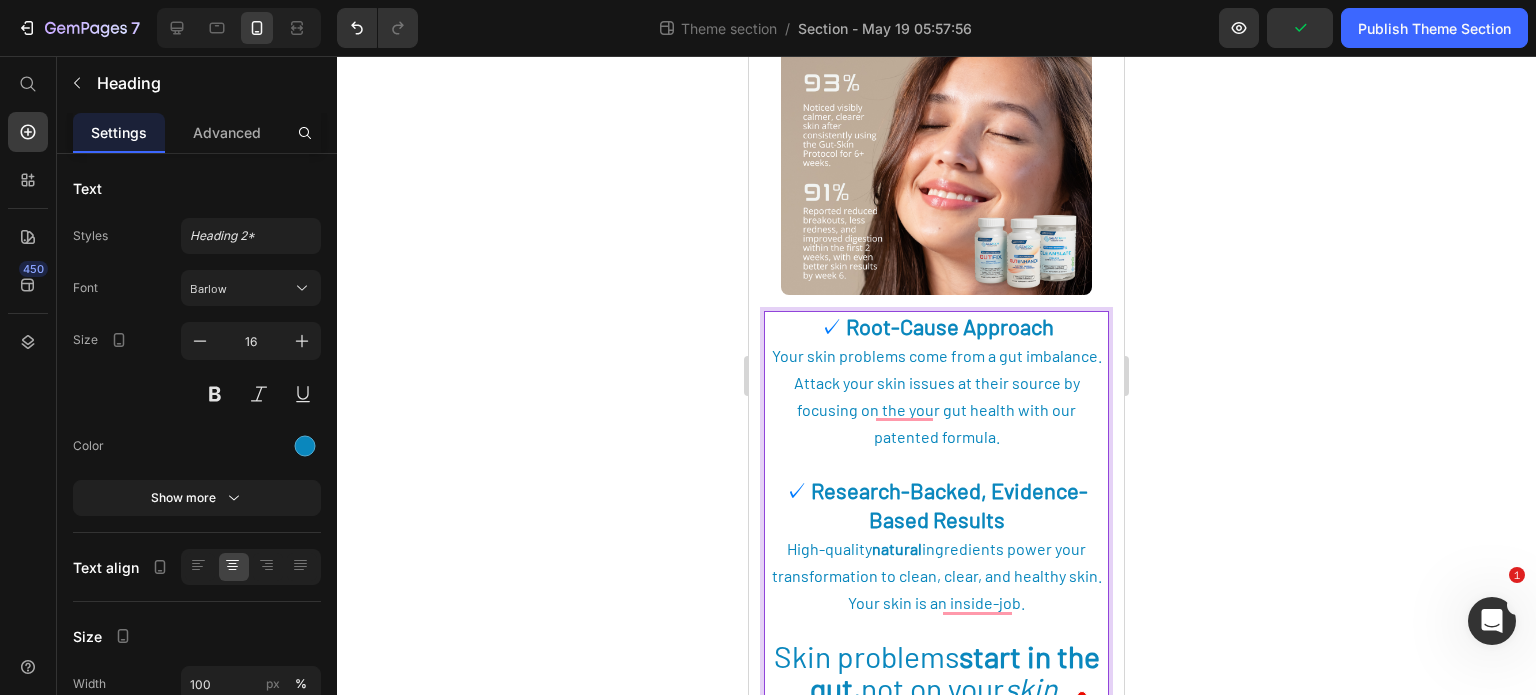 click on "✓   Root-Cause Approach Your skin problems come from a gut imbalance. Attack your skin issues at their source by focusing on the your gut health with our patented formula. ✓   Research-Backed, Evidence-Based Results High-quality  natural  ingredients power your transformation to clean, clear, and healthy skin. Your skin is an inside-job. Skin problems  start in the gut,  not on your  skin." at bounding box center (936, 510) 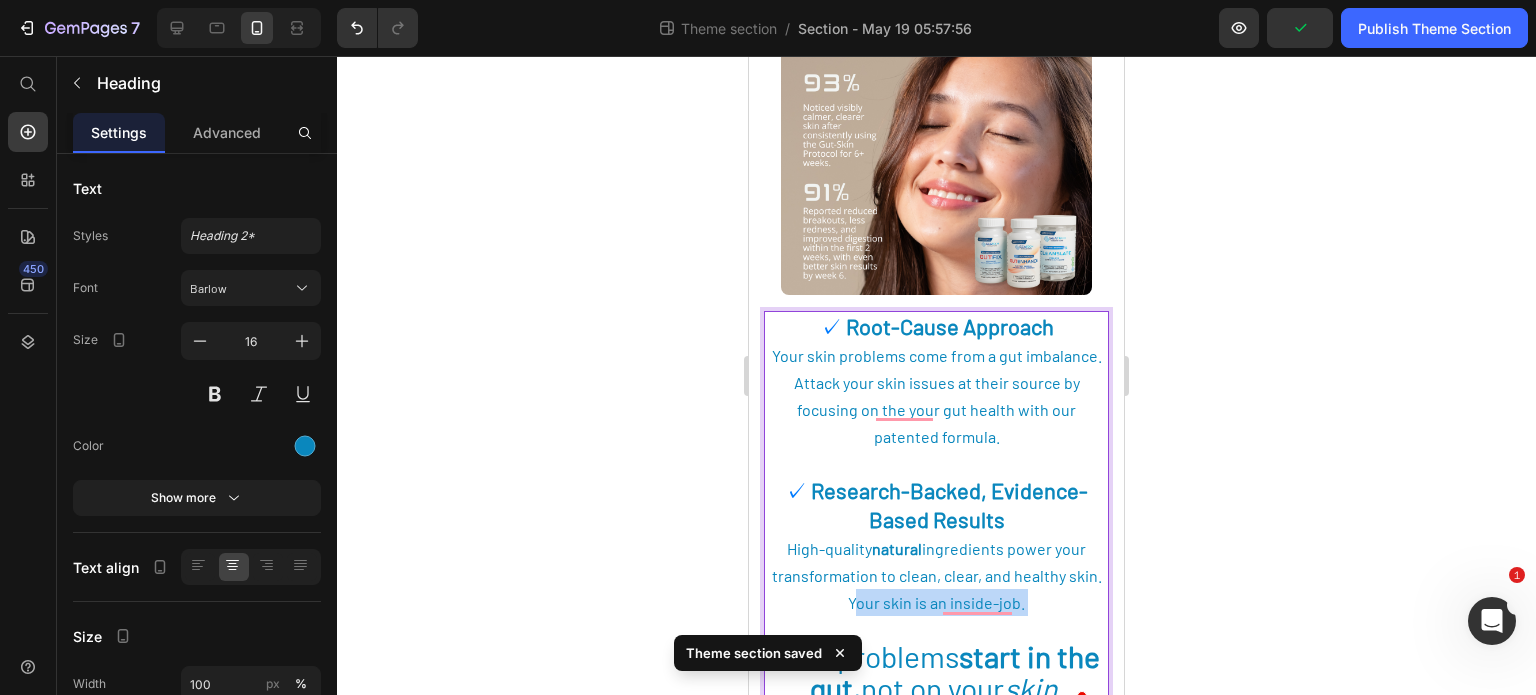 drag, startPoint x: 1024, startPoint y: 589, endPoint x: 840, endPoint y: 594, distance: 184.06792 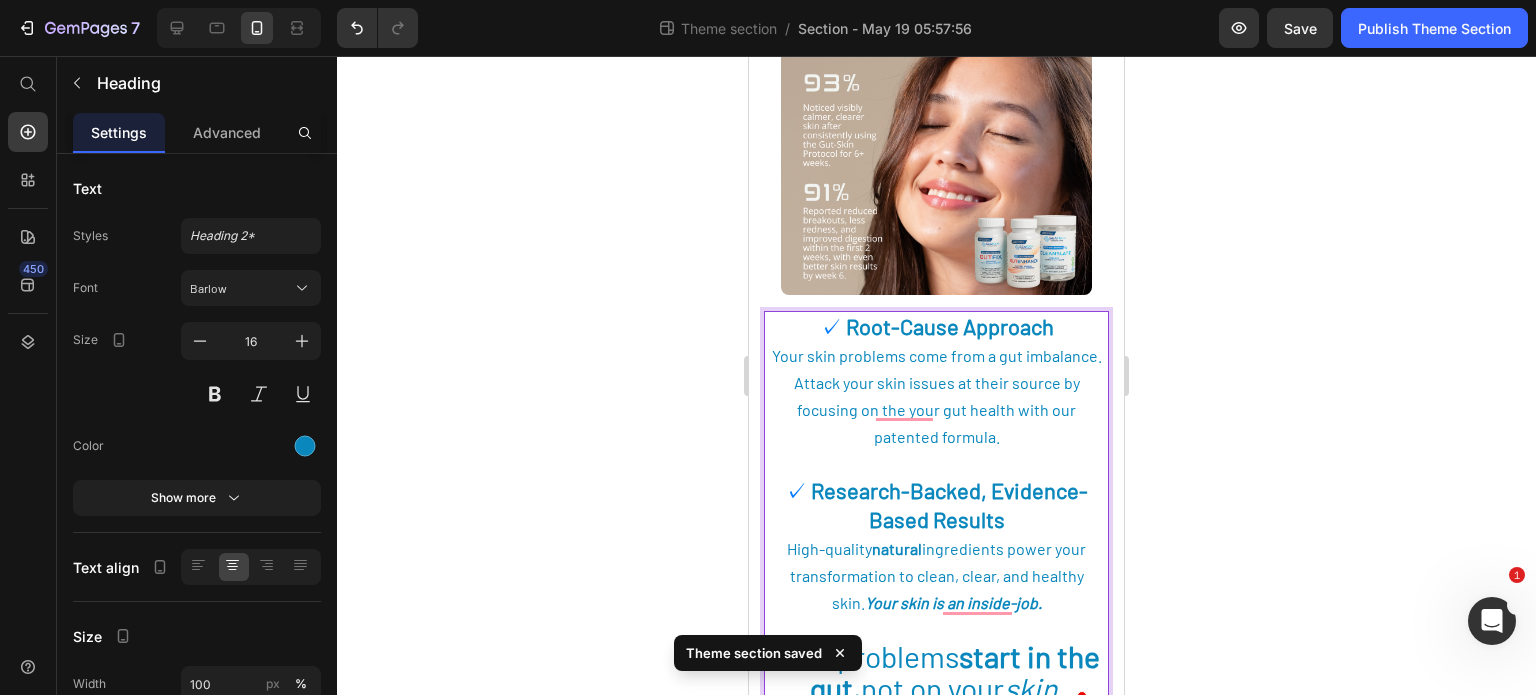click on "✓   Root-Cause Approach Your skin problems come from a gut imbalance. Attack your skin issues at their source by focusing on the your gut health with our patented formula. ✓   Research-Backed, Evidence-Based Results High-quality  natural  ingredients power your transformation to clean, clear, and healthy skin.  Your skin is an inside-job. Skin problems  start in the gut,  not on your  skin." at bounding box center [936, 510] 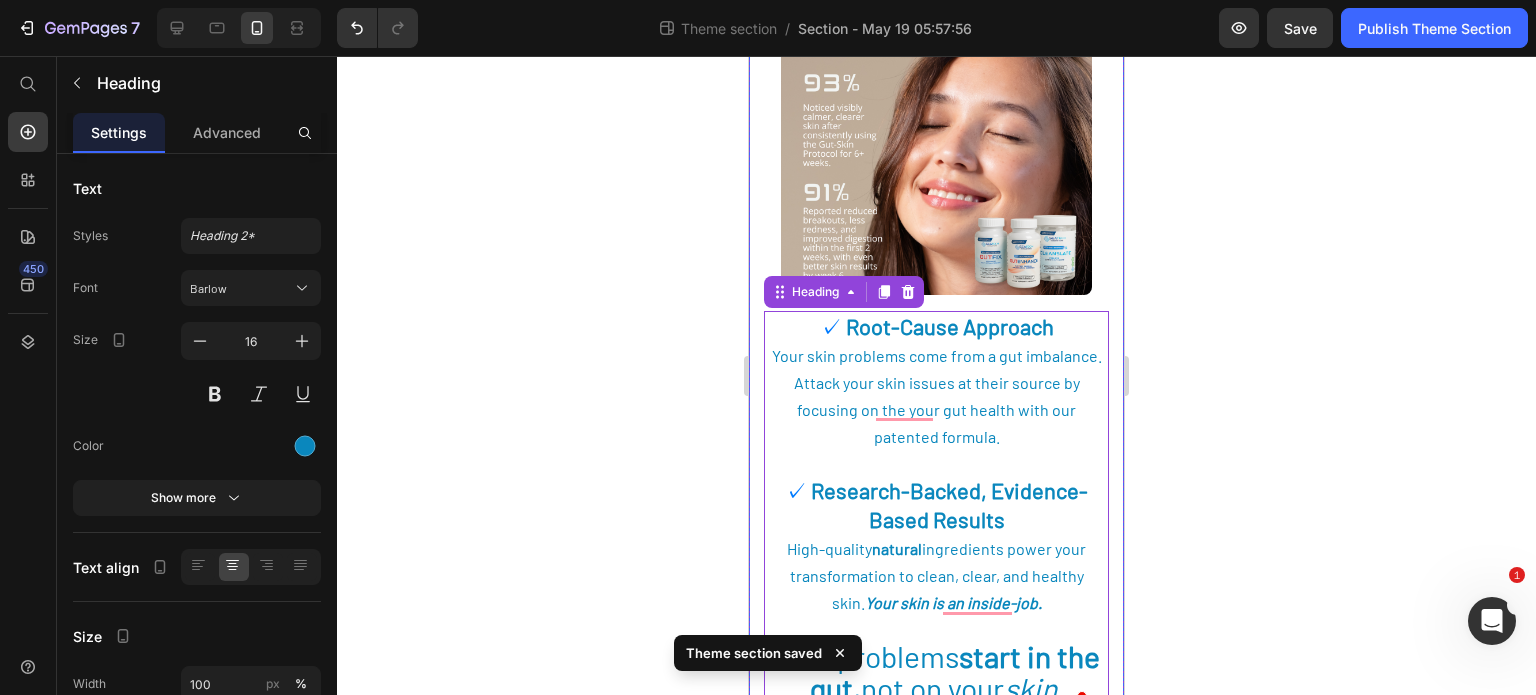 click 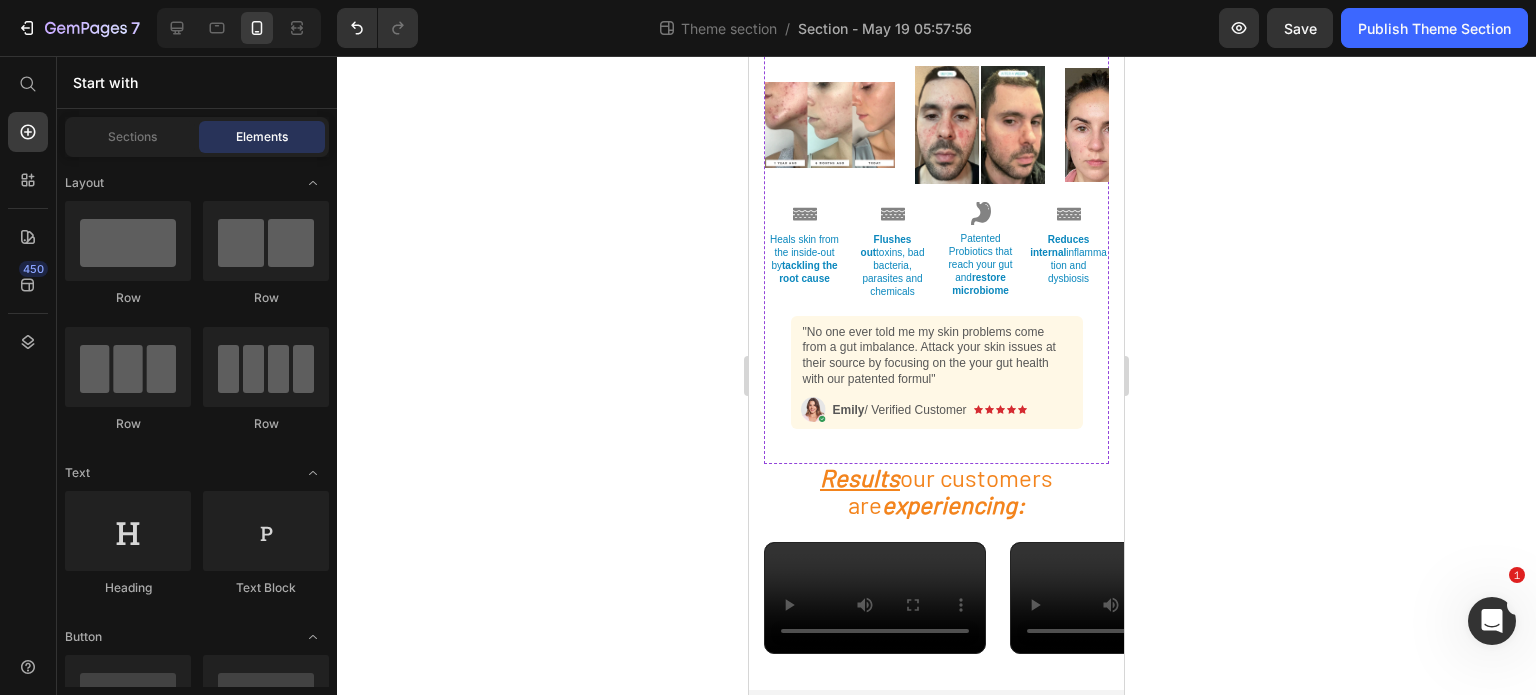 scroll, scrollTop: 1024, scrollLeft: 0, axis: vertical 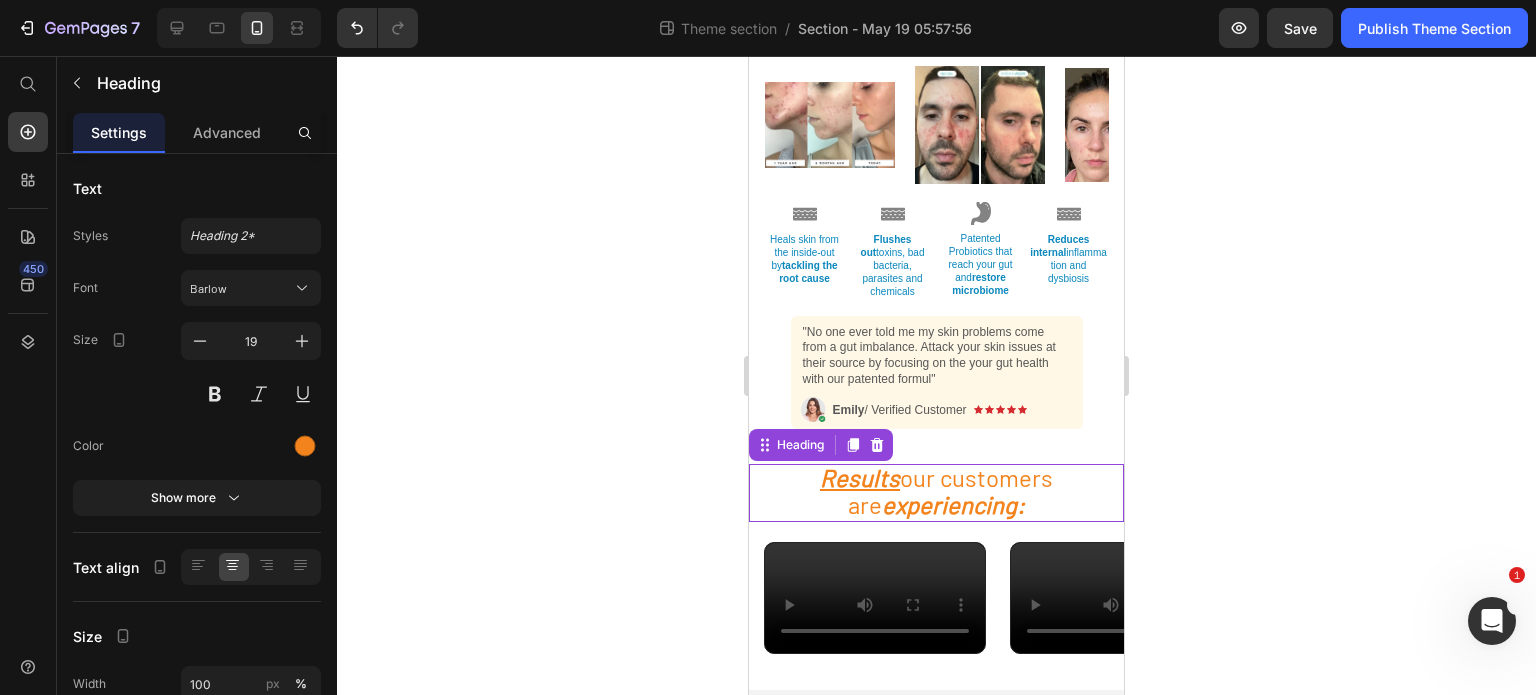 click on "Results  our customers are  experiencing:" at bounding box center [936, 491] 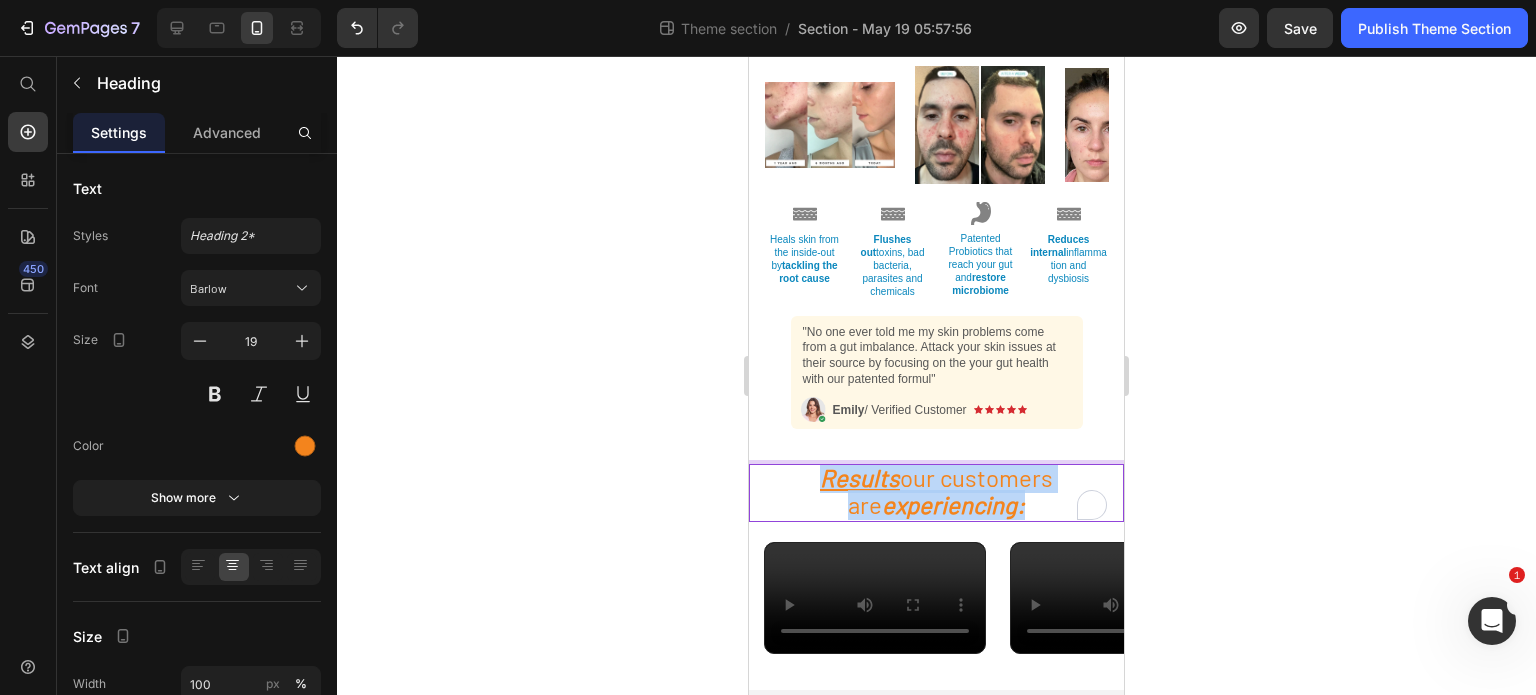 click on "Results  our customers are  experiencing:" at bounding box center (936, 491) 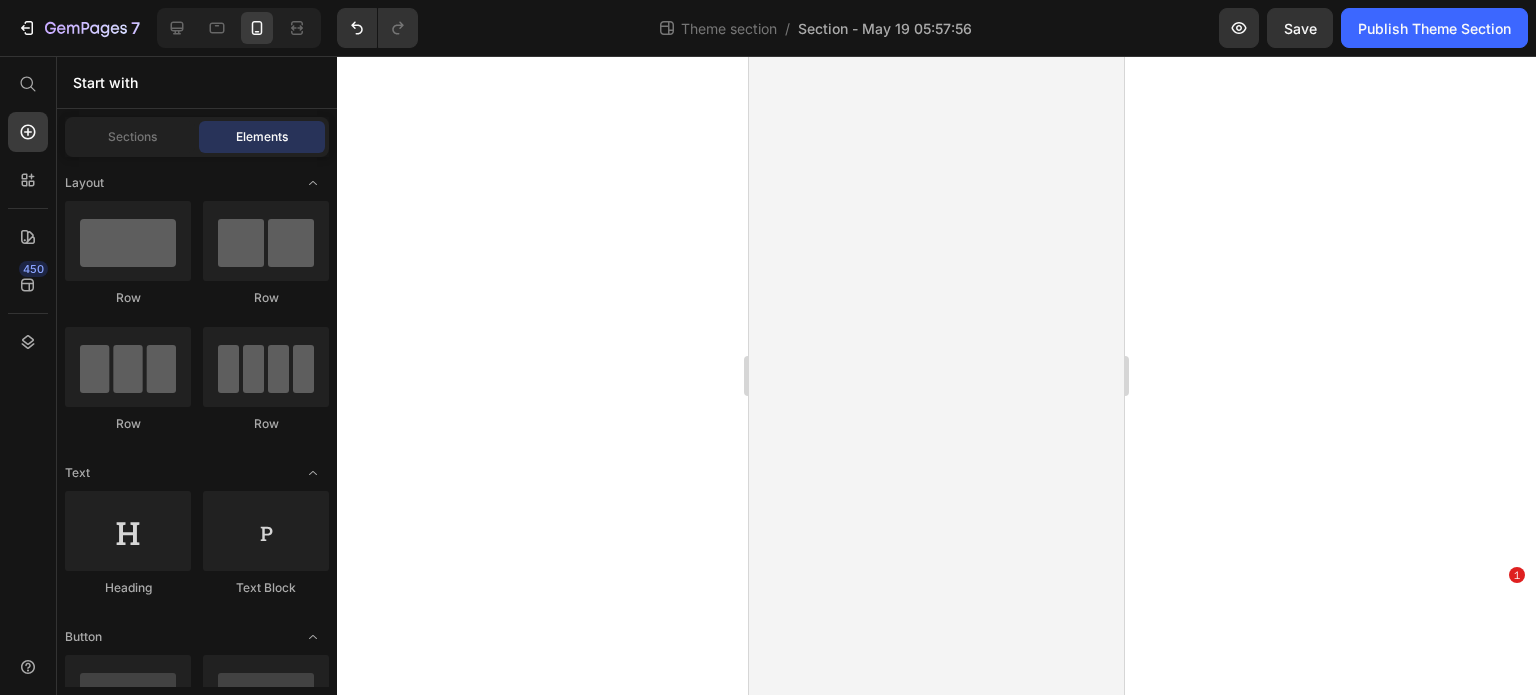 scroll, scrollTop: 0, scrollLeft: 0, axis: both 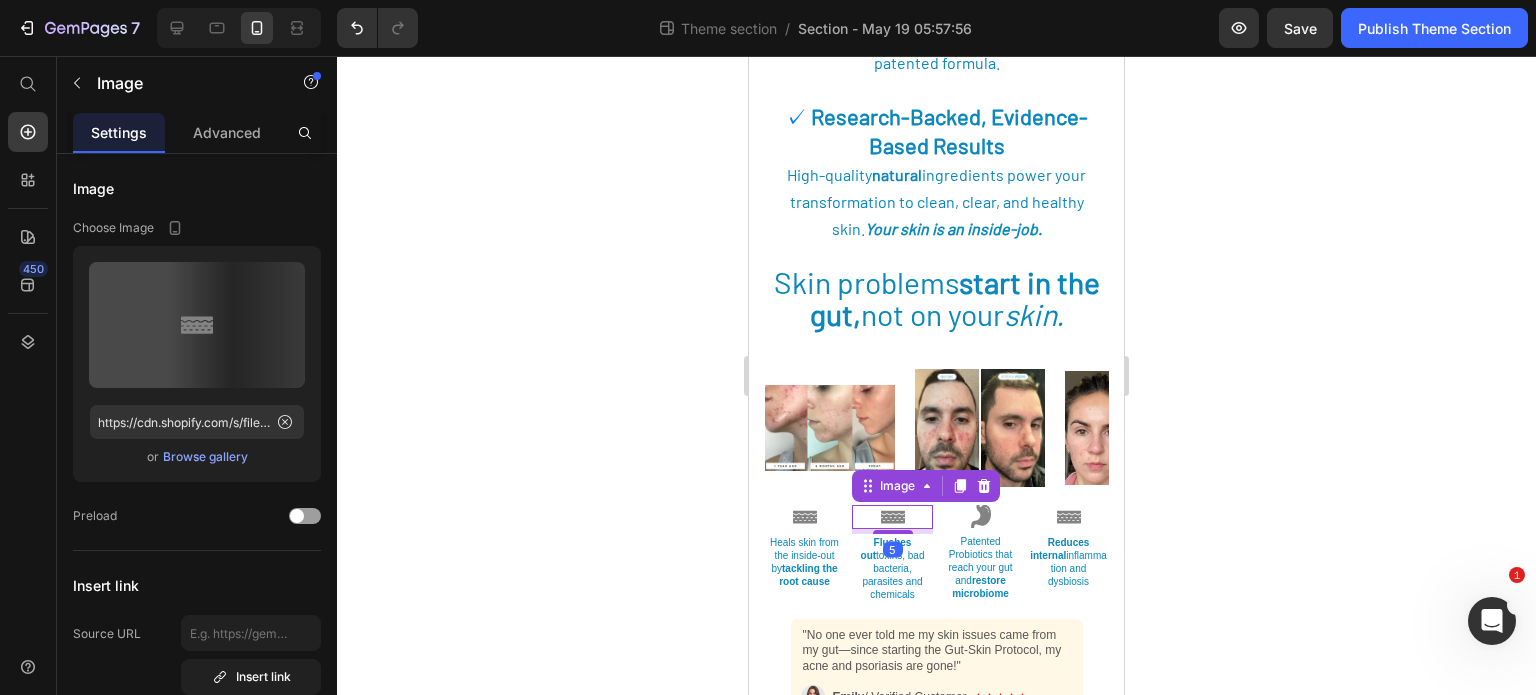 click at bounding box center (892, 517) 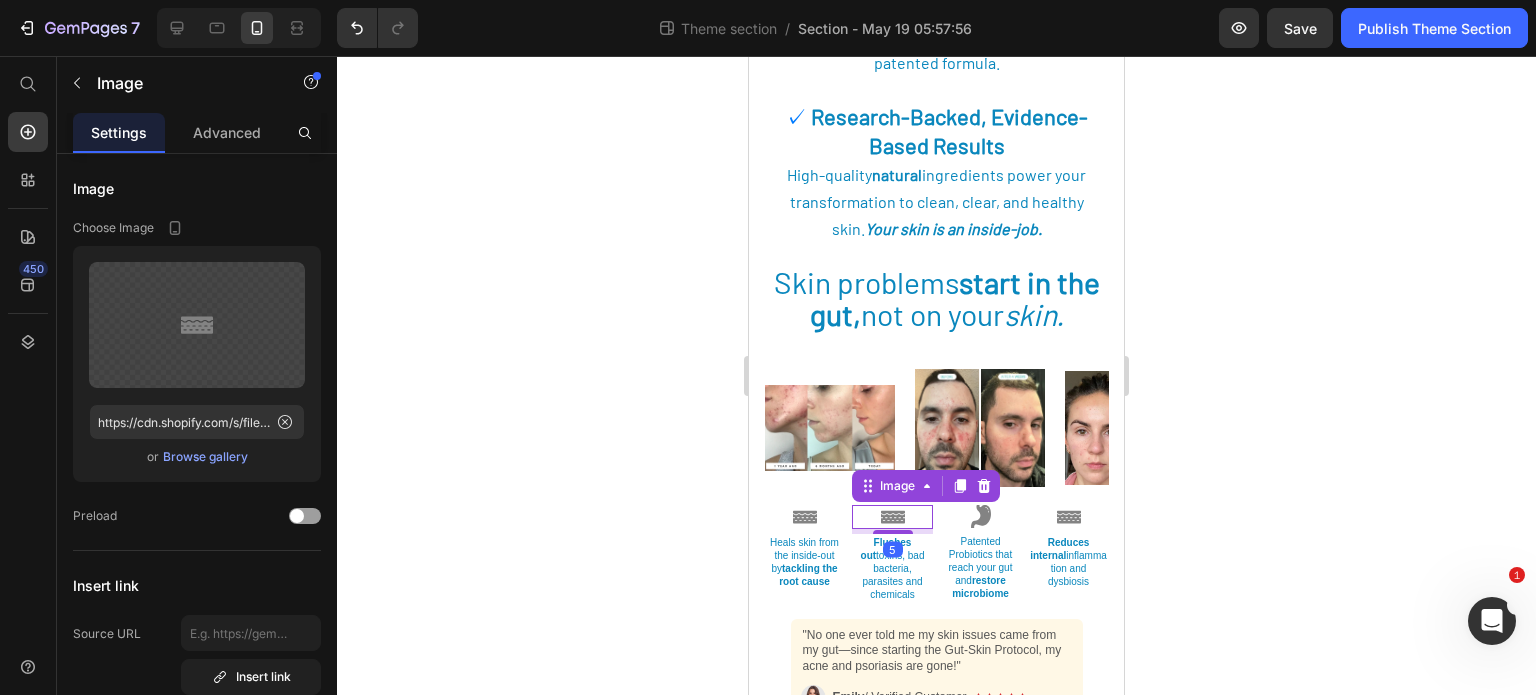 click 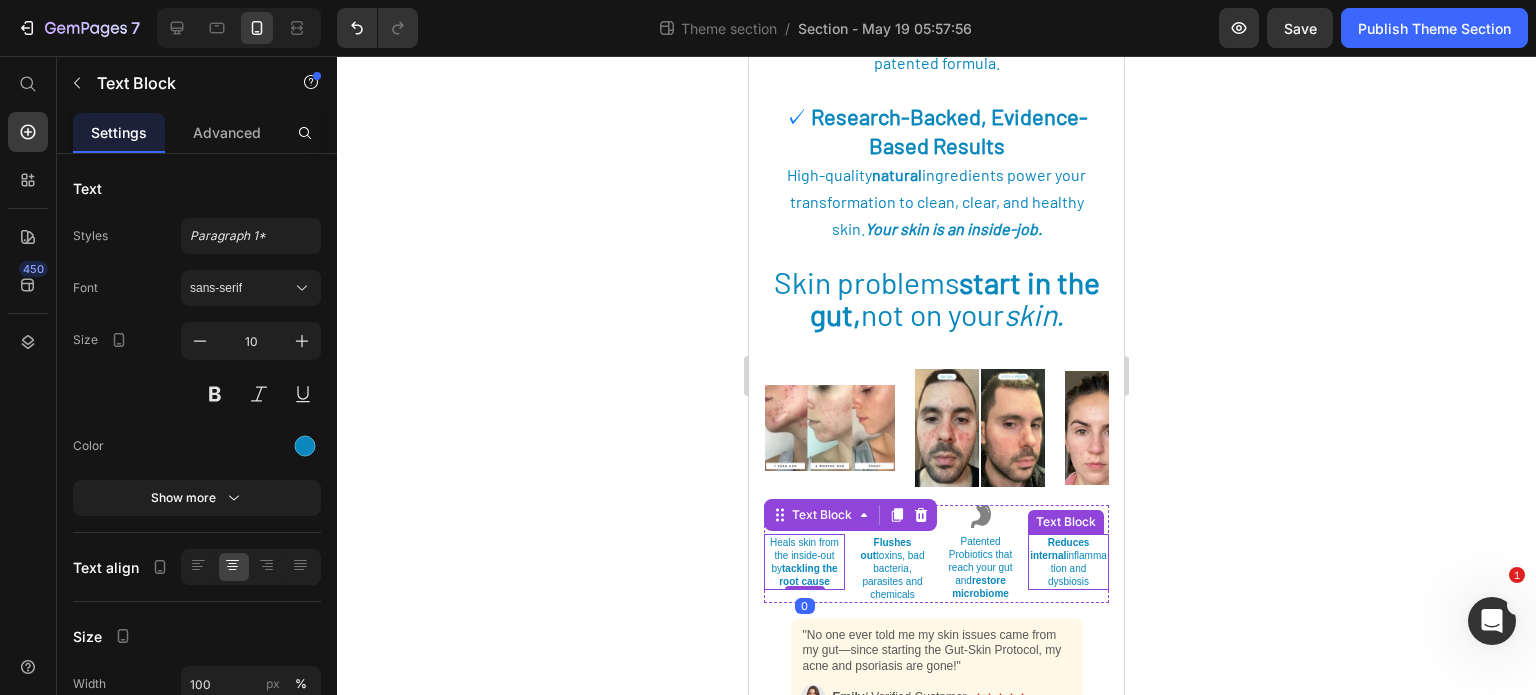 click 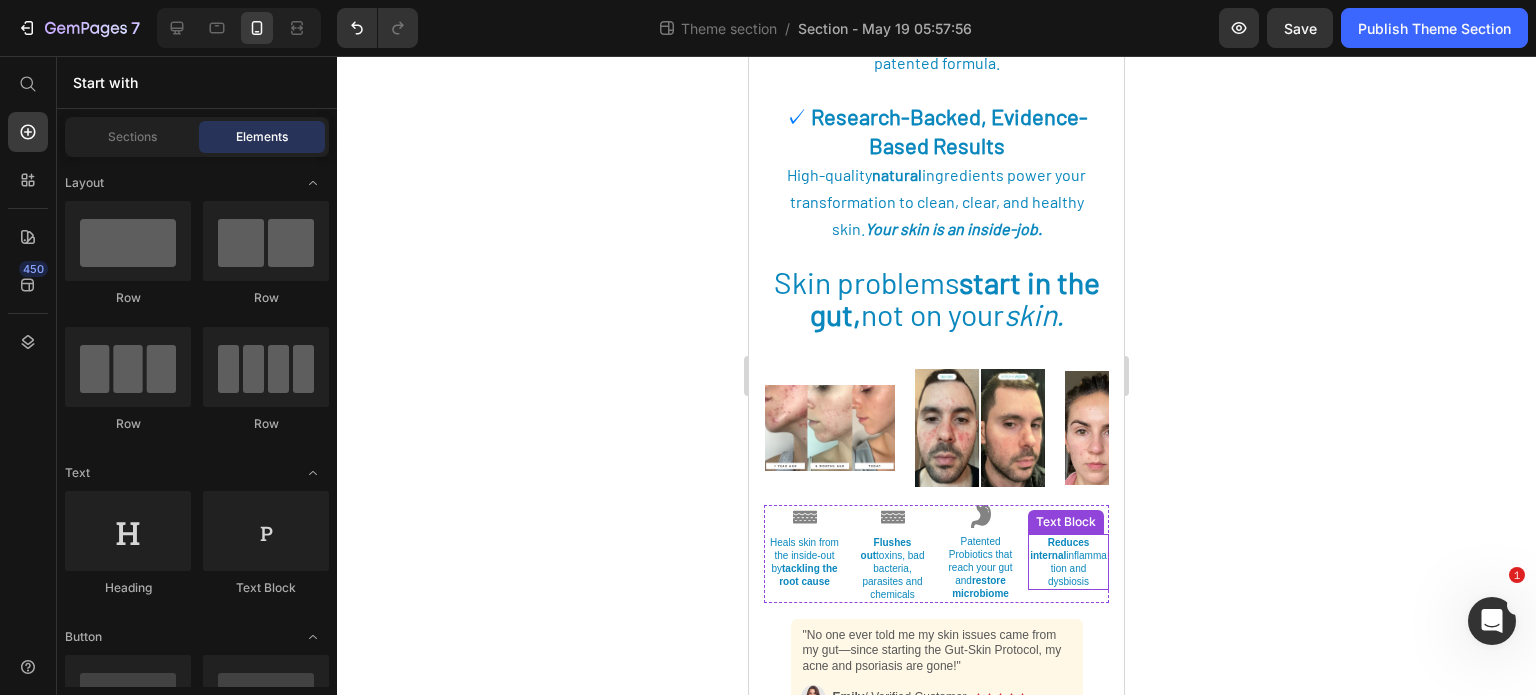 click 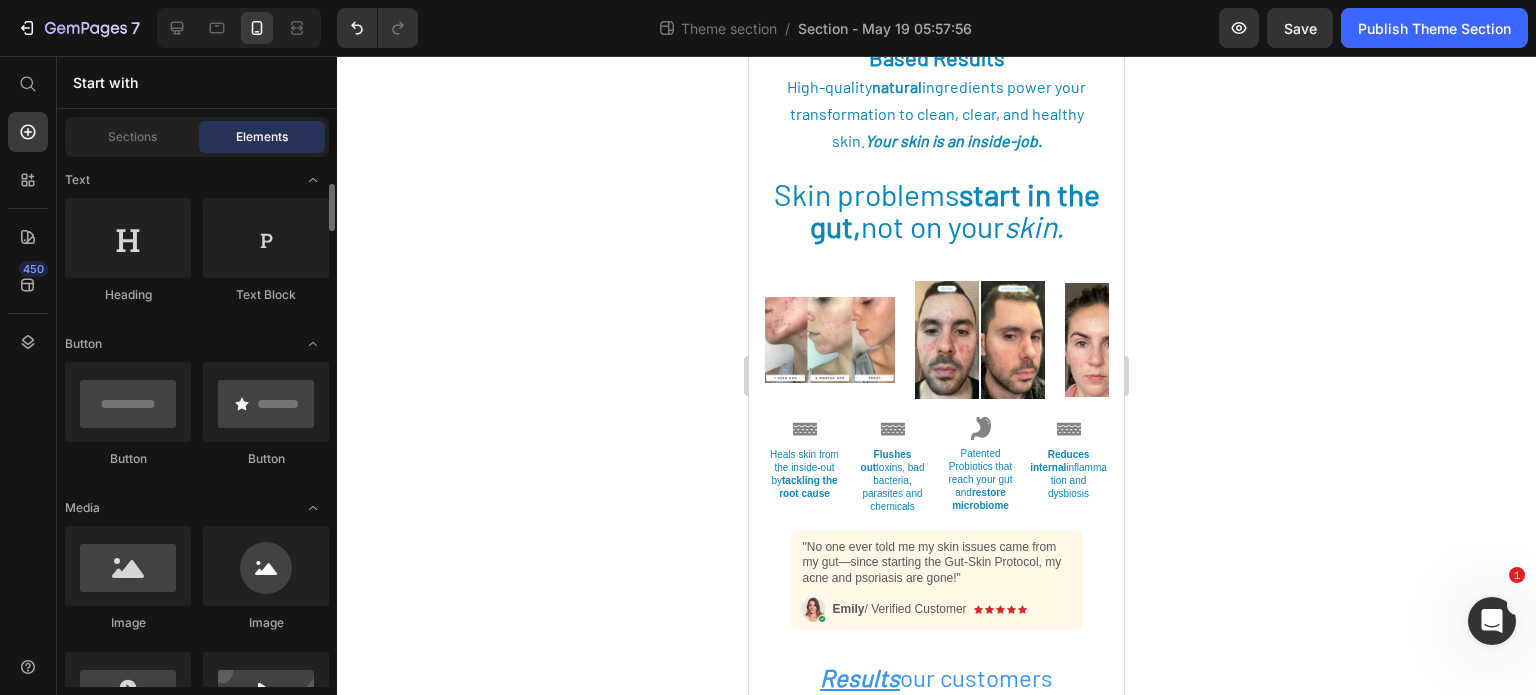 scroll, scrollTop: 294, scrollLeft: 0, axis: vertical 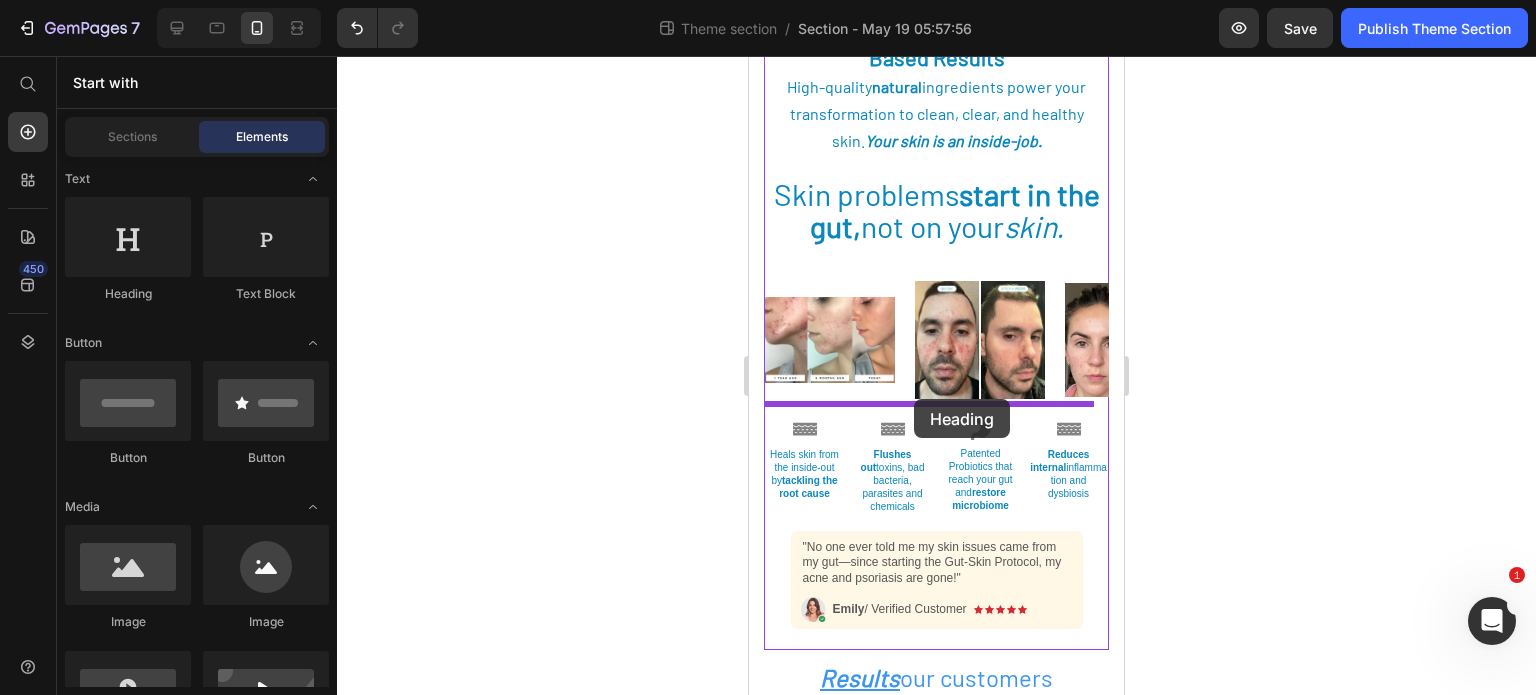 drag, startPoint x: 900, startPoint y: 322, endPoint x: 914, endPoint y: 399, distance: 78.26238 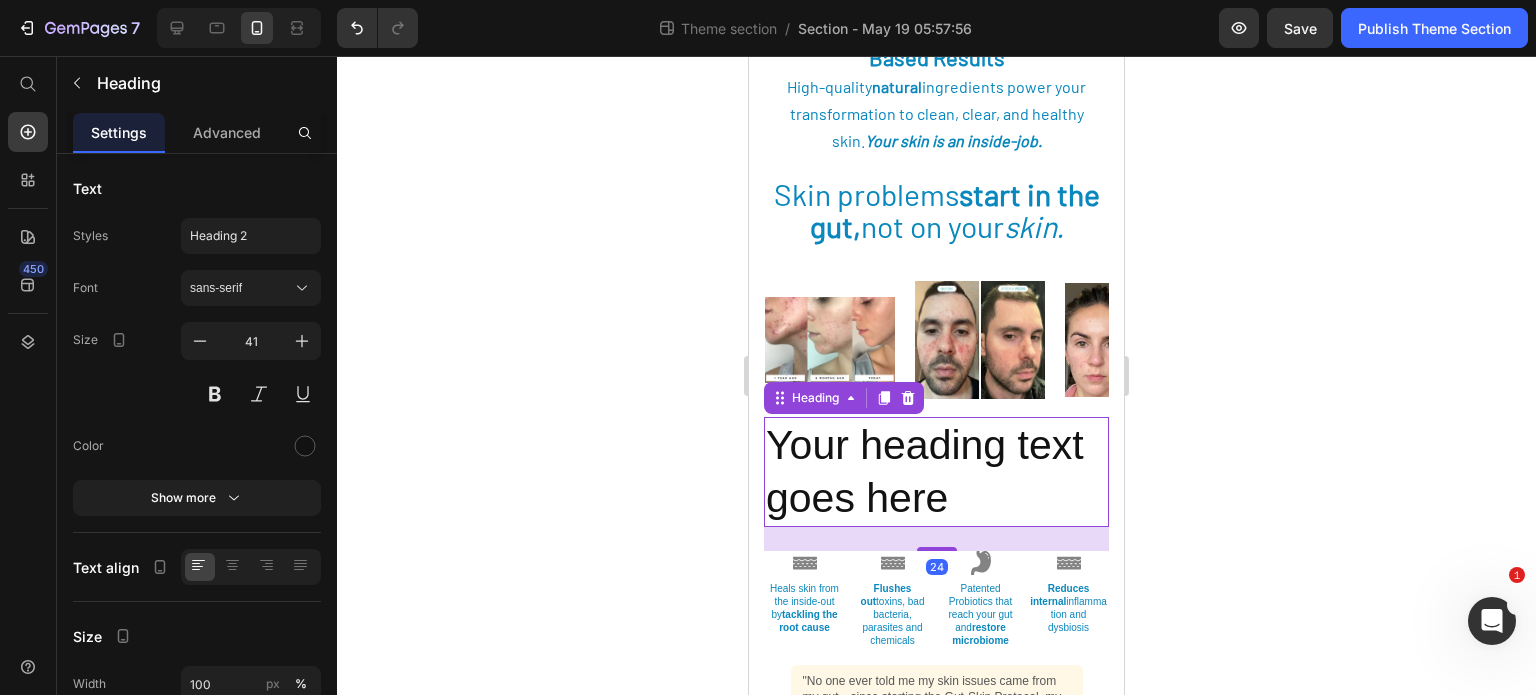 click on "Your heading text goes here" at bounding box center [936, 472] 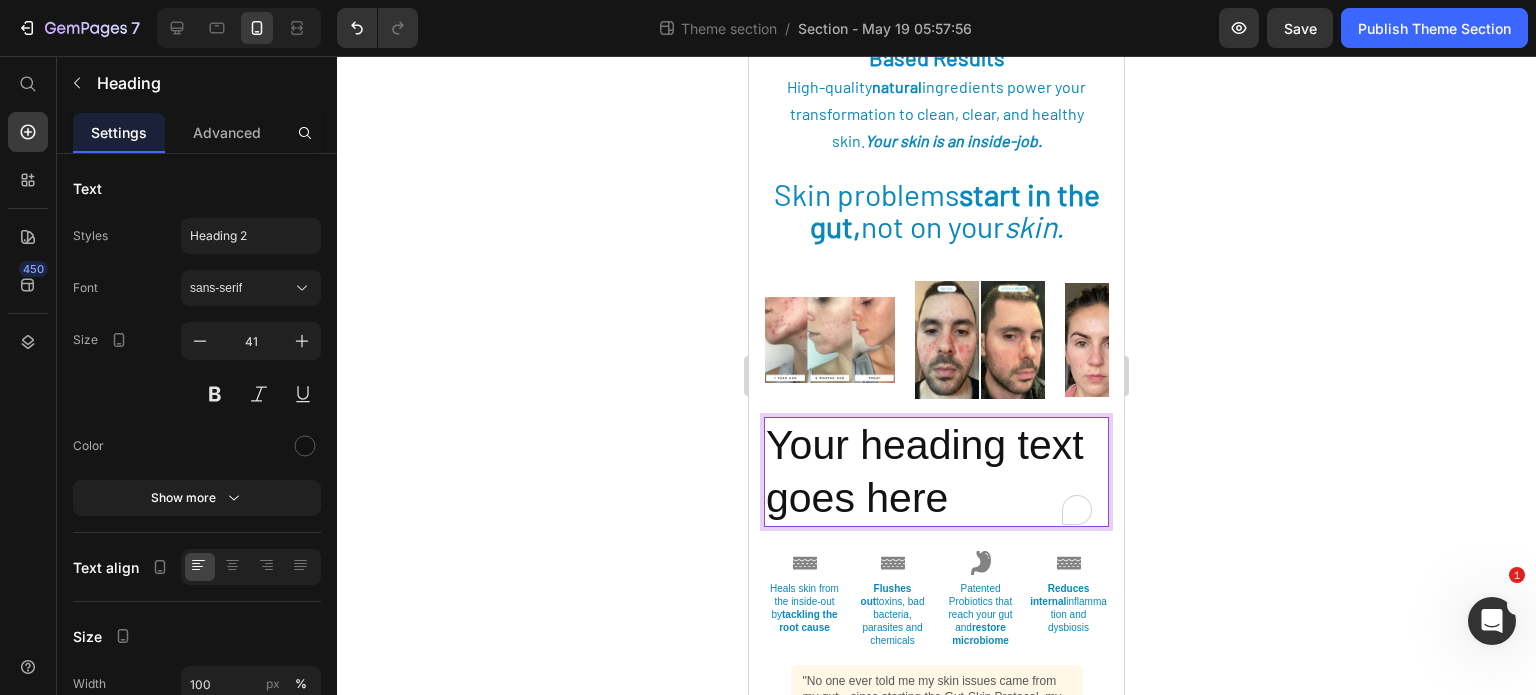 click on "Your heading text goes here" at bounding box center [936, 472] 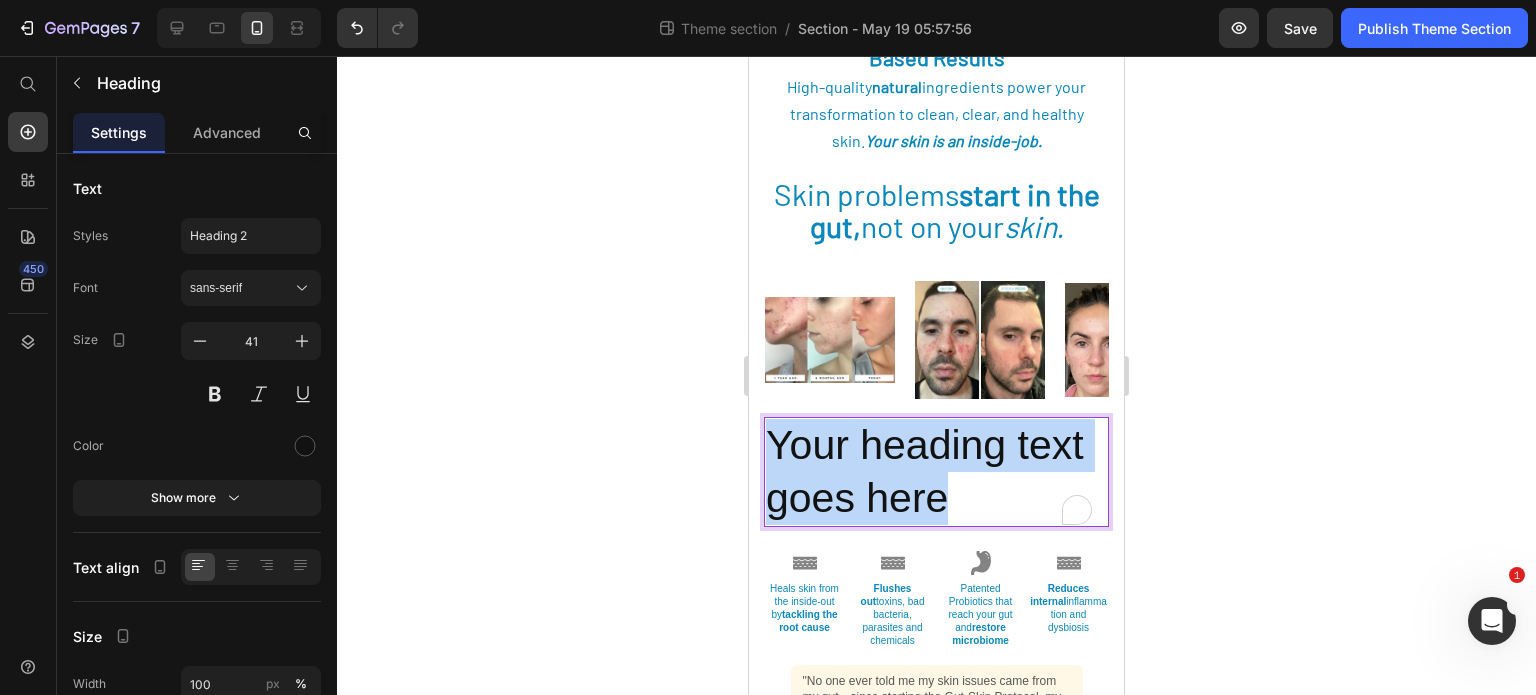 click on "Your heading text goes here" at bounding box center [936, 472] 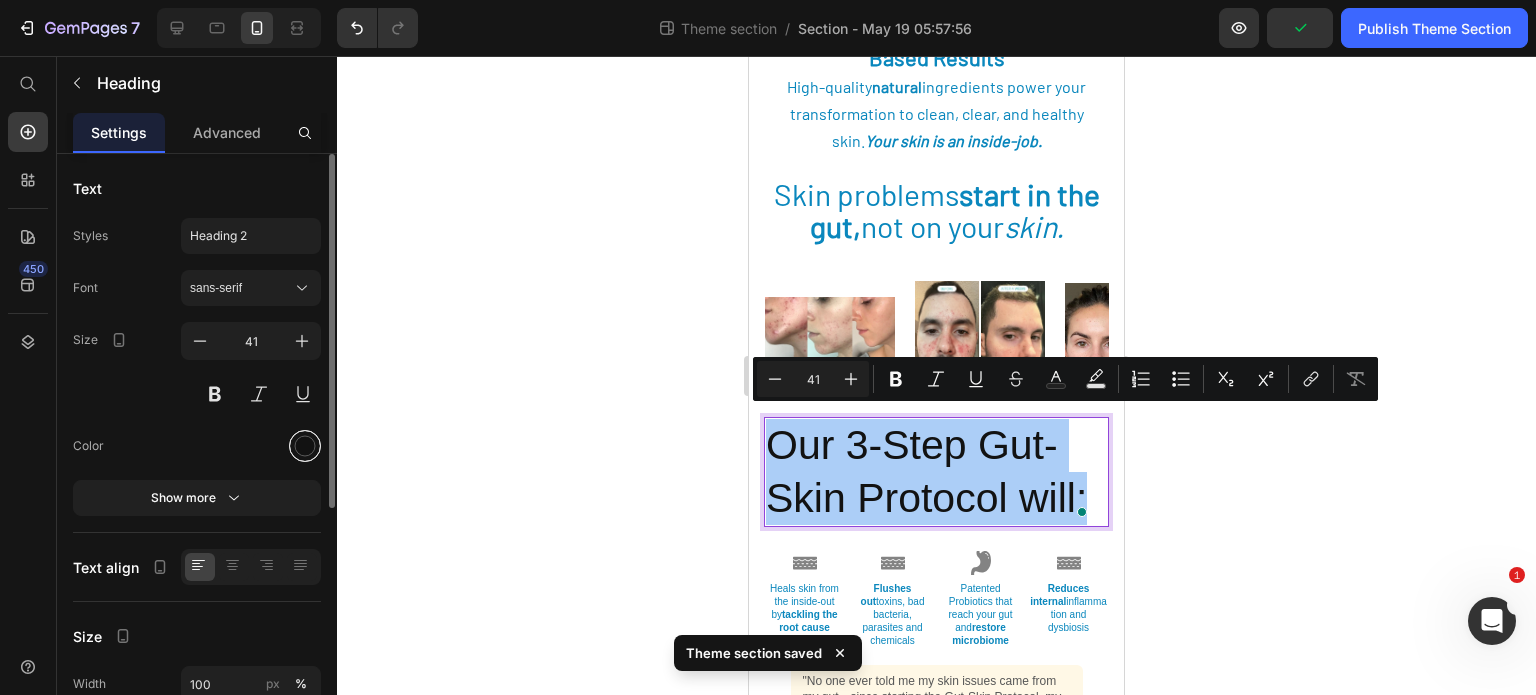 click at bounding box center (305, 446) 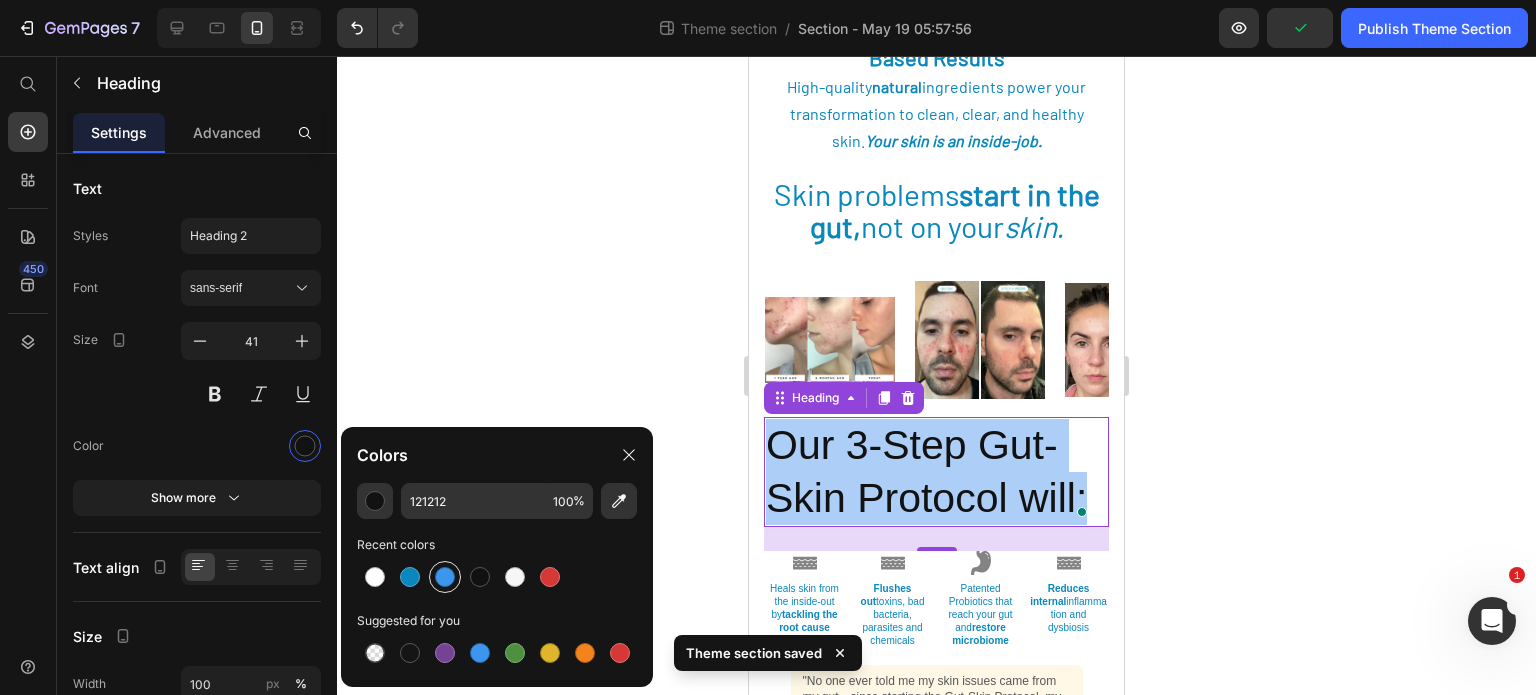 click at bounding box center (445, 577) 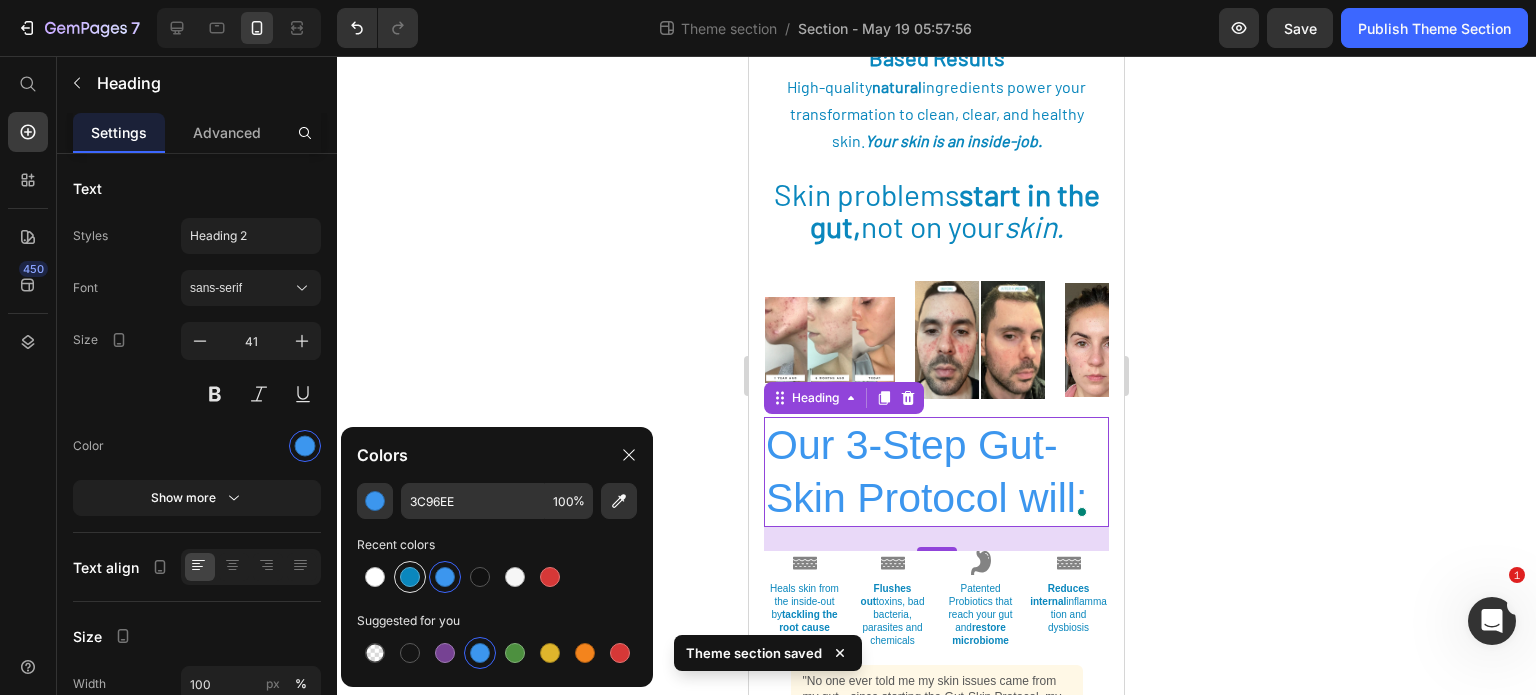 type on "0A87BD" 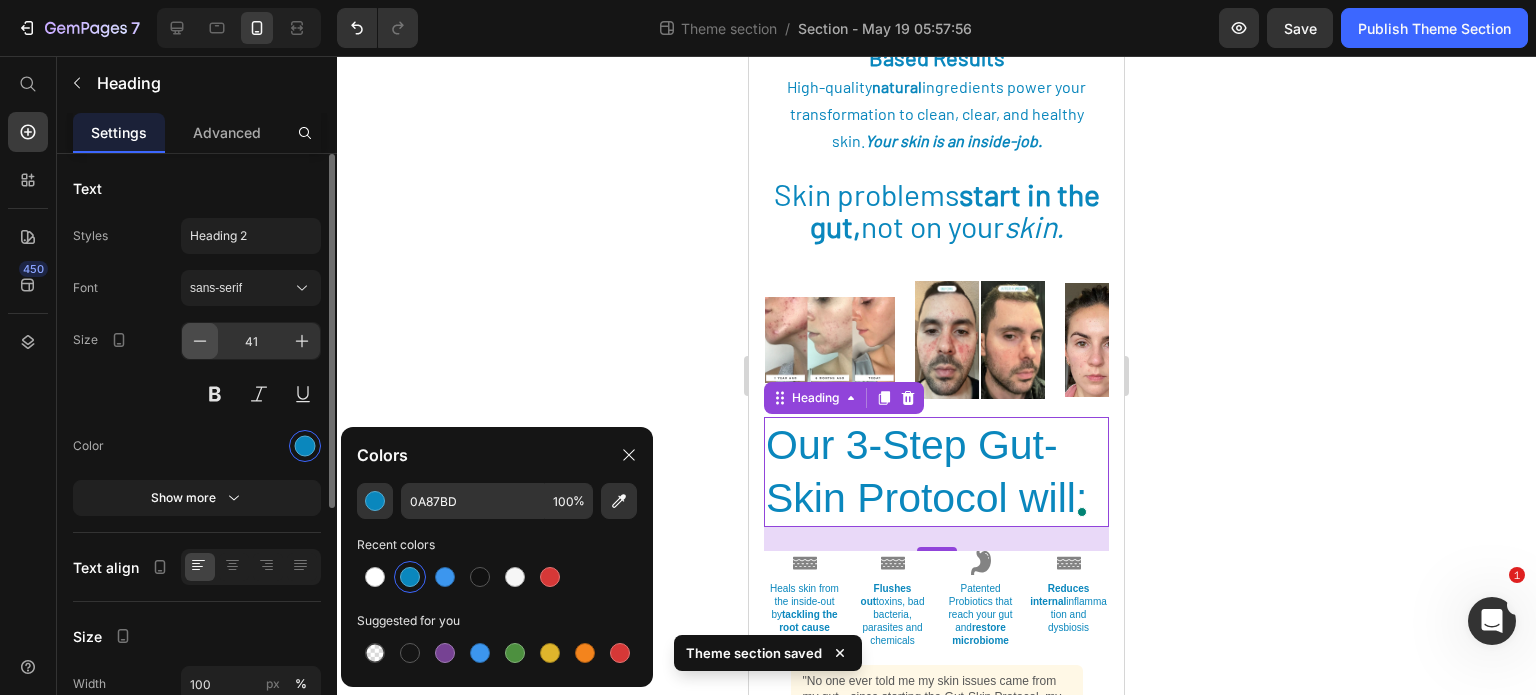 click at bounding box center [200, 341] 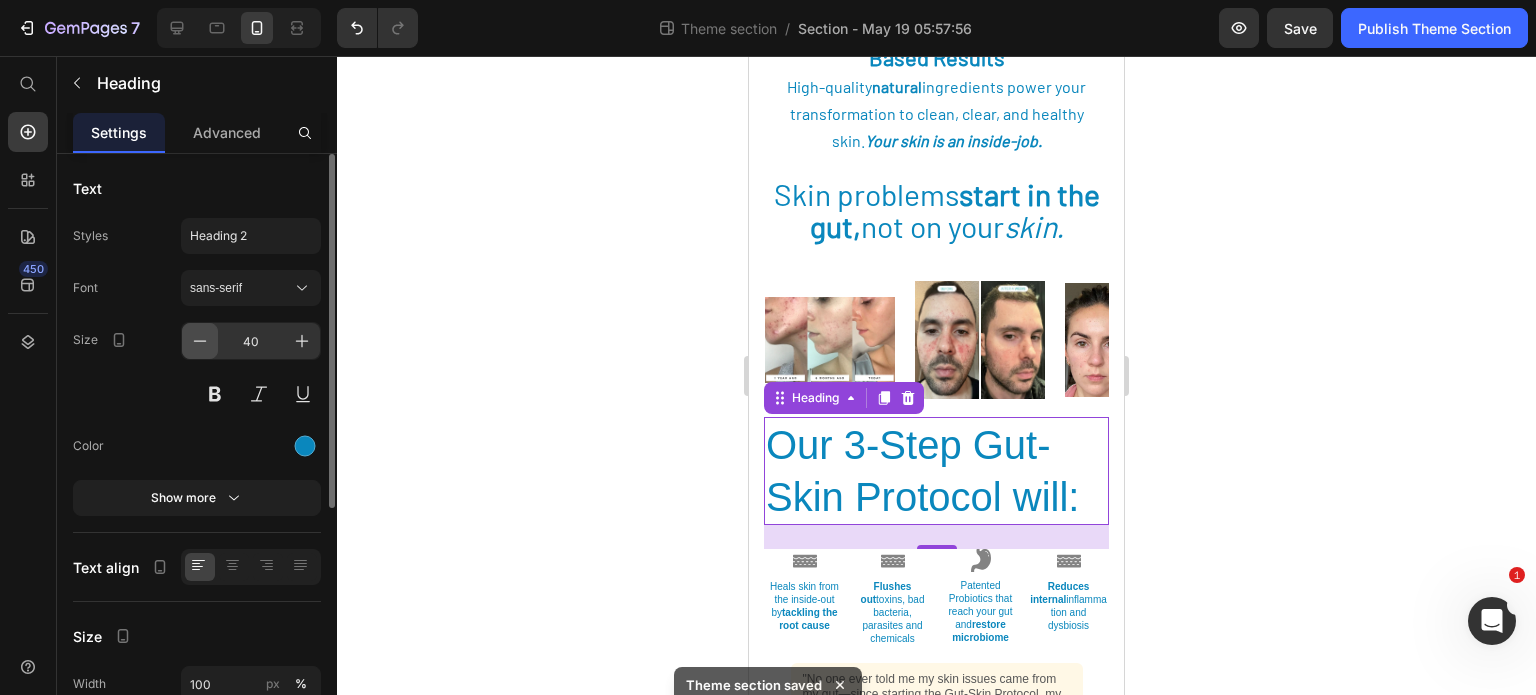 click 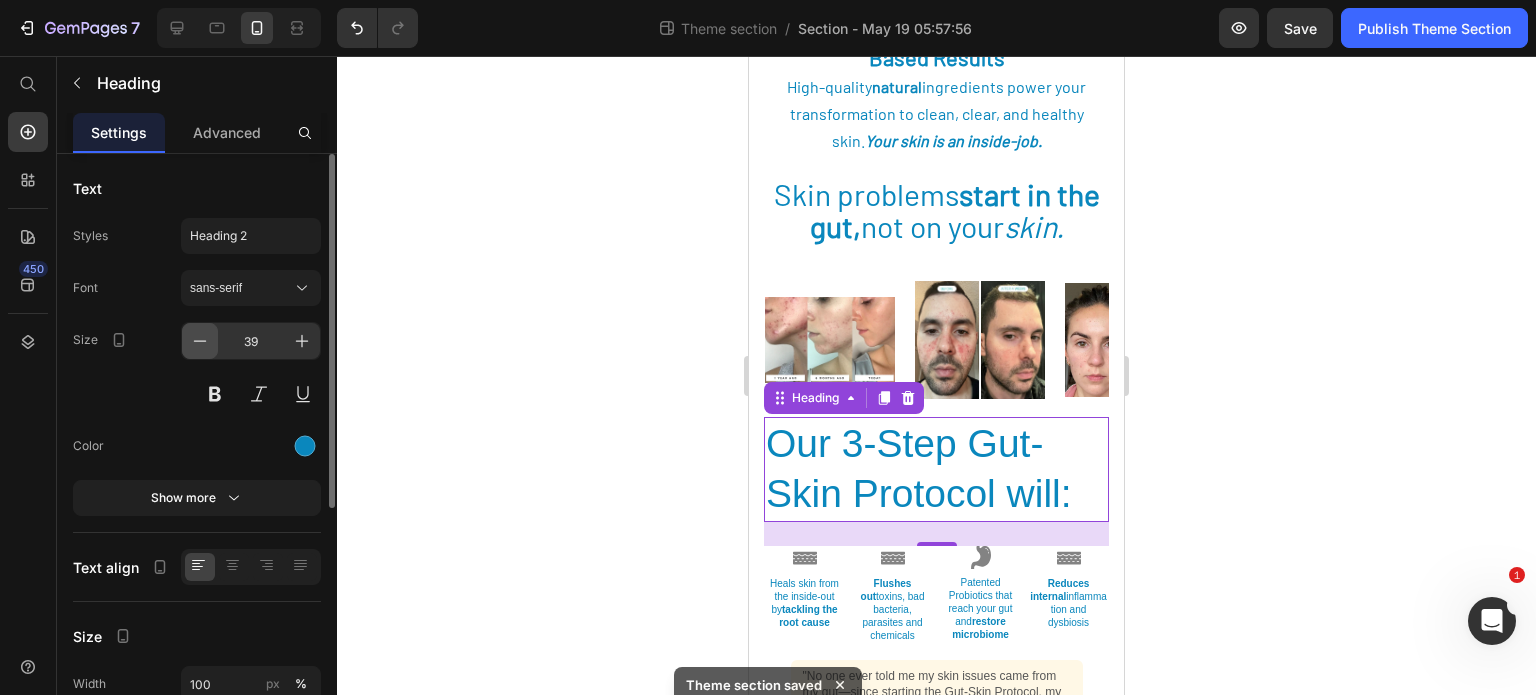 click 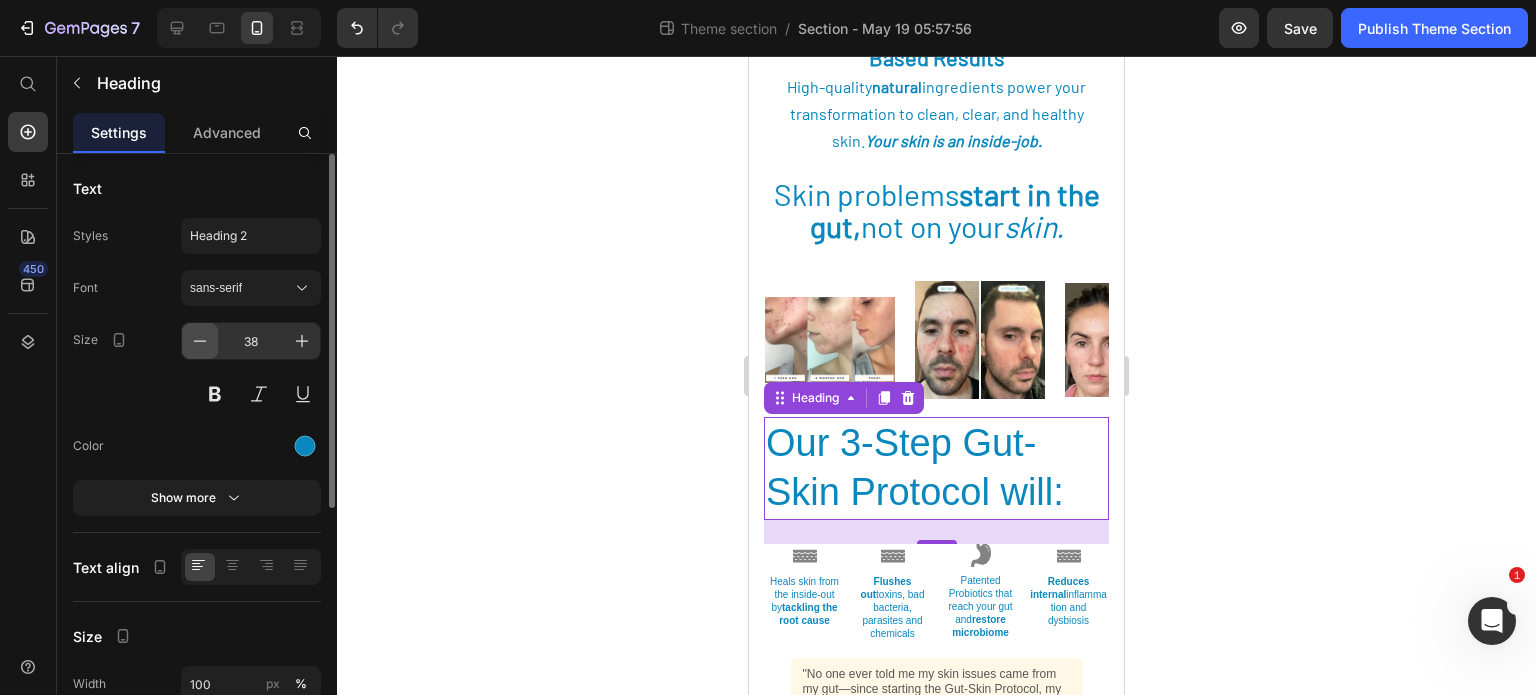 click 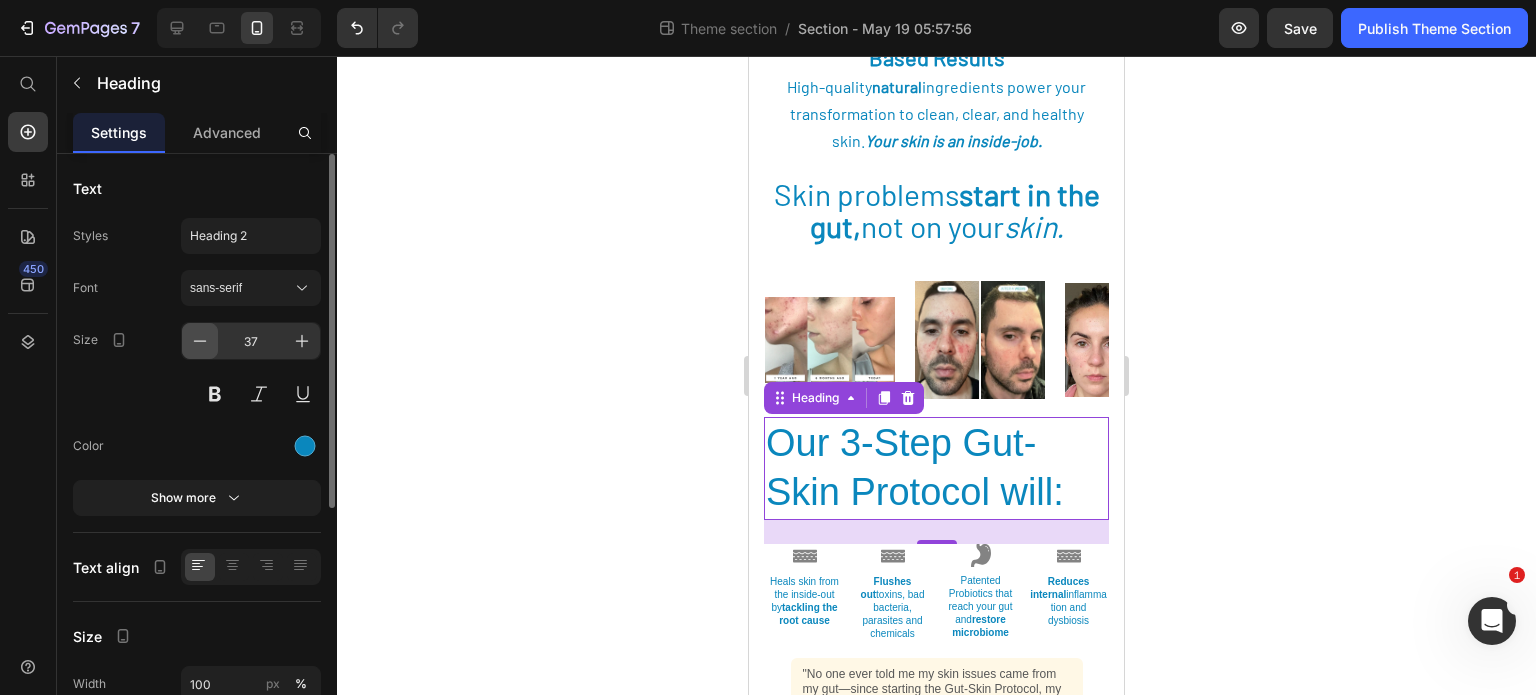 click 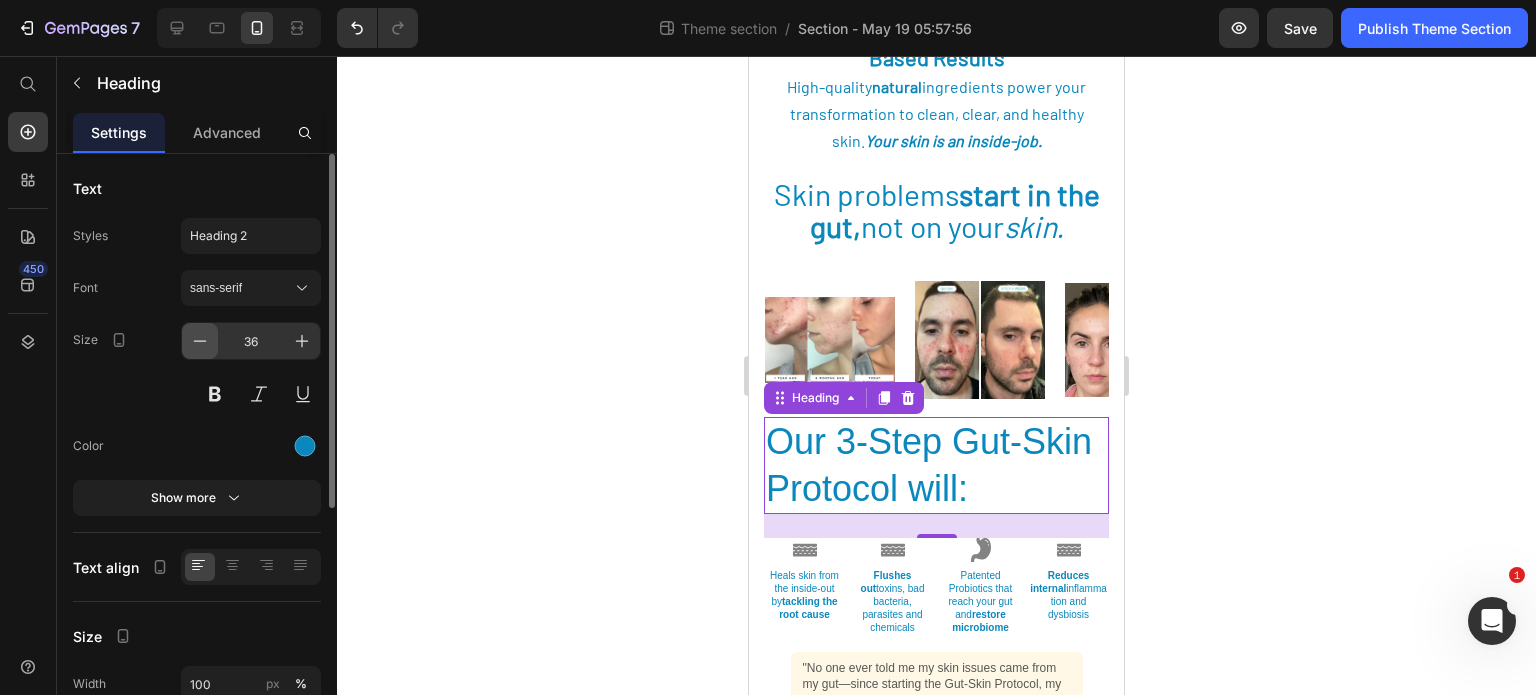 click 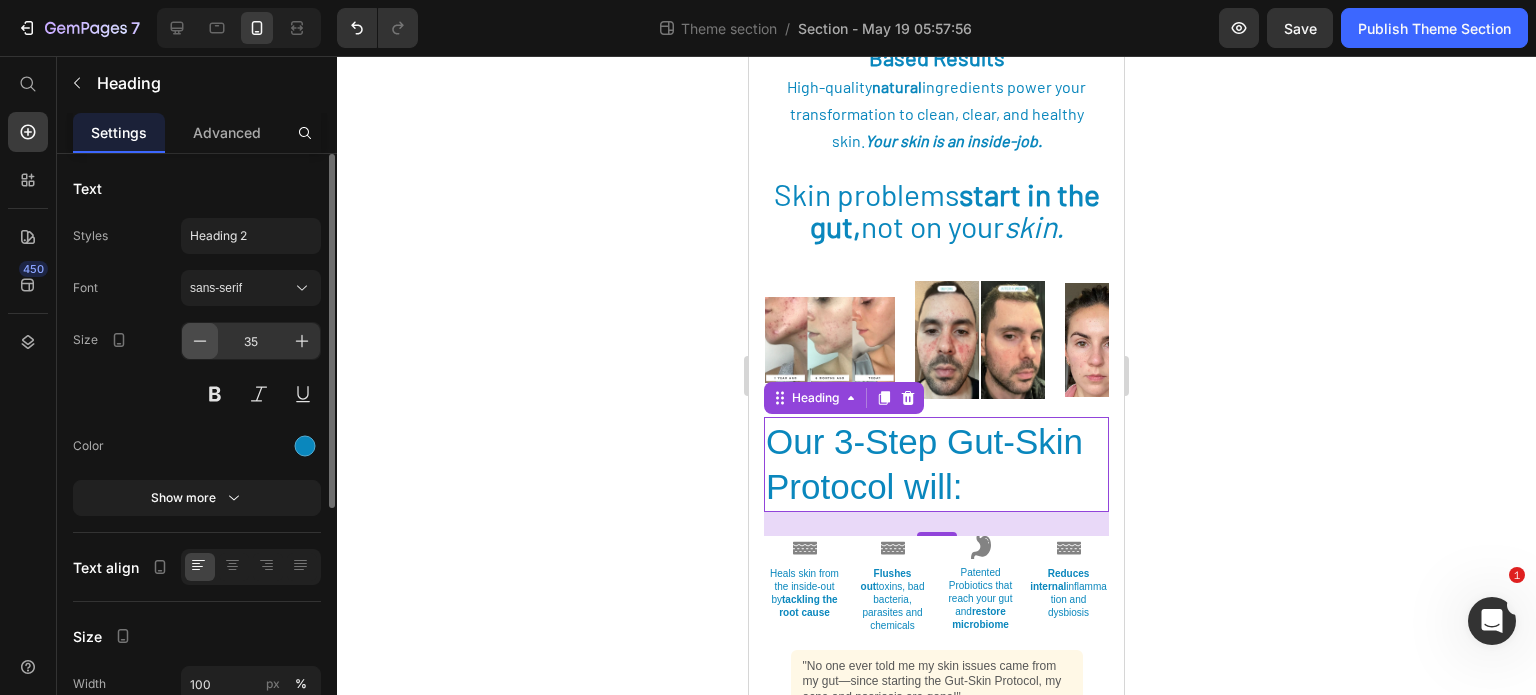 click 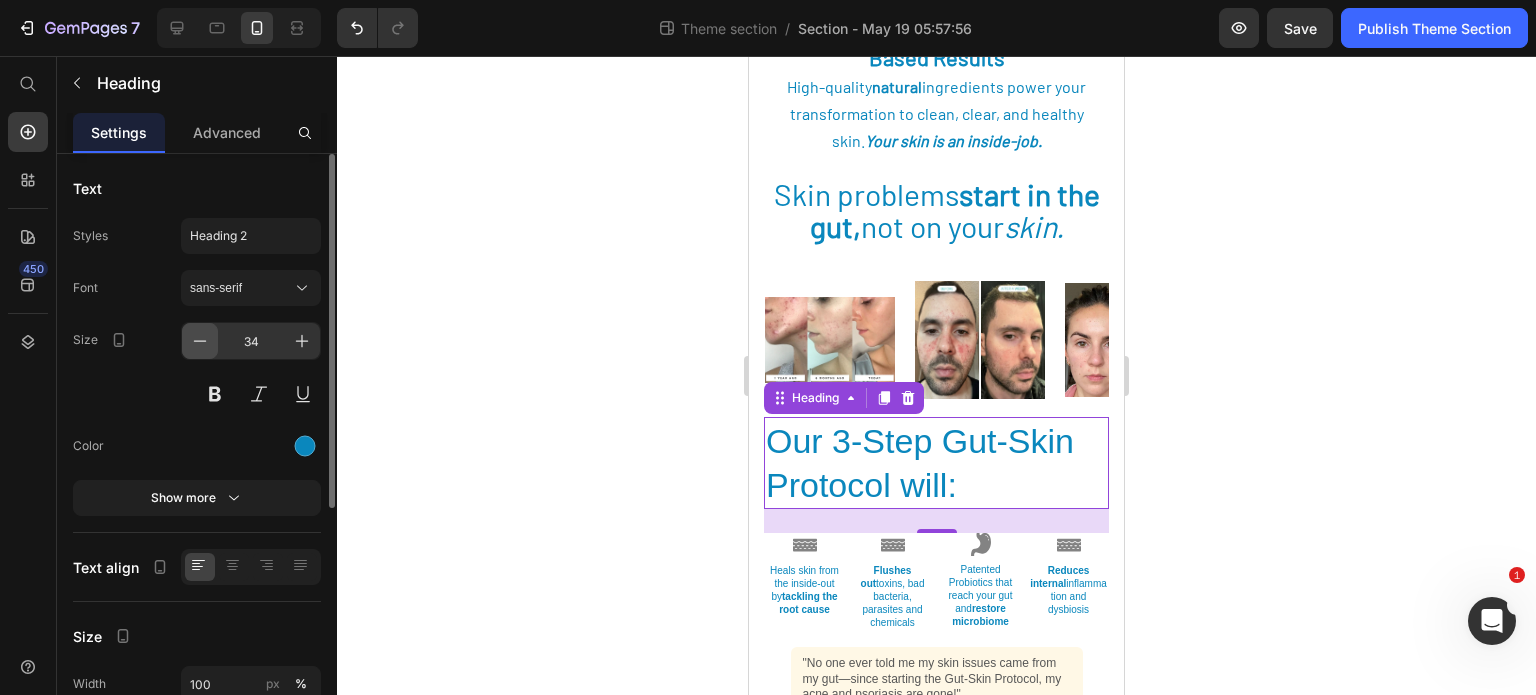 click 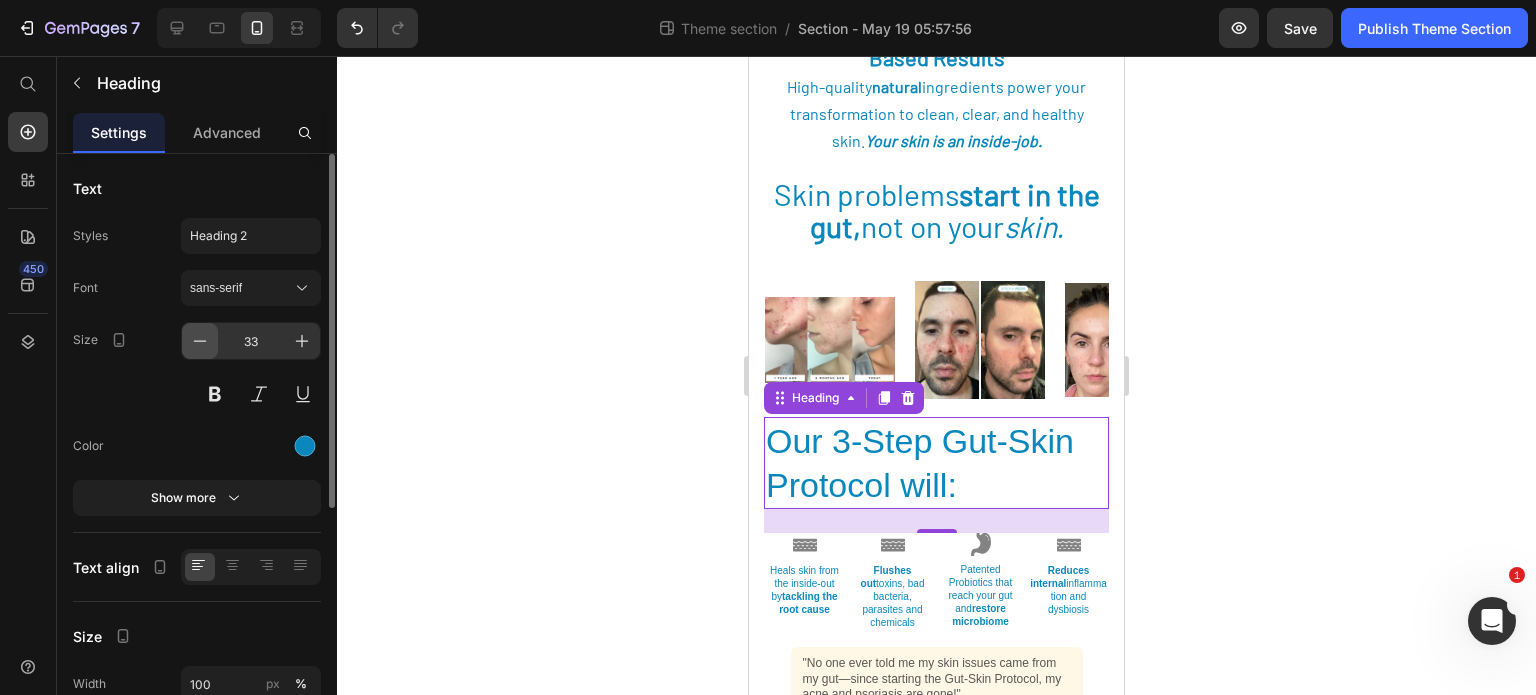 click 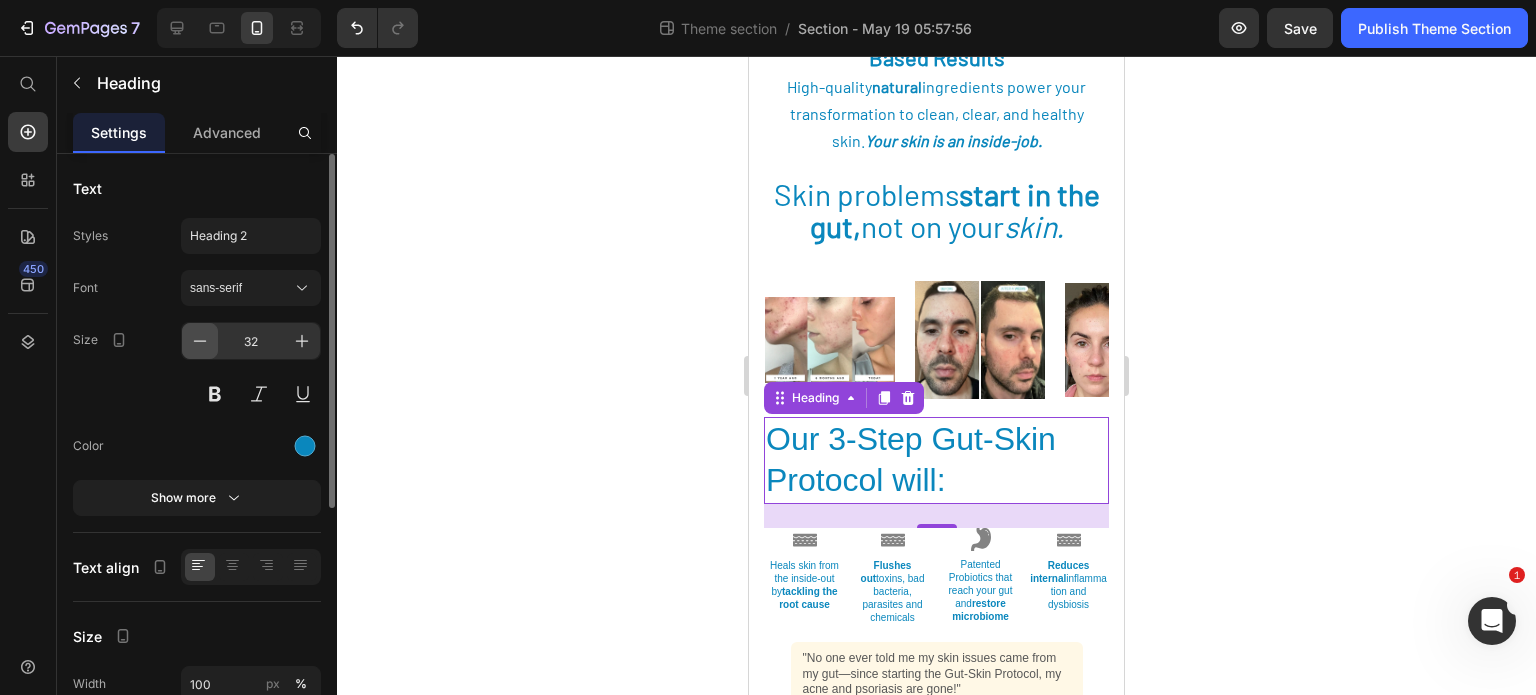 click 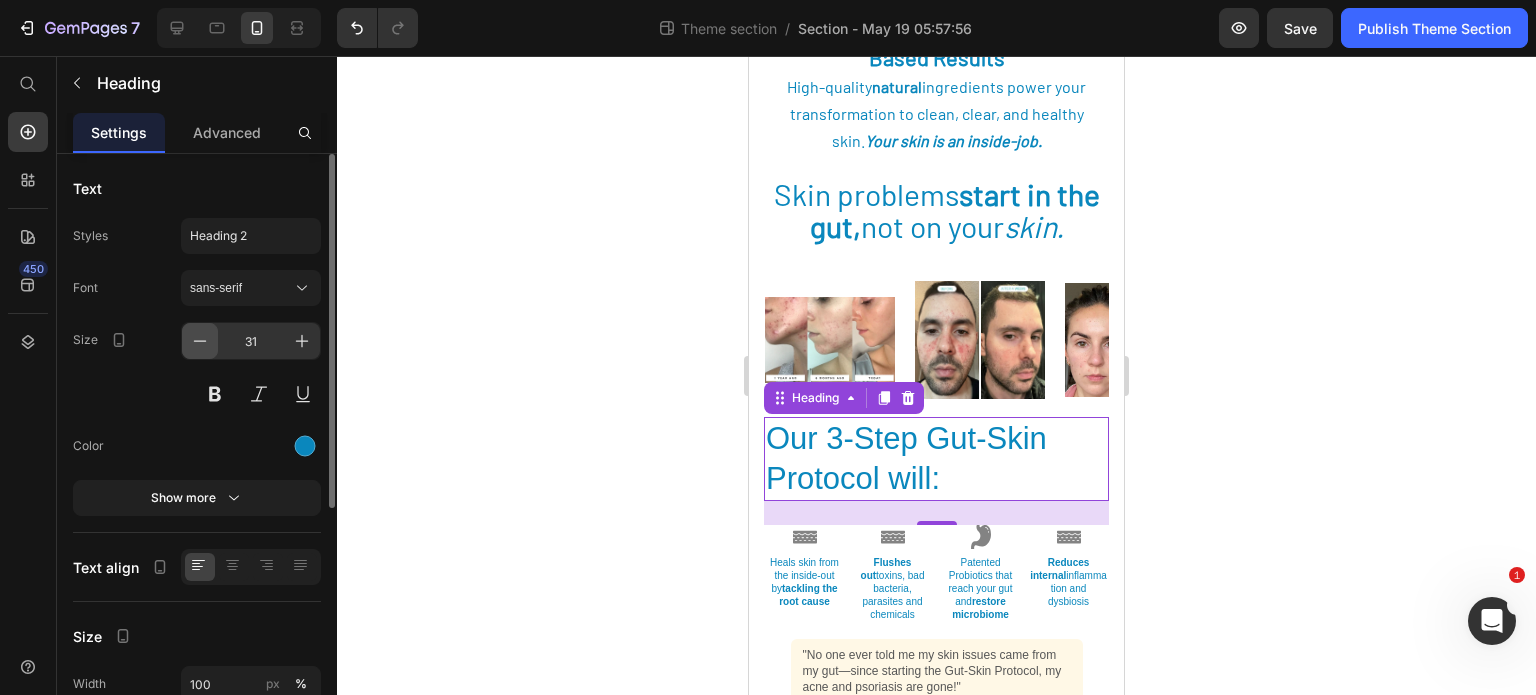 click 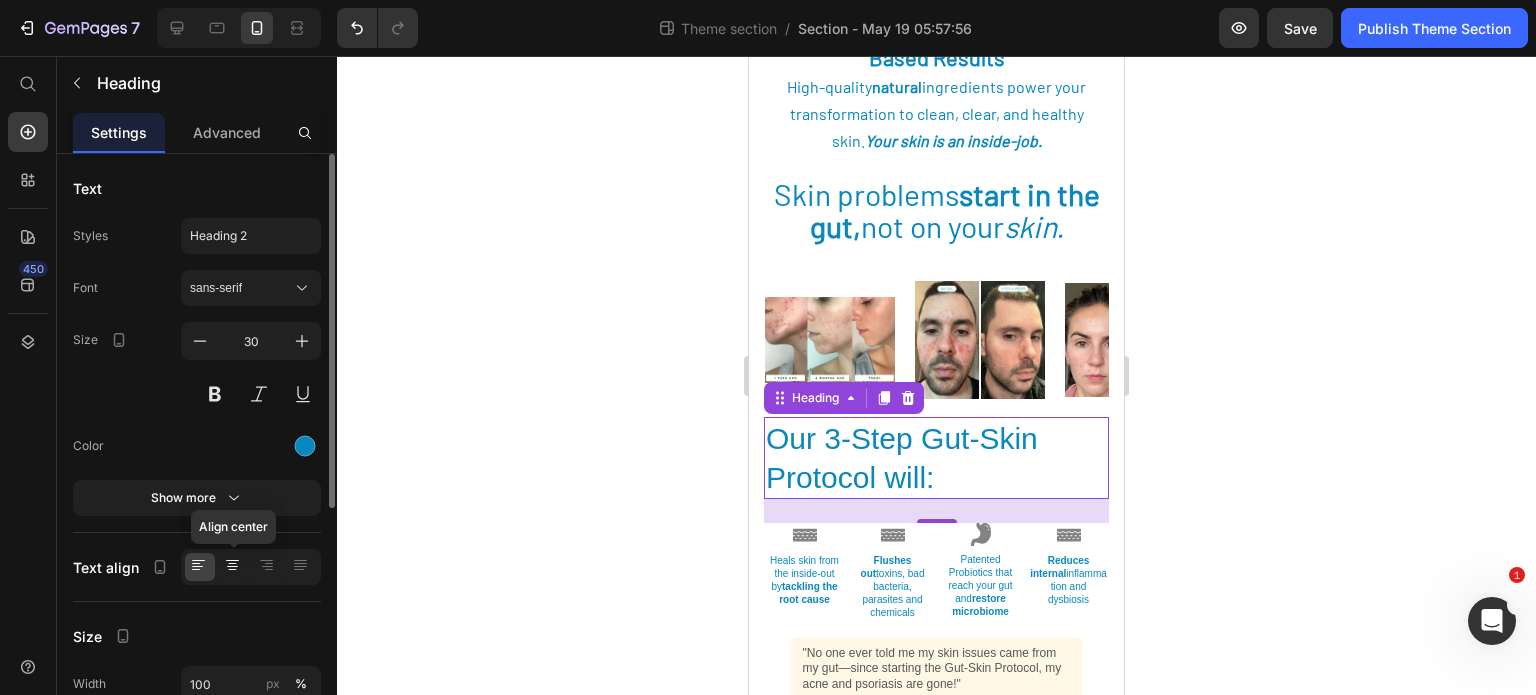 click 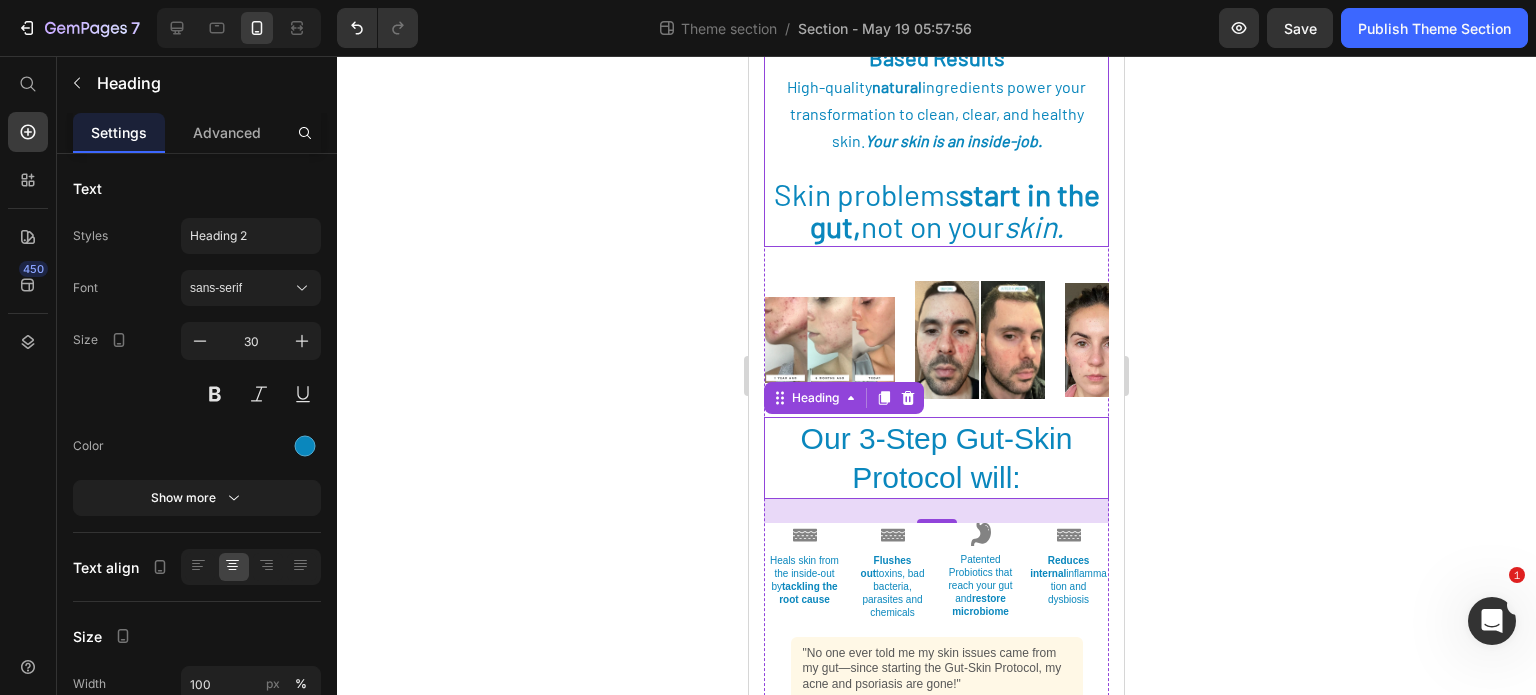 click on "⁠⁠⁠⁠⁠⁠⁠ ✓   Root-Cause Approach Your skin problems come from a gut imbalance. Attack your skin issues at their source by focusing on the your gut health with our patented formula. ✓   Research-Backed, Evidence-Based Results High-quality  natural  ingredients power your transformation to clean, clear, and healthy skin.  Your skin is an inside-job. Skin problems  start in the gut,  not on your  skin." at bounding box center (936, 48) 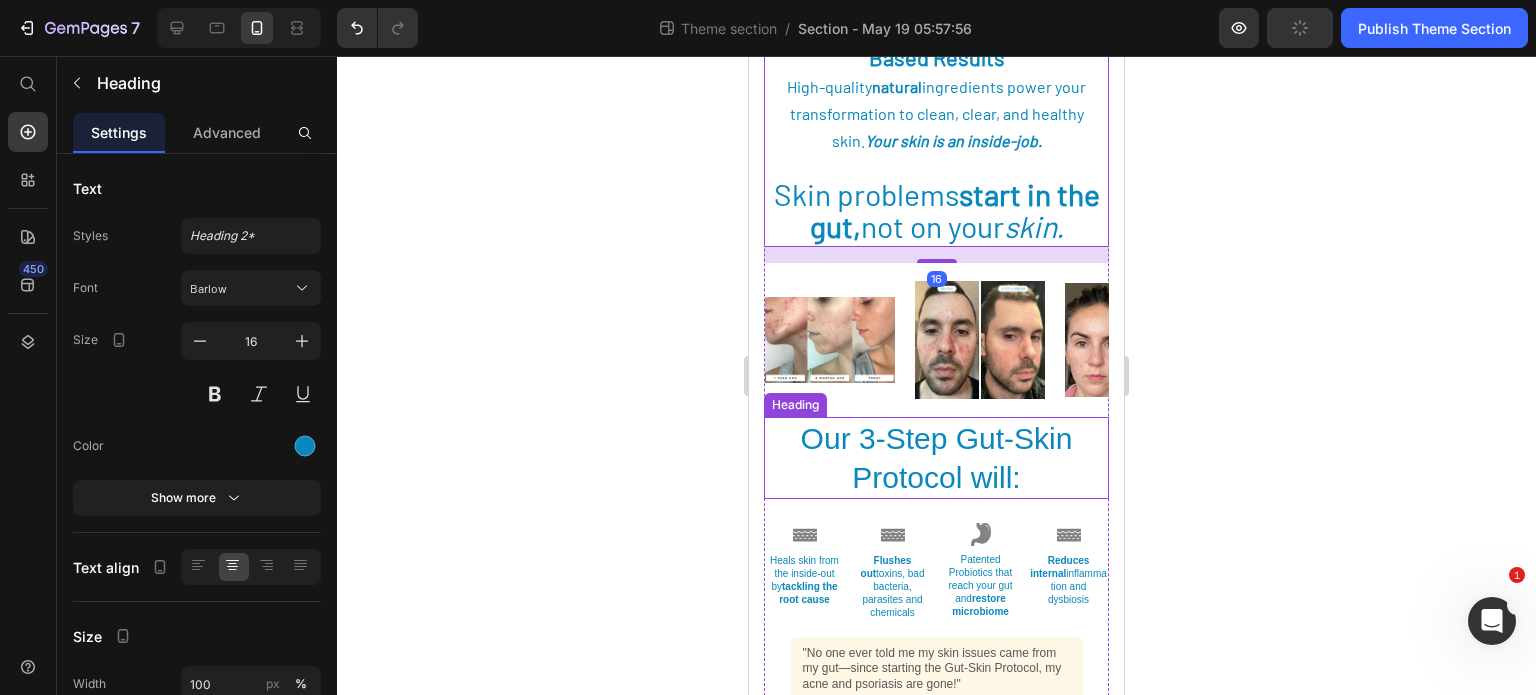 click on "Our 3-Step Gut-Skin Protocol will:" at bounding box center (936, 458) 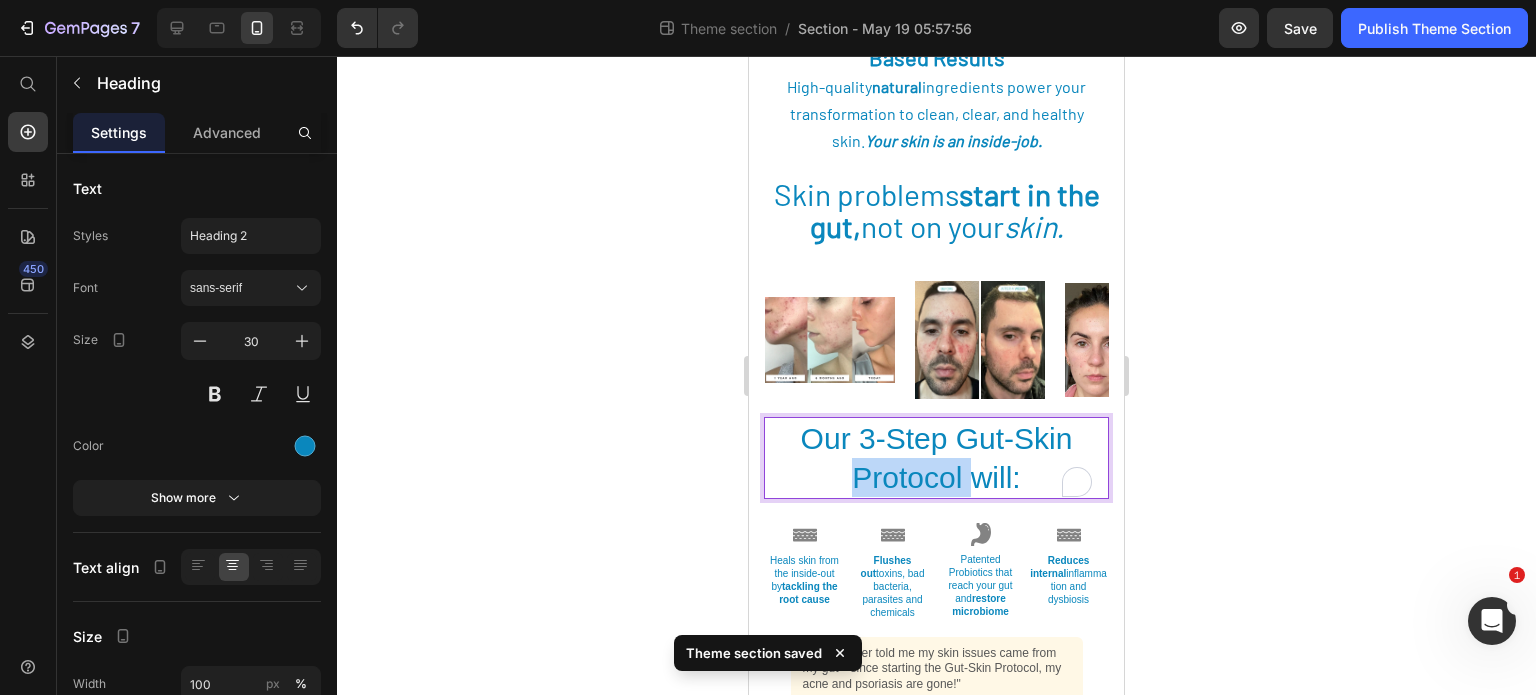 click on "Our 3-Step Gut-Skin Protocol will:" at bounding box center (936, 458) 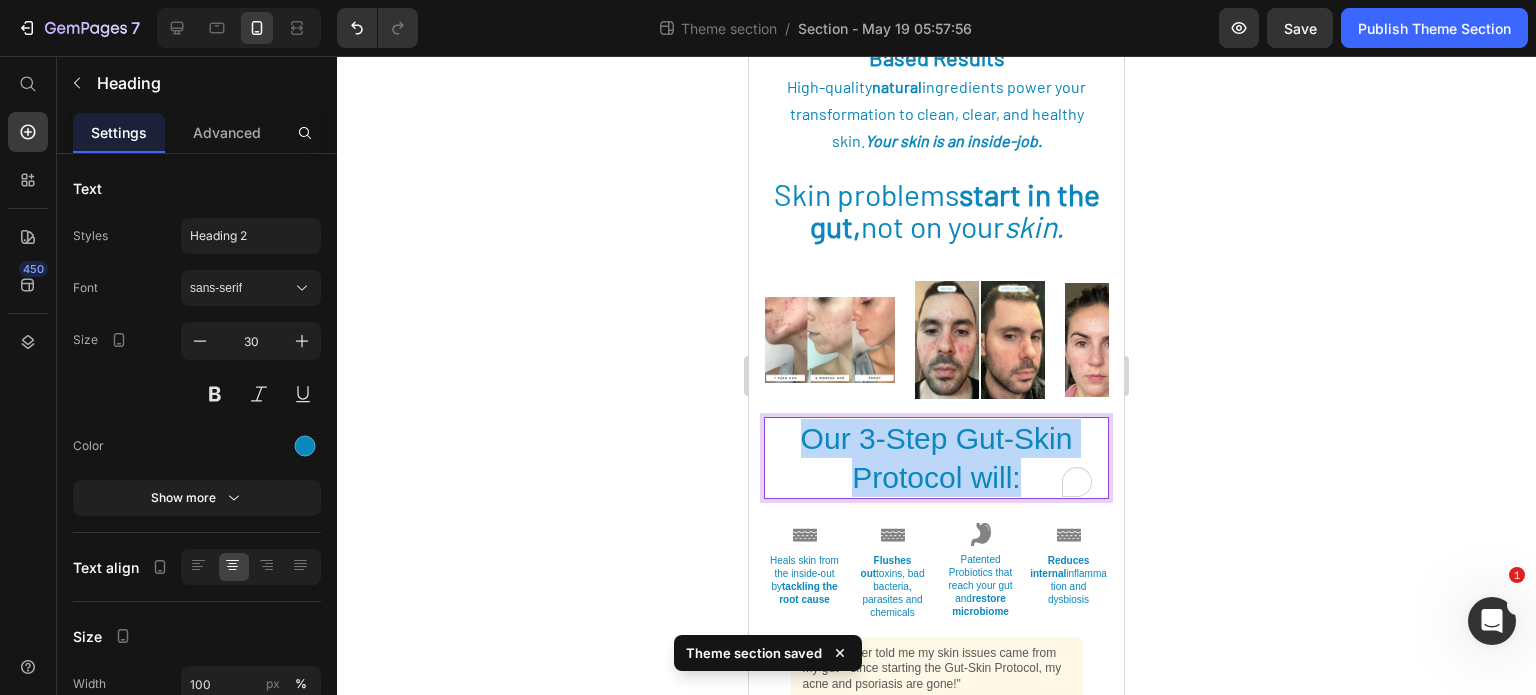 click on "Our 3-Step Gut-Skin Protocol will:" at bounding box center [936, 458] 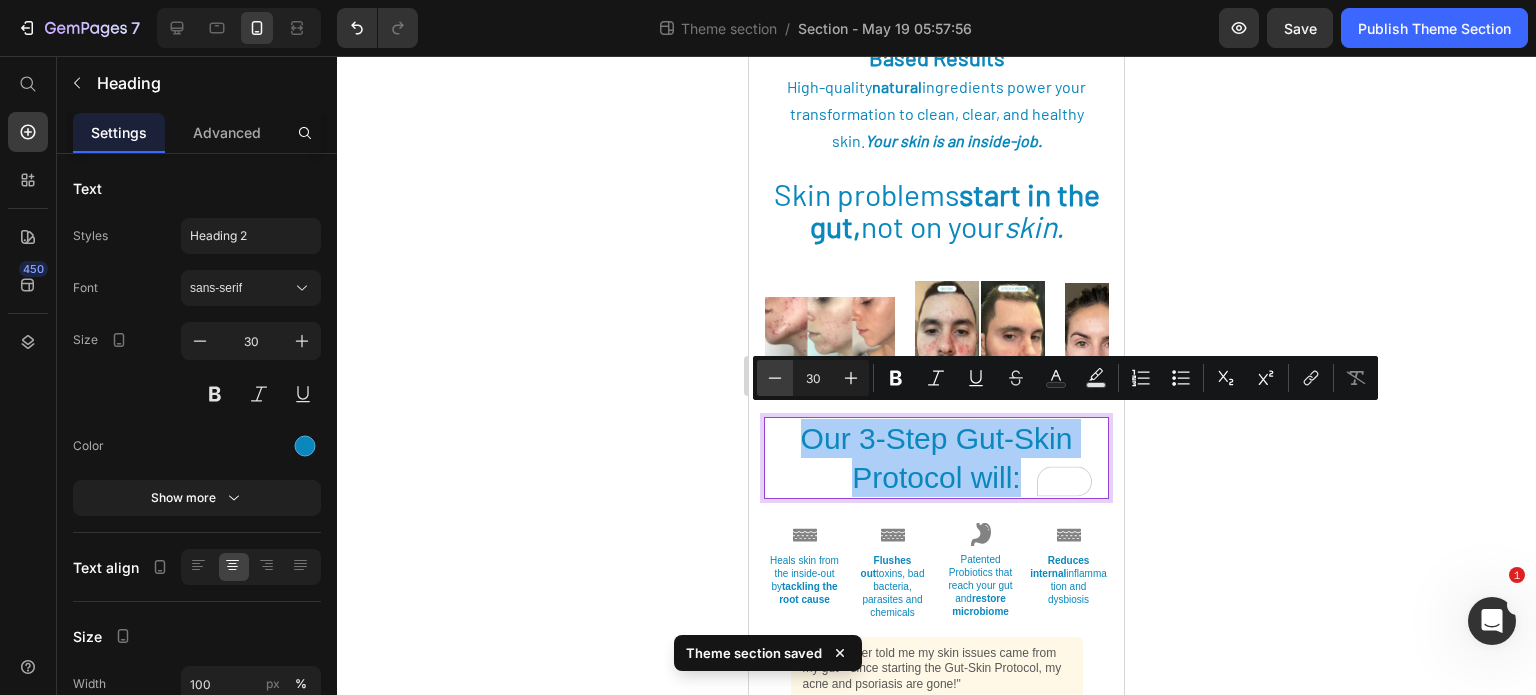 click 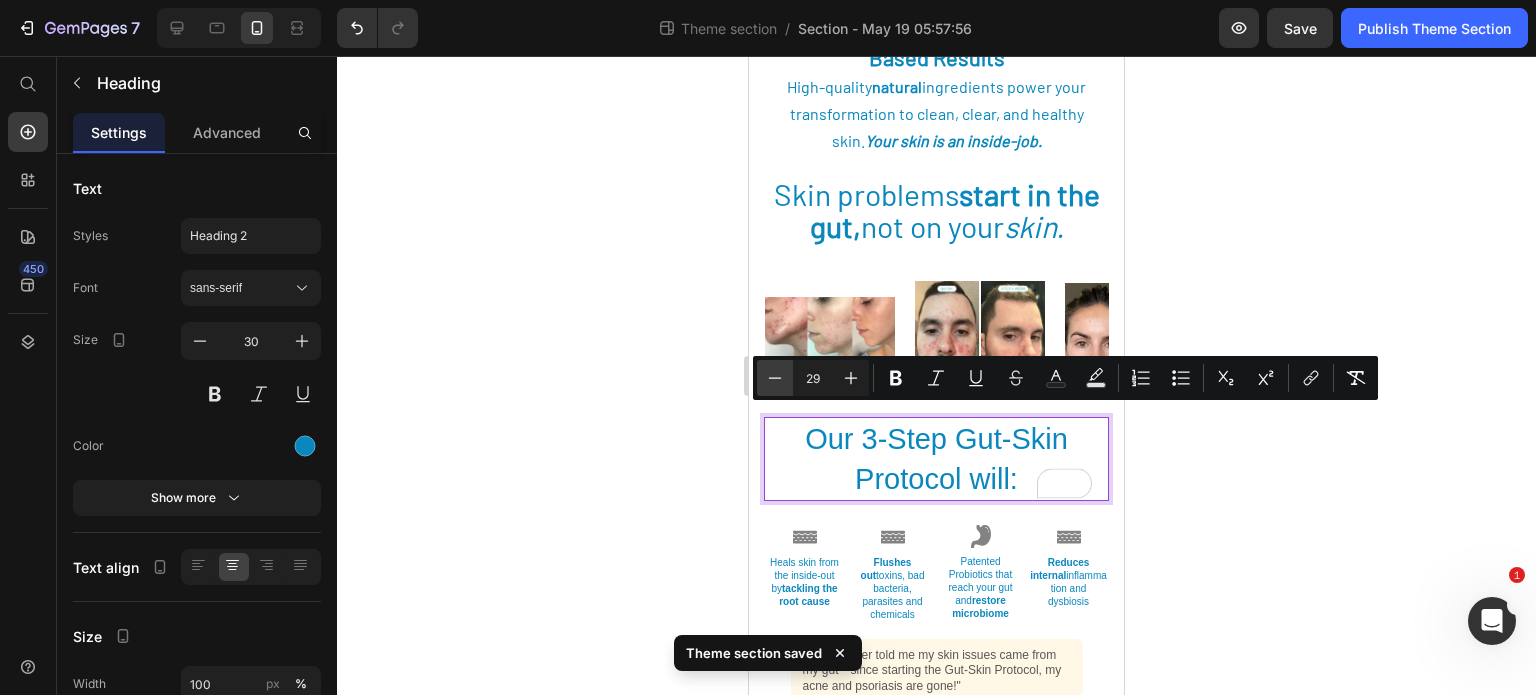 click 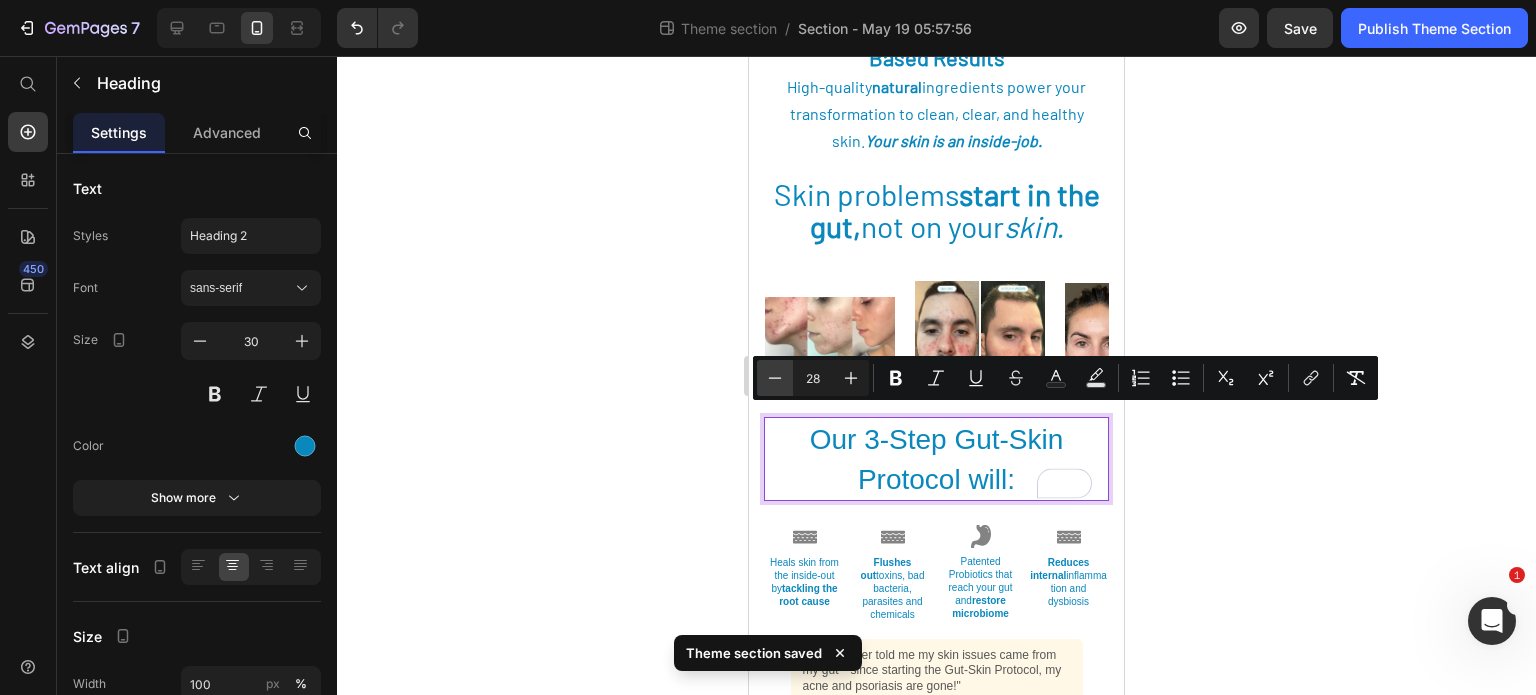 click 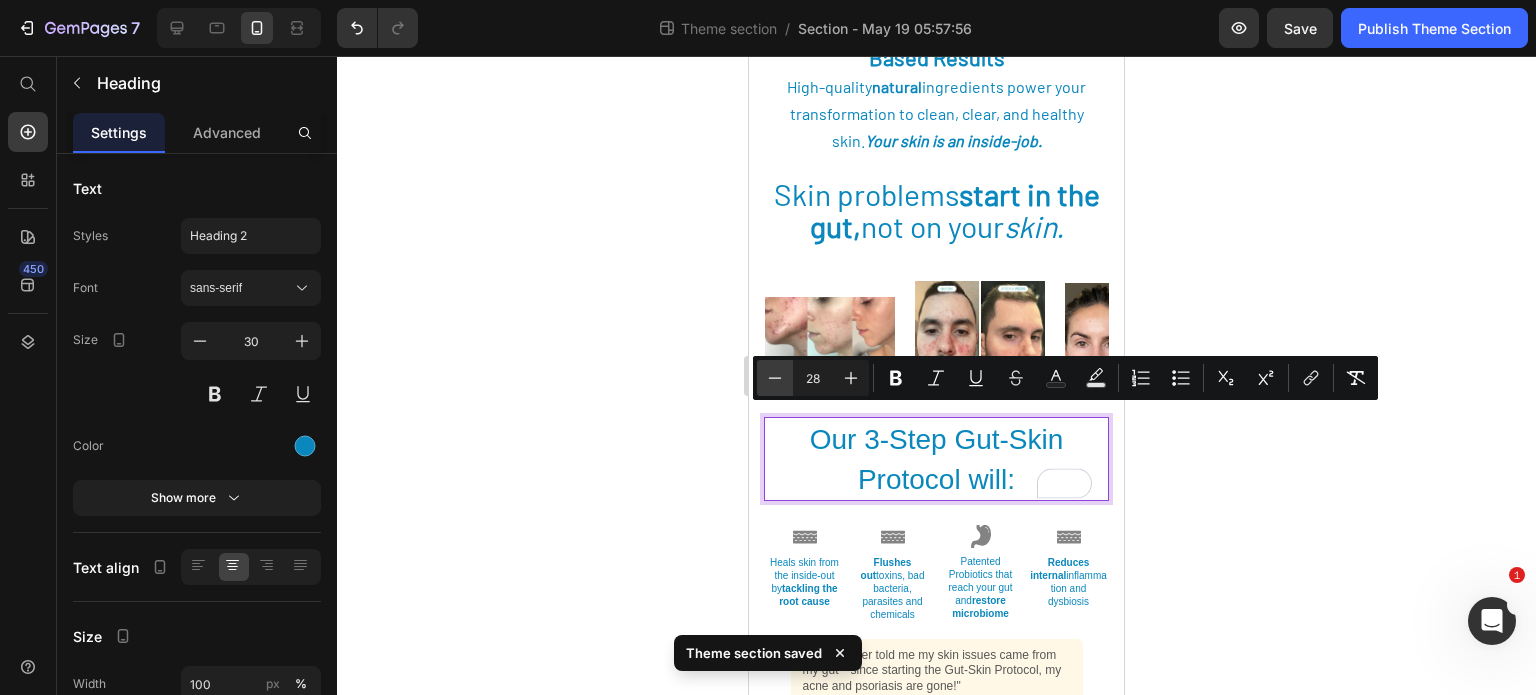 type on "27" 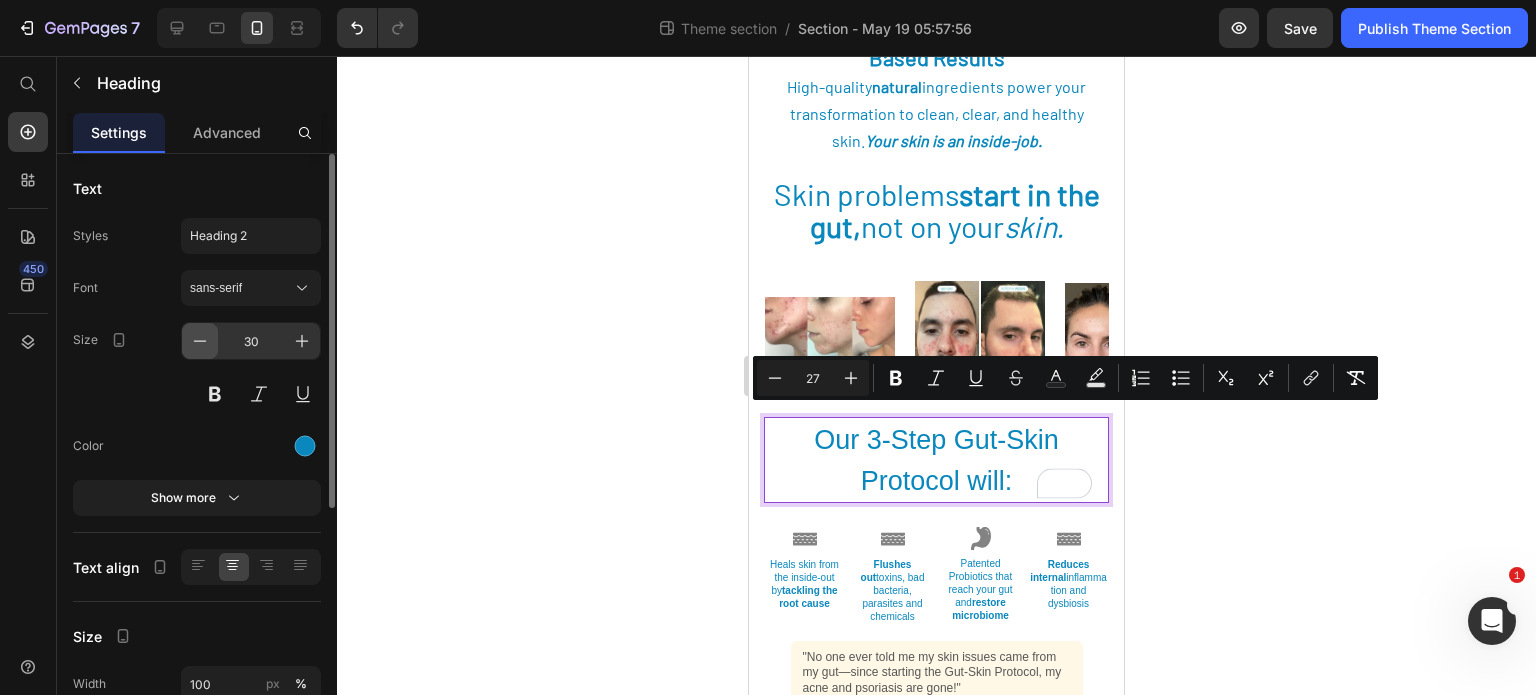 click 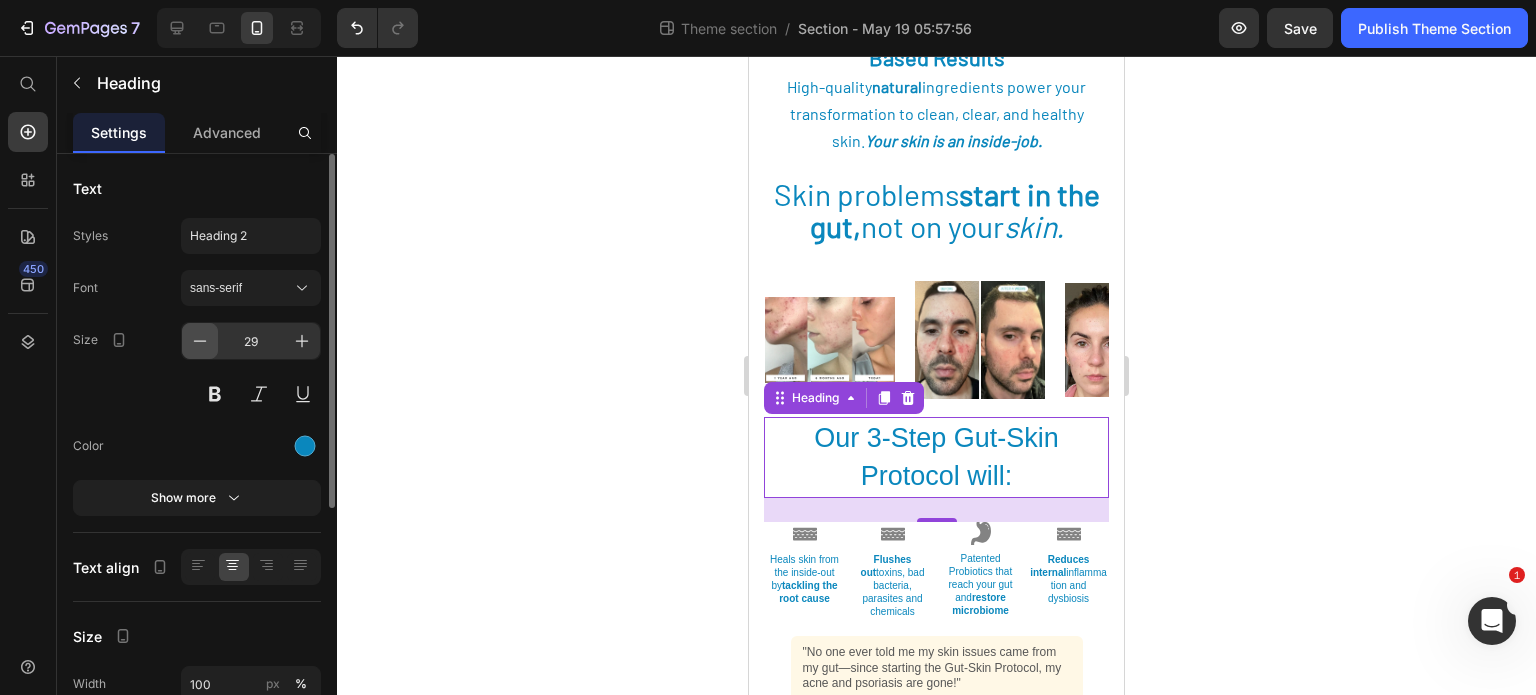 click 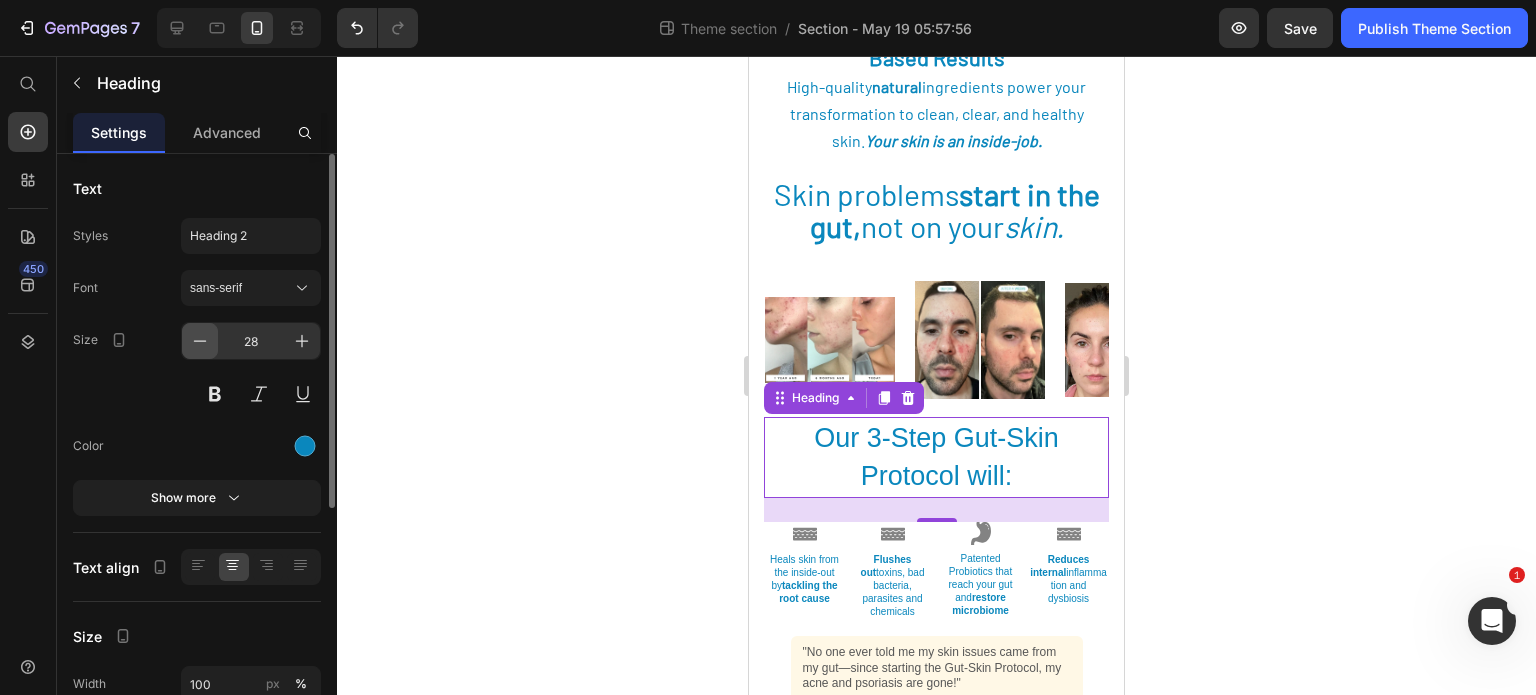 click 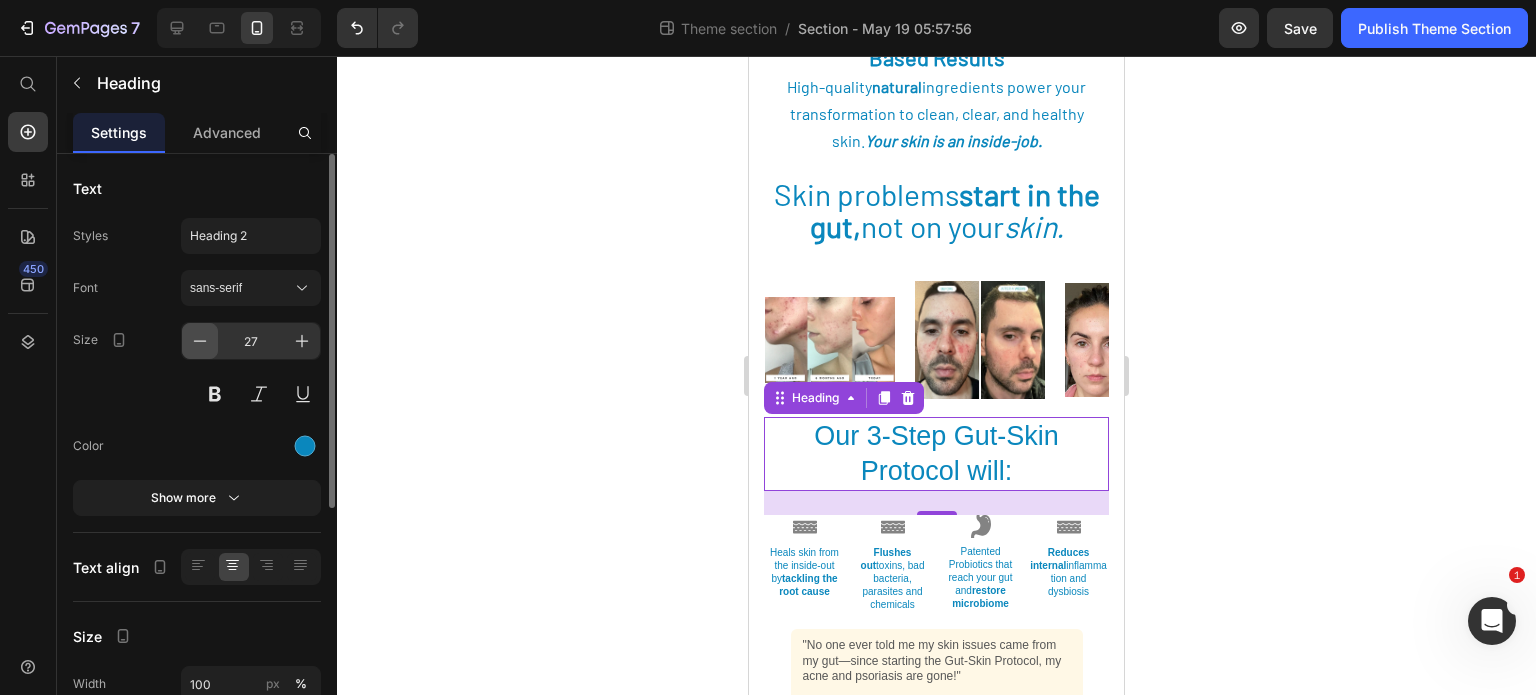 click 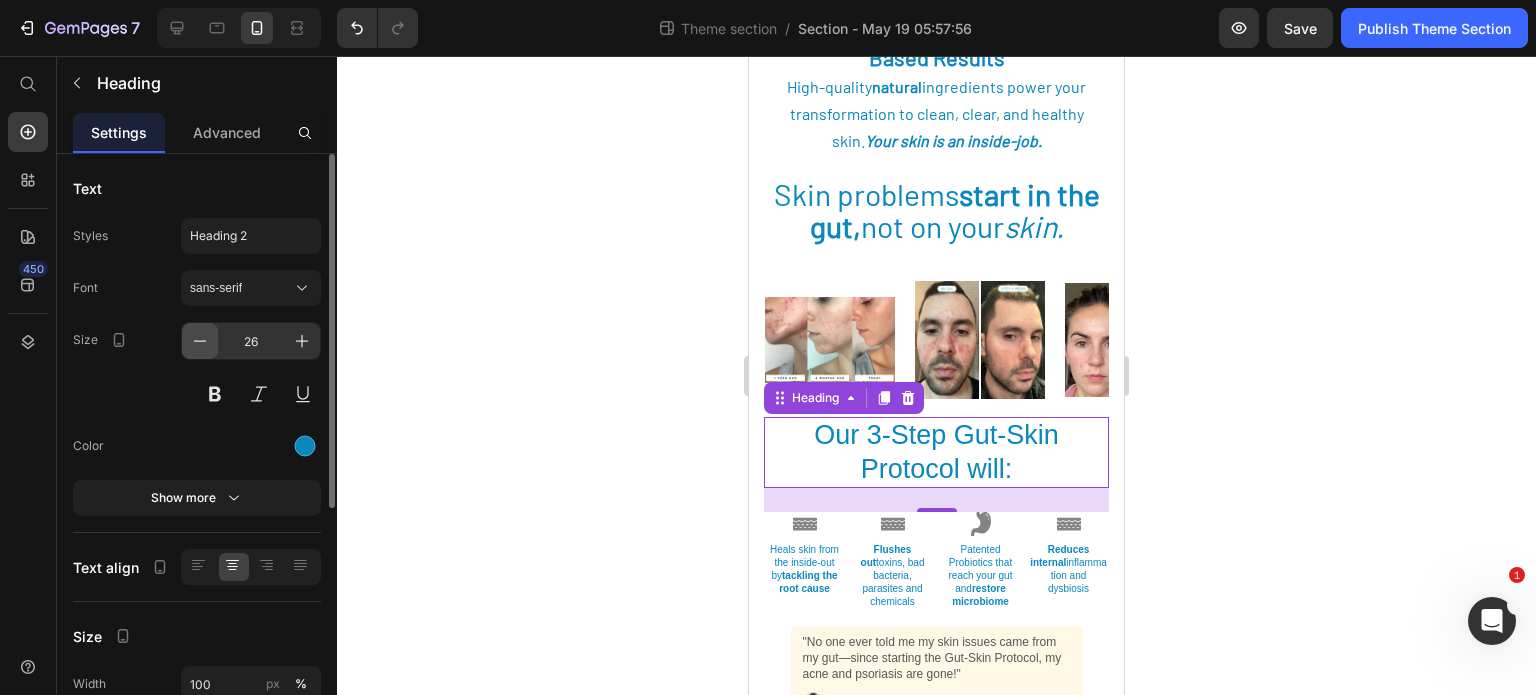 click 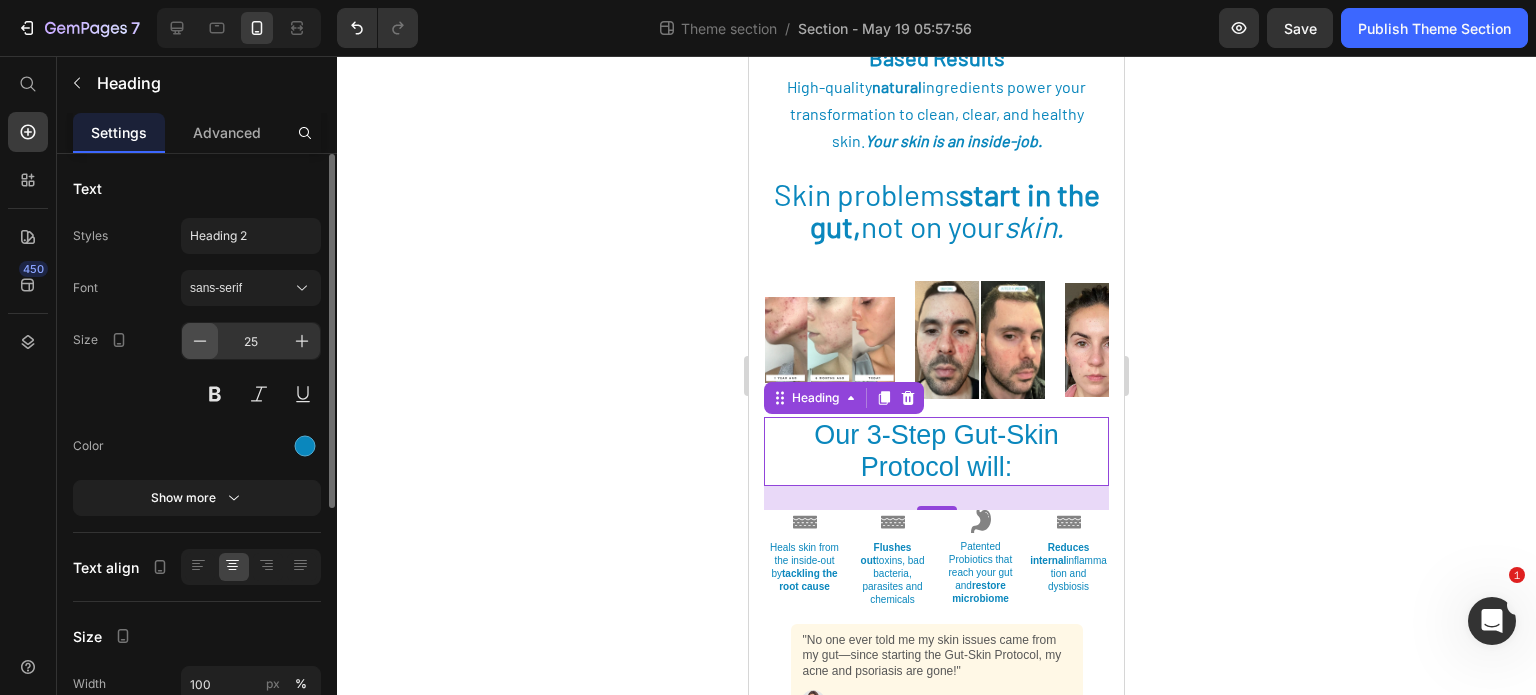 click 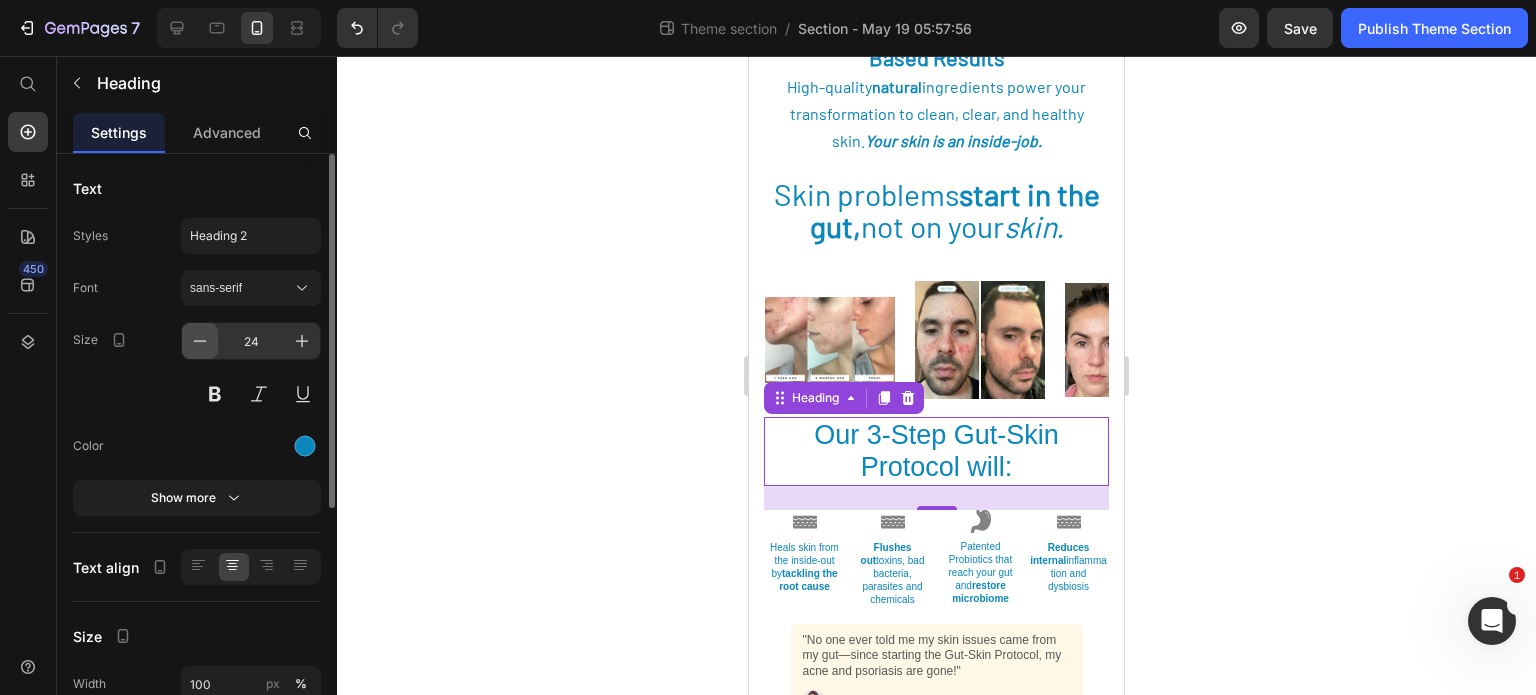 click 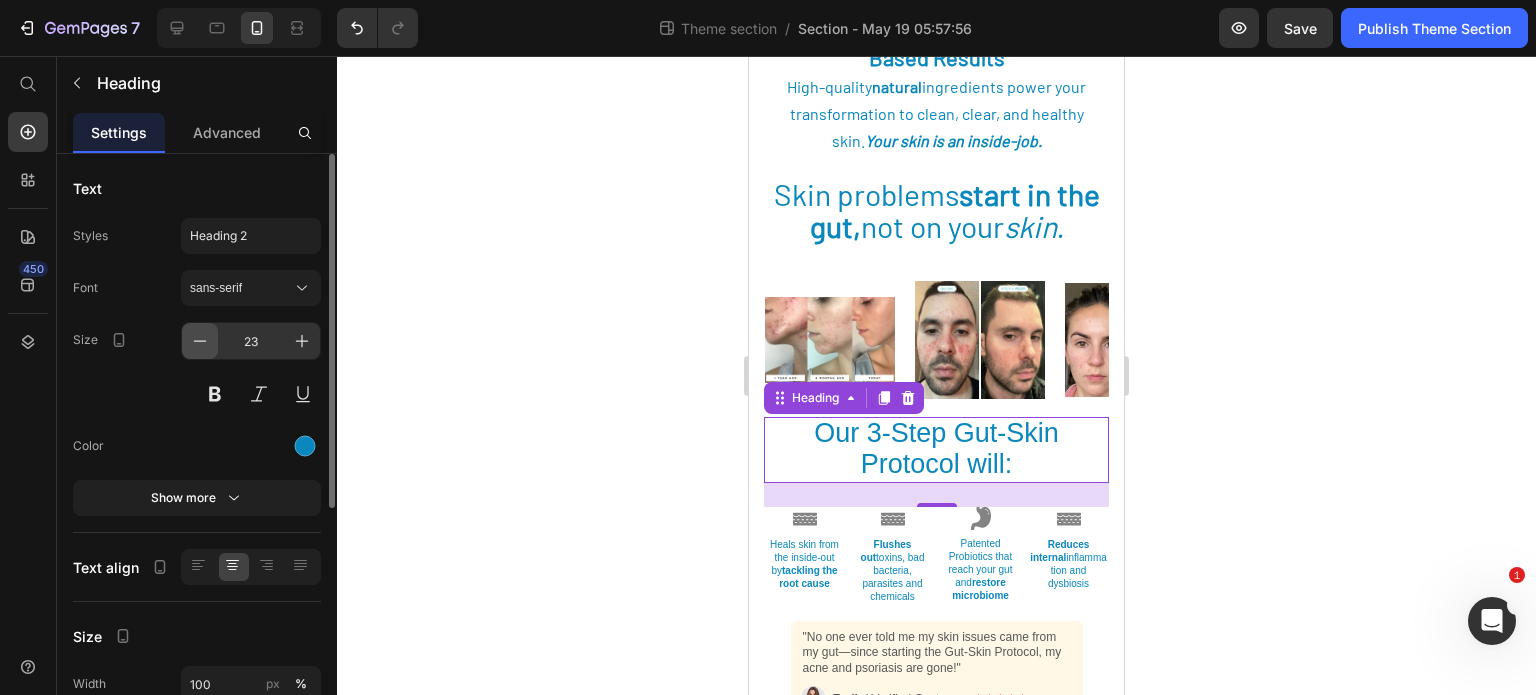 click 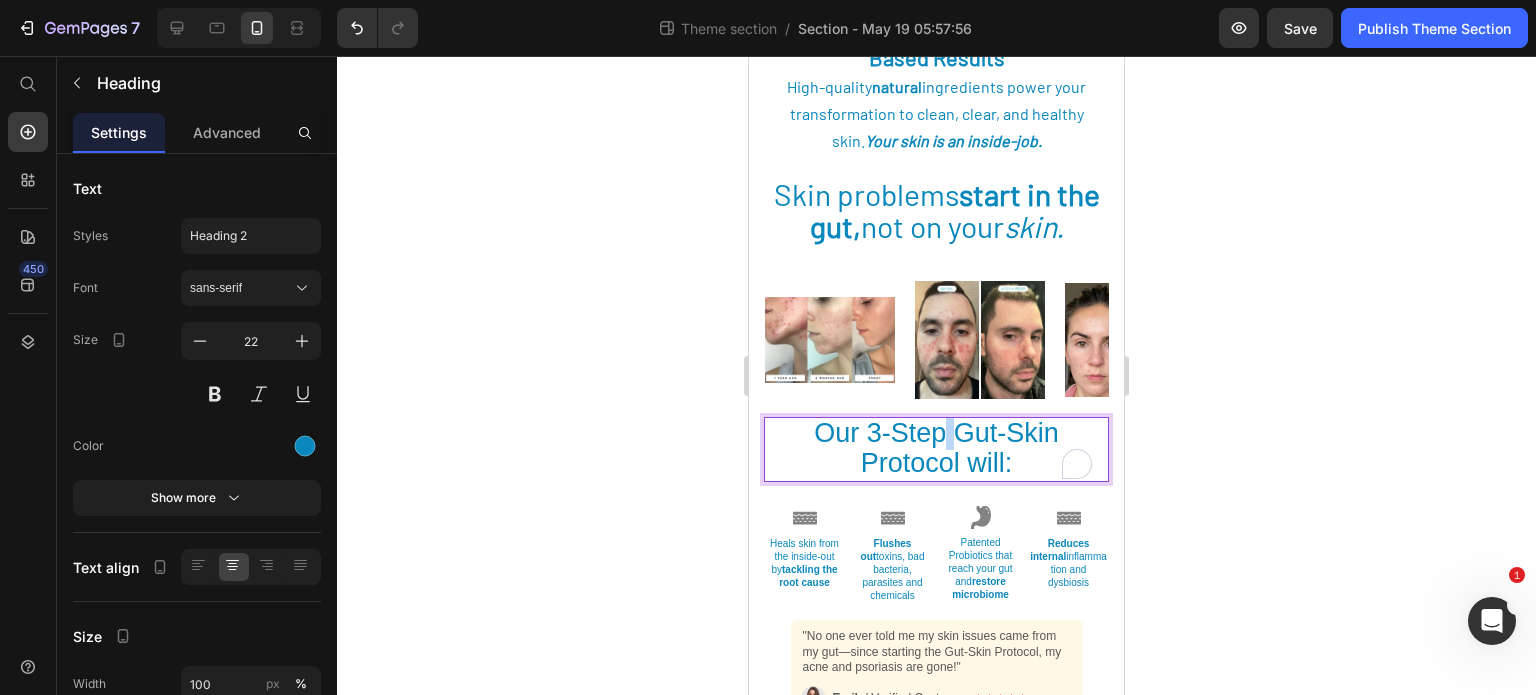 click on "Our 3-Step Gut-Skin Protocol will:" at bounding box center [936, 448] 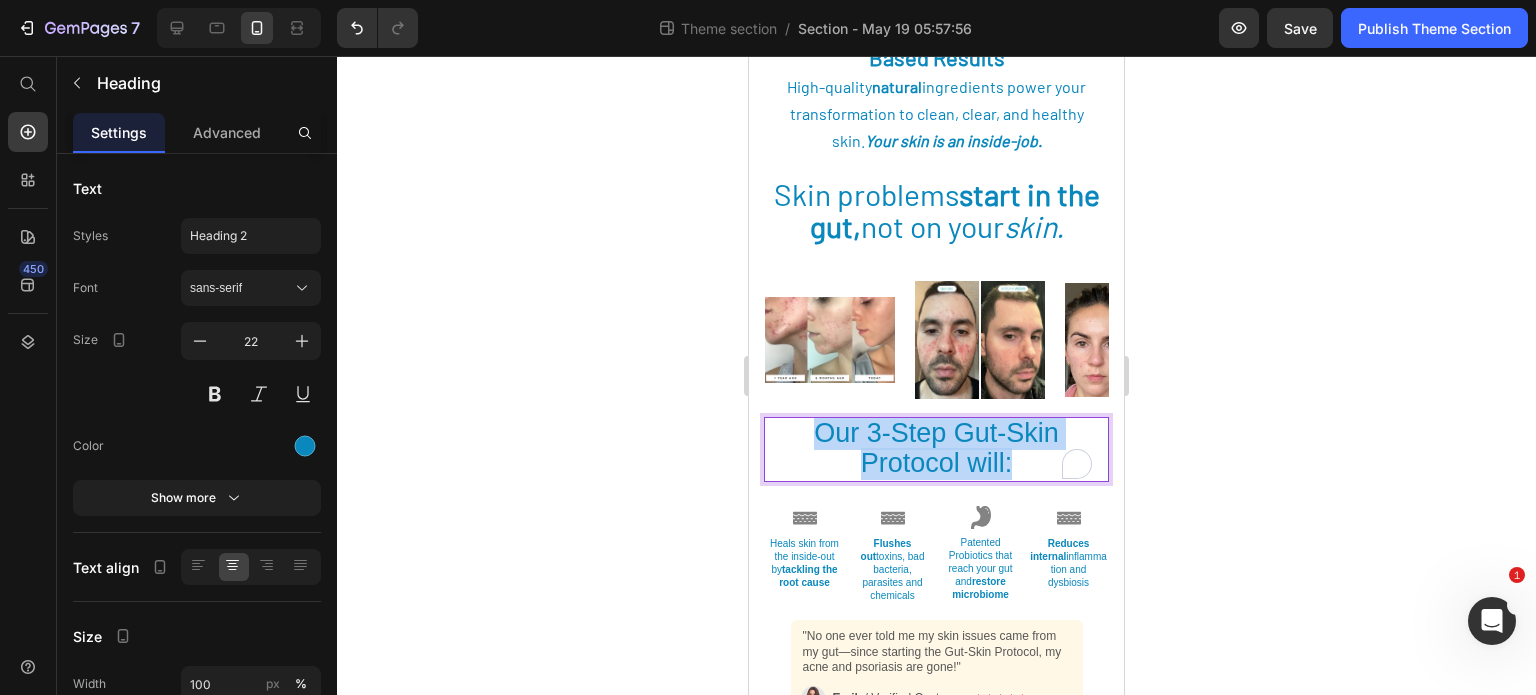 click on "Our 3-Step Gut-Skin Protocol will:" at bounding box center (936, 448) 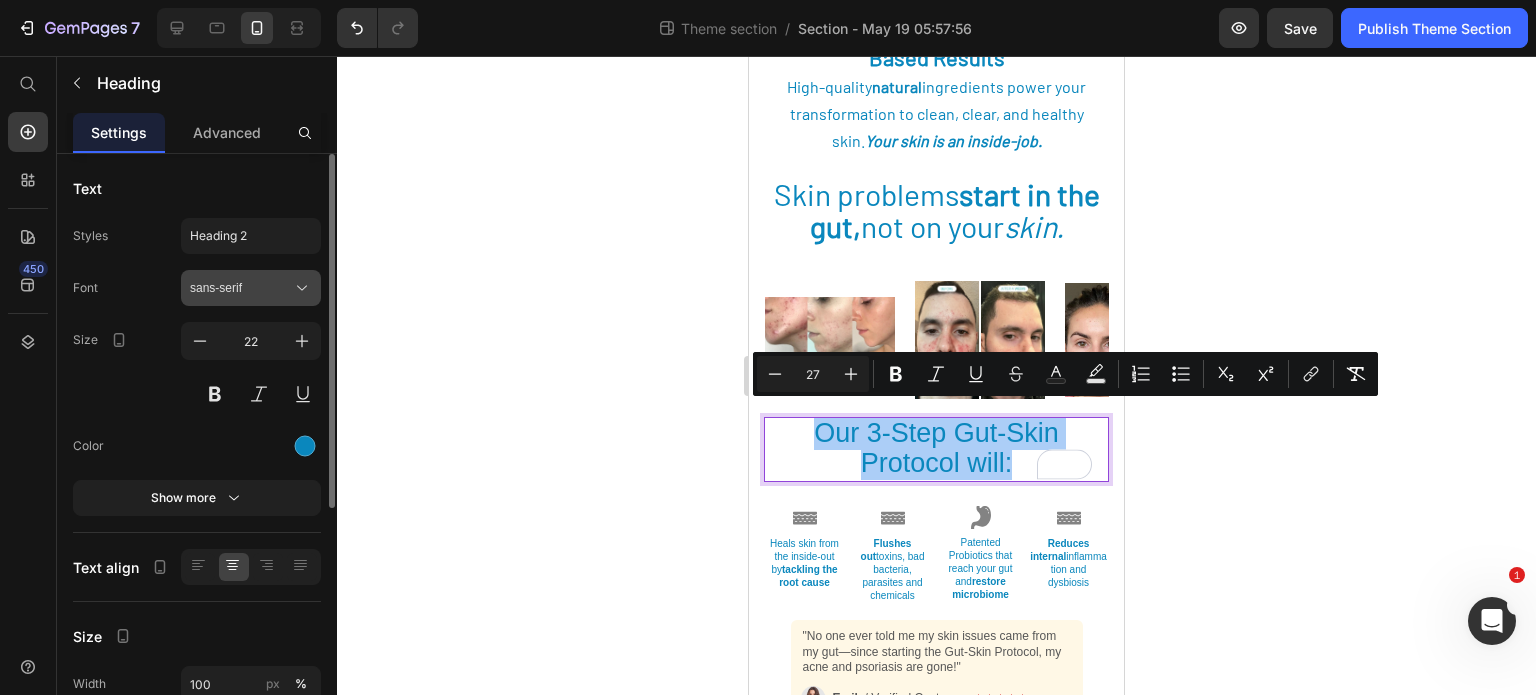 click on "sans-serif" at bounding box center [241, 288] 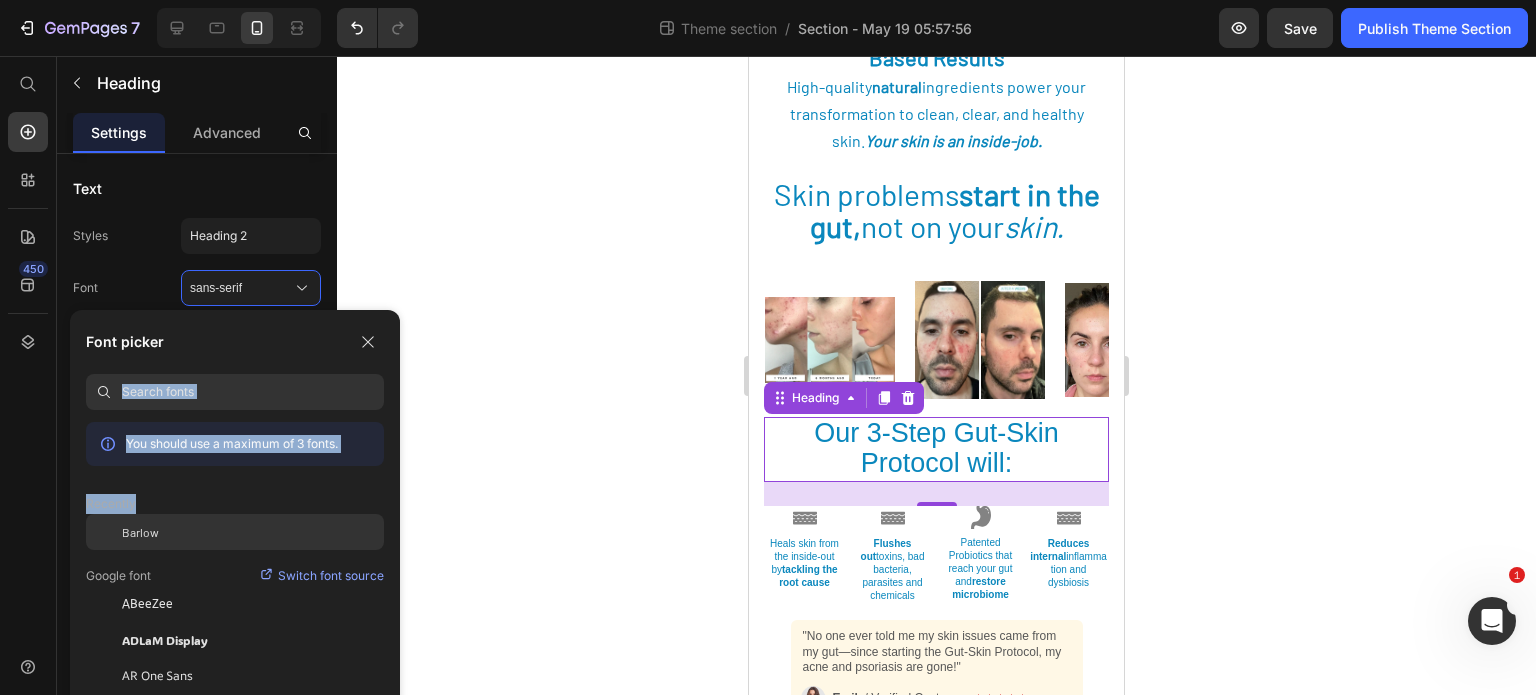 drag, startPoint x: 226, startPoint y: 323, endPoint x: 161, endPoint y: 530, distance: 216.96544 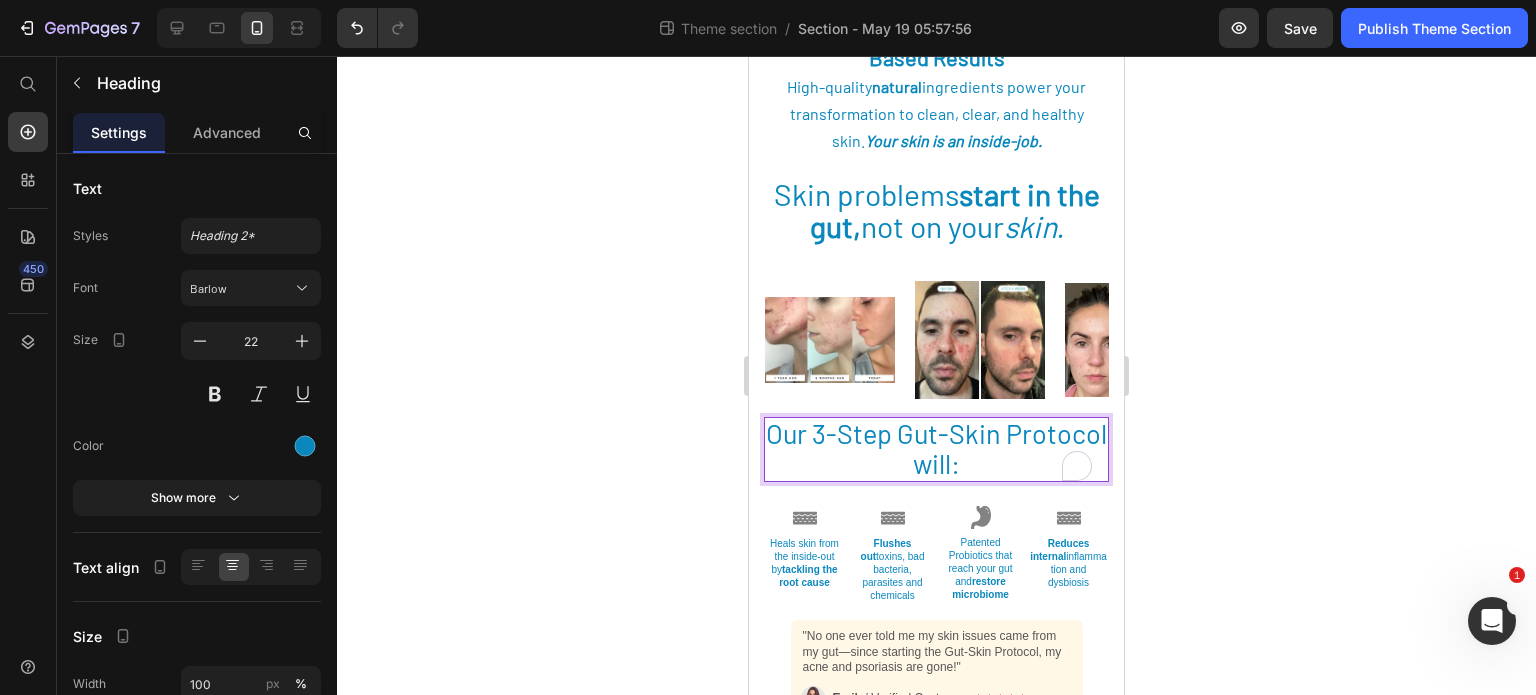 click on "Our 3-Step Gut-Skin Protocol will:" at bounding box center [936, 448] 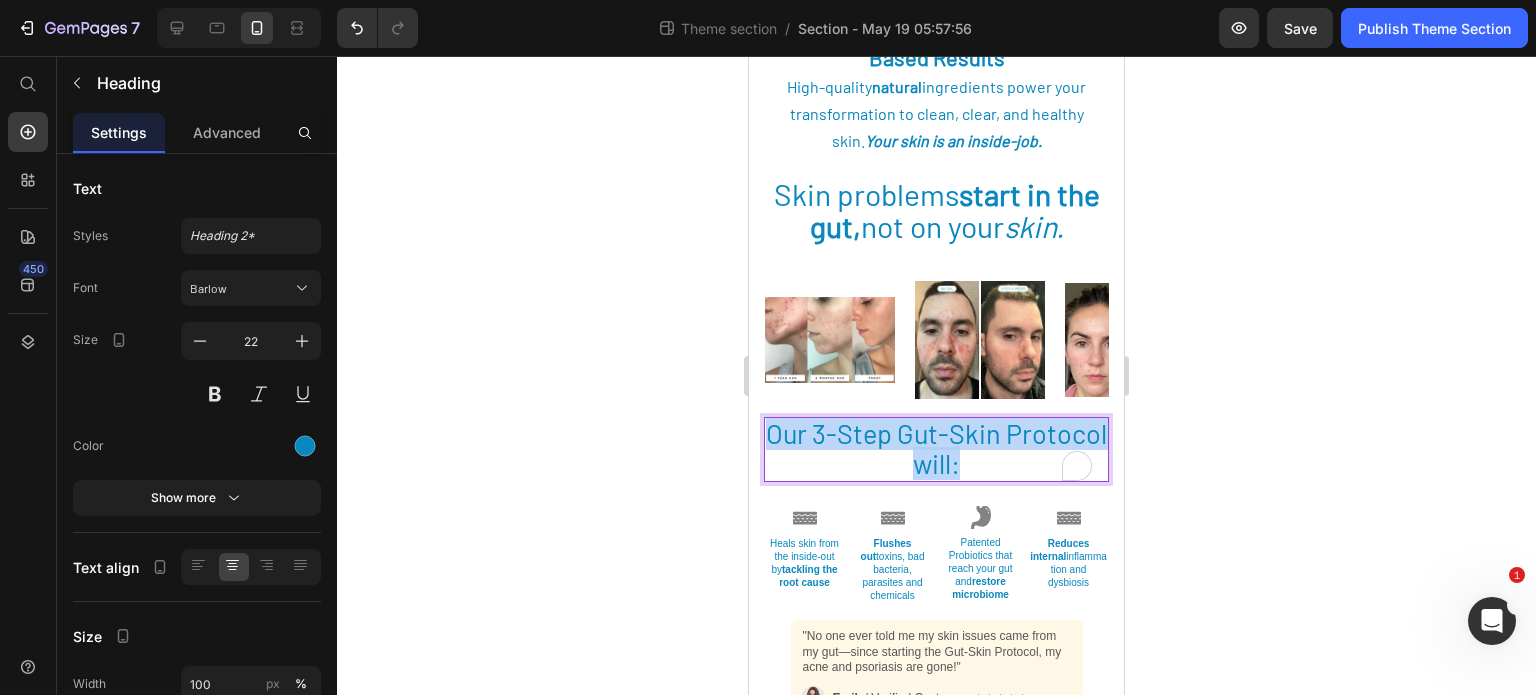 click on "Our 3-Step Gut-Skin Protocol will:" at bounding box center (936, 448) 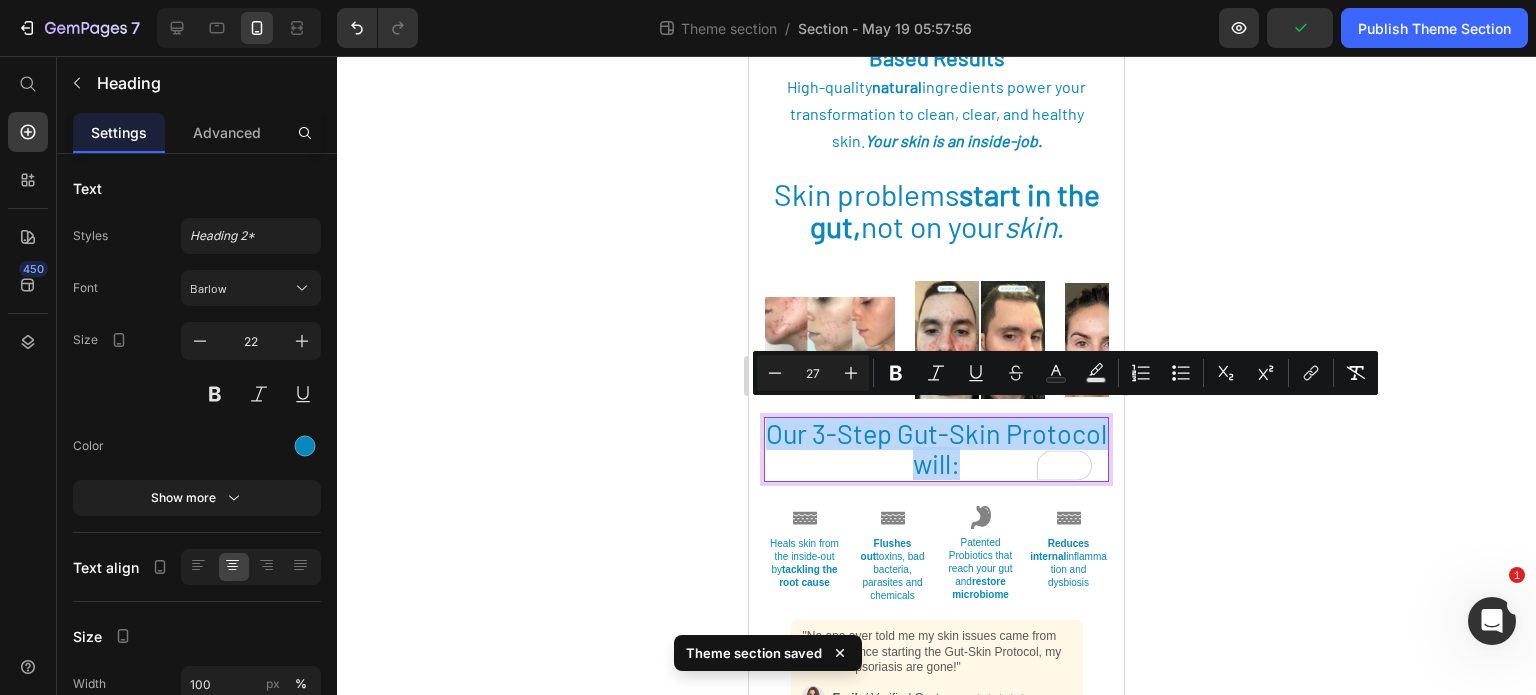 click on "Our 3-Step Gut-Skin Protocol will:" at bounding box center (936, 448) 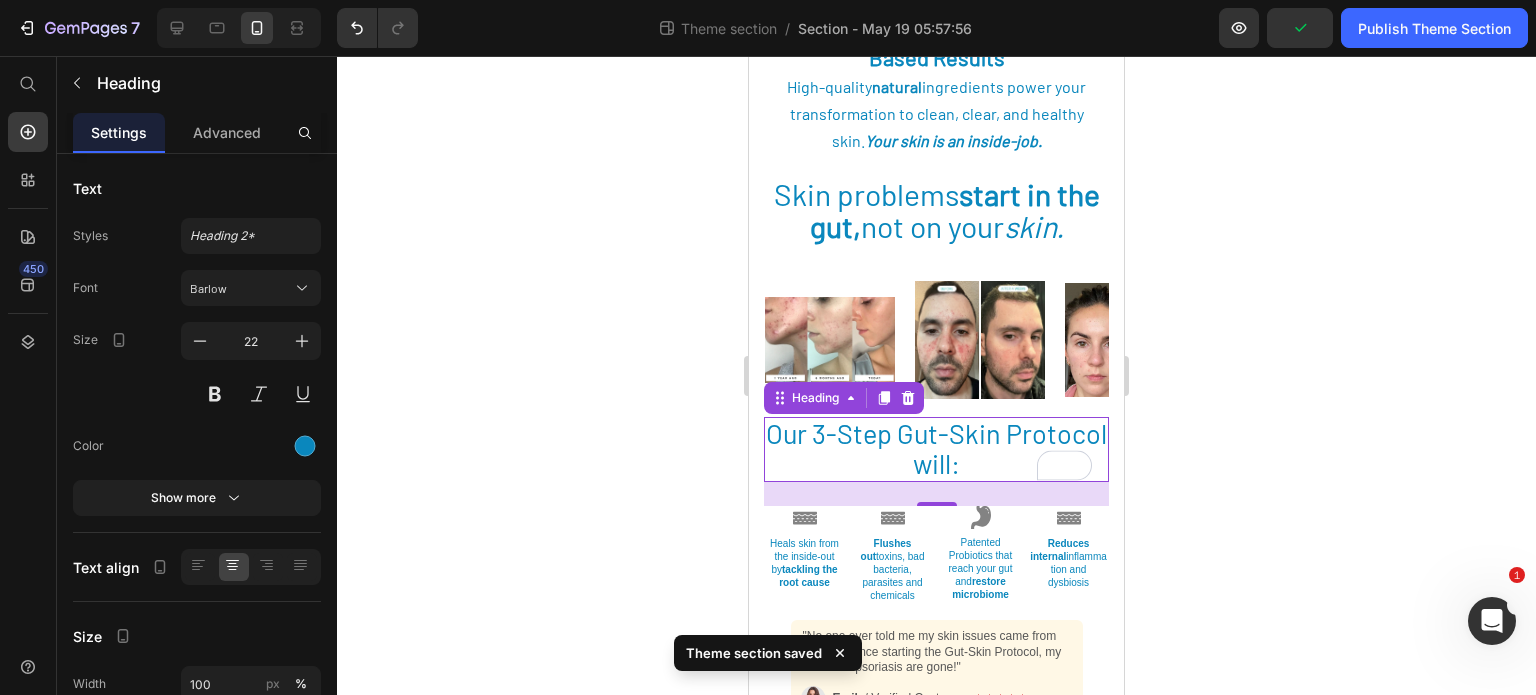 click 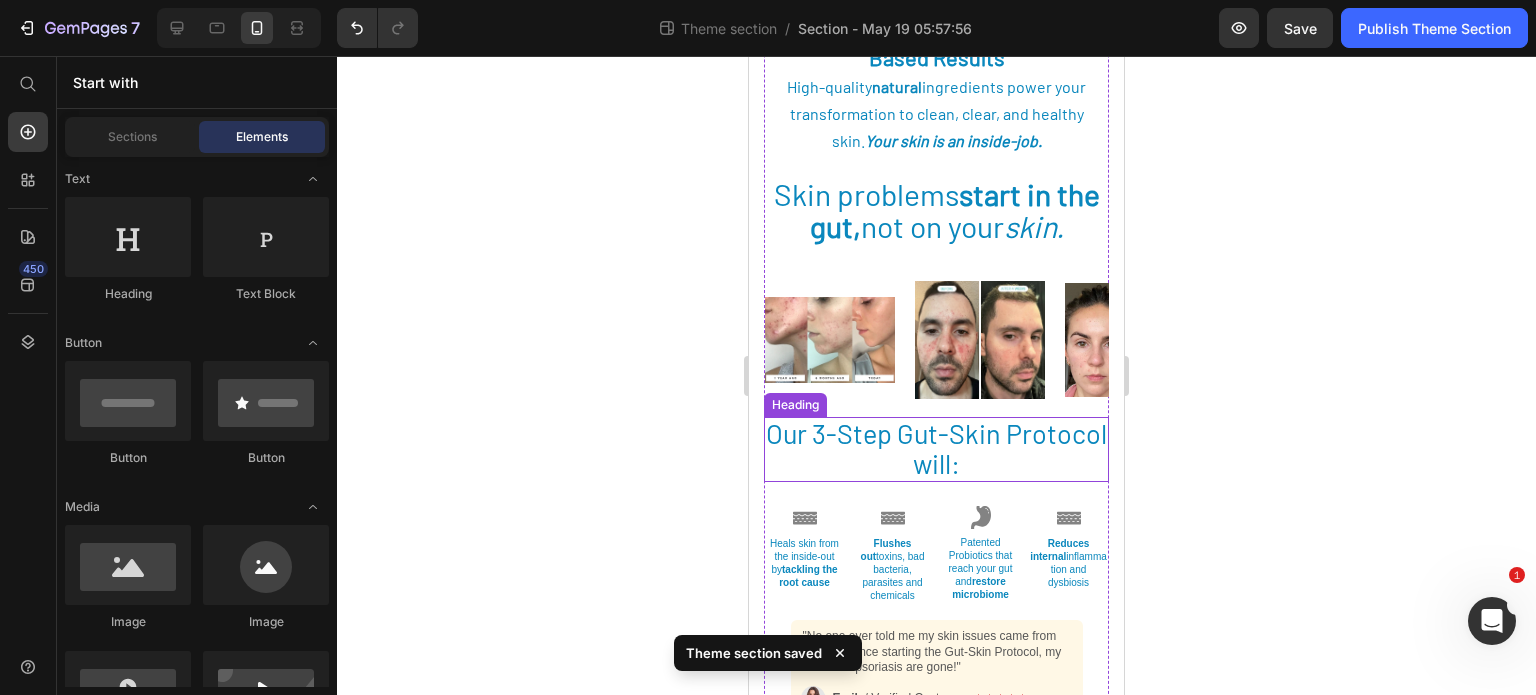 click on "Our 3-Step Gut-Skin Protocol will:" at bounding box center [936, 448] 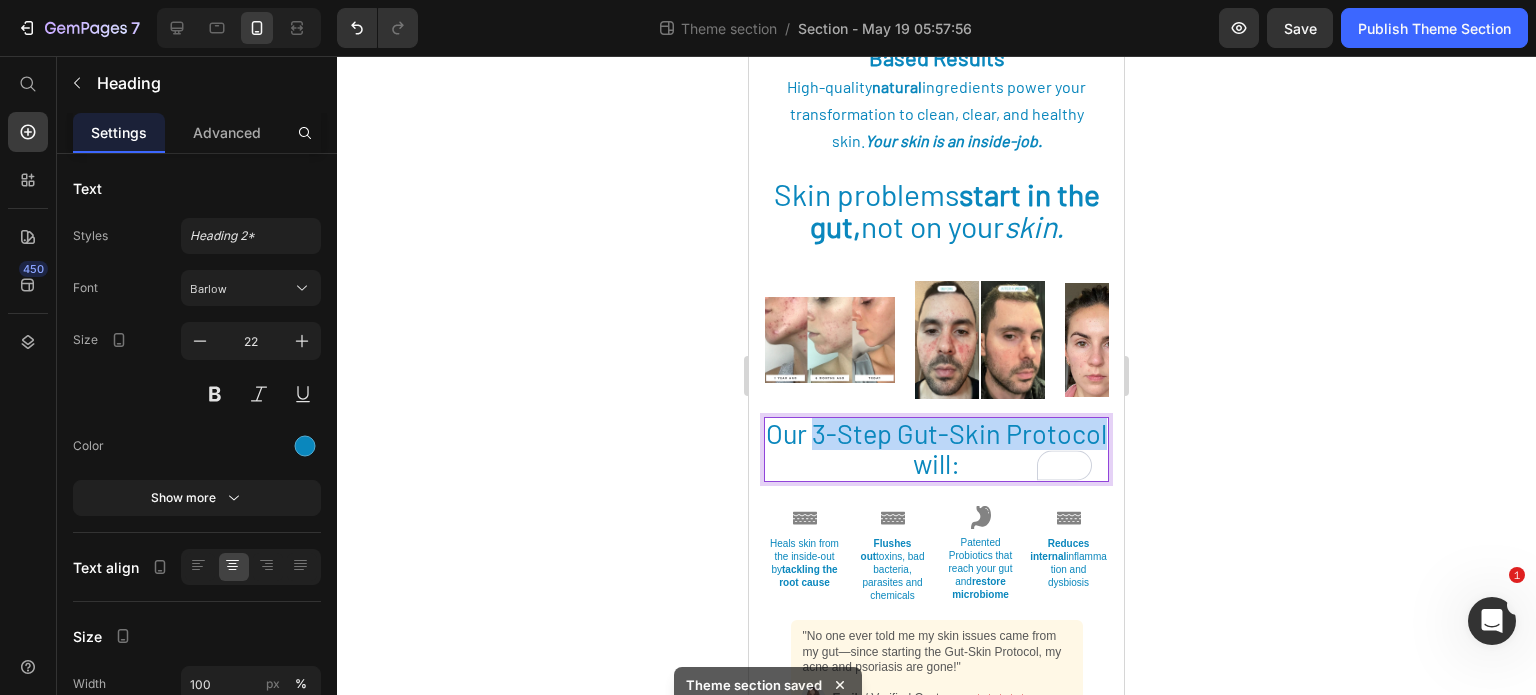 drag, startPoint x: 864, startPoint y: 423, endPoint x: 951, endPoint y: 456, distance: 93.04838 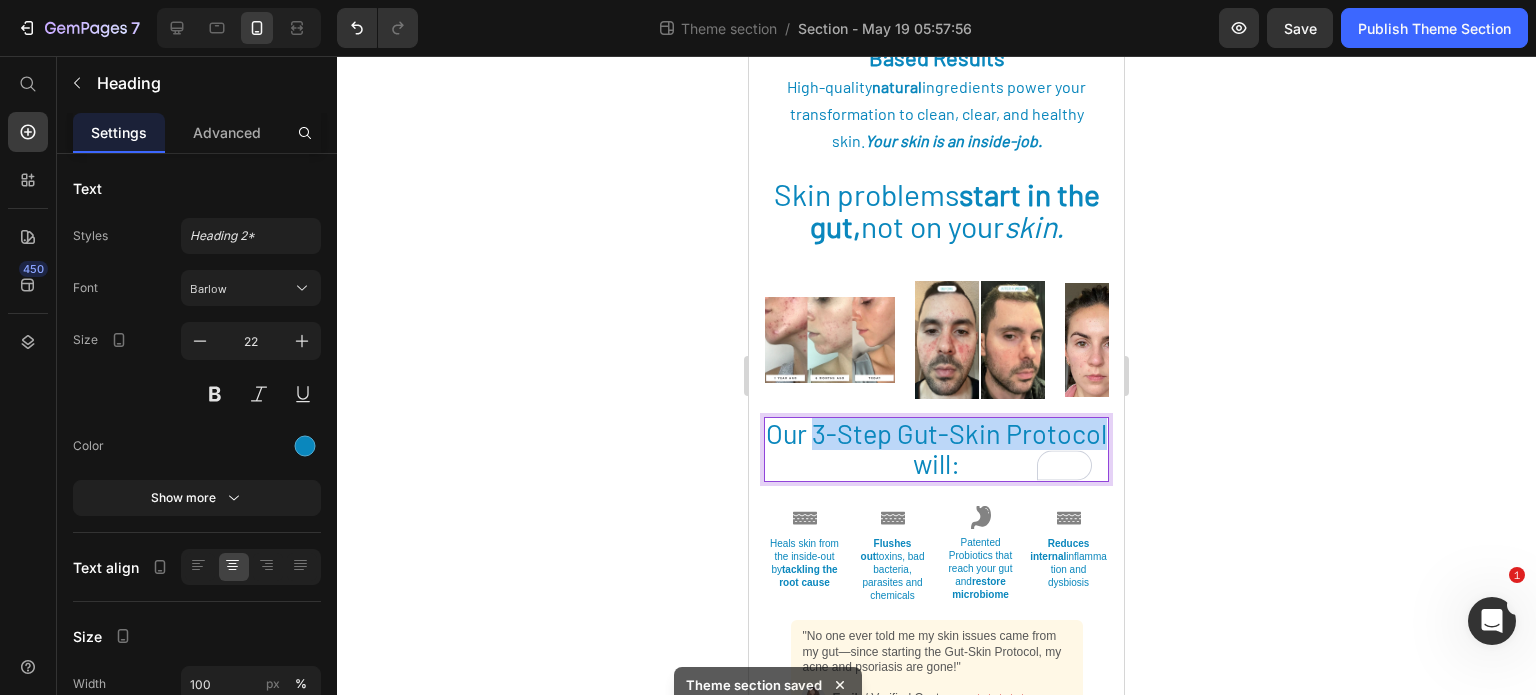 click on "Our 3-Step Gut-Skin Protocol will:" at bounding box center [936, 448] 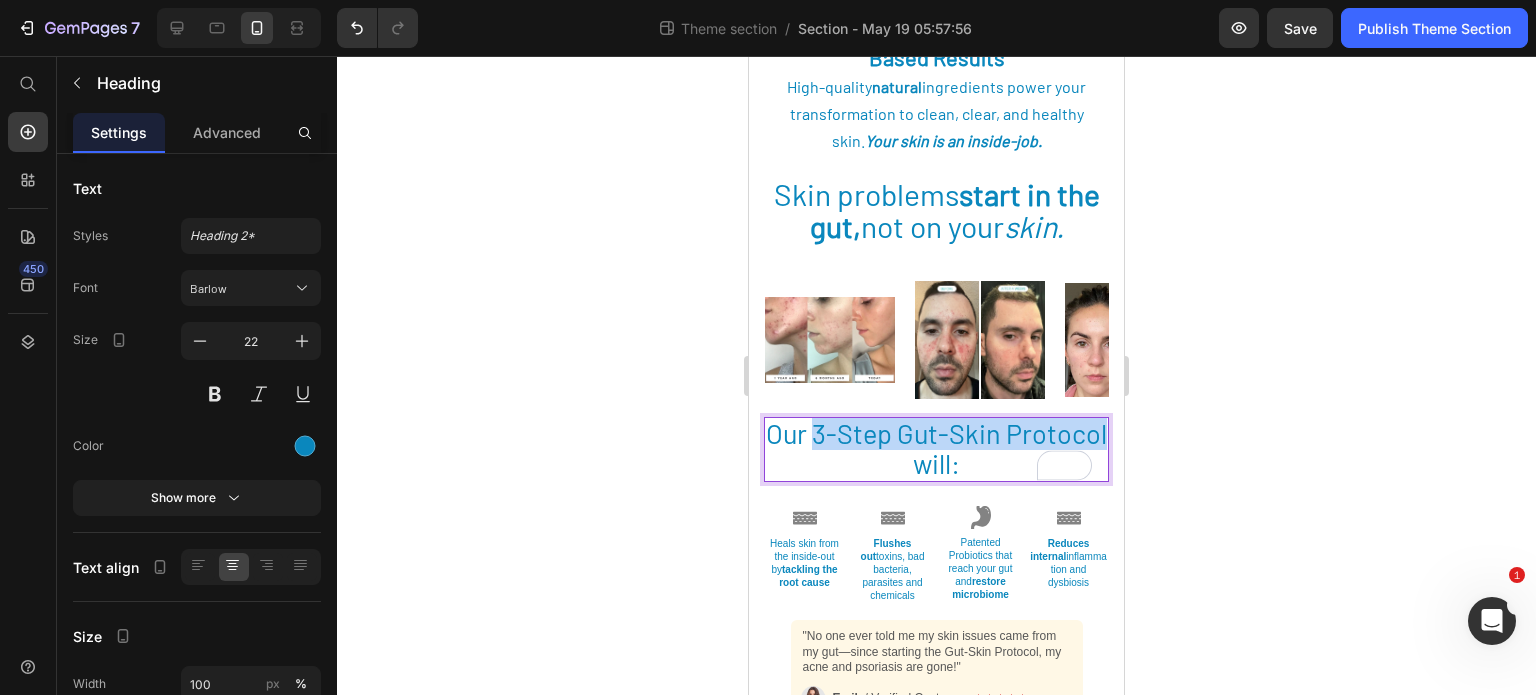 click on "Our 3-Step Gut-Skin Protocol will:" at bounding box center [936, 448] 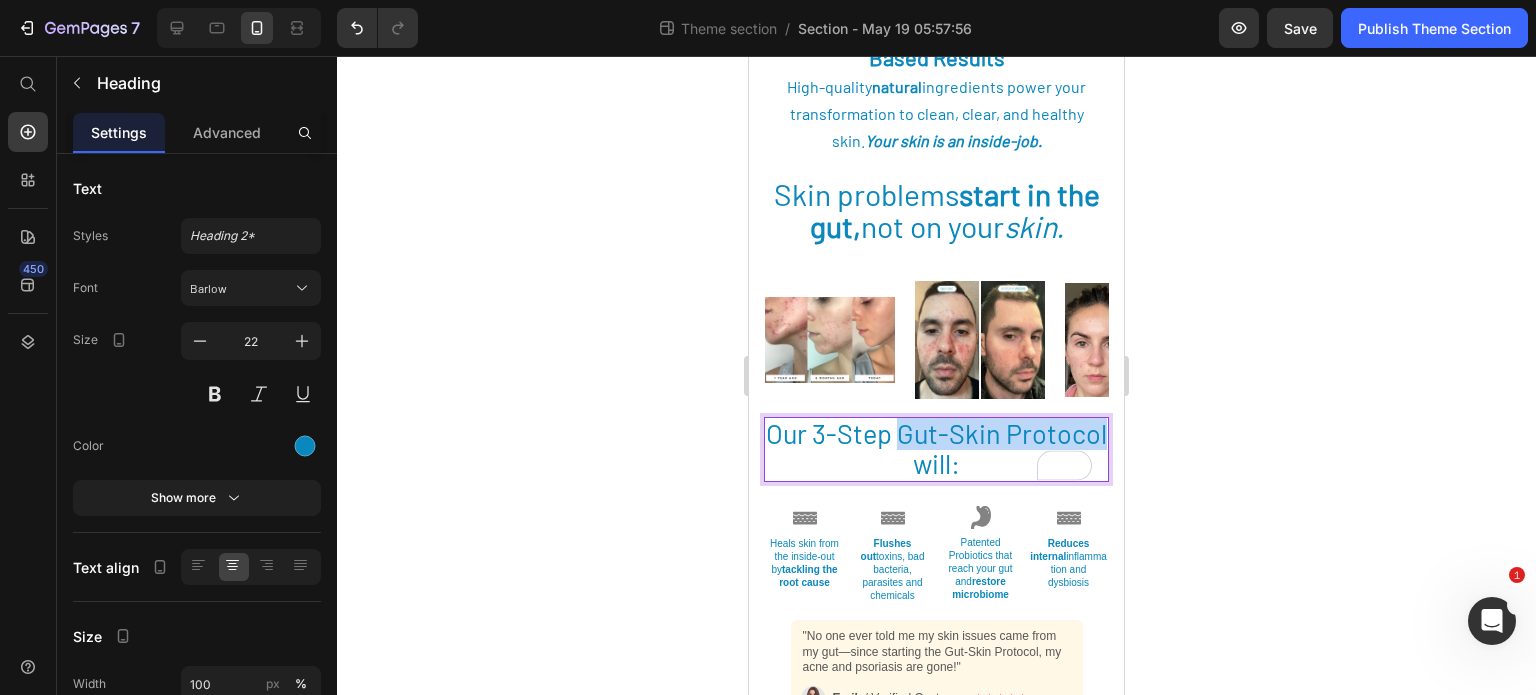 drag, startPoint x: 945, startPoint y: 419, endPoint x: 950, endPoint y: 453, distance: 34.36568 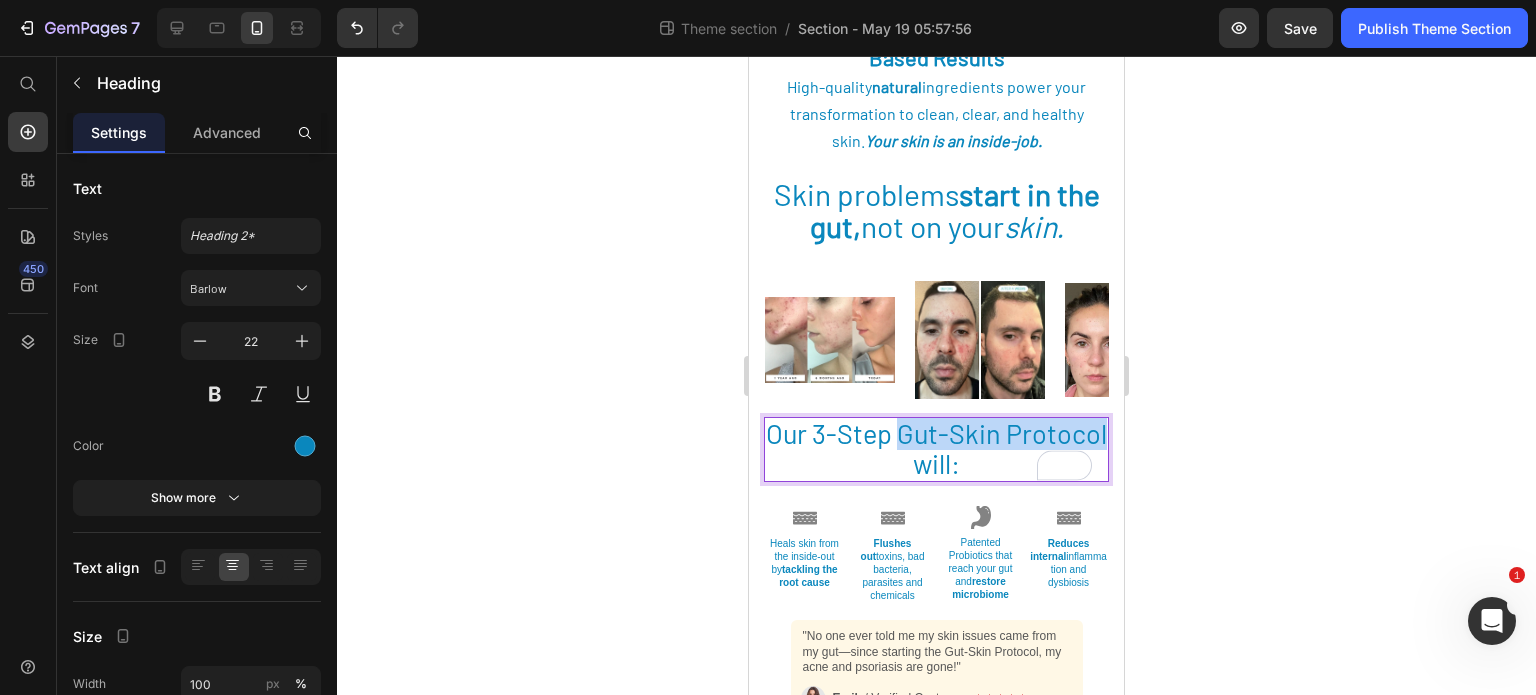 click on "Our 3-Step Gut-Skin Protocol will:" at bounding box center (936, 448) 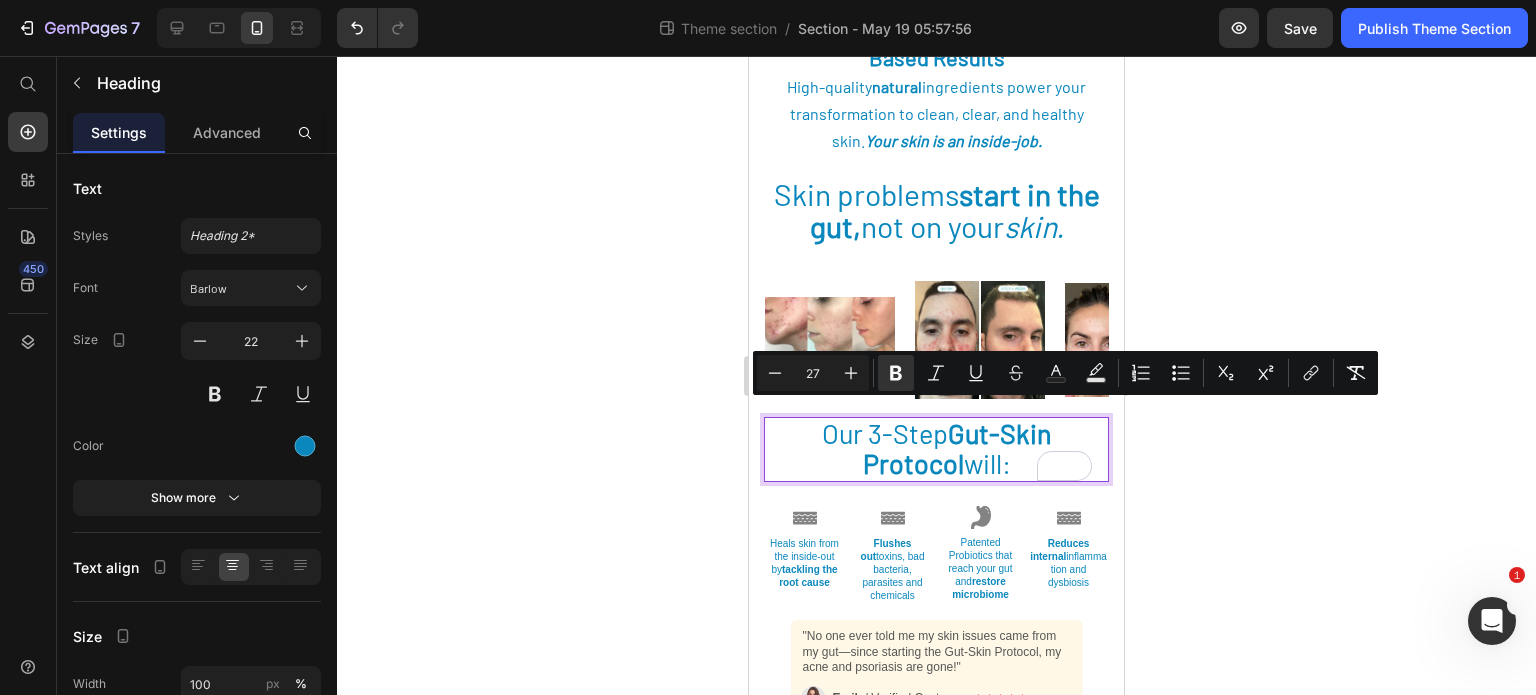 click 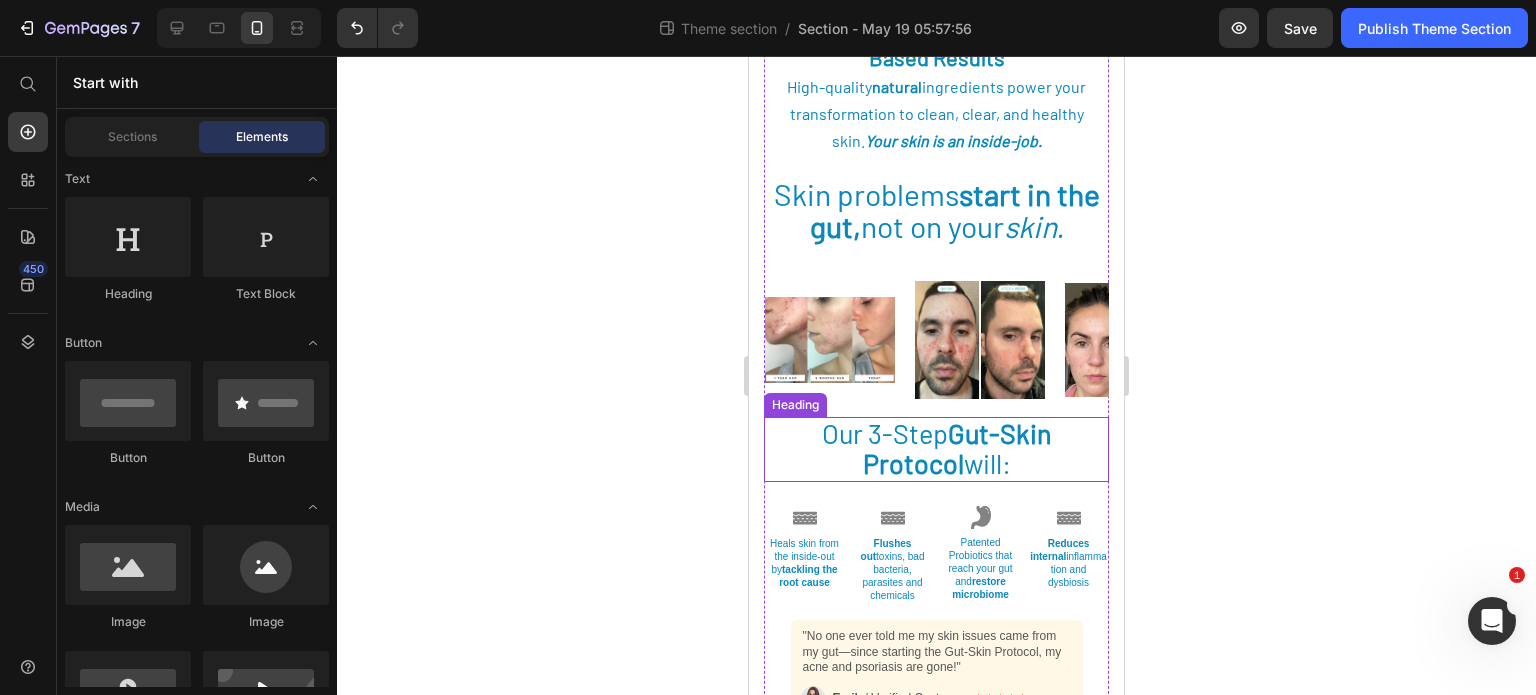 click on "Our 3-Step  Gut-Skin Protocol  will:" at bounding box center (937, 448) 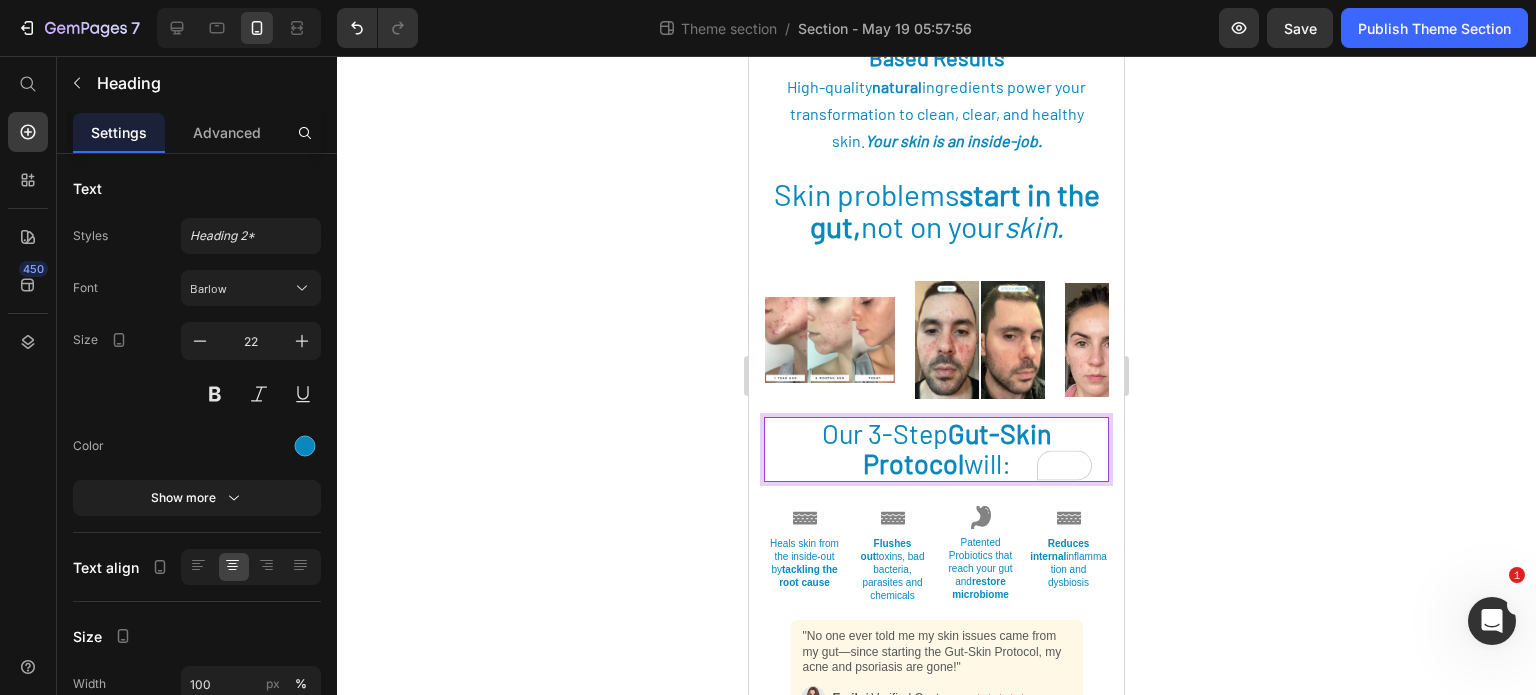click on "Gut-Skin Protocol" at bounding box center [957, 448] 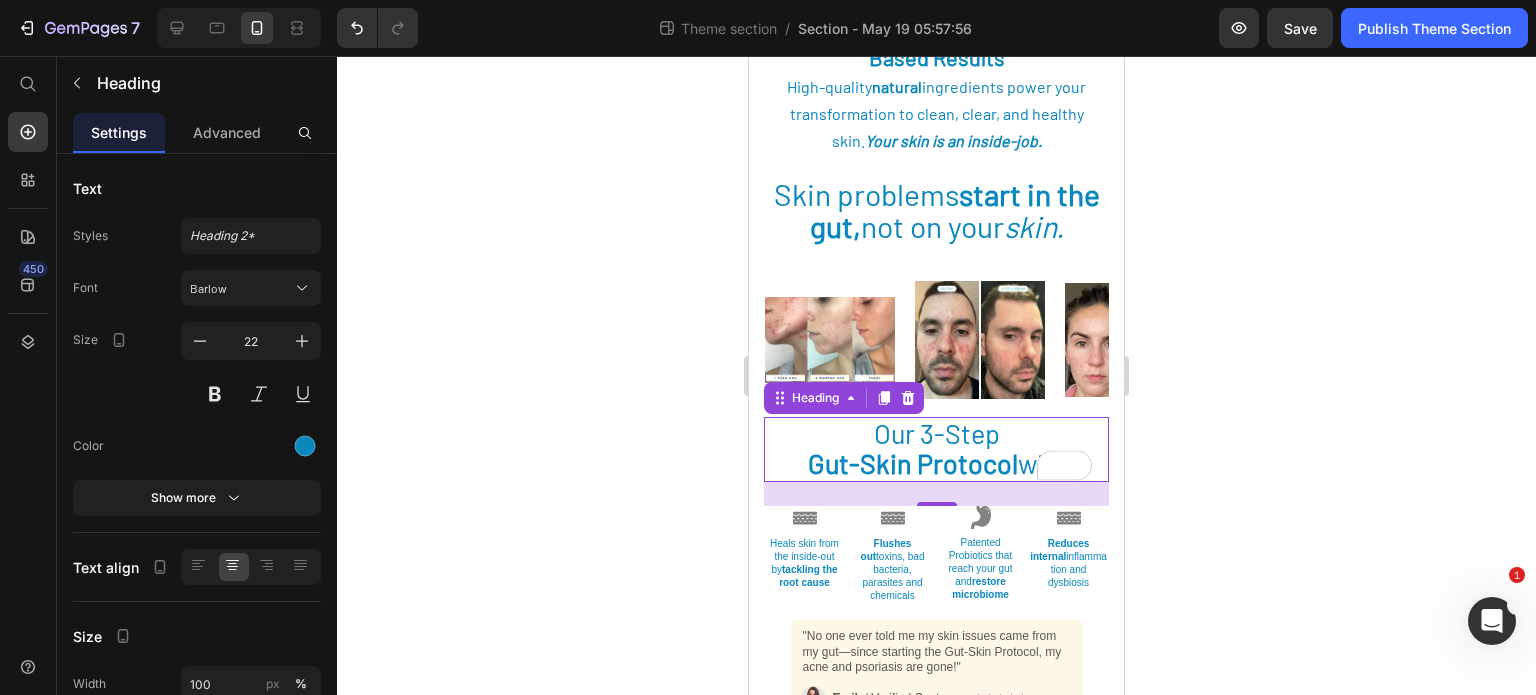 click 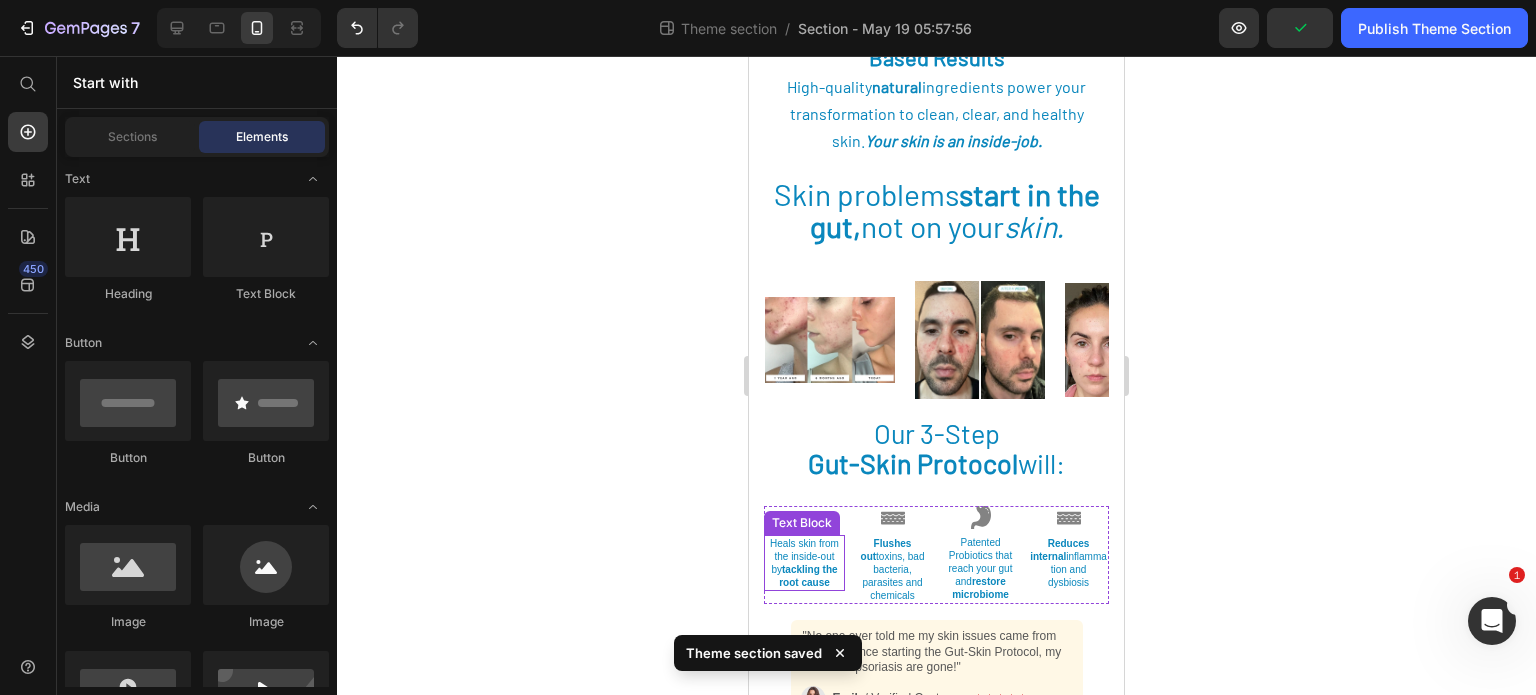 click on "Heals skin from the inside-out by  tackling the root cause" at bounding box center (804, 563) 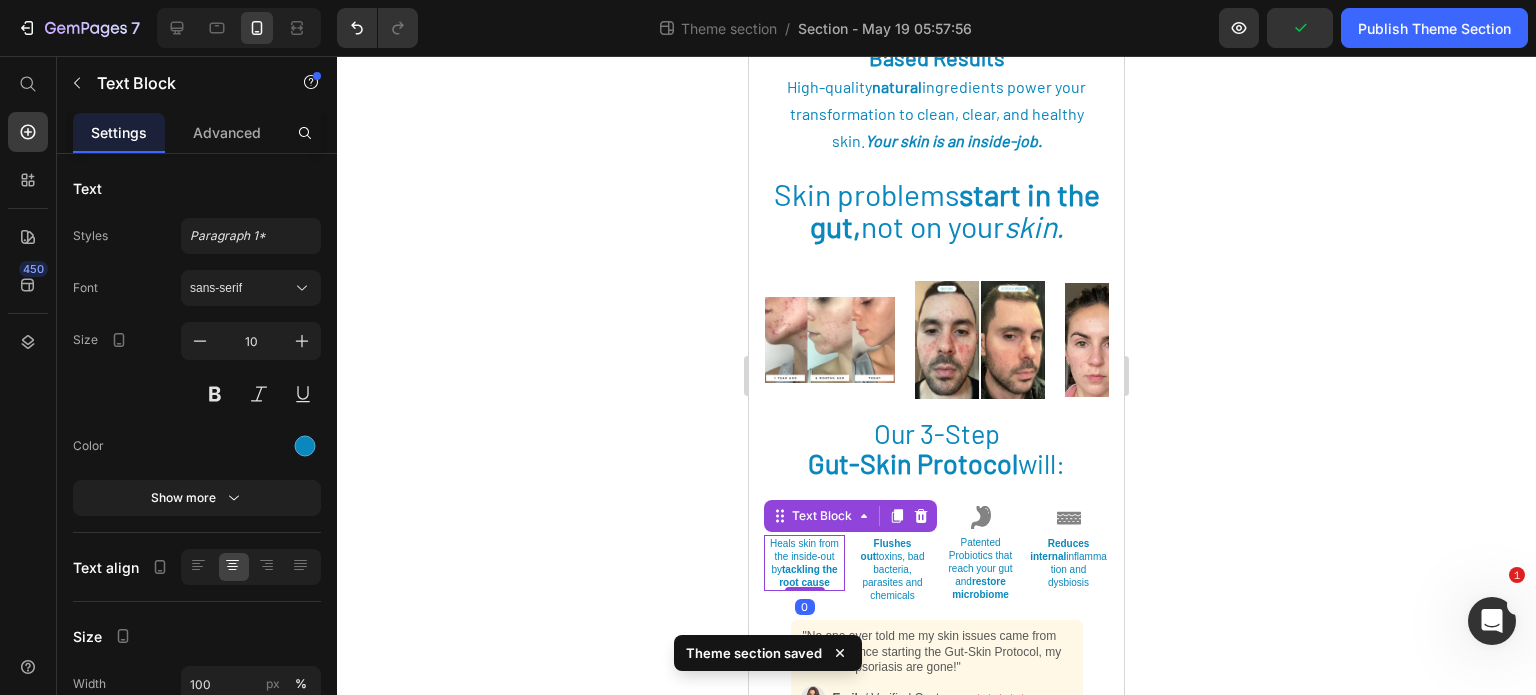 click on "Heals skin from the inside-out by  tackling the root cause" at bounding box center (804, 563) 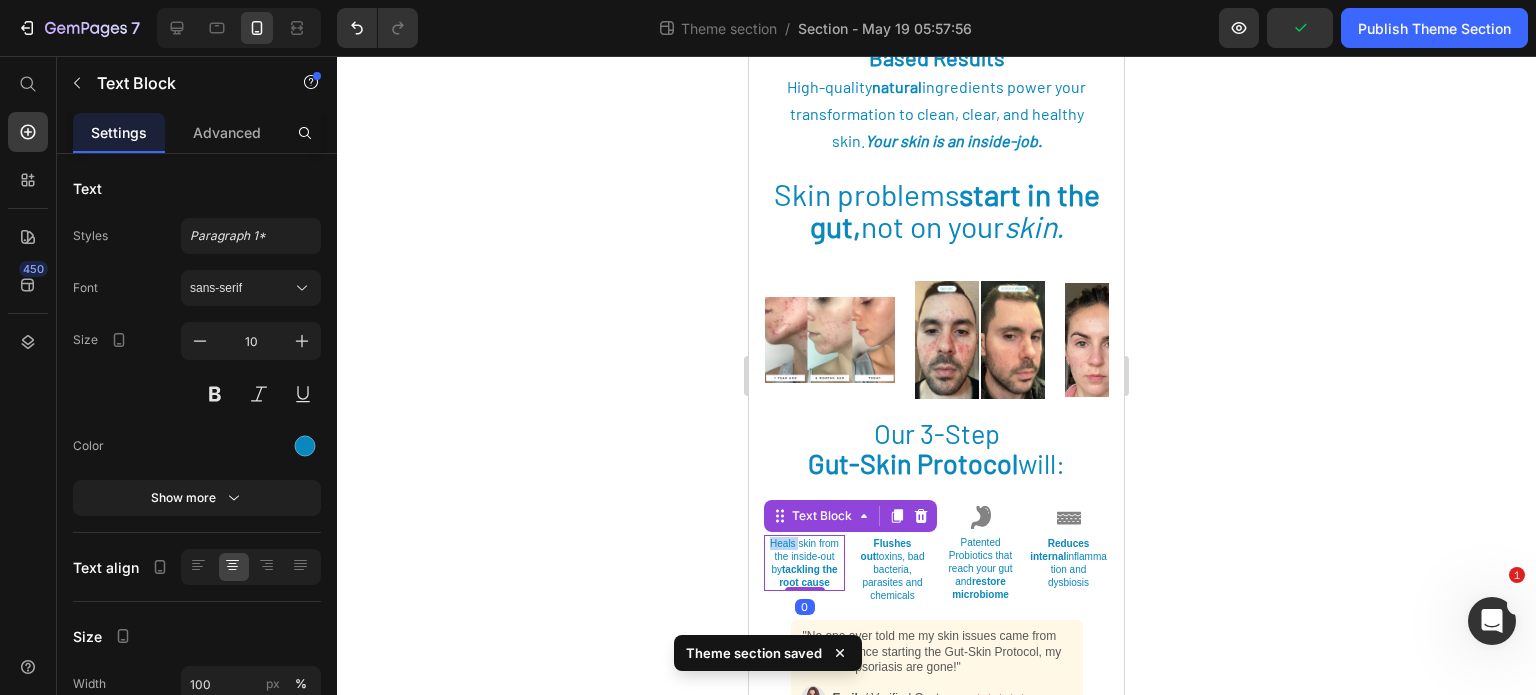click on "Heals skin from the inside-out by  tackling the root cause" at bounding box center [804, 563] 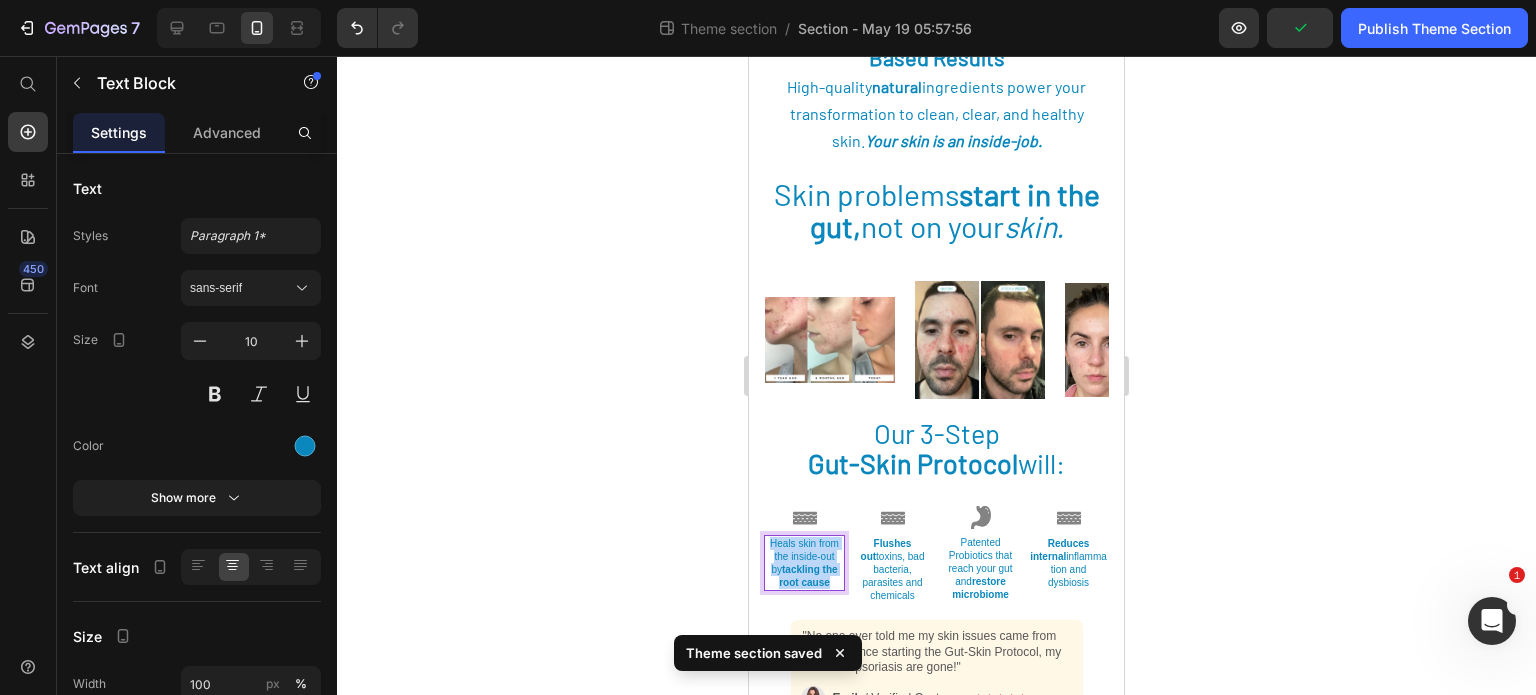 click on "Heals skin from the inside-out by  tackling the root cause" at bounding box center (804, 563) 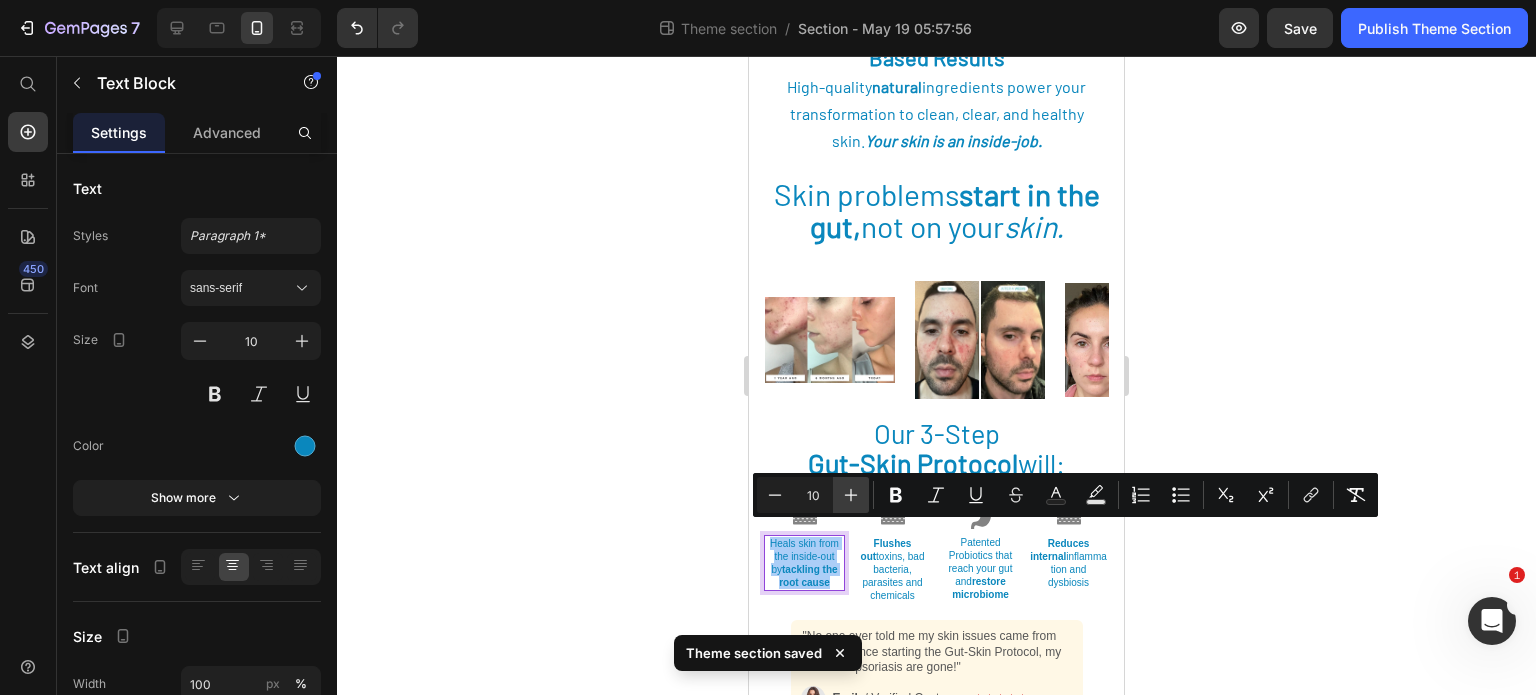 click on "Plus" at bounding box center (851, 495) 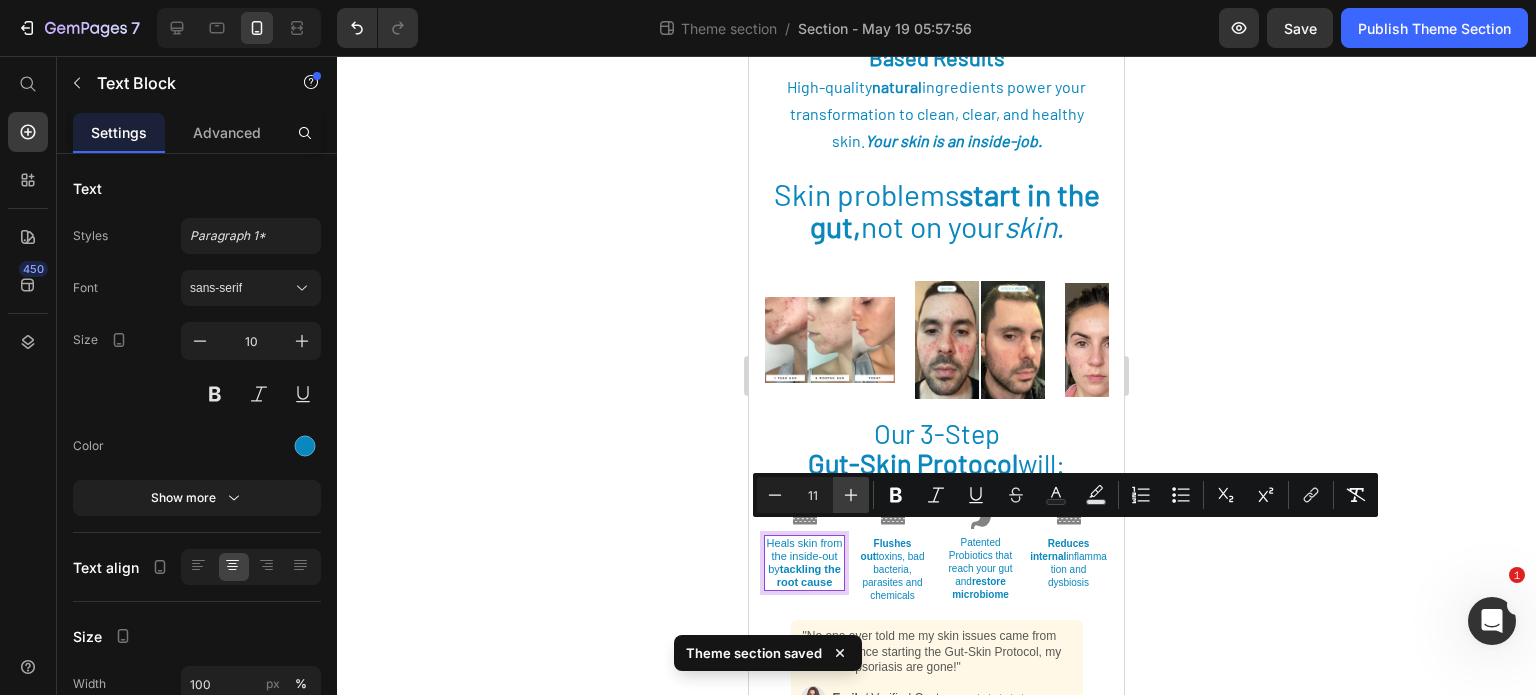 click on "Plus" at bounding box center (851, 495) 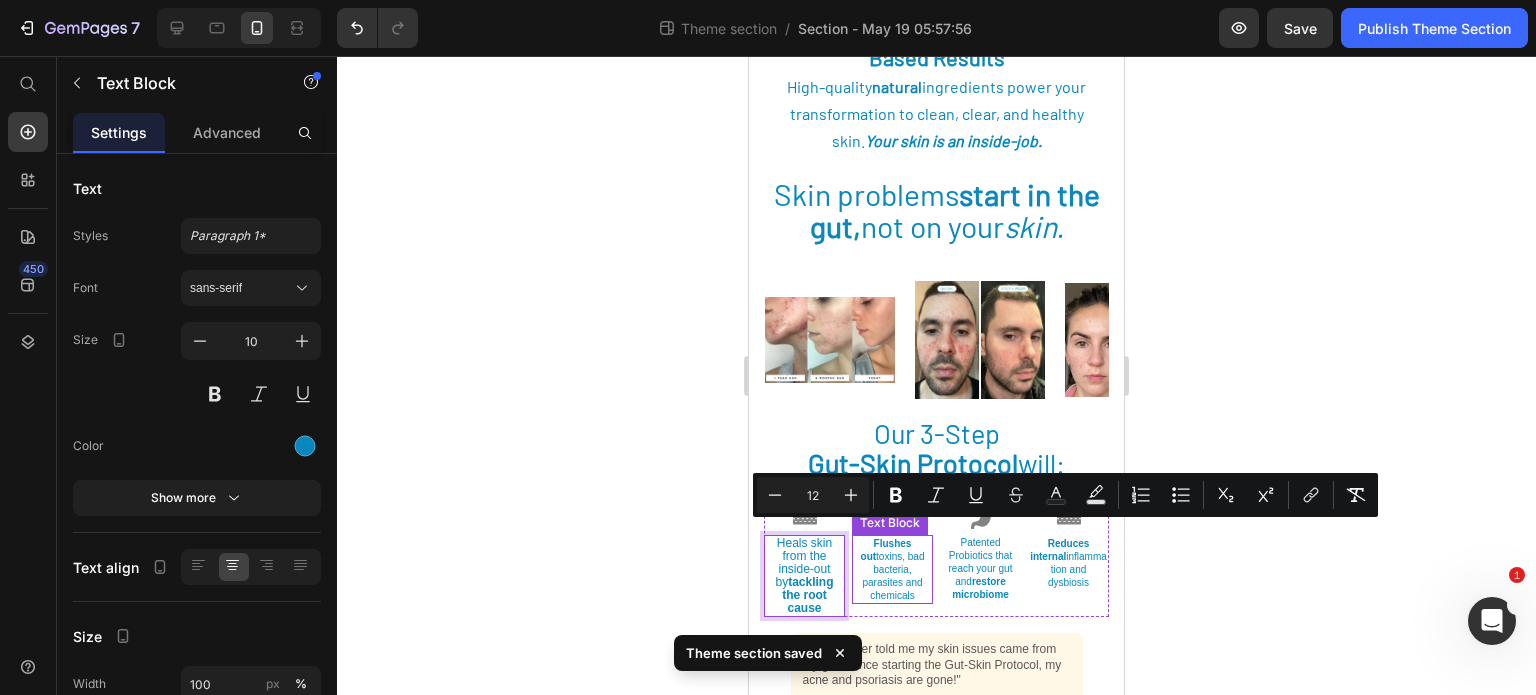 click on "Flushes out  toxins, bad bacteria, parasites and chemicals" at bounding box center (892, 569) 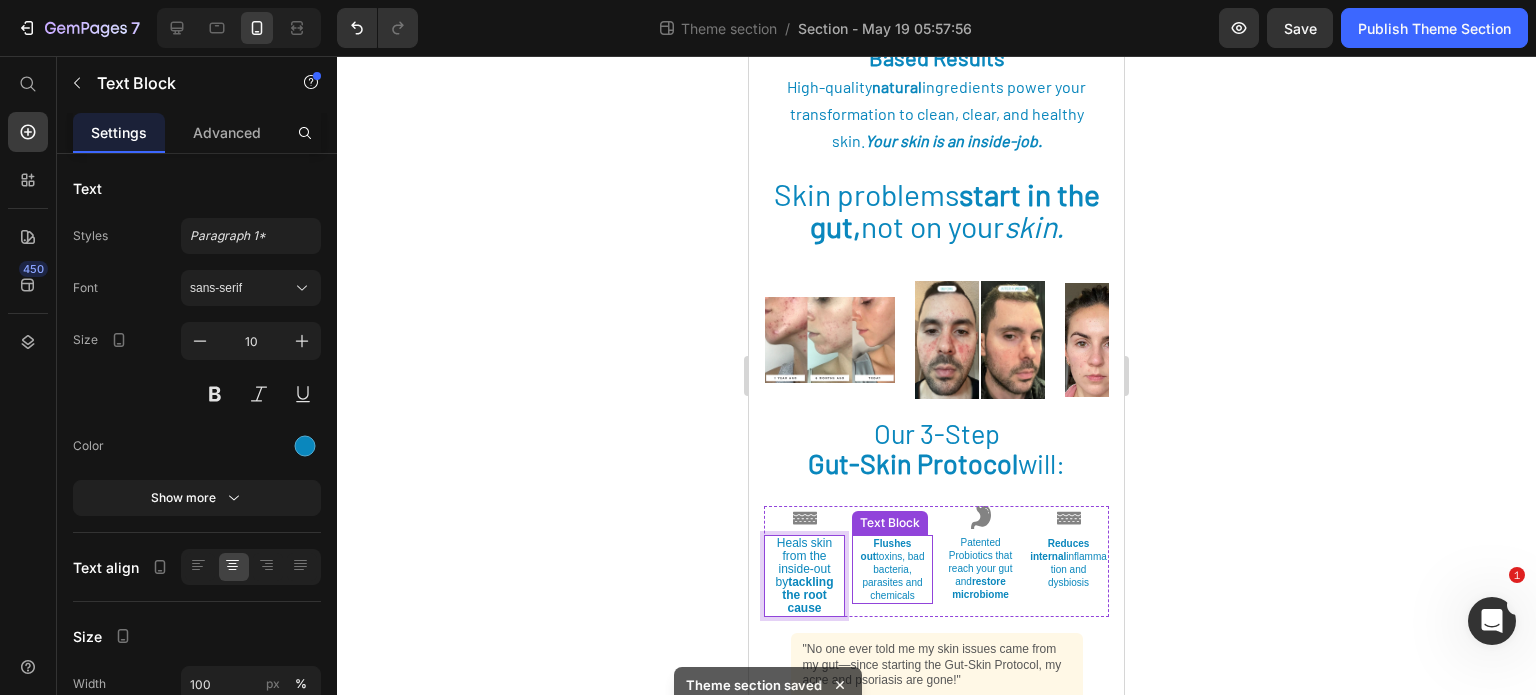 click on "Flushes out  toxins, bad bacteria, parasites and chemicals" at bounding box center [892, 569] 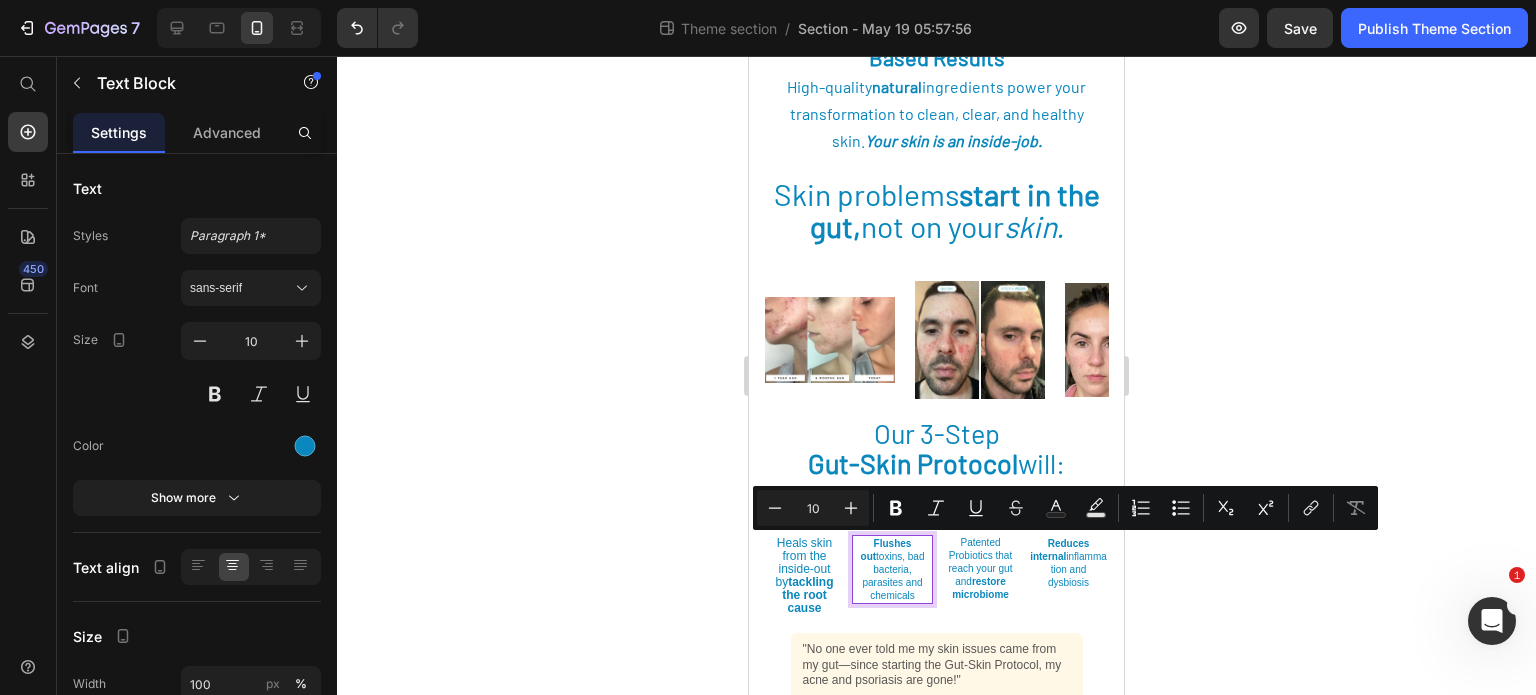 click on "Flushes out  toxins, bad bacteria, parasites and chemicals" at bounding box center (892, 569) 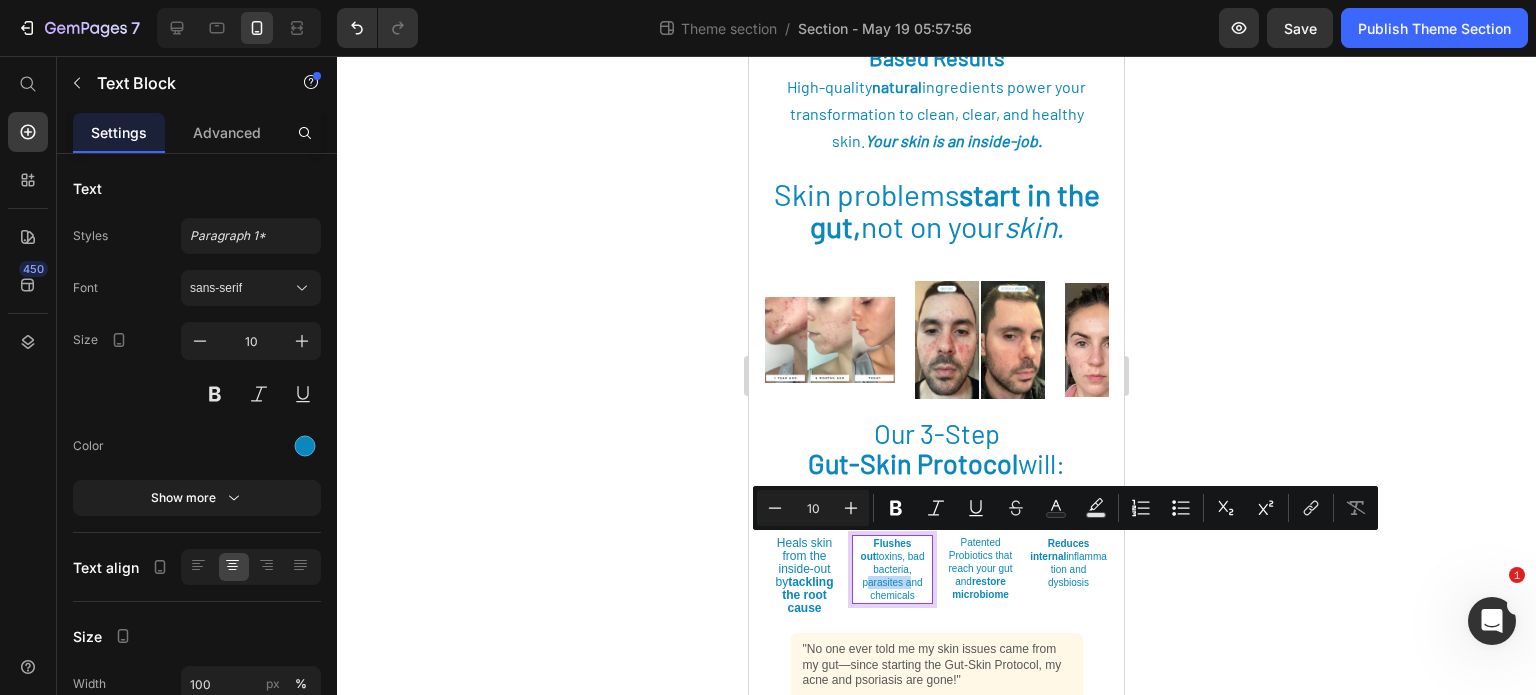 click on "Flushes out  toxins, bad bacteria, parasites and chemicals" at bounding box center (892, 569) 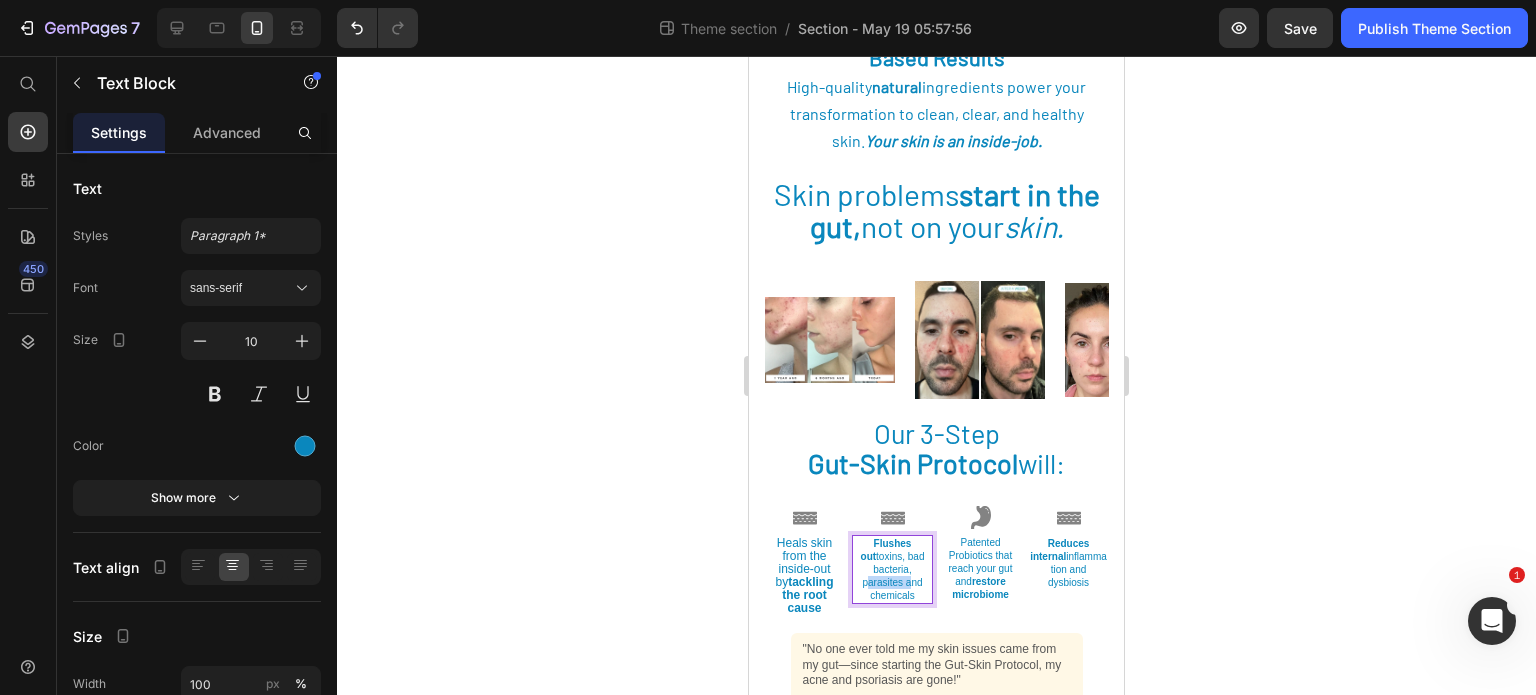 click on "Flushes out  toxins, bad bacteria, parasites and chemicals" at bounding box center [892, 569] 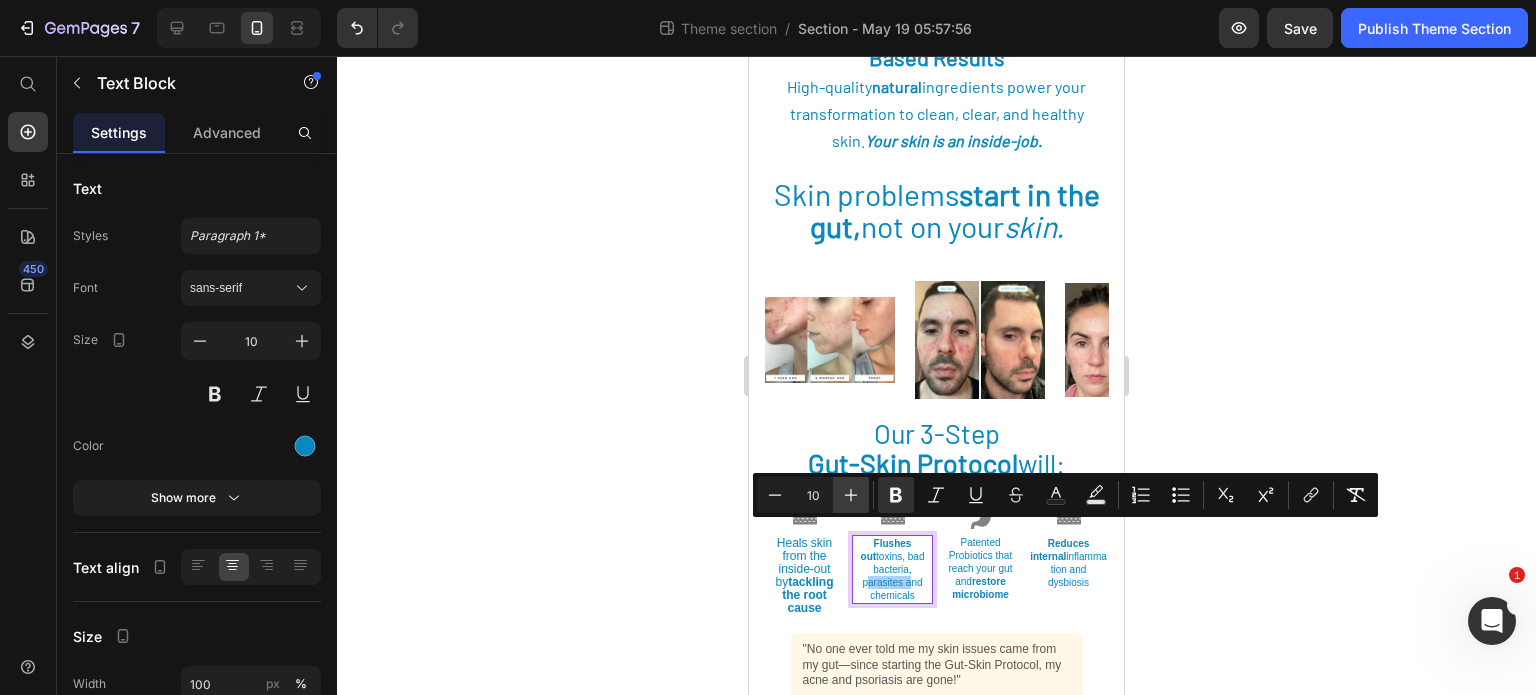click 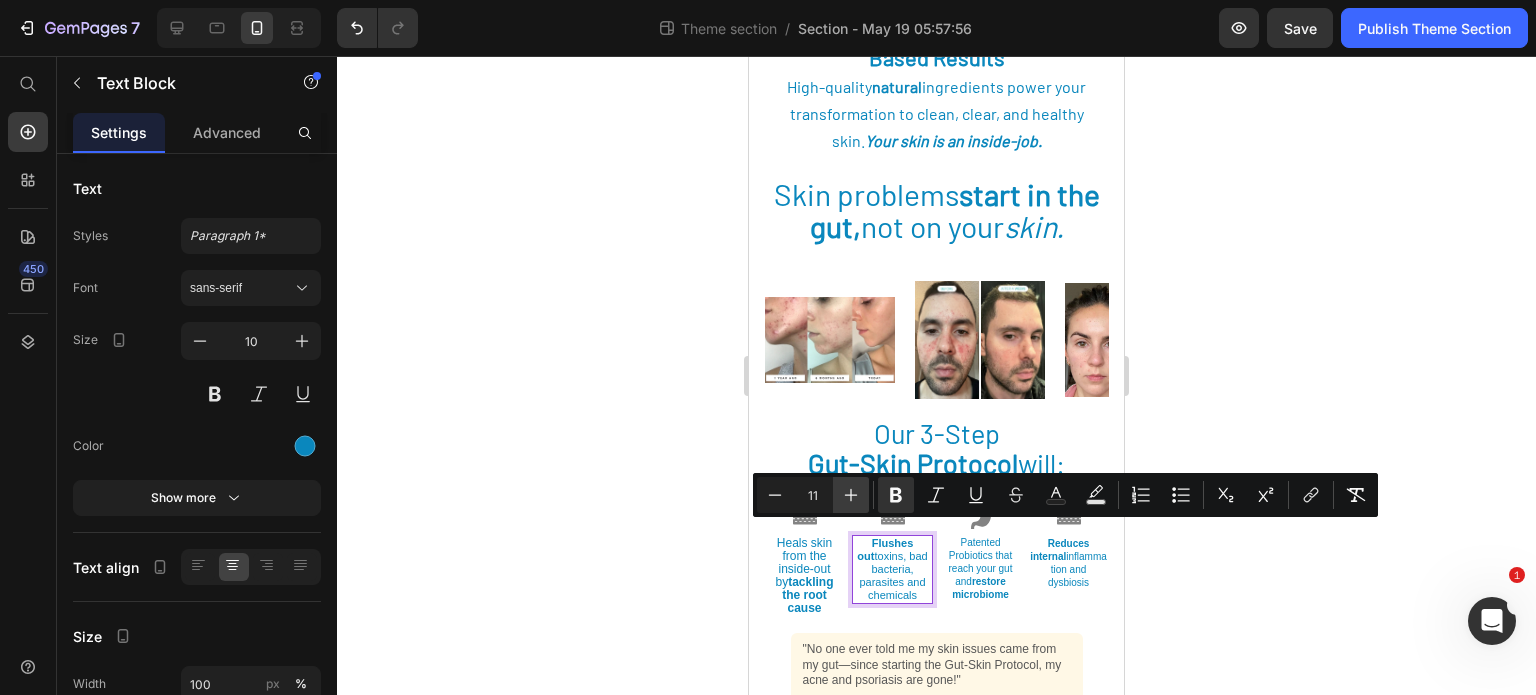 click 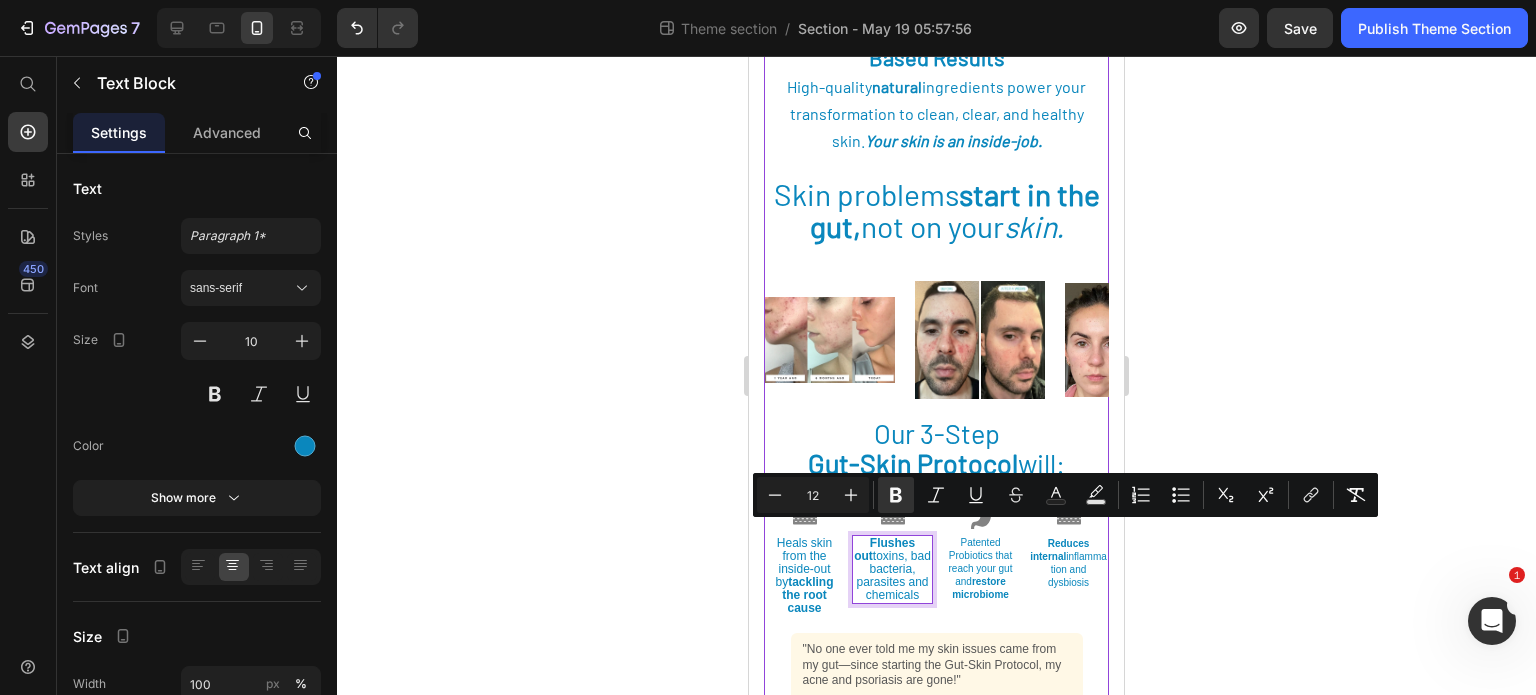 click on "restore microbiome" at bounding box center [980, 588] 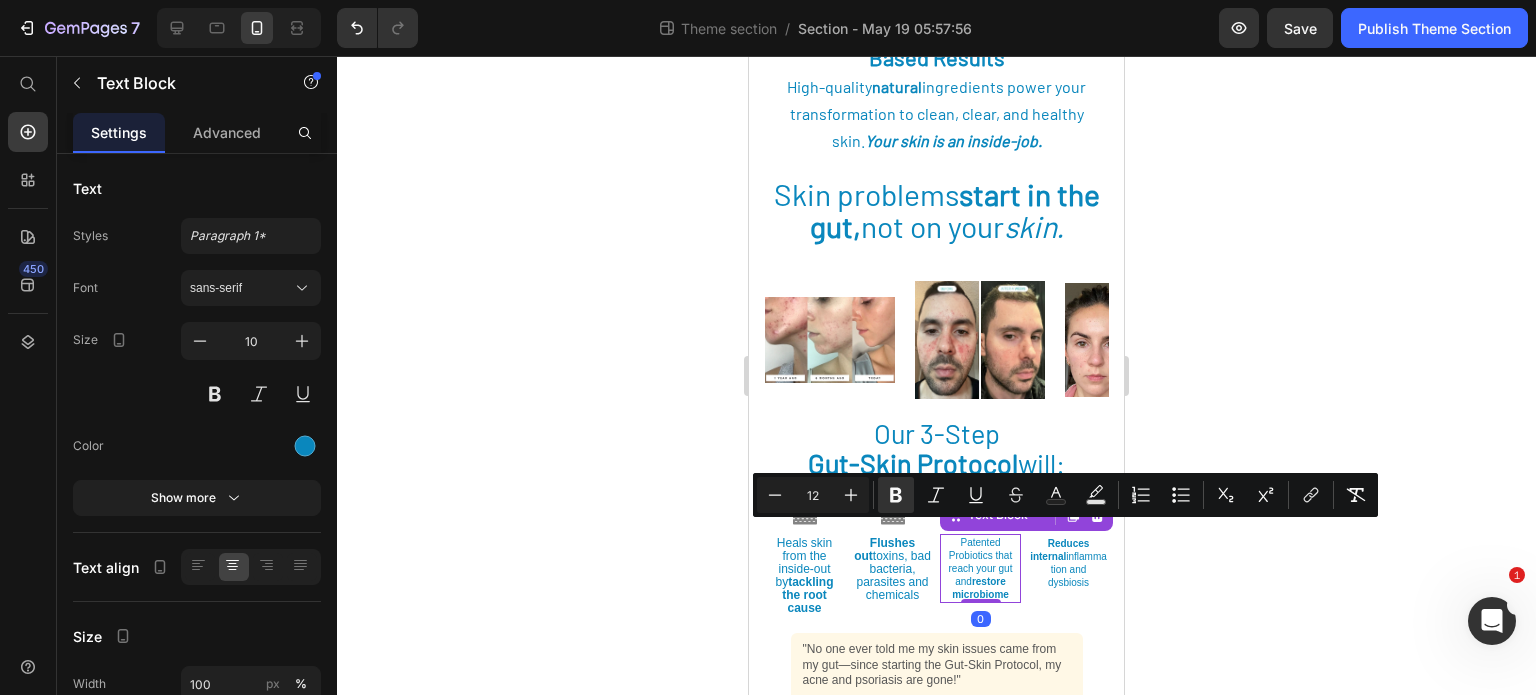 click on "restore microbiome" at bounding box center [980, 588] 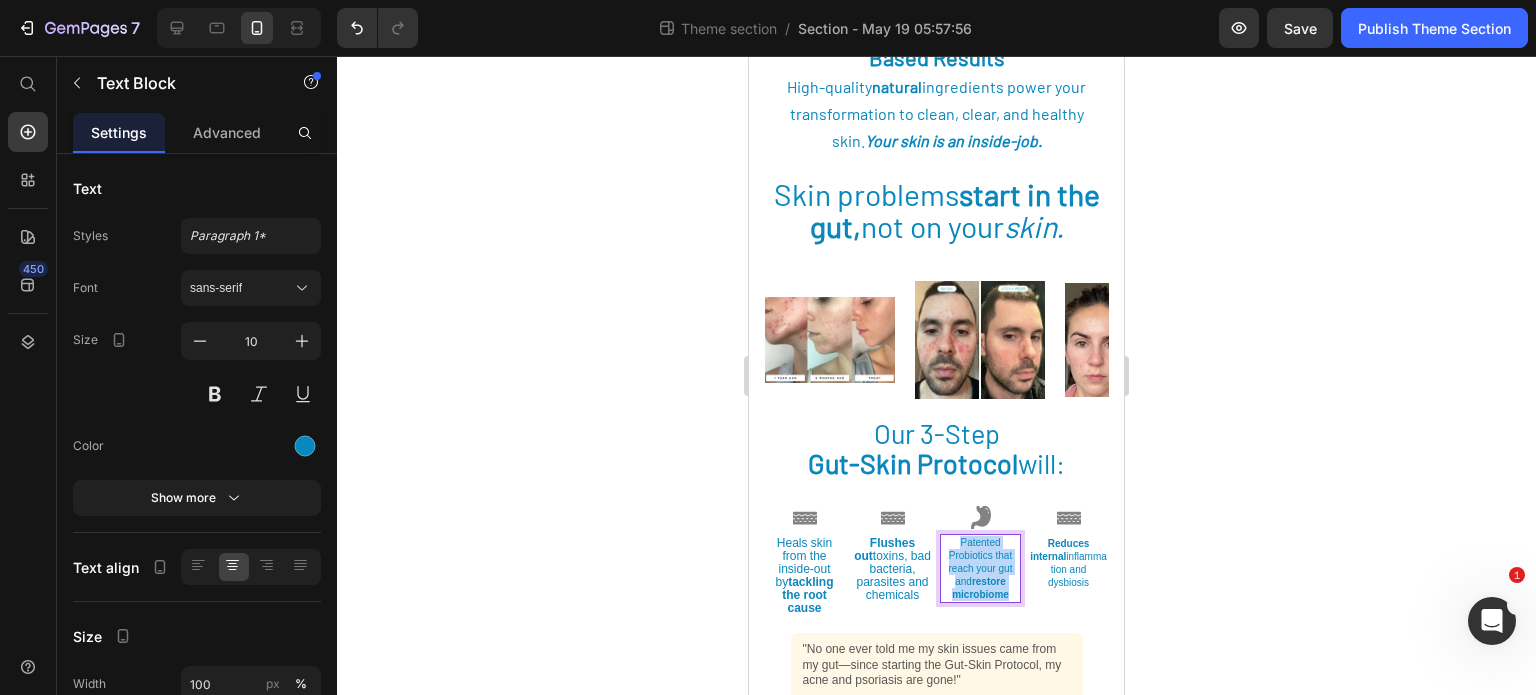 click on "restore microbiome" at bounding box center [980, 588] 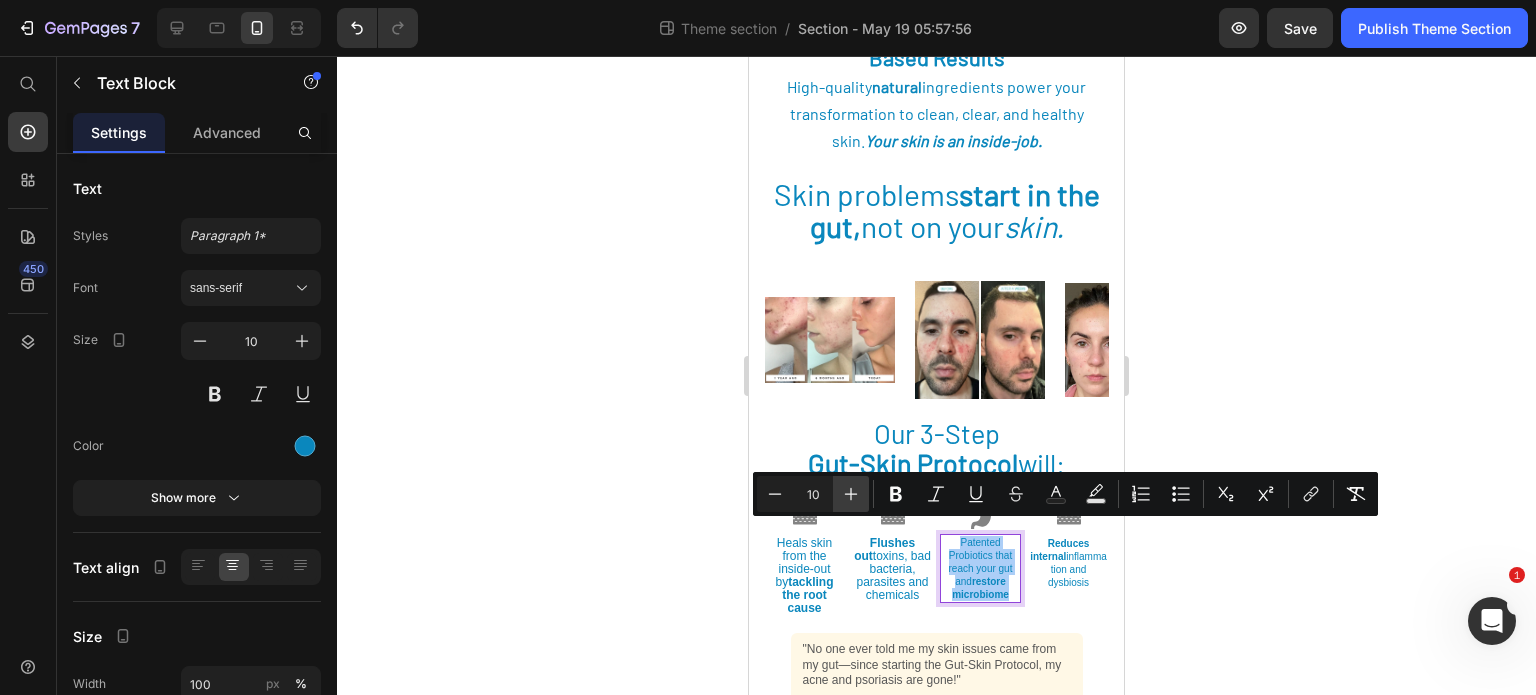 click on "Plus" at bounding box center (851, 494) 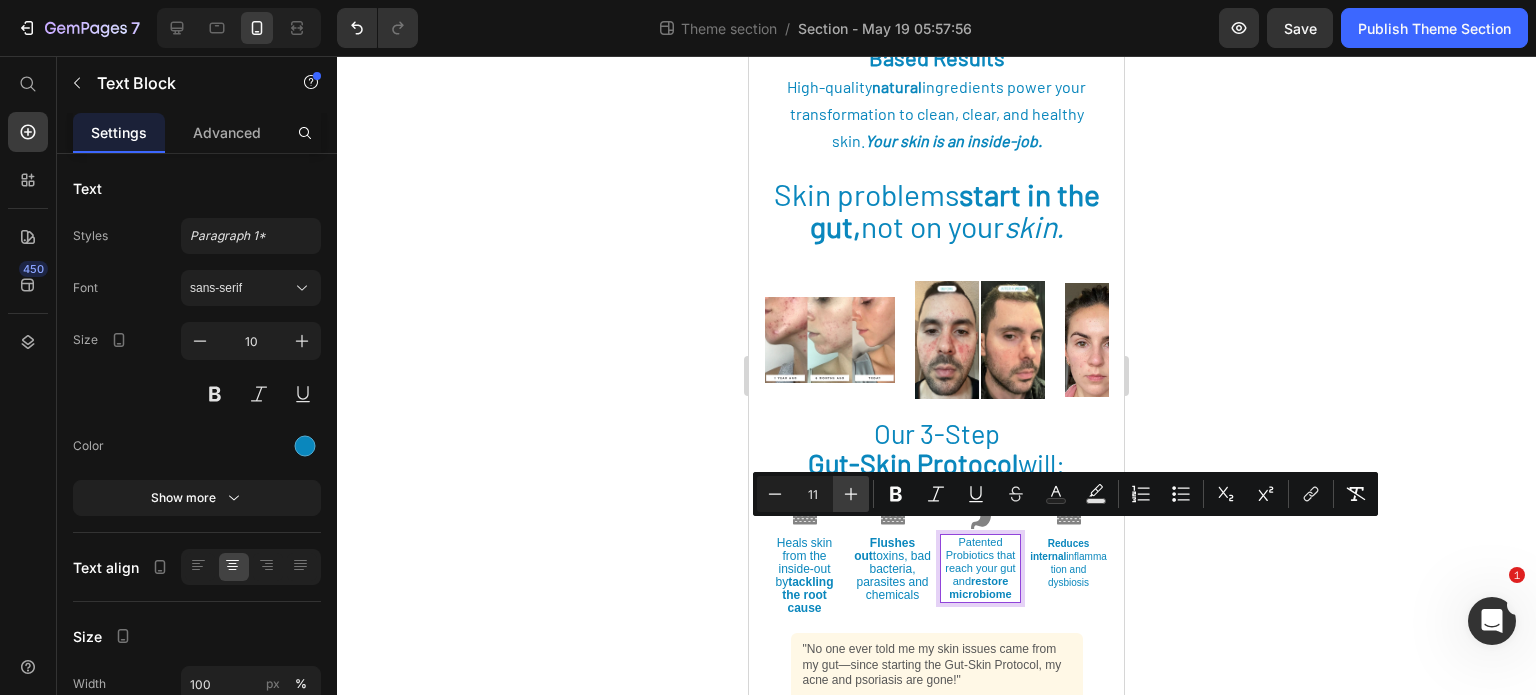 click on "Plus" at bounding box center [851, 494] 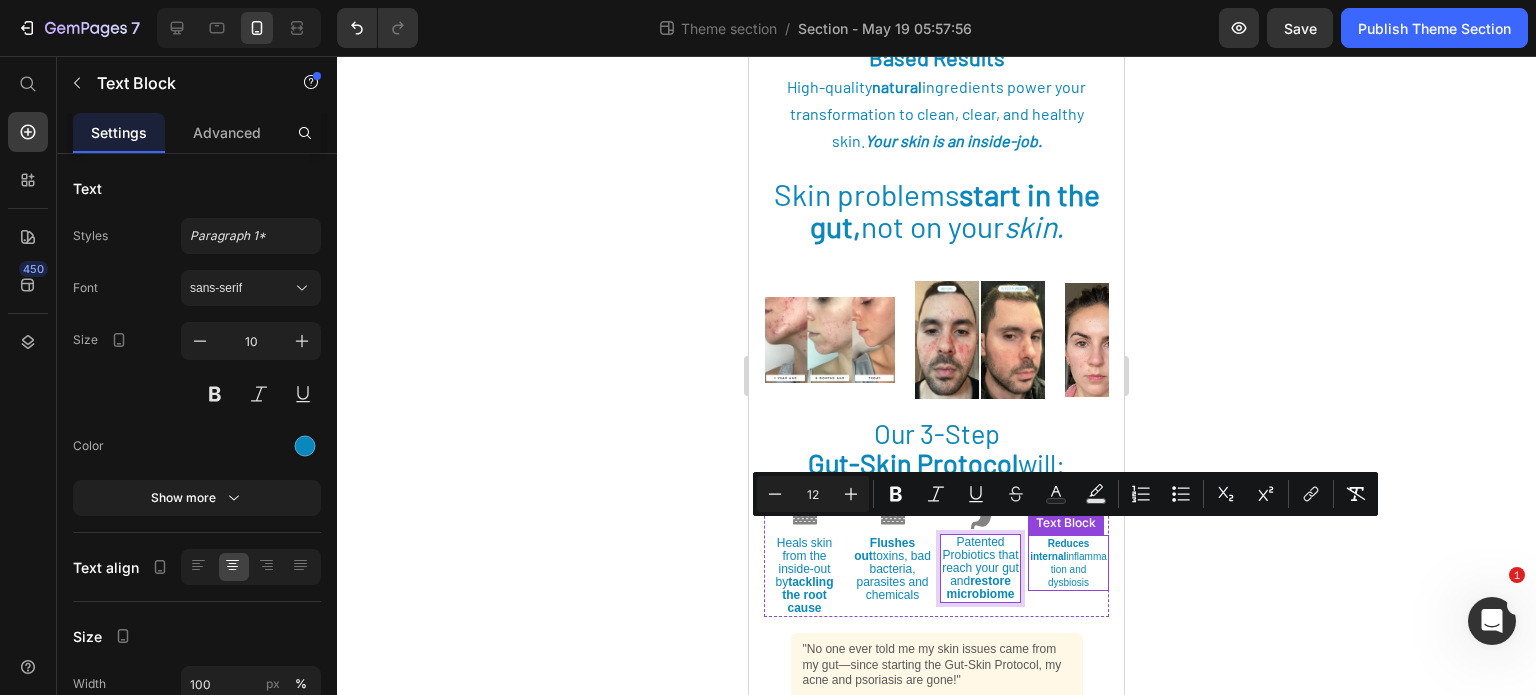 click on "Reduces internal  inflammation and dysbiosis" at bounding box center (1068, 563) 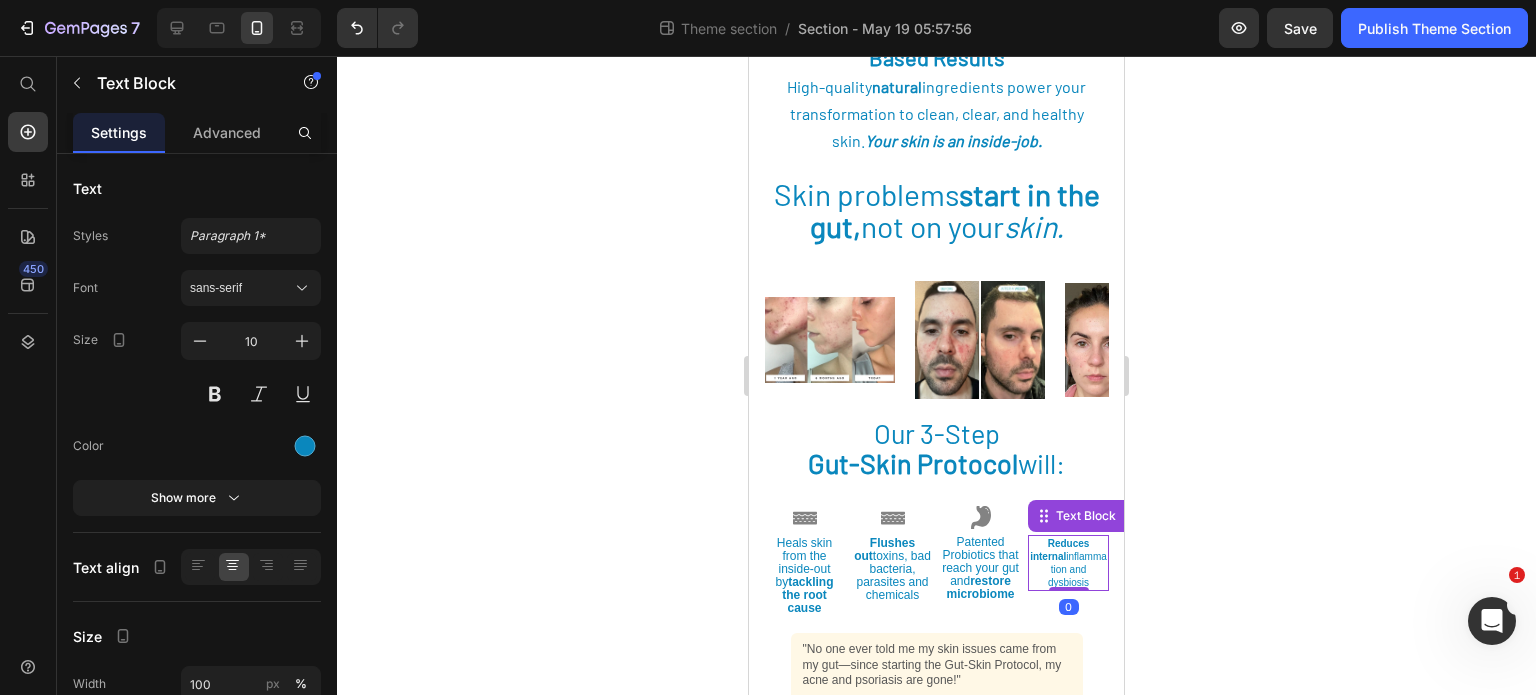 click on "Reduces internal  inflammation and dysbiosis" at bounding box center [1068, 563] 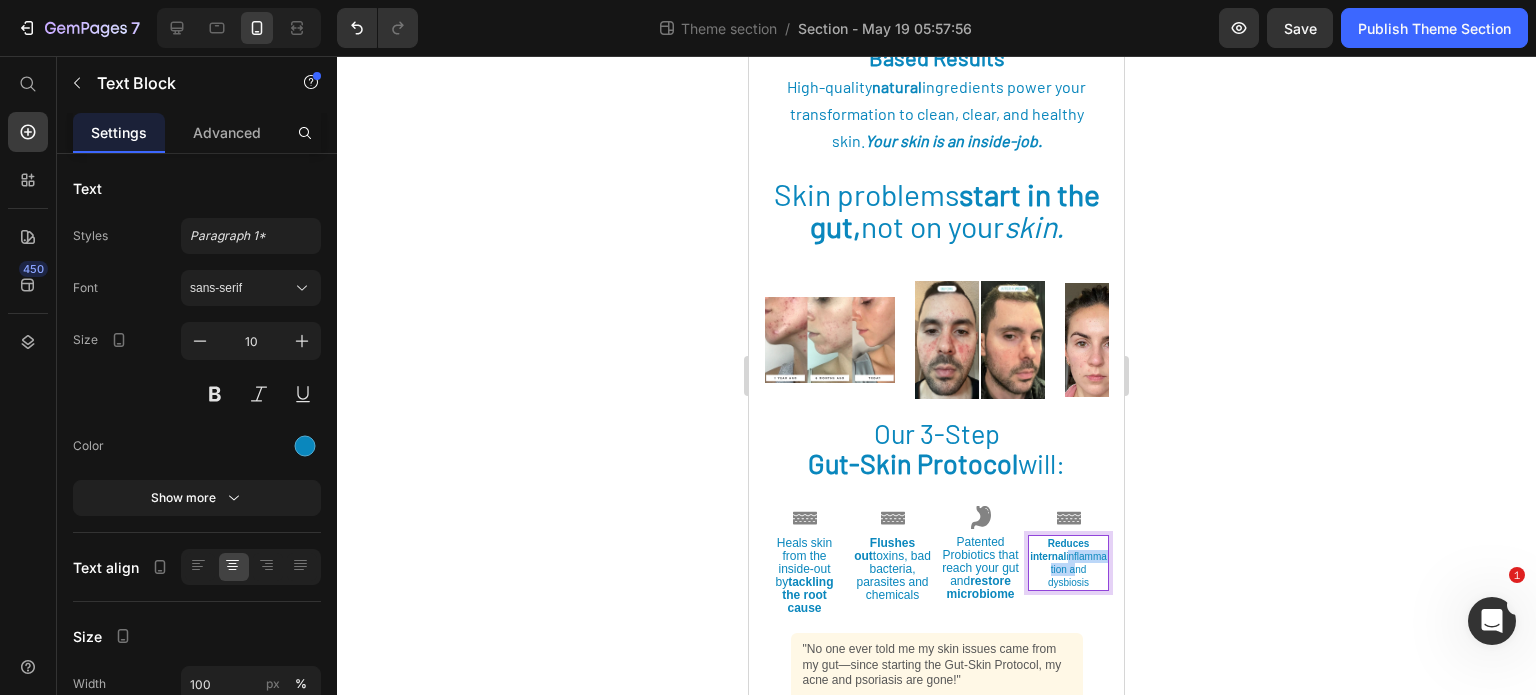 click on "Reduces internal  inflammation and dysbiosis" at bounding box center (1068, 563) 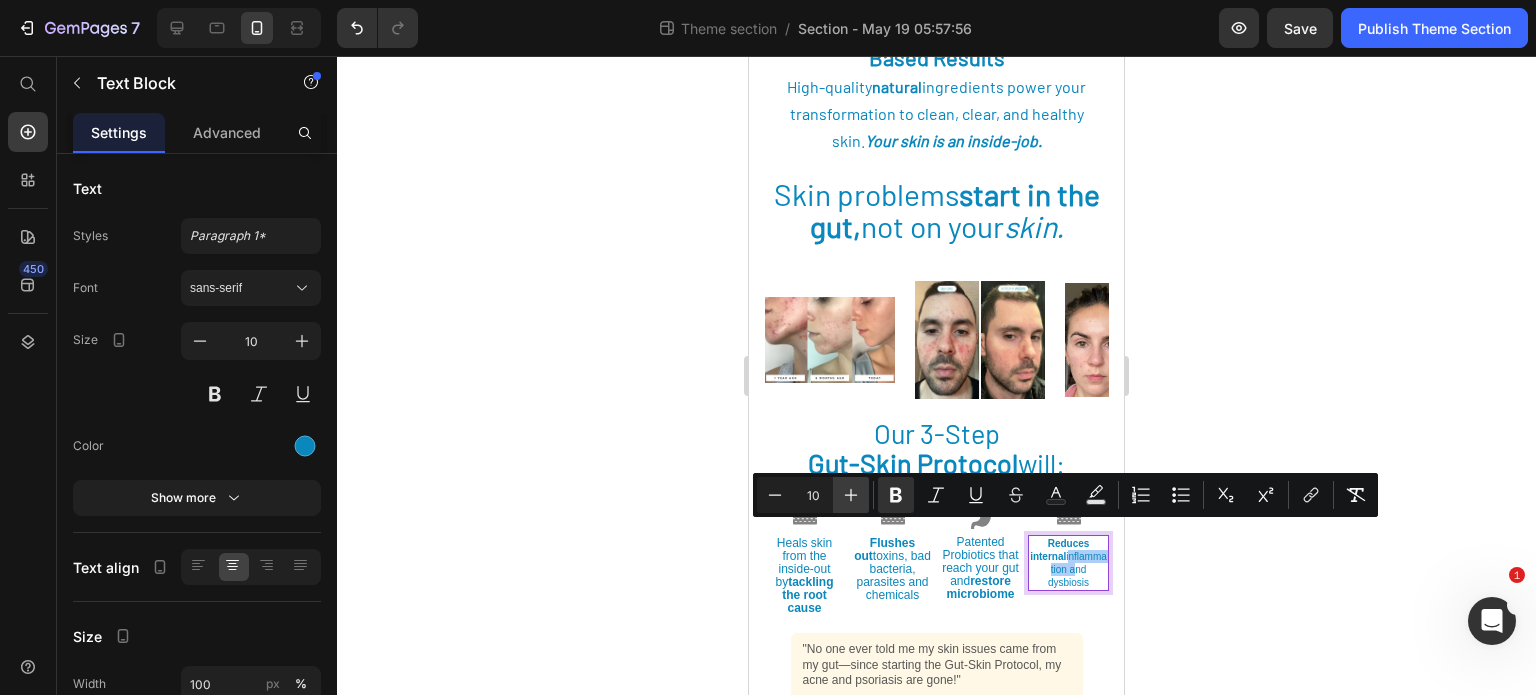 click 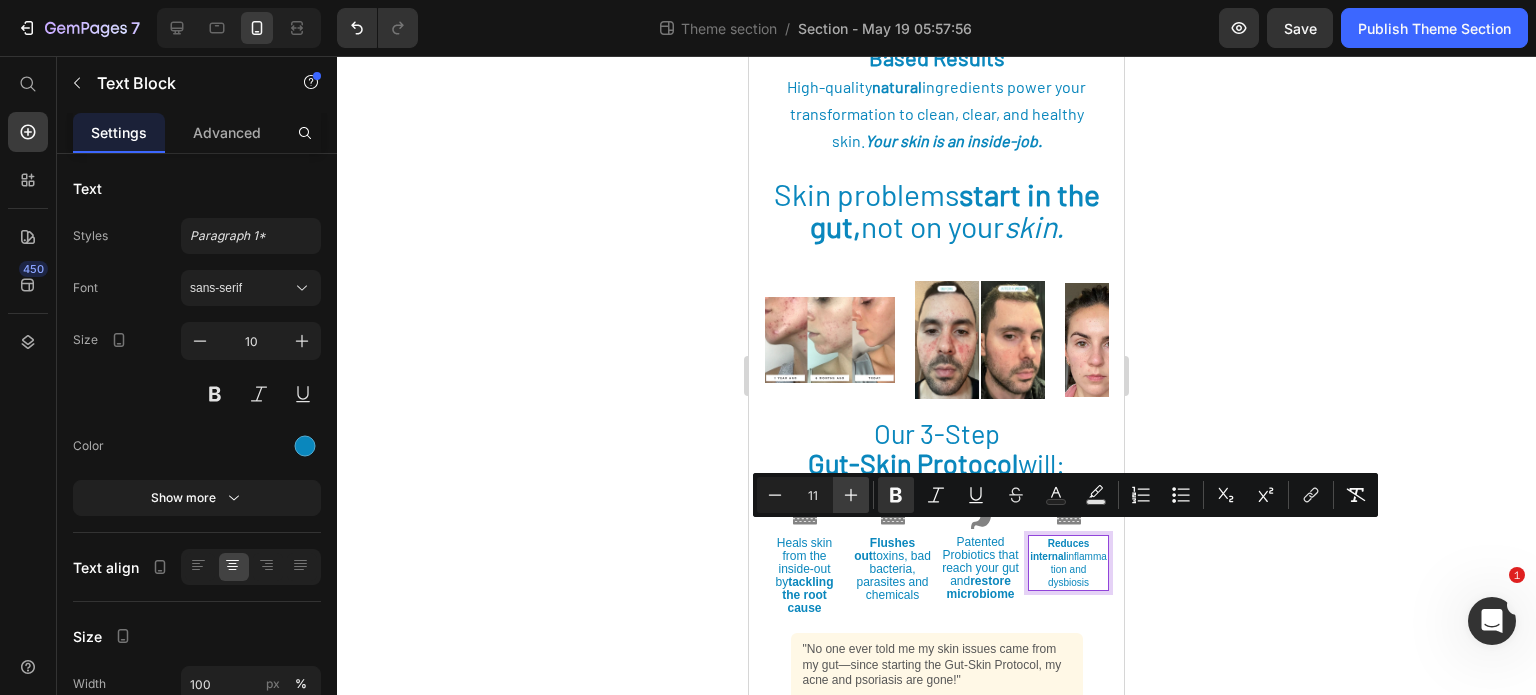 click 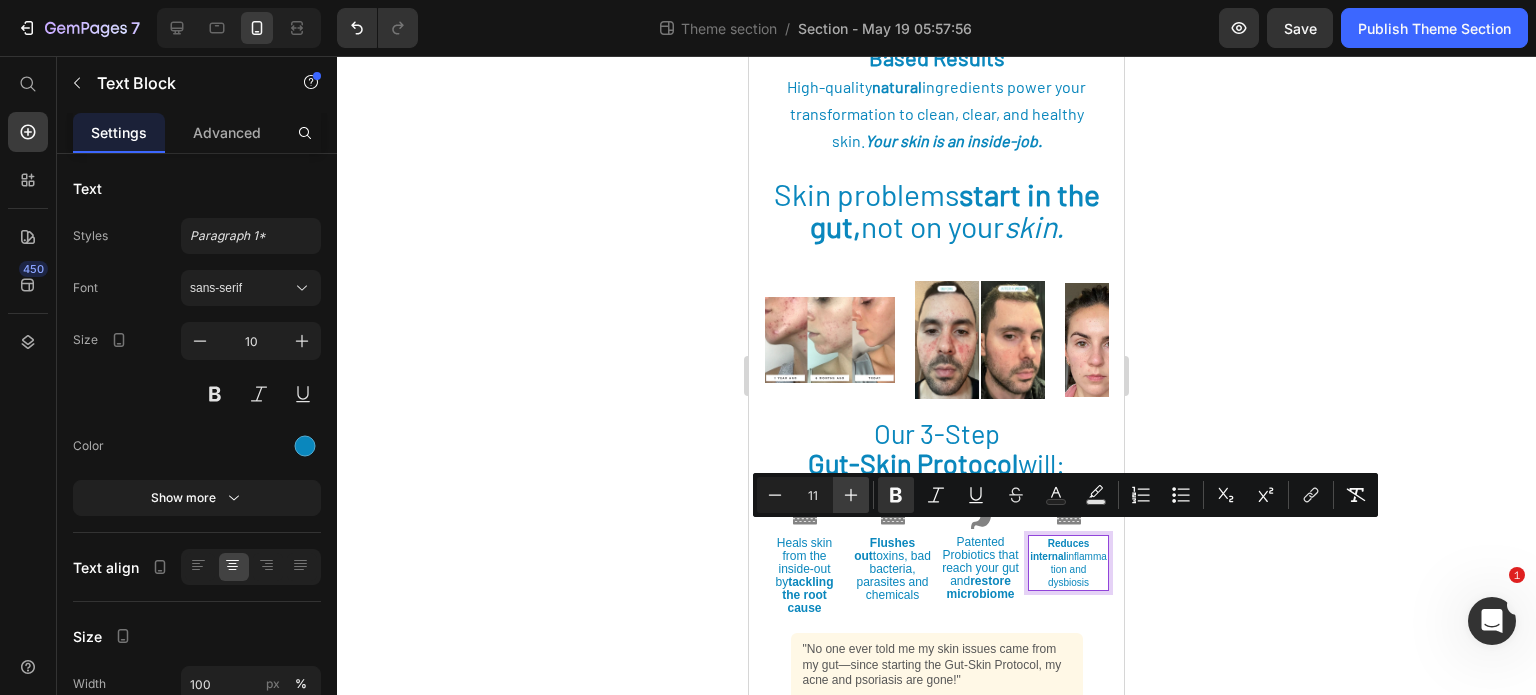 type on "12" 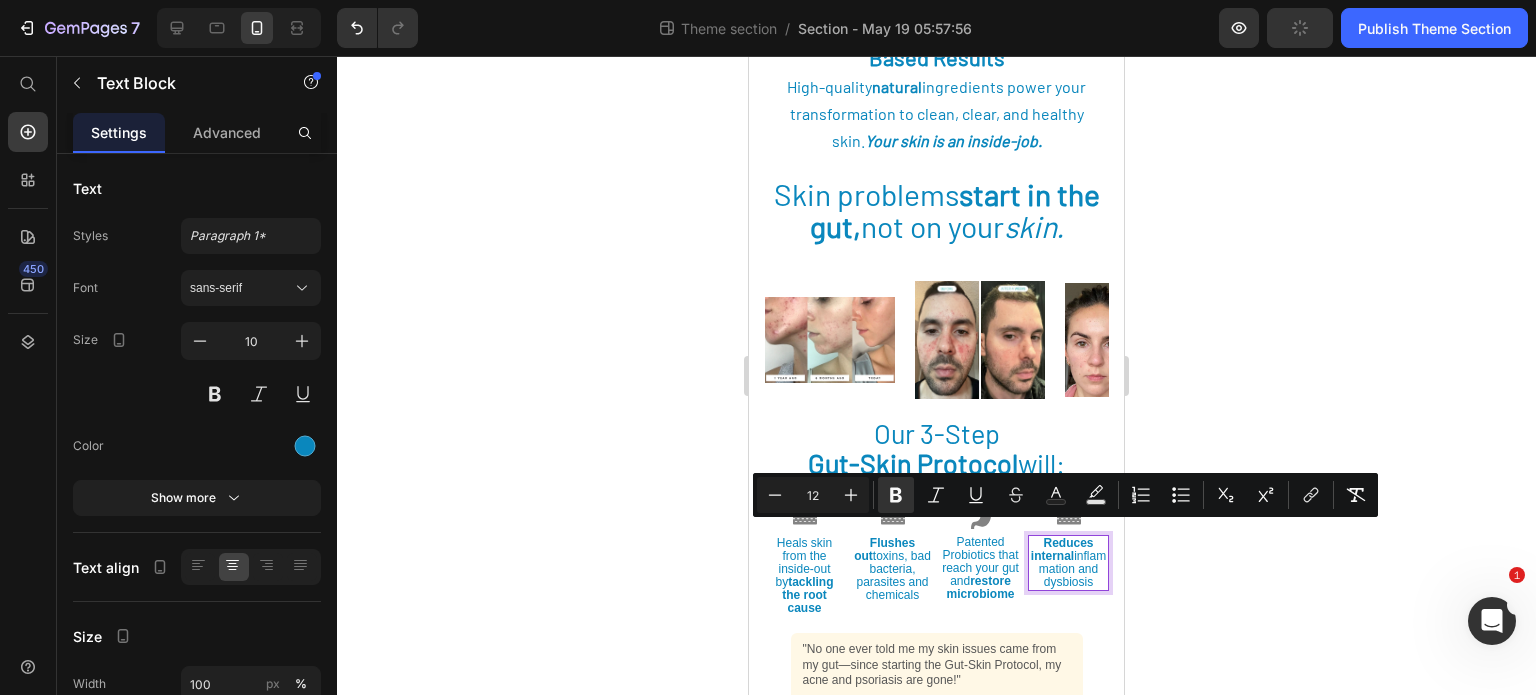 click 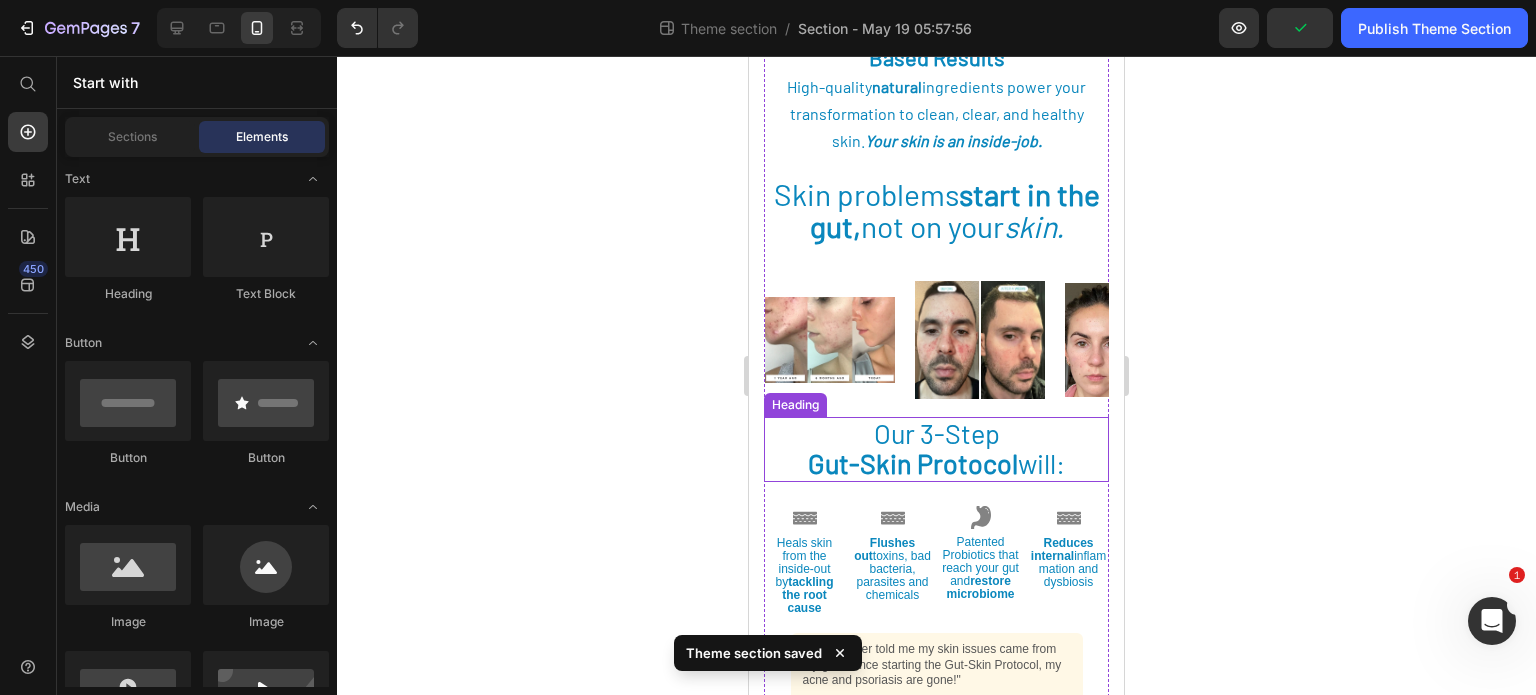 scroll, scrollTop: 727, scrollLeft: 0, axis: vertical 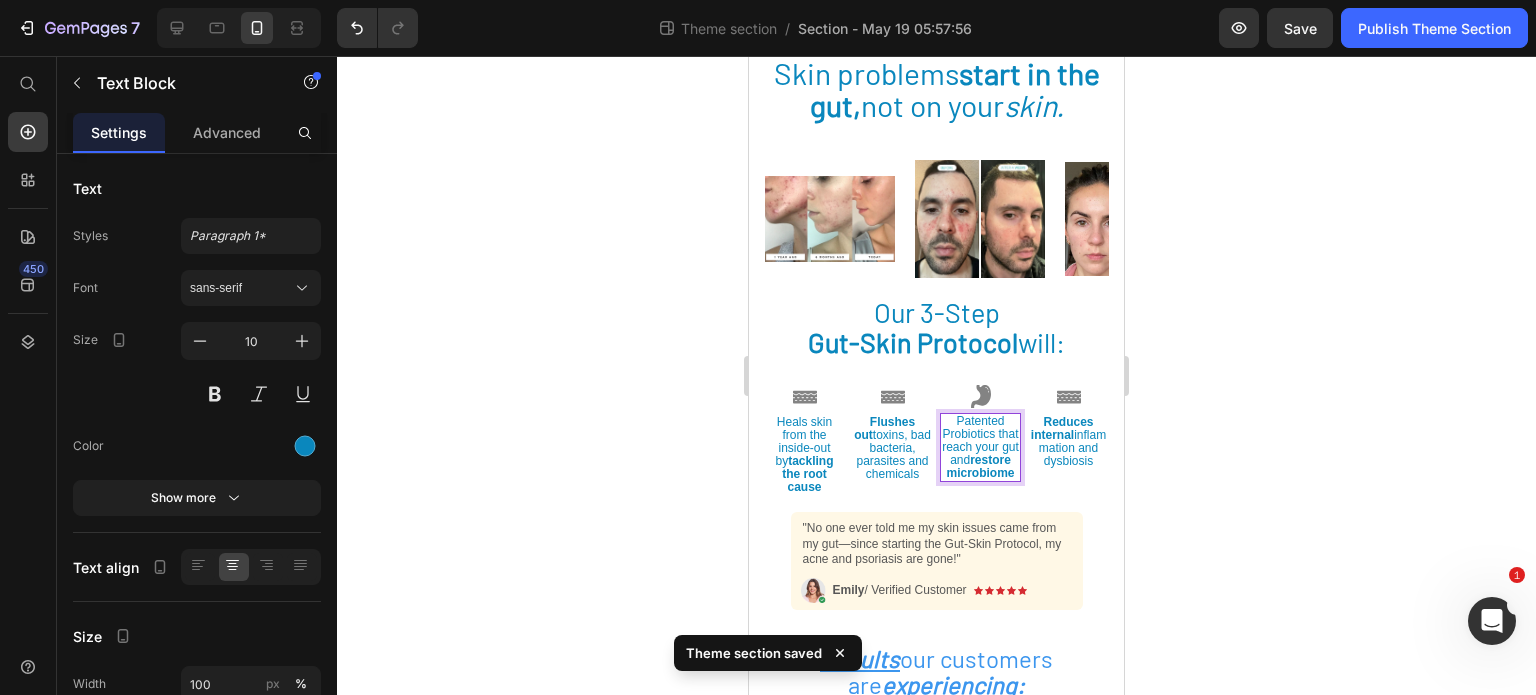 click on "Patented Probiotics that reach your gut and  restore microbiome" at bounding box center [980, 447] 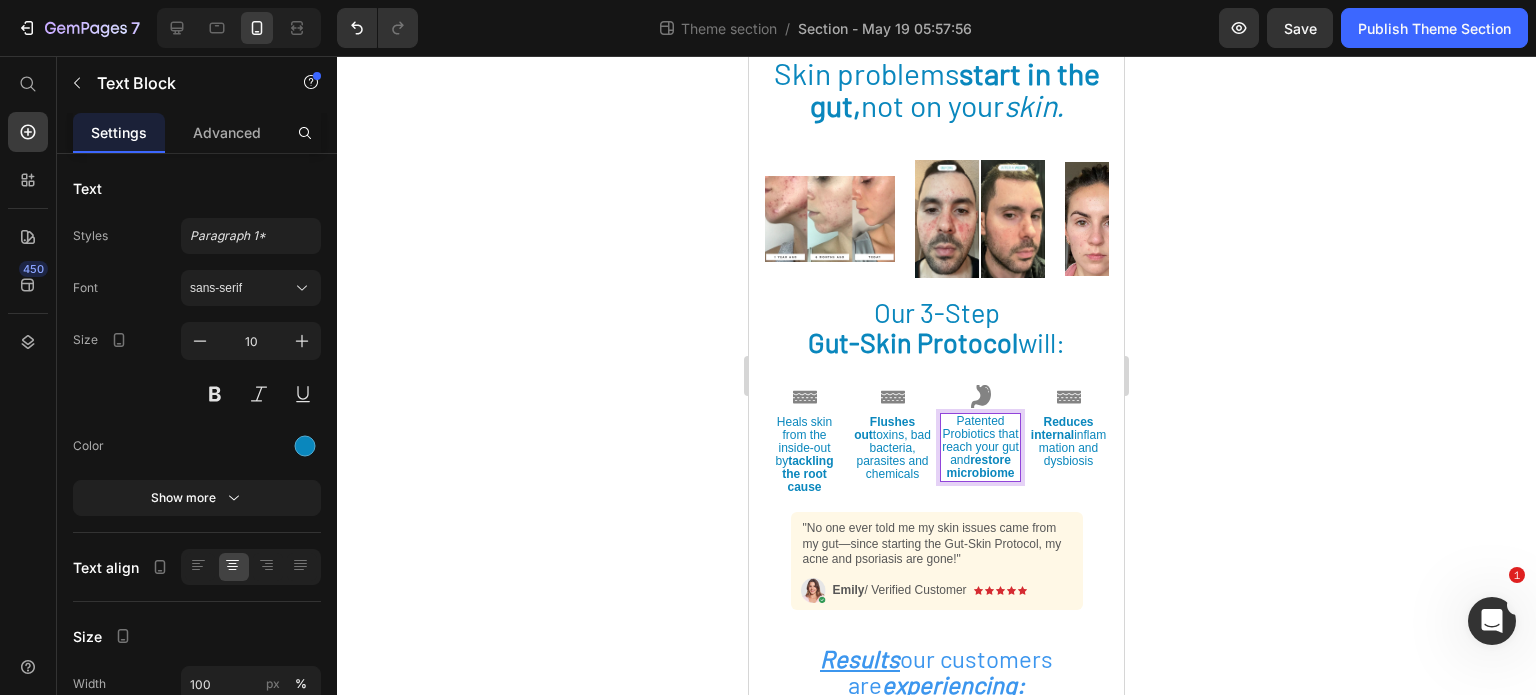 click on "Patented Probiotics that reach your gut and  restore microbiome" at bounding box center (980, 447) 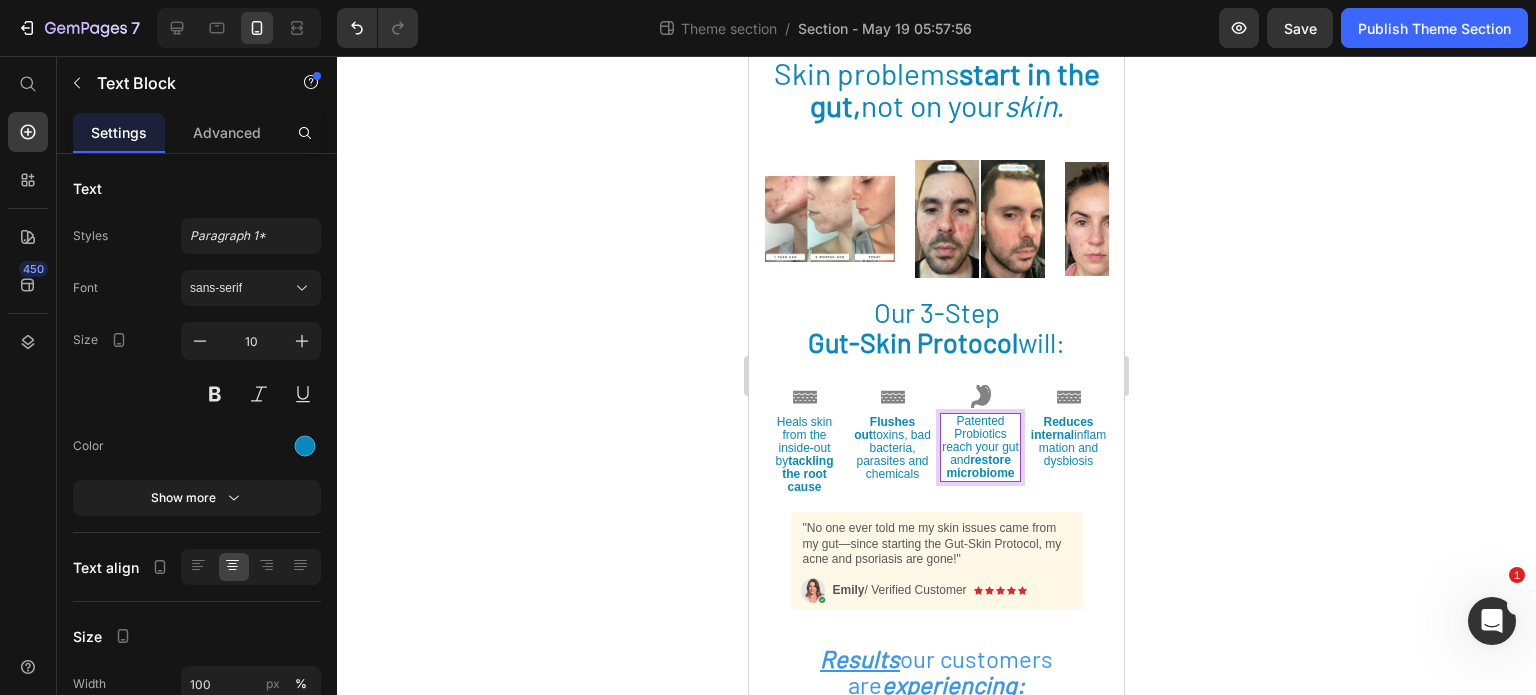 click on "Patented Probiotics reach your gut and  restore microbiome" at bounding box center [980, 447] 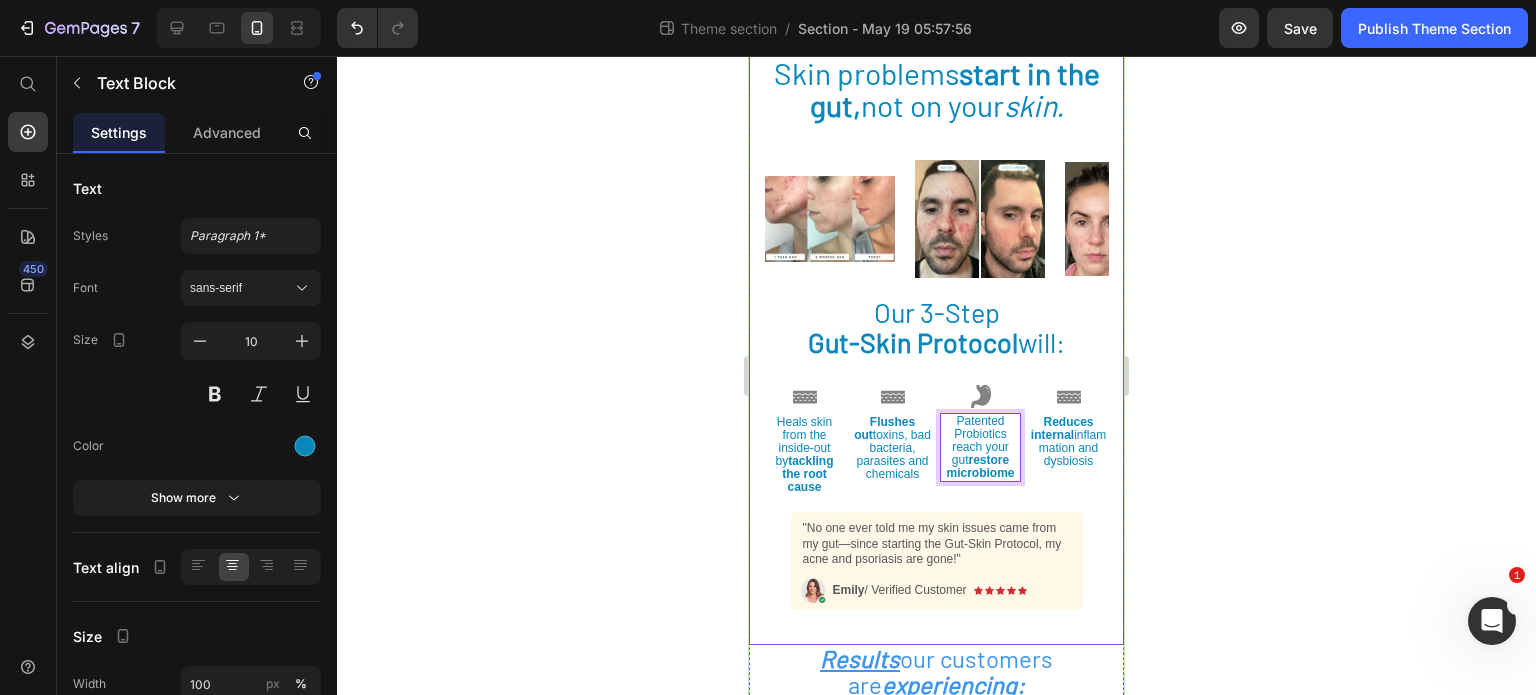 click 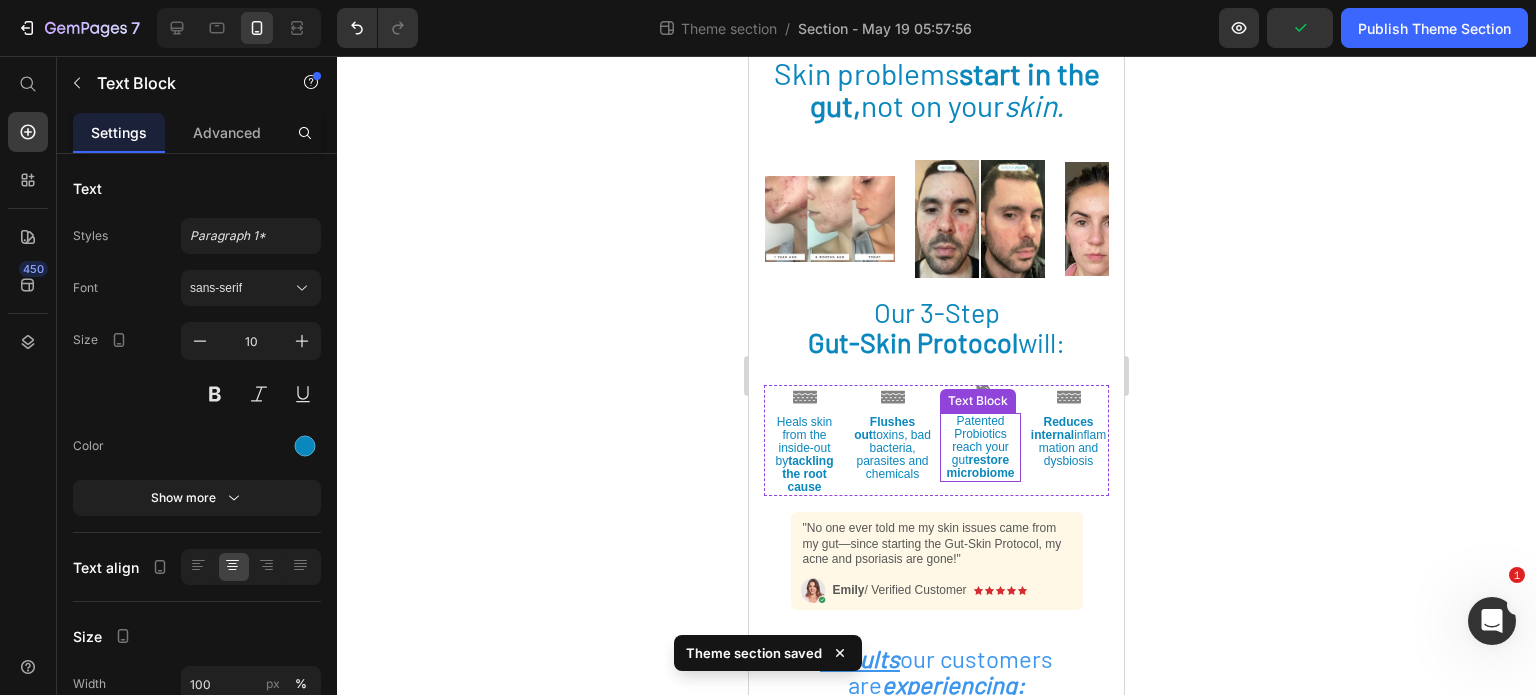 click on "restore microbiome" at bounding box center [980, 466] 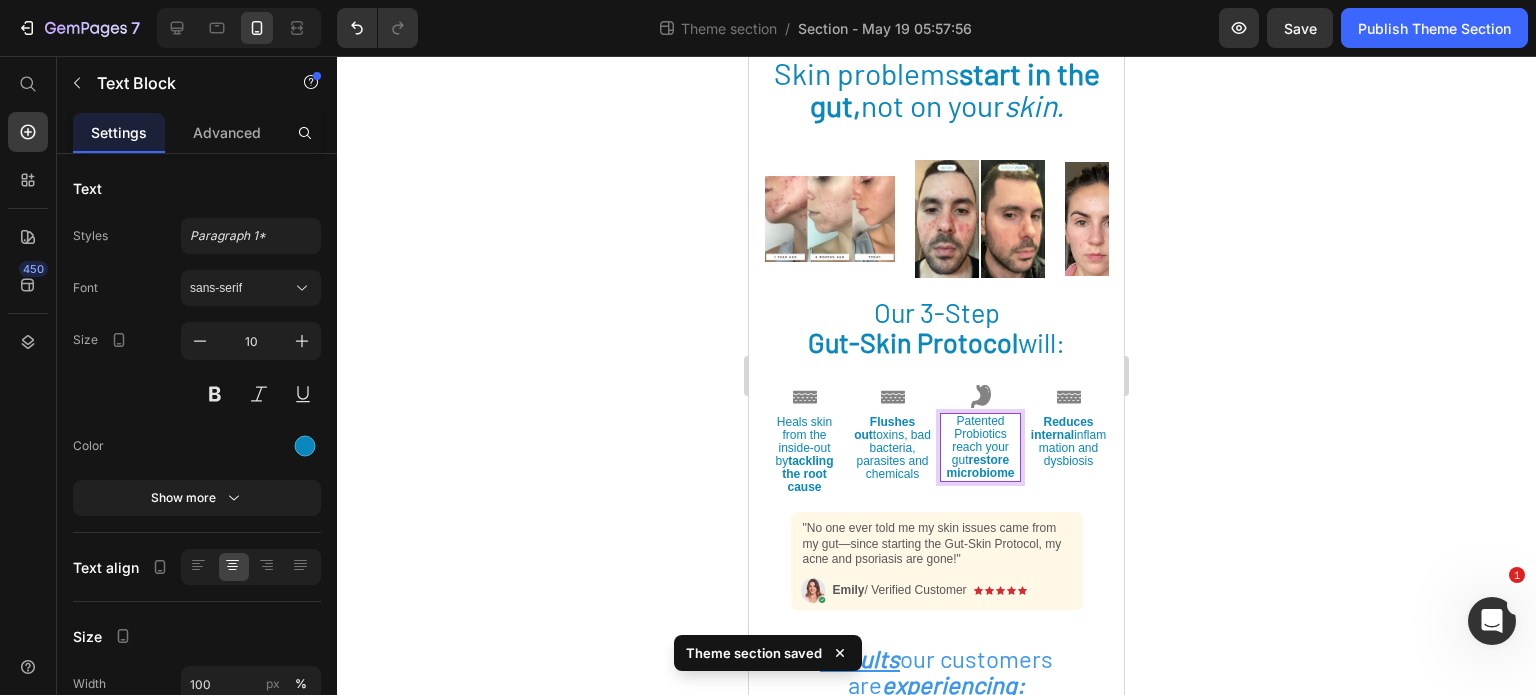 click on "restore microbiome" at bounding box center [980, 466] 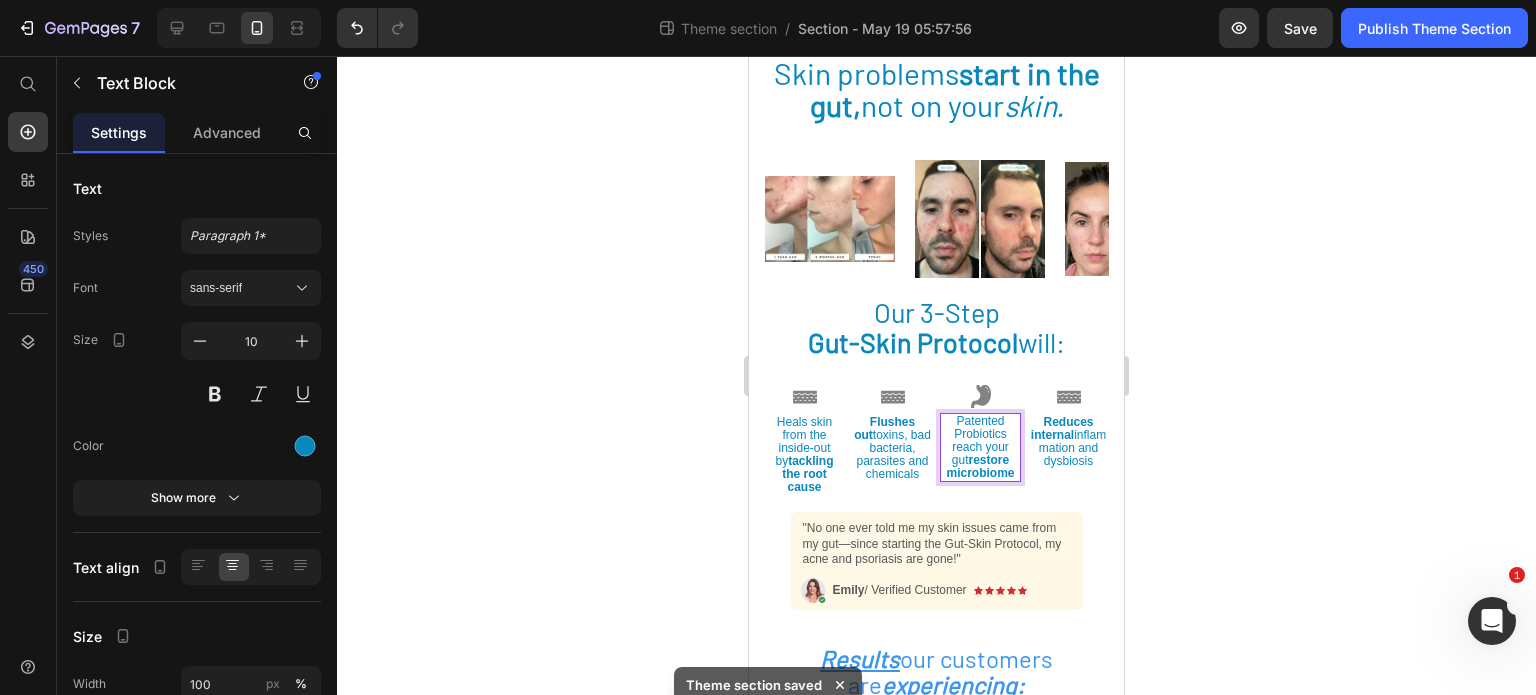 click on "restore microbiome" at bounding box center [980, 466] 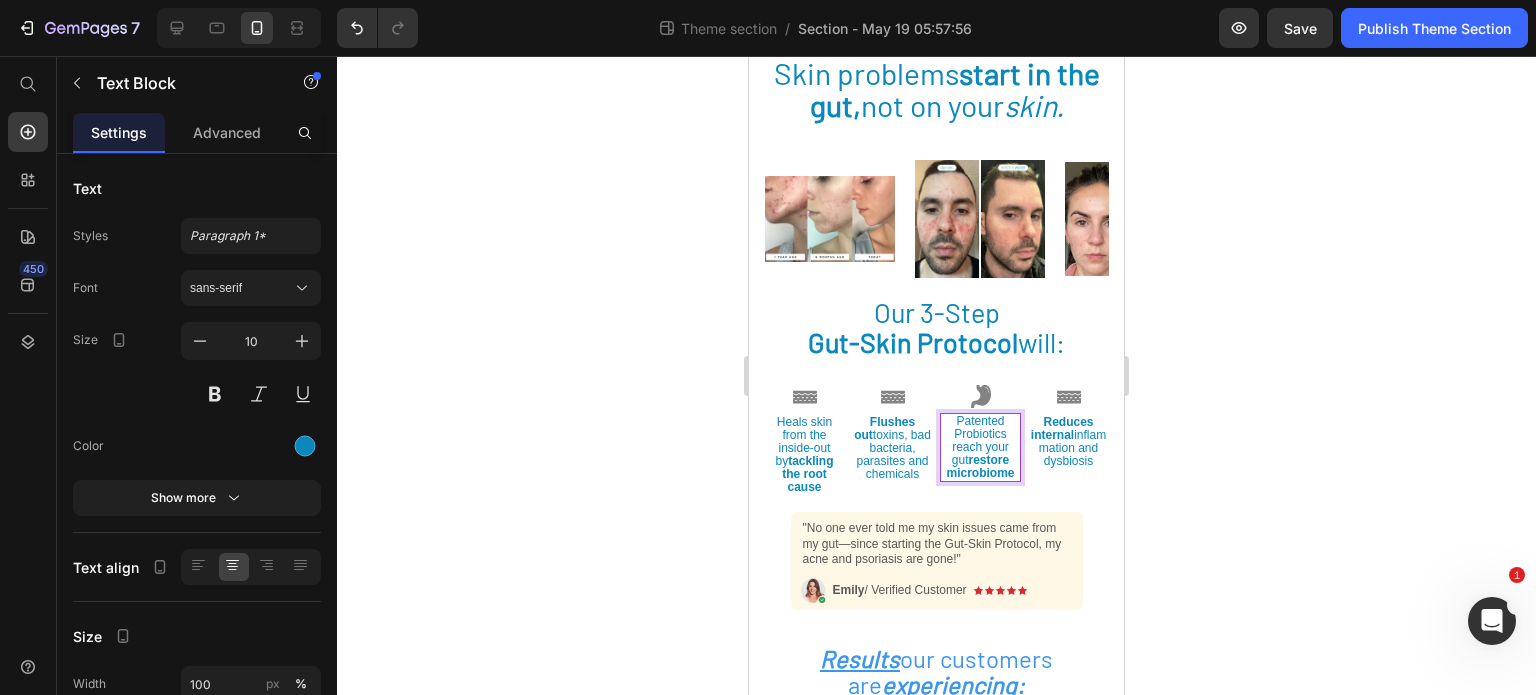 click on "restore microbiome" at bounding box center (980, 466) 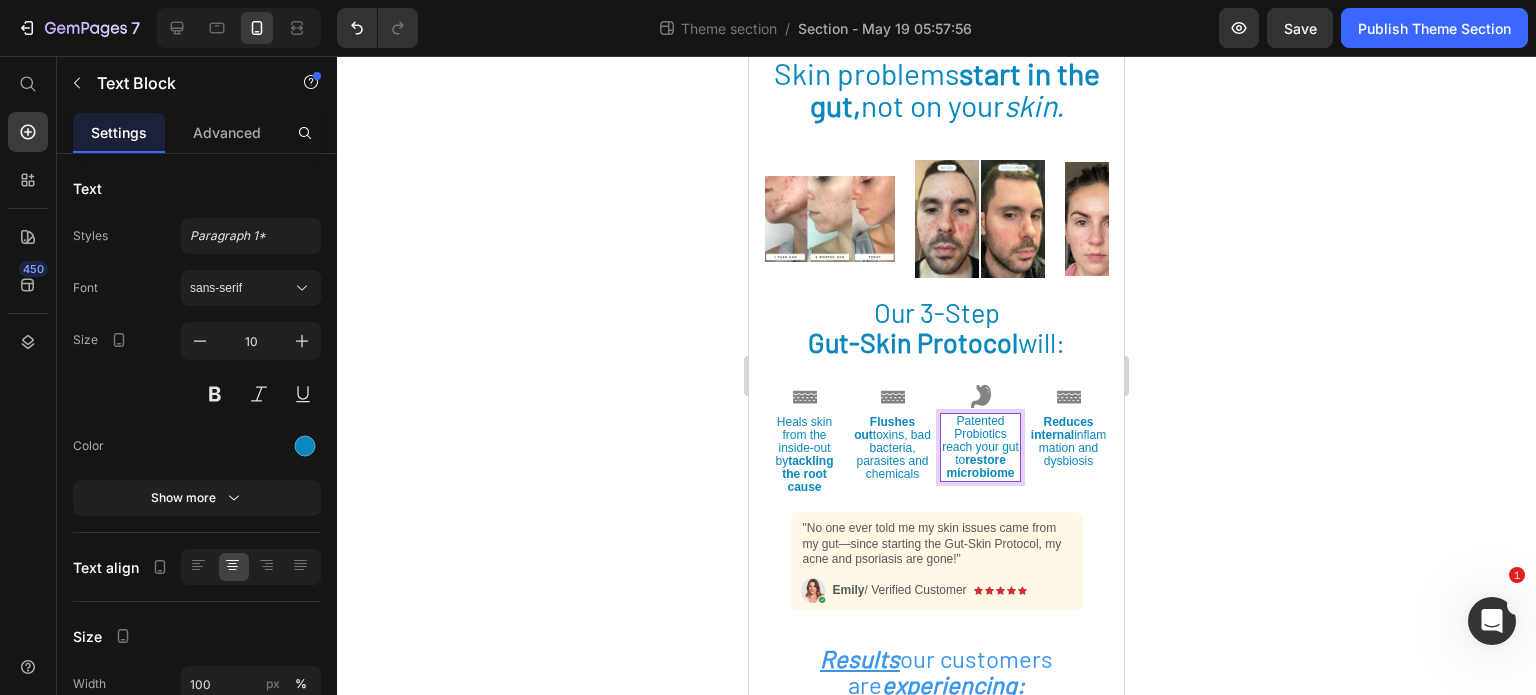 click on "Patented Probiotics reach your gut to  restore microbiome" at bounding box center (980, 447) 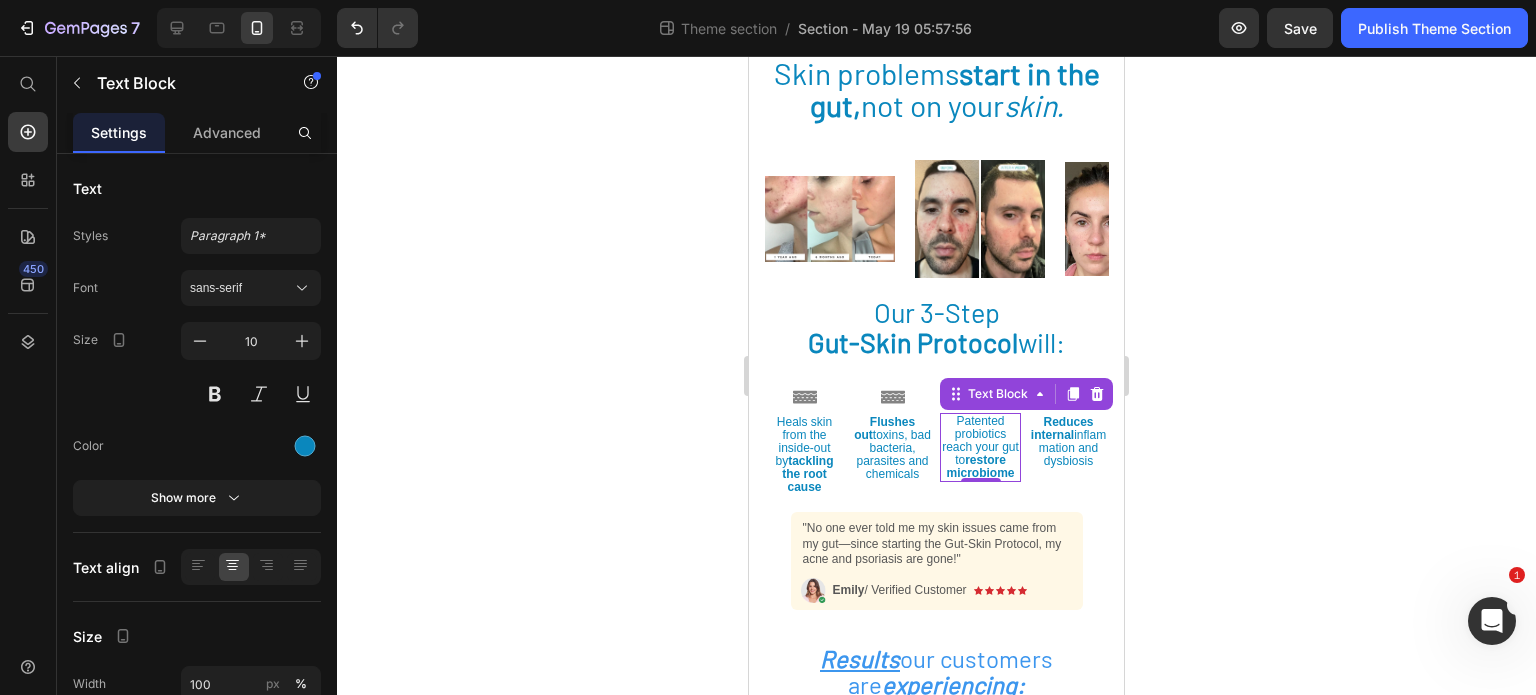 click 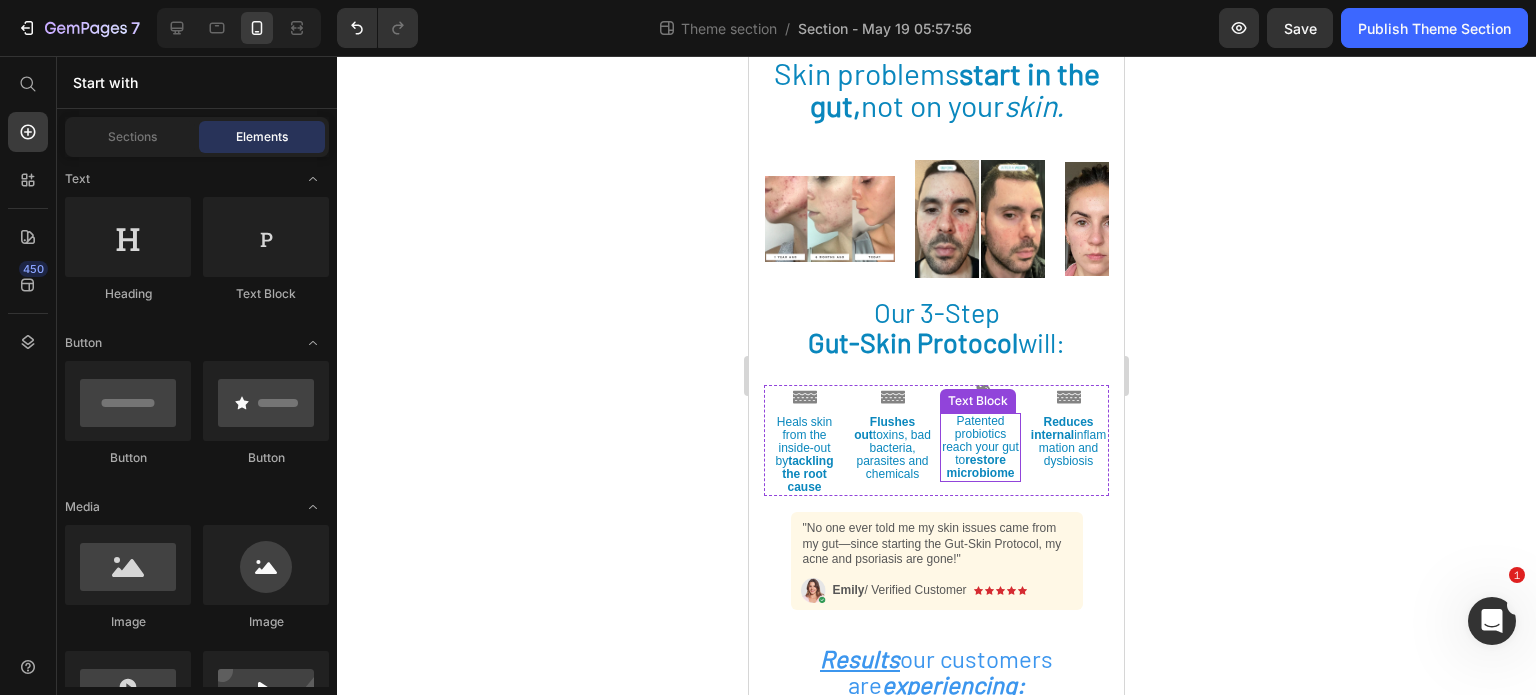 click on "Patented probiotics reach your gut to  restore microbiome" at bounding box center [980, 447] 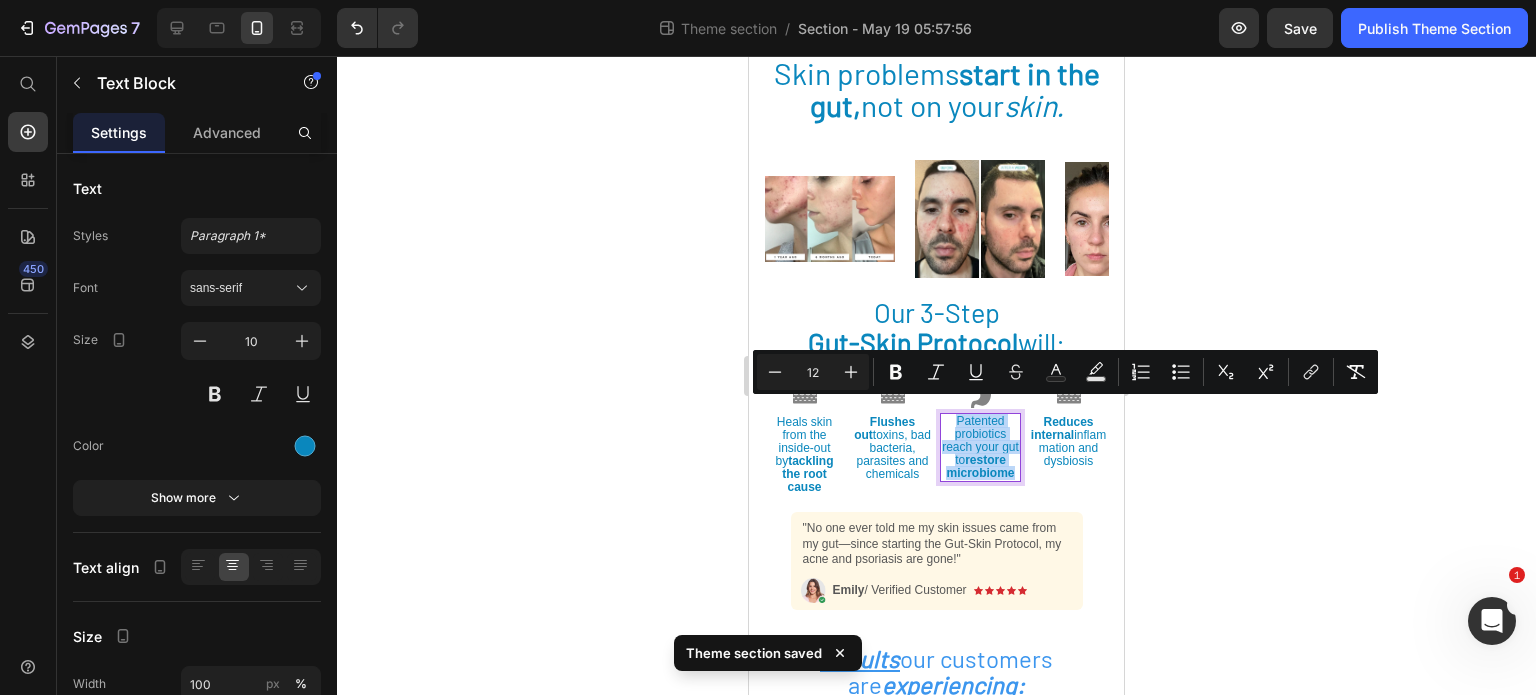 drag, startPoint x: 1004, startPoint y: 480, endPoint x: 939, endPoint y: 410, distance: 95.524864 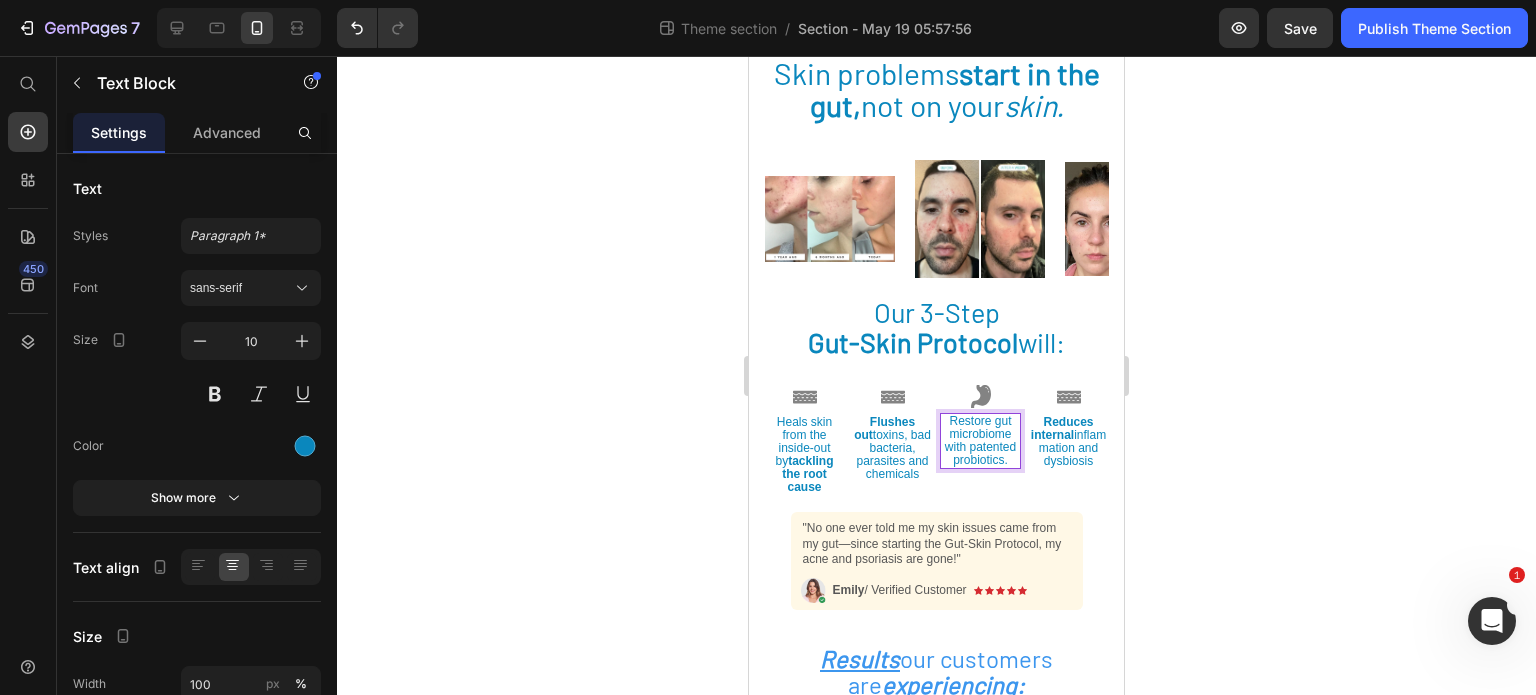 click on "Restore gut microbiome with patented probiotics." at bounding box center (980, 440) 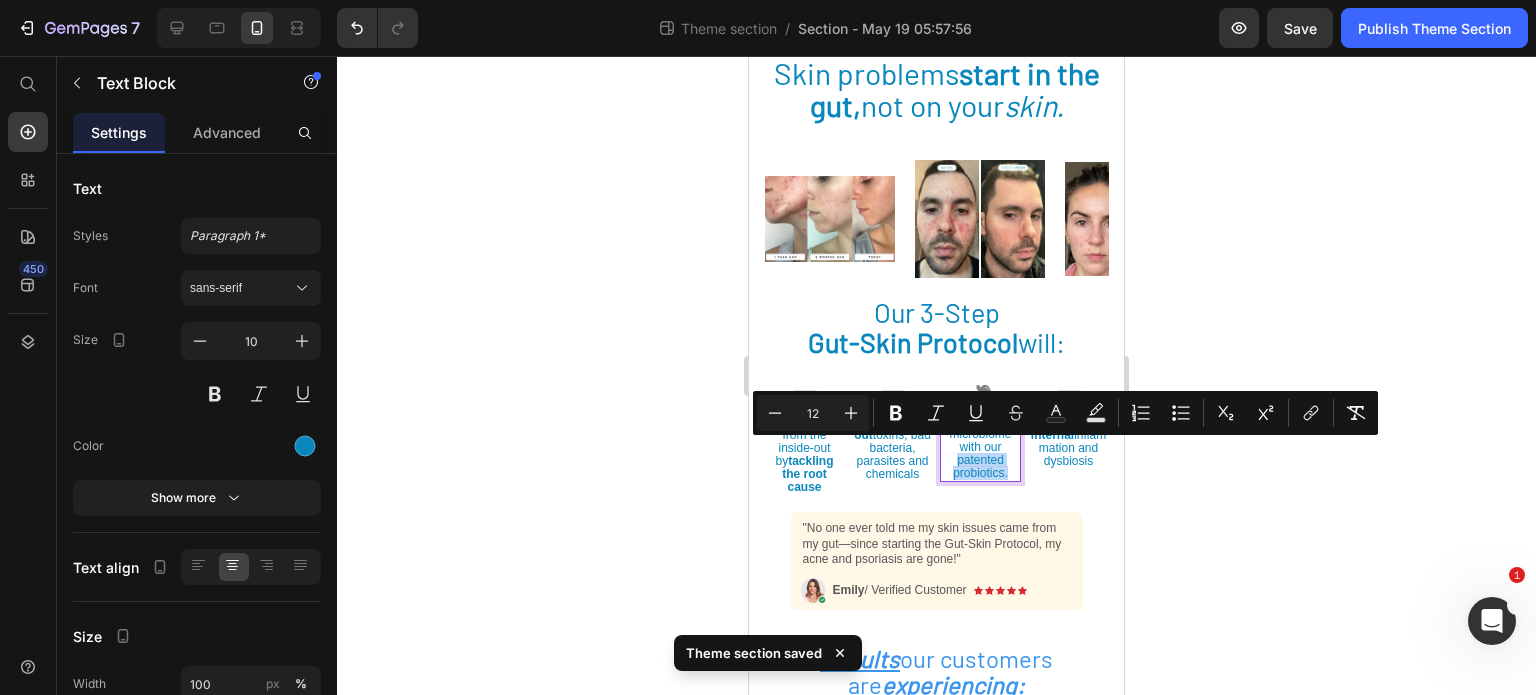 drag, startPoint x: 998, startPoint y: 467, endPoint x: 948, endPoint y: 449, distance: 53.14132 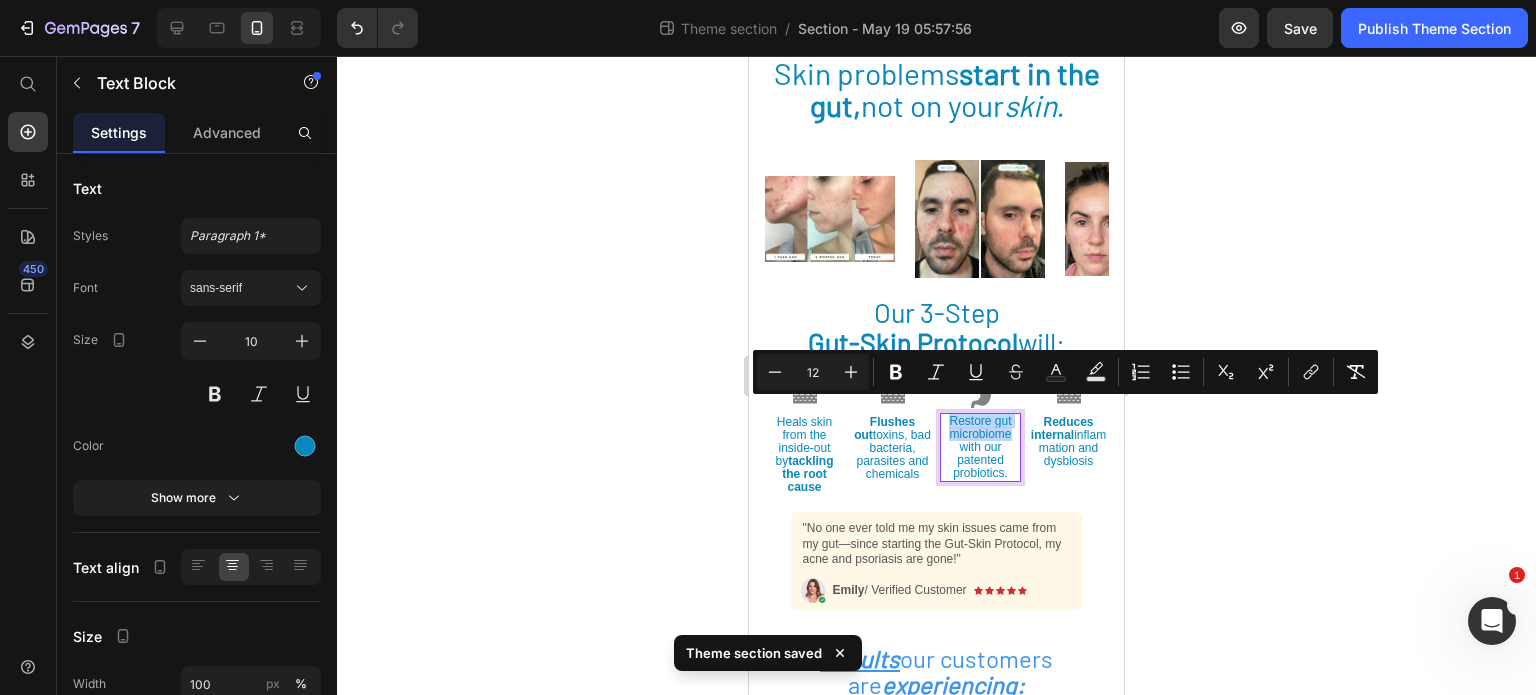 drag, startPoint x: 939, startPoint y: 407, endPoint x: 1002, endPoint y: 424, distance: 65.25335 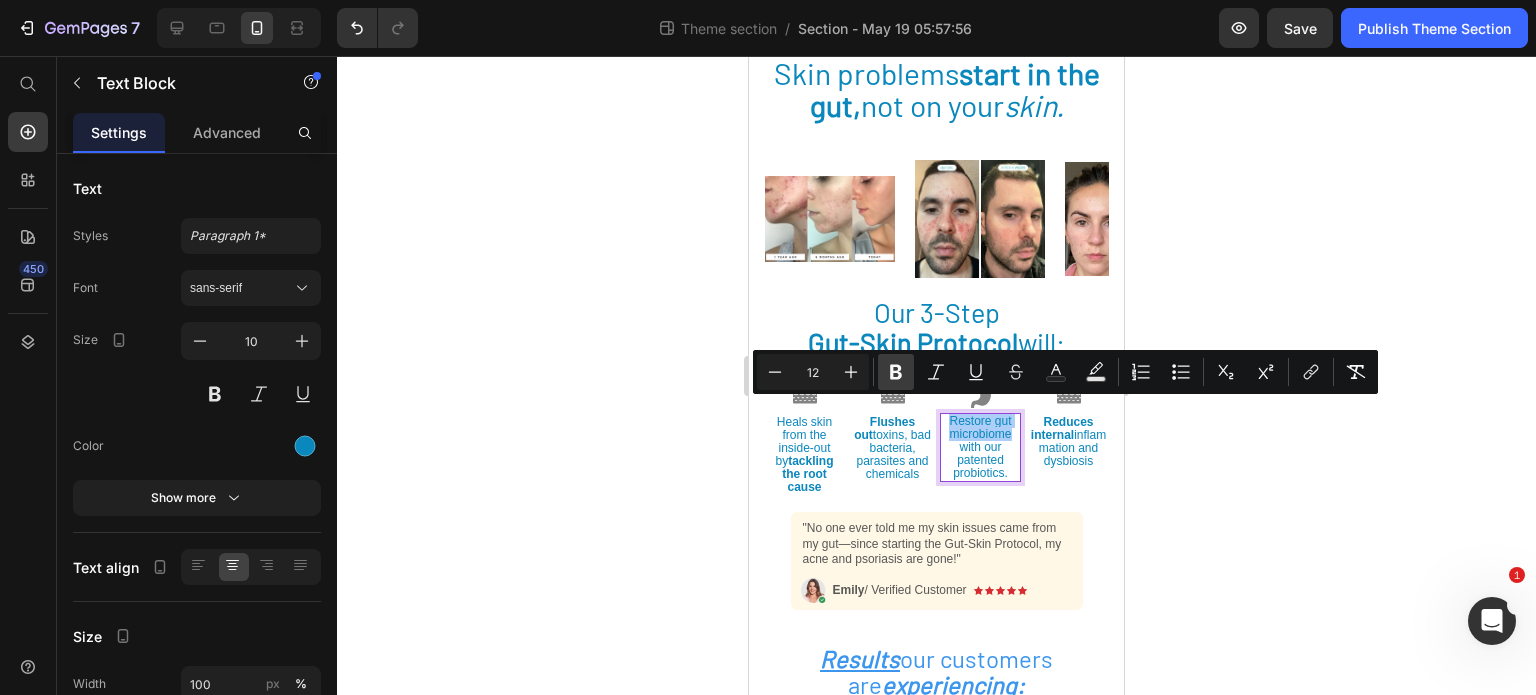 click 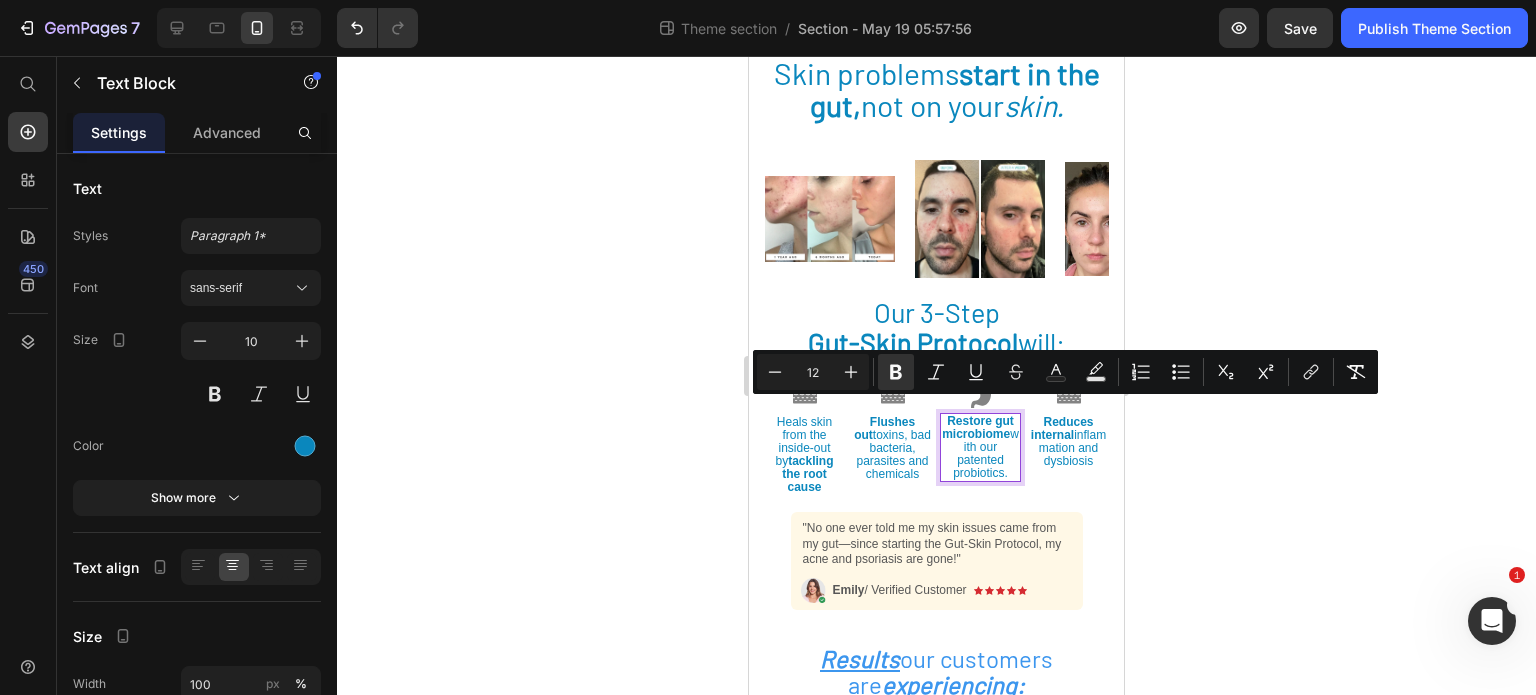 click 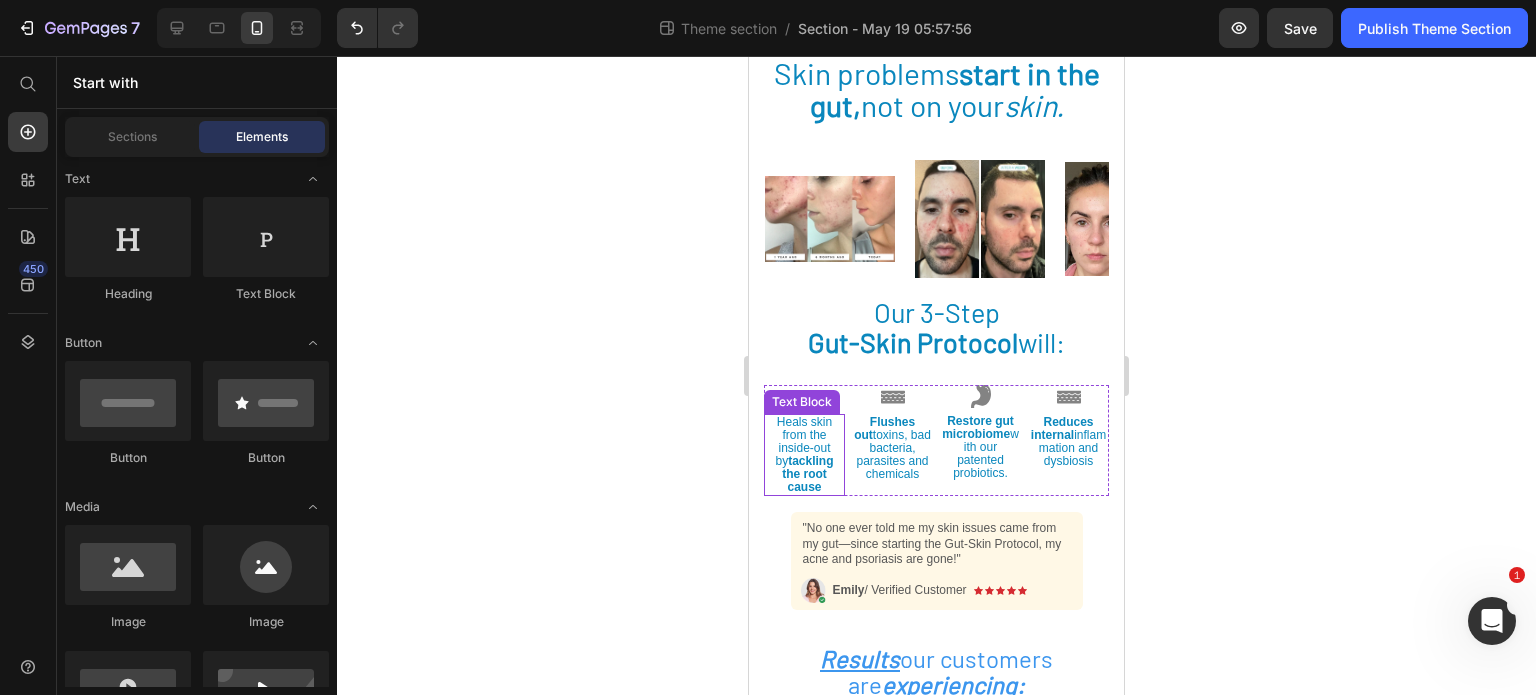 click on "Heals skin from the inside-out by  tackling the root cause" at bounding box center [804, 454] 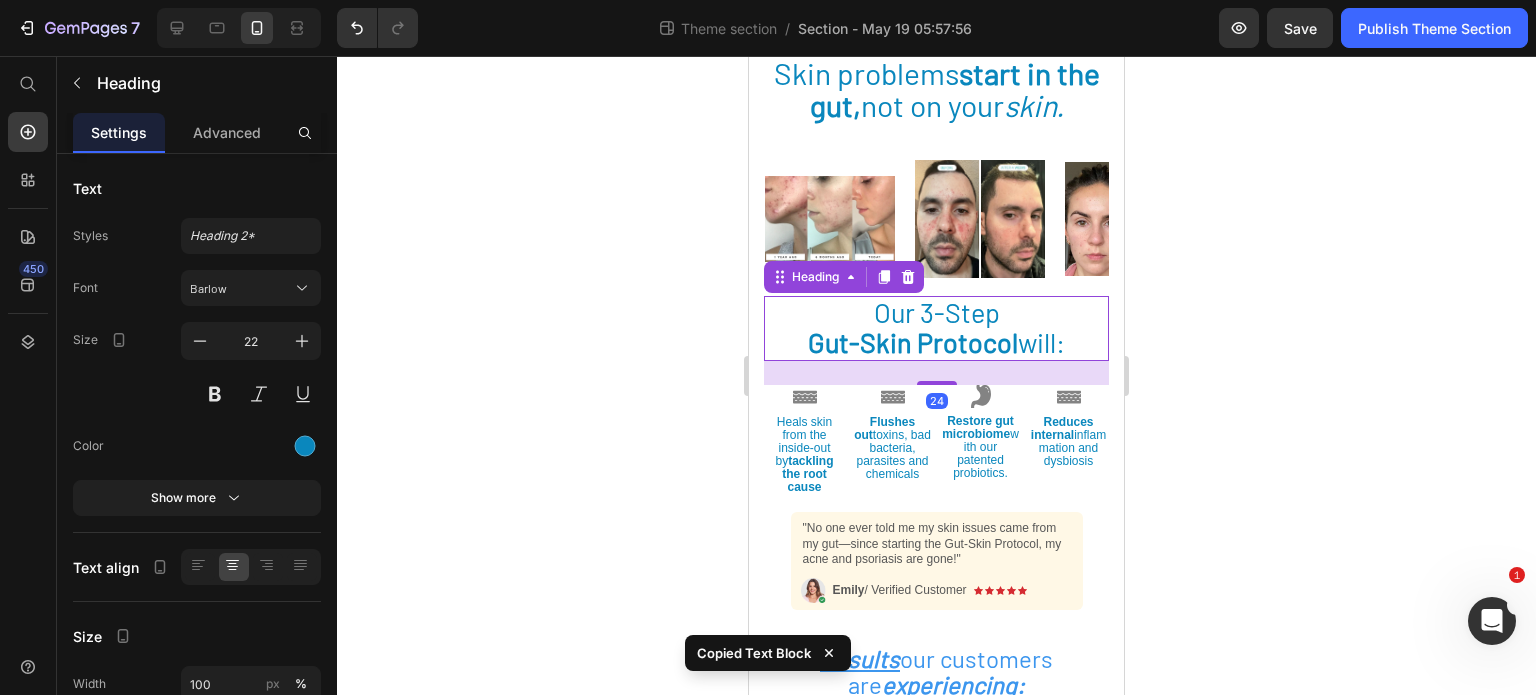 click on "Gut-Skin Protocol  will:" at bounding box center (936, 342) 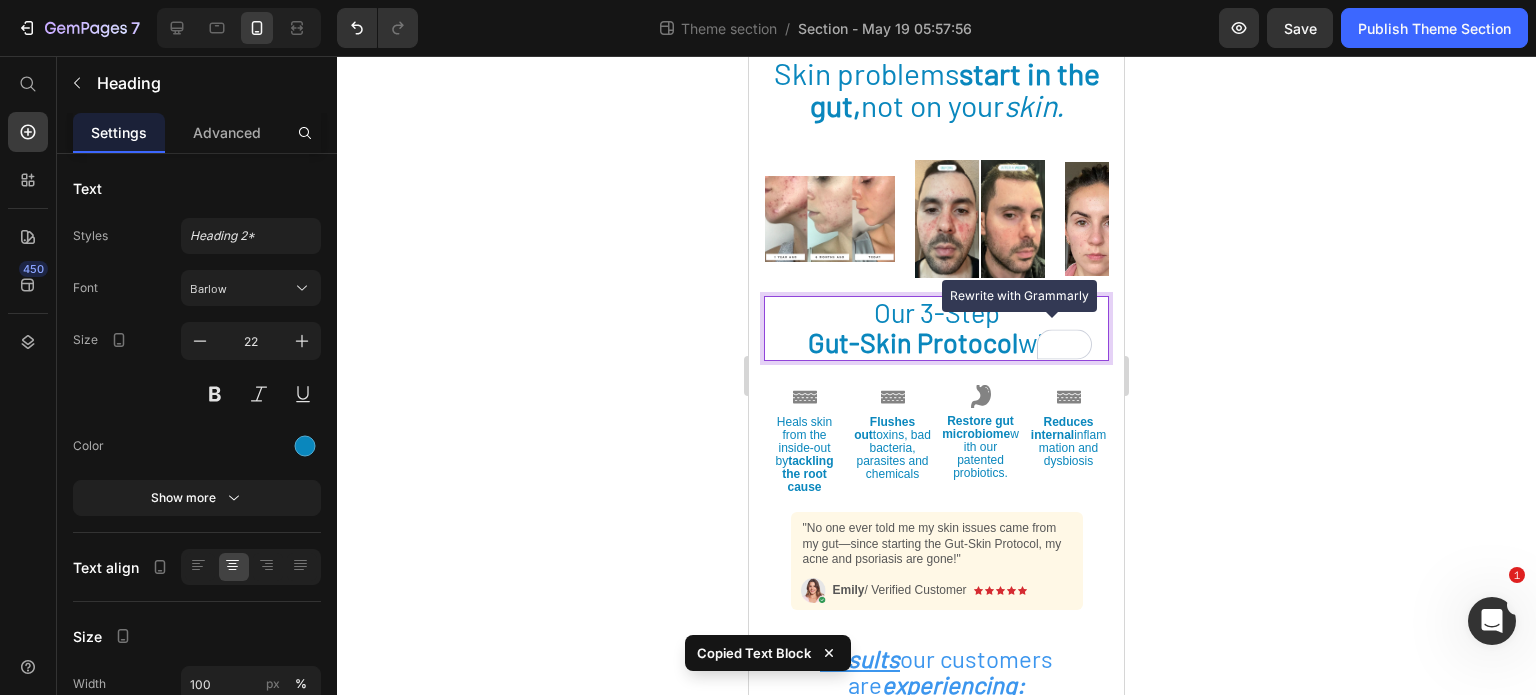 click at bounding box center [1052, 344] 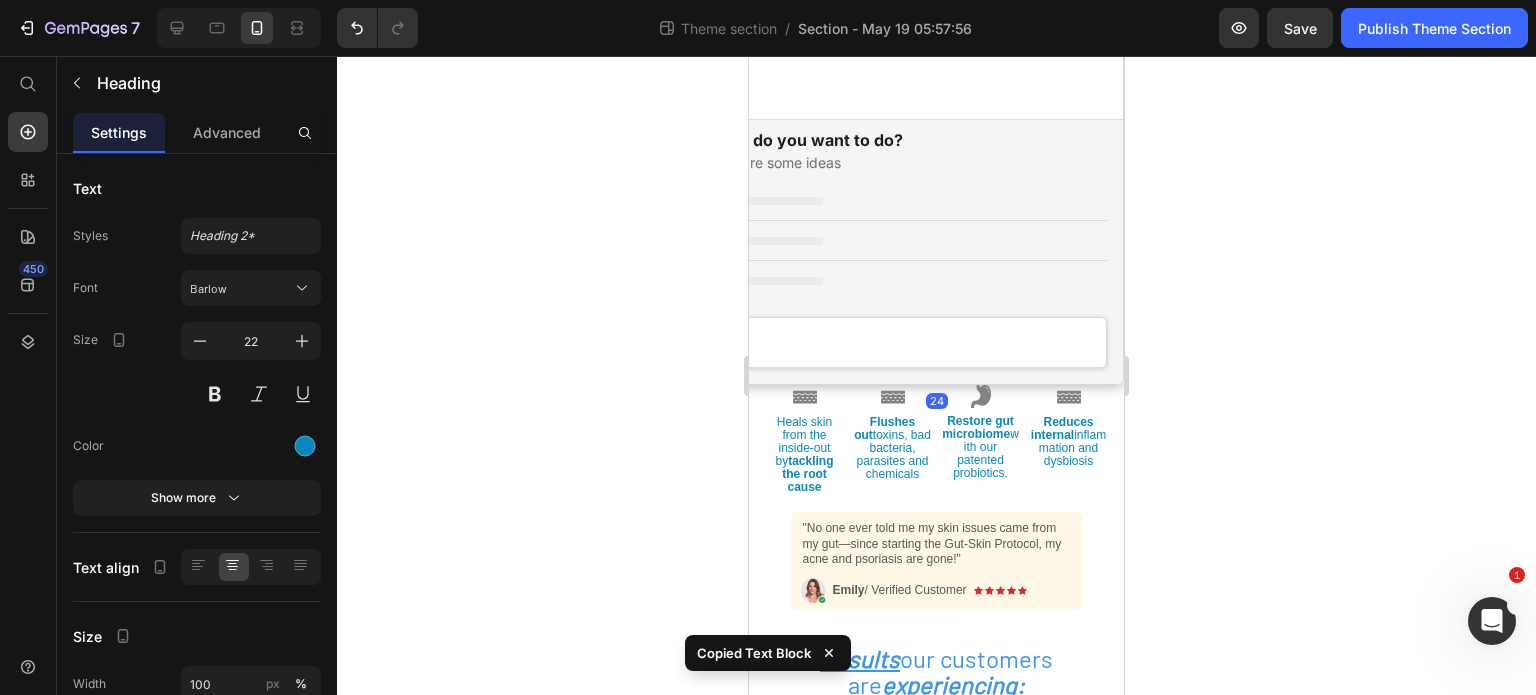 scroll, scrollTop: 0, scrollLeft: 0, axis: both 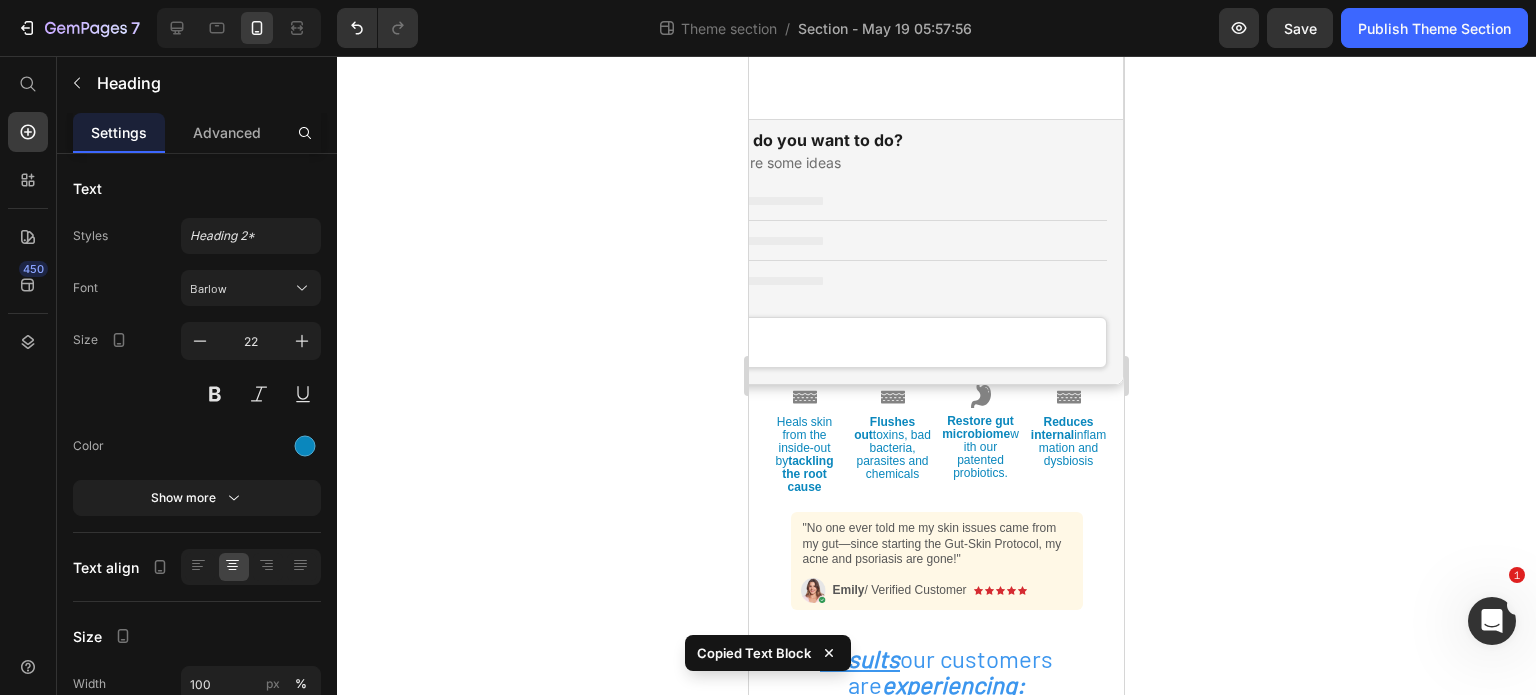 click 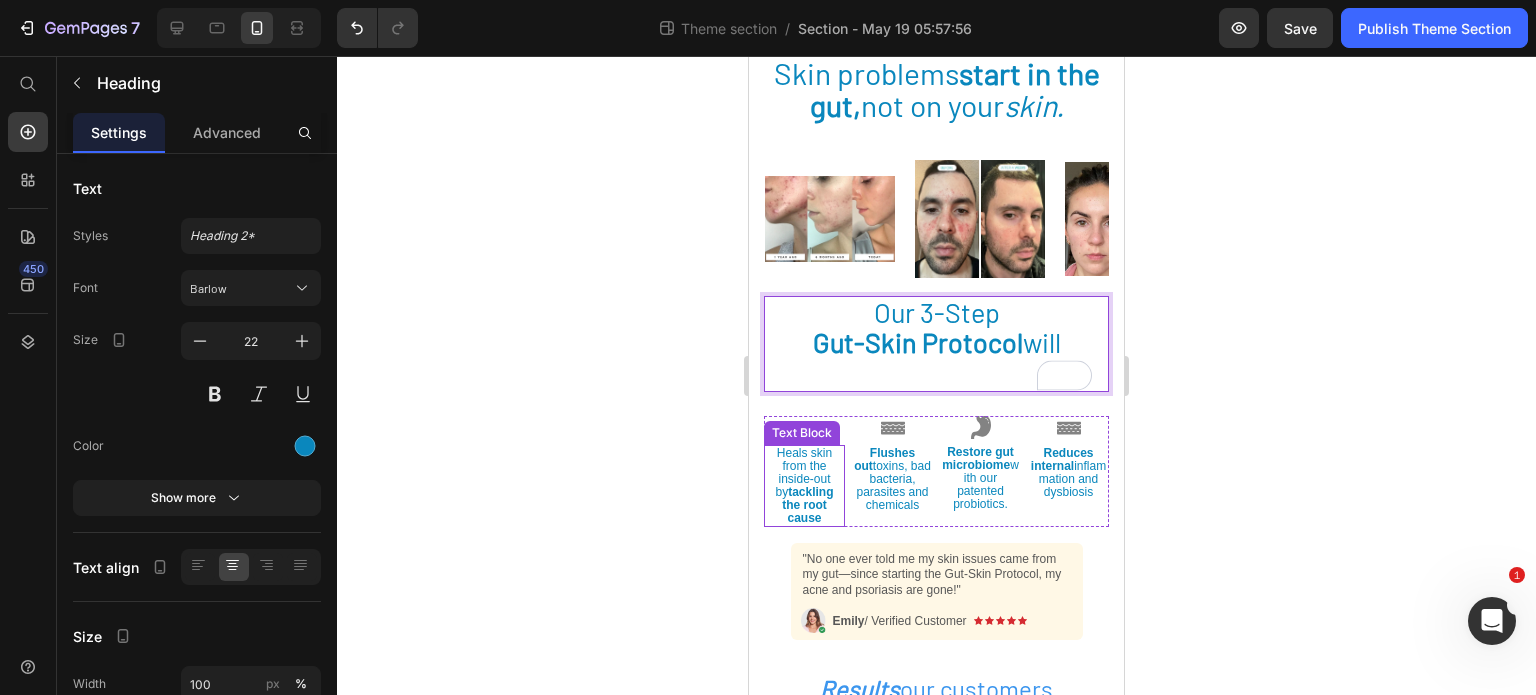click on "Heals skin from the inside-out by  tackling the root cause" at bounding box center (804, 485) 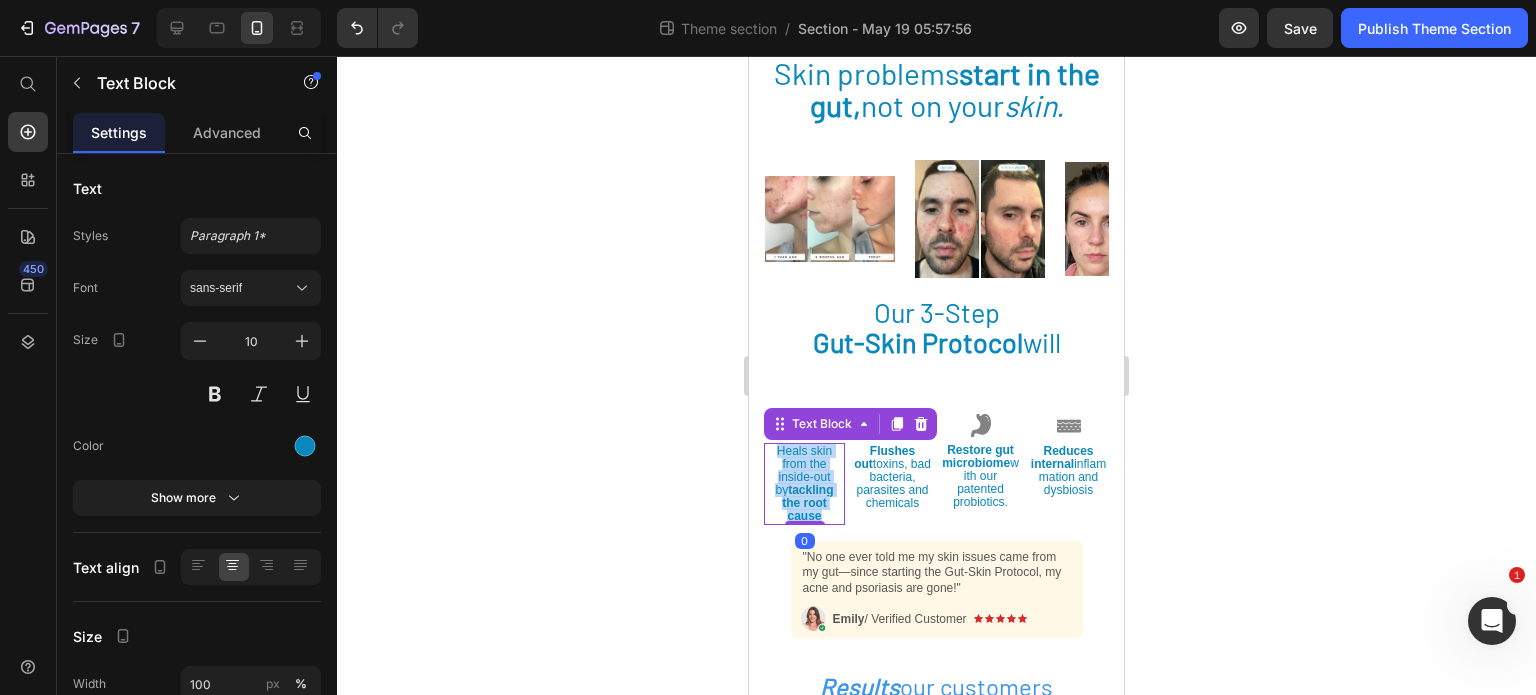 click on "Heals skin from the inside-out by  tackling the root cause" at bounding box center [804, 483] 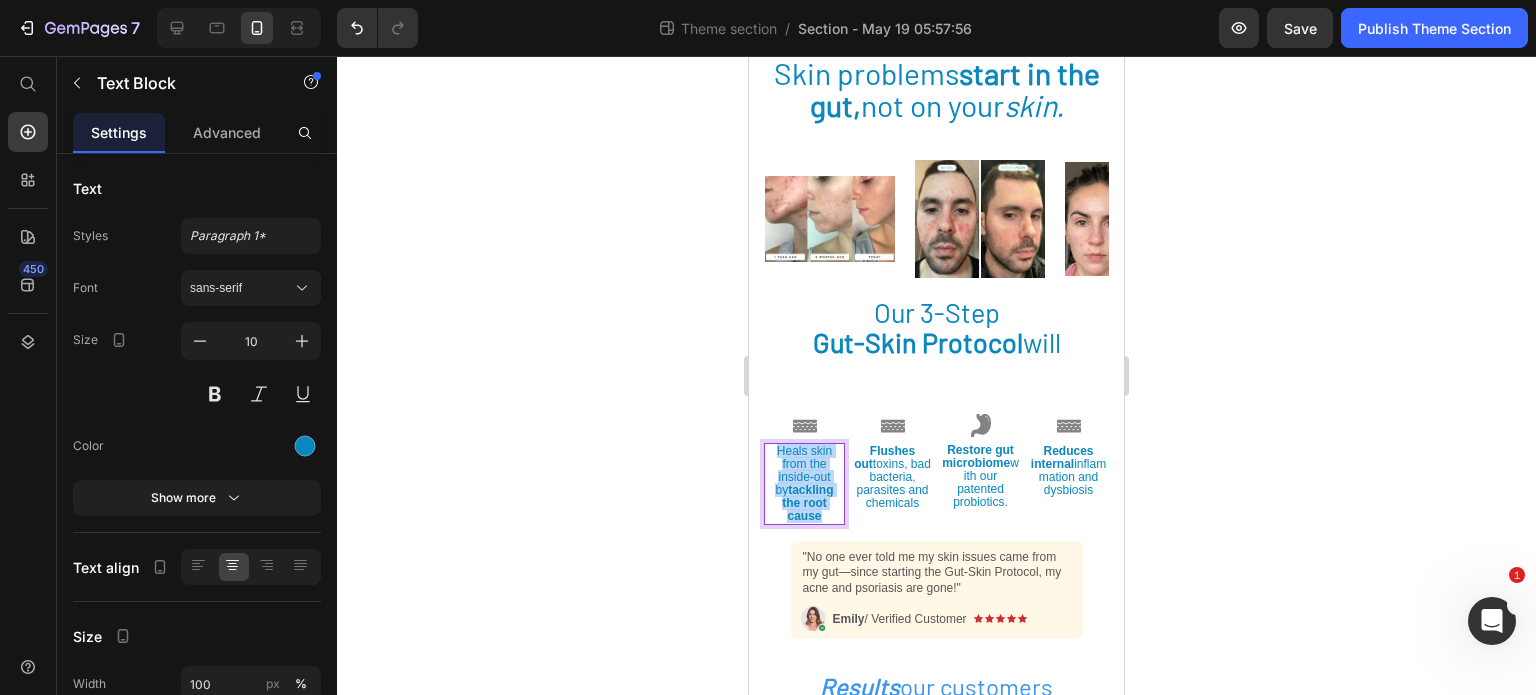 copy on "Heals skin from the inside-out by  tackling the root cause" 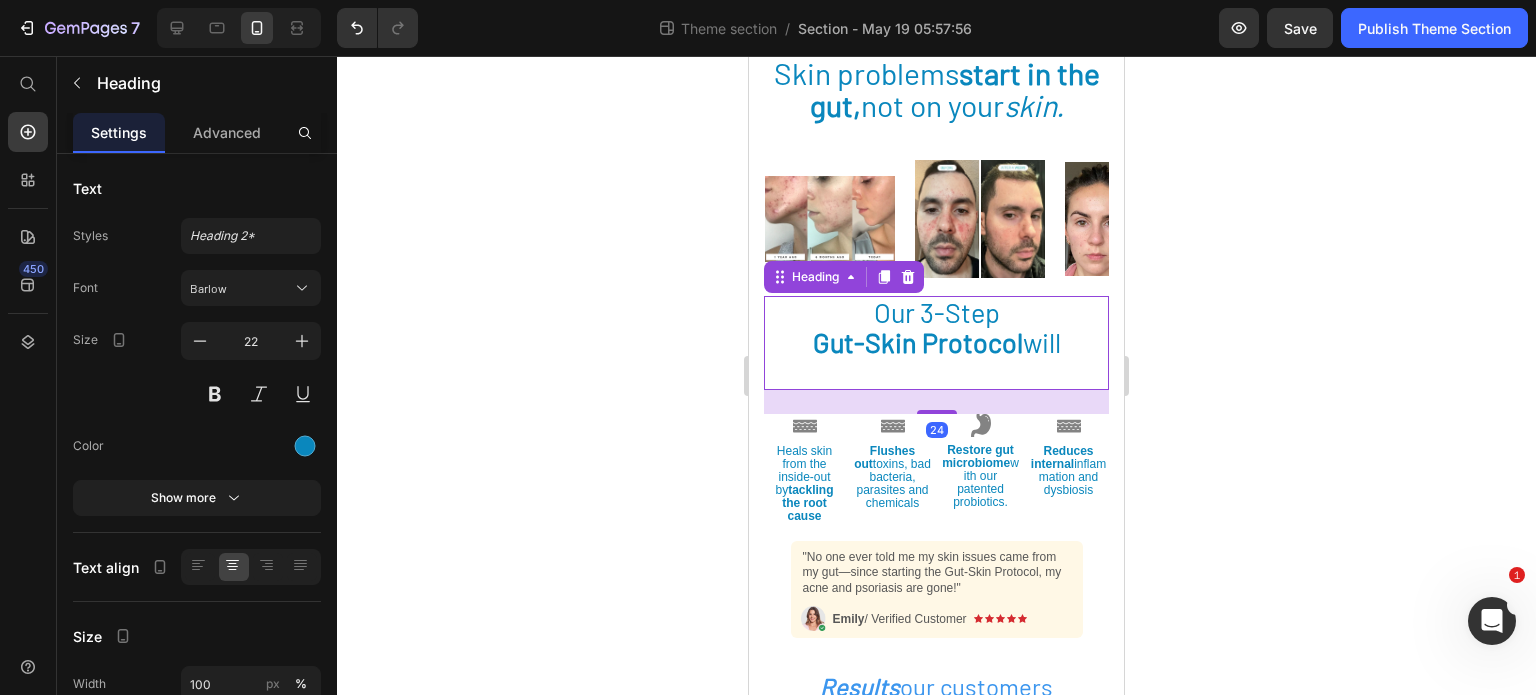 click 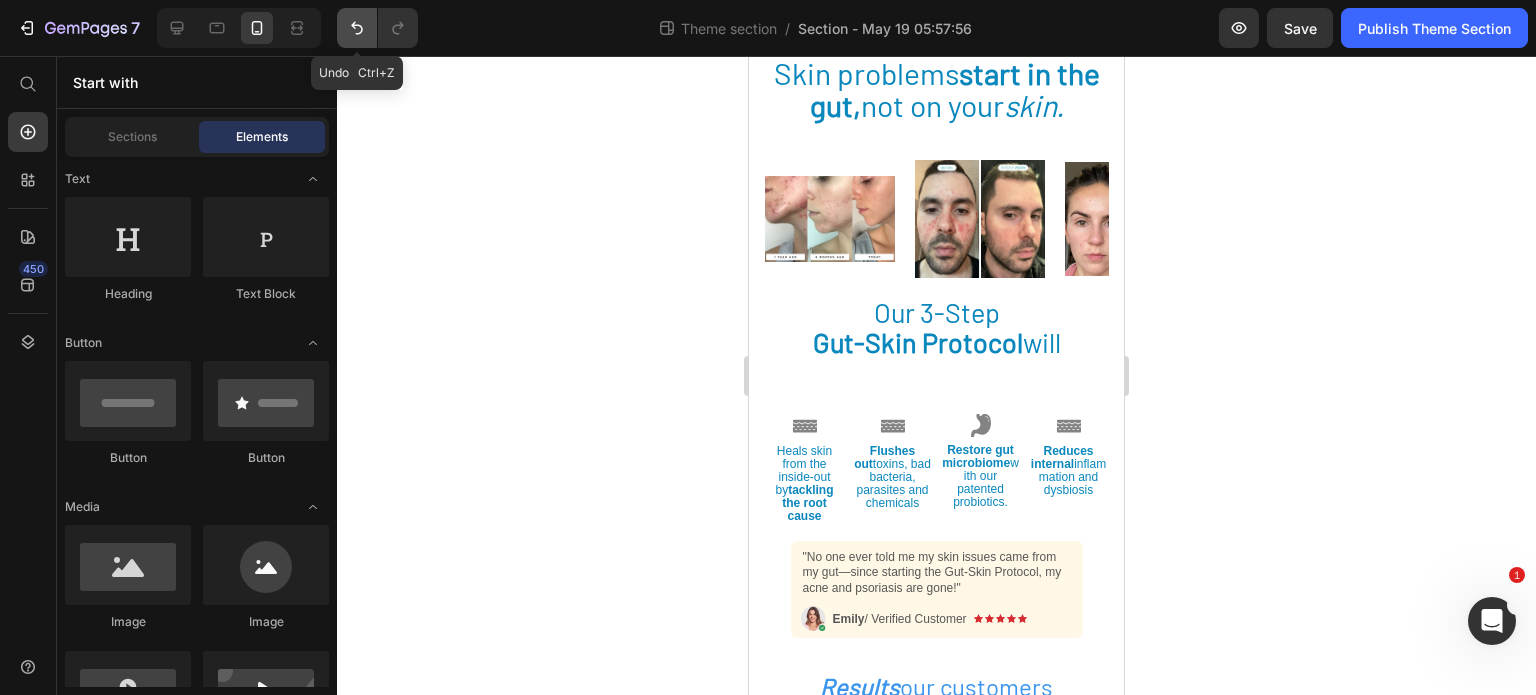 click 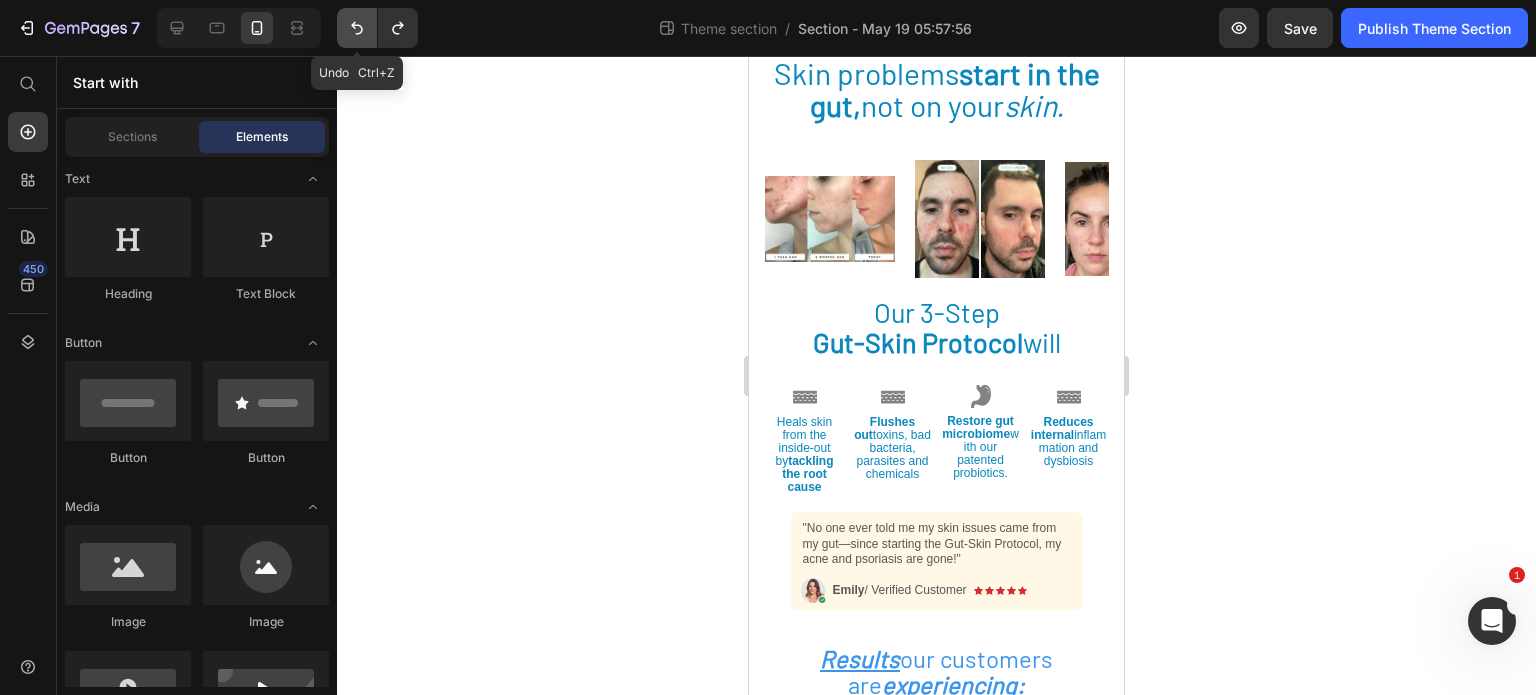 click 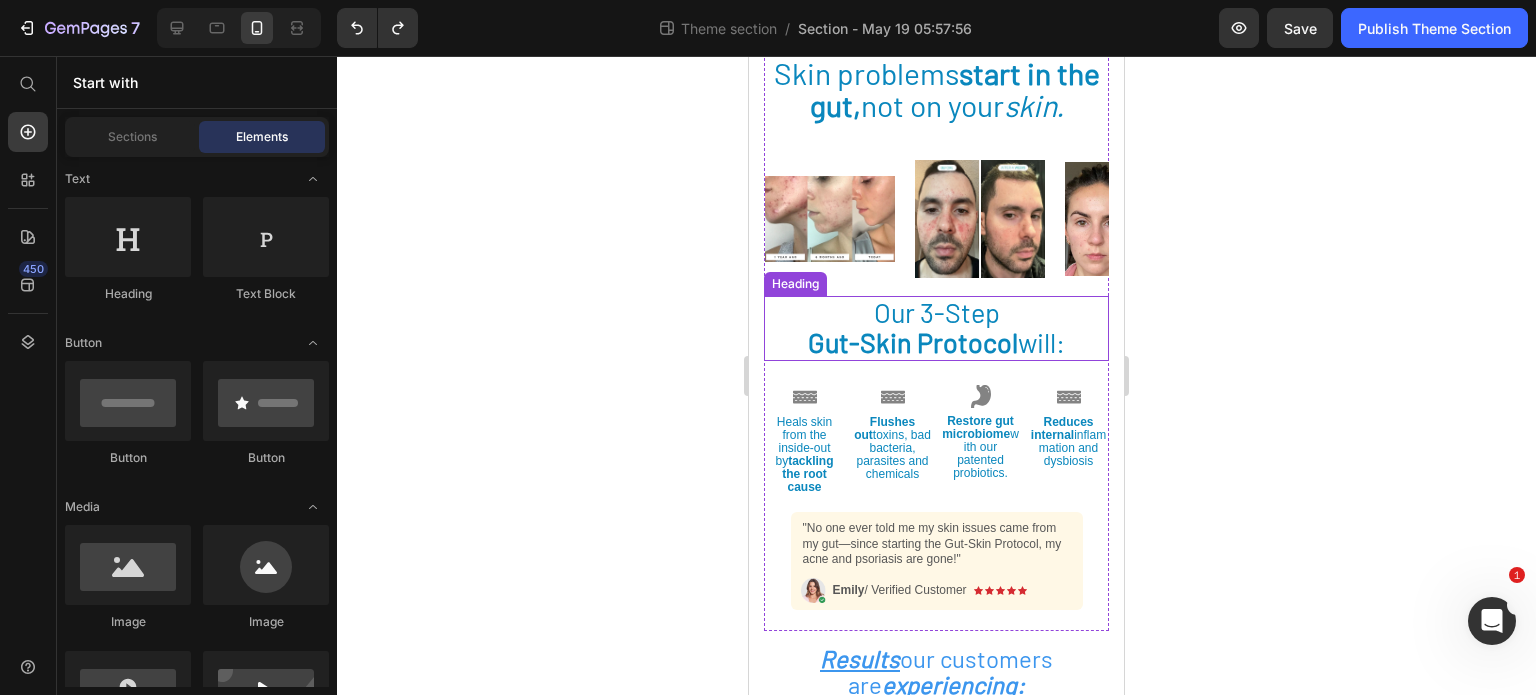 click on "Gut-Skin Protocol  will:" at bounding box center [936, 342] 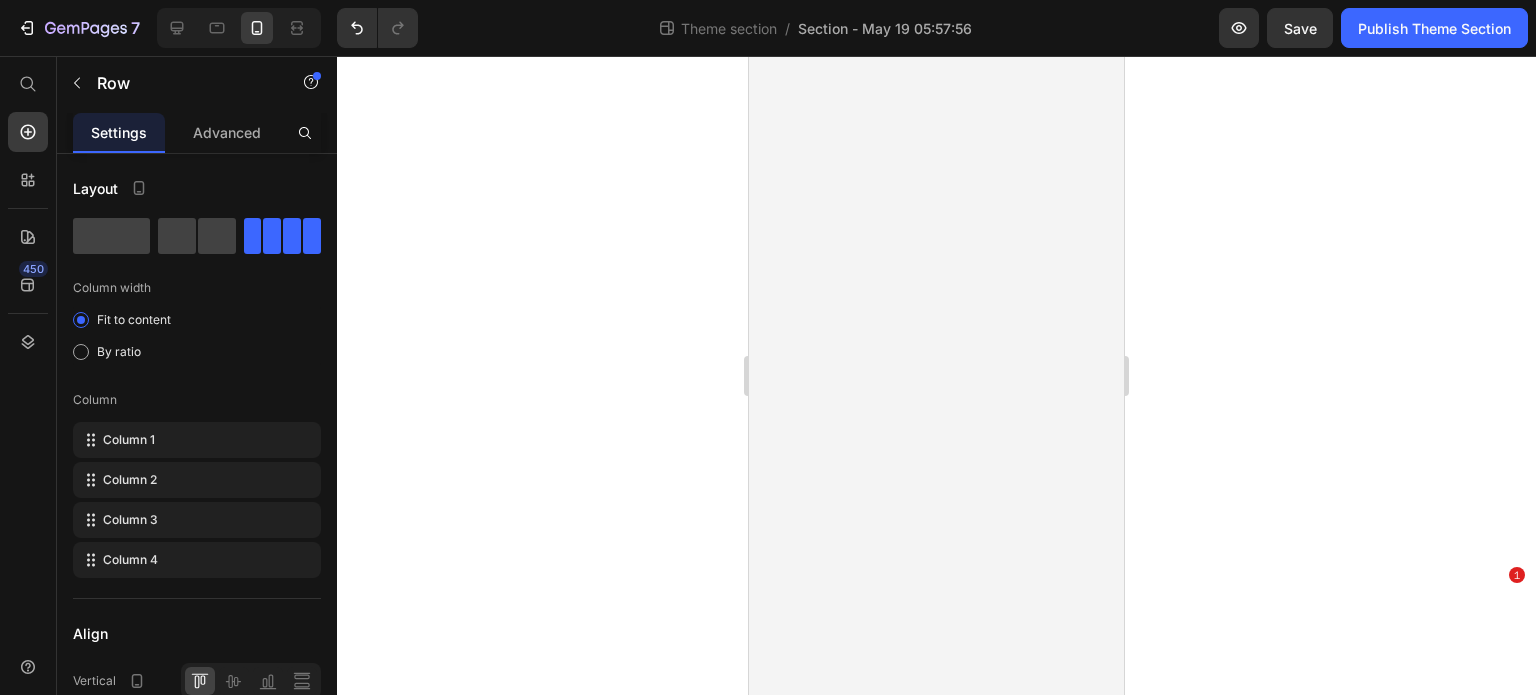 scroll, scrollTop: 0, scrollLeft: 0, axis: both 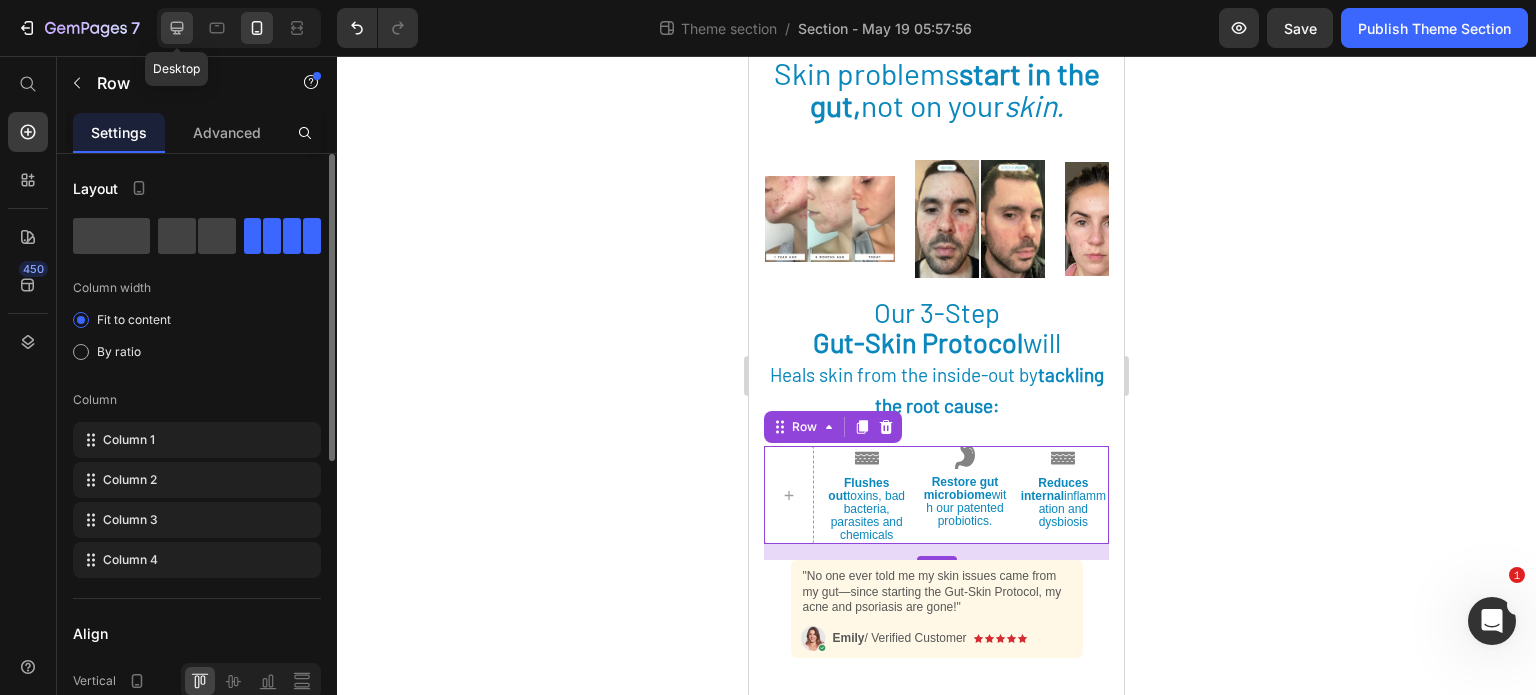 click 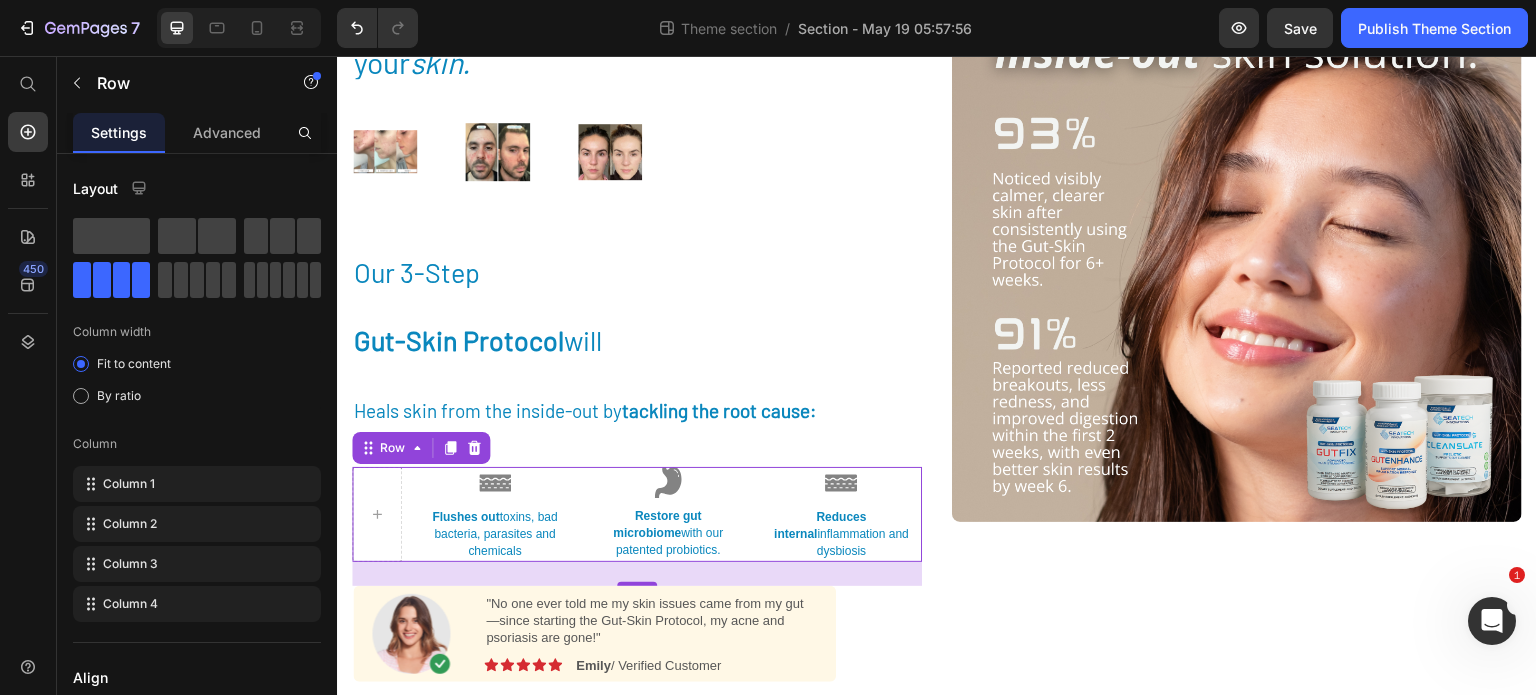 scroll, scrollTop: 385, scrollLeft: 0, axis: vertical 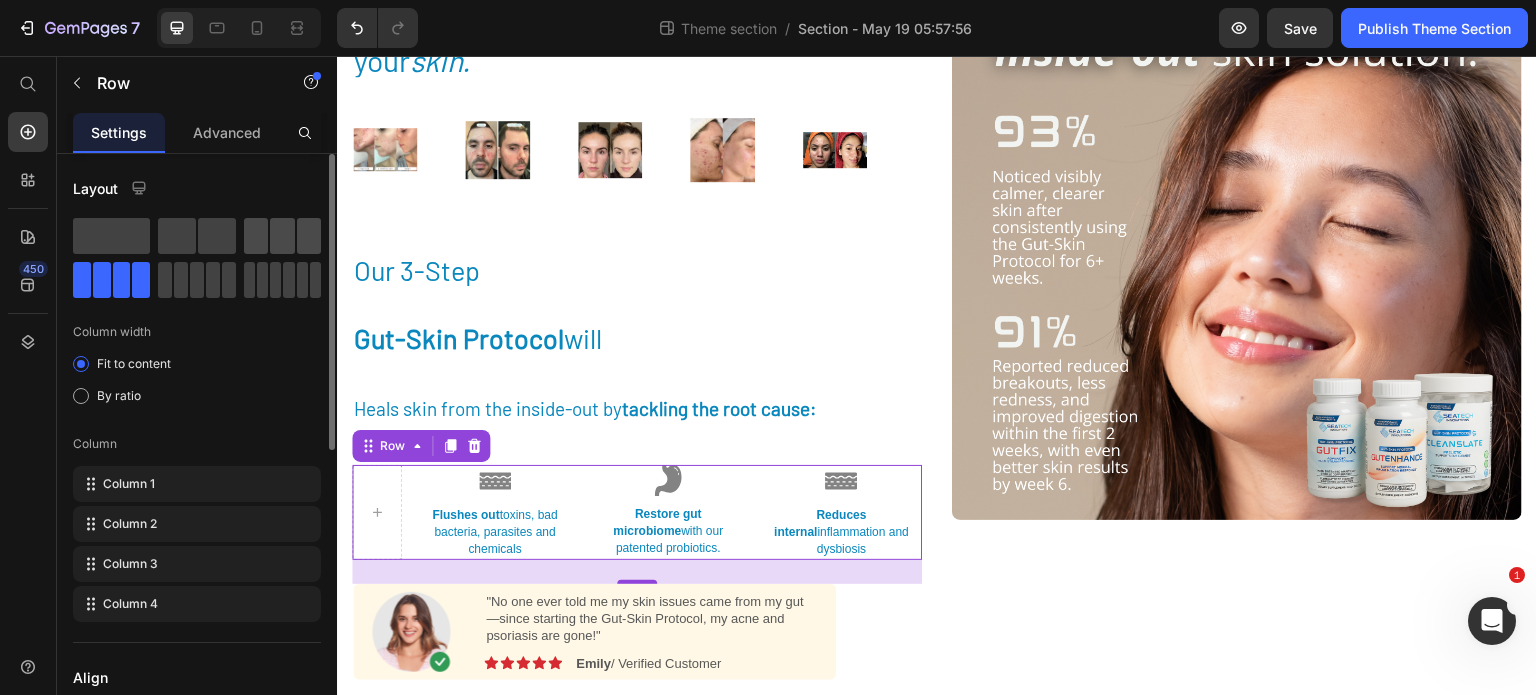 click 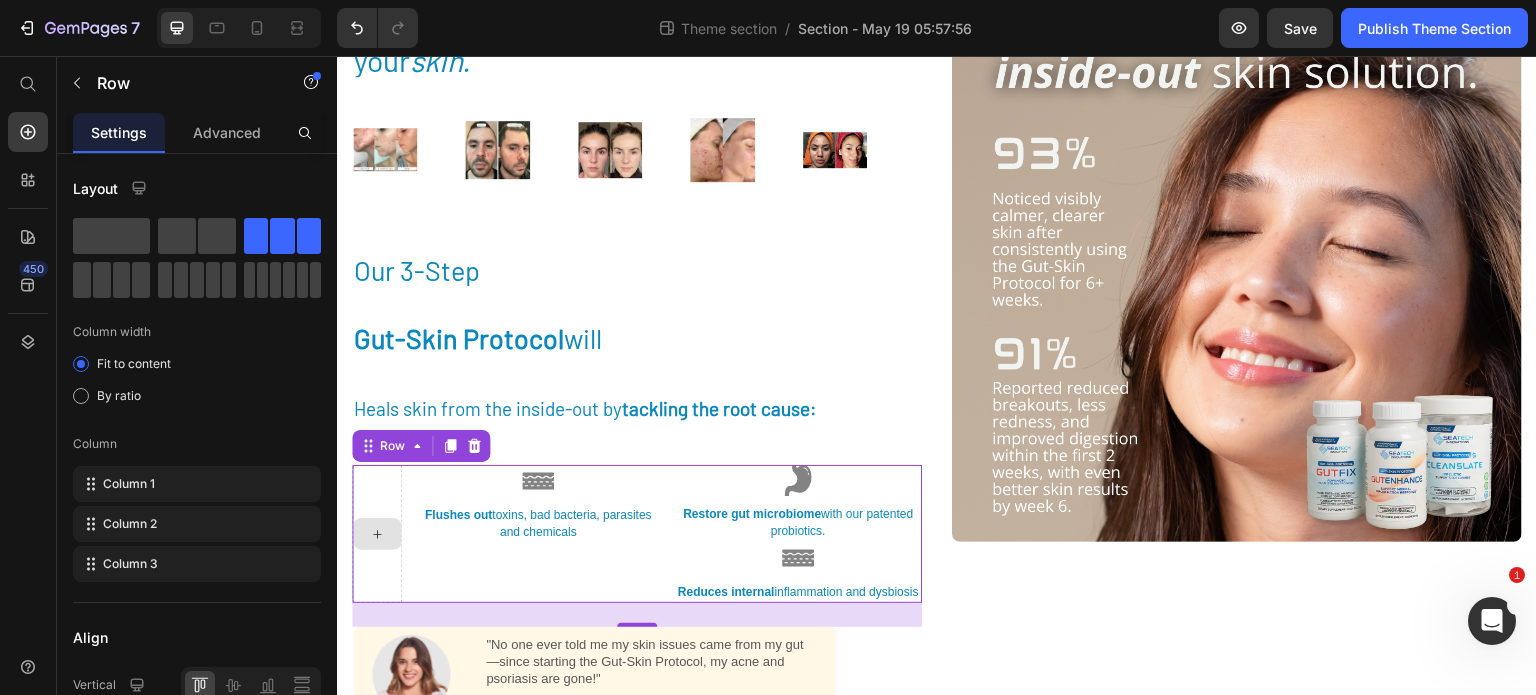 click at bounding box center [377, 534] 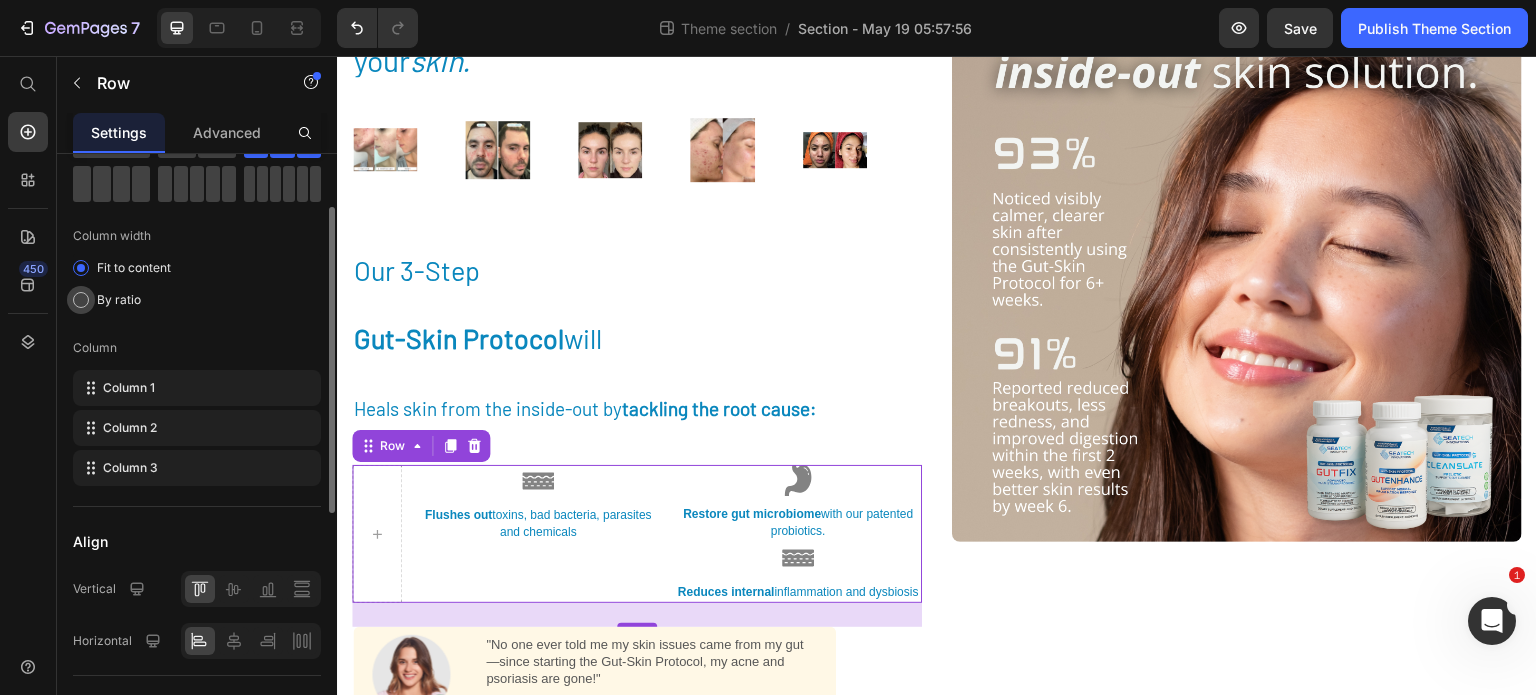 scroll, scrollTop: 99, scrollLeft: 0, axis: vertical 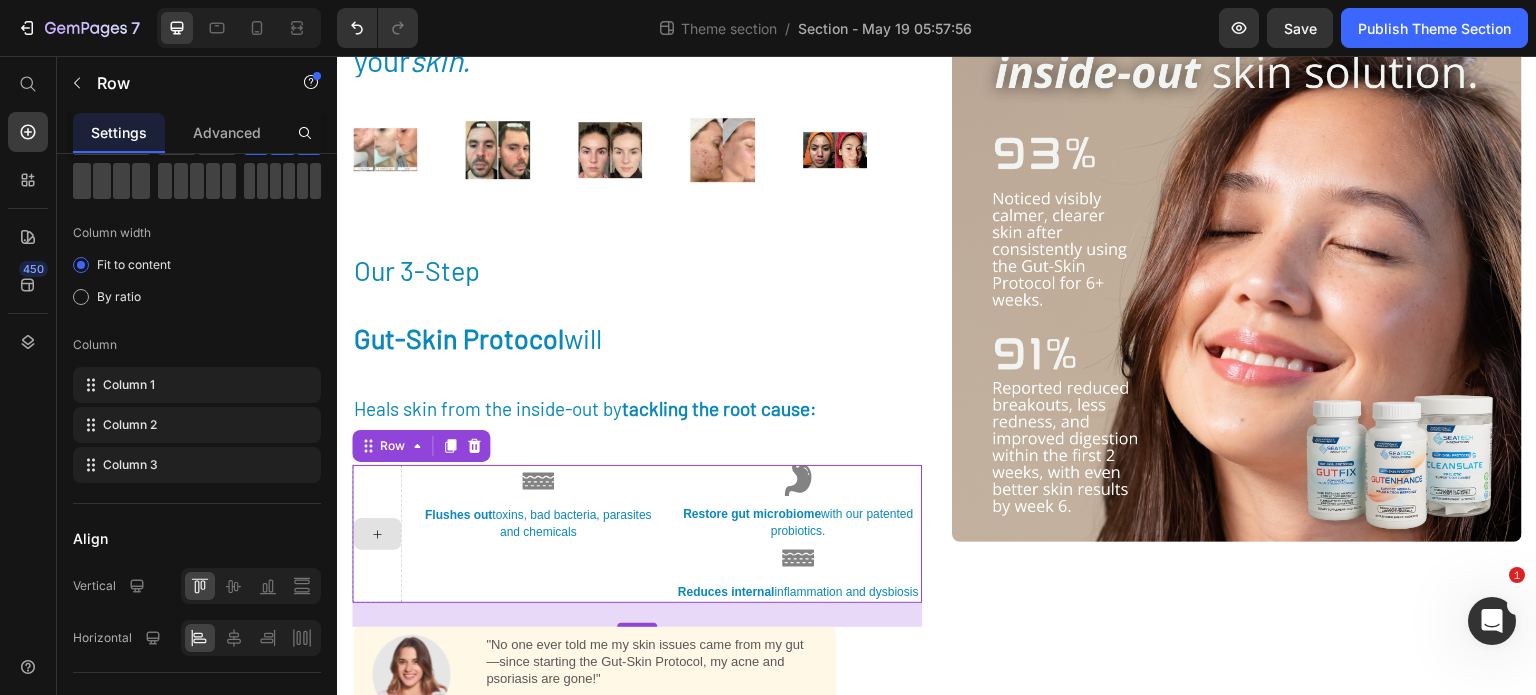 click at bounding box center [377, 534] 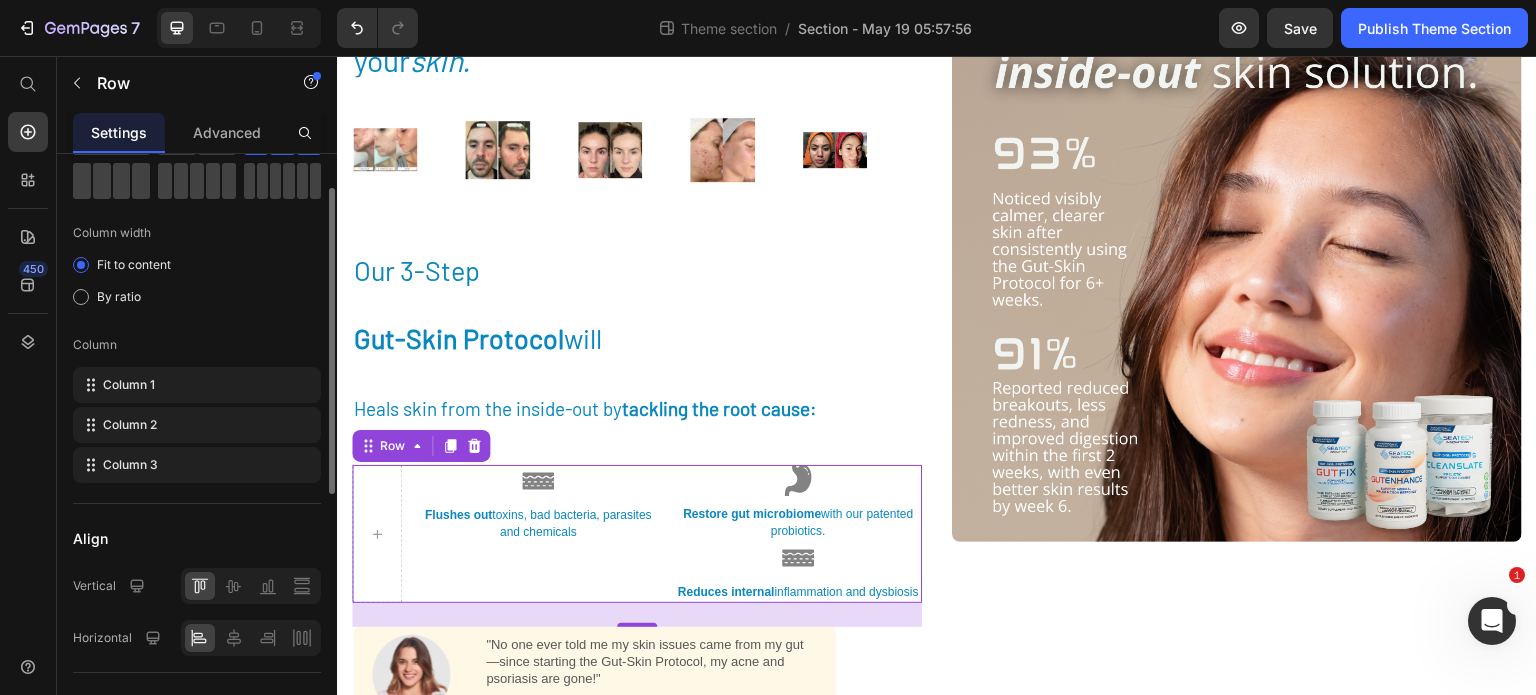 scroll, scrollTop: 0, scrollLeft: 0, axis: both 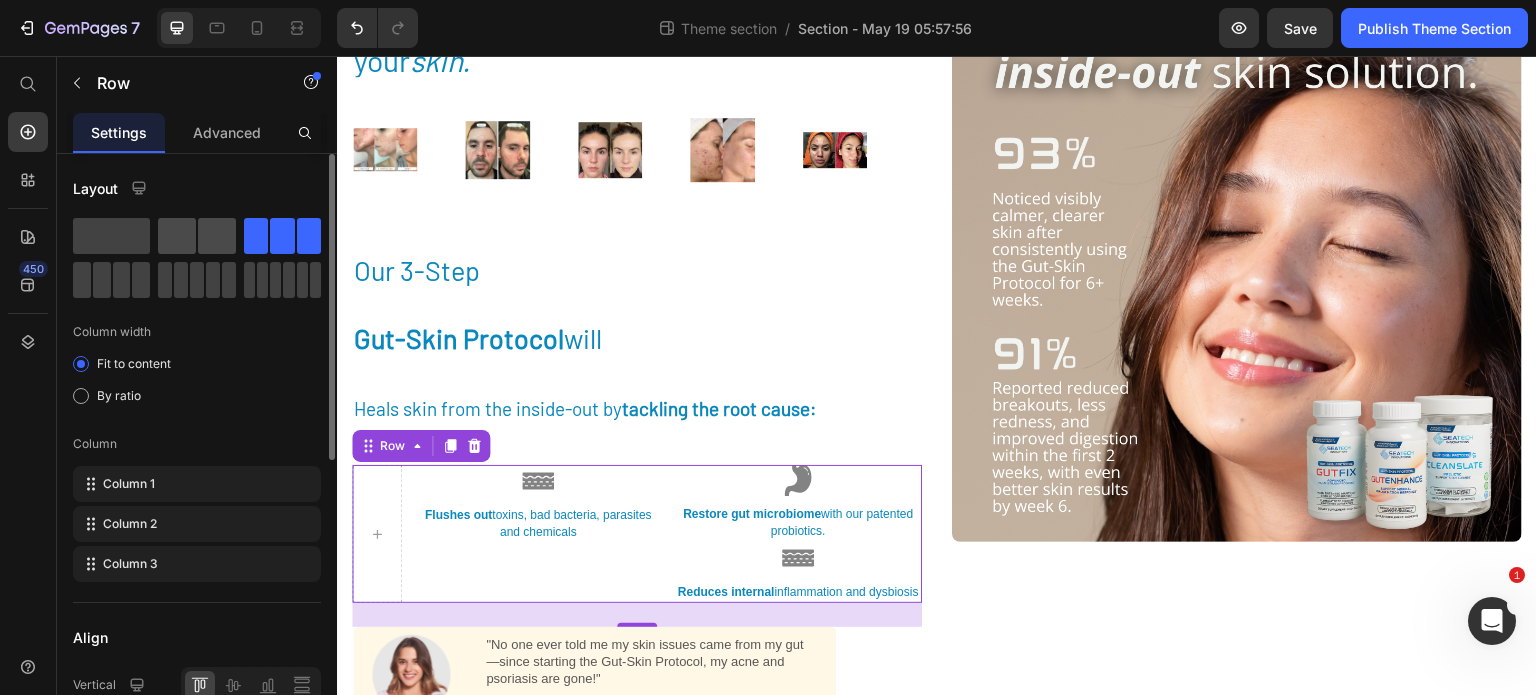 click 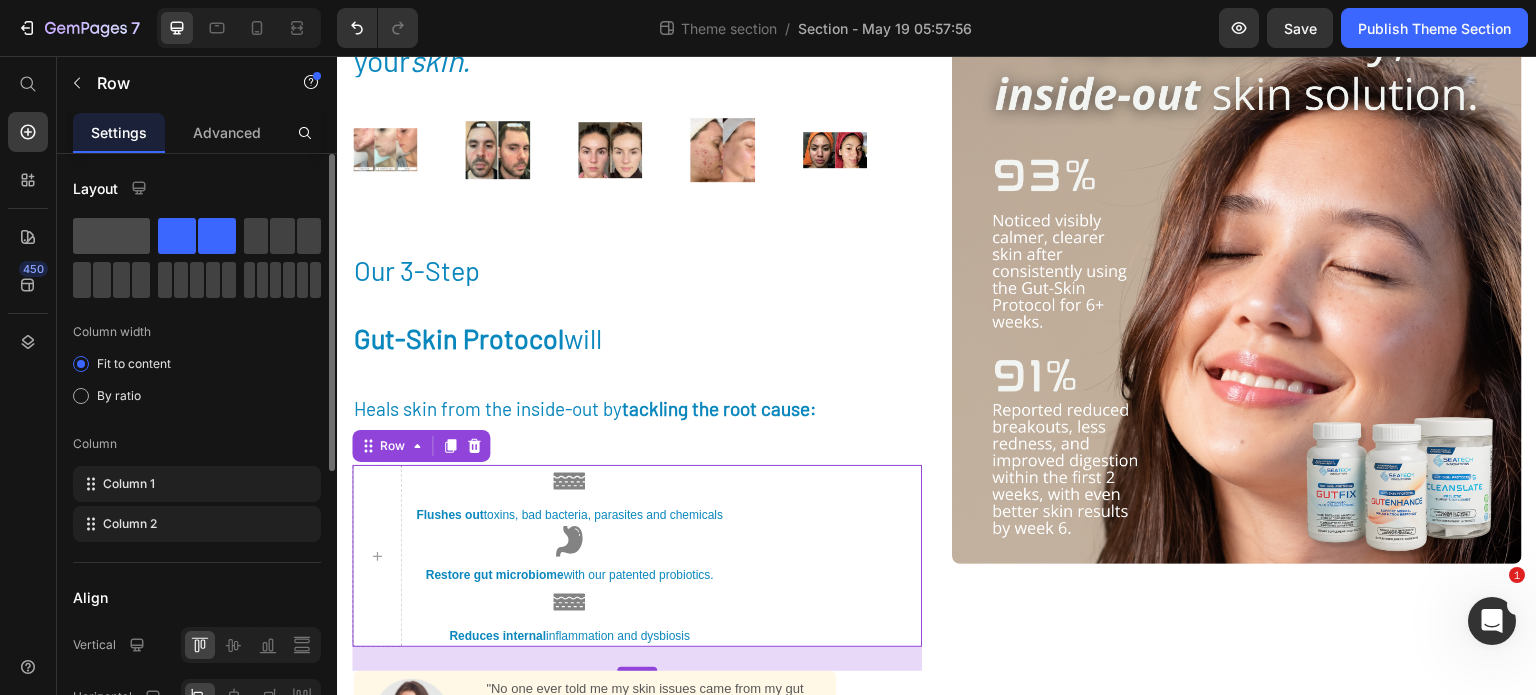 click 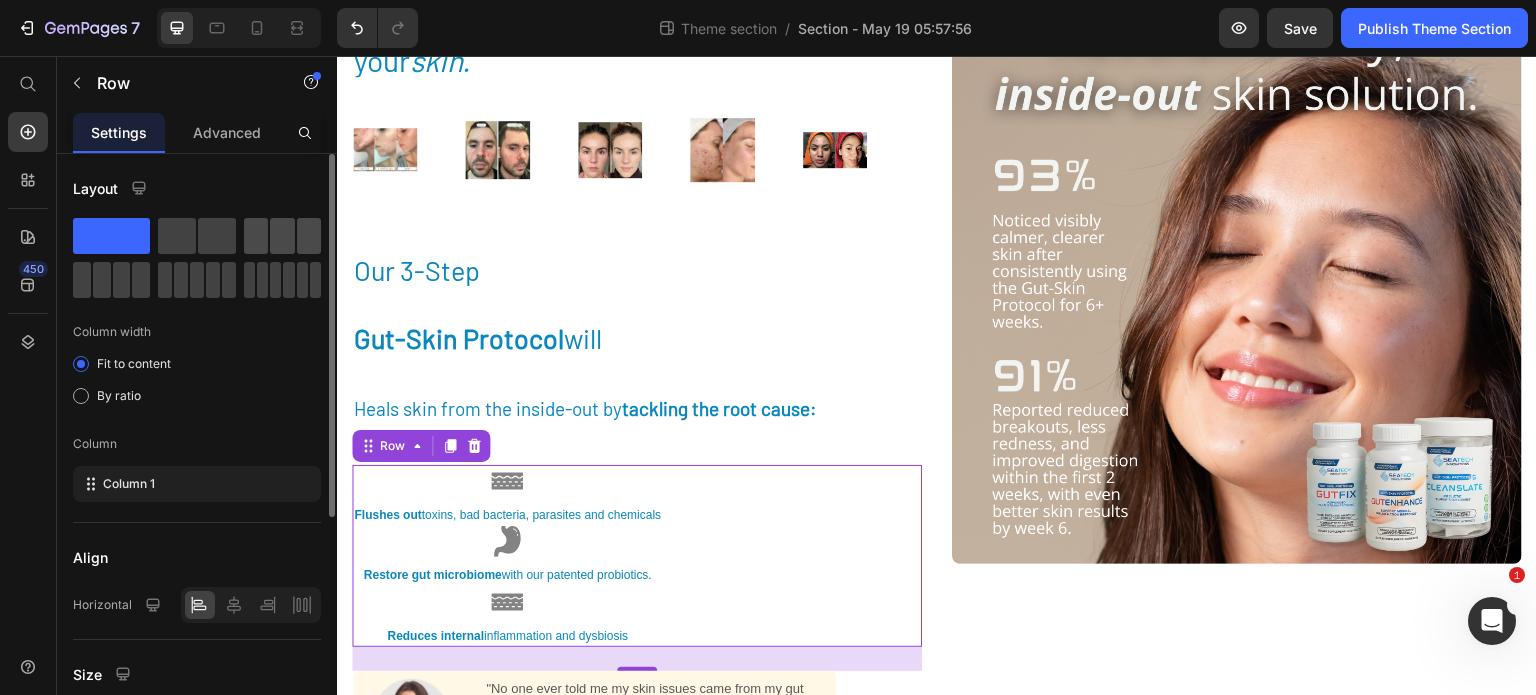 click 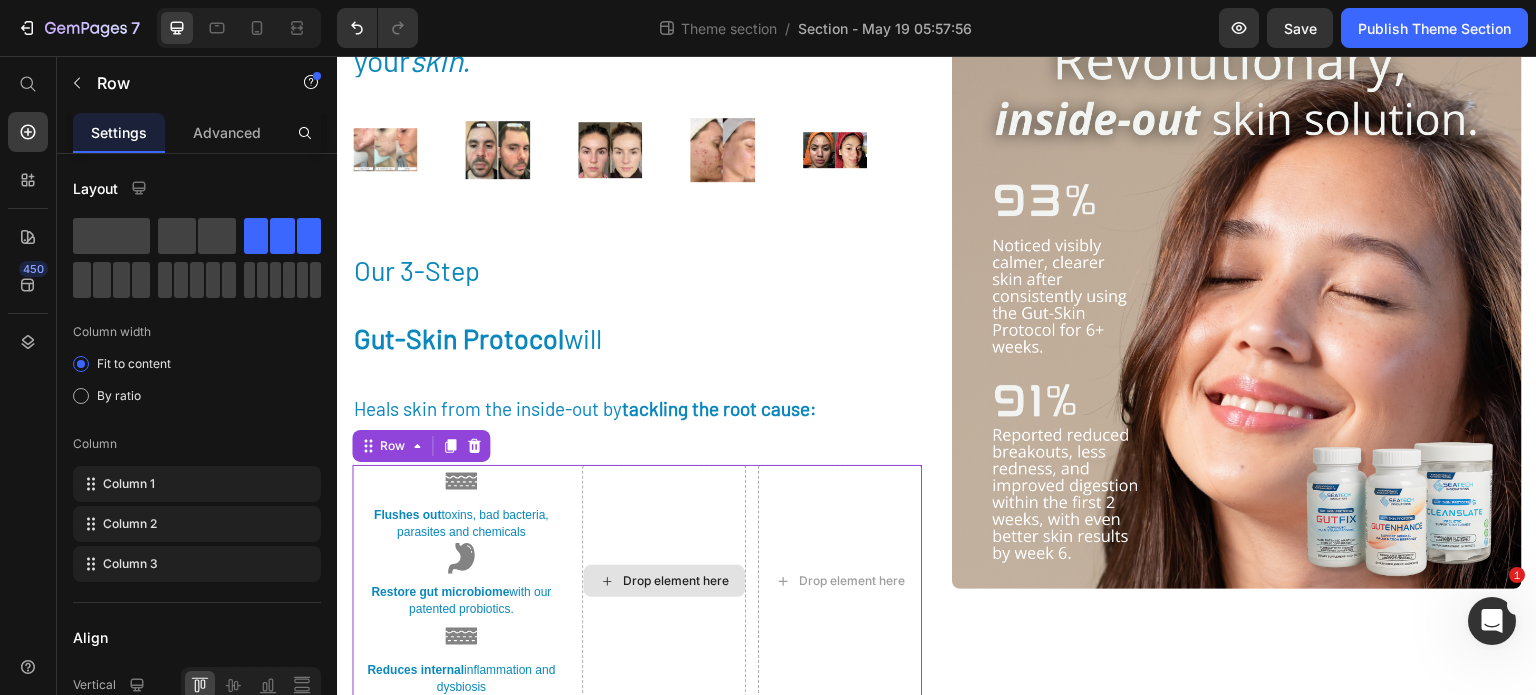 scroll, scrollTop: 483, scrollLeft: 0, axis: vertical 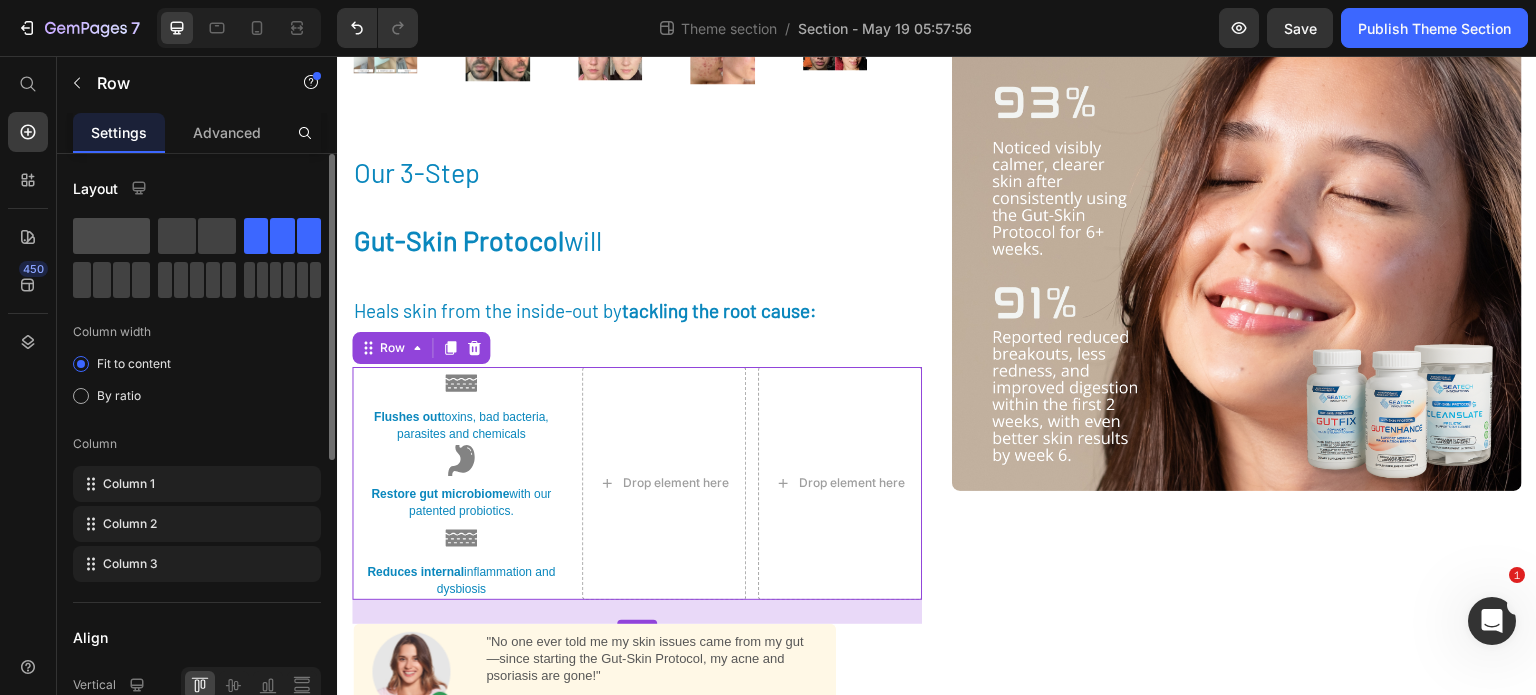 click 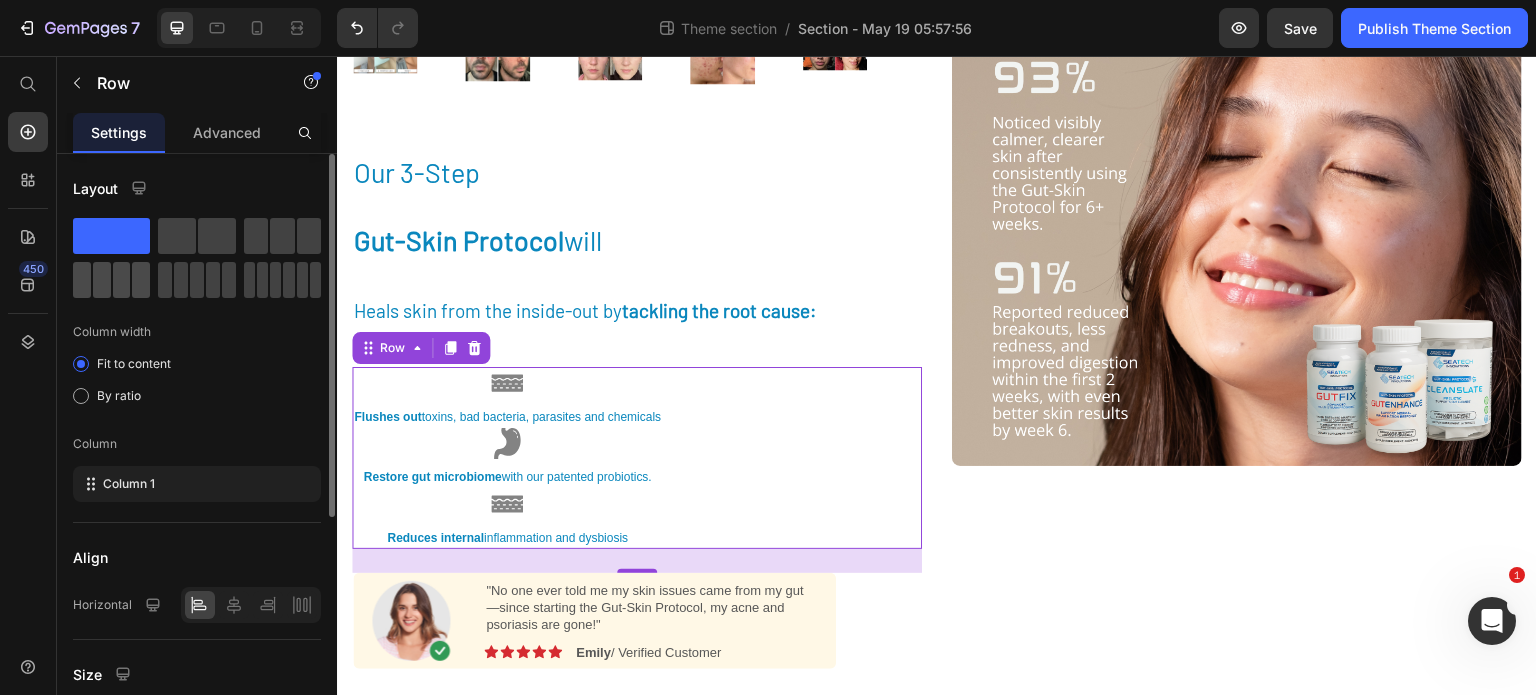 click 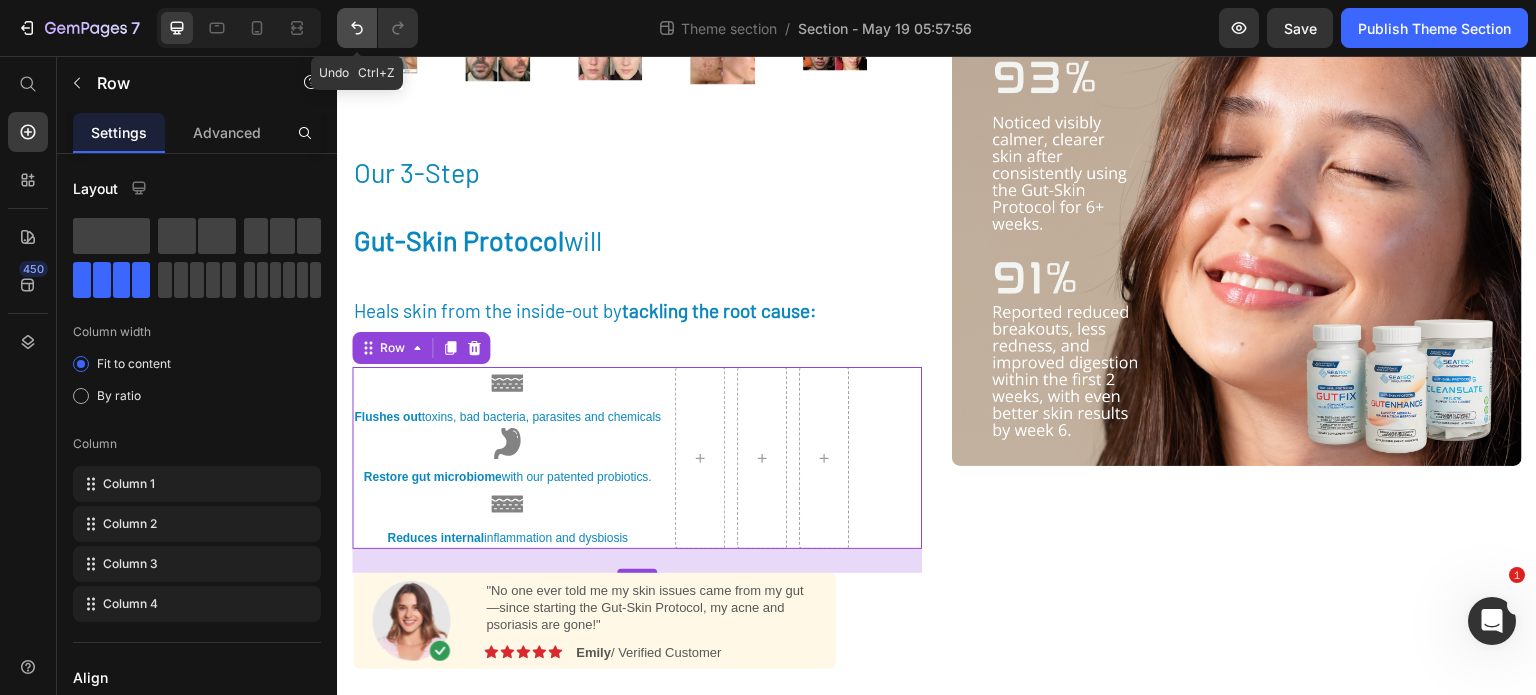 click 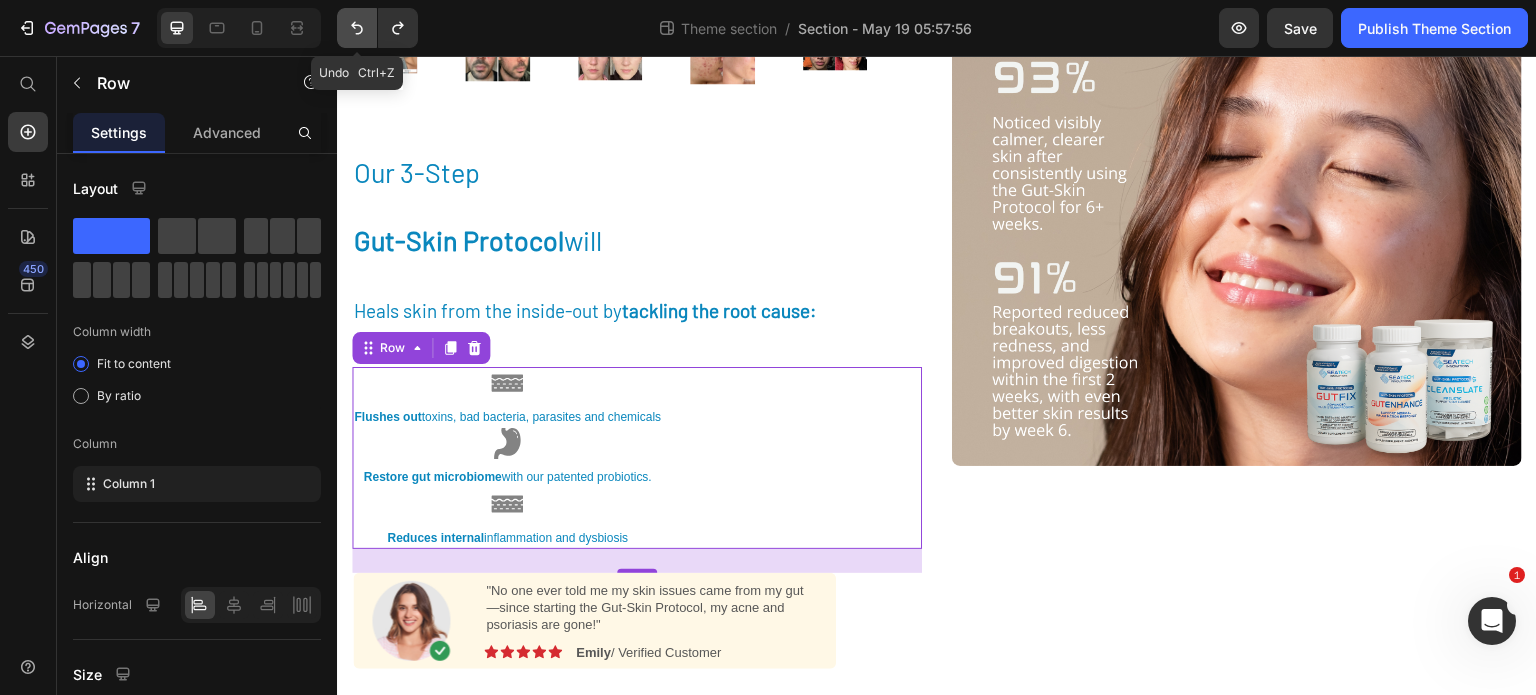 click 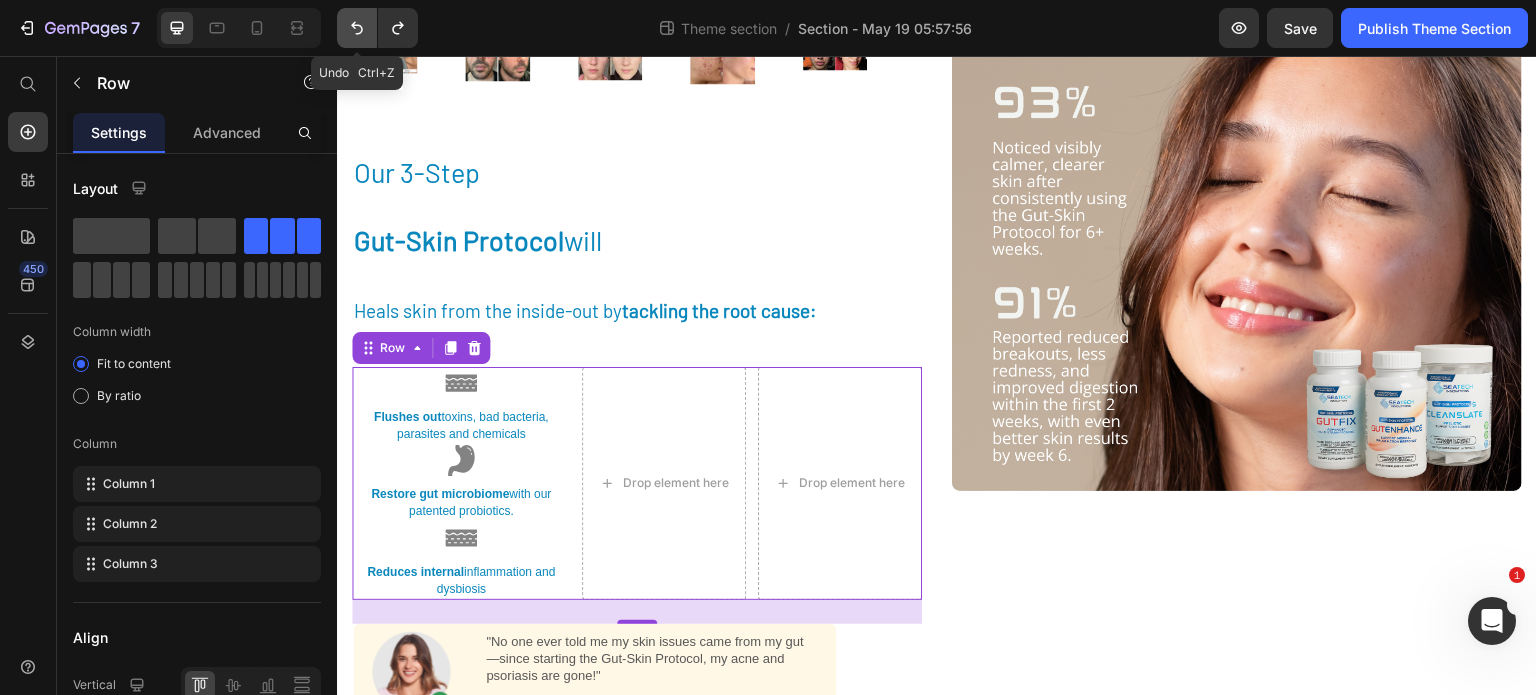 click 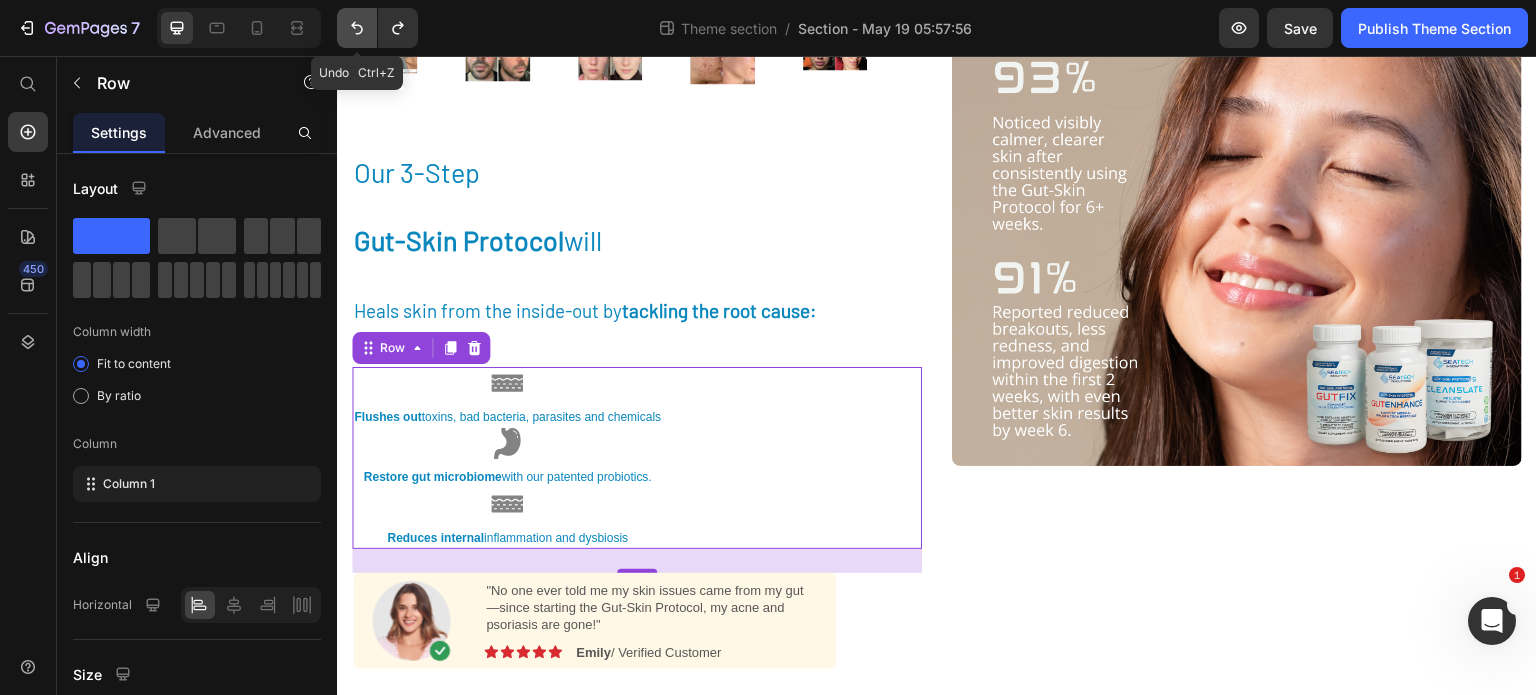 click 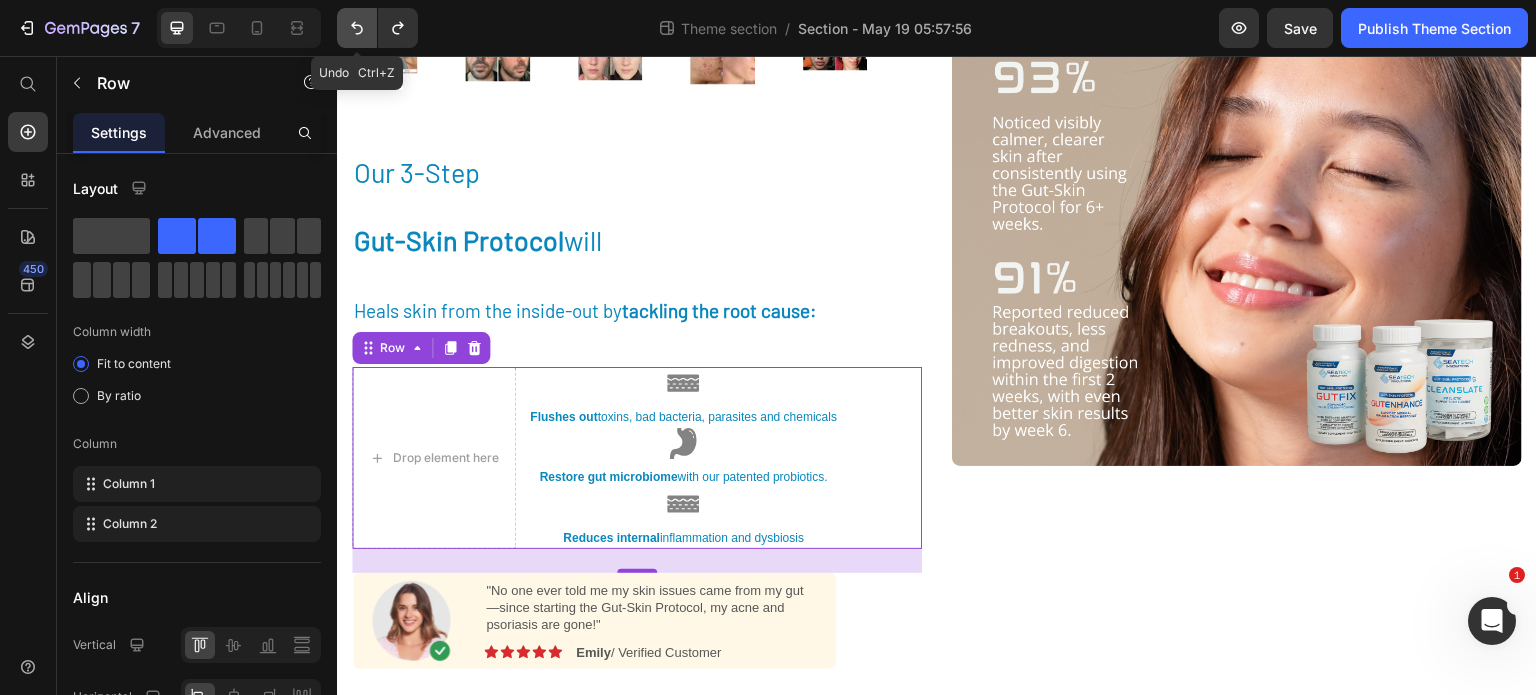 click 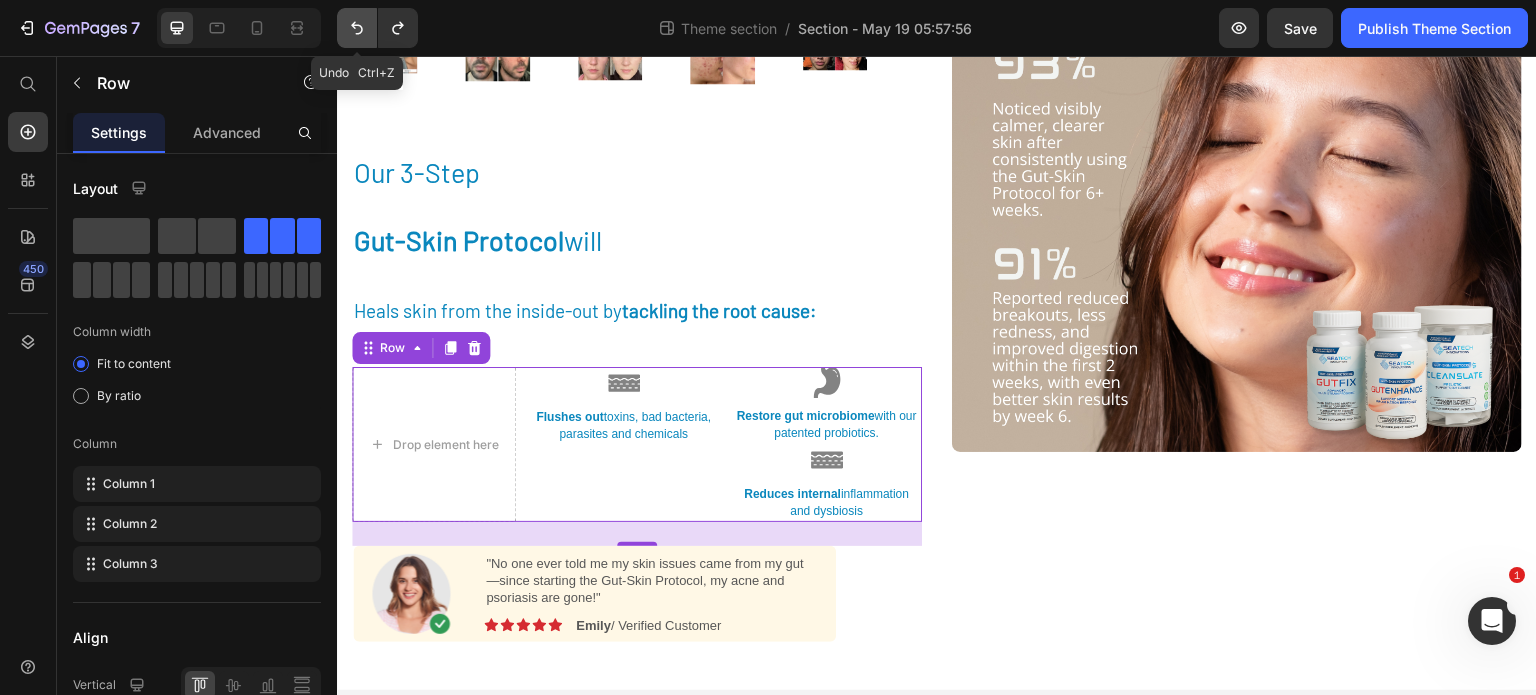 click 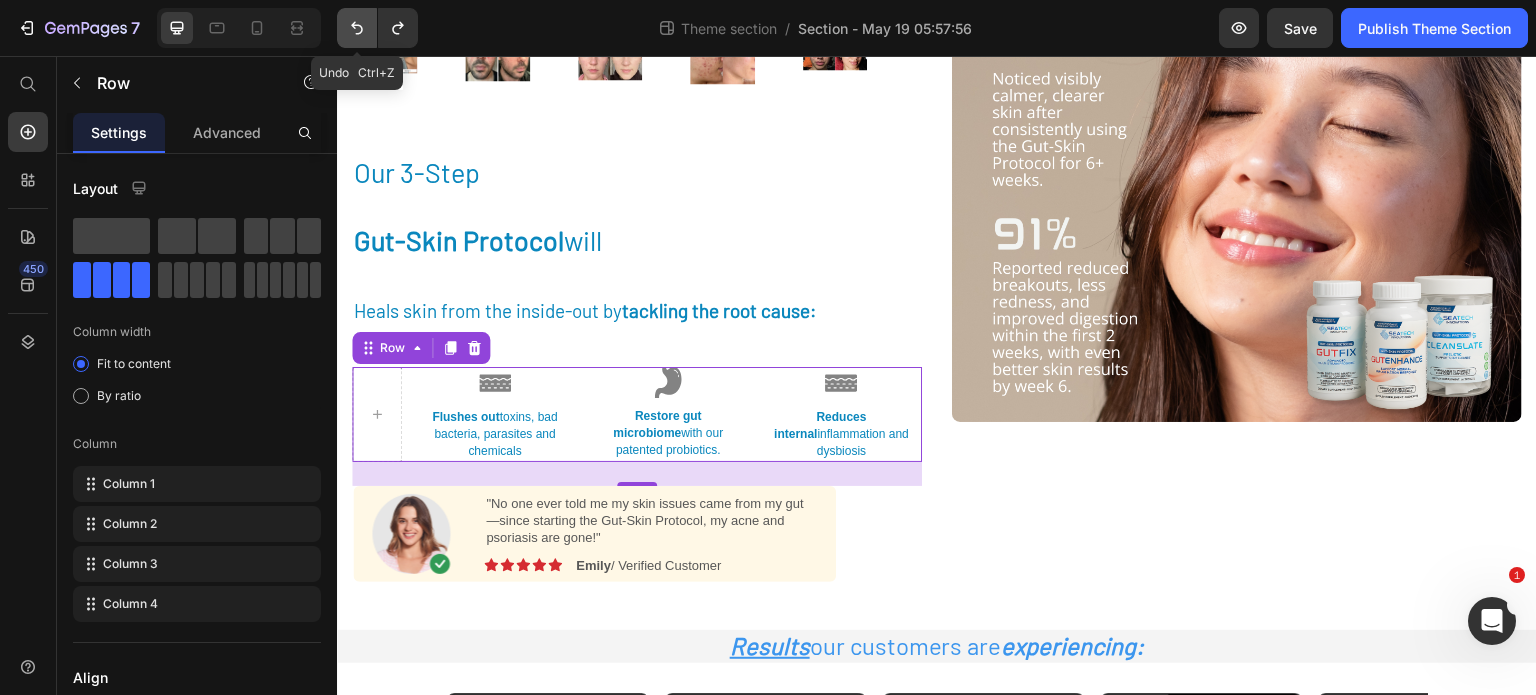 click 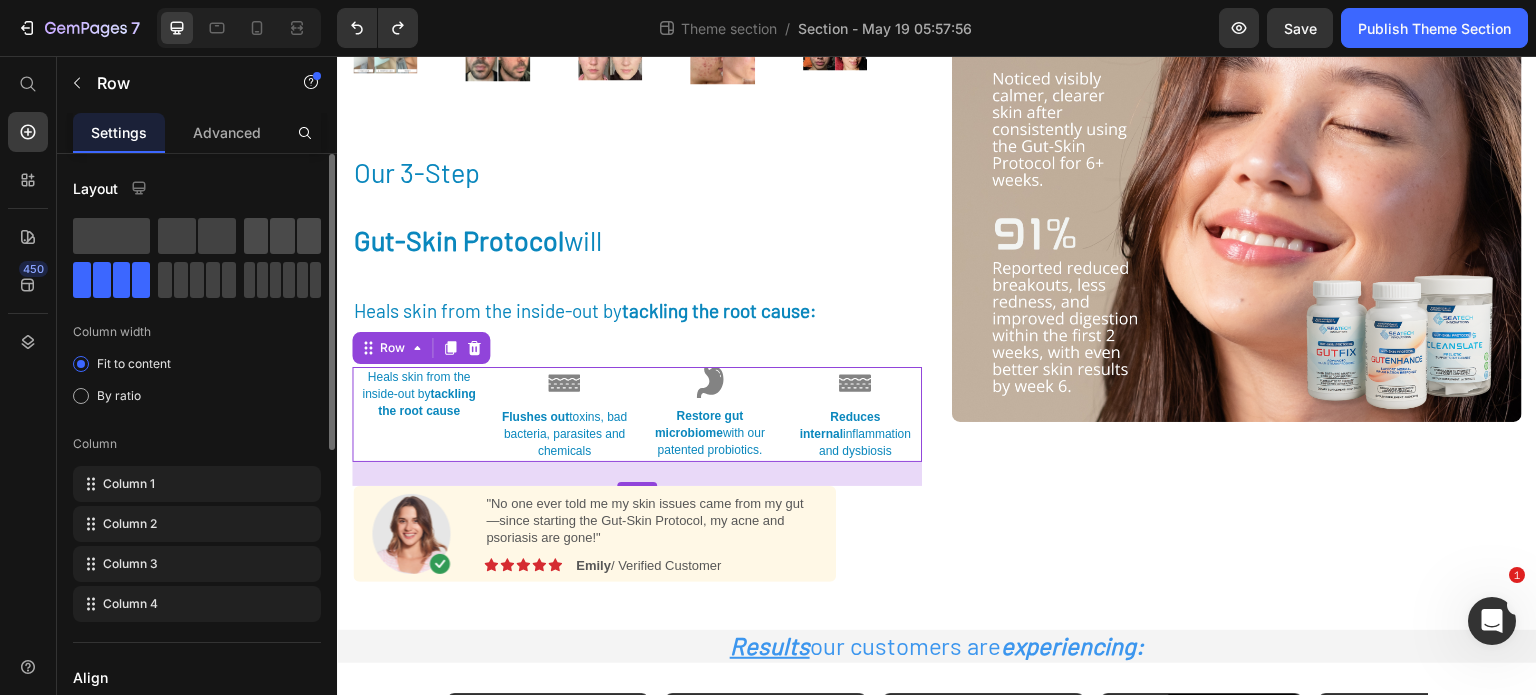 click 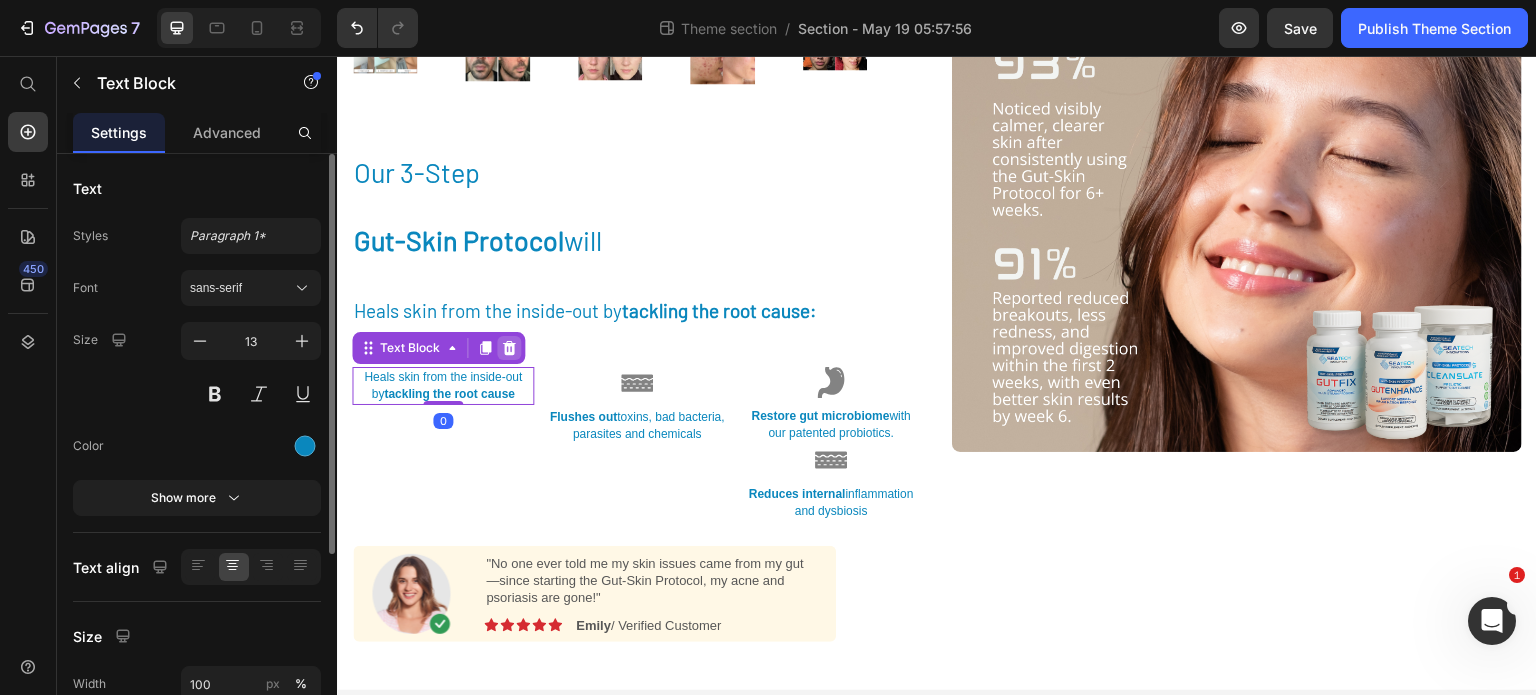 click 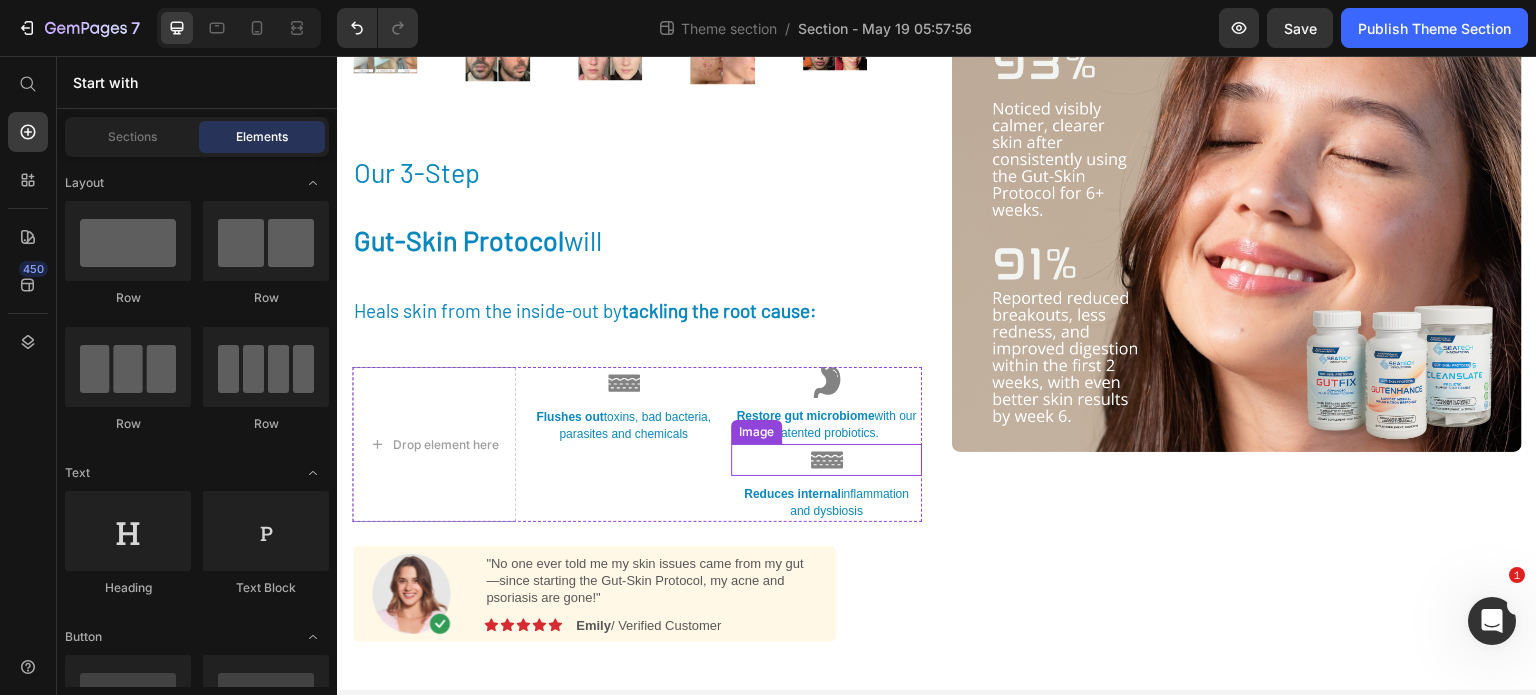 click at bounding box center (826, 460) 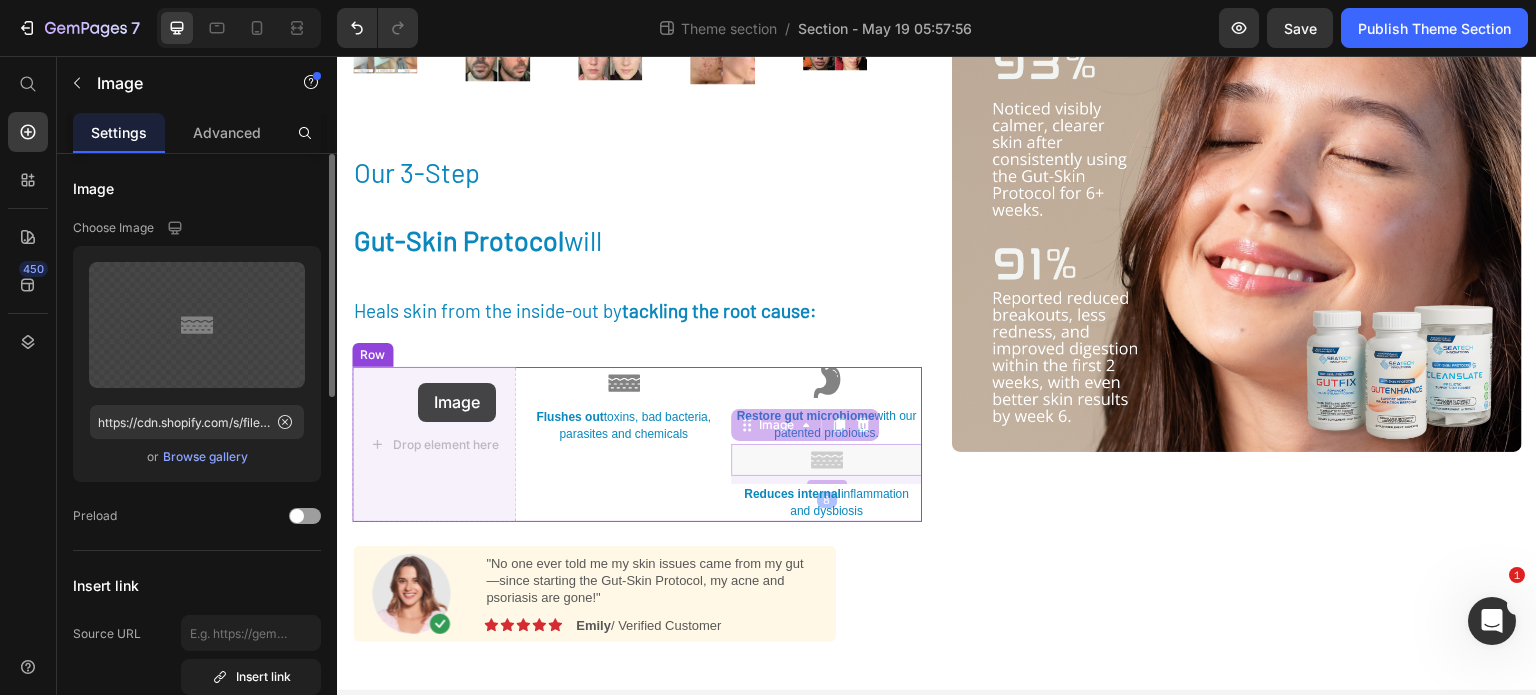drag, startPoint x: 744, startPoint y: 427, endPoint x: 418, endPoint y: 383, distance: 328.95593 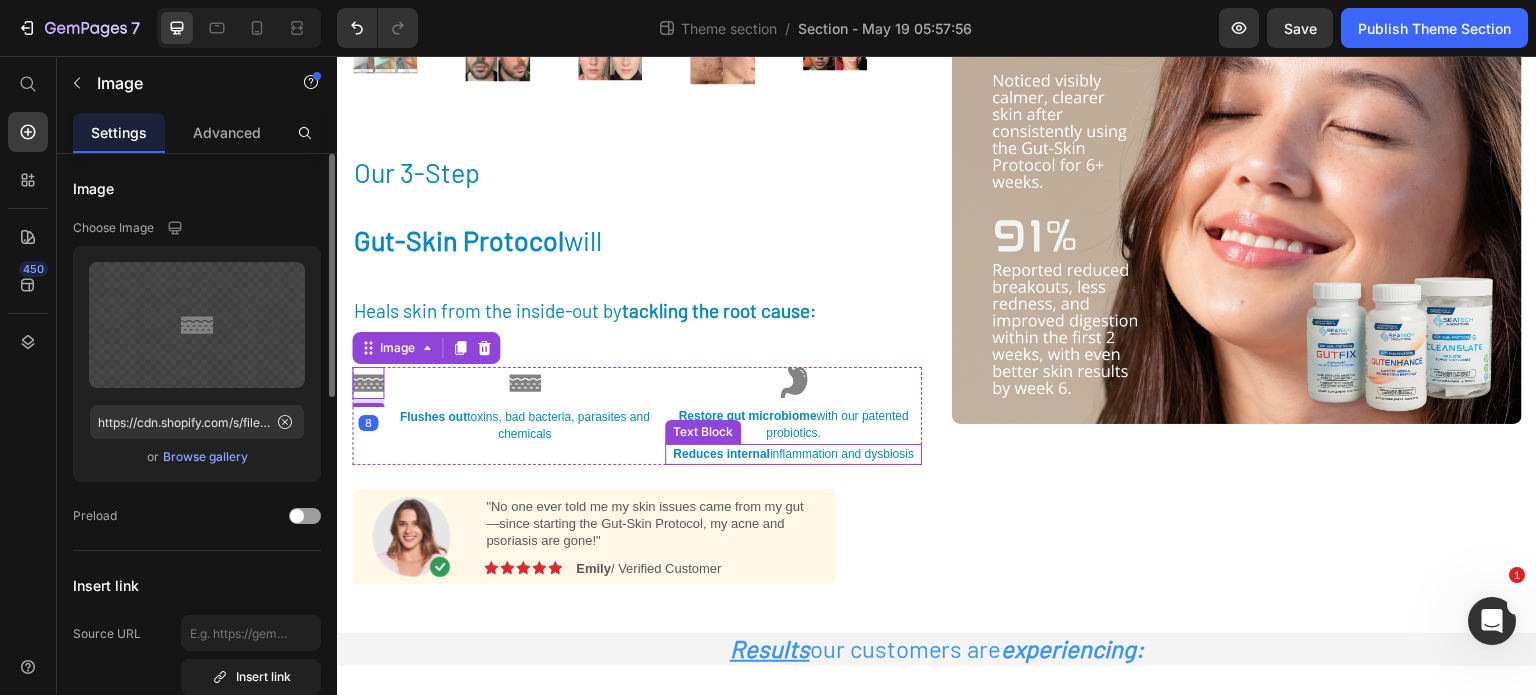 click on "Reduces internal  inflammation and dysbiosis" at bounding box center (793, 454) 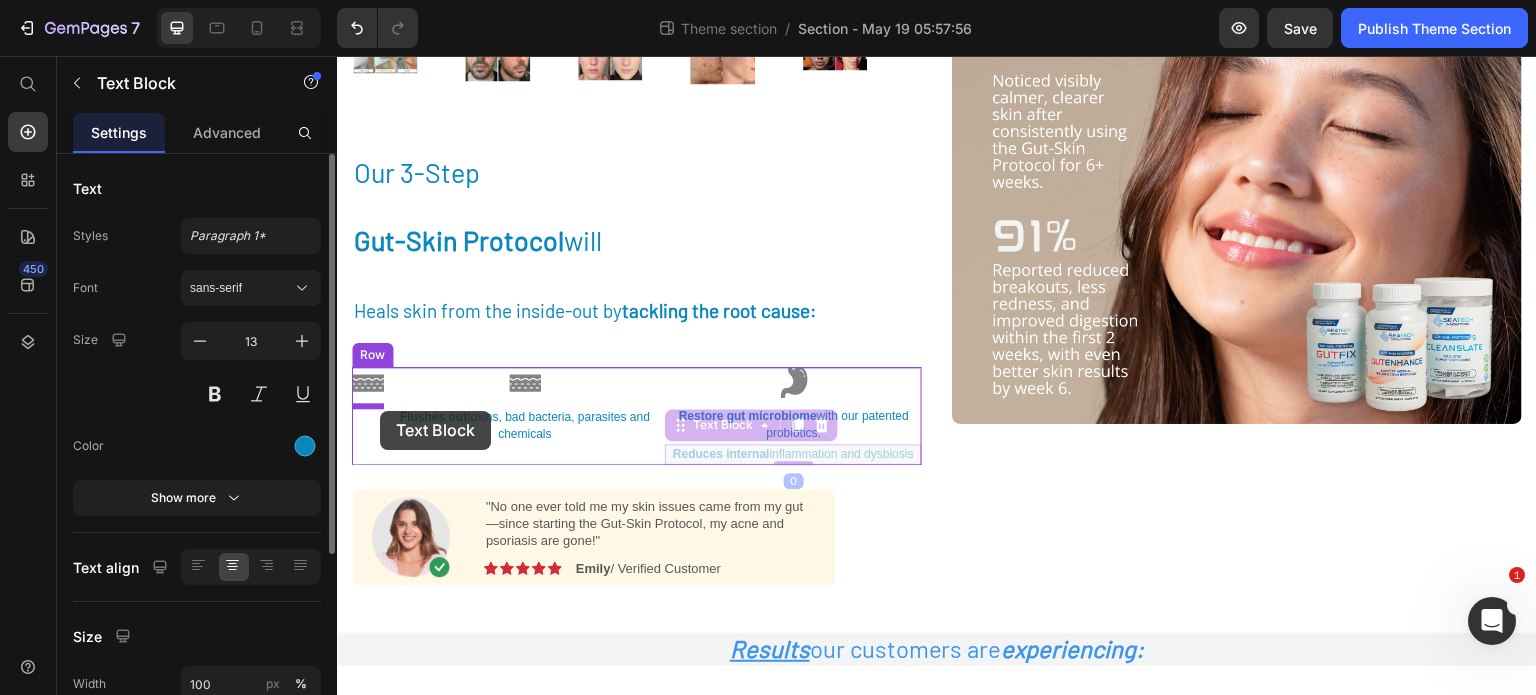 drag, startPoint x: 674, startPoint y: 428, endPoint x: 379, endPoint y: 408, distance: 295.6772 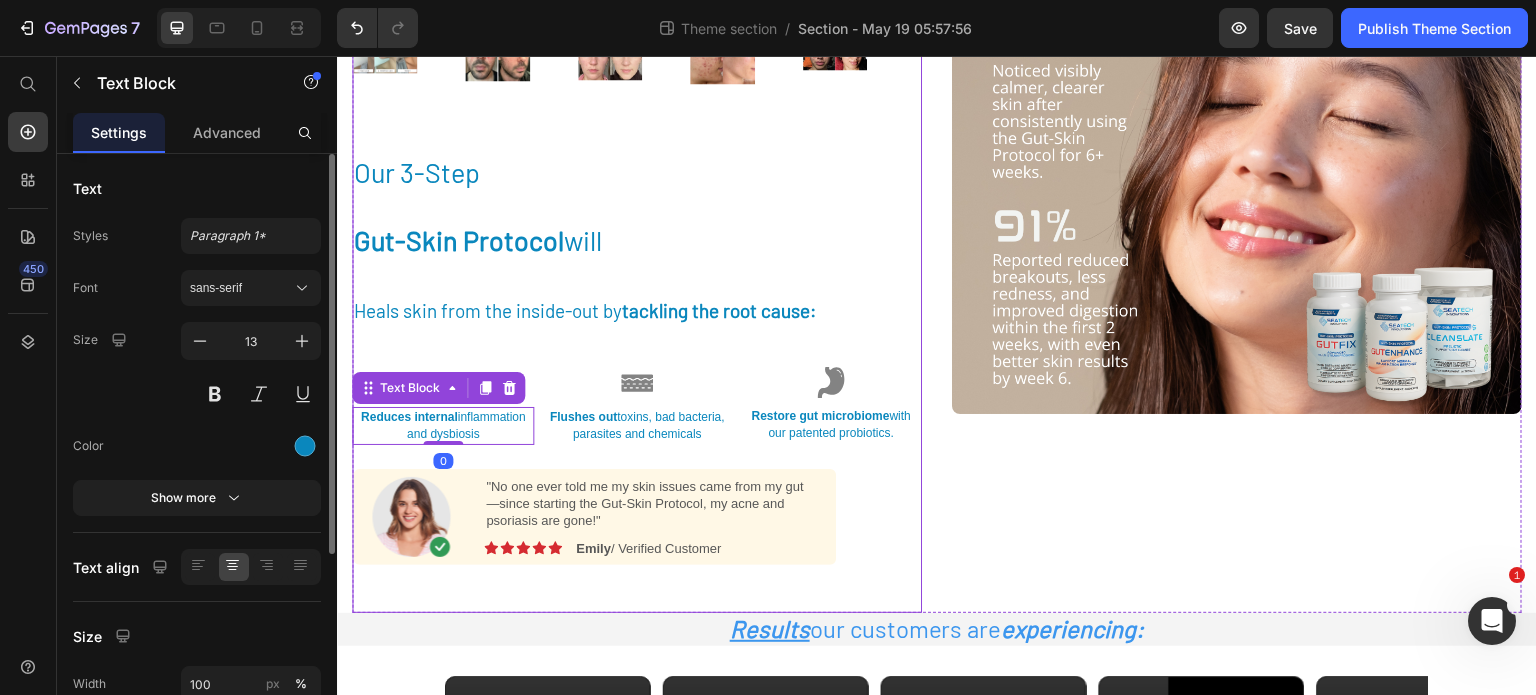 click on "⁠⁠⁠⁠⁠⁠⁠ Our 3-Step  Gut-Skin Protocol  will Heals skin from the inside-out by  tackling the root cause: Heading Image Reduces internal  inflammation and dysbiosis Text Block   0 Image Flushes out  toxins, bad bacteria, parasites and chemicals Text Block Image Restore gut microbiome  with our patented probiotics. Text Block Row Image "No one ever told me my skin issues came from my gut—since starting the Gut-Skin Protocol, my acne and psoriasis are gone!" Text Block Image Icon Icon Icon Icon Icon Icon List" at bounding box center [637, 129] 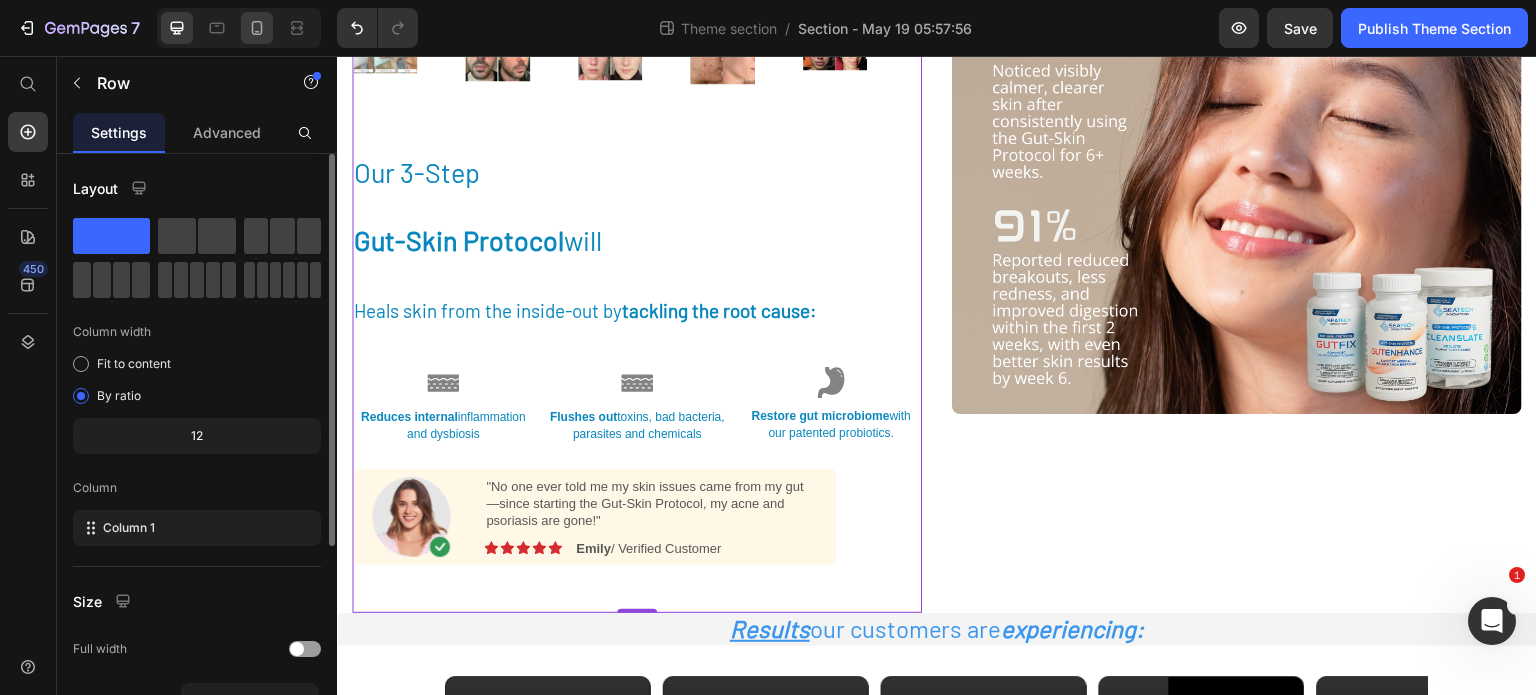 click 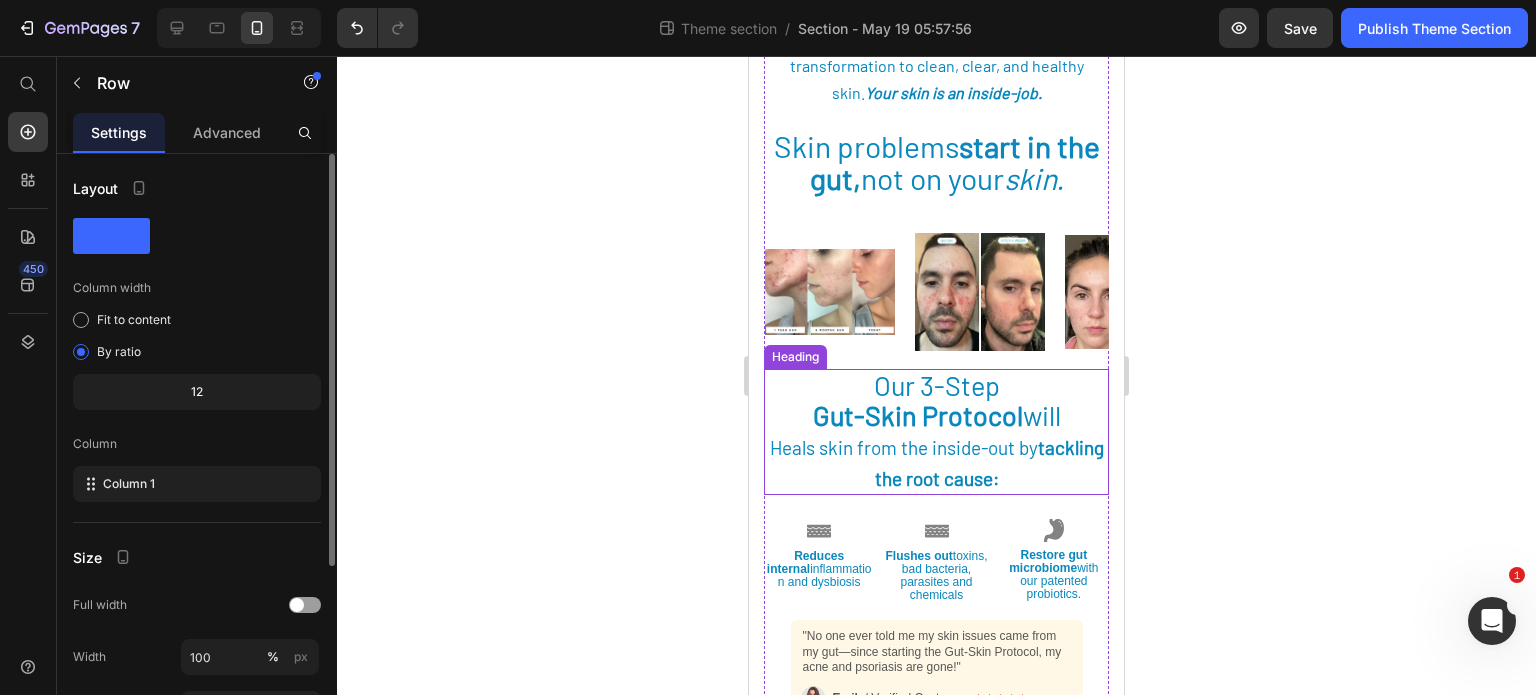scroll, scrollTop: 653, scrollLeft: 0, axis: vertical 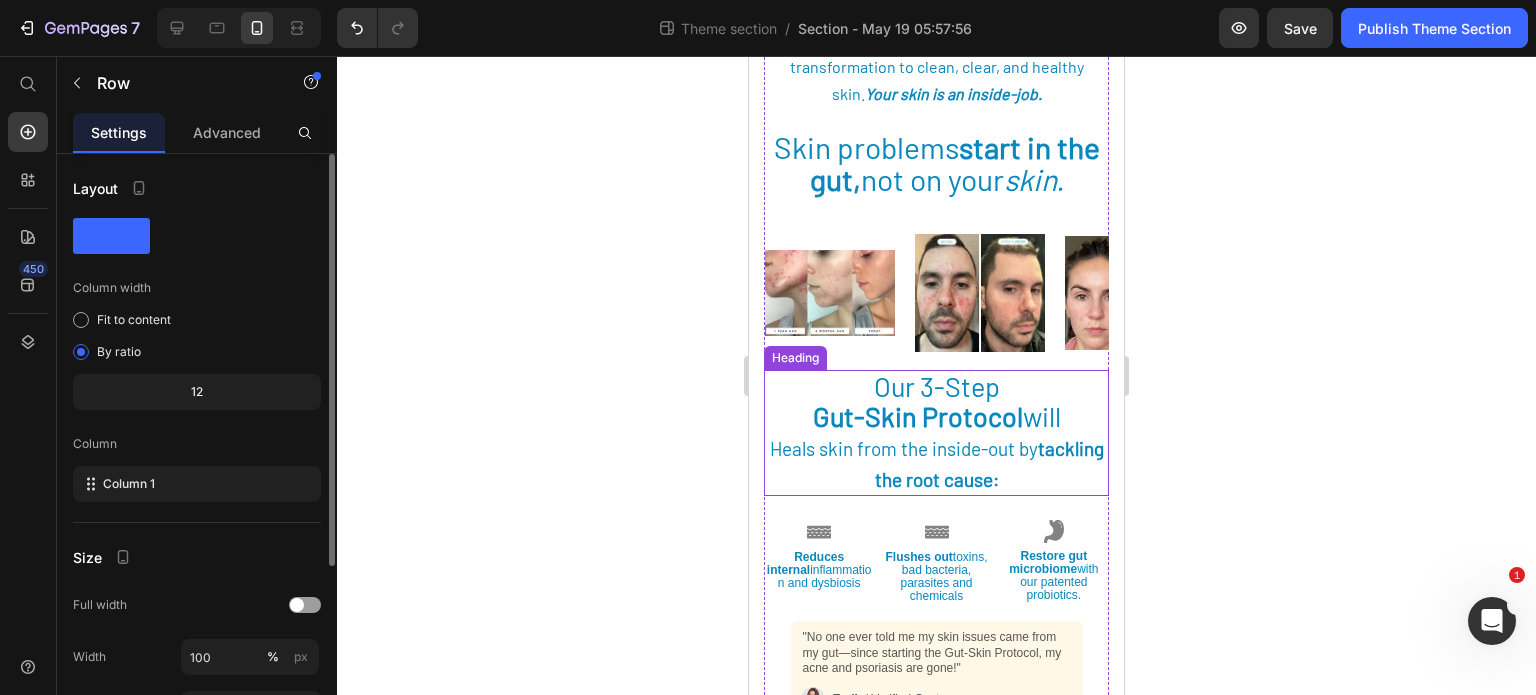 click on "Our 3-Step" at bounding box center [937, 386] 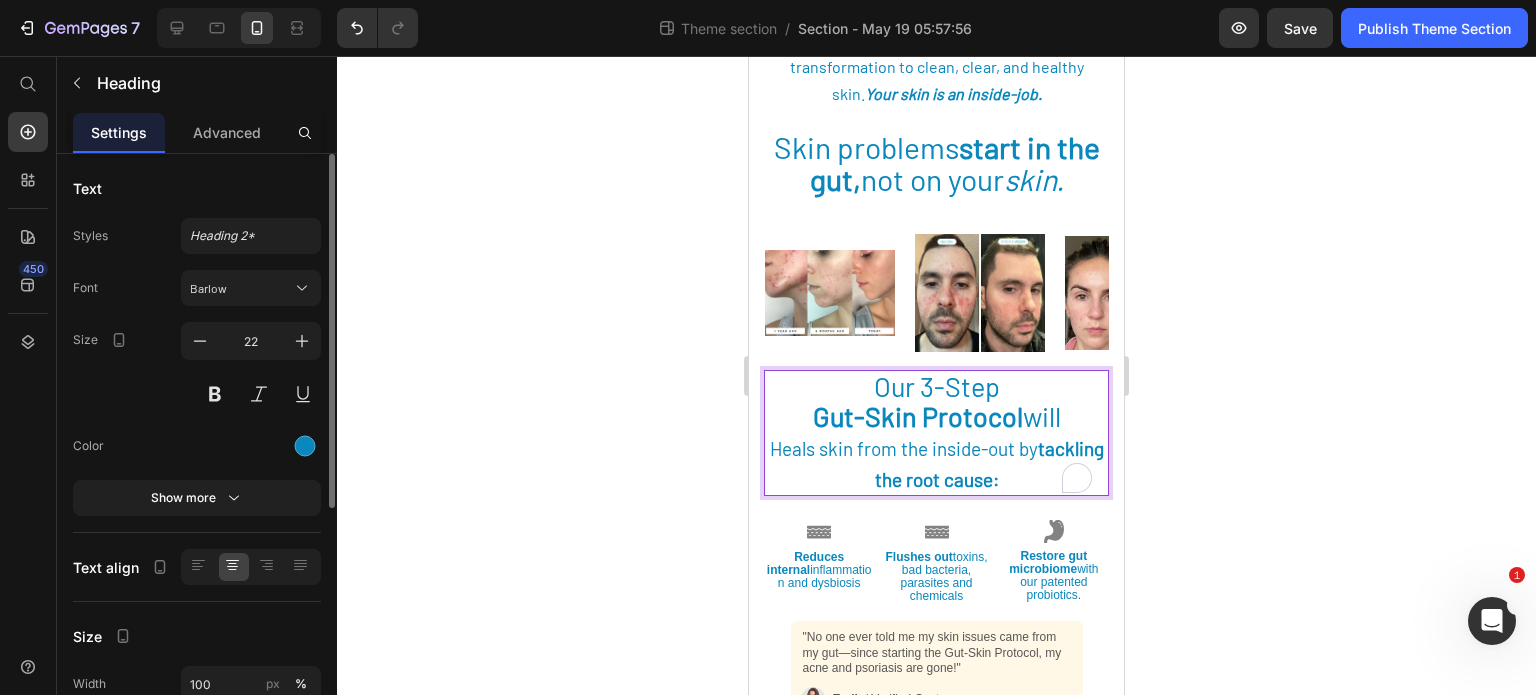 click on "Our 3-Step" at bounding box center (937, 386) 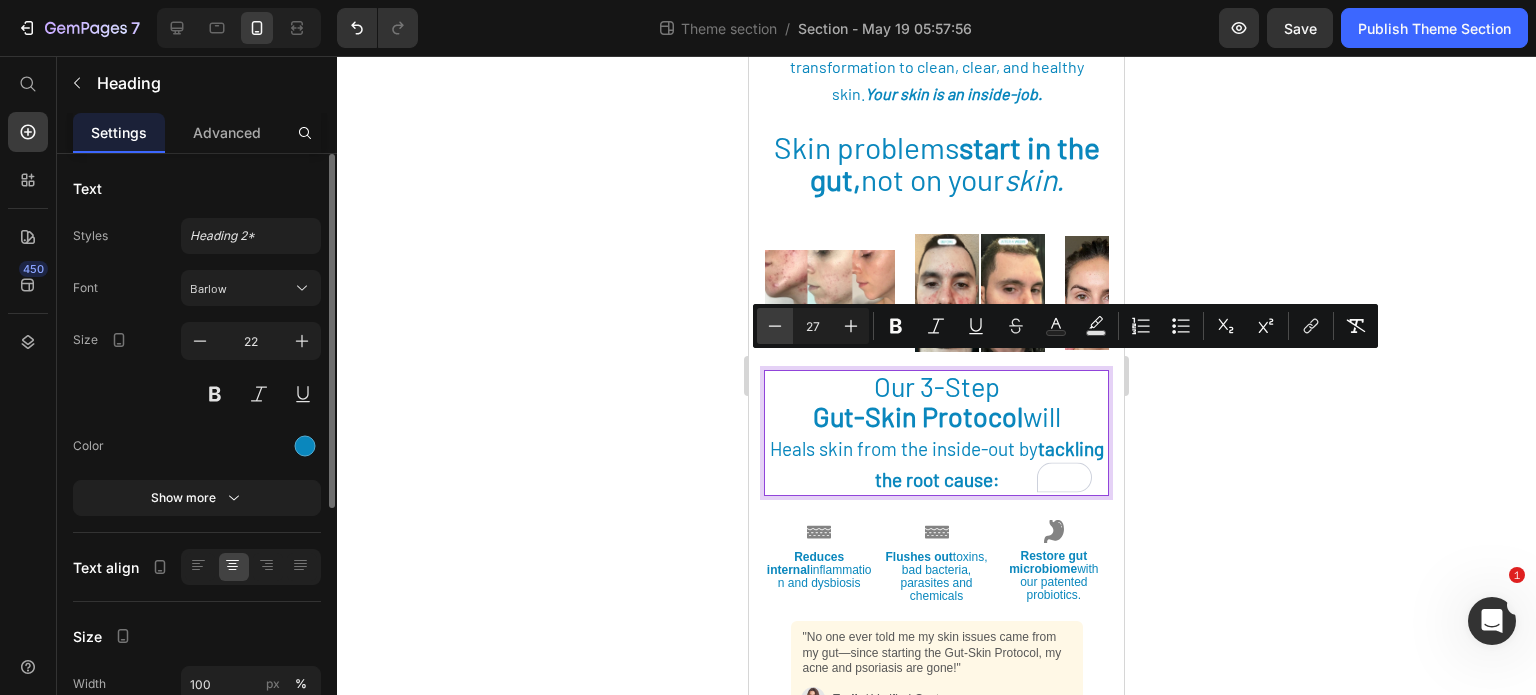 click 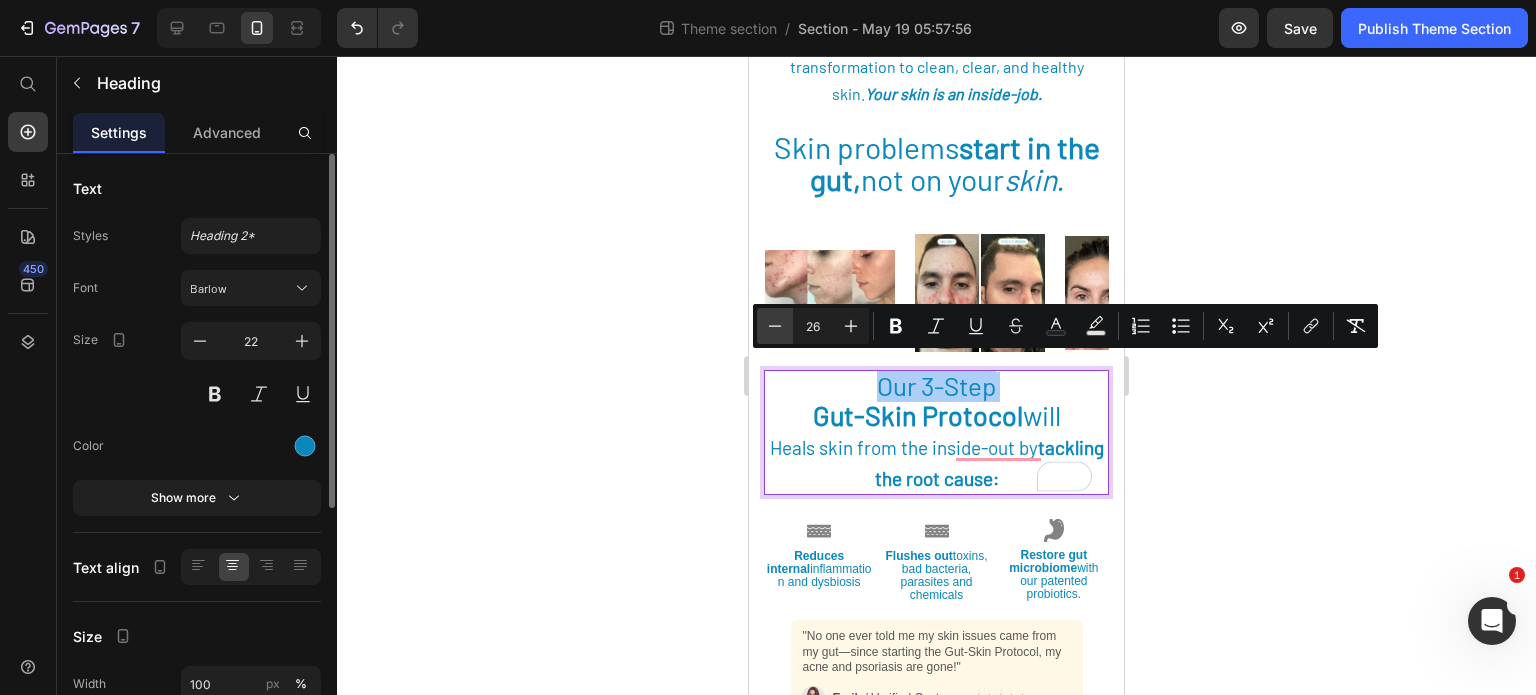 click 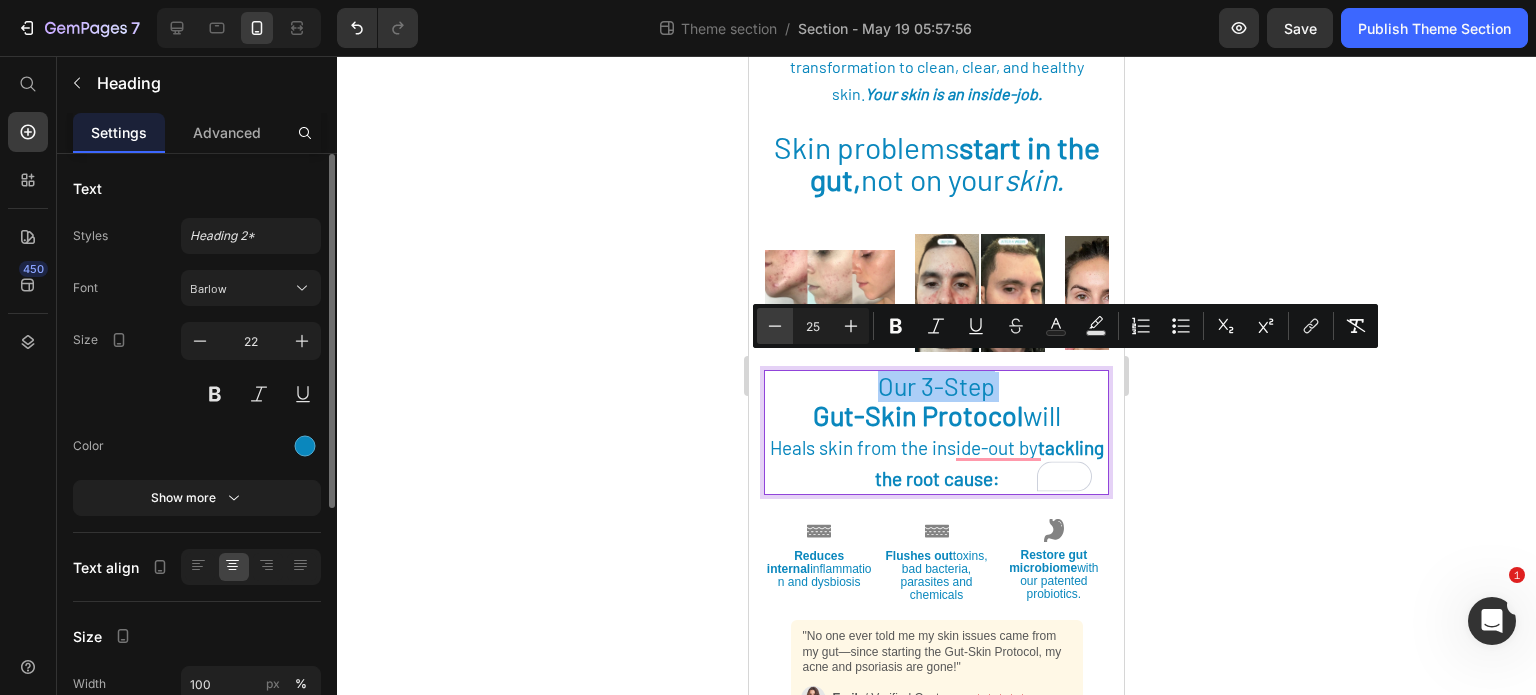 click 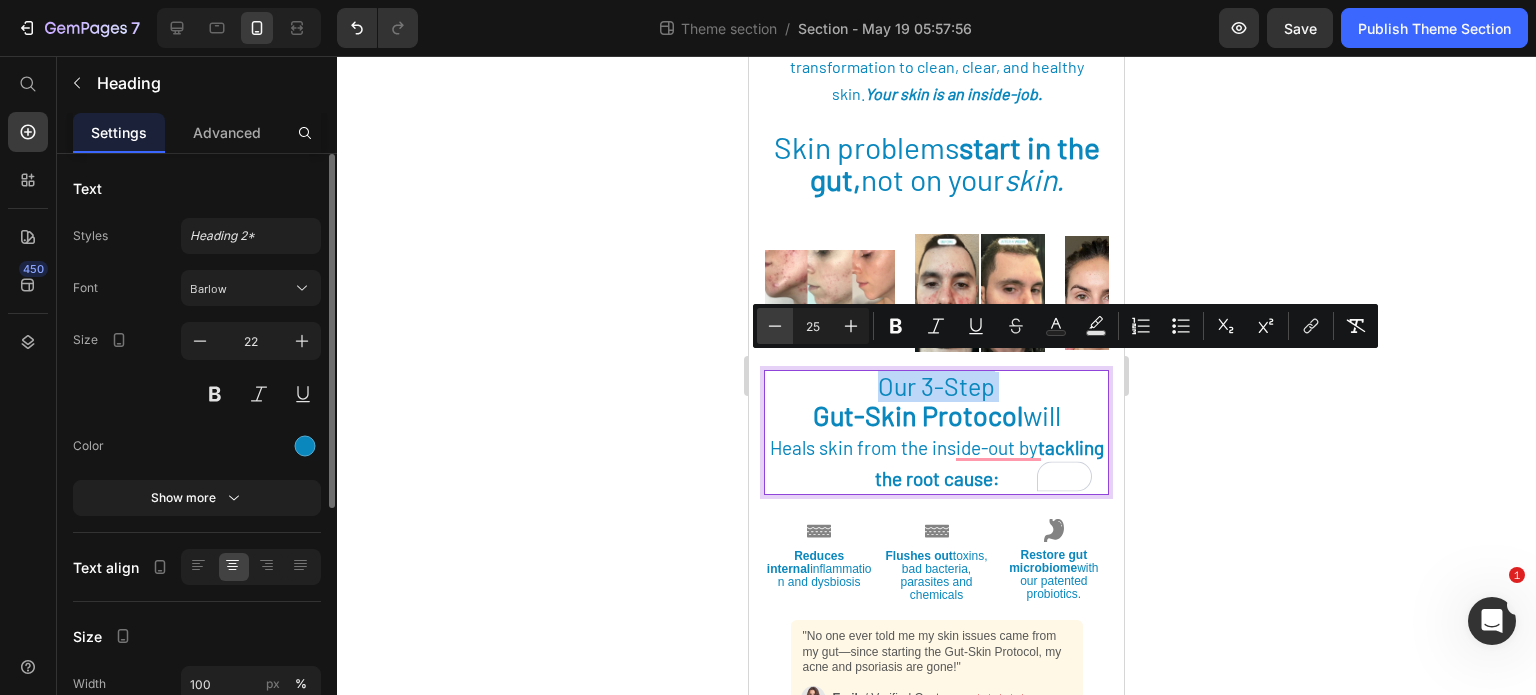 type on "24" 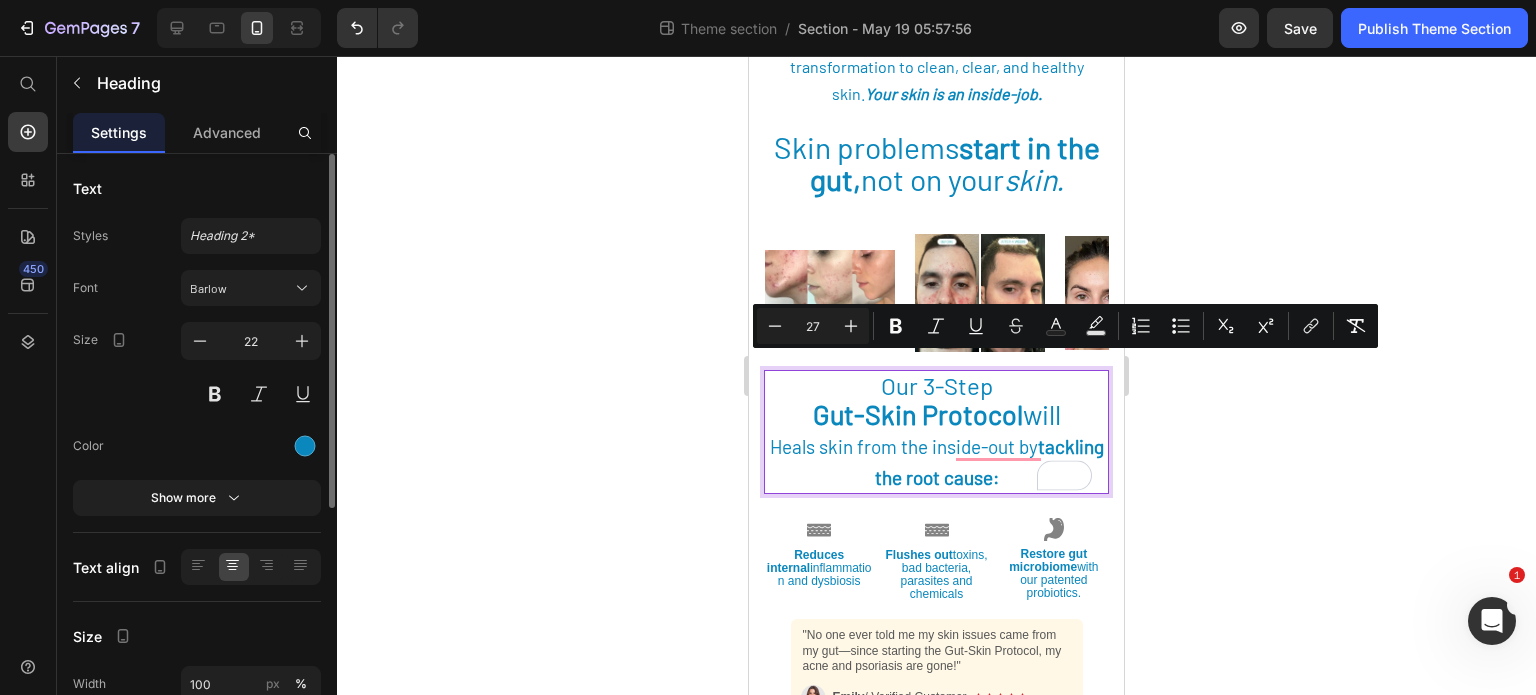 click on "Gut-Skin Protocol" at bounding box center (918, 414) 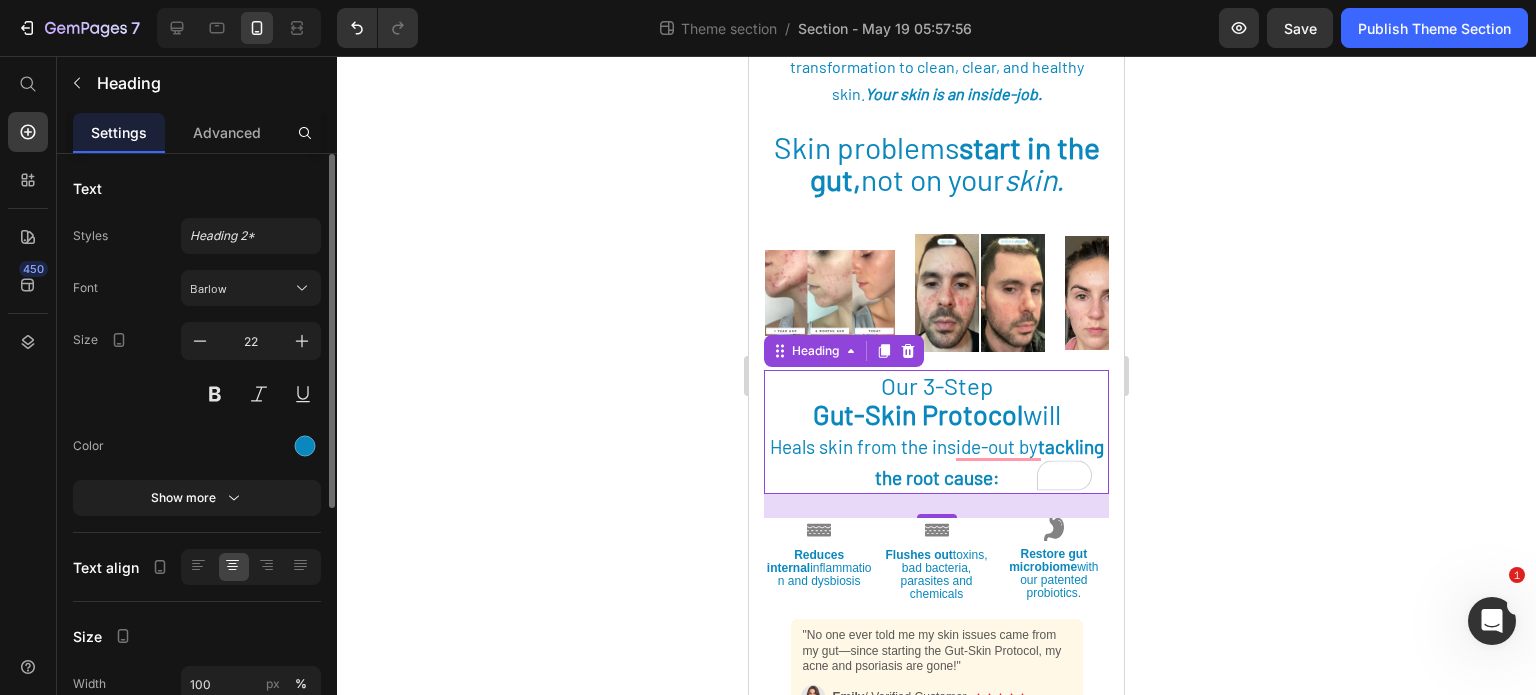 click 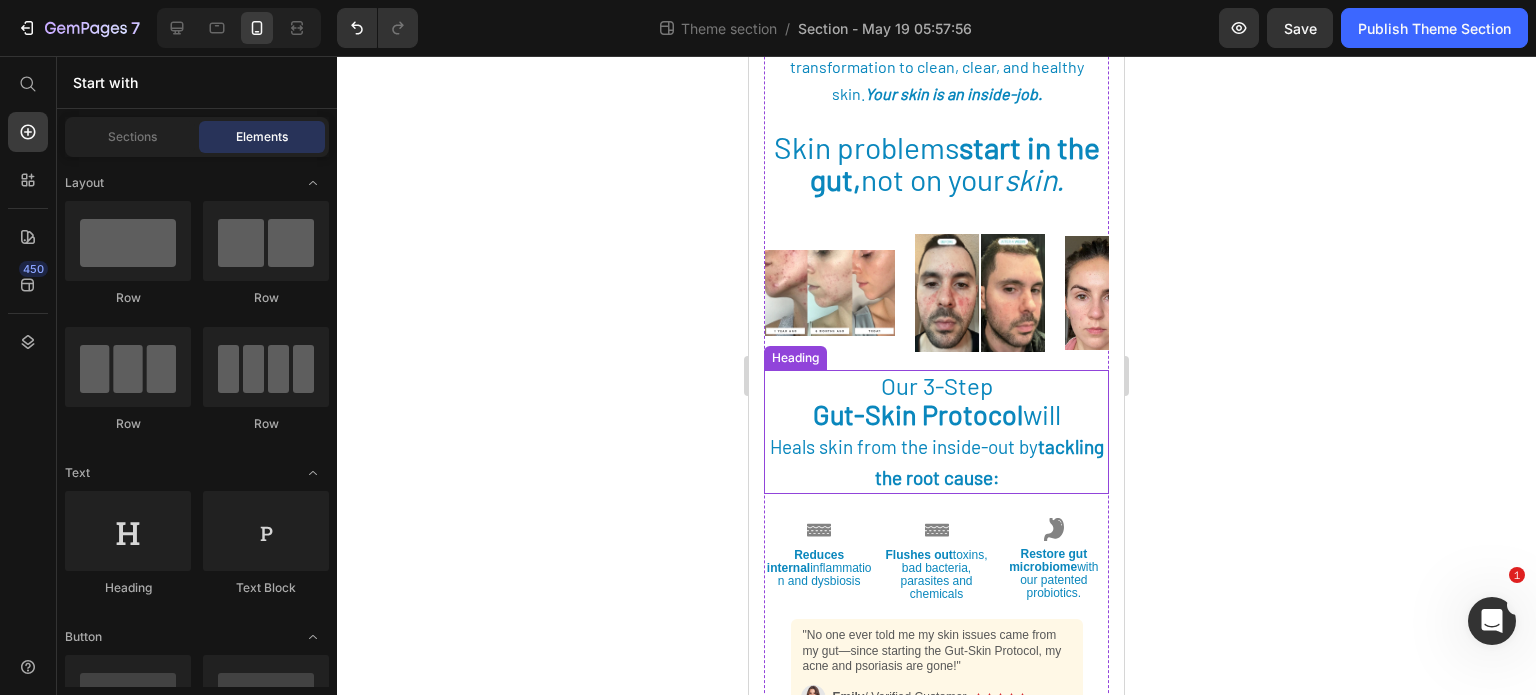 click on "⁠⁠⁠⁠⁠⁠⁠ Our 3-Step  Gut-Skin Protocol  will Heals skin from the inside-out by  tackling the root cause:" at bounding box center [936, 432] 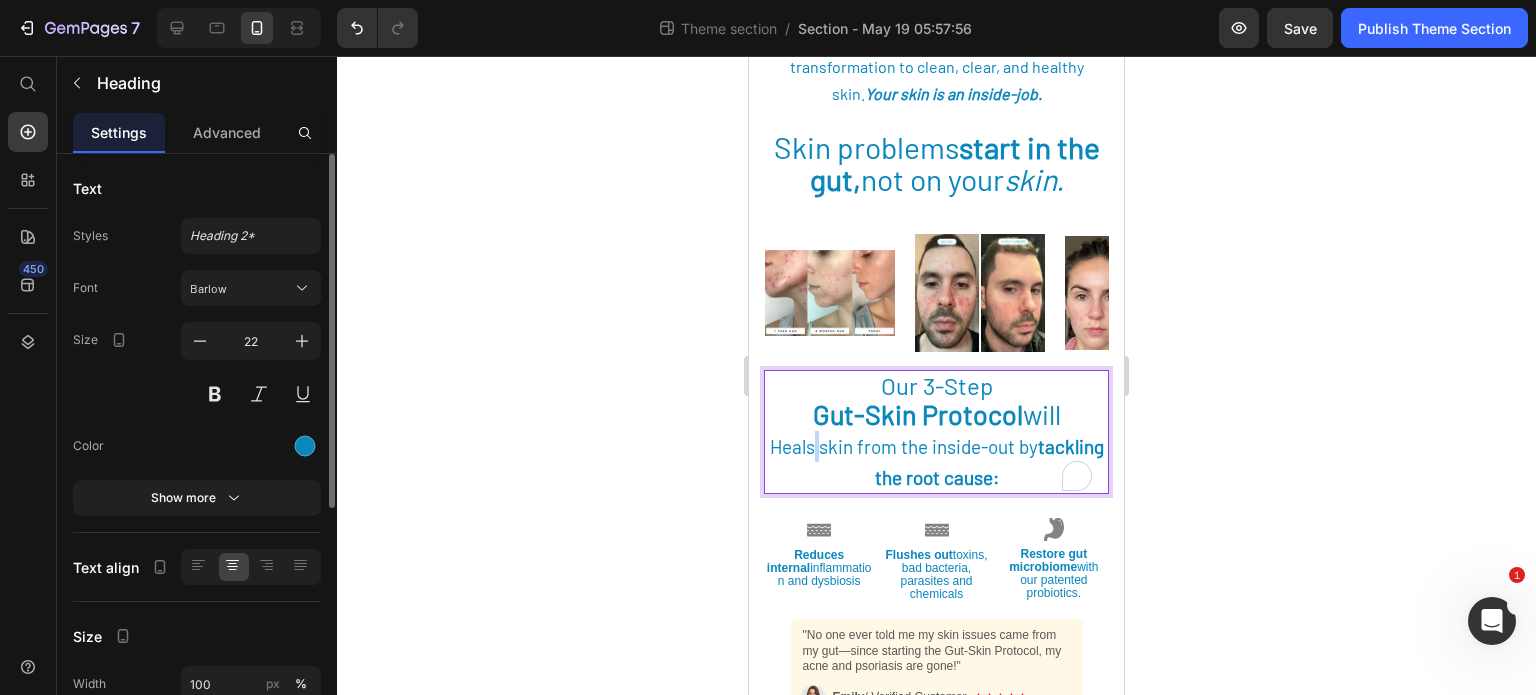 click on "Heals skin from the inside-out by  tackling the root cause:" at bounding box center (937, 462) 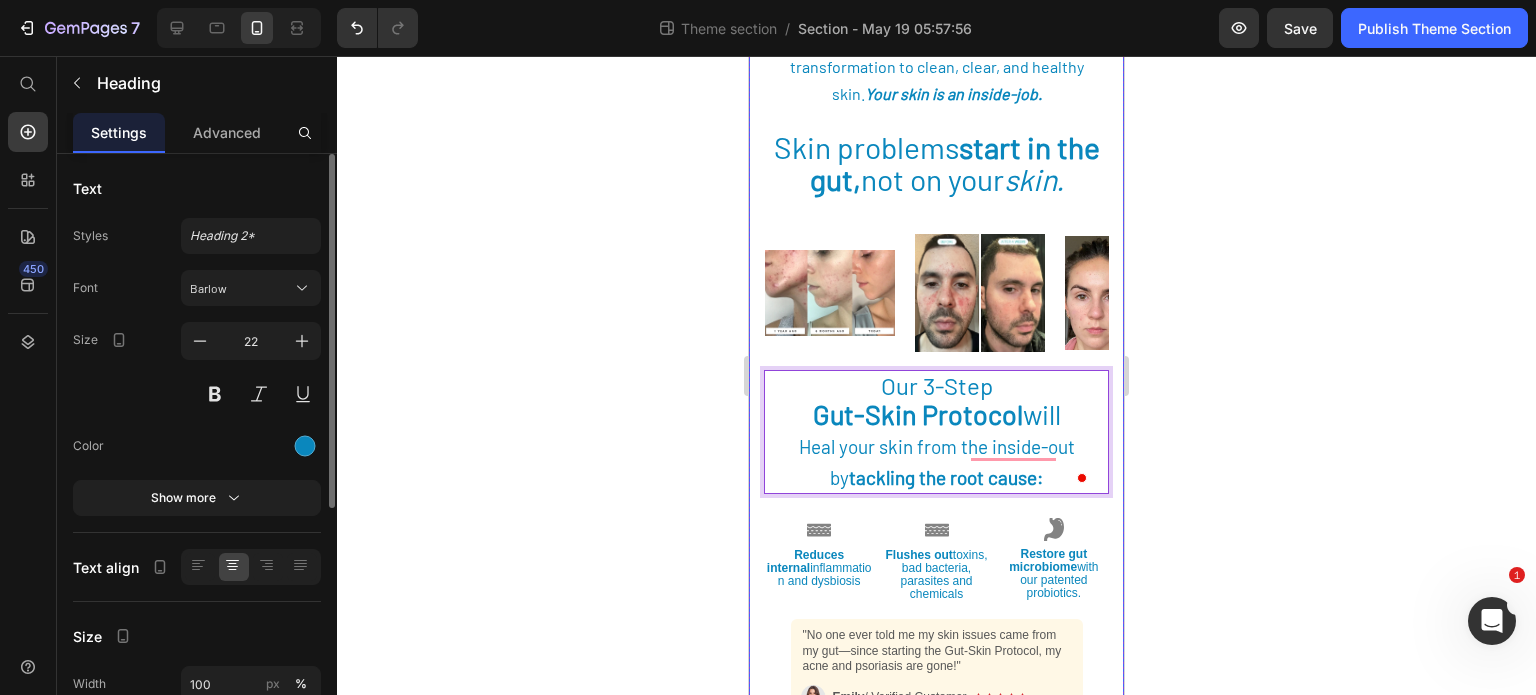 click 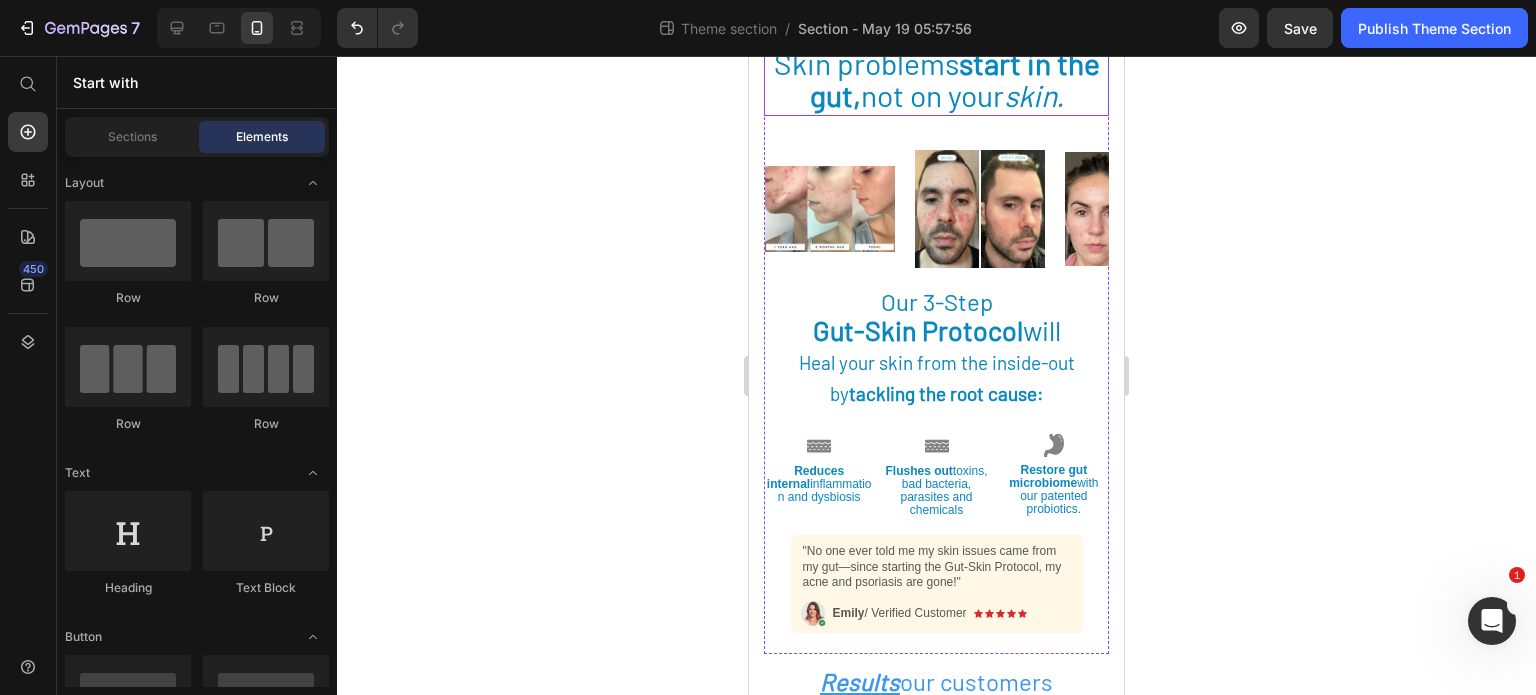 scroll, scrollTop: 785, scrollLeft: 0, axis: vertical 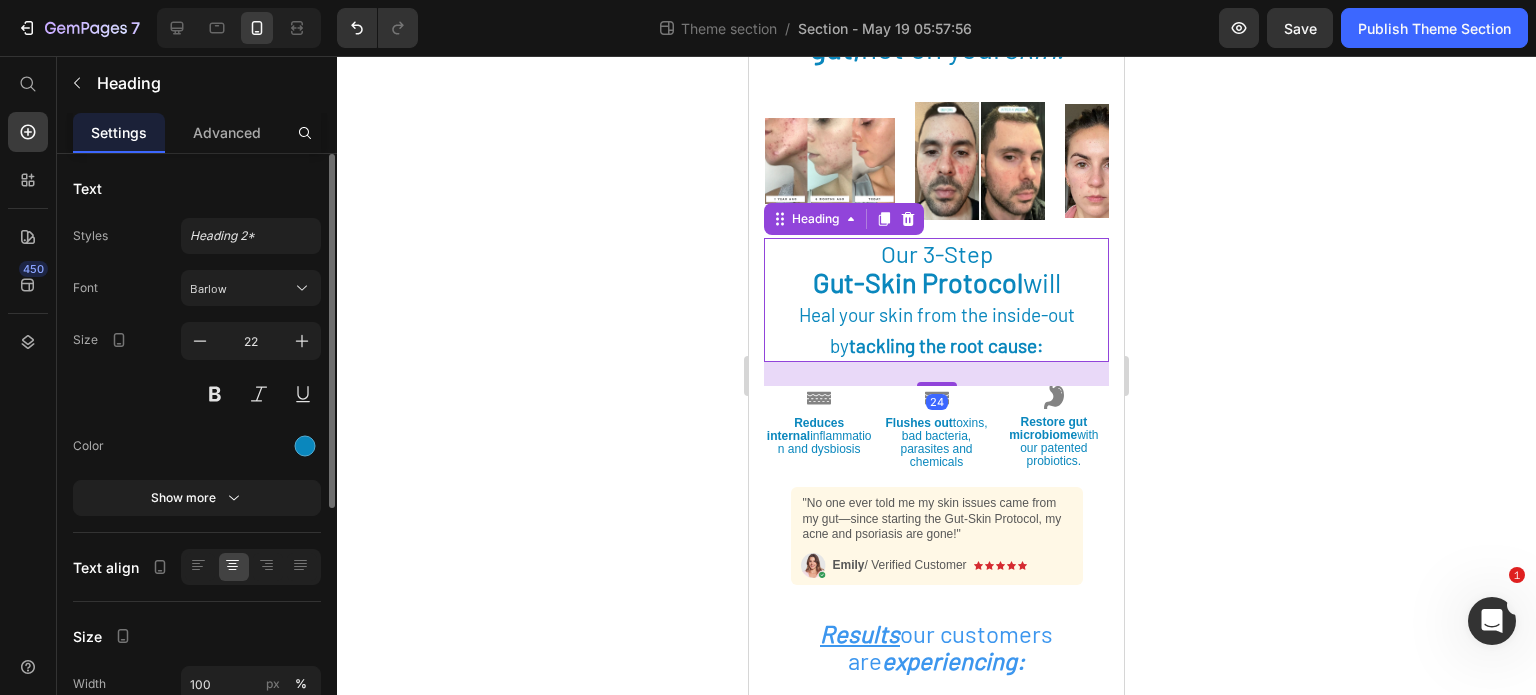click on "Heal your skin from the inside-out by  tackling the root cause:" at bounding box center [937, 330] 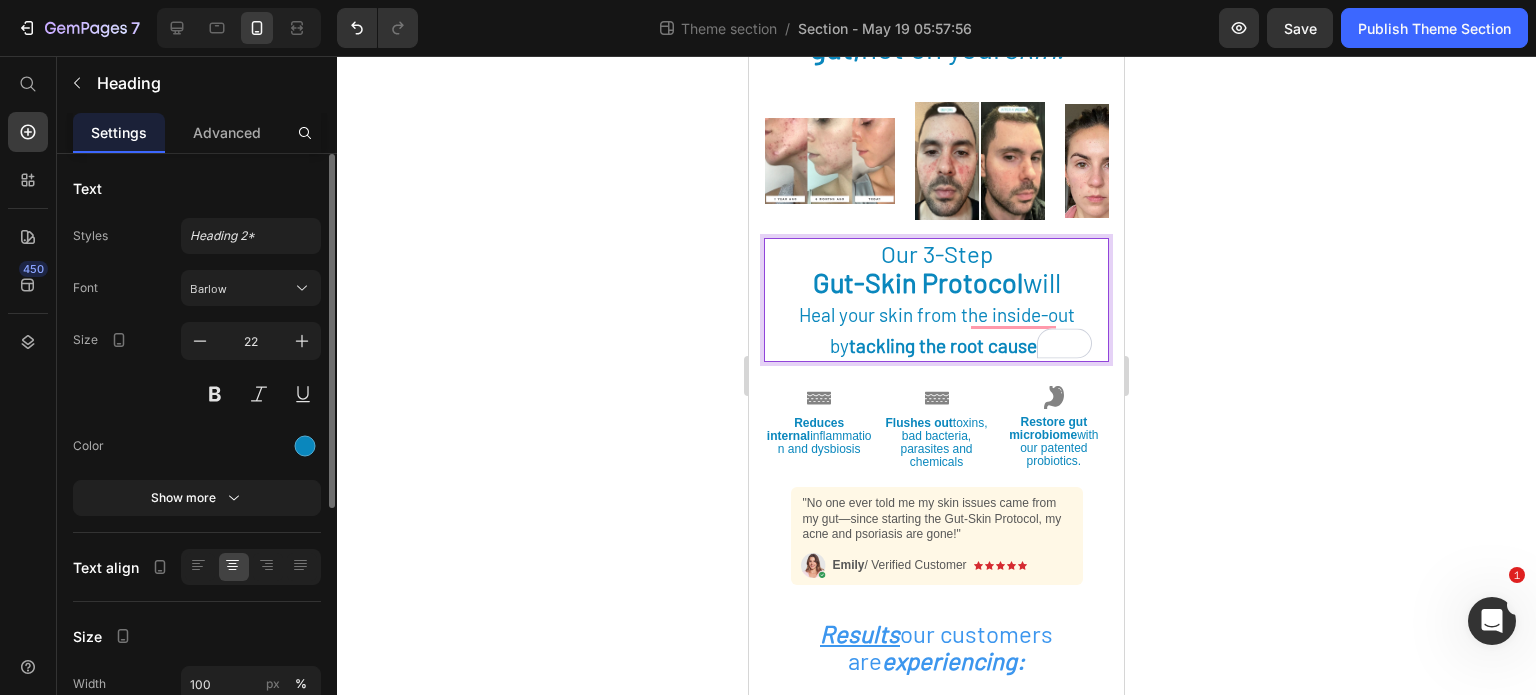 click on "Heal your skin from the inside-out by  tackling the root cause:" at bounding box center (937, 330) 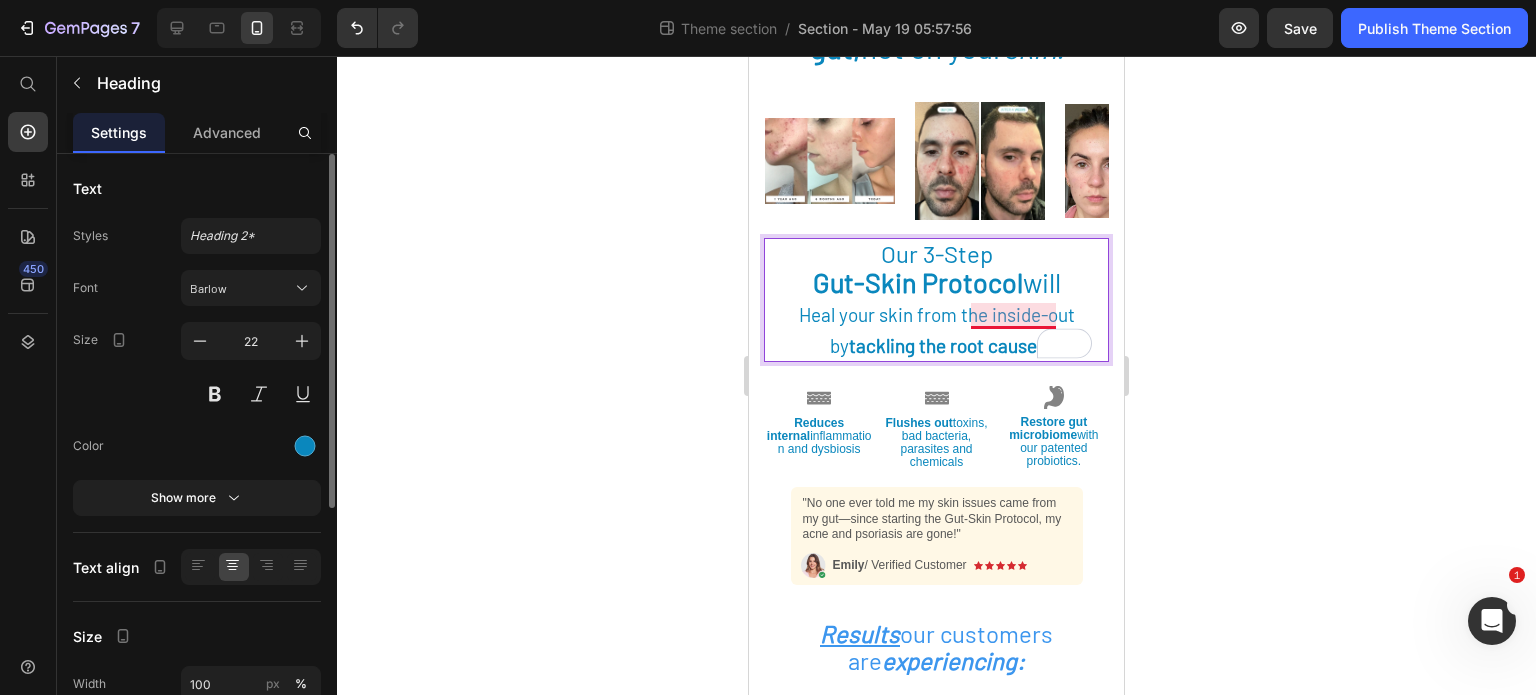 click on "Gut-Skin Protocol" at bounding box center [918, 282] 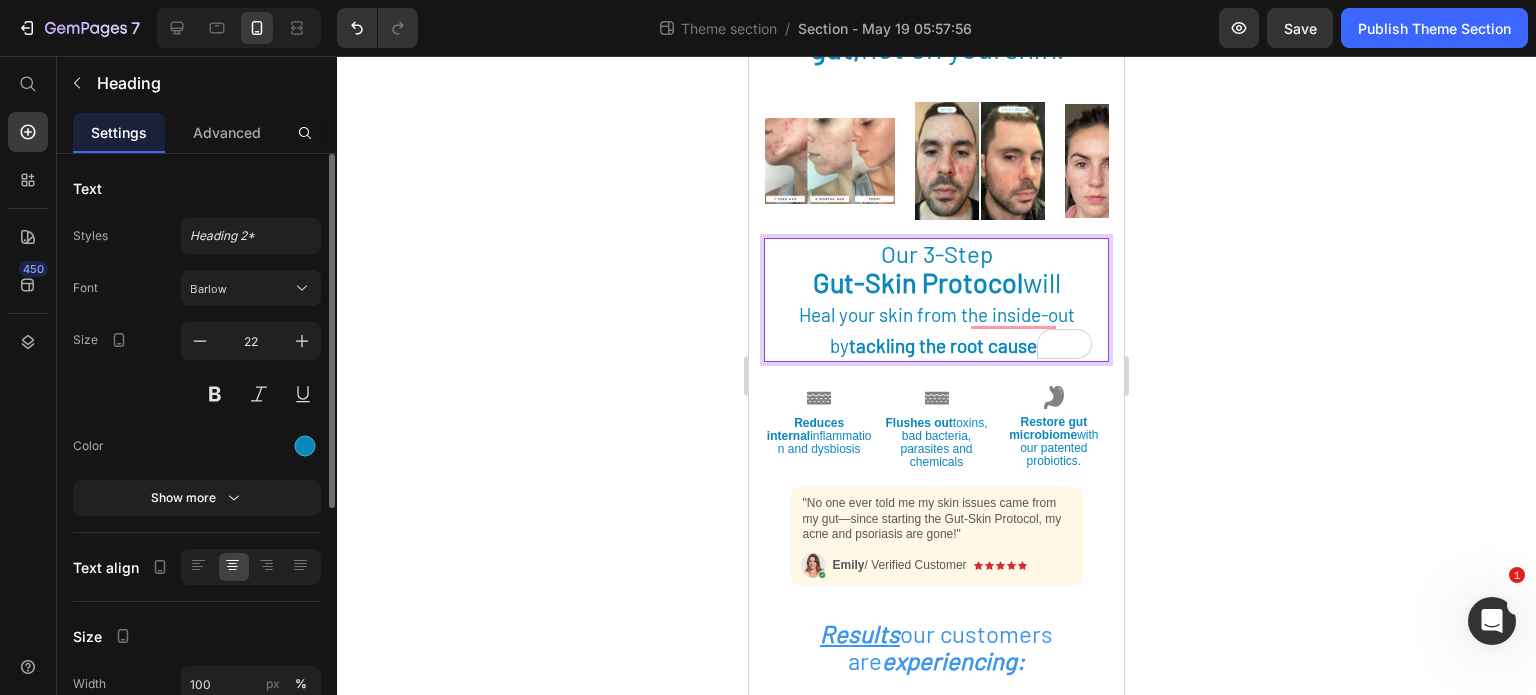 click on "Heal your skin from the inside-out by  tackling the root cause:" at bounding box center [937, 330] 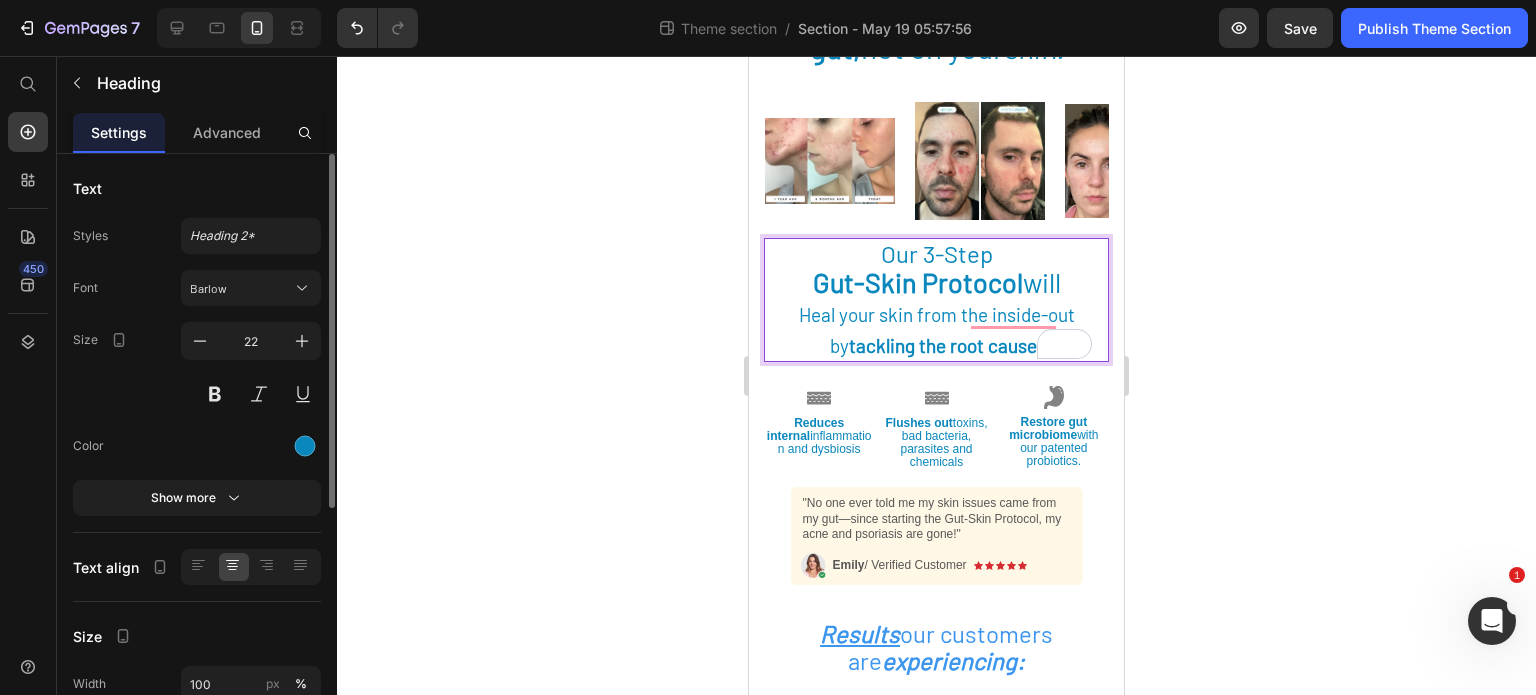 click on "Heal your skin from the inside-out by  tackling the root cause:" at bounding box center (937, 330) 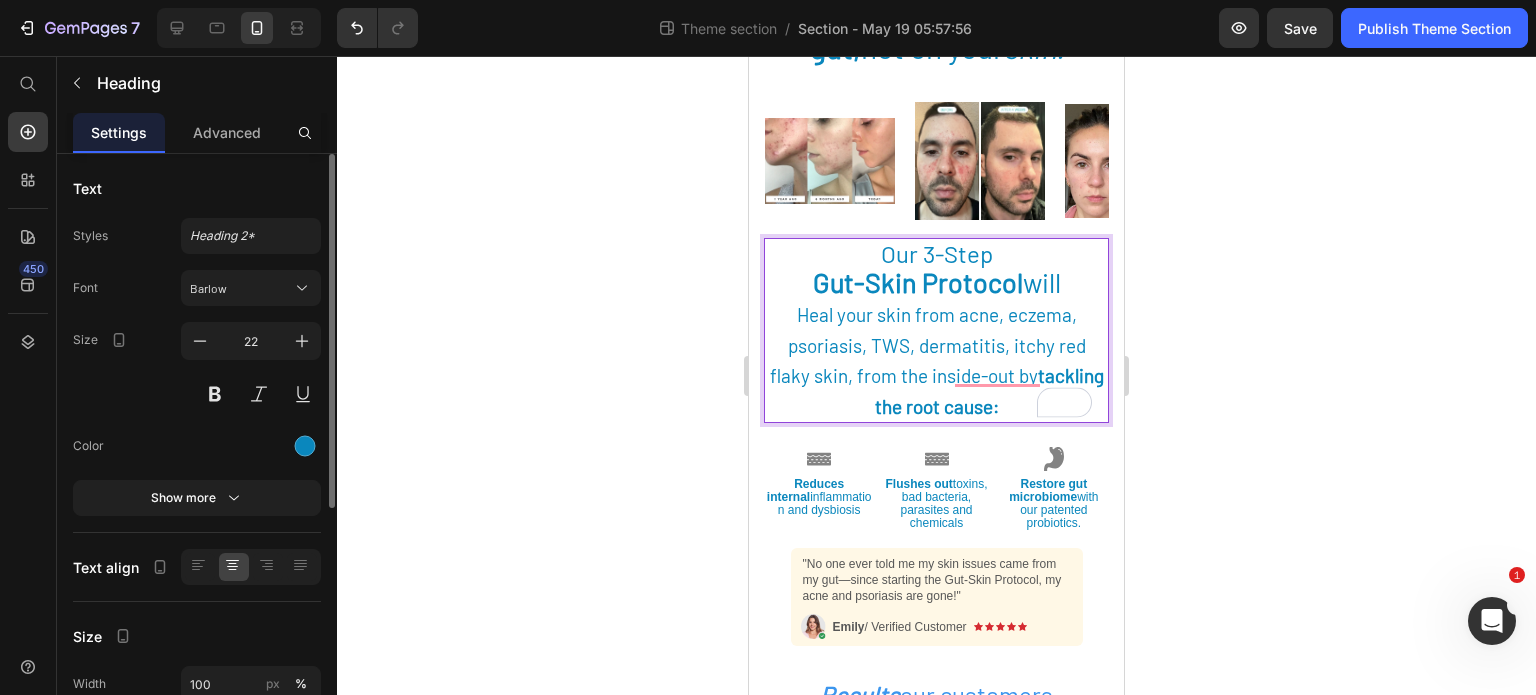 click 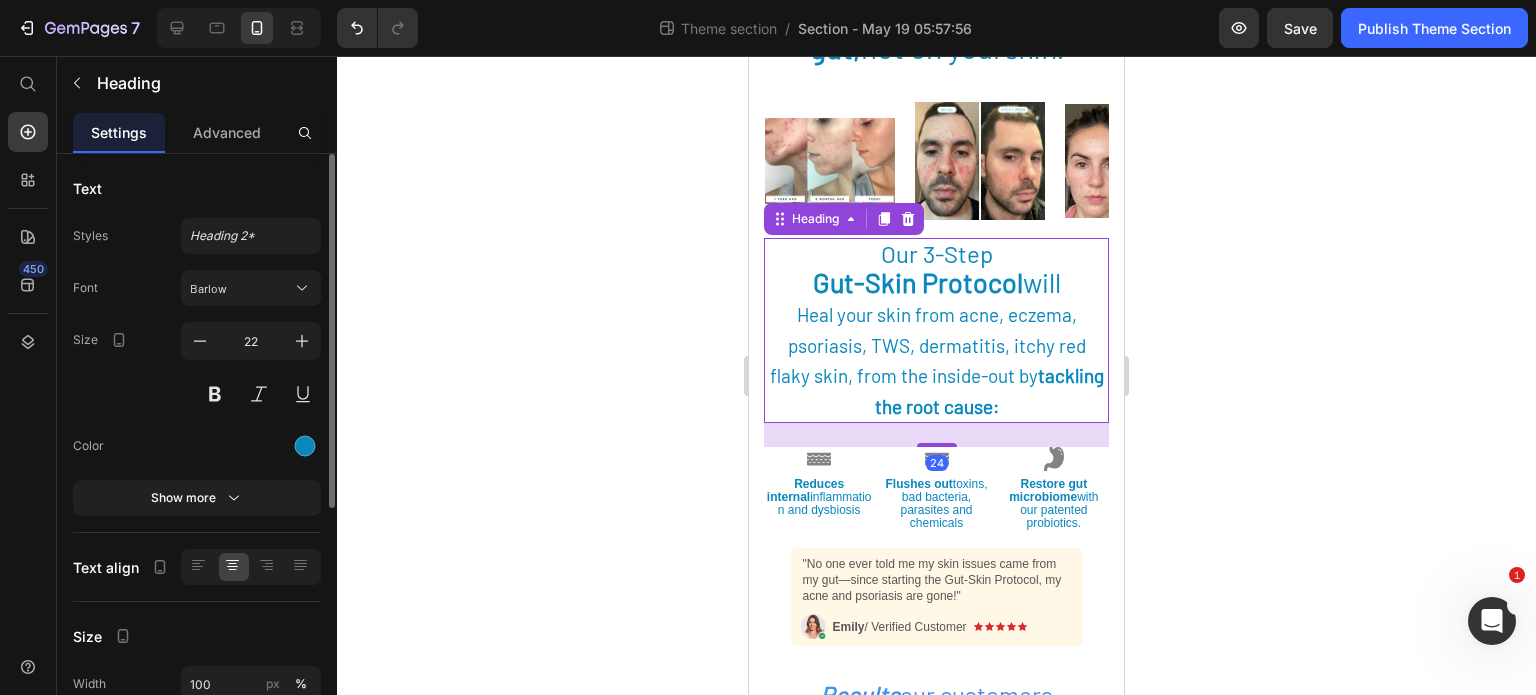 click on "Heal your skin from acne, eczema, psoriasis, TWS, dermatitis, itchy red flaky skin, from the inside-out by  tackling the root cause:" at bounding box center (937, 360) 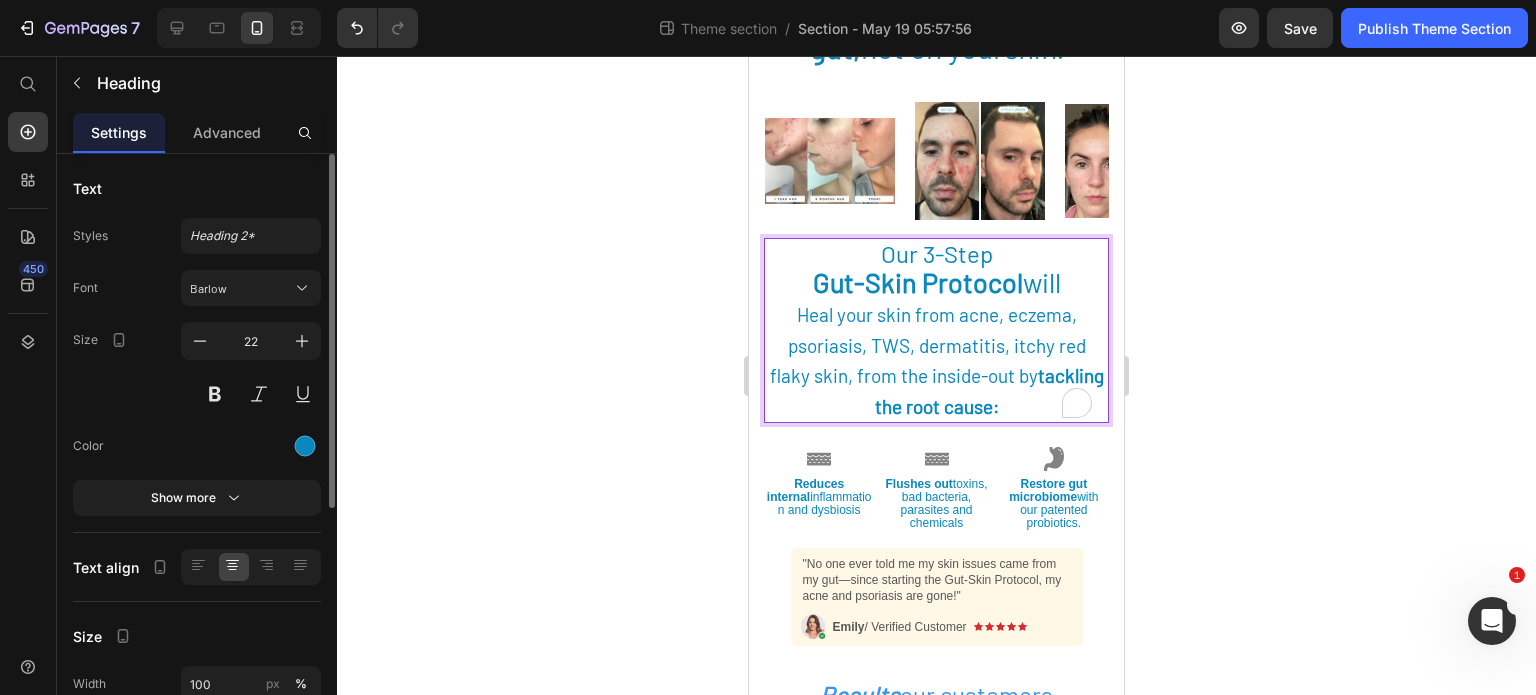 click on "Heal your skin from acne, eczema, psoriasis, TWS, dermatitis, itchy red flaky skin, from the inside-out by  tackling the root cause:" at bounding box center (937, 360) 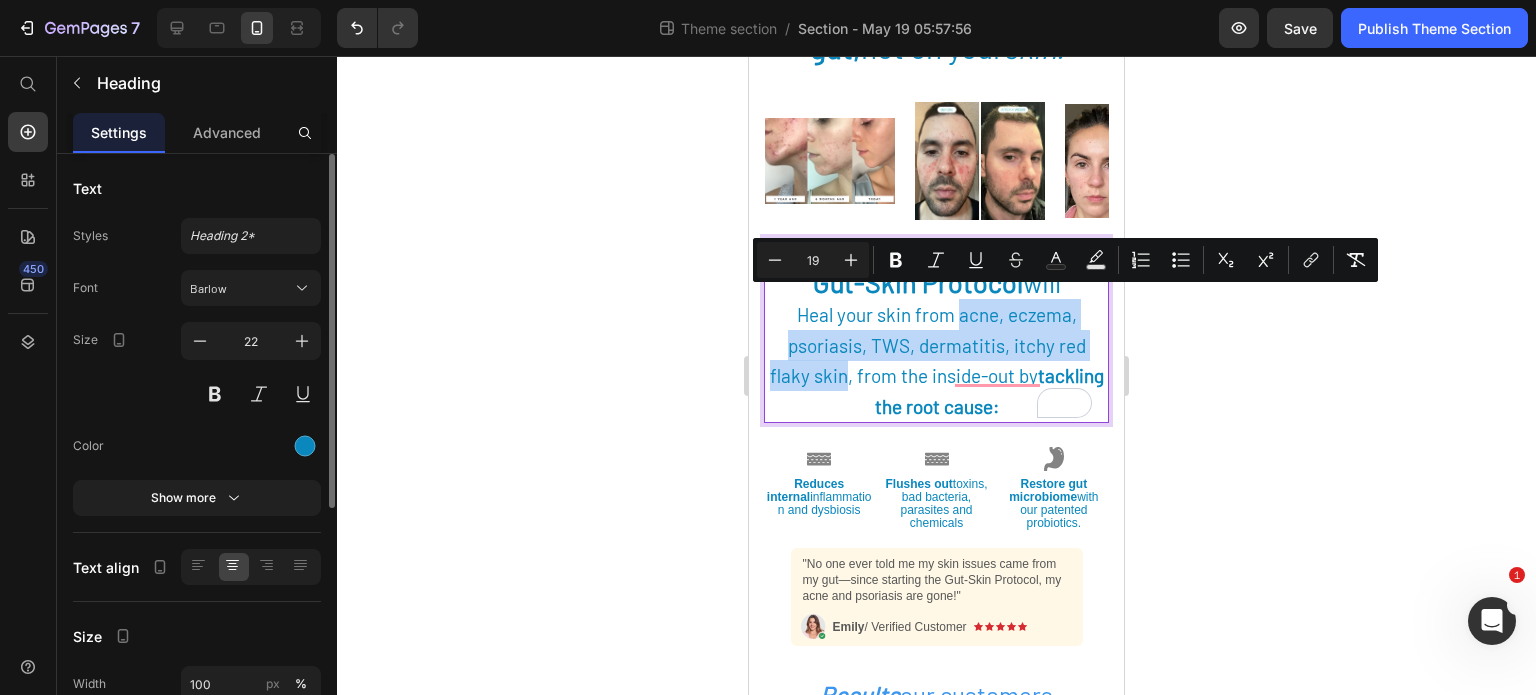 drag, startPoint x: 952, startPoint y: 303, endPoint x: 872, endPoint y: 355, distance: 95.41489 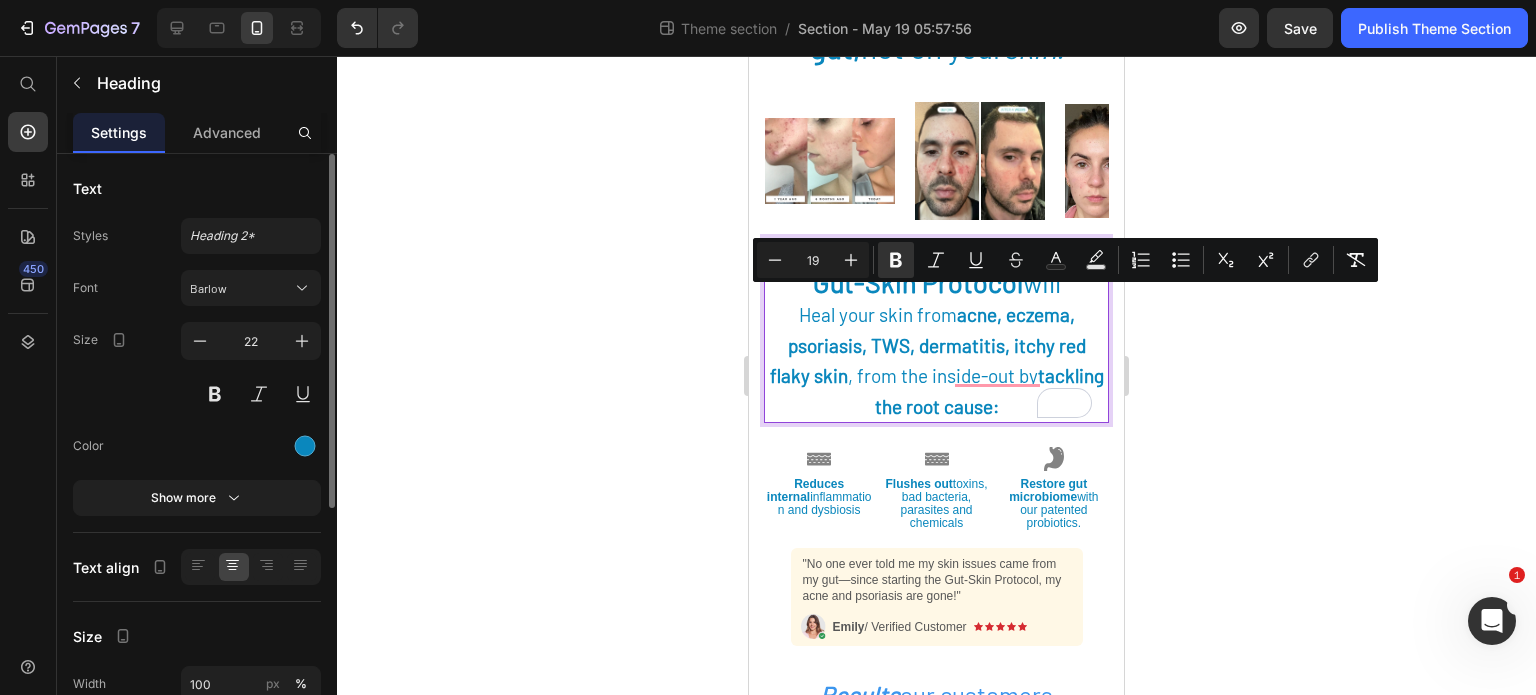click 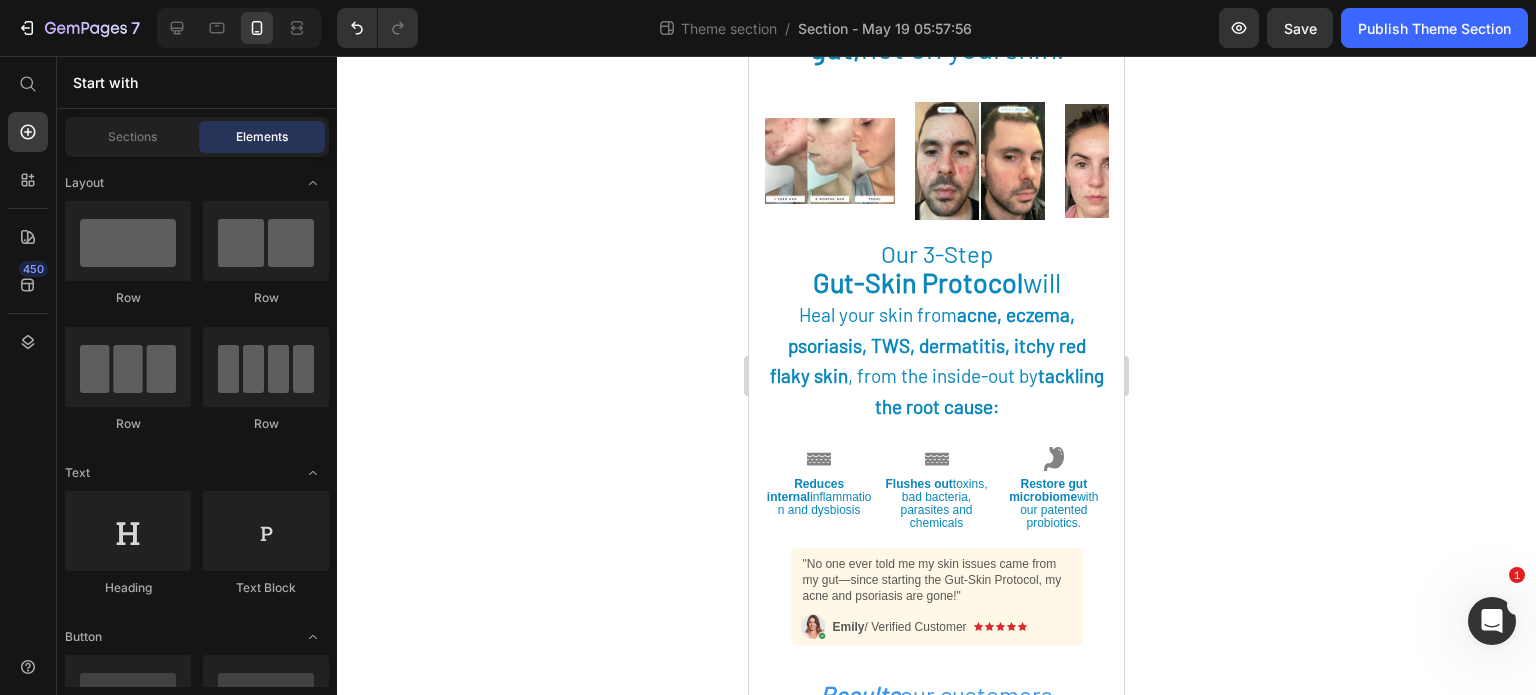 click 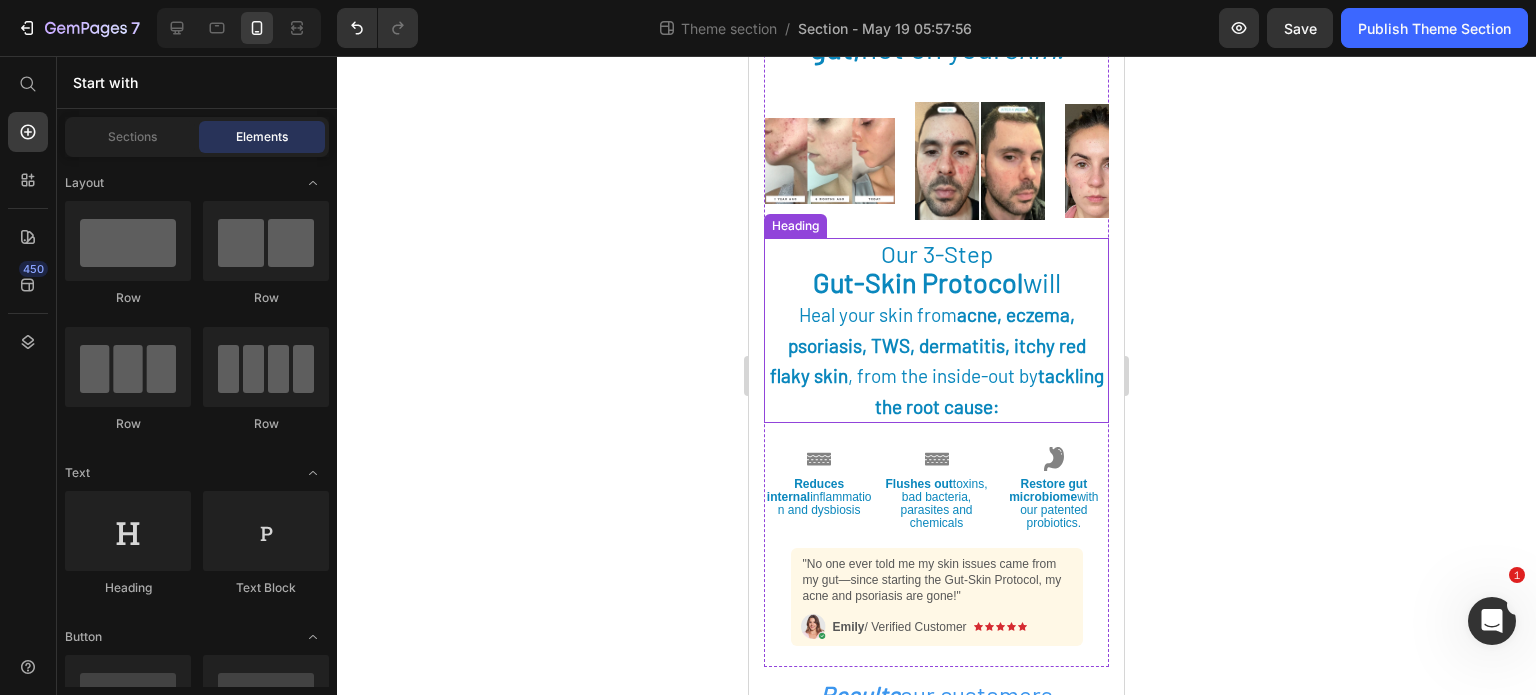 click on "Heal your skin from  acne, eczema, psoriasis, TWS, dermatitis, itchy red flaky skin , from the inside-out by  tackling the root cause:" at bounding box center (937, 360) 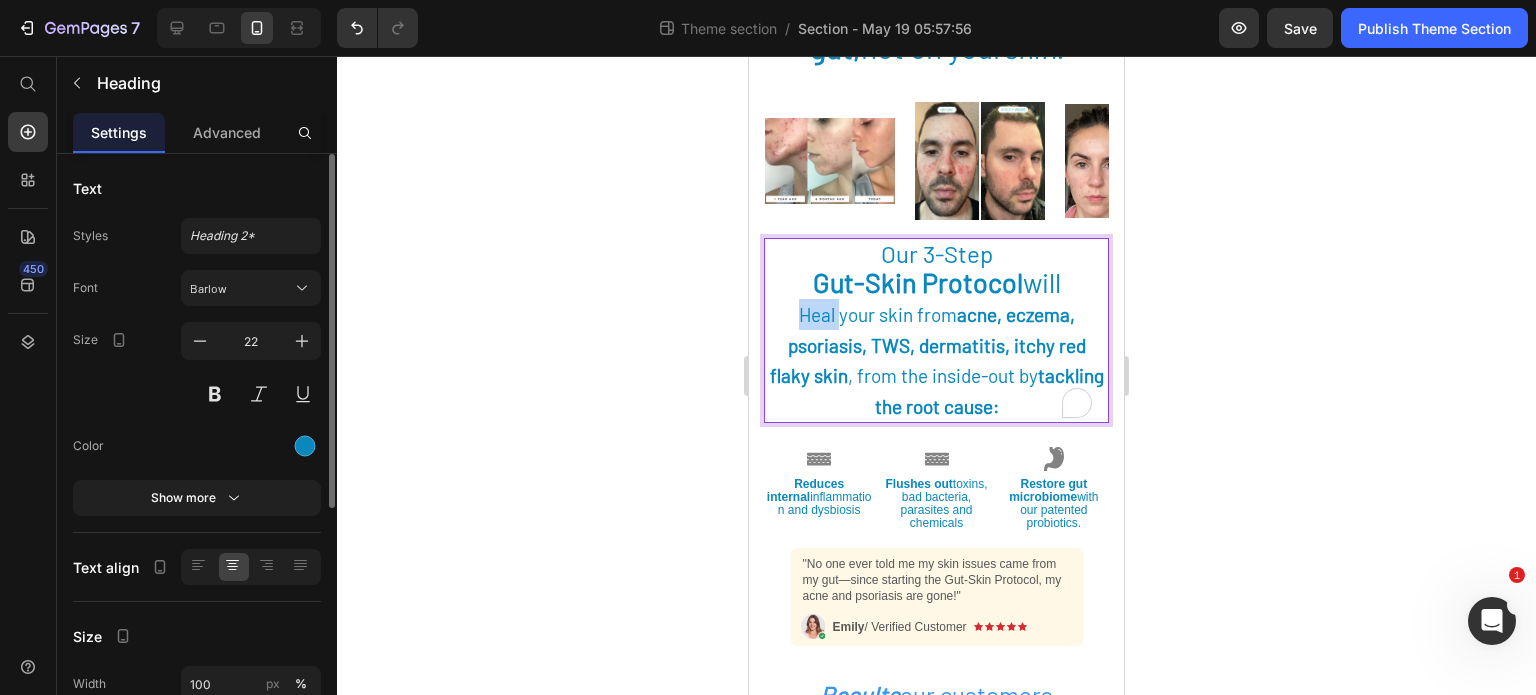 click on "Heal your skin from  acne, eczema, psoriasis, TWS, dermatitis, itchy red flaky skin , from the inside-out by  tackling the root cause:" at bounding box center [937, 360] 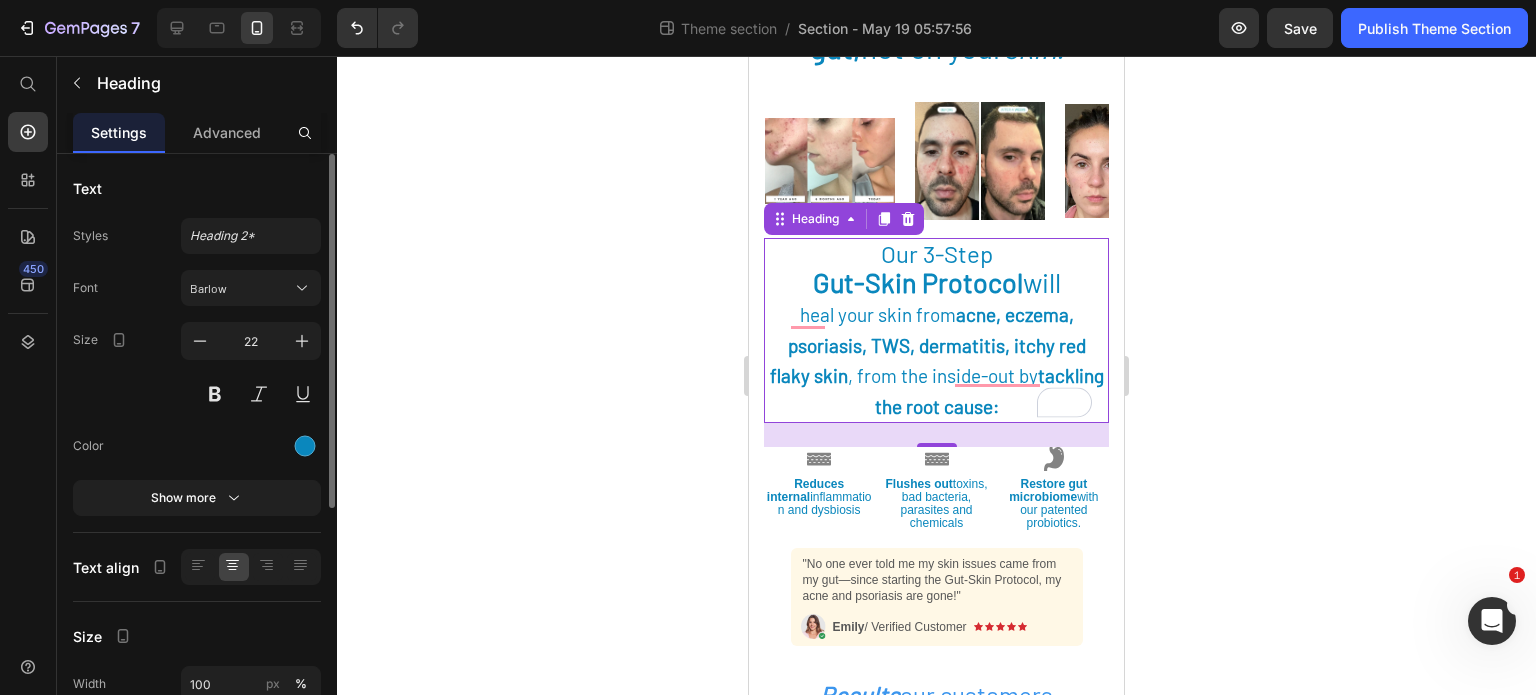 click 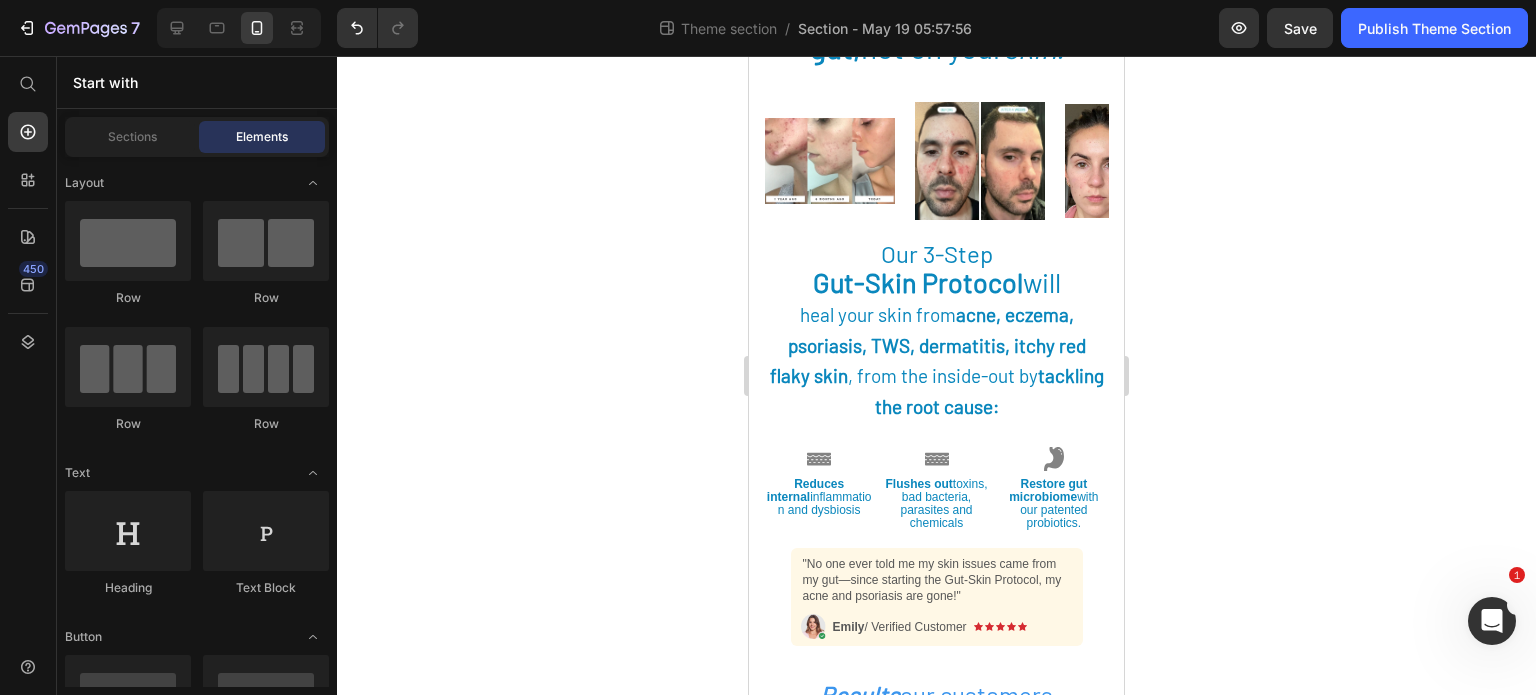 click 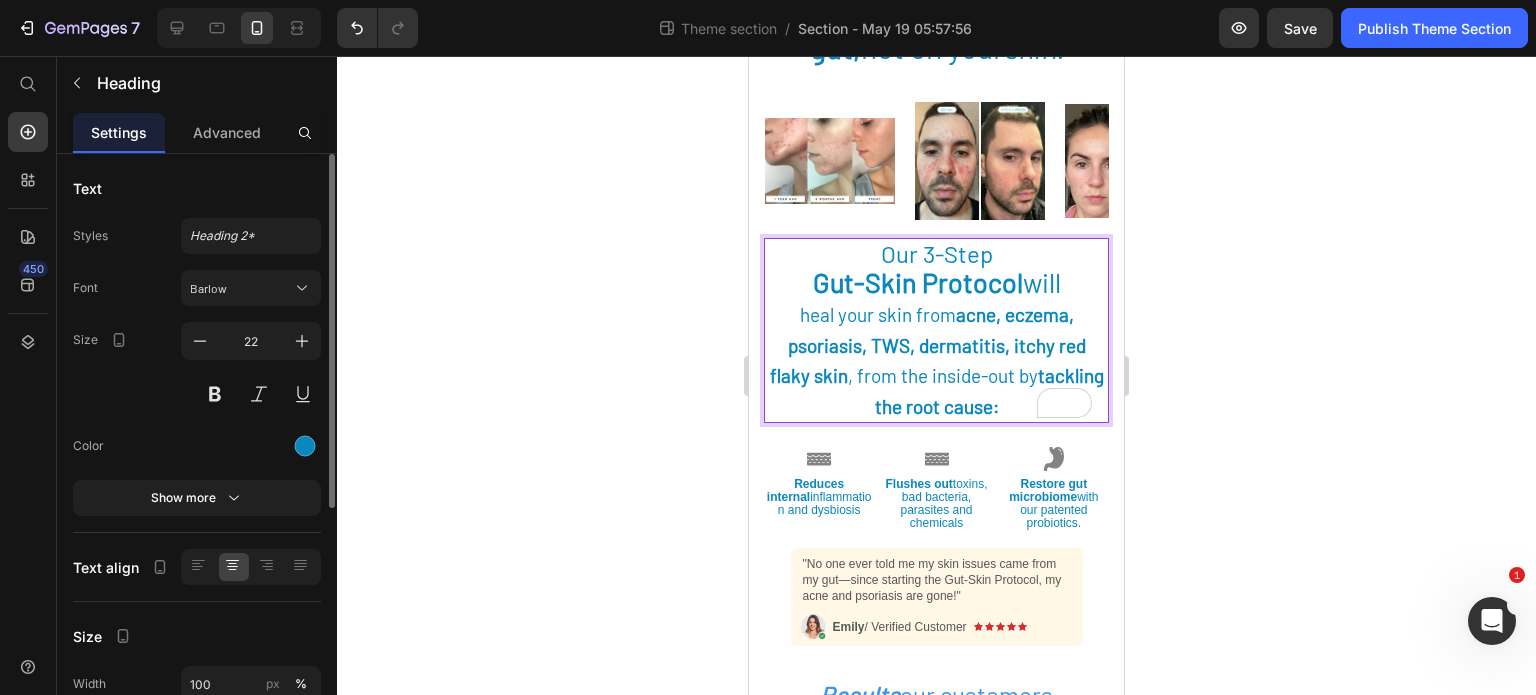 click on "heal your skin from  acne, eczema, psoriasis, TWS, dermatitis, itchy red flaky skin , from the inside-out by  tackling the root cause:" at bounding box center [937, 360] 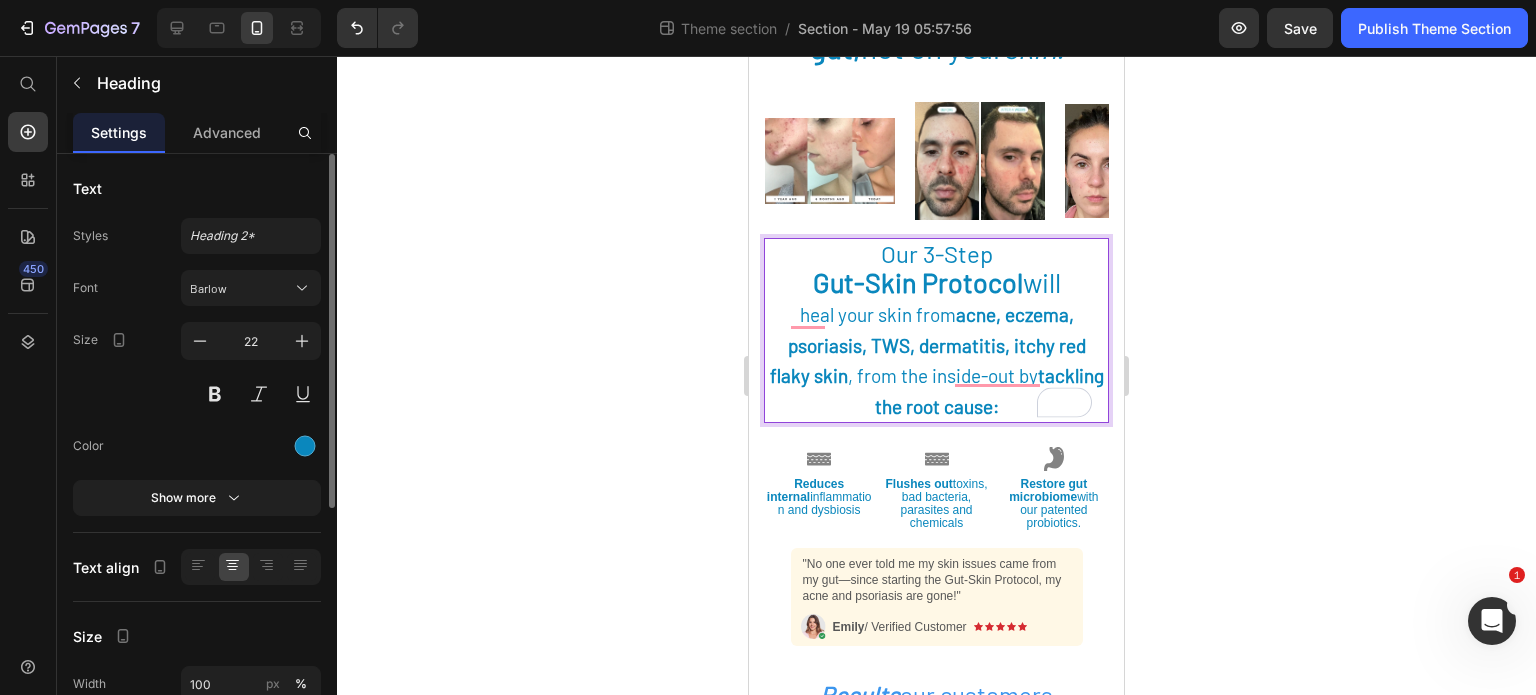 click on "heal your skin from  acne, eczema, psoriasis, TWS, dermatitis, itchy red flaky skin , from the inside-out by  tackling the root cause:" at bounding box center (937, 360) 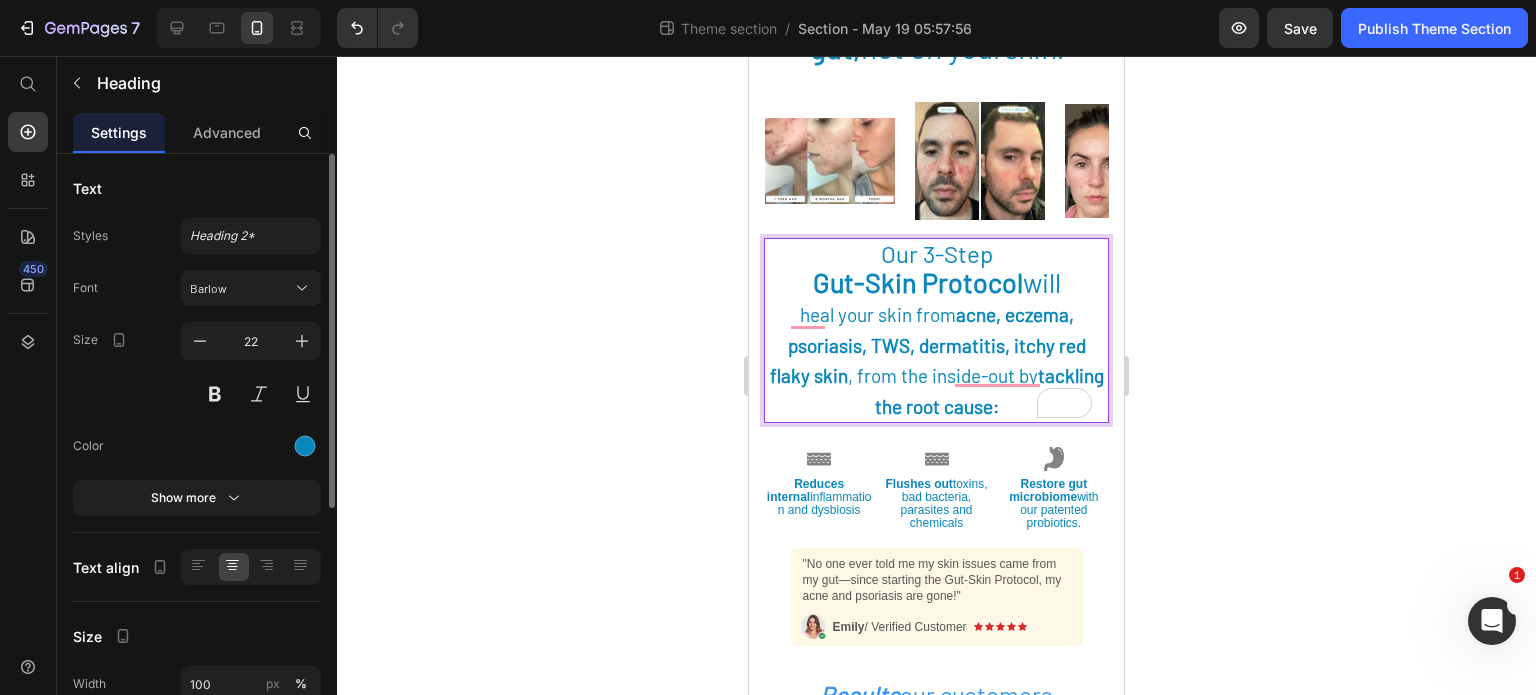click on "acne, eczema, psoriasis, TWS, dermatitis, itchy red flaky skin" at bounding box center [928, 345] 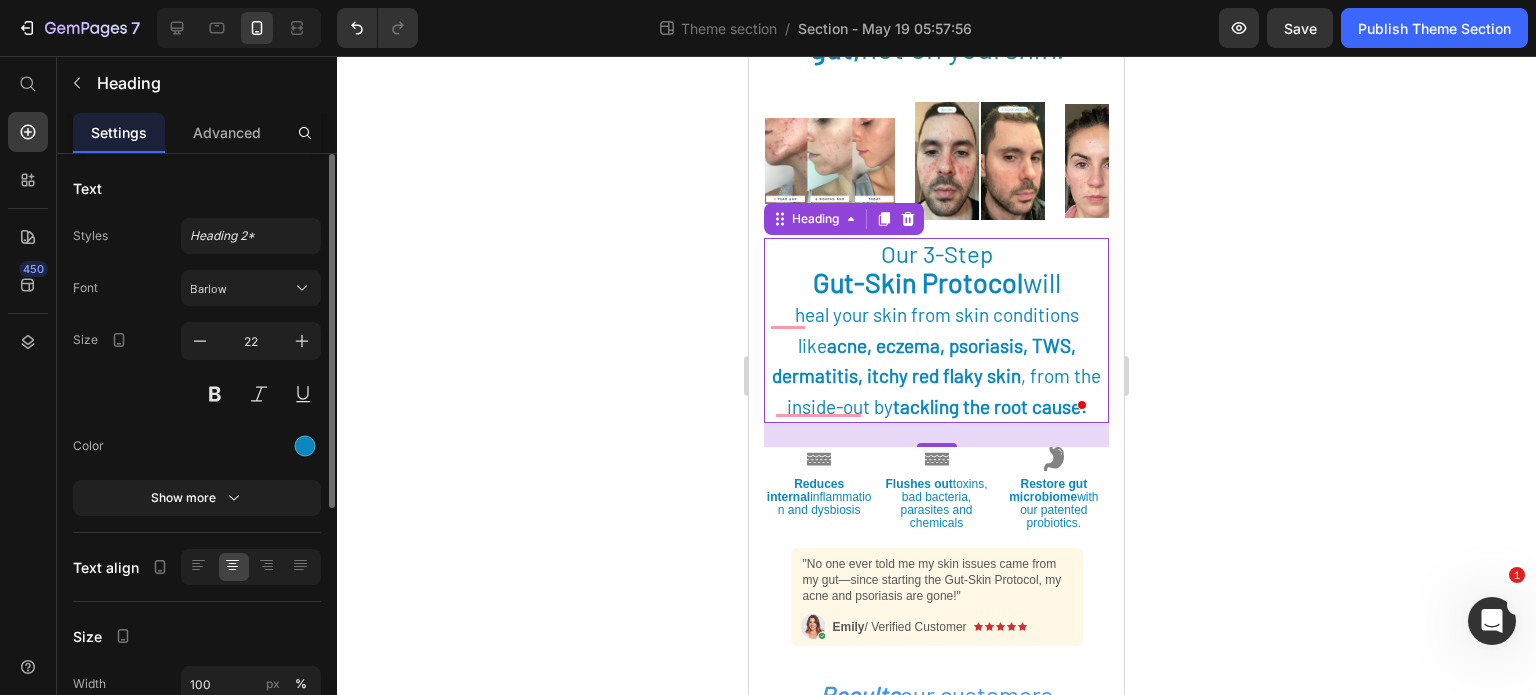 click 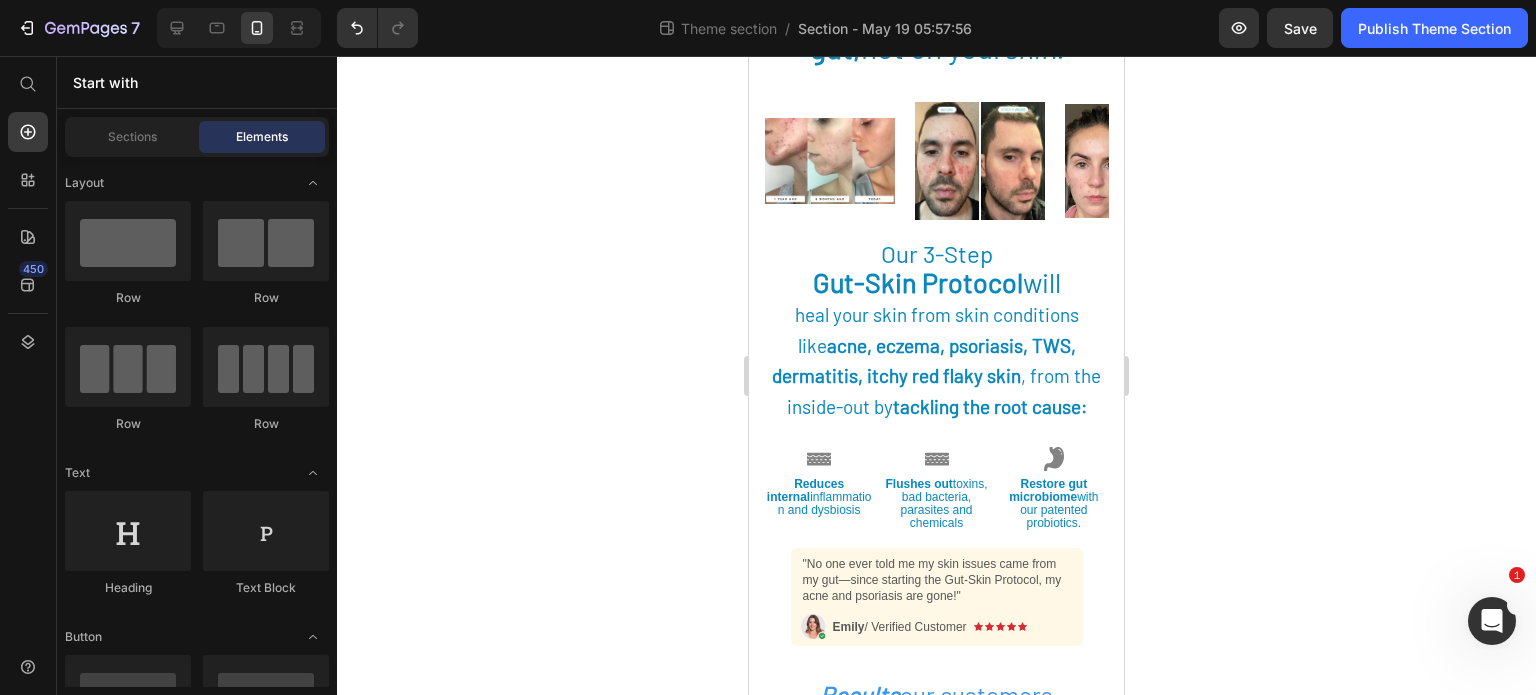 click 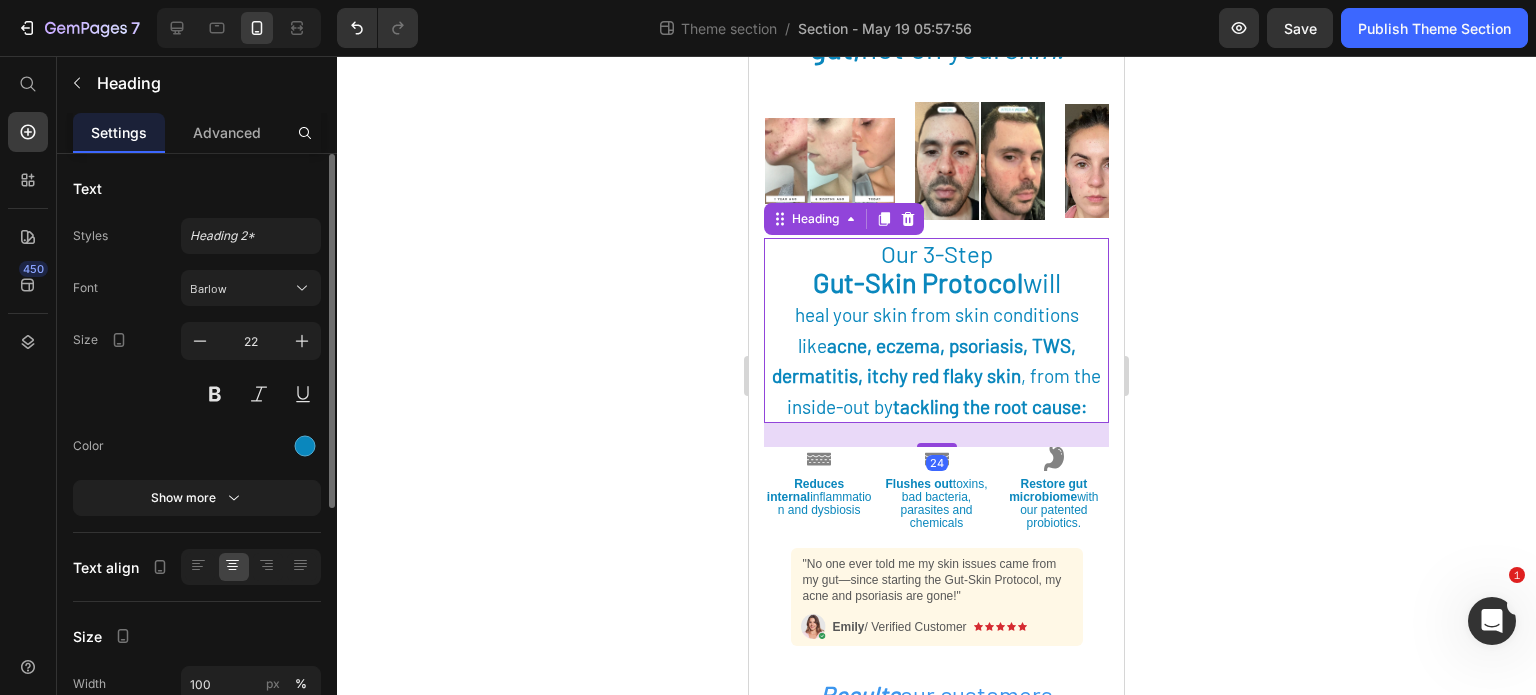 click on "⁠⁠⁠⁠⁠⁠⁠ Our 3-Step  Gut-Skin Protocol  will heal your skin from skin conditions like  acne, eczema, psoriasis, TWS, dermatitis, itchy red flaky skin , from the inside-out by  tackling the root cause:" at bounding box center (936, 331) 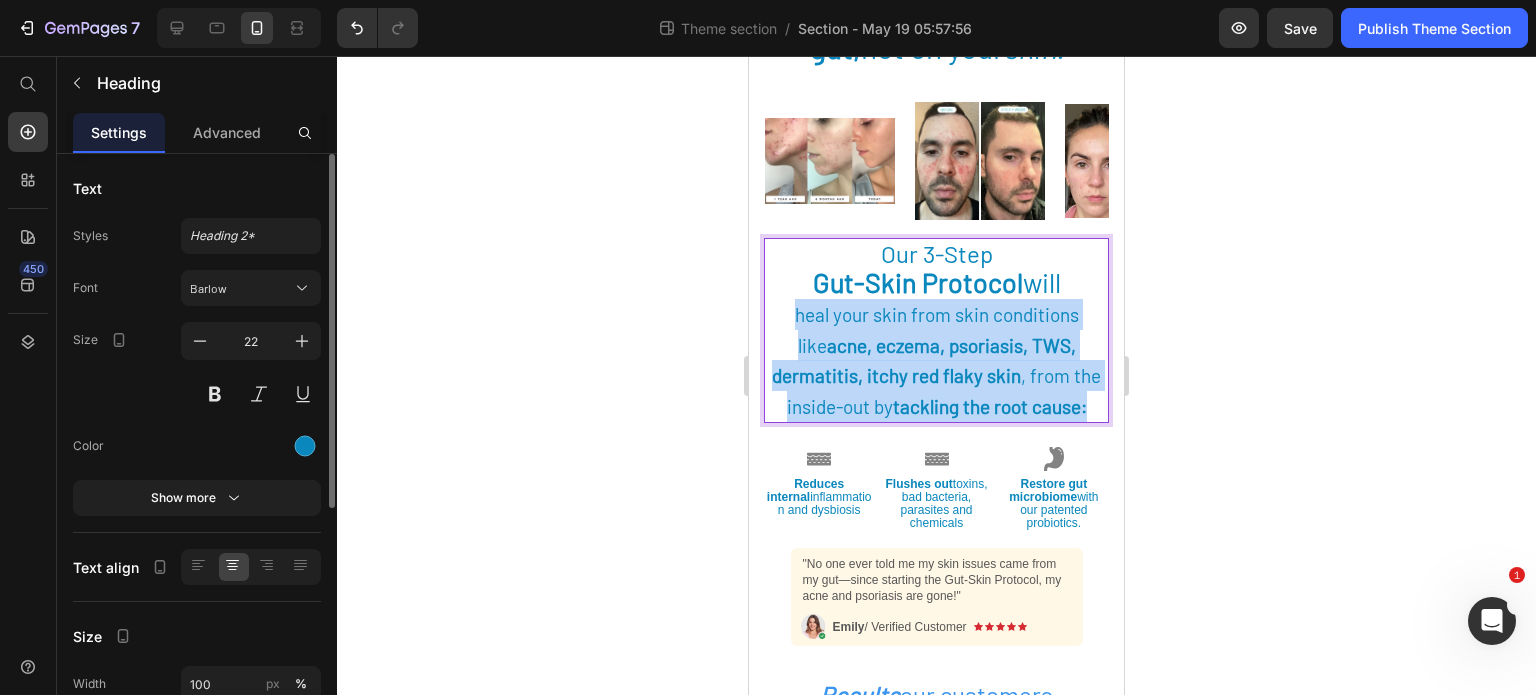 click on "Our 3-Step  Gut-Skin Protocol  will heal your skin from skin conditions like  acne, eczema, psoriasis, TWS, dermatitis, itchy red flaky skin , from the inside-out by  tackling the root cause:" at bounding box center [936, 331] 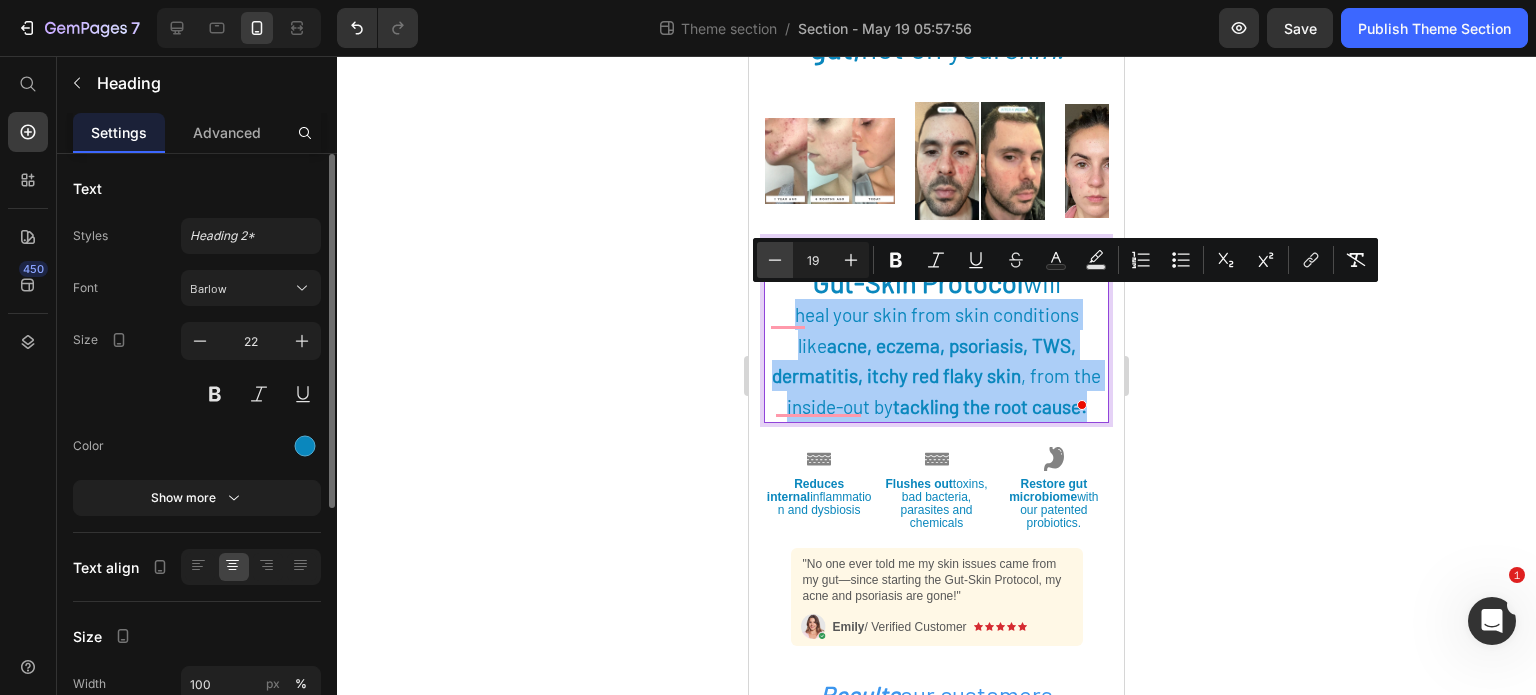 click 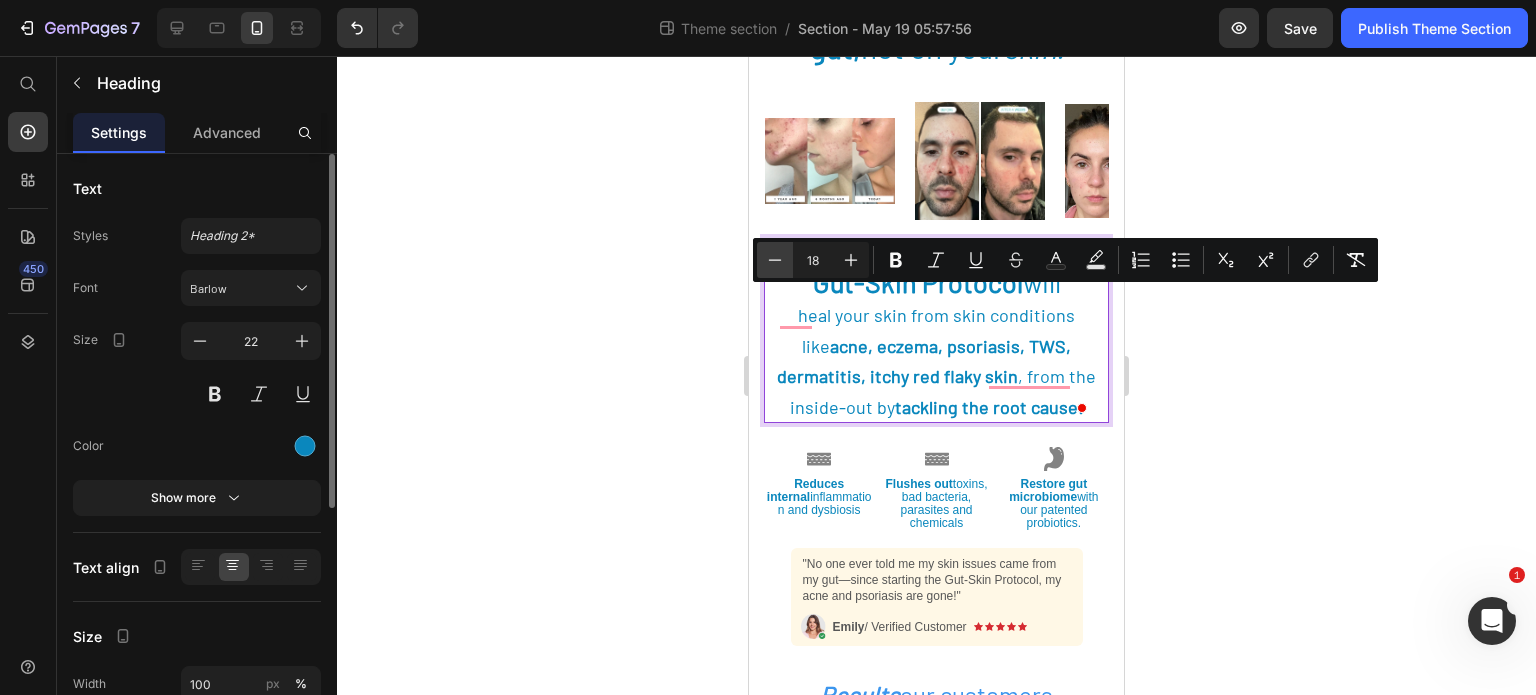 click 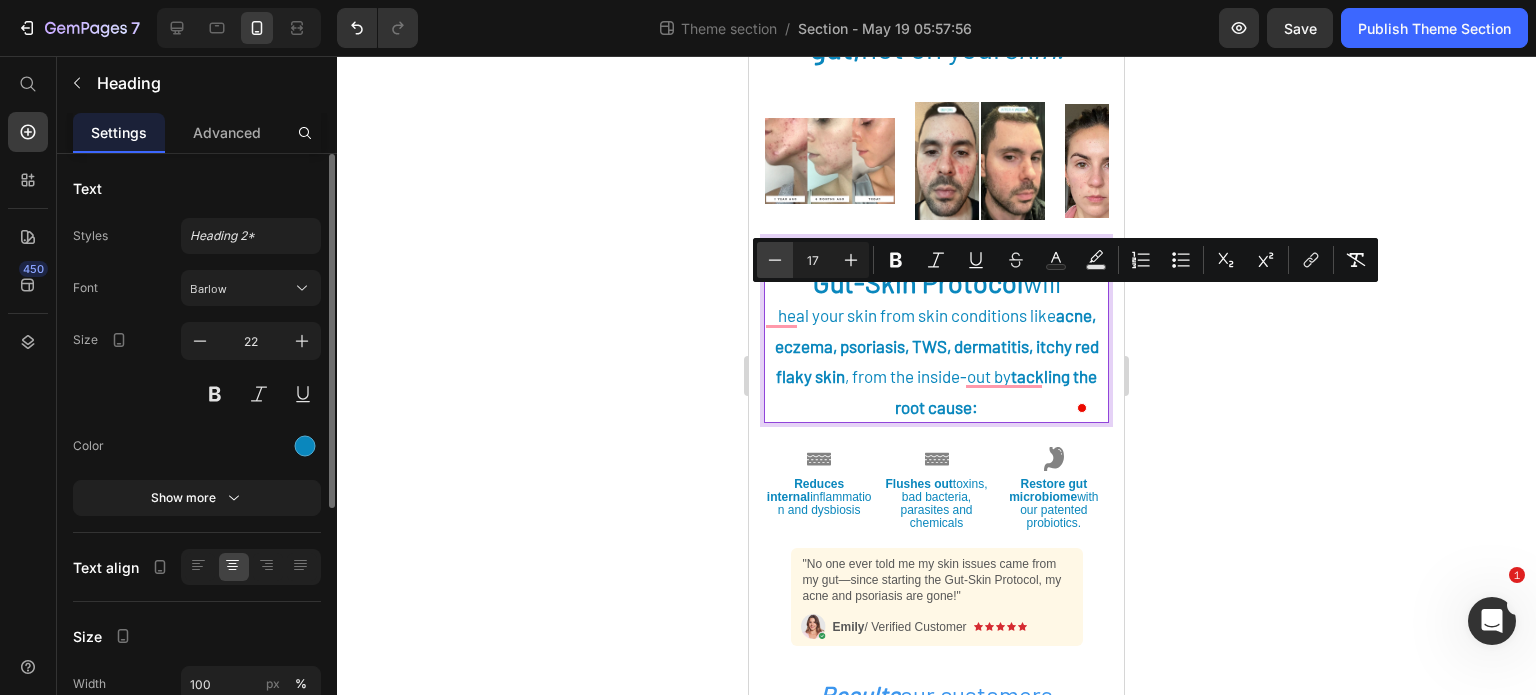 click 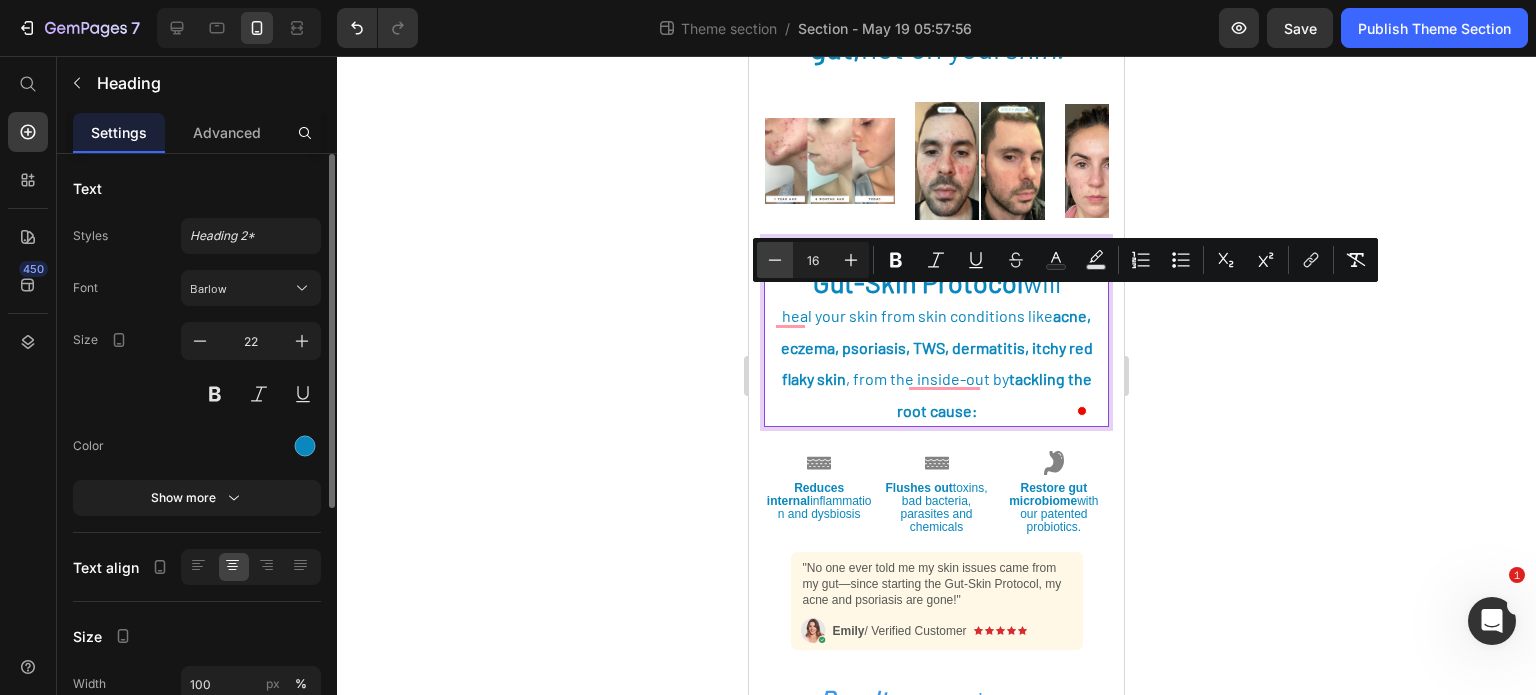 click 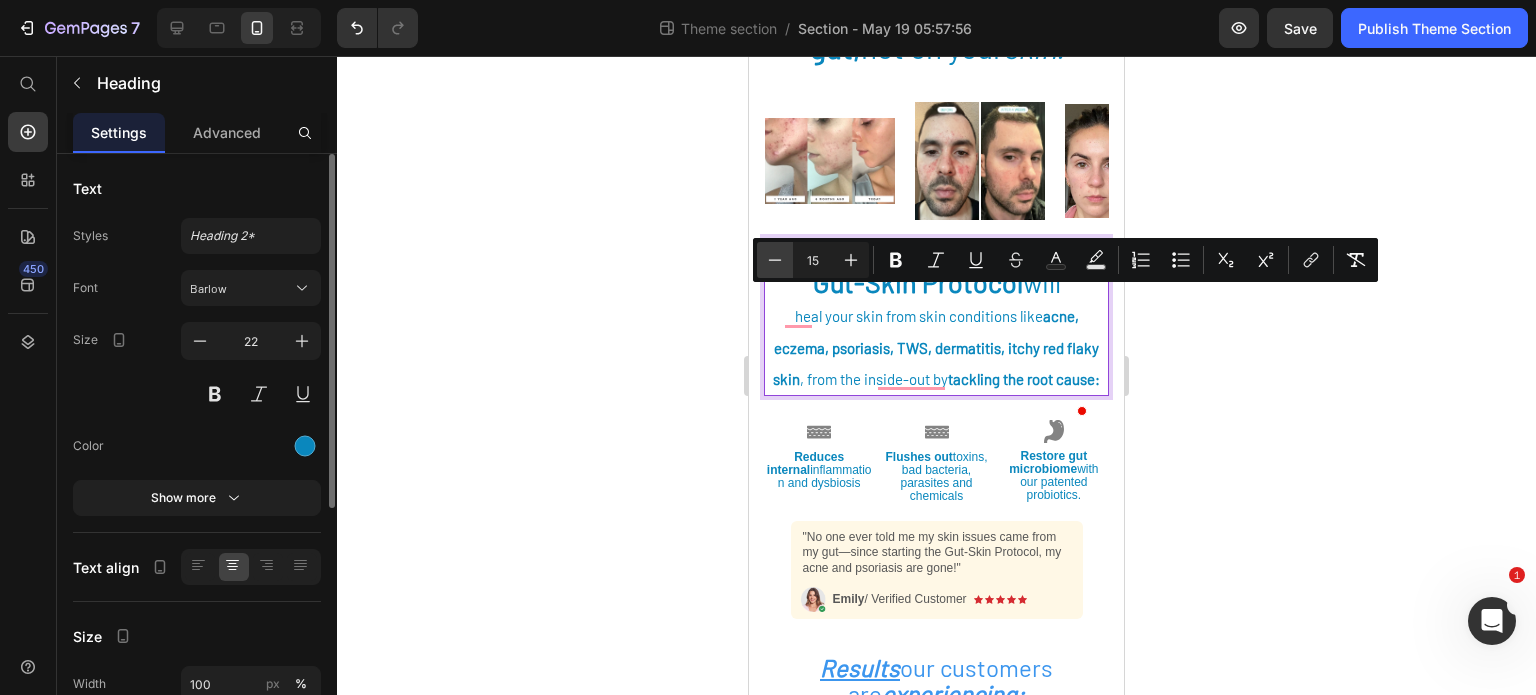 click 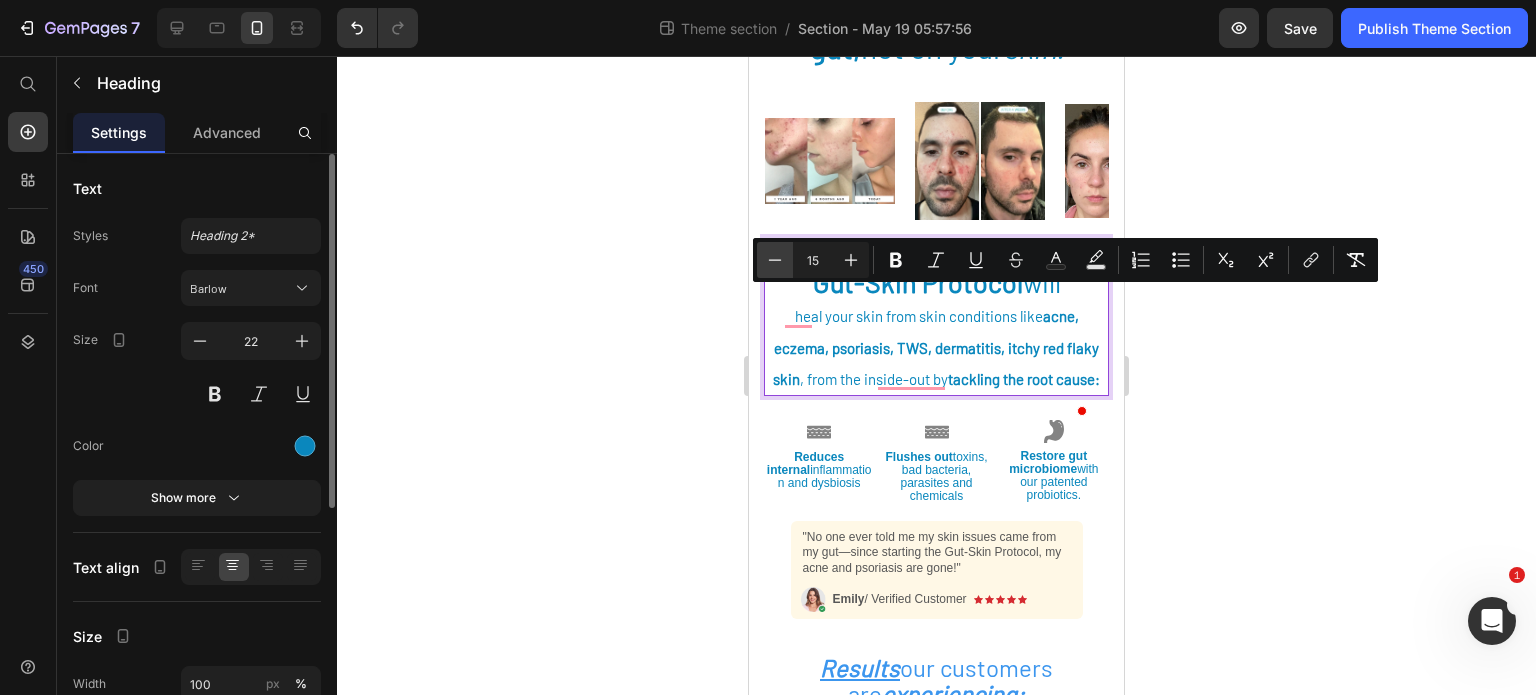 type on "14" 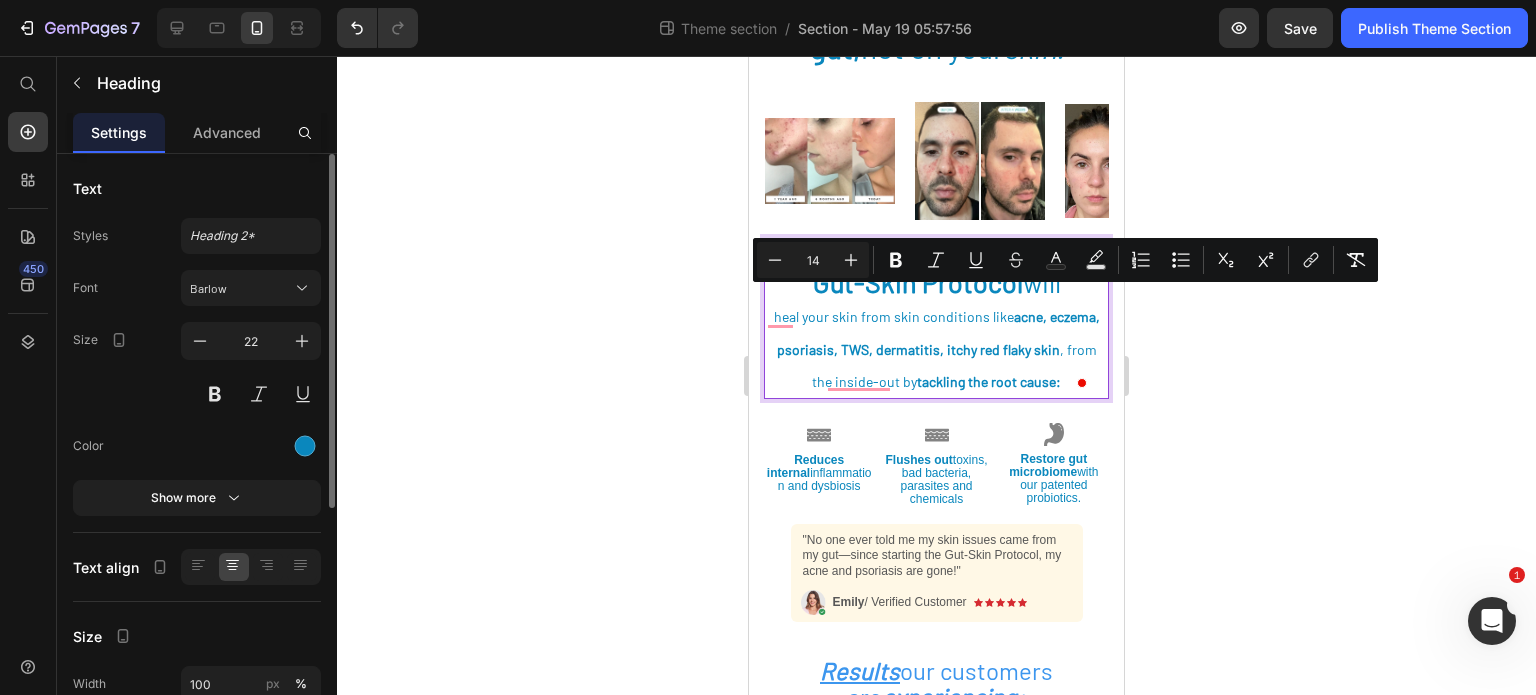 click 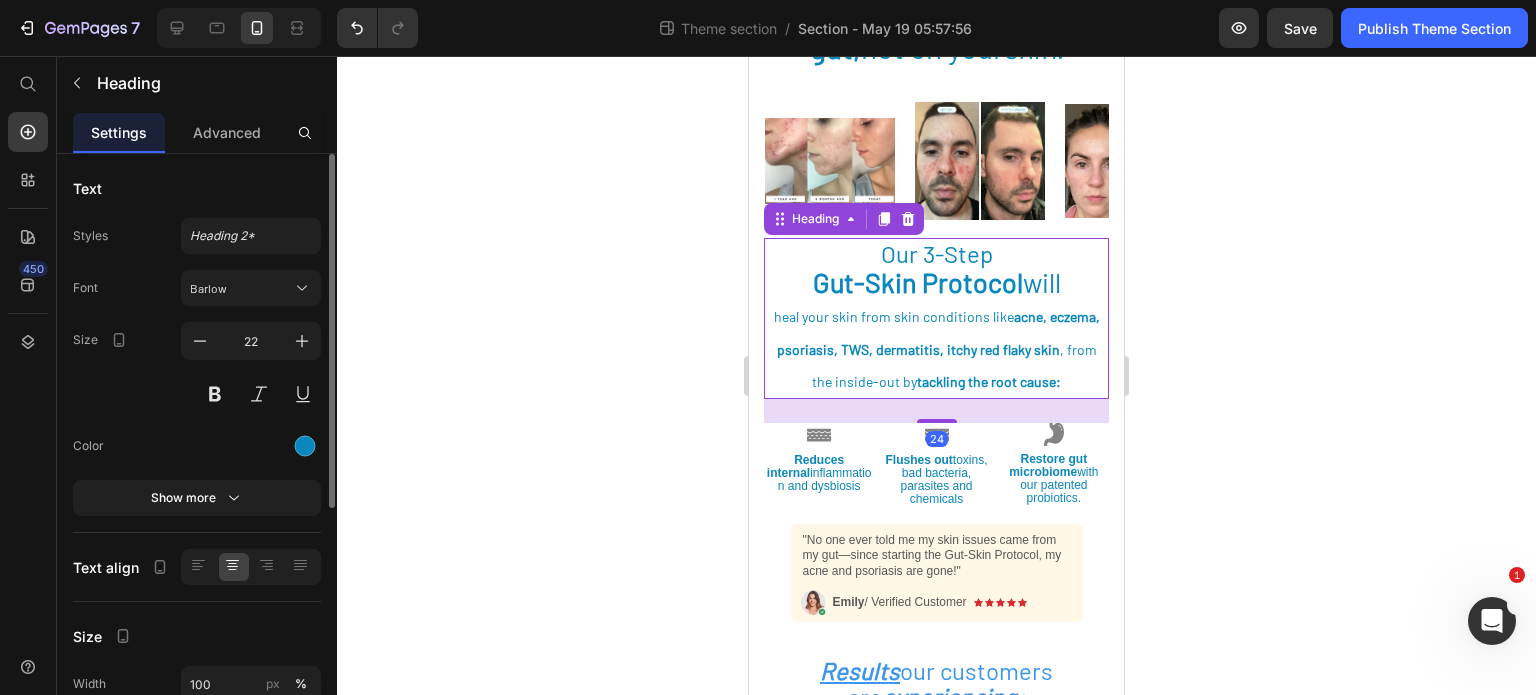 click on "acne, eczema, psoriasis, TWS, dermatitis, itchy red flaky skin" at bounding box center [938, 333] 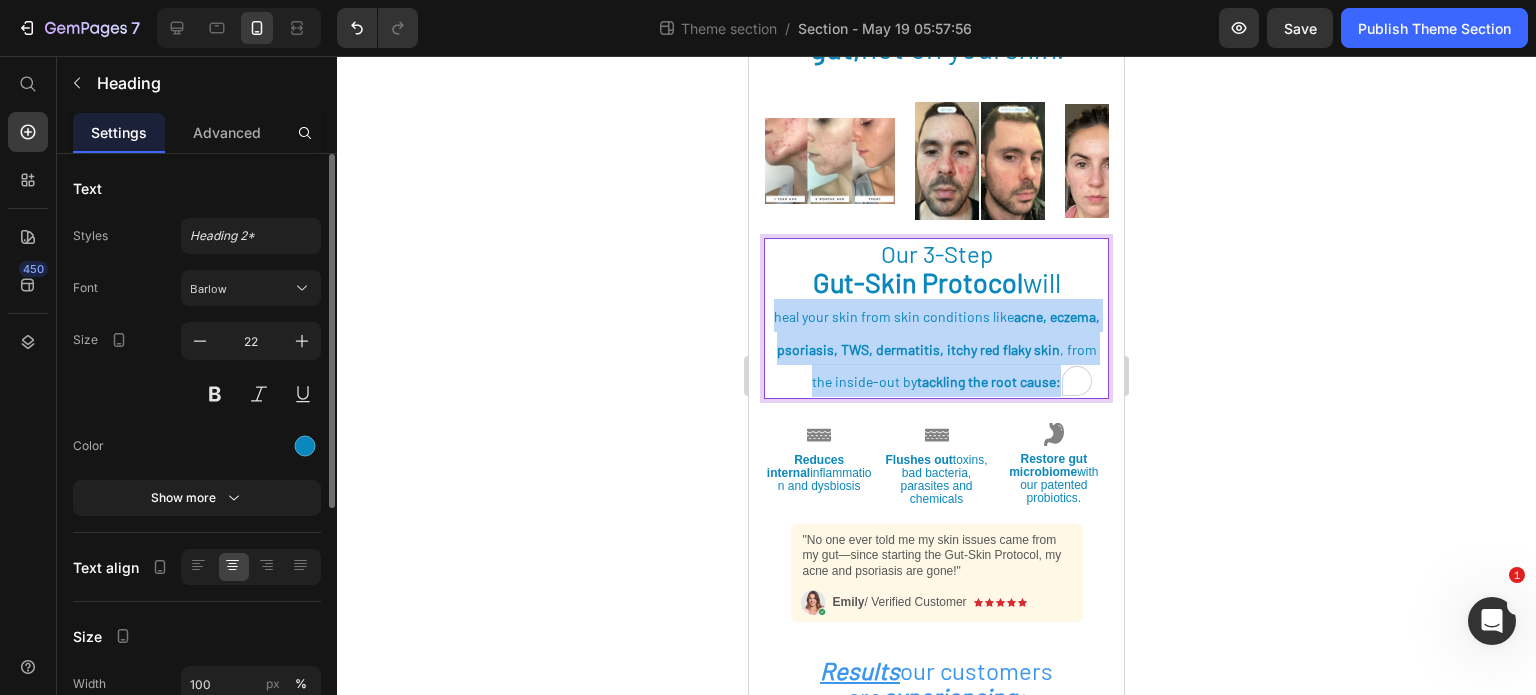 click on "acne, eczema, psoriasis, TWS, dermatitis, itchy red flaky skin" at bounding box center [938, 333] 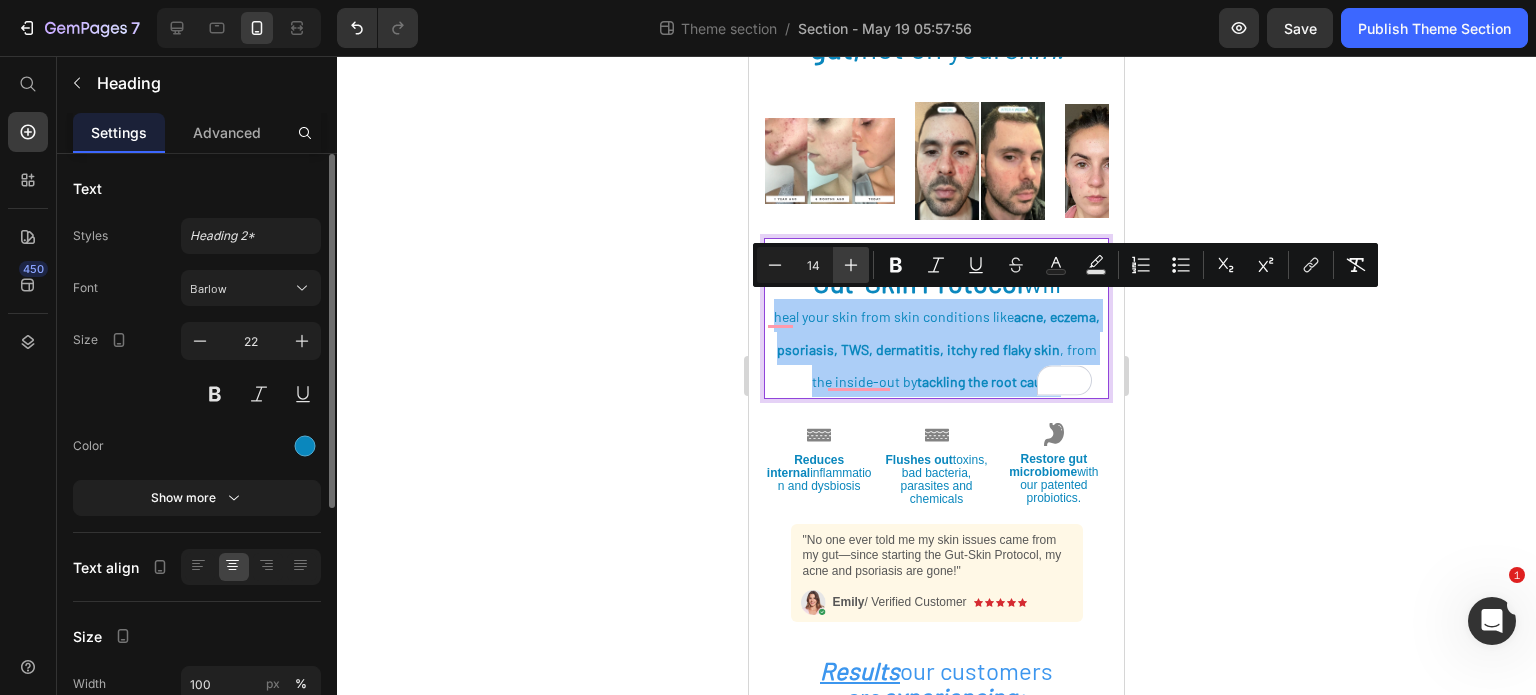 click on "Plus" at bounding box center (851, 265) 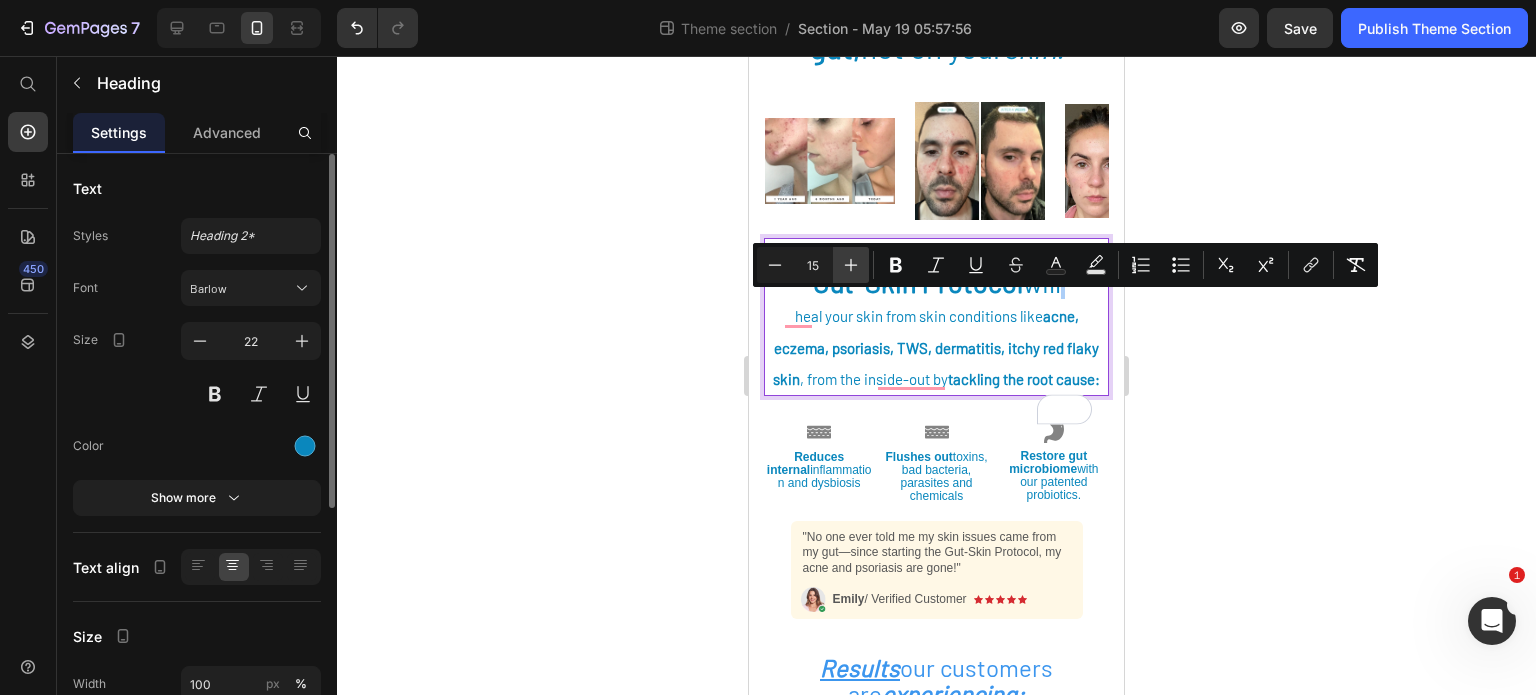 click on "Plus" at bounding box center [851, 265] 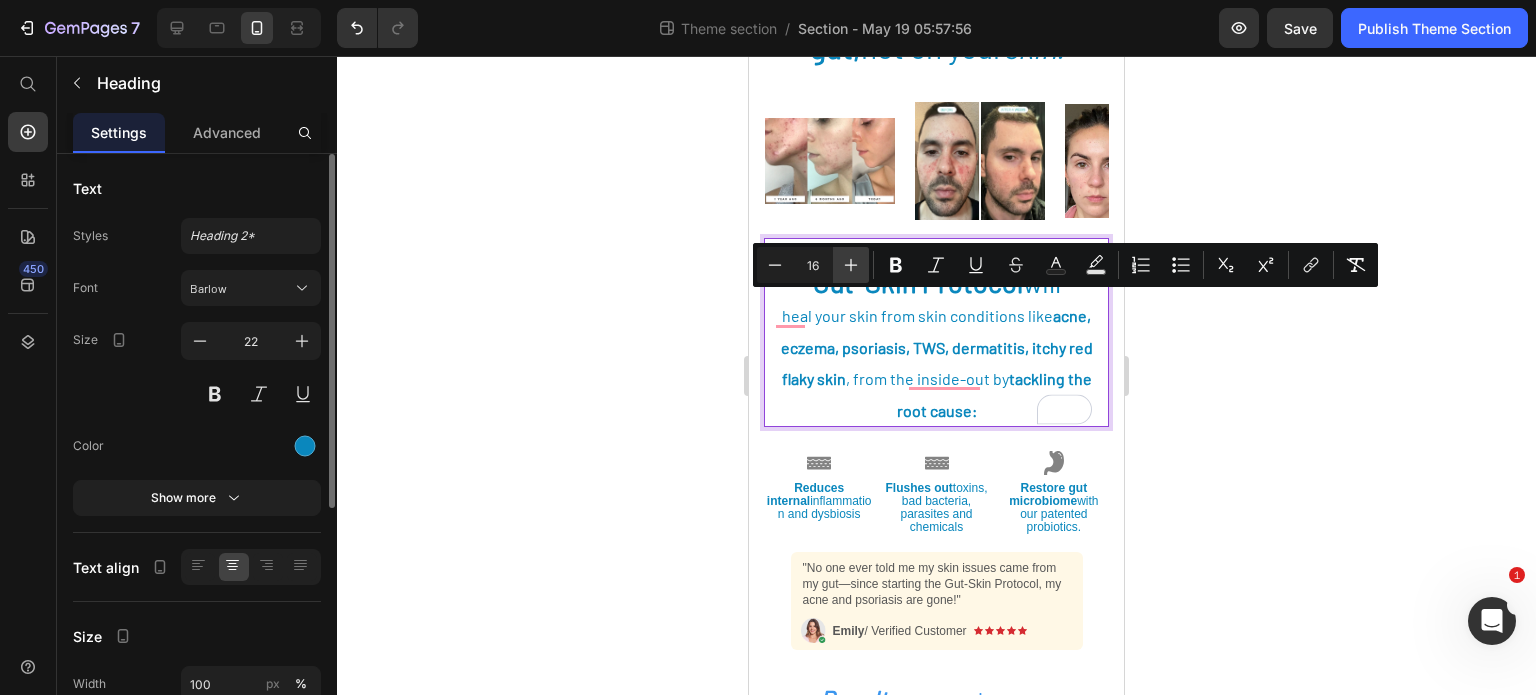 click on "Plus" at bounding box center [851, 265] 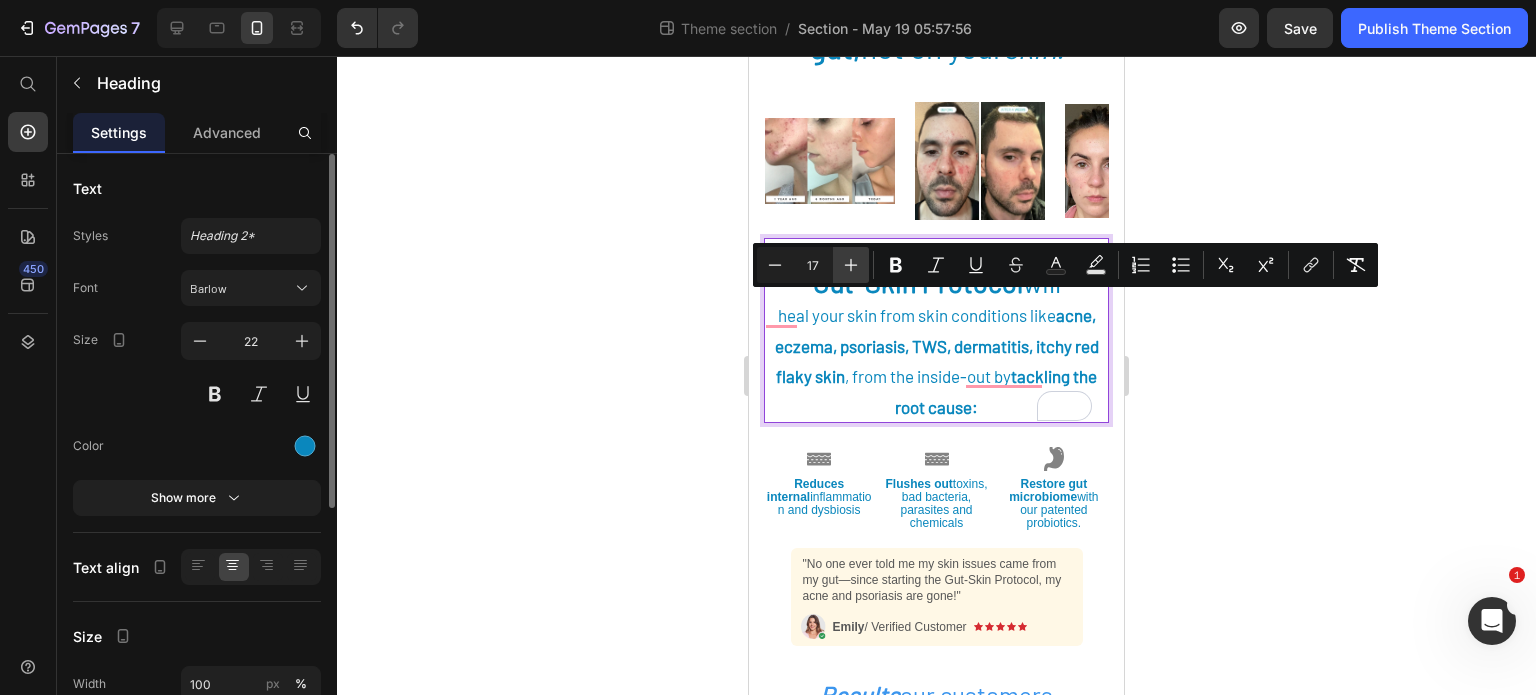 click on "Plus" at bounding box center [851, 265] 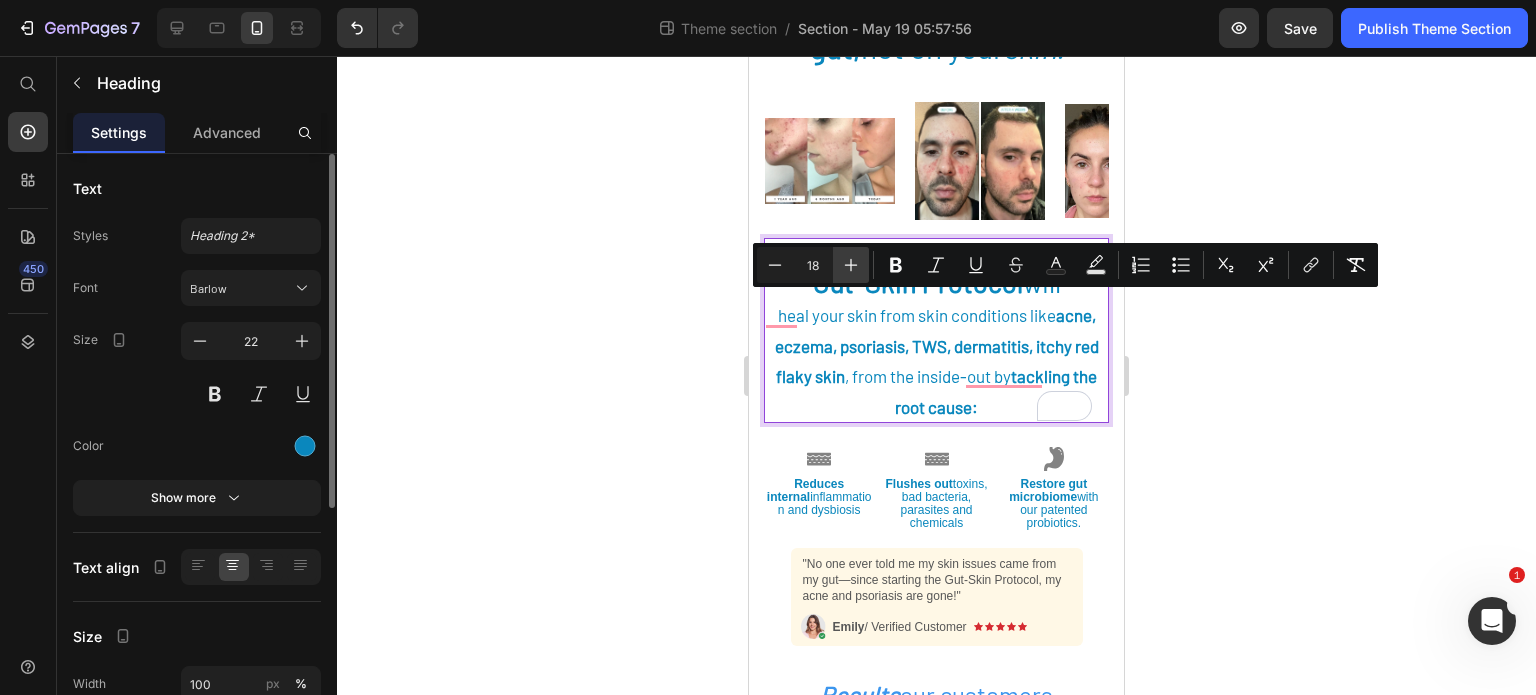 click on "Plus" at bounding box center (851, 265) 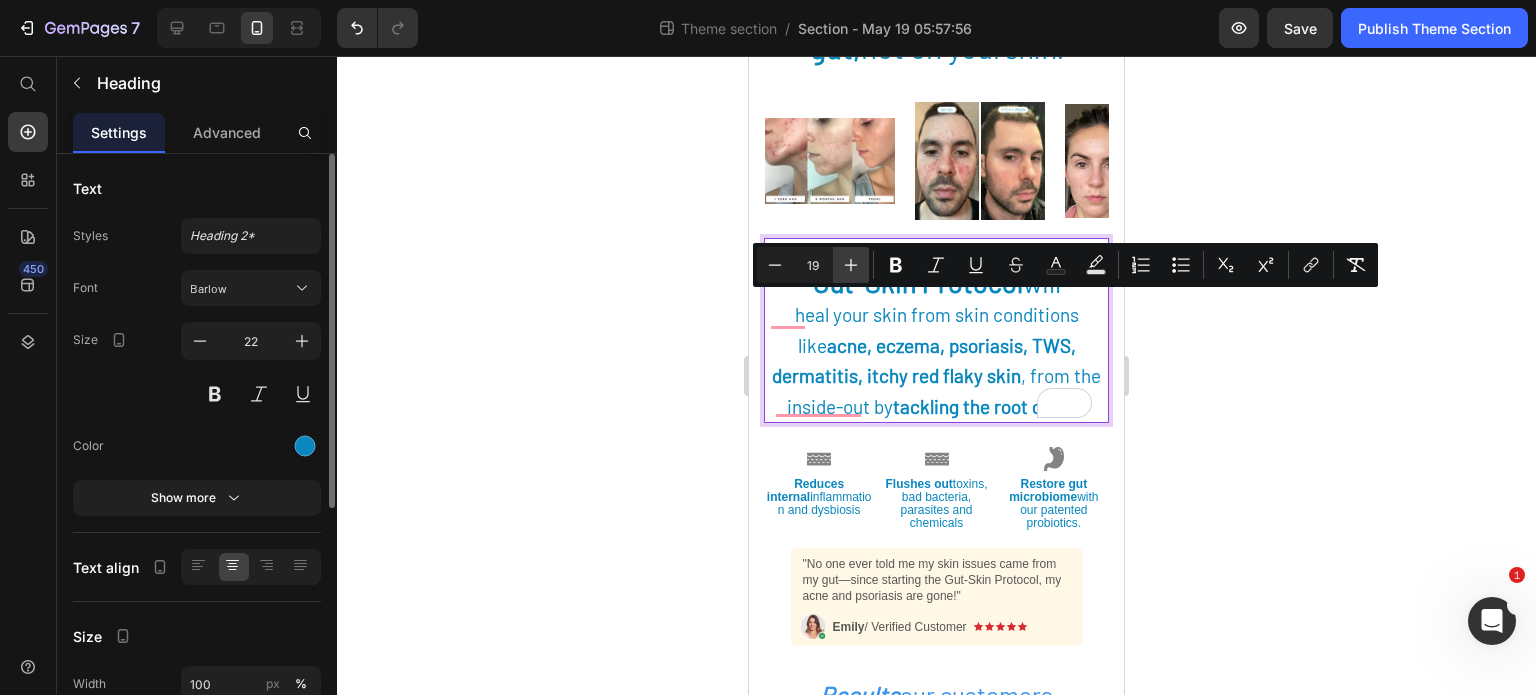 click on "Plus" at bounding box center [851, 265] 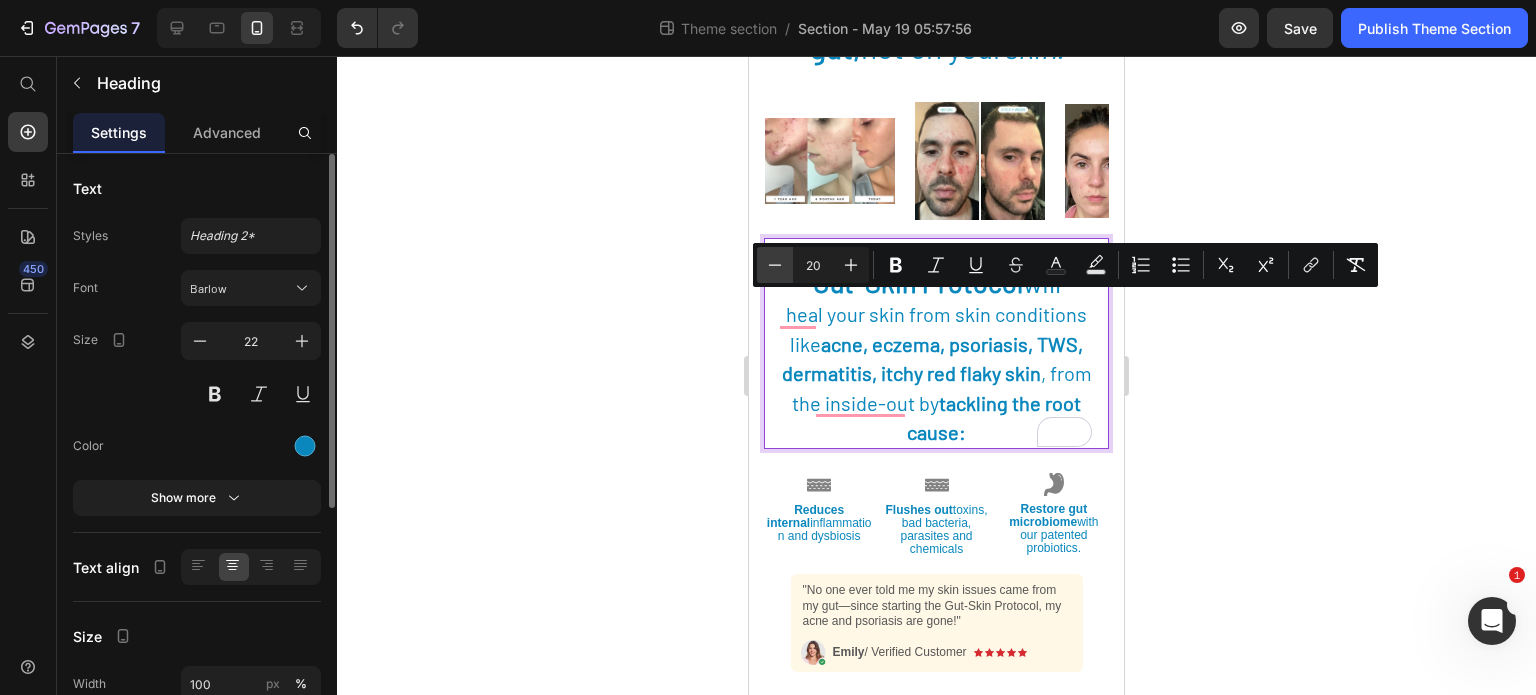 click 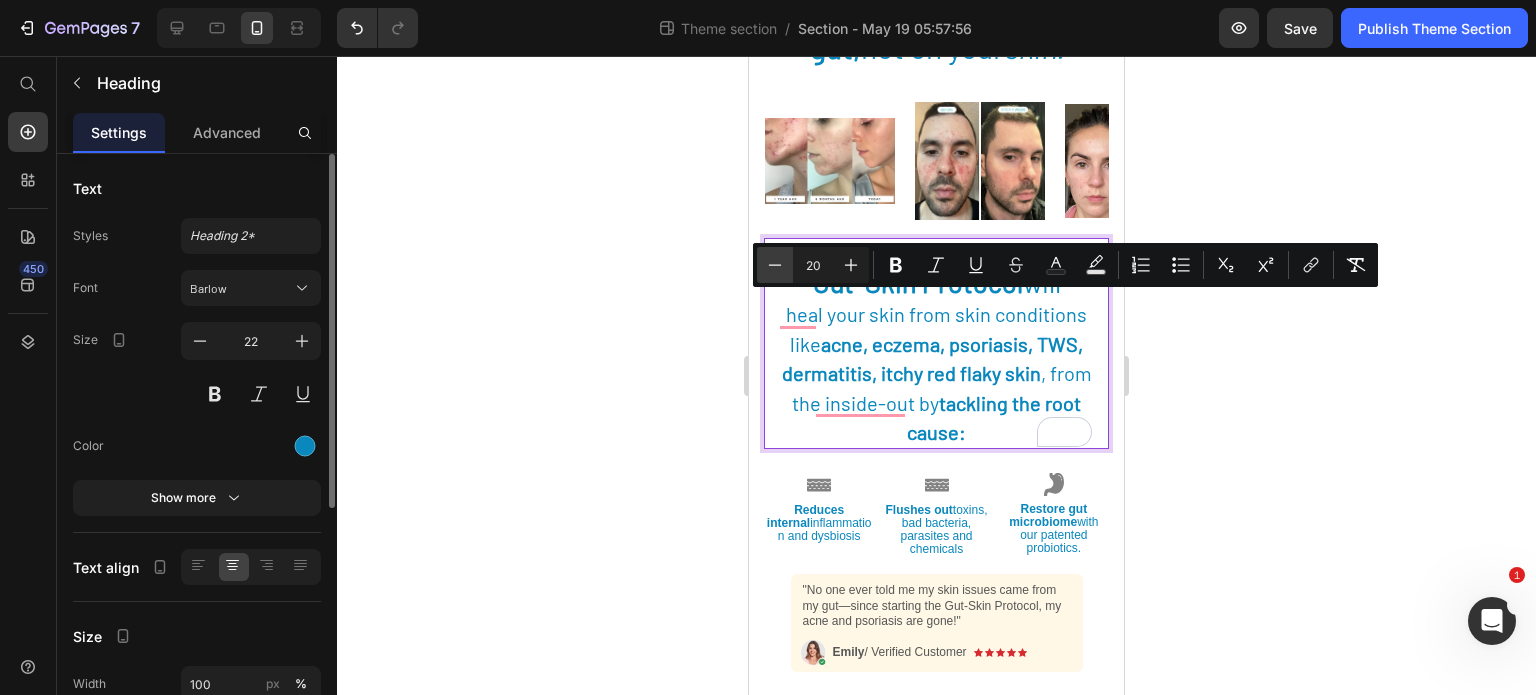 type on "19" 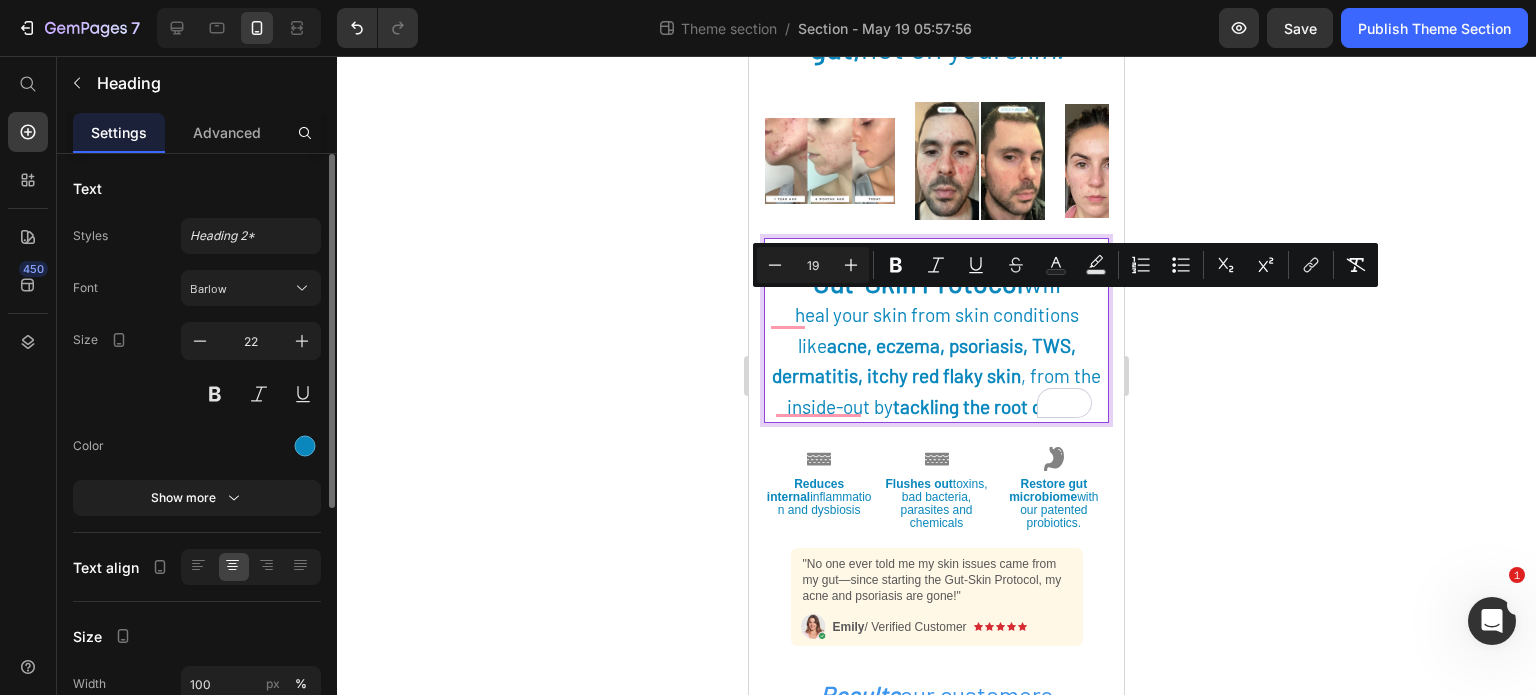 click 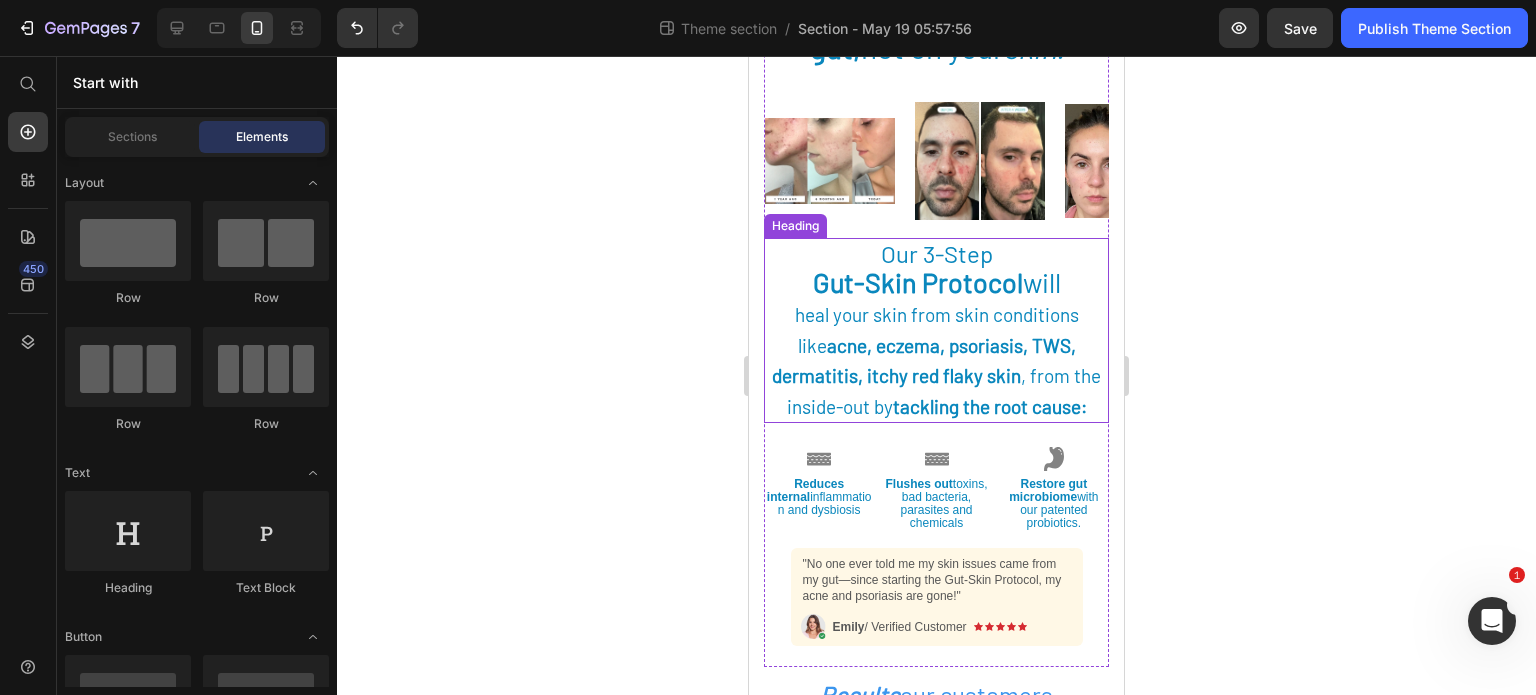 scroll, scrollTop: 937, scrollLeft: 0, axis: vertical 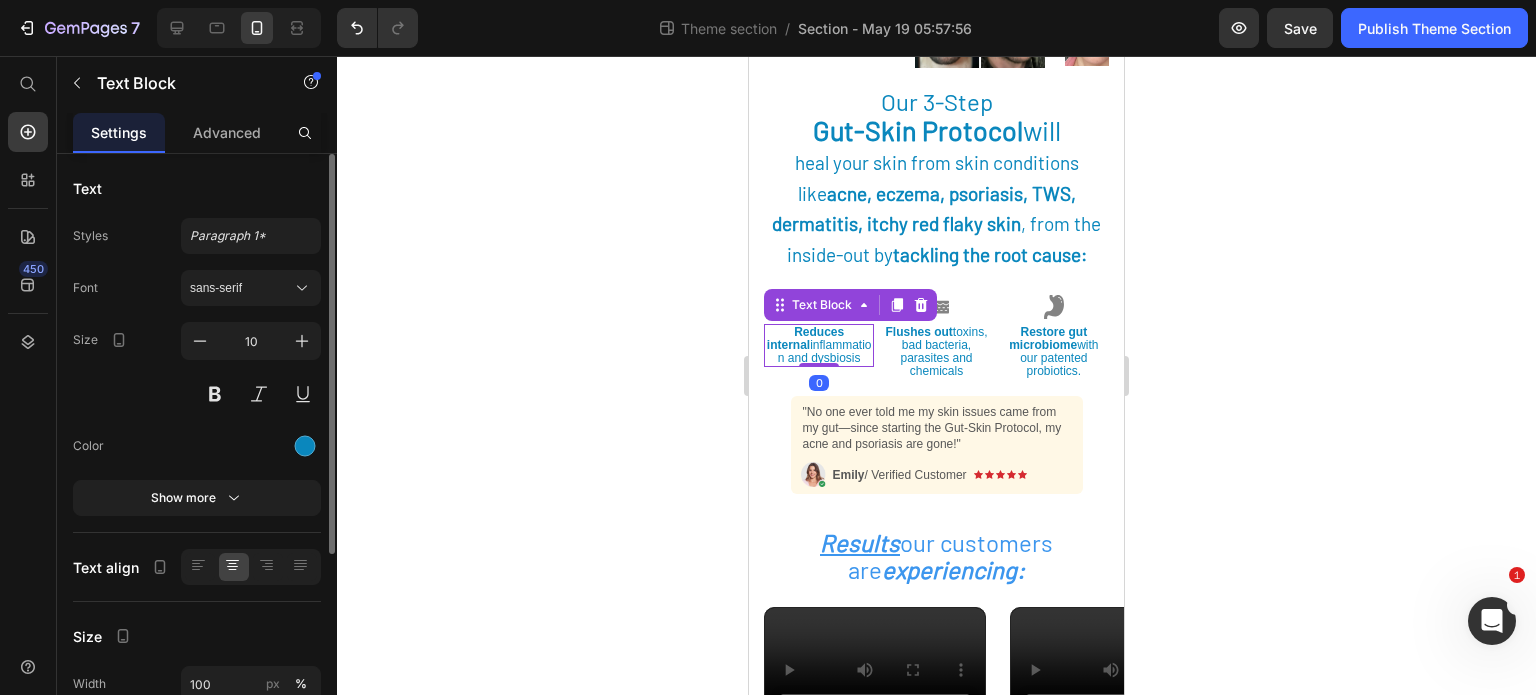 click on "Reduces internal  inflammation and dysbiosis" at bounding box center (819, 345) 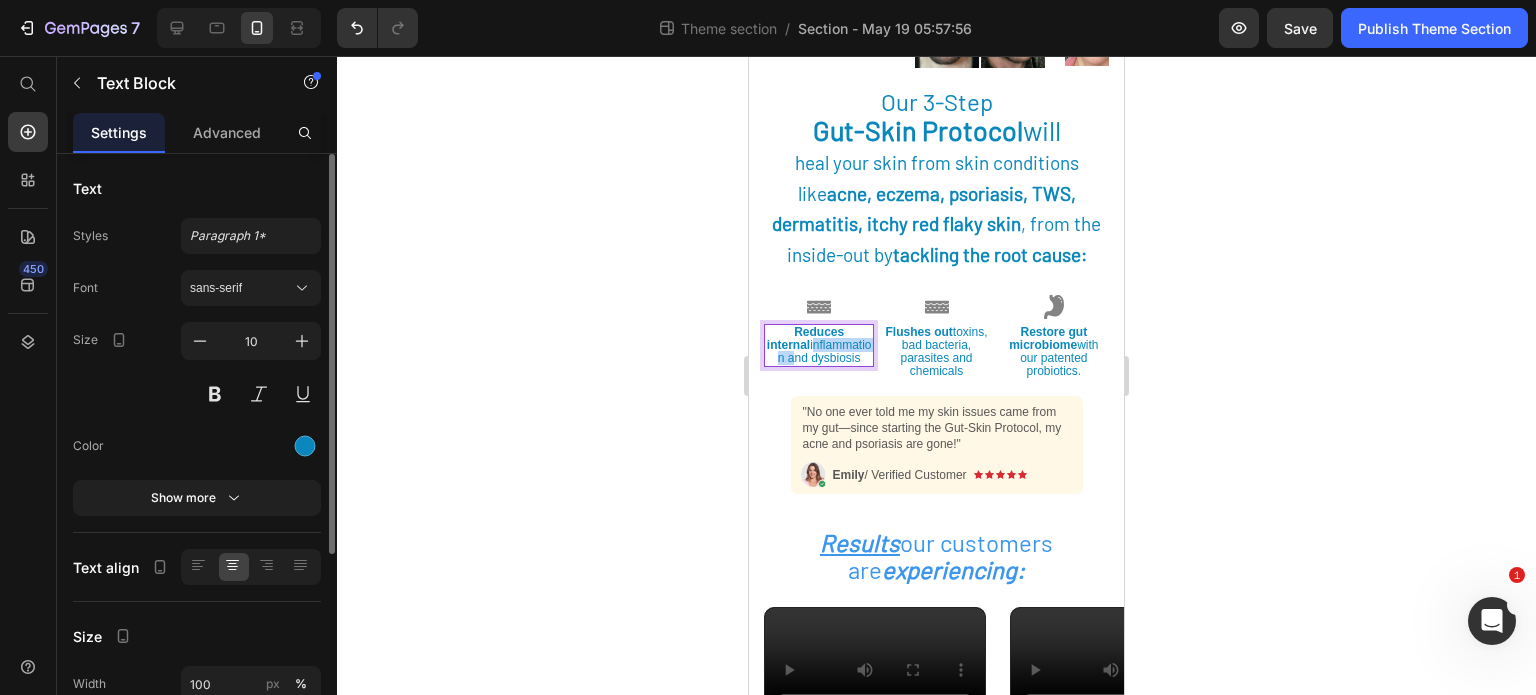 click on "Reduces internal  inflammation and dysbiosis" at bounding box center (819, 345) 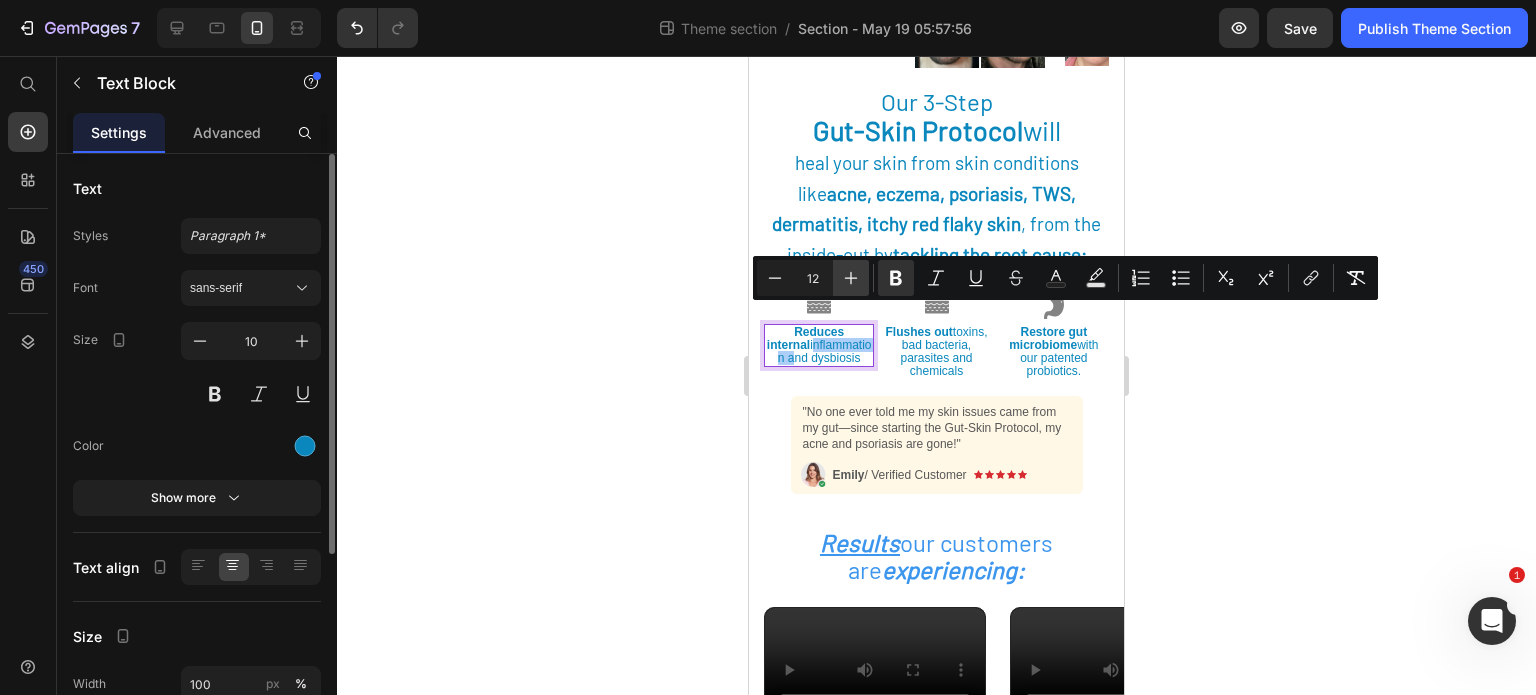 click 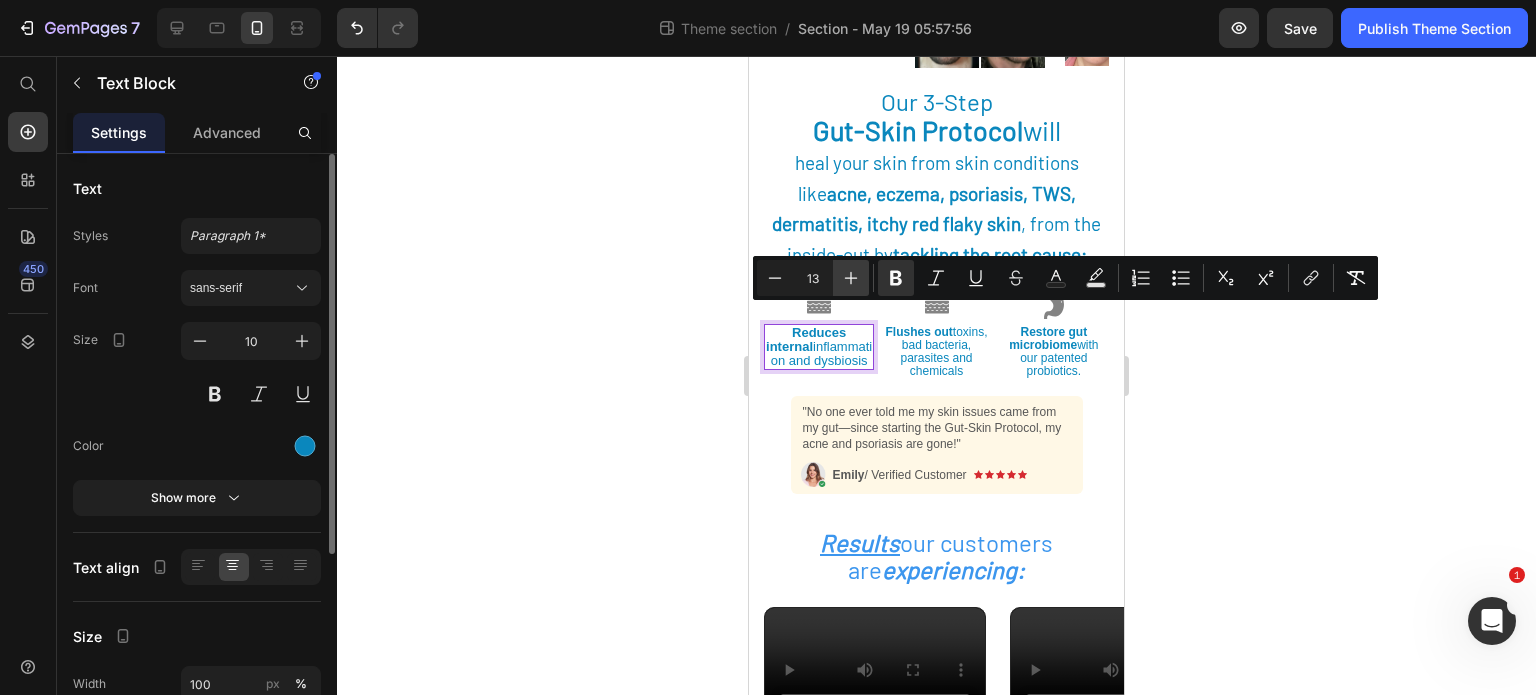 click 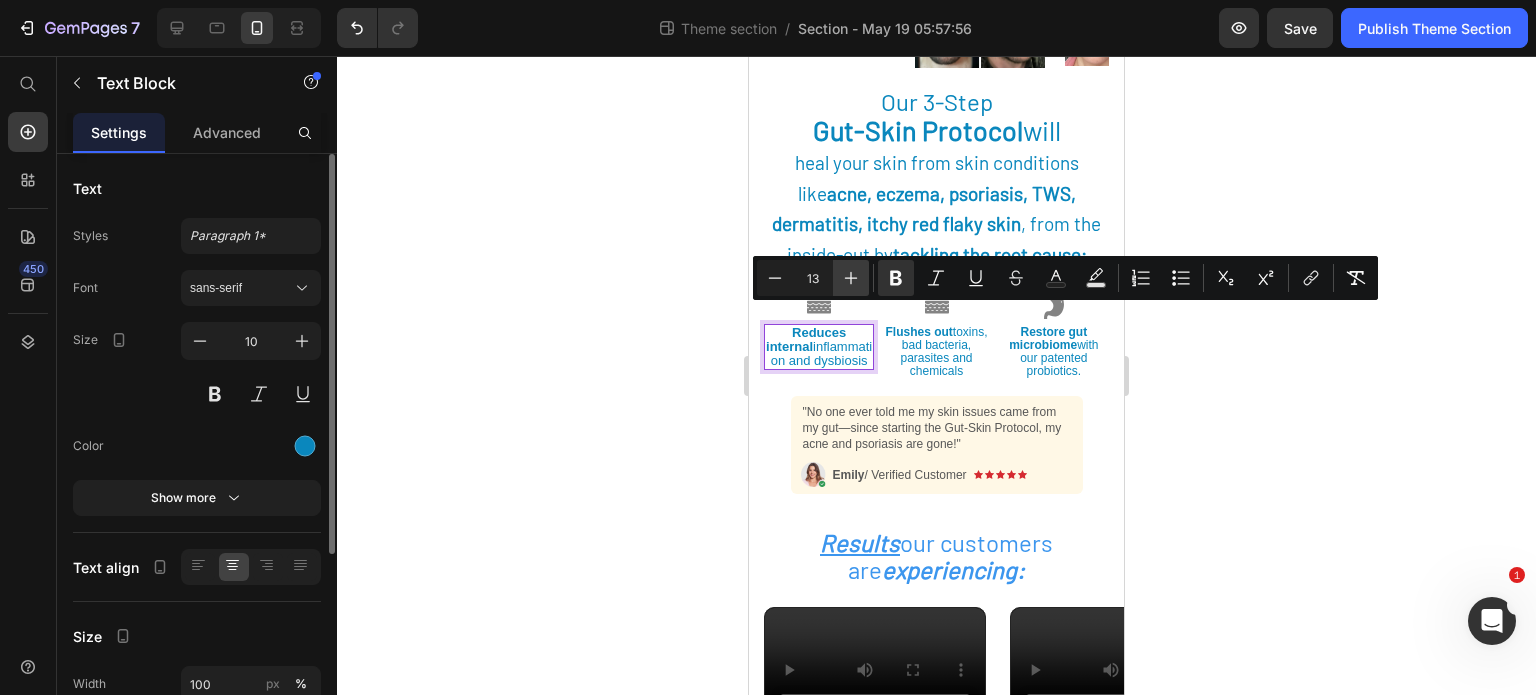 type on "14" 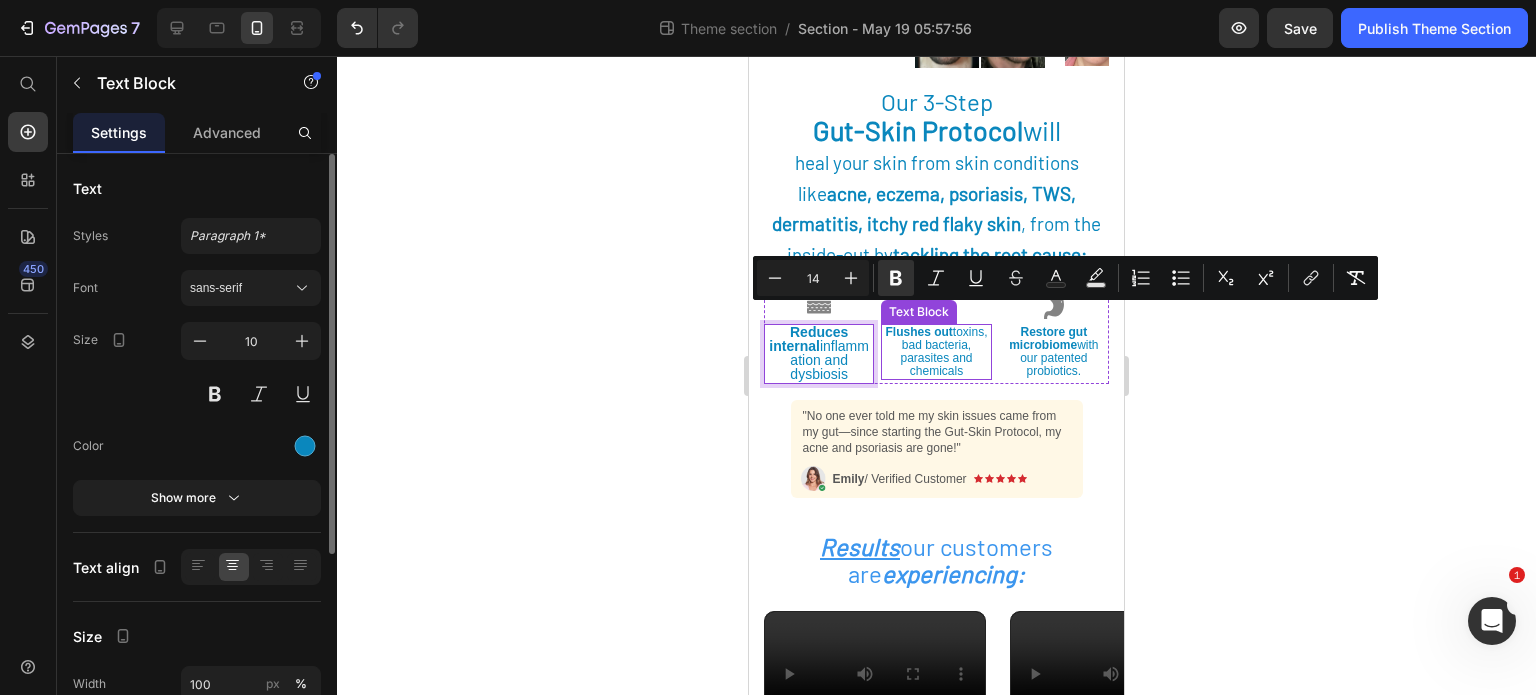 click on "Flushes out  toxins, bad bacteria, parasites and chemicals" at bounding box center [936, 351] 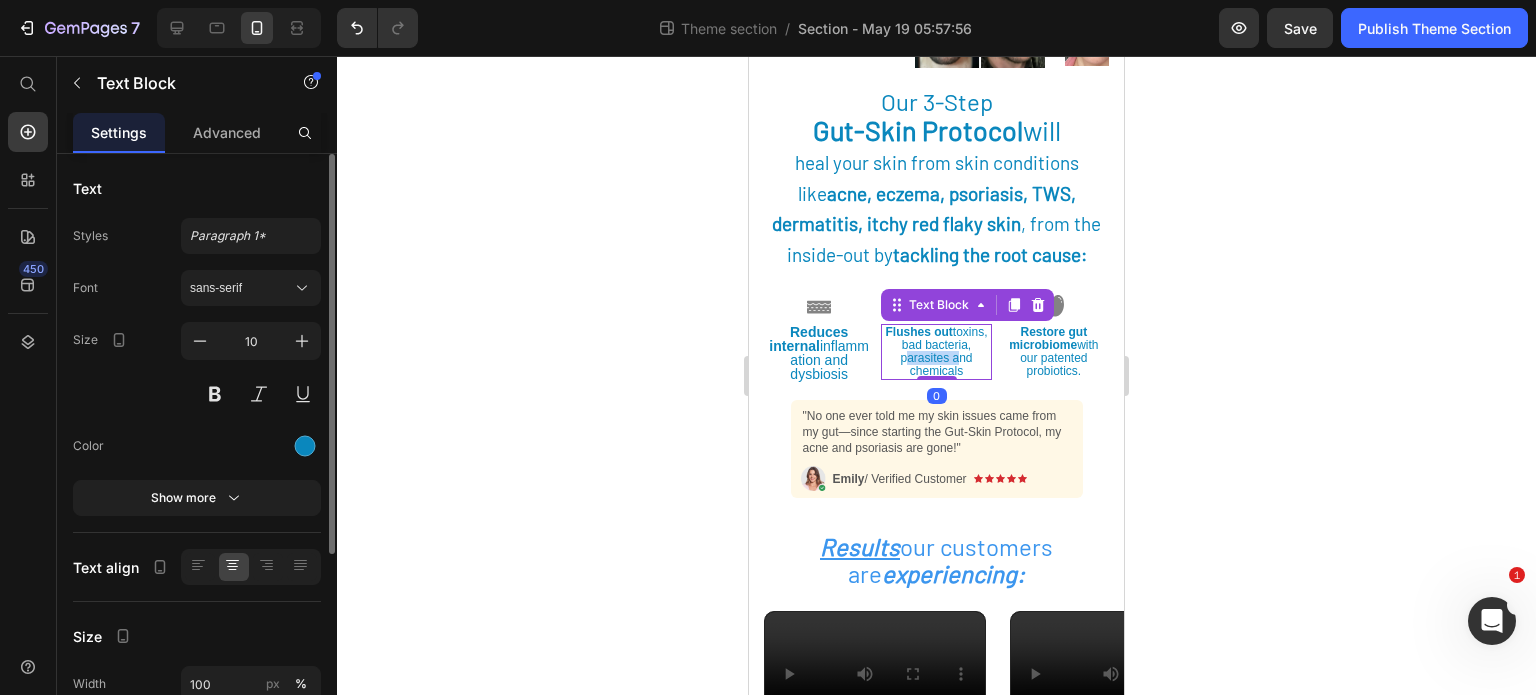 click on "Flushes out  toxins, bad bacteria, parasites and chemicals" at bounding box center [936, 351] 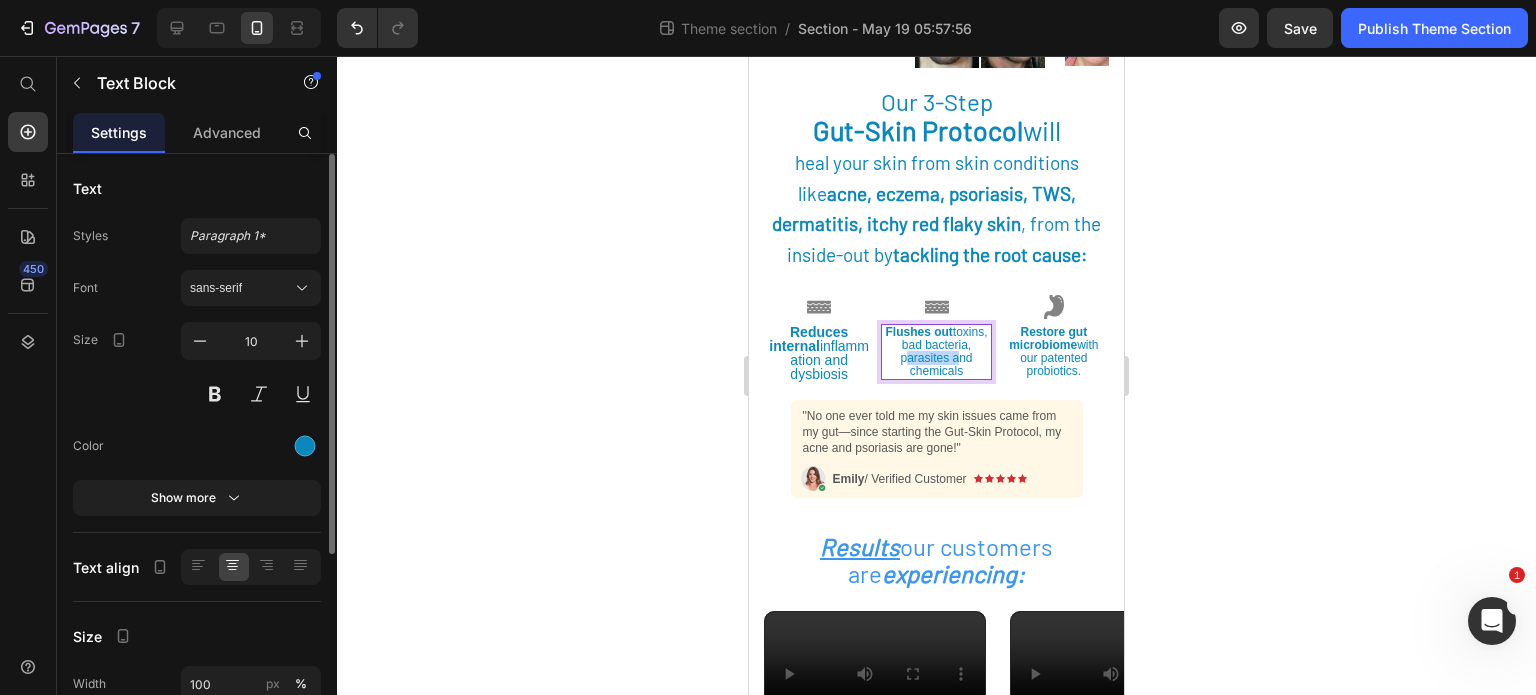 click on "Flushes out  toxins, bad bacteria, parasites and chemicals" at bounding box center (936, 351) 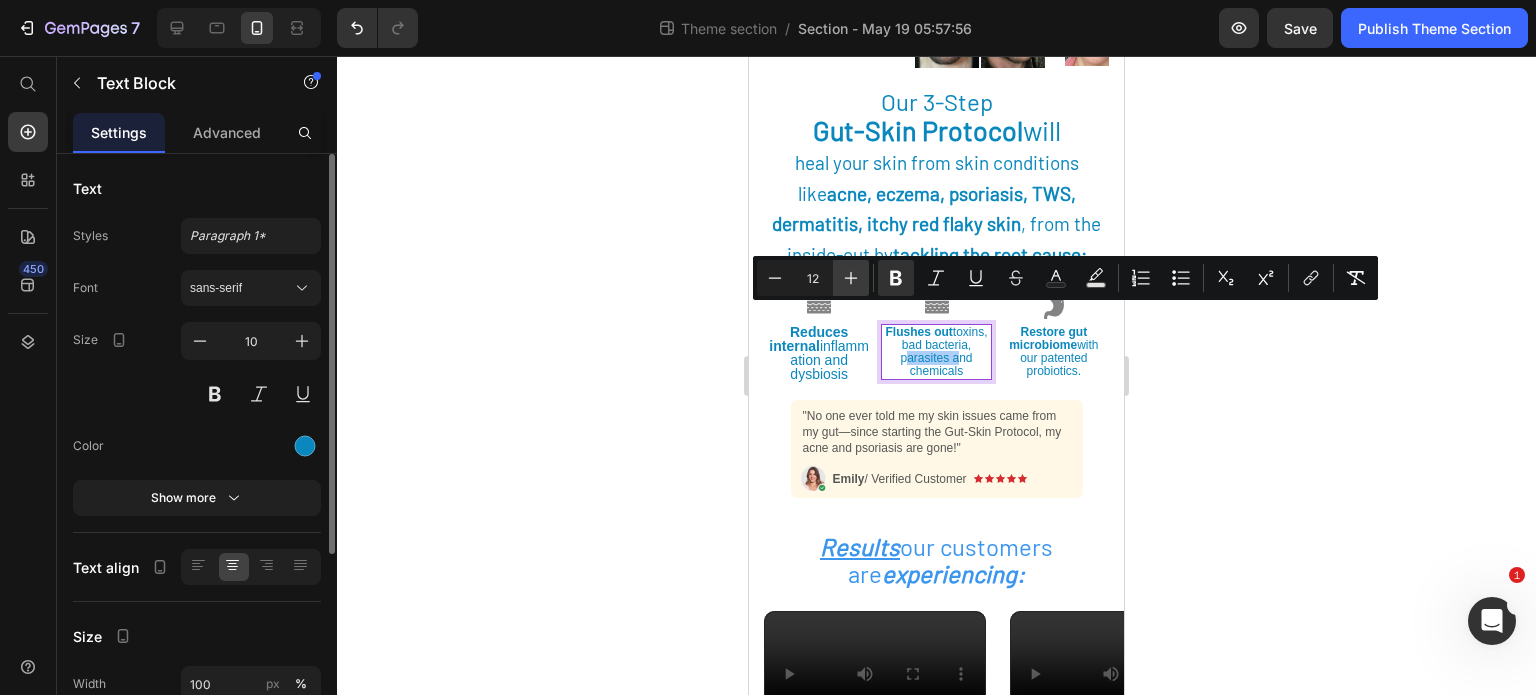 click on "Plus" at bounding box center [851, 278] 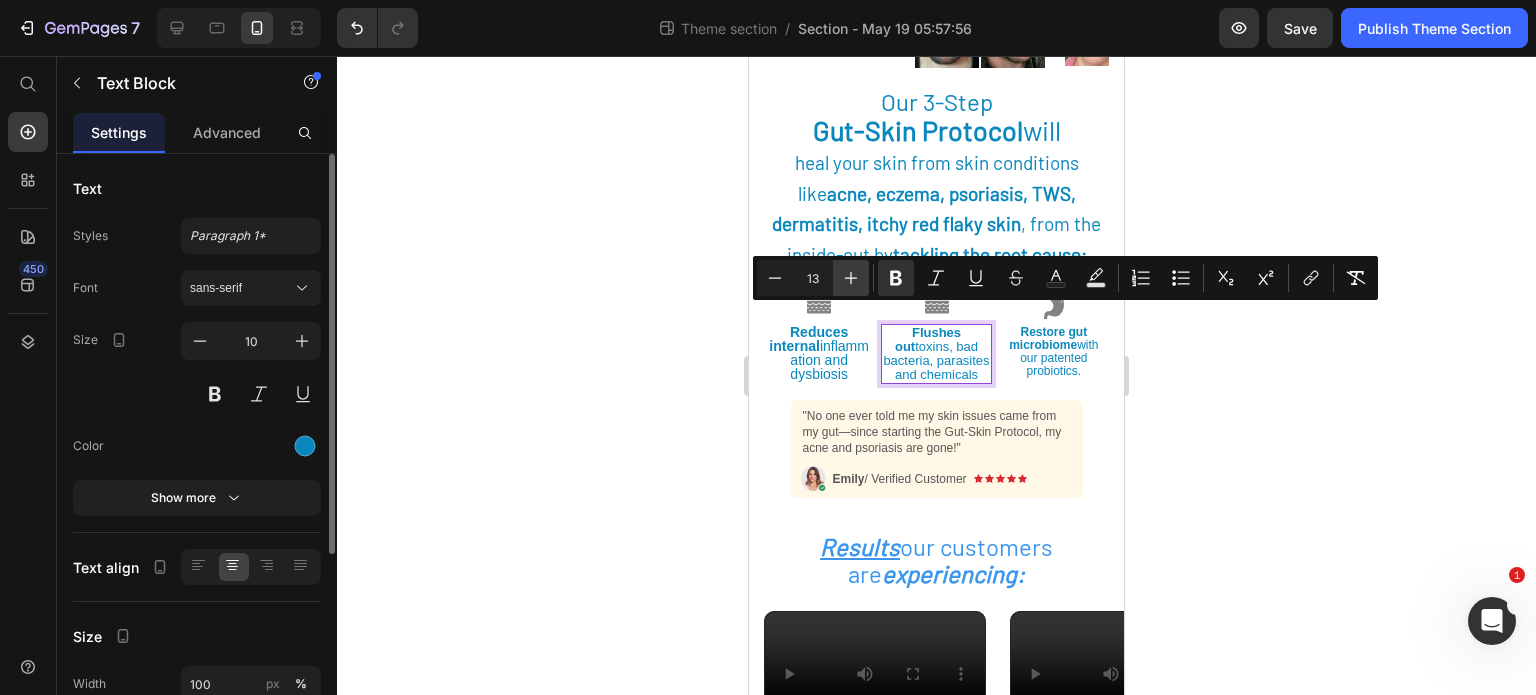 click on "Plus" at bounding box center [851, 278] 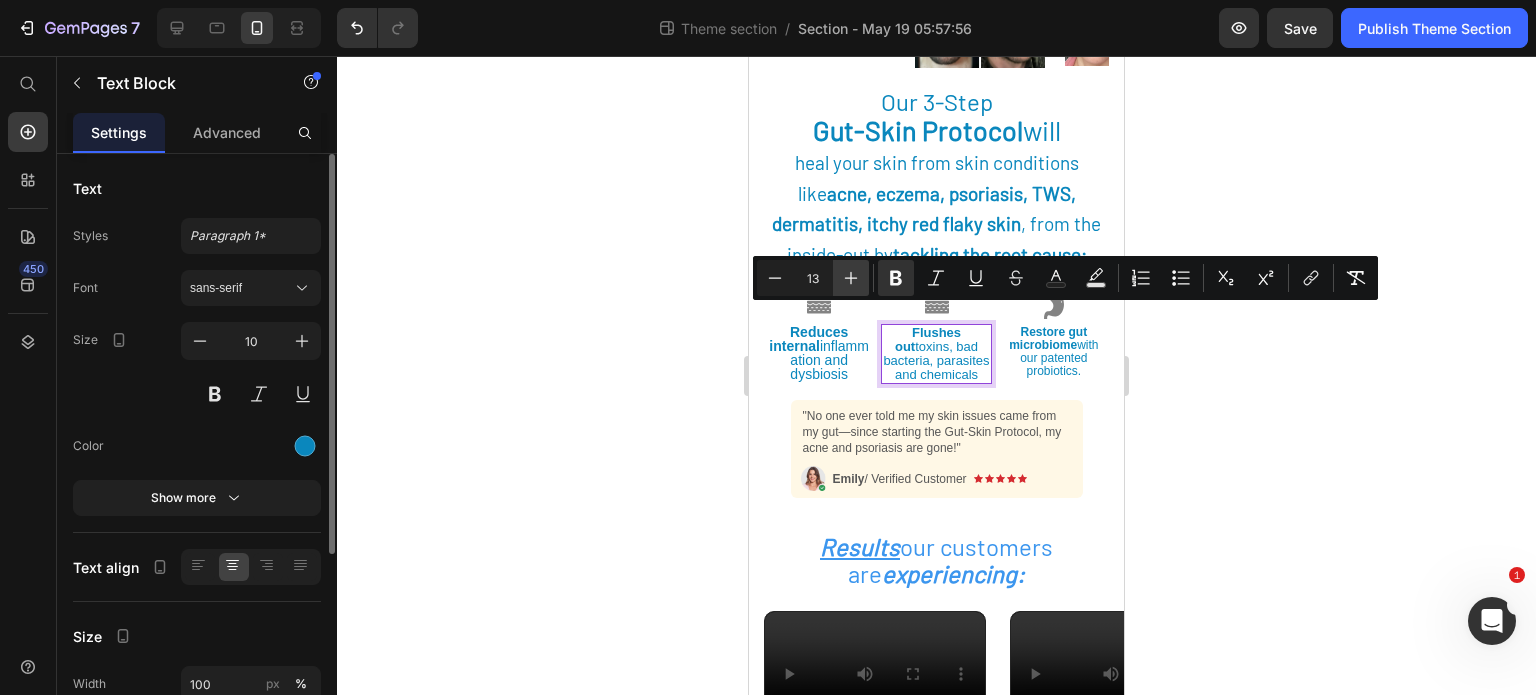 type on "14" 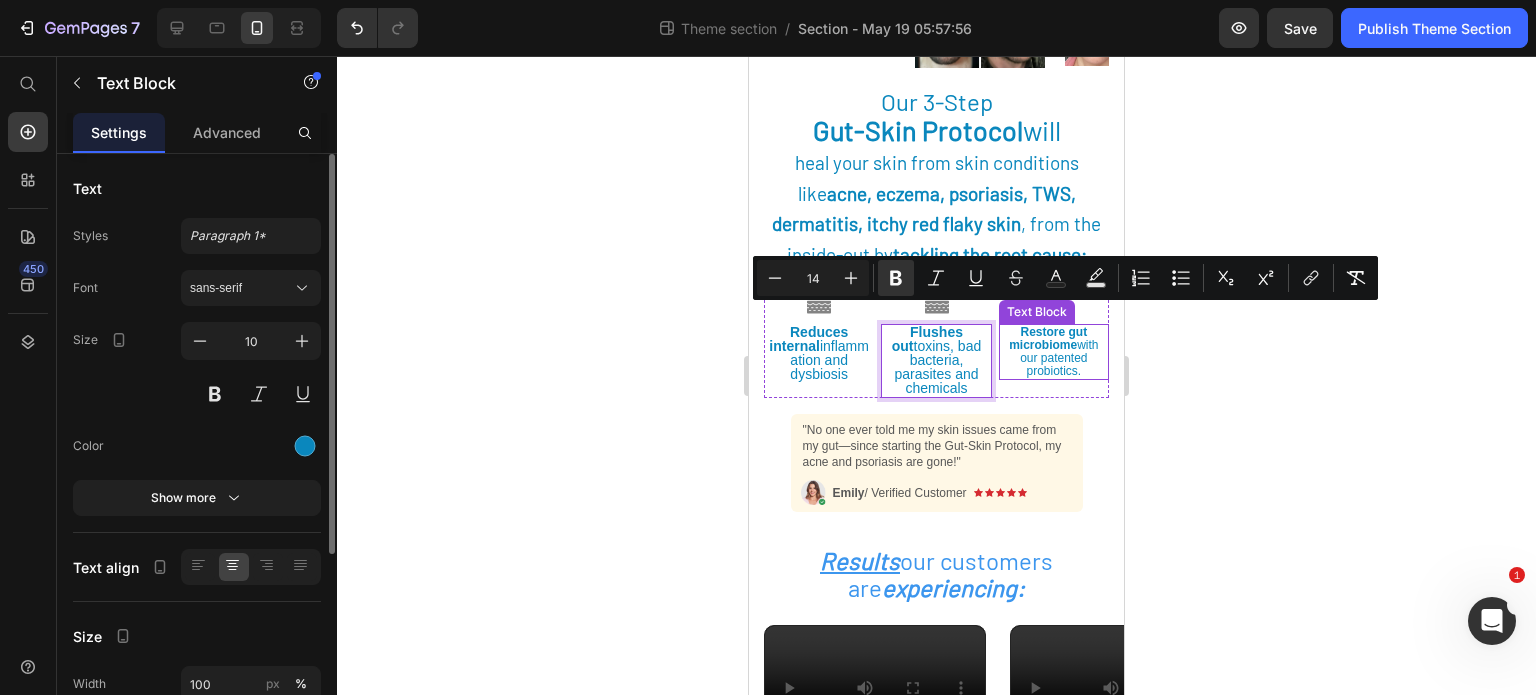 click on "Restore gut microbiome  with our patented probiotics." at bounding box center [1053, 351] 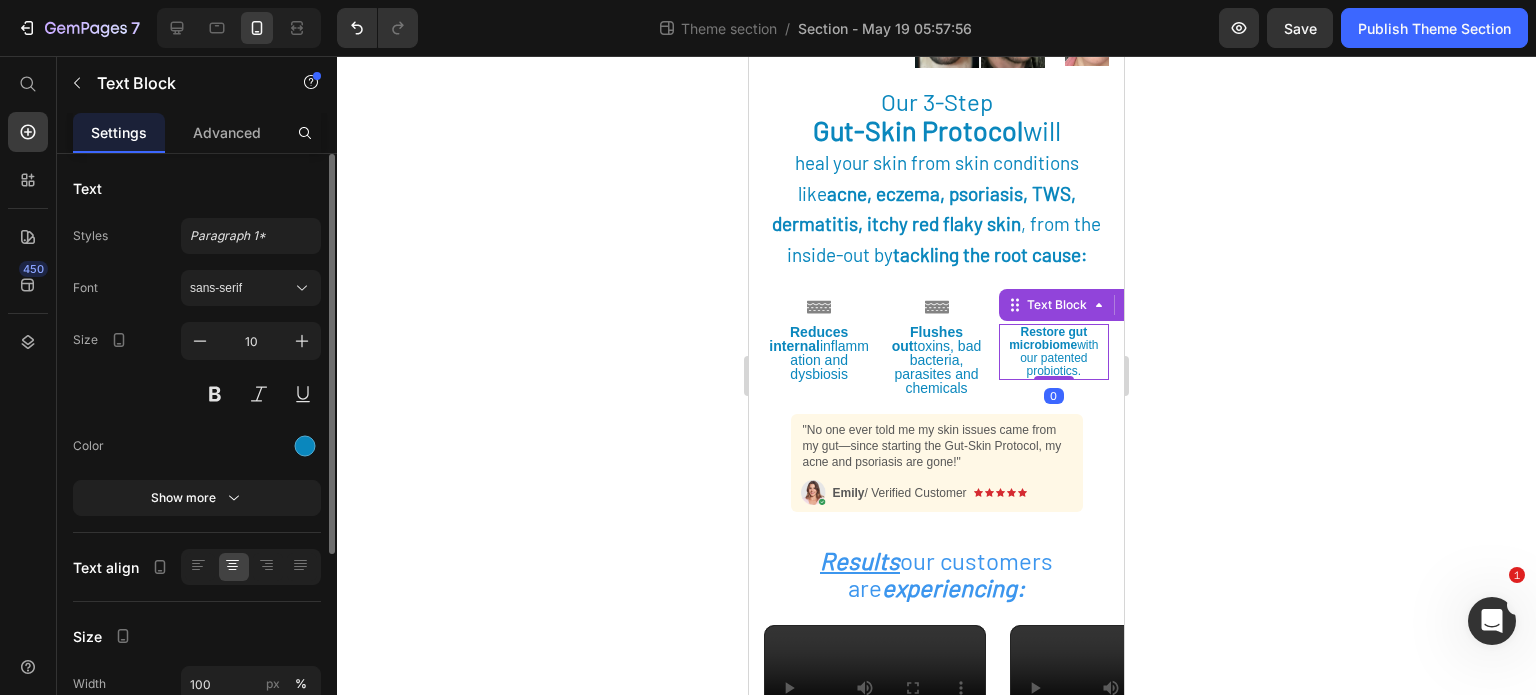 click on "Restore gut microbiome  with our patented probiotics." at bounding box center (1053, 351) 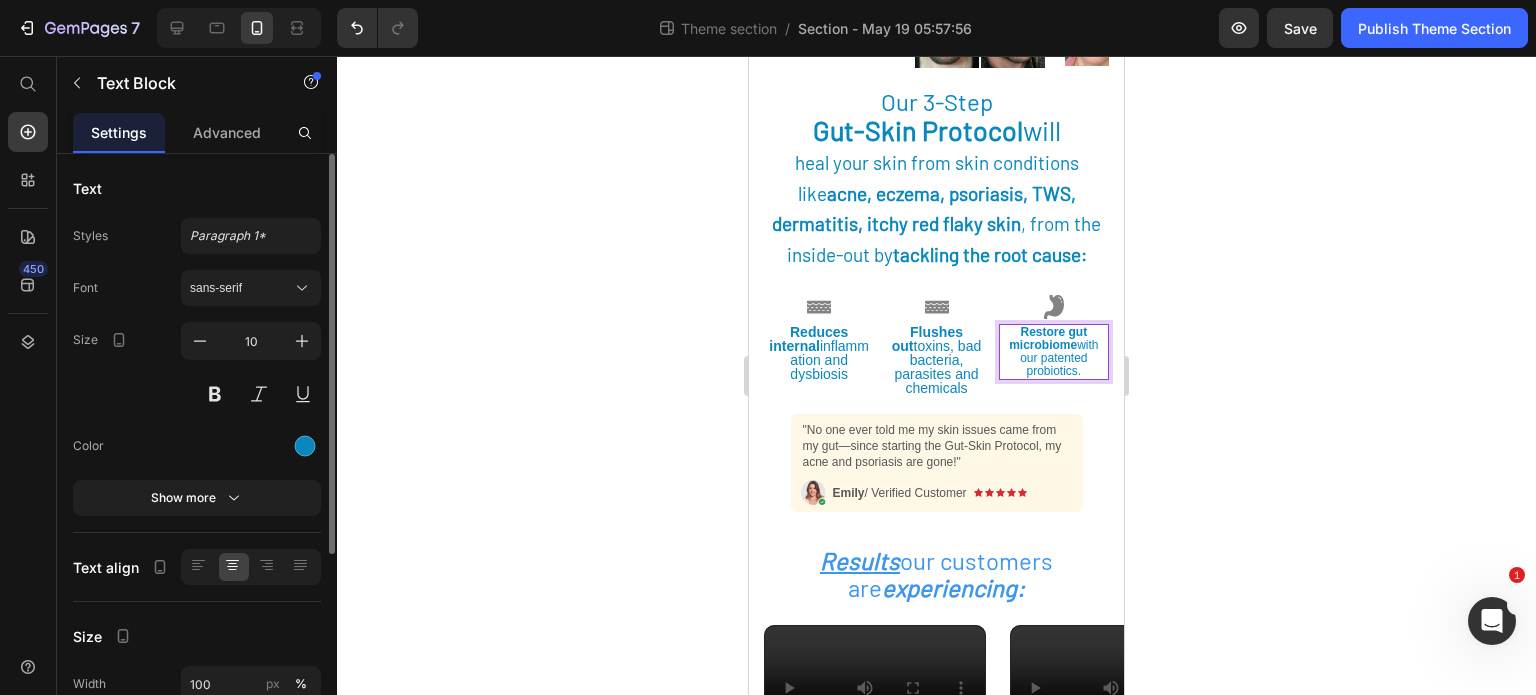 click on "Restore gut microbiome  with our patented probiotics." at bounding box center [1053, 351] 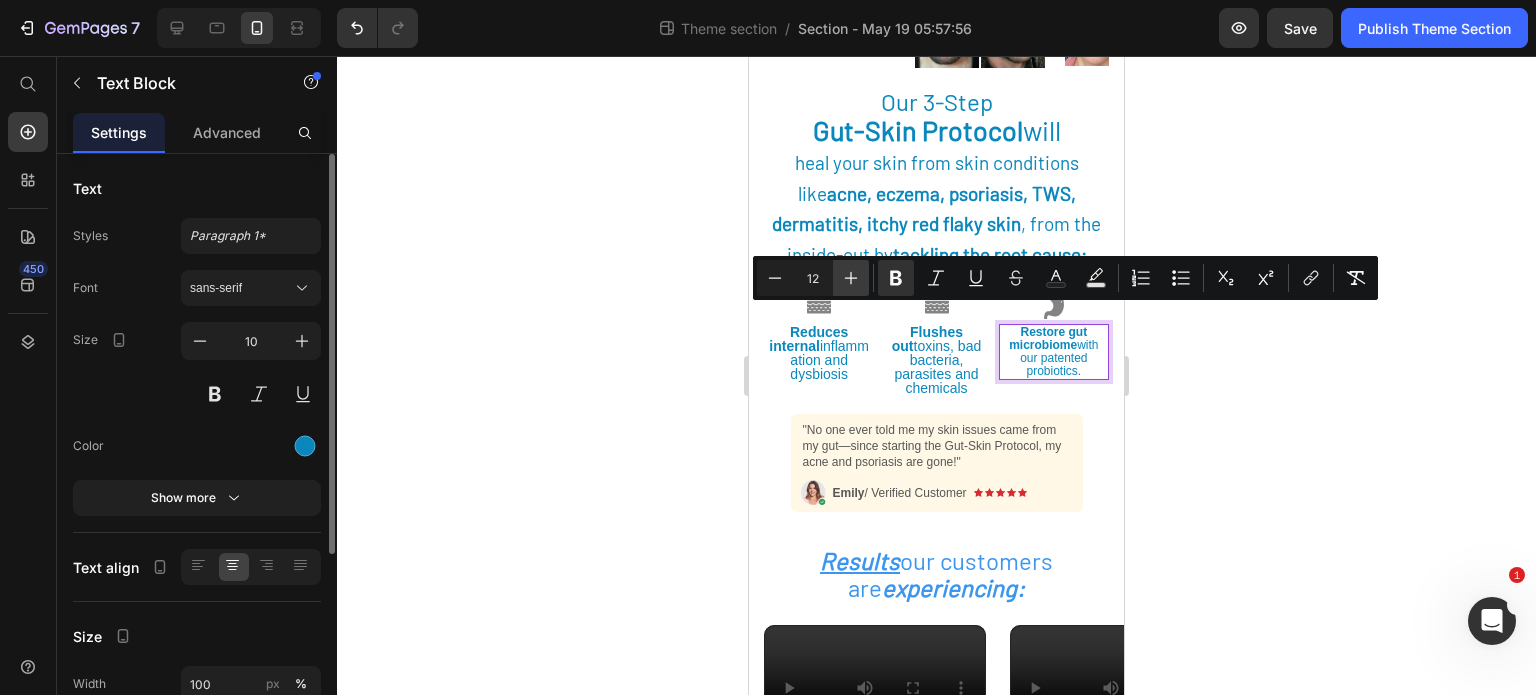 click on "Plus" at bounding box center [851, 278] 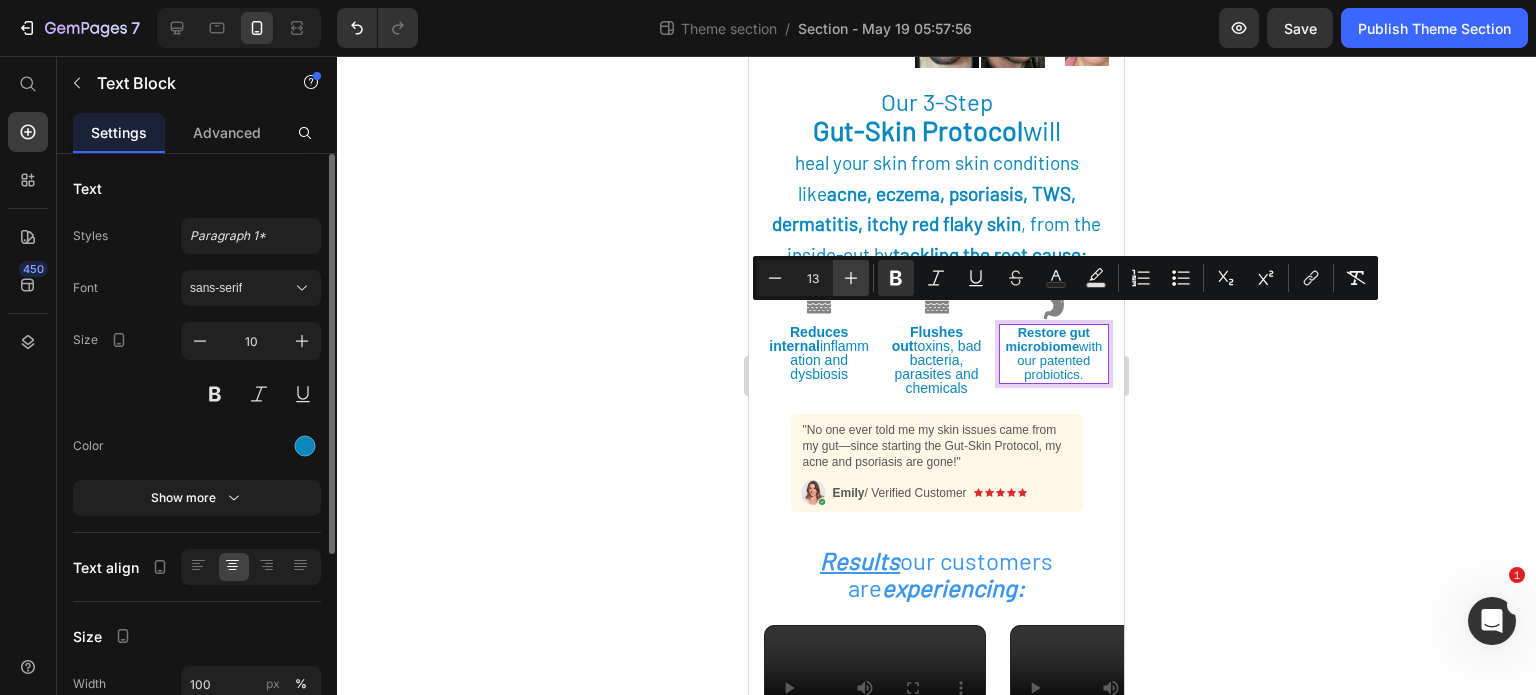 click on "Plus" at bounding box center (851, 278) 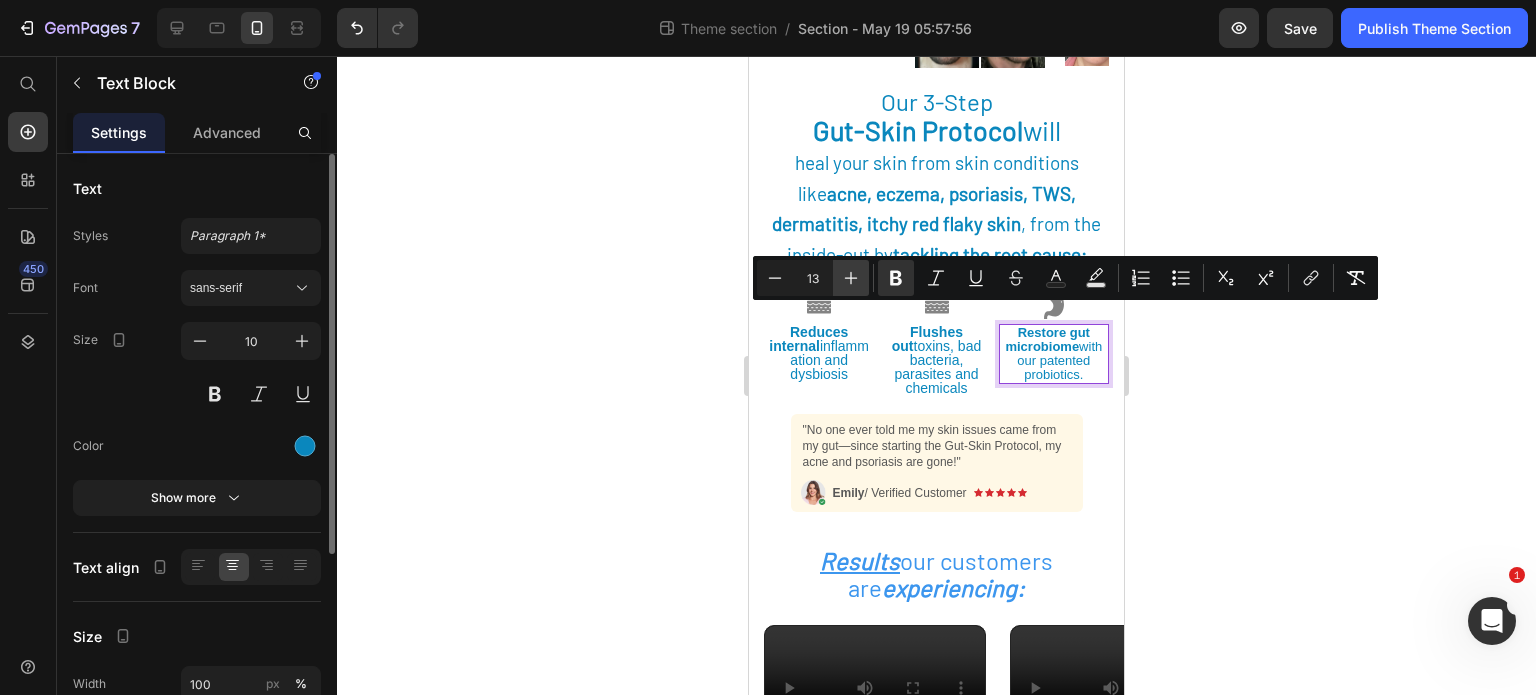 type on "14" 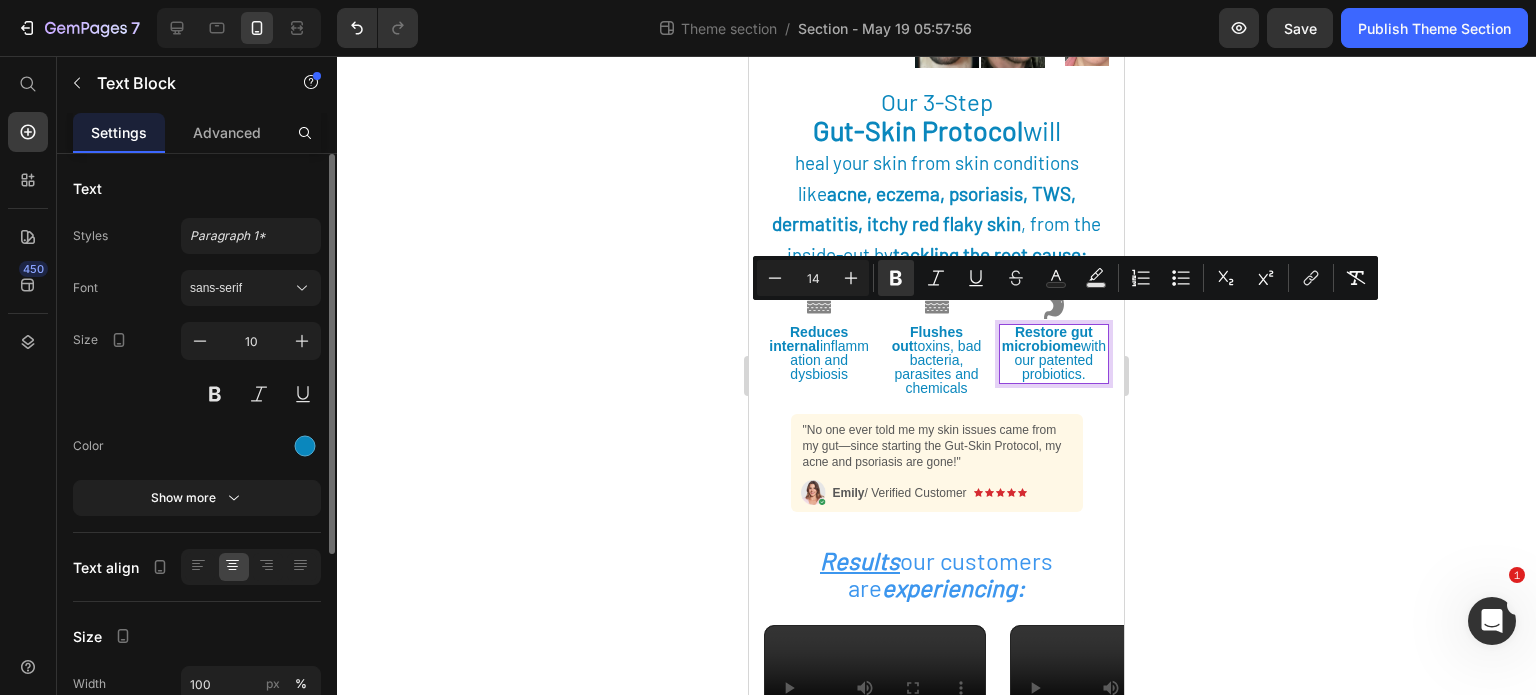 click 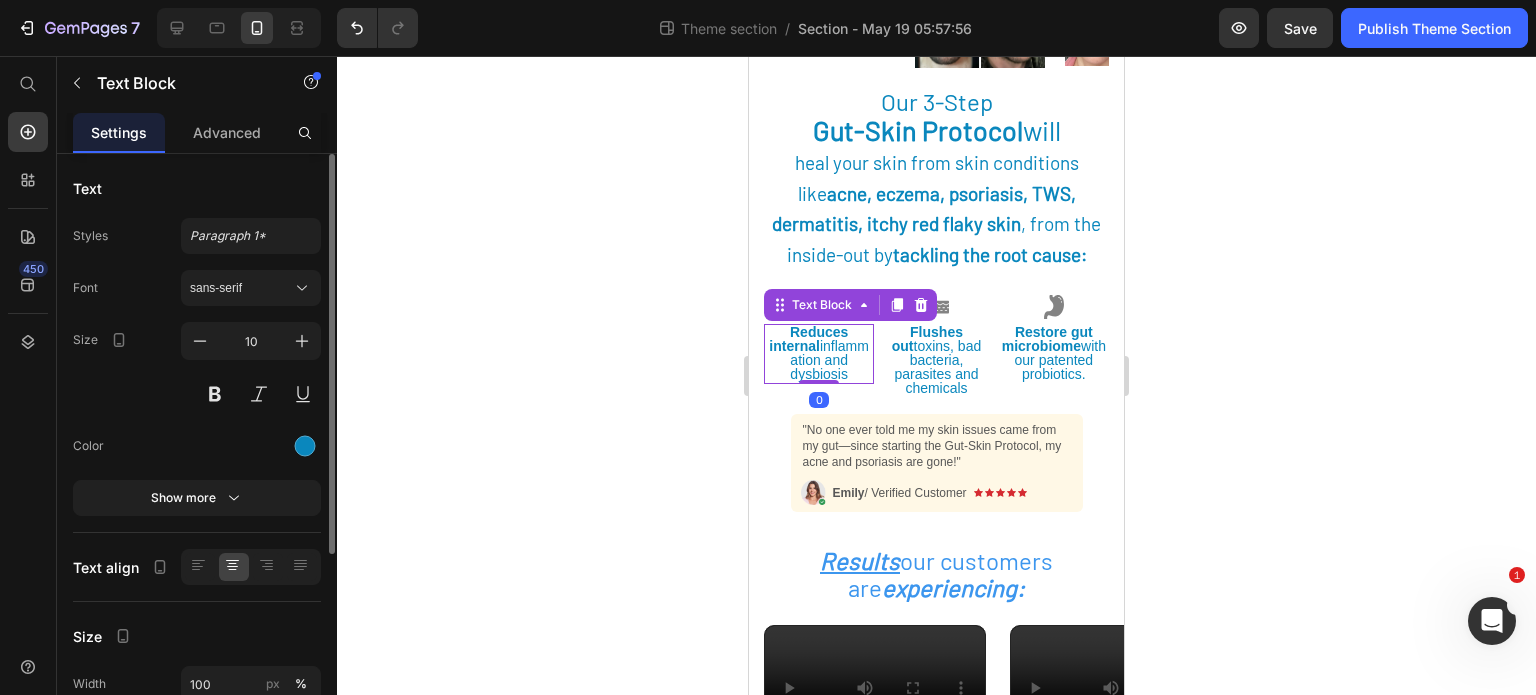 click on "Reduces internal  inflammation and dysbiosis" at bounding box center (819, 353) 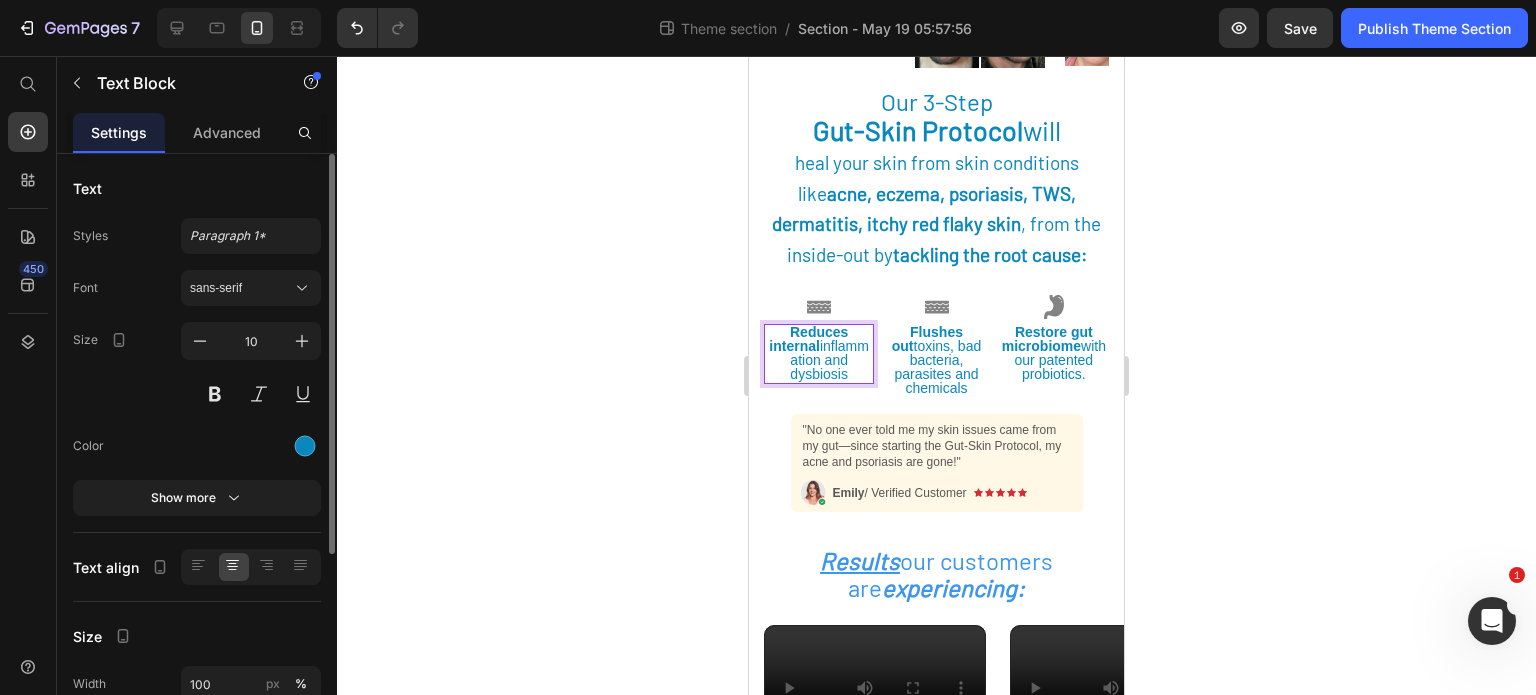 click on "Reduces internal  inflammation and dysbiosis" at bounding box center (819, 353) 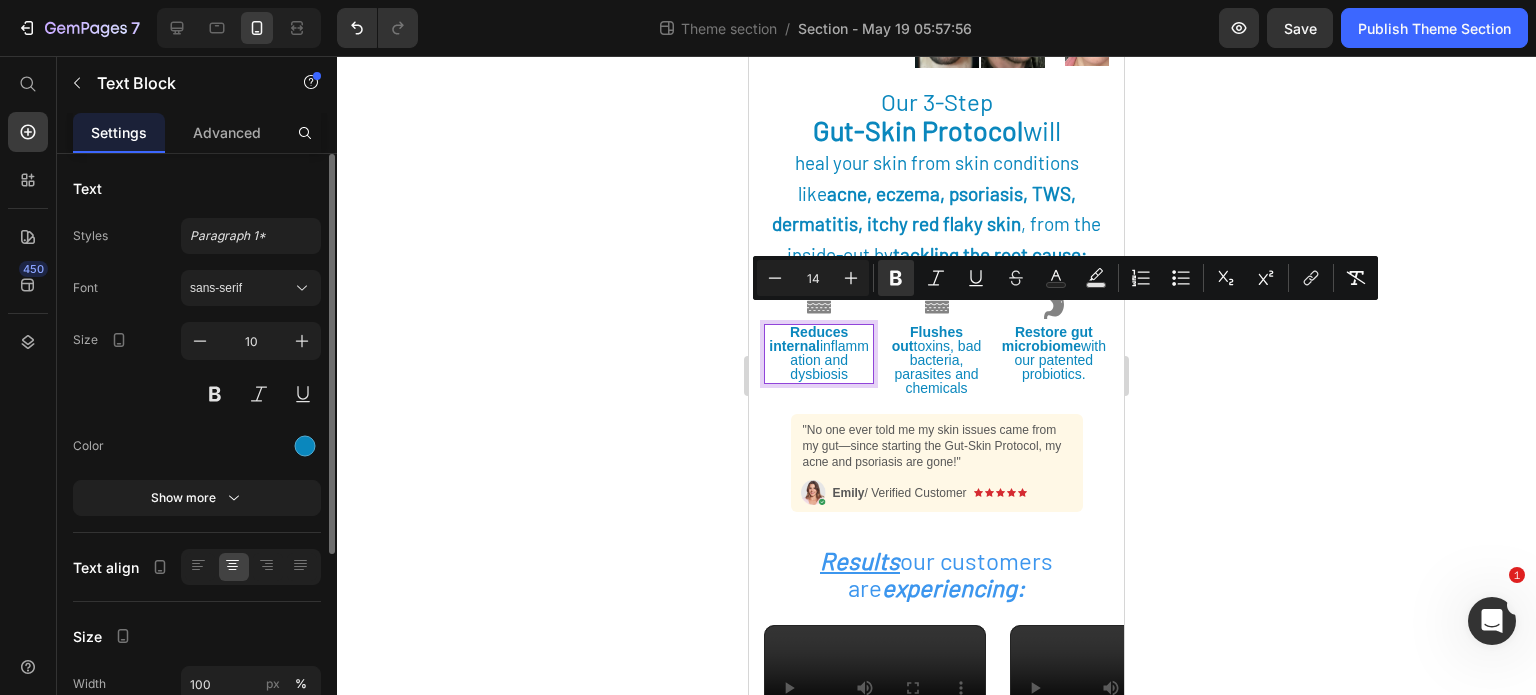 click on "Reduces internal  inflammation and dysbiosis" at bounding box center (819, 353) 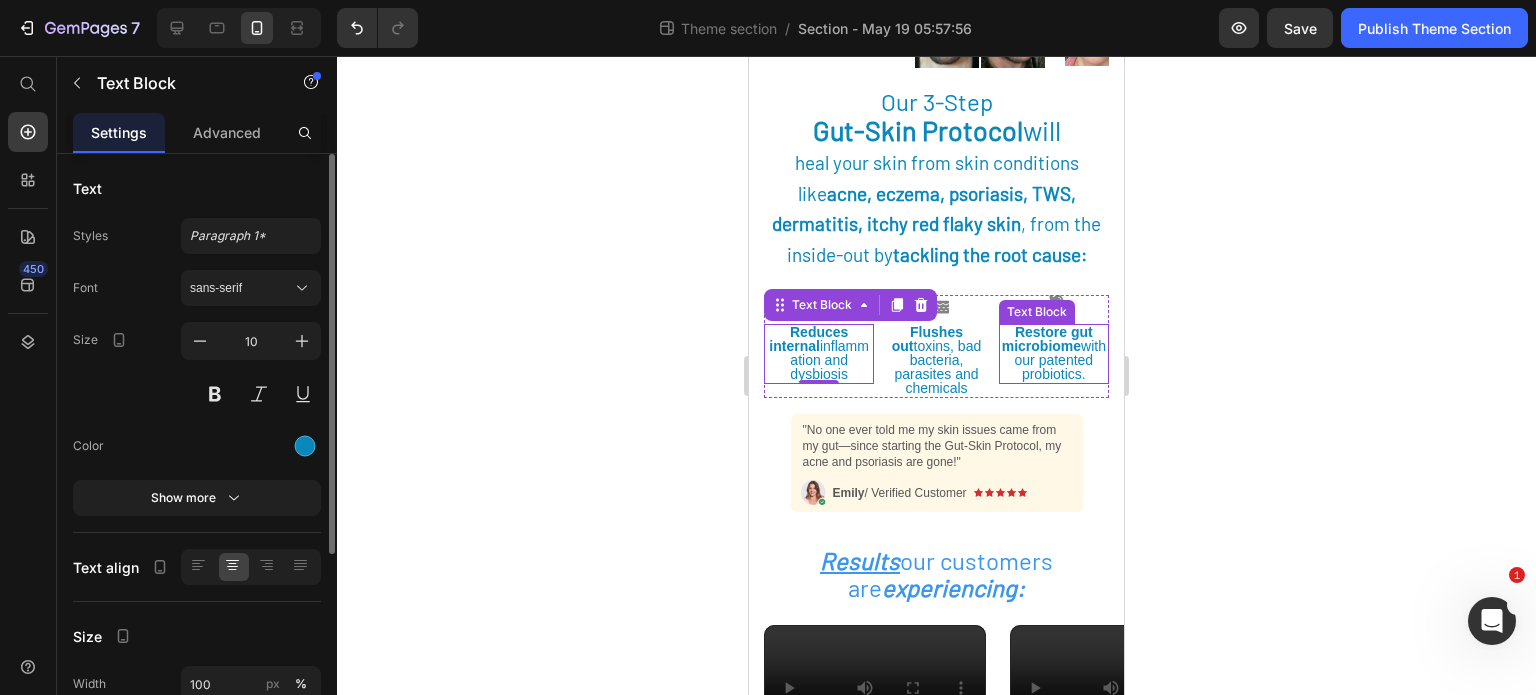 click 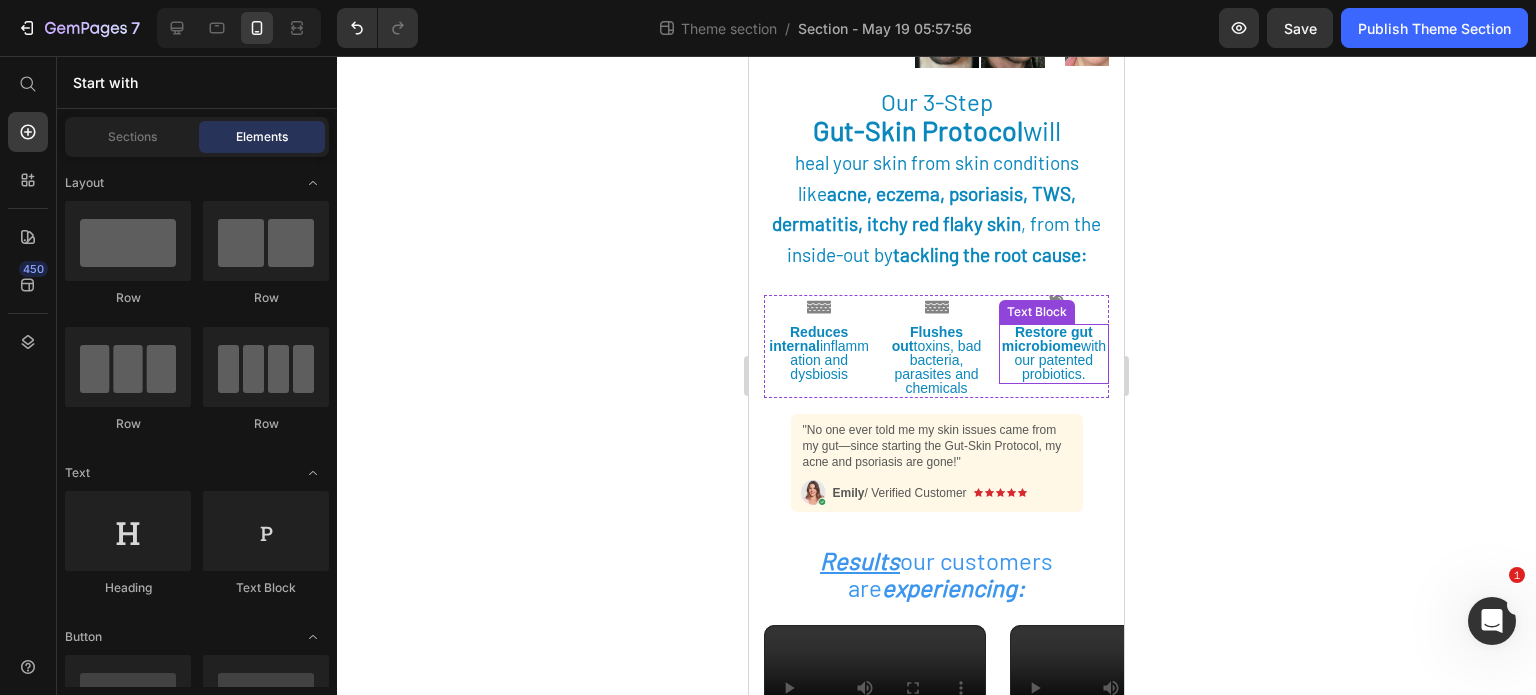 click 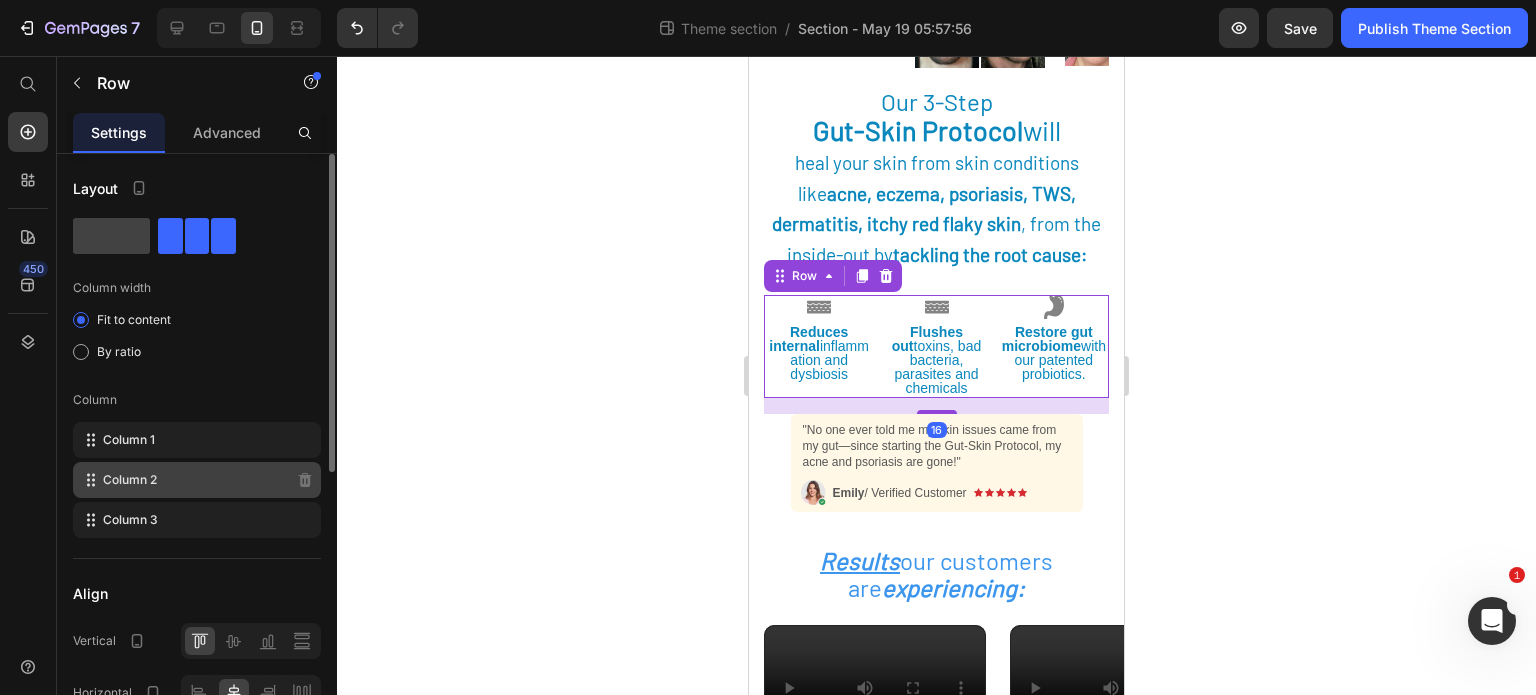 type 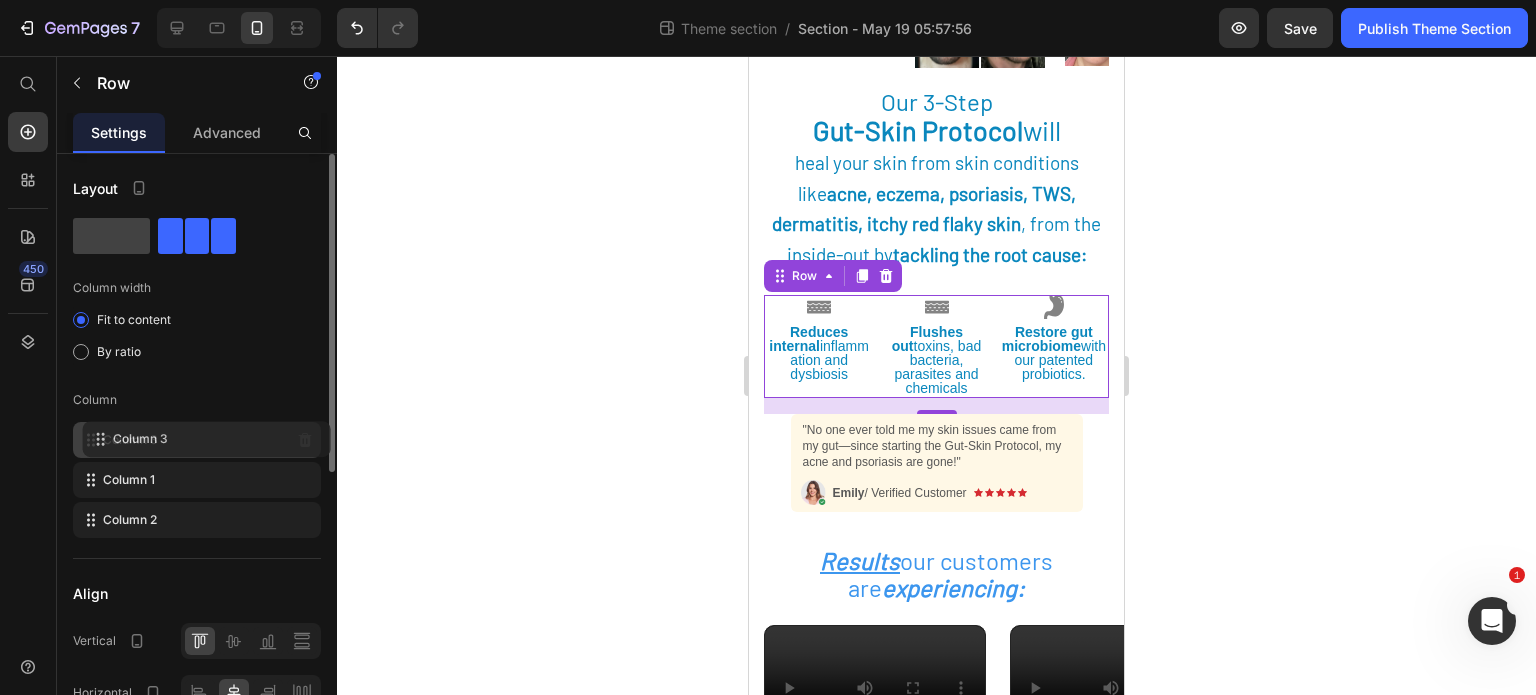 drag, startPoint x: 97, startPoint y: 521, endPoint x: 108, endPoint y: 436, distance: 85.70881 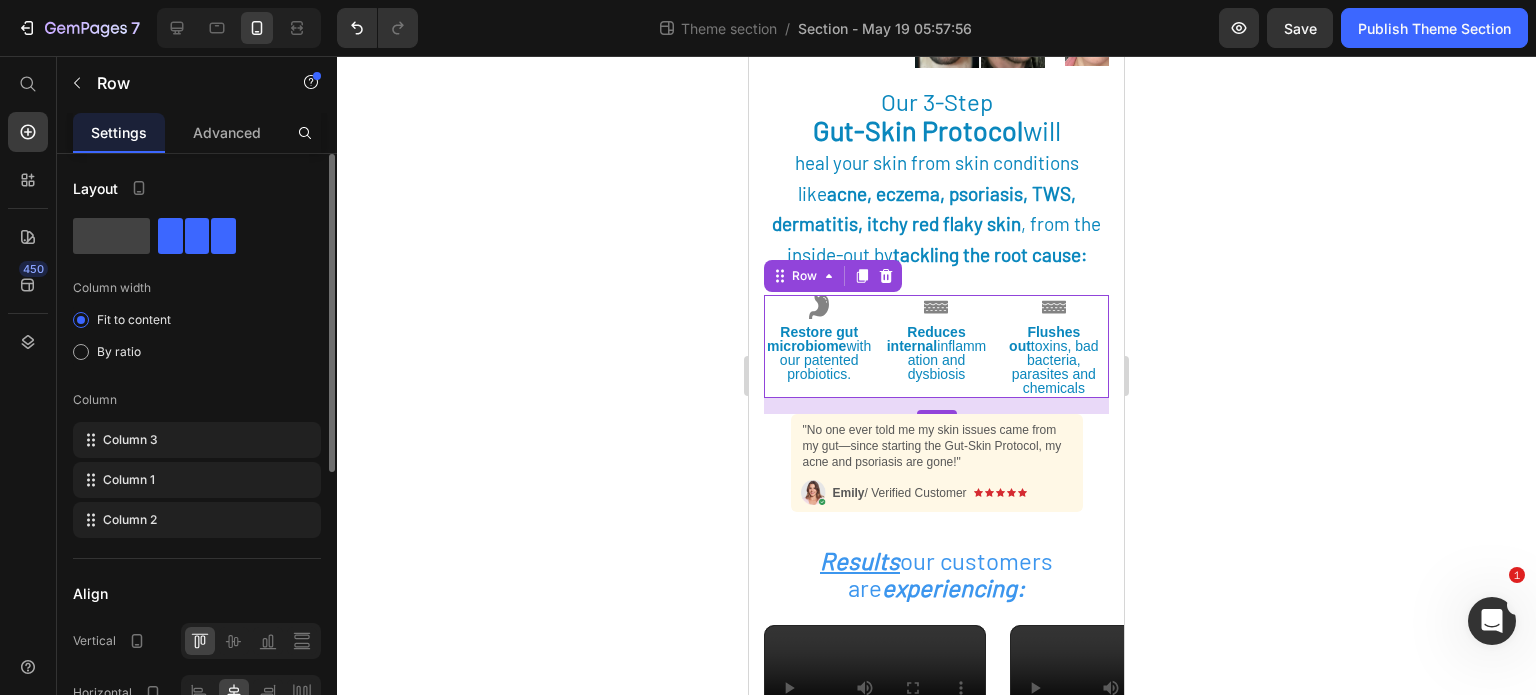 click 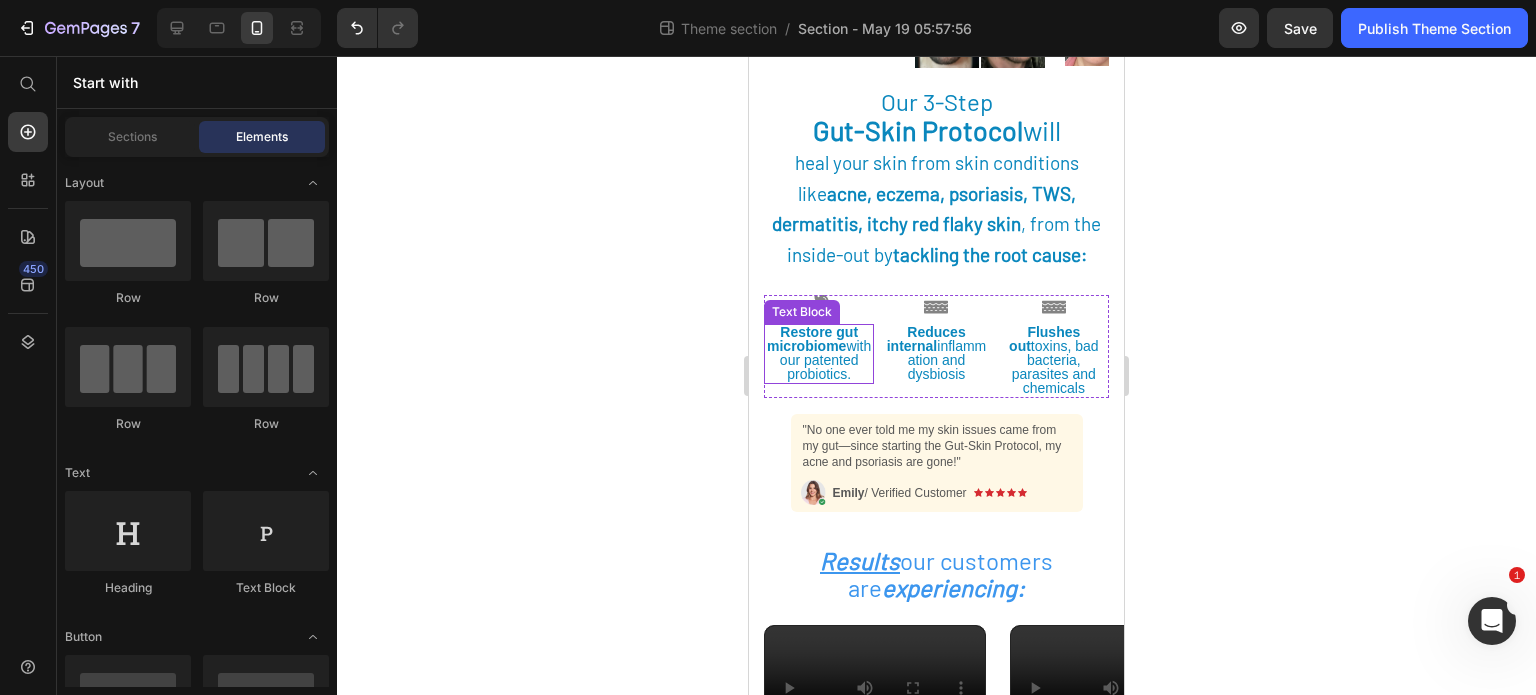 click on "Restore gut microbiome  with our patented probiotics." at bounding box center (819, 353) 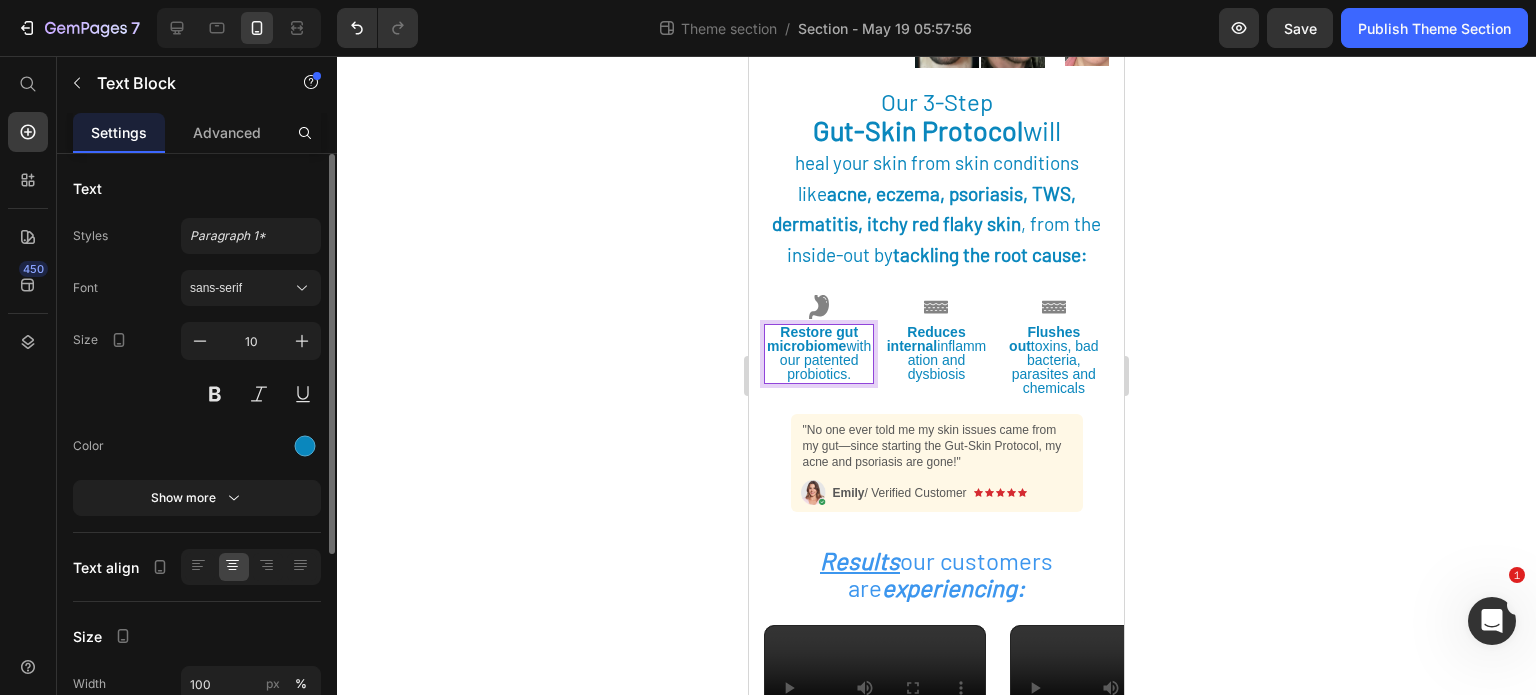 click on "Restore gut microbiome  with our patented probiotics." at bounding box center (819, 354) 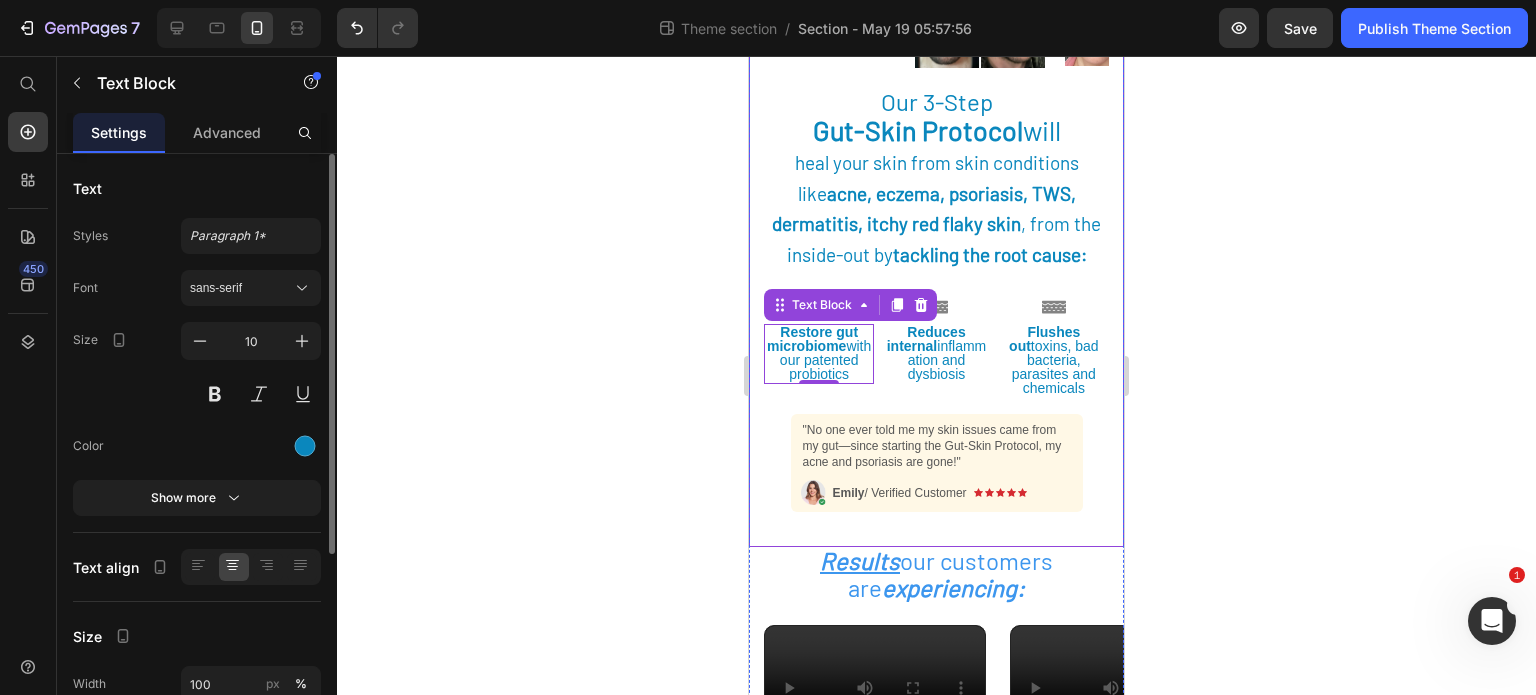 click 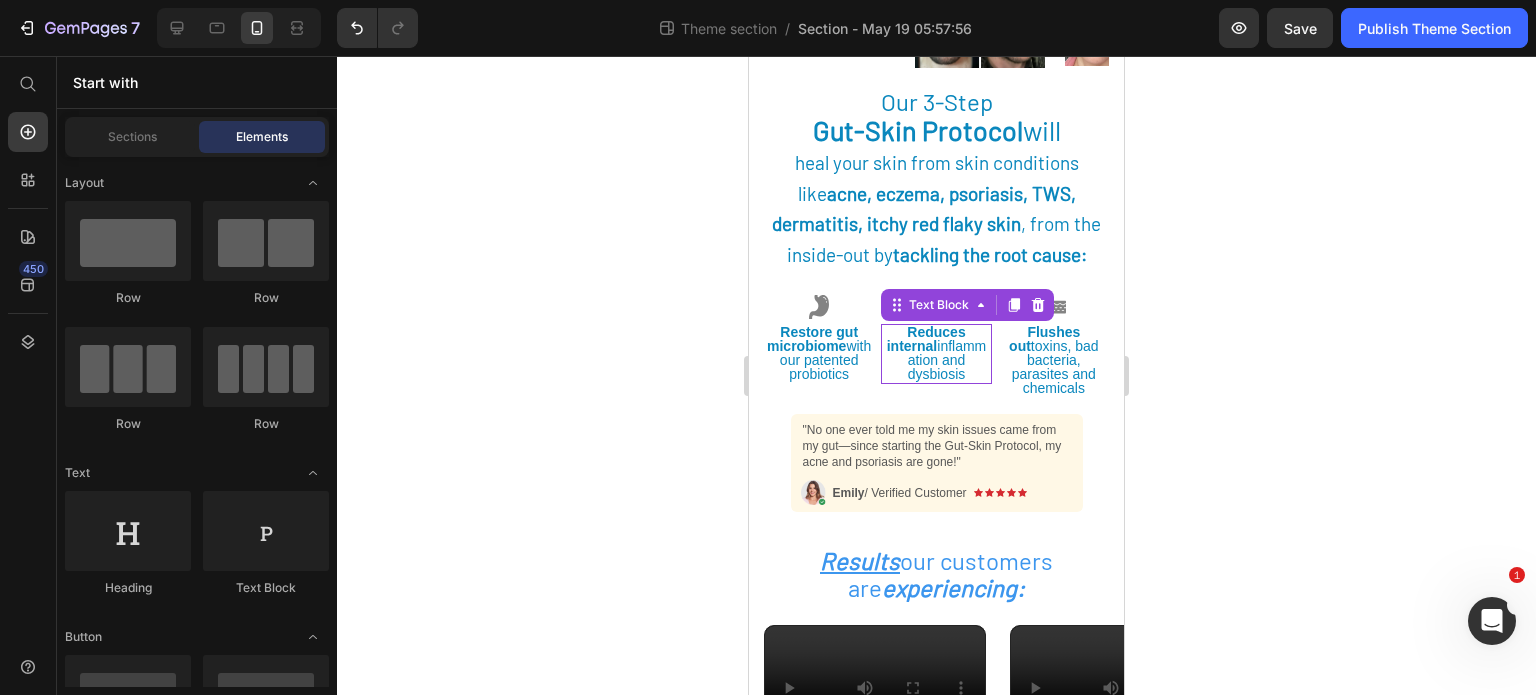 click on "Reduces internal  inflammation and dysbiosis" at bounding box center (937, 353) 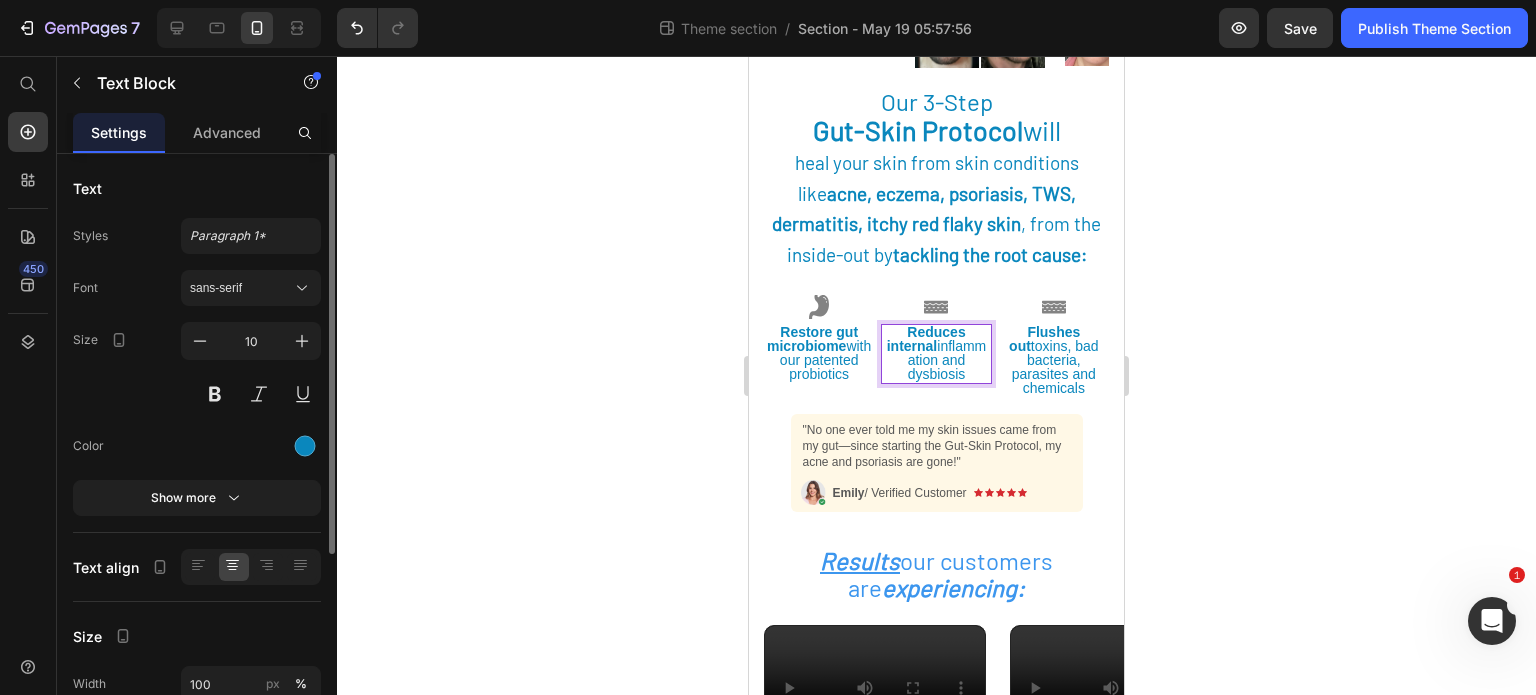 click 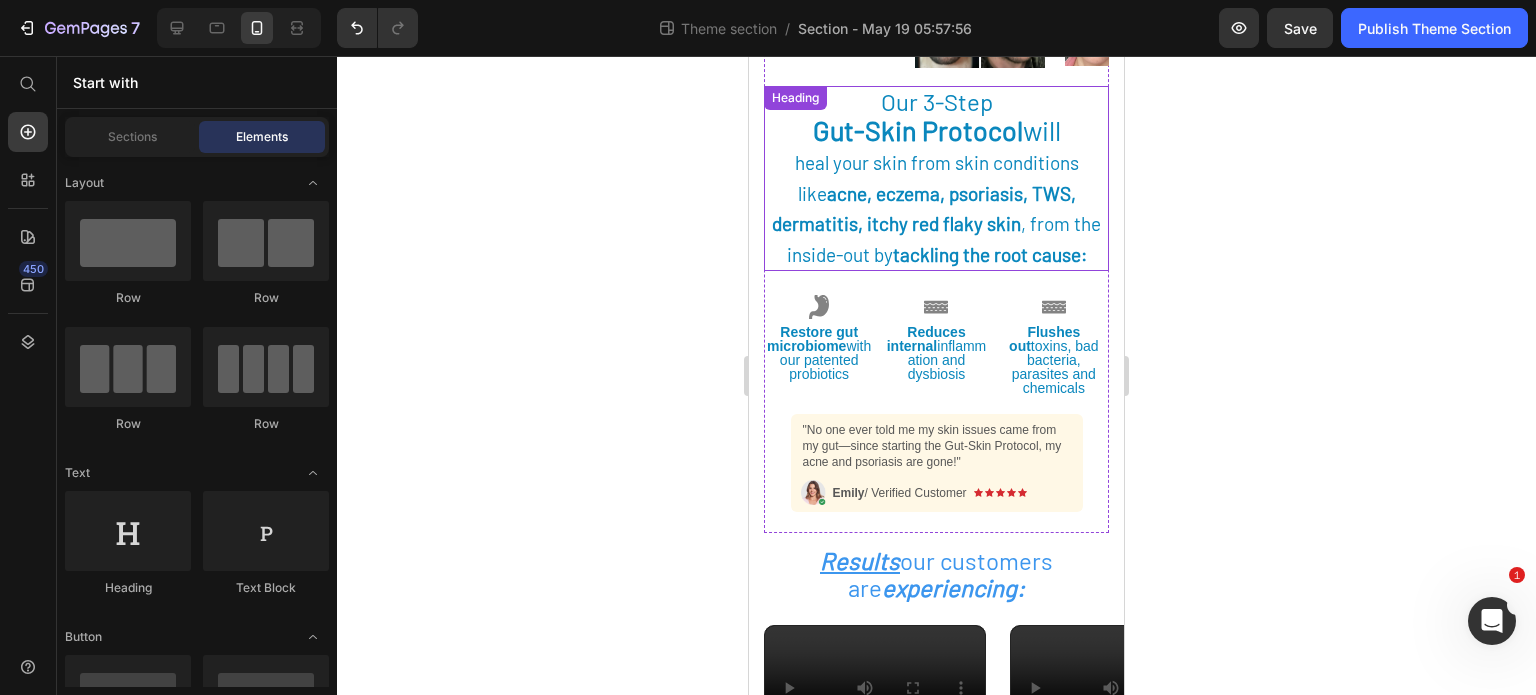 scroll, scrollTop: 922, scrollLeft: 0, axis: vertical 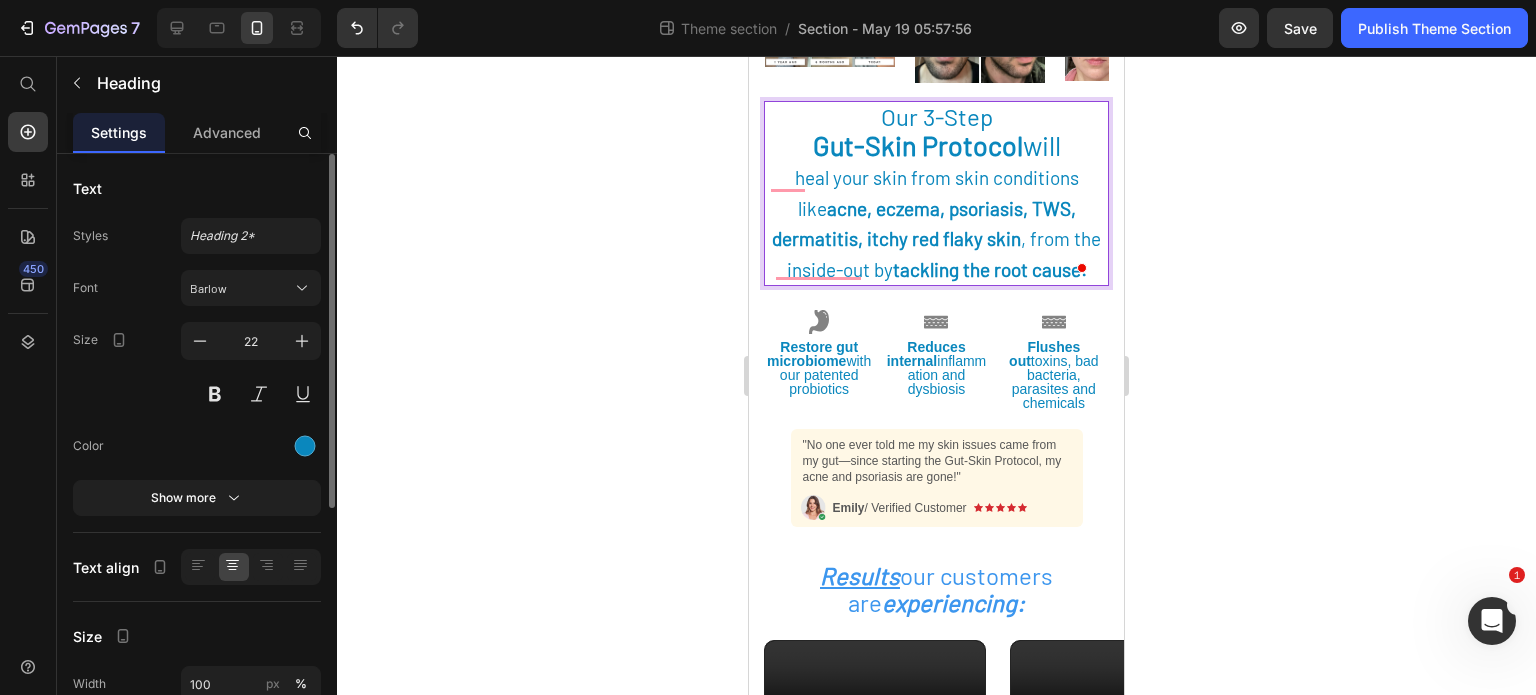 click on "acne, eczema, psoriasis, TWS, dermatitis, itchy red flaky skin" at bounding box center [924, 224] 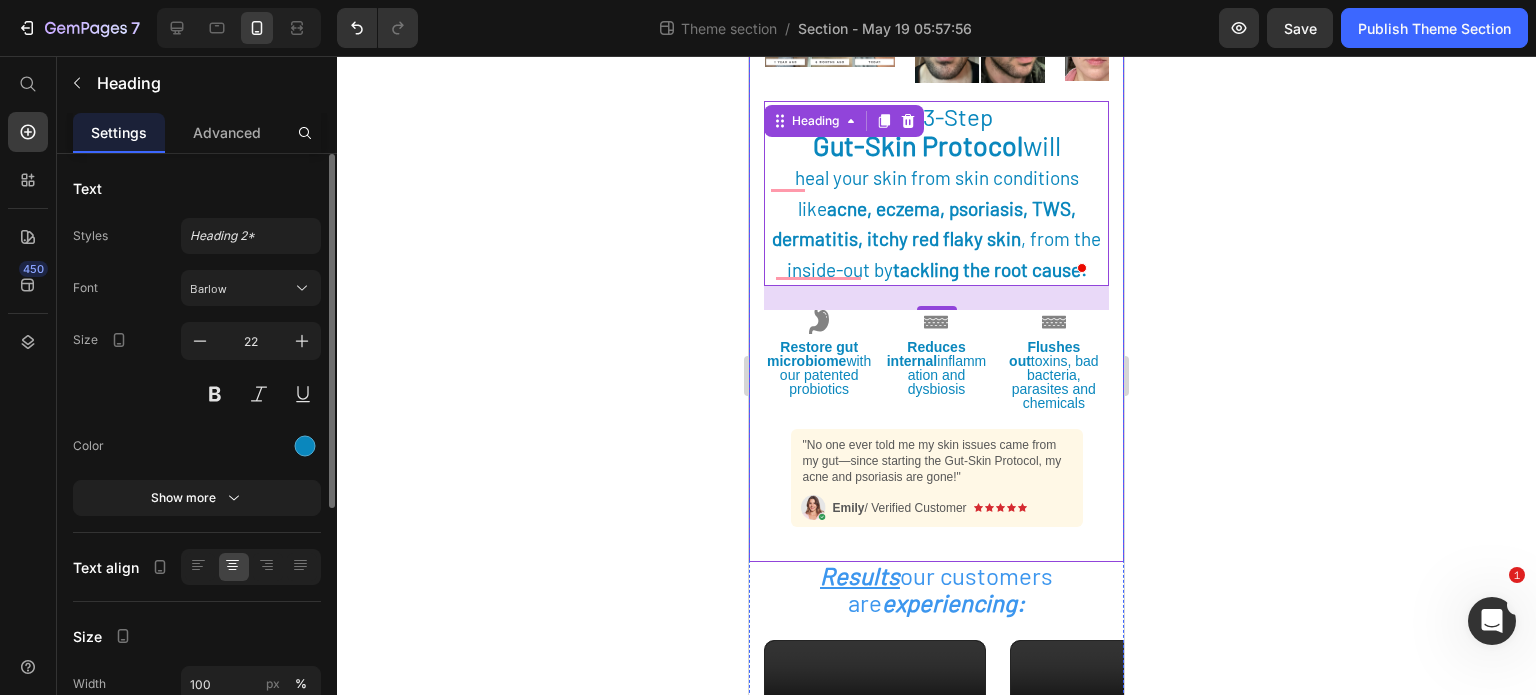 click 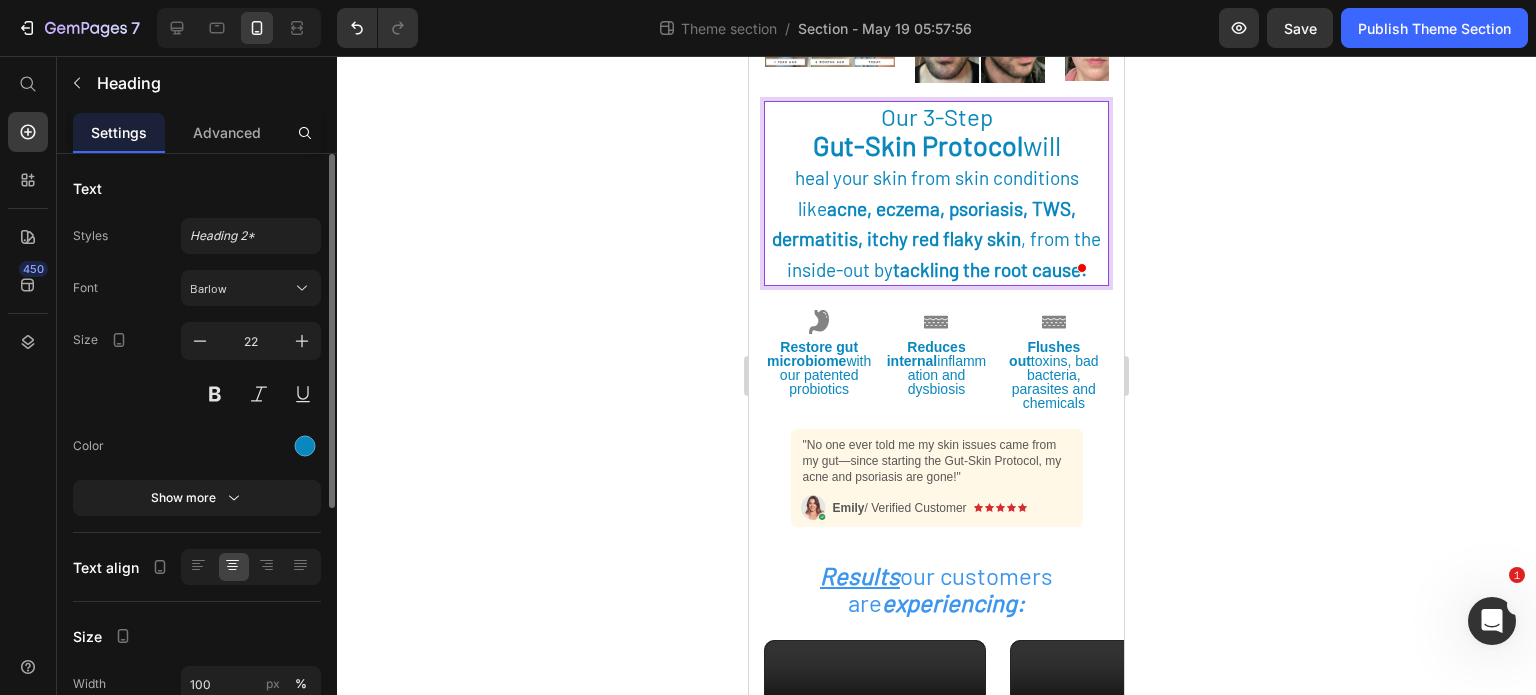 click on "heal your skin from skin conditions like  acne, eczema, psoriasis, TWS, dermatitis, itchy red flaky skin , from the inside-out by  tackling the root cause:" at bounding box center (936, 223) 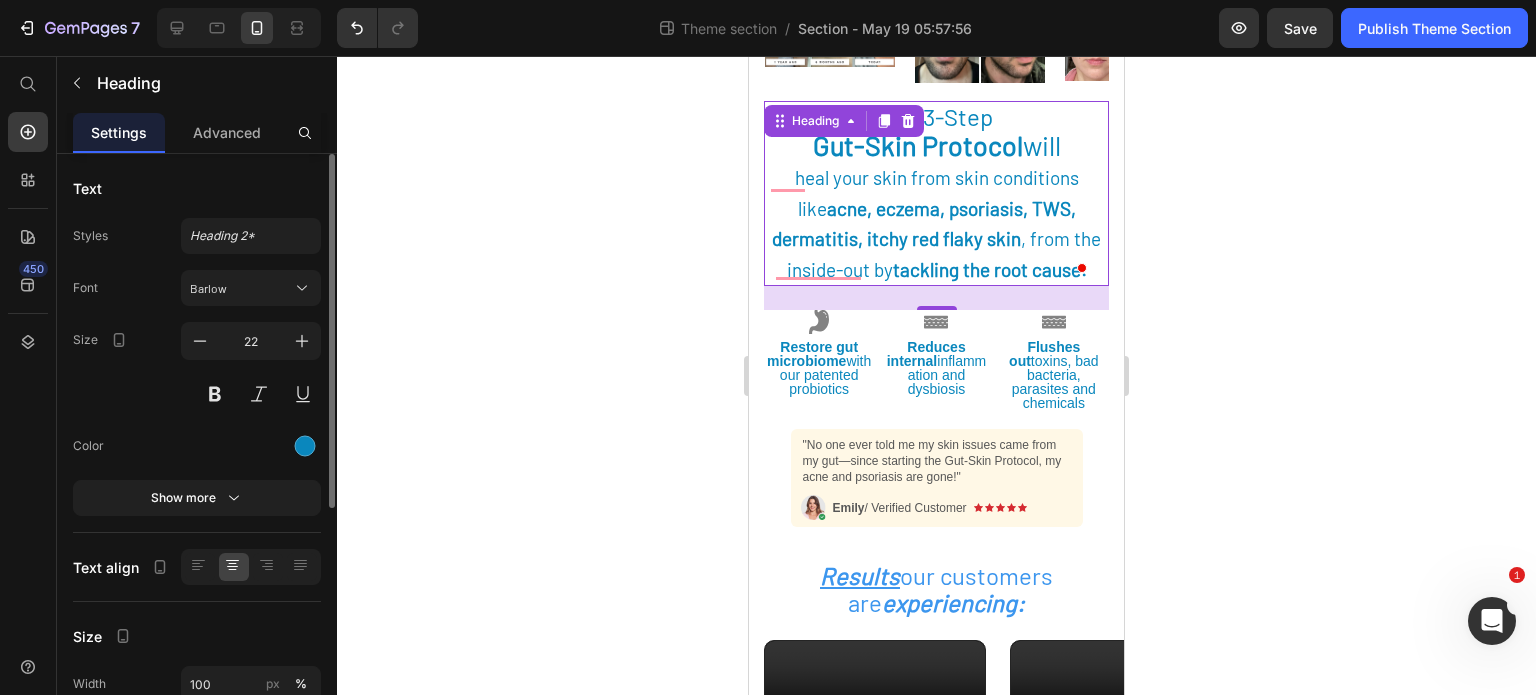 click 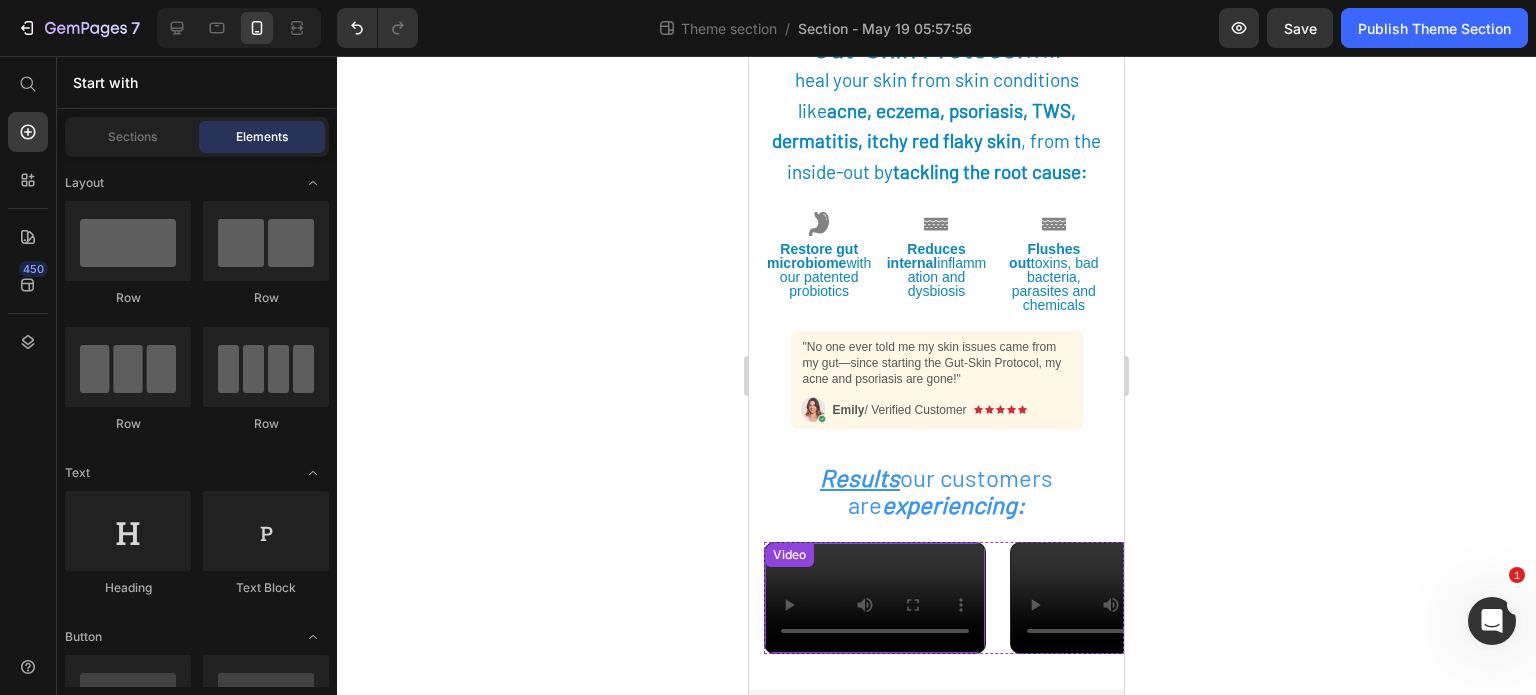 scroll, scrollTop: 809, scrollLeft: 0, axis: vertical 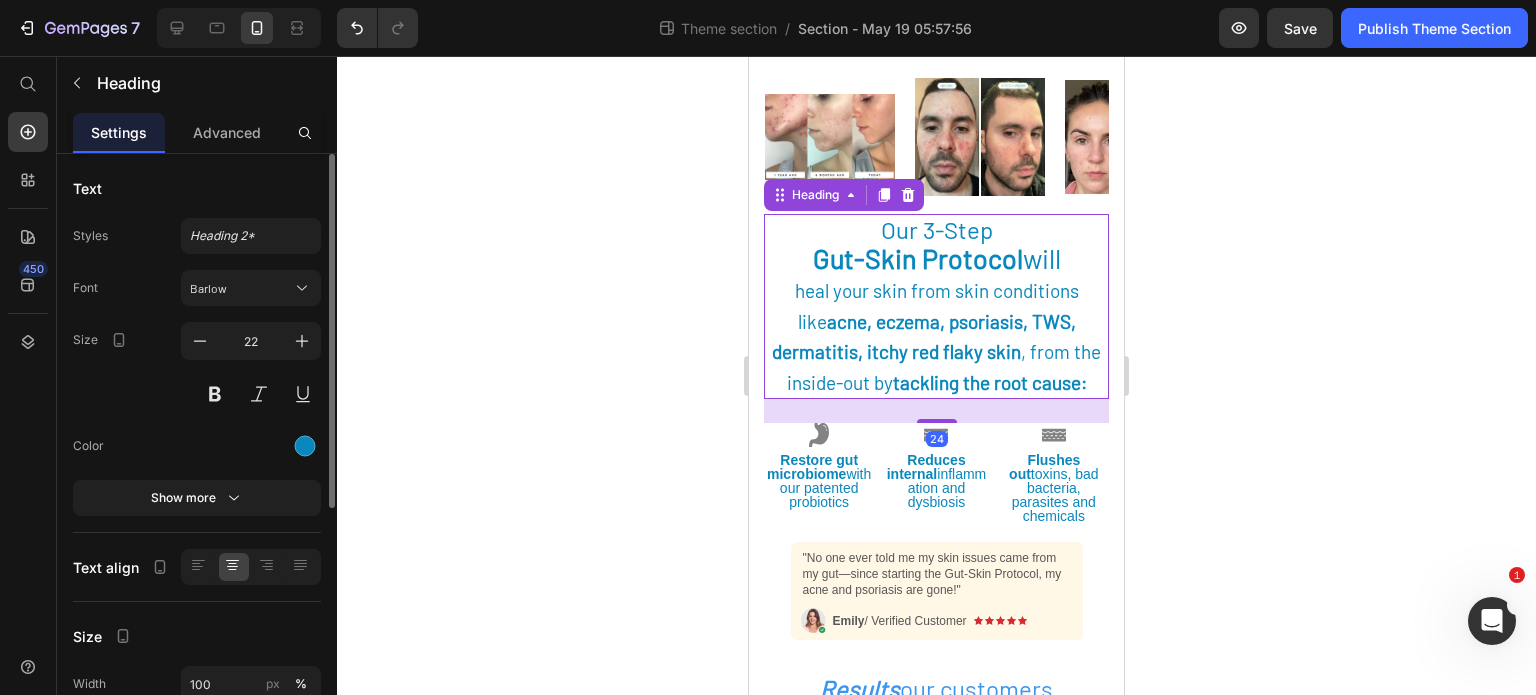 click on "Our 3-Step" at bounding box center [937, 229] 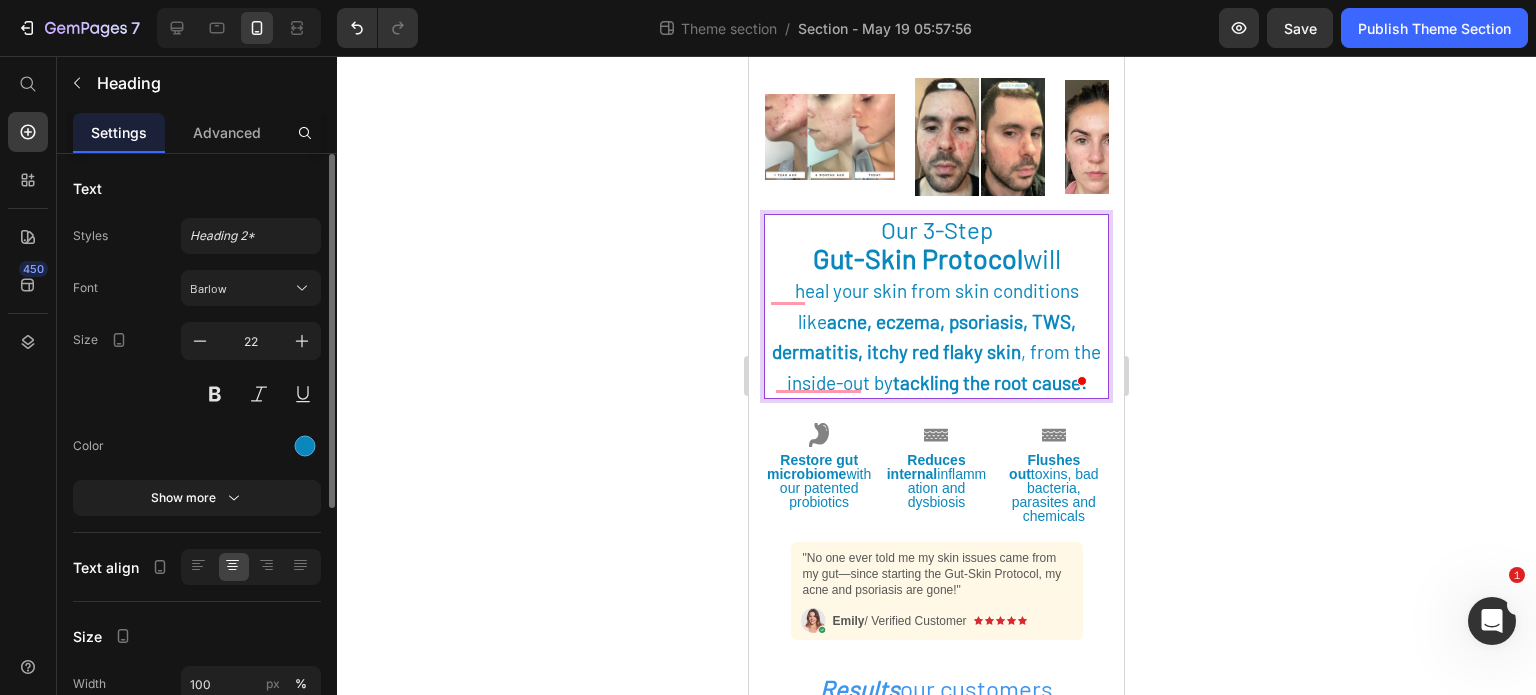 click on "Our 3-Step" at bounding box center [937, 229] 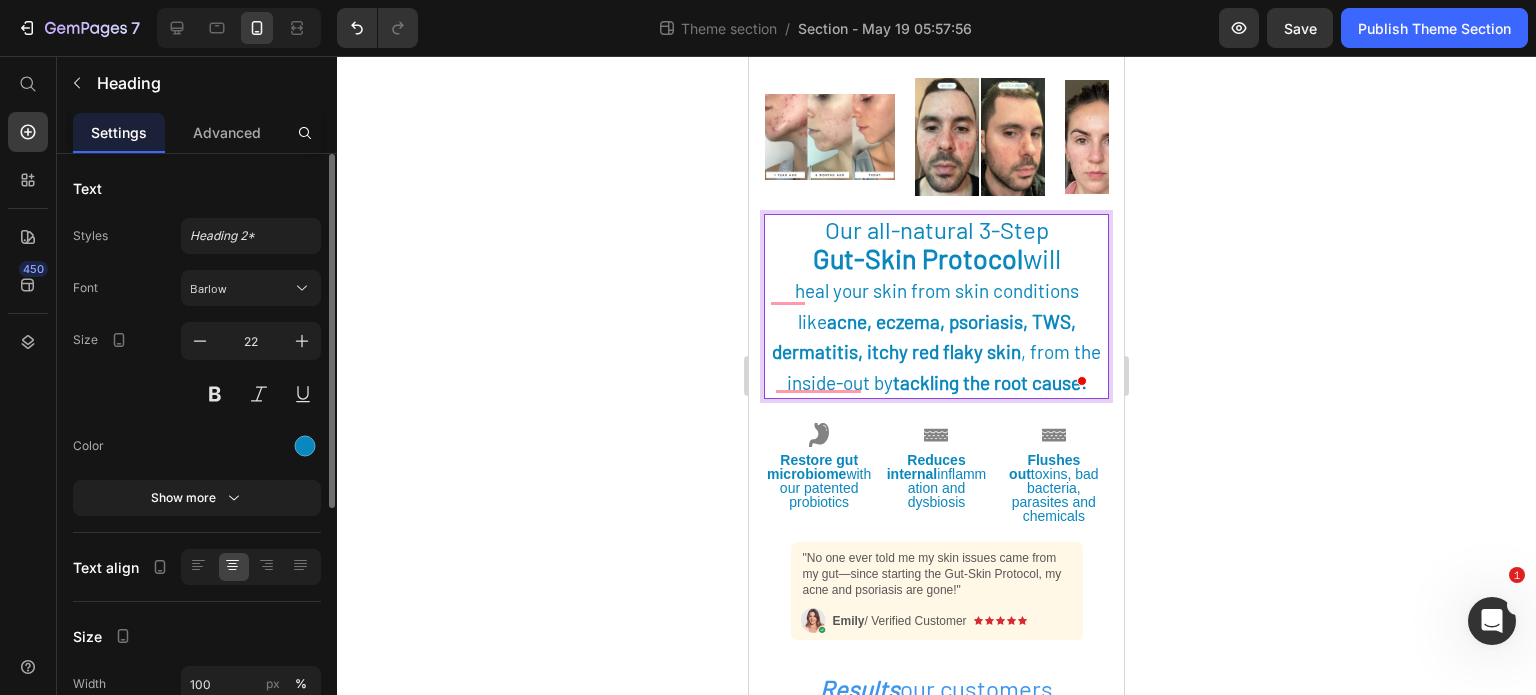 click 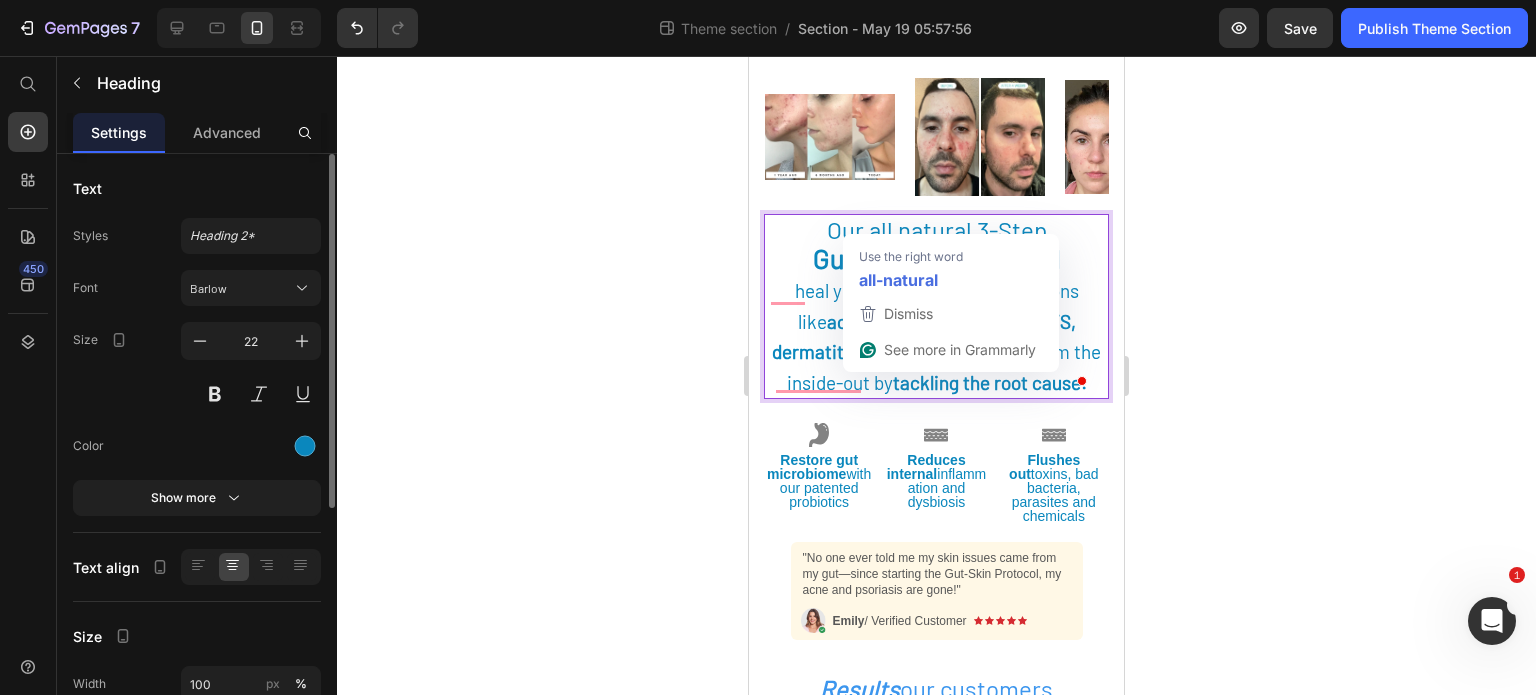 click on "Our all natural 3-Step" at bounding box center [937, 229] 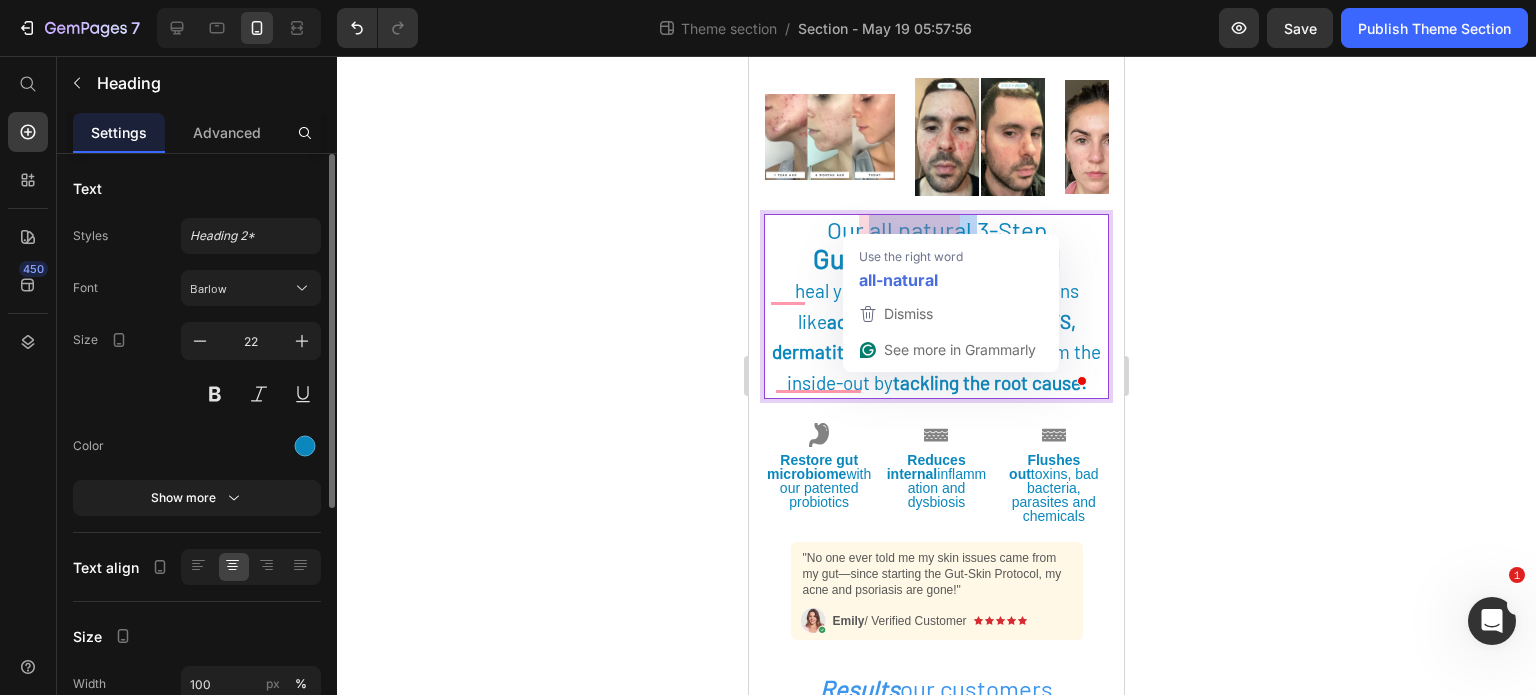 drag, startPoint x: 963, startPoint y: 217, endPoint x: 859, endPoint y: 222, distance: 104.120125 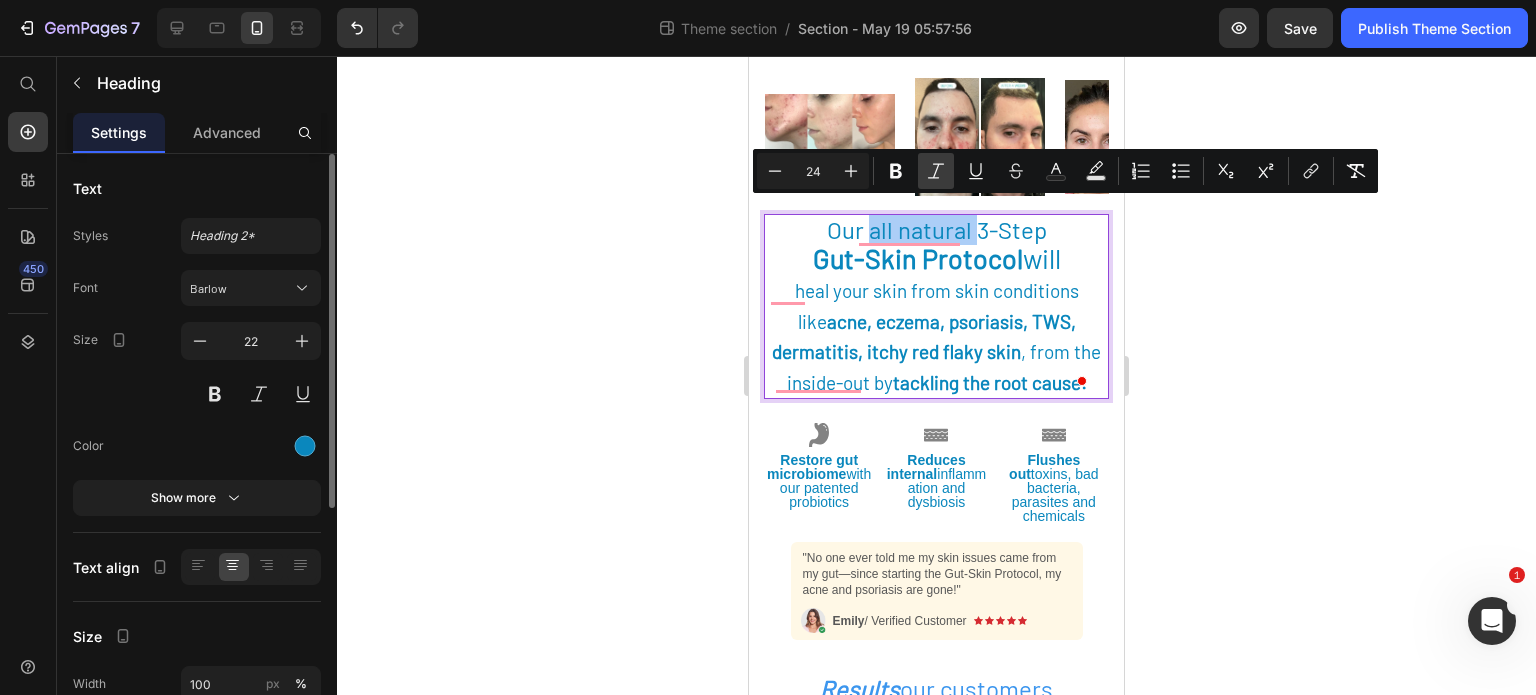 click 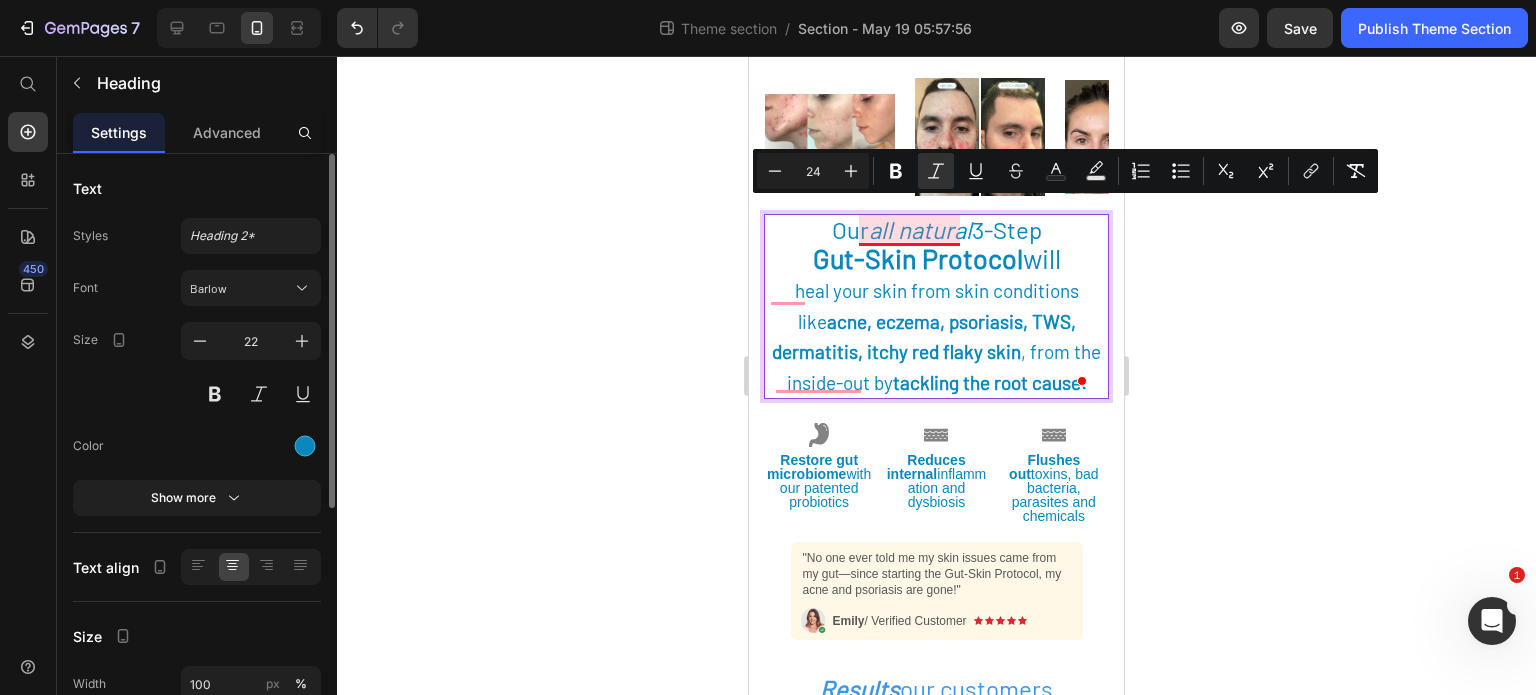 click on "all natural" at bounding box center [920, 229] 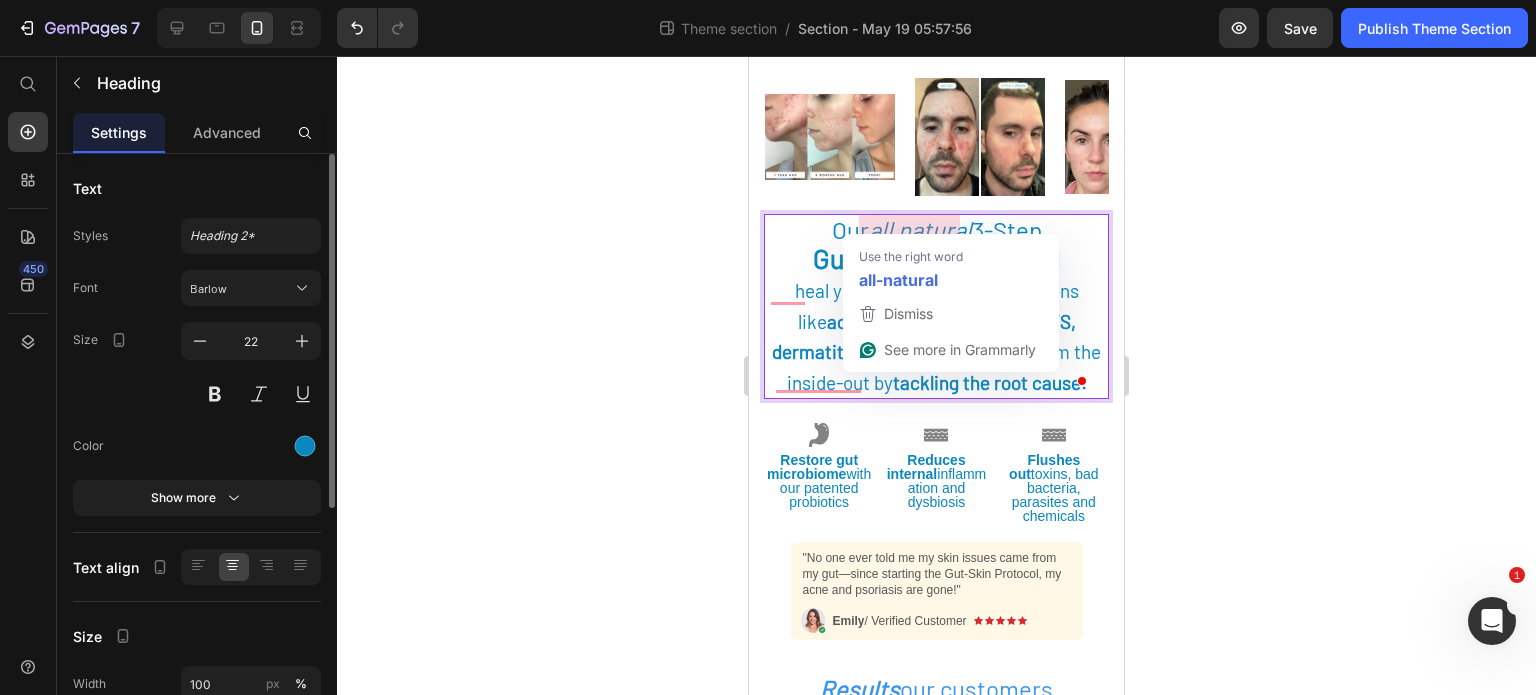 click on "all natural" at bounding box center [920, 229] 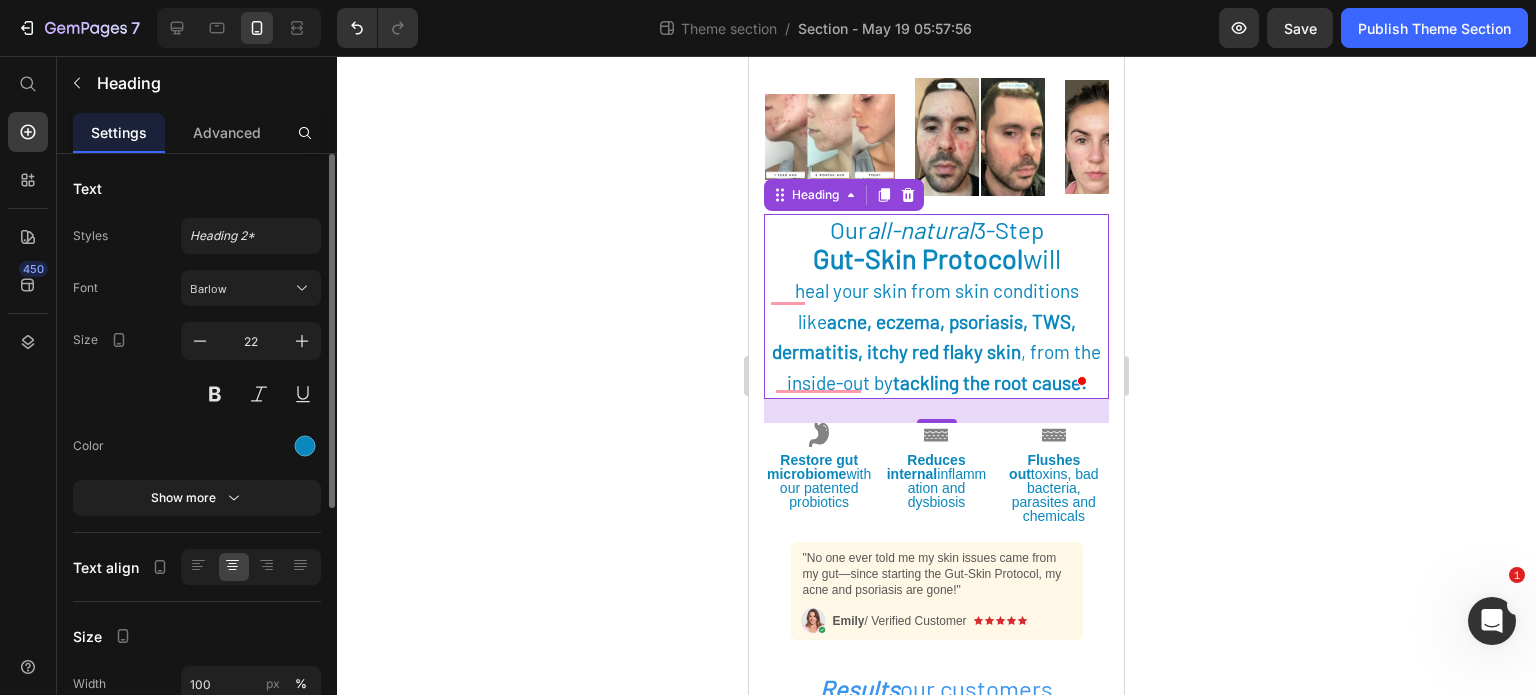 click 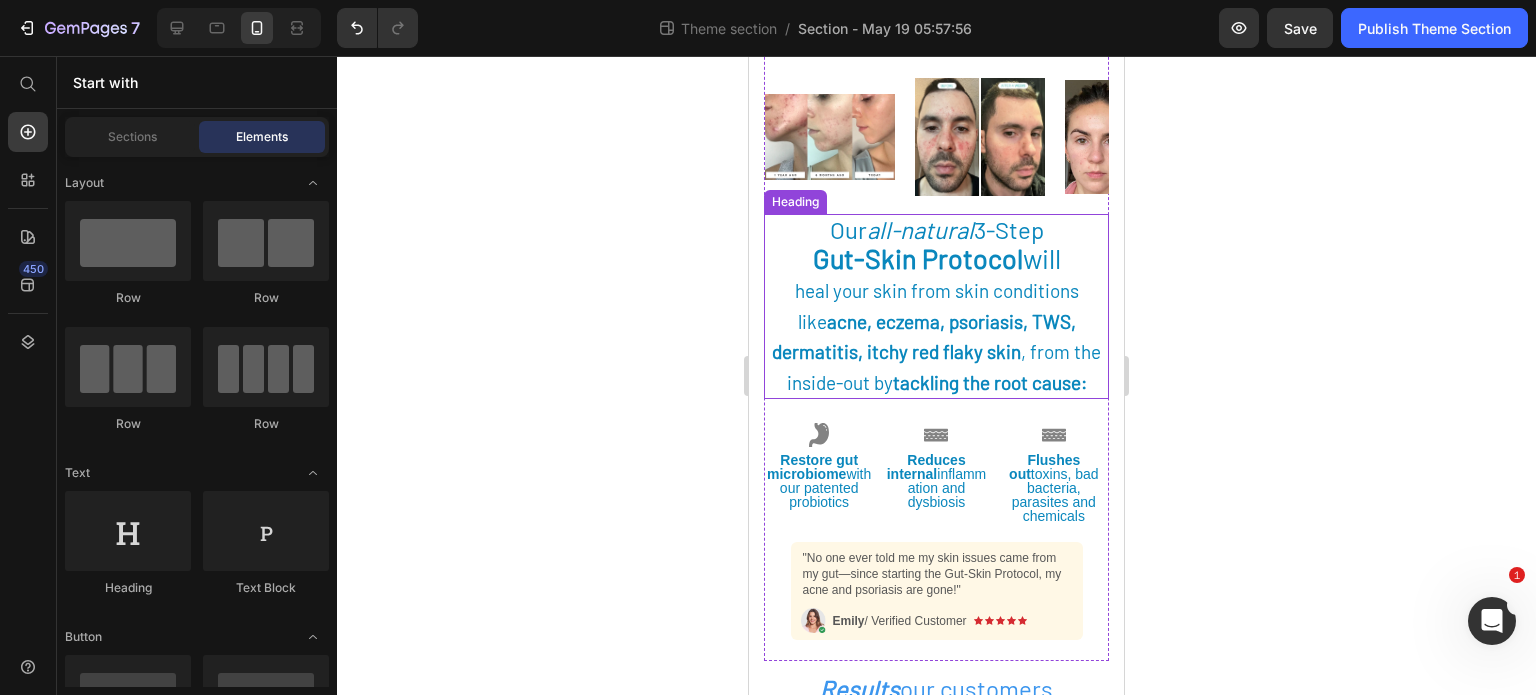 click on "Our  all-natural  3-Step" at bounding box center (937, 229) 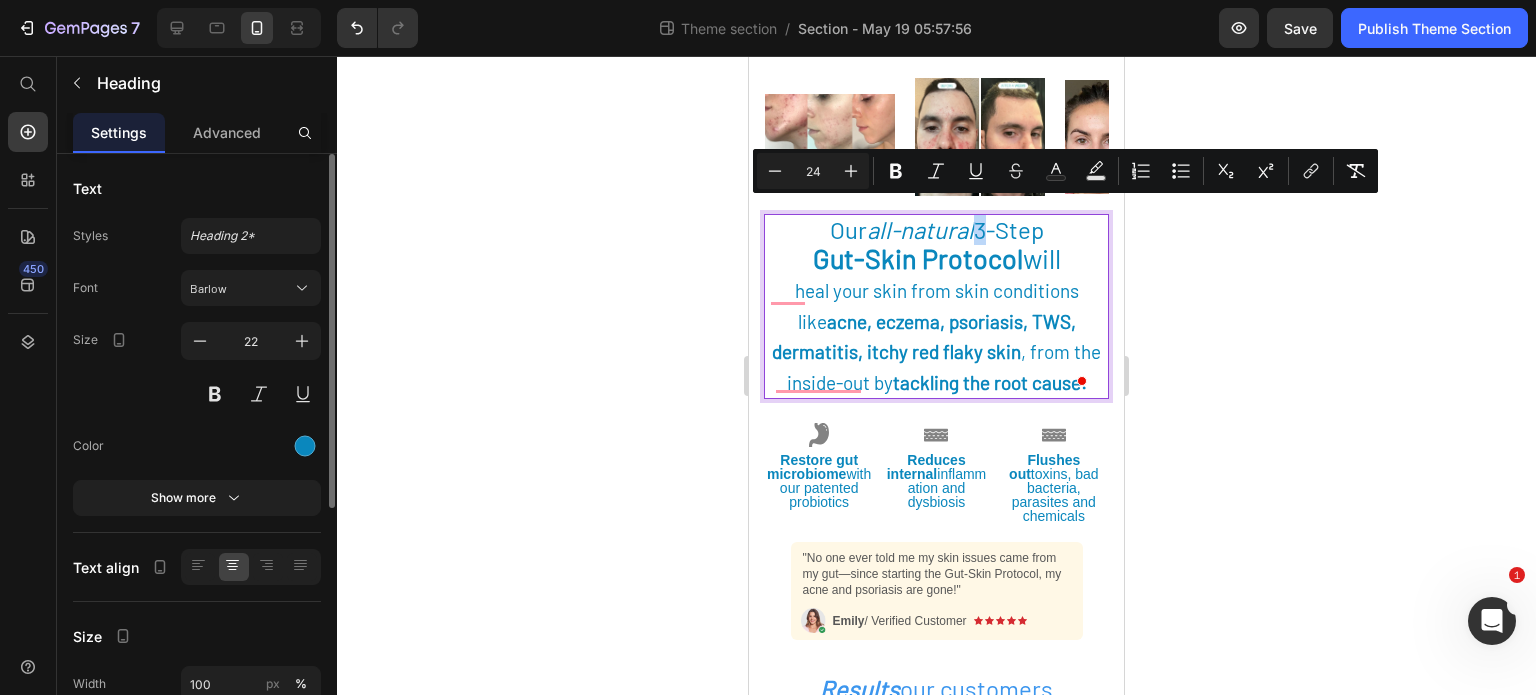 click on "Our  all-natural  3-Step" at bounding box center (937, 229) 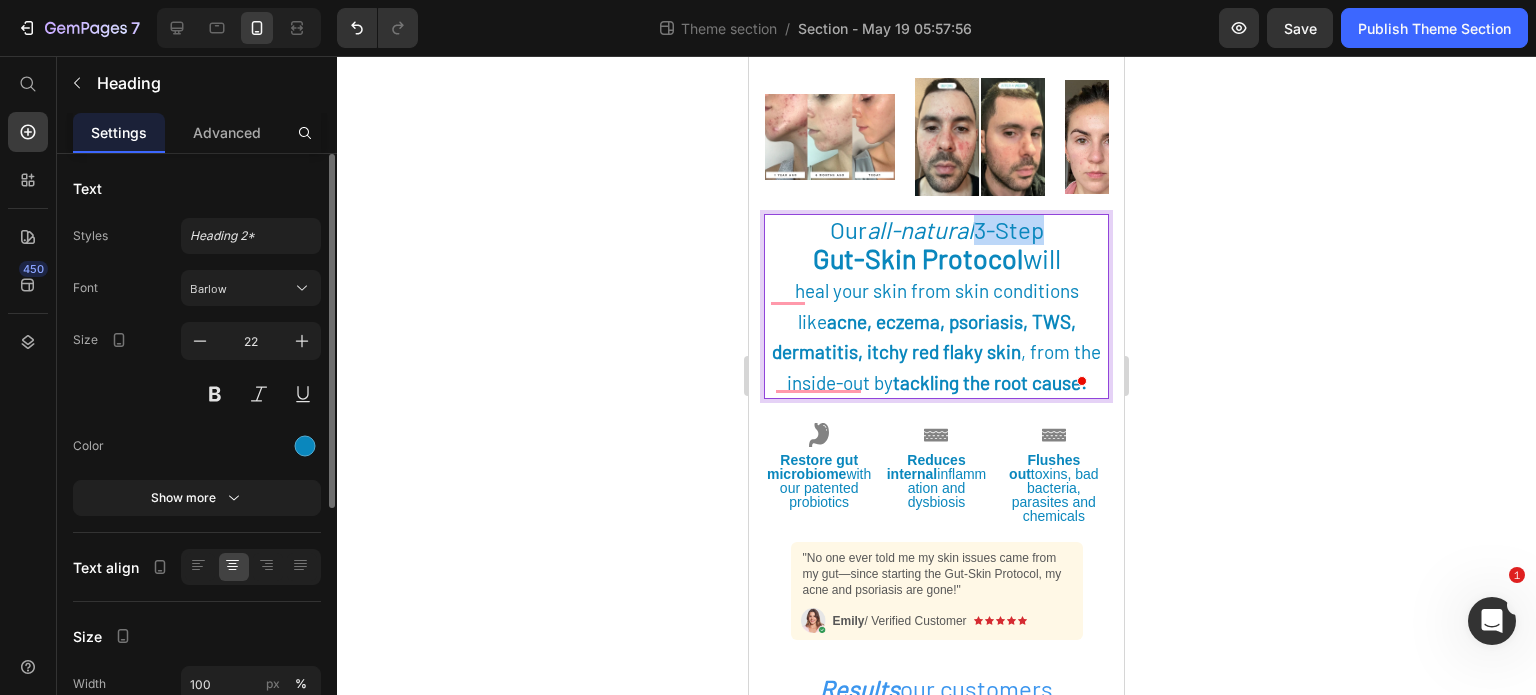 drag, startPoint x: 968, startPoint y: 217, endPoint x: 1039, endPoint y: 222, distance: 71.17584 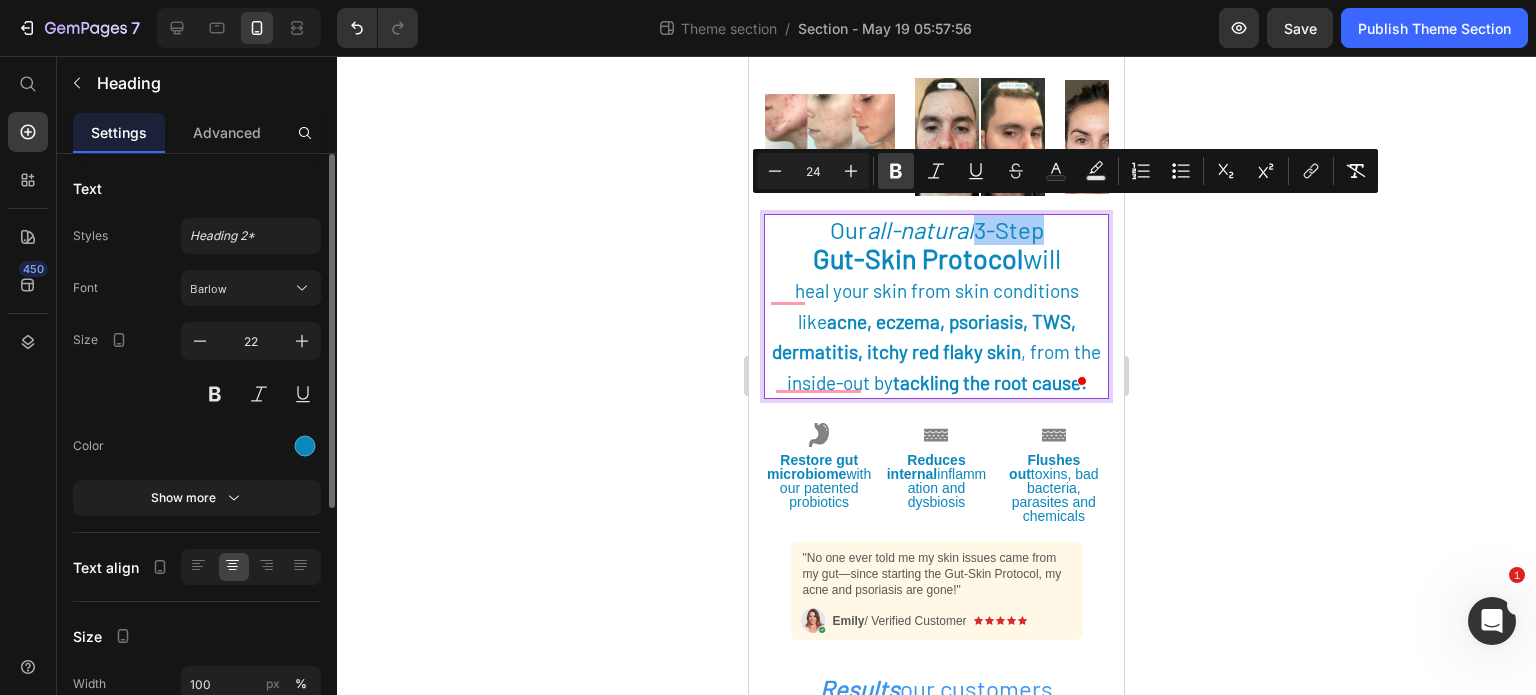 click 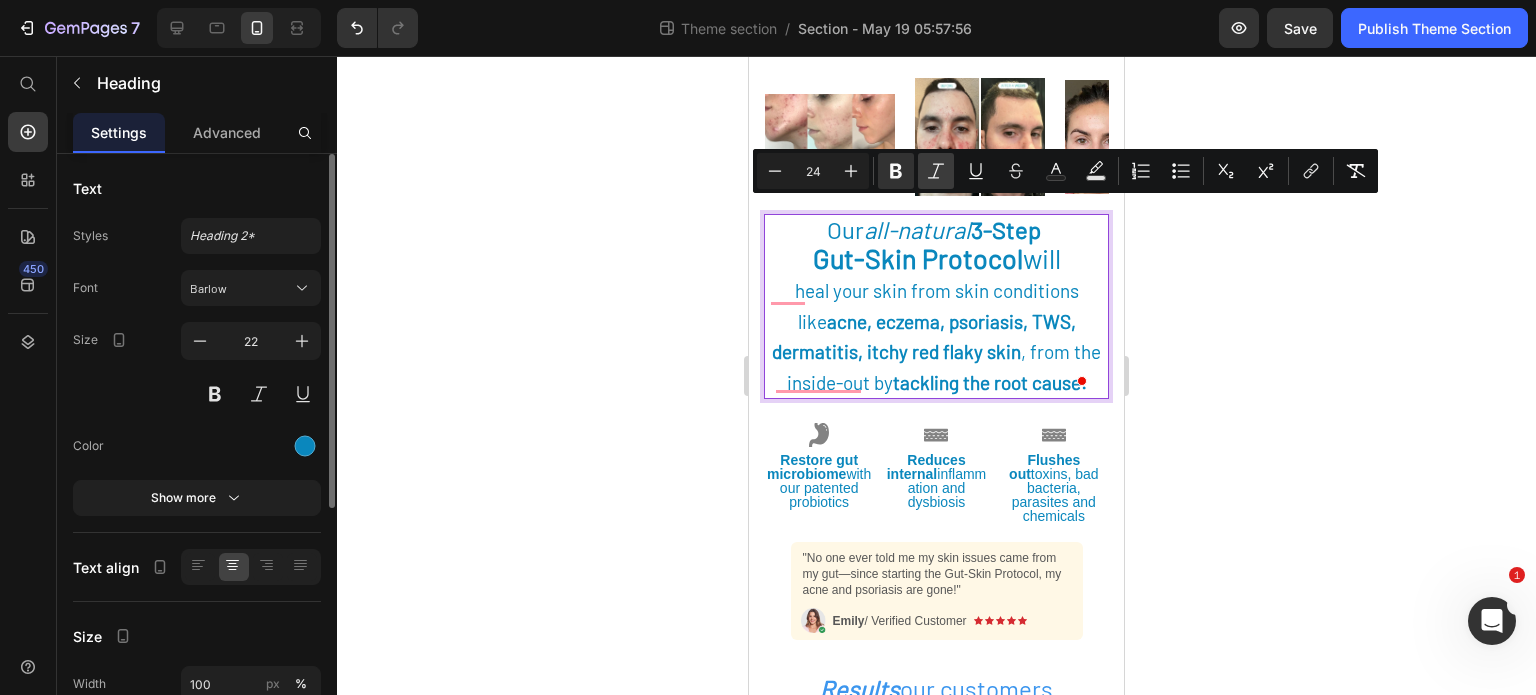 click 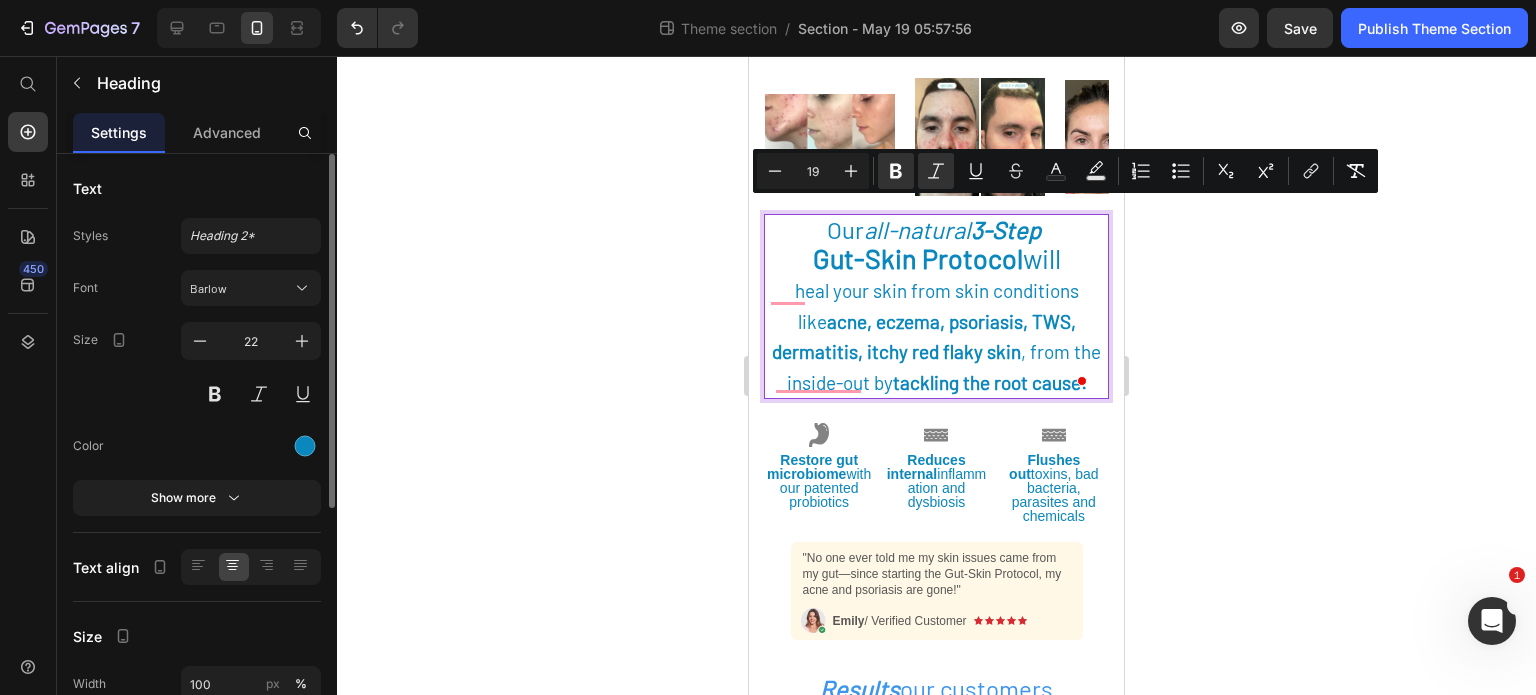 click on "heal your skin from skin conditions like  acne, eczema, psoriasis, TWS, dermatitis, itchy red flaky skin , from the inside-out by  tackling the root cause:" at bounding box center (936, 336) 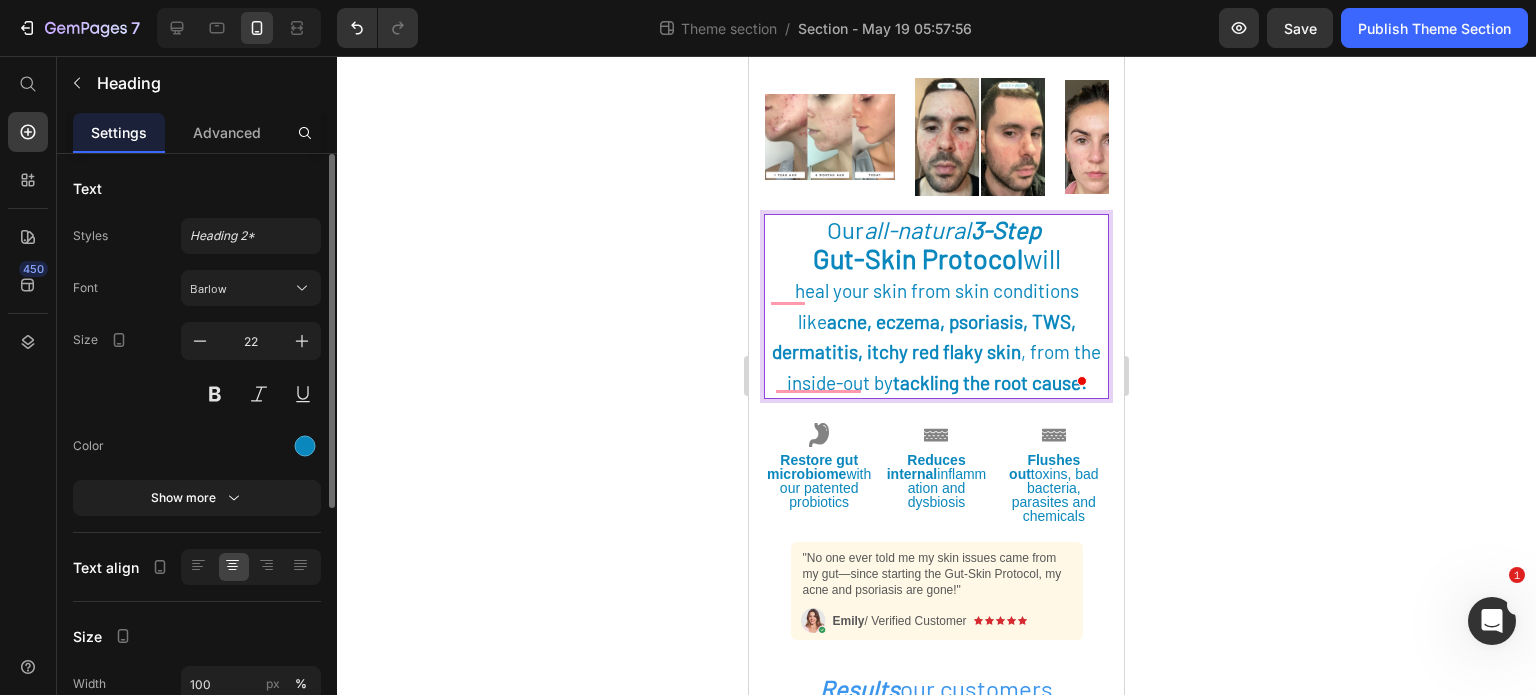click 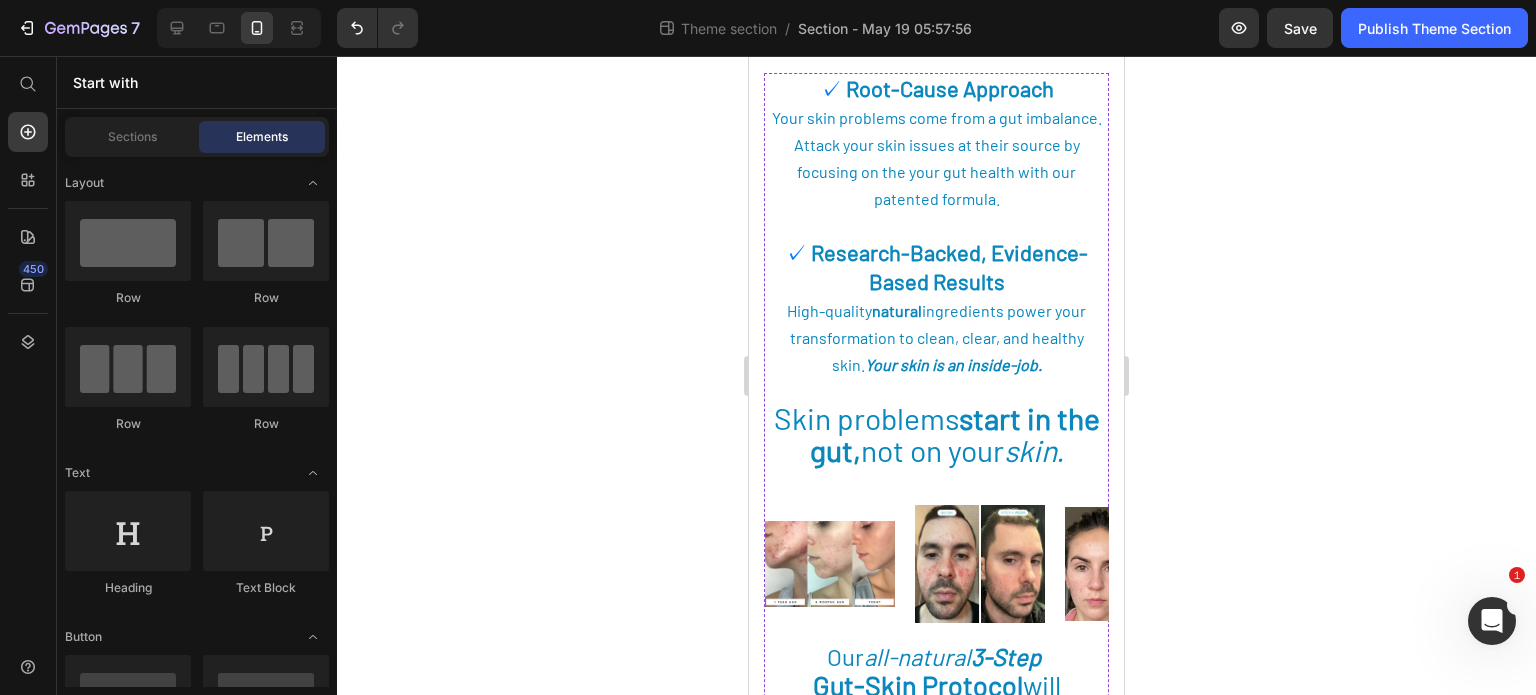 scroll, scrollTop: 0, scrollLeft: 0, axis: both 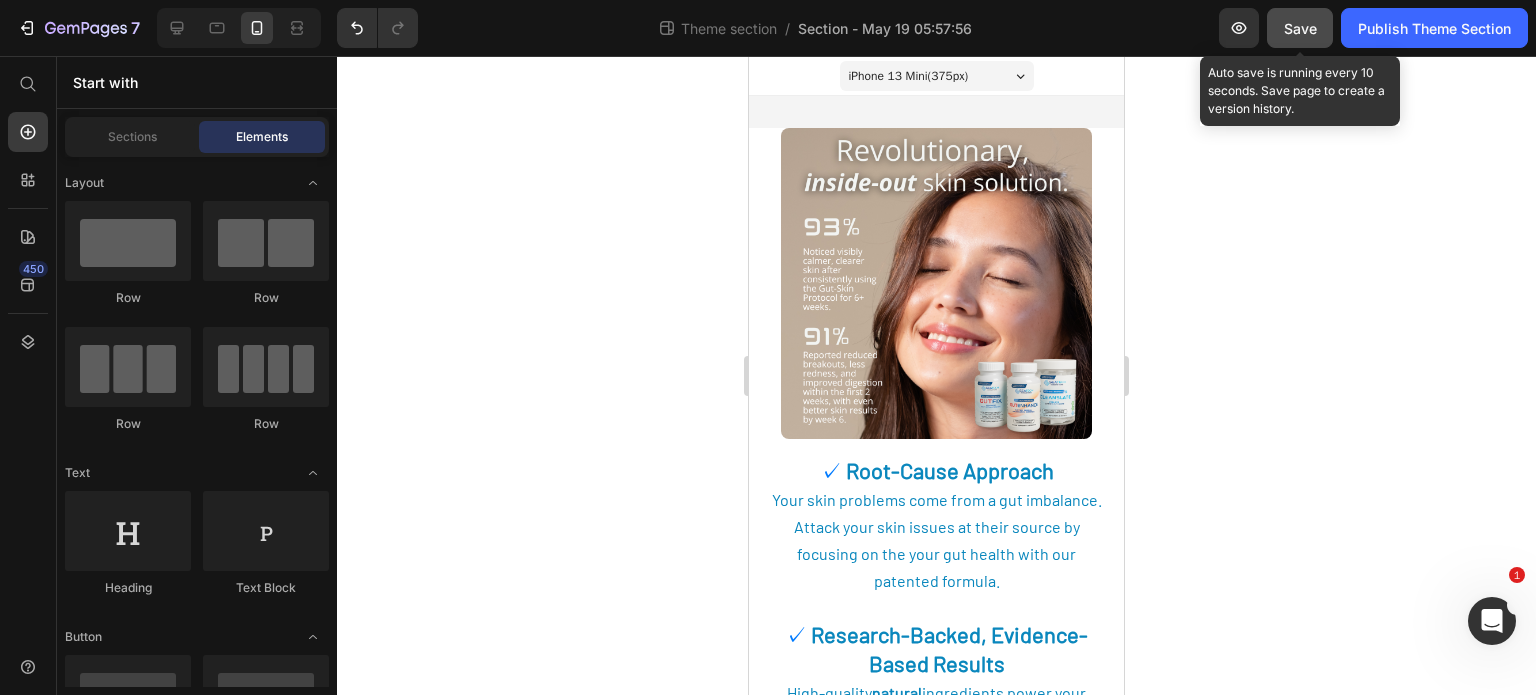 click on "Save" 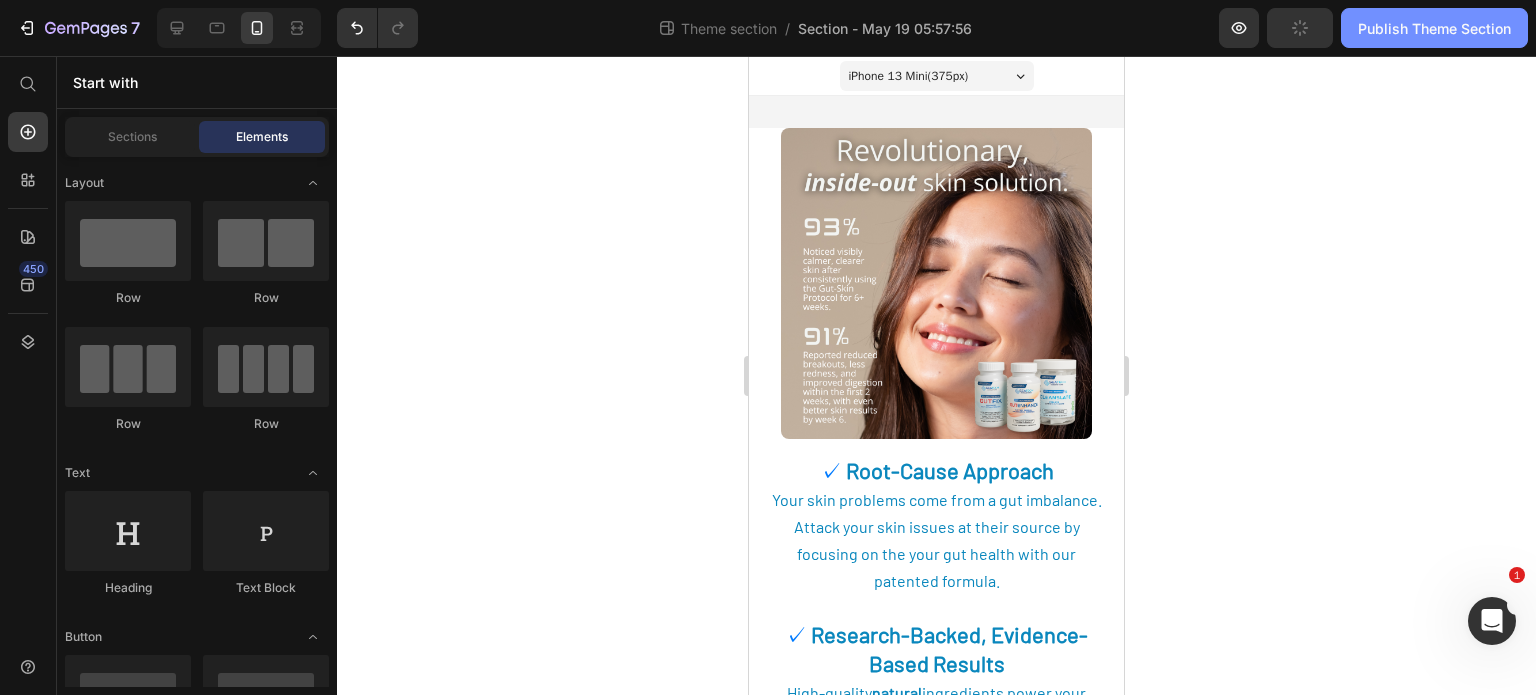 click on "Publish Theme Section" at bounding box center [1434, 28] 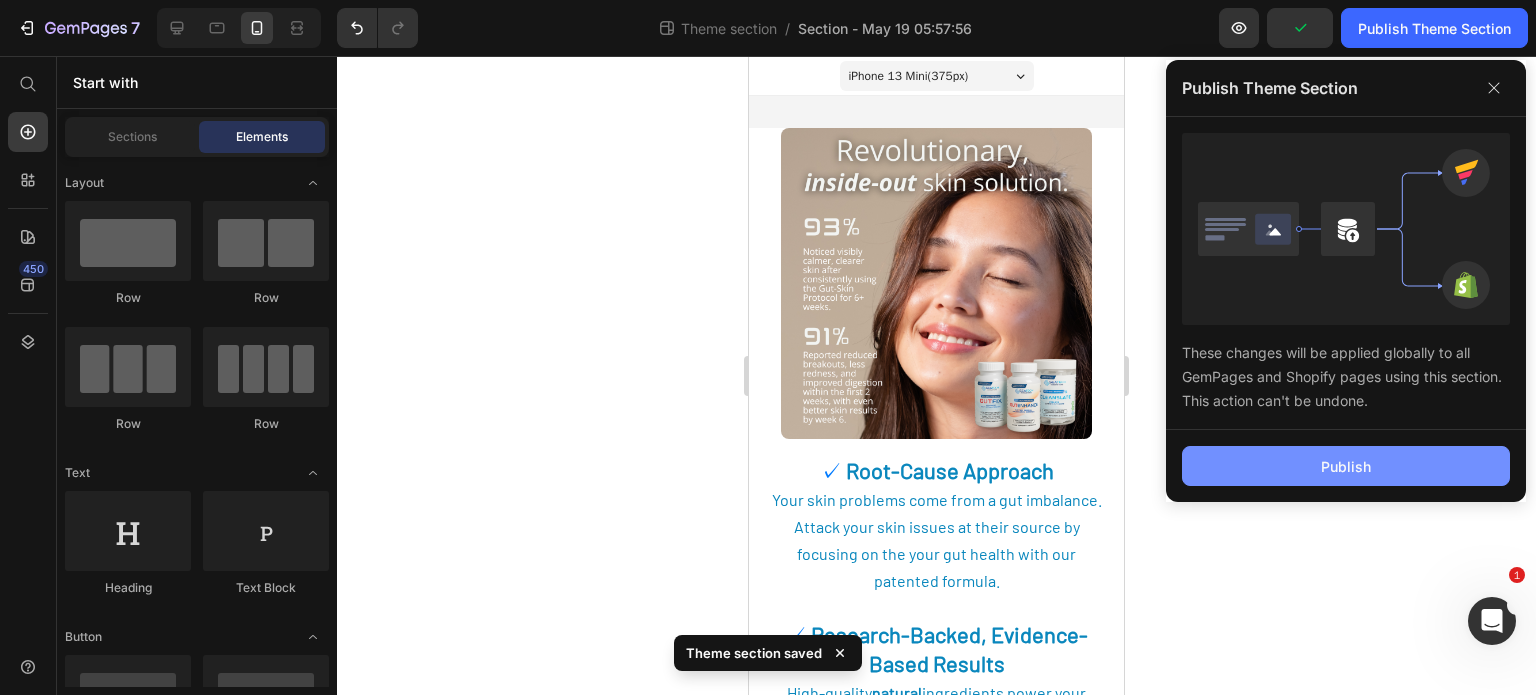 click on "Publish" 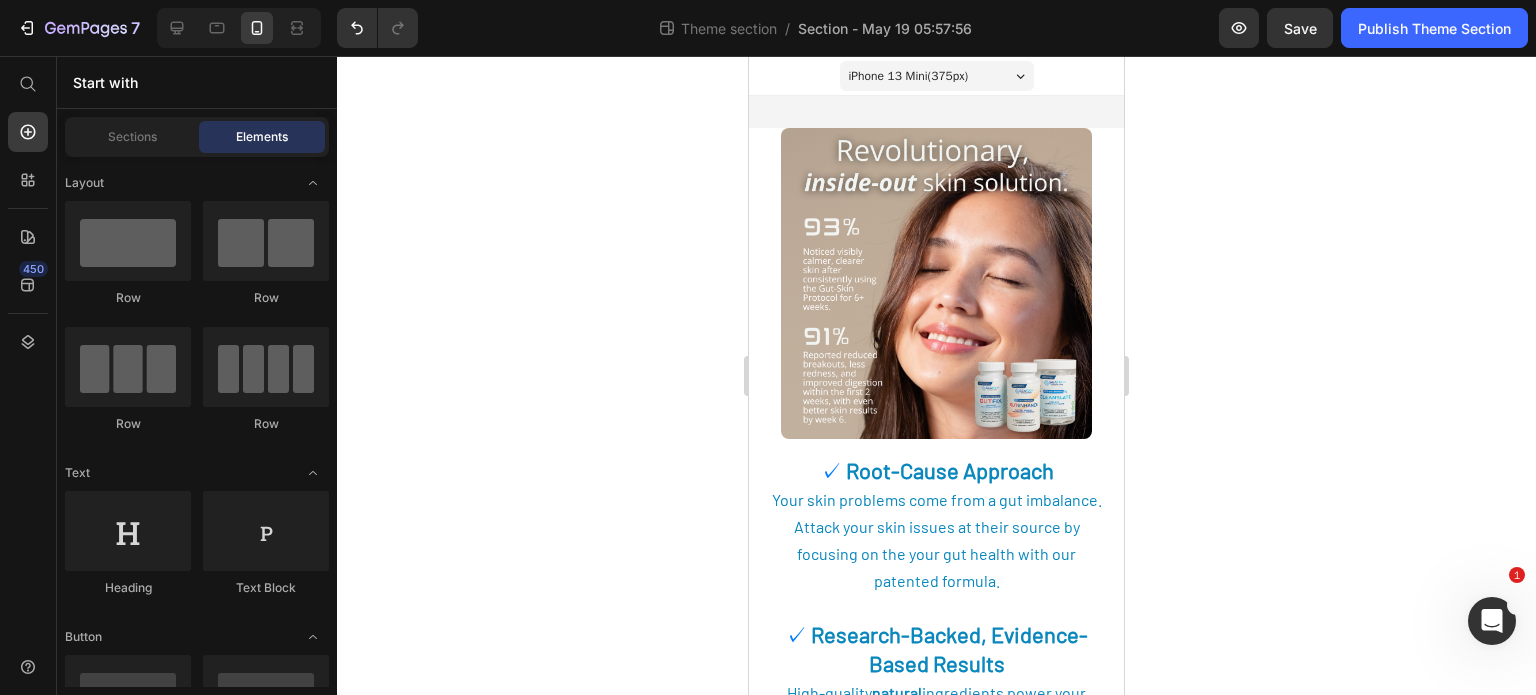 click 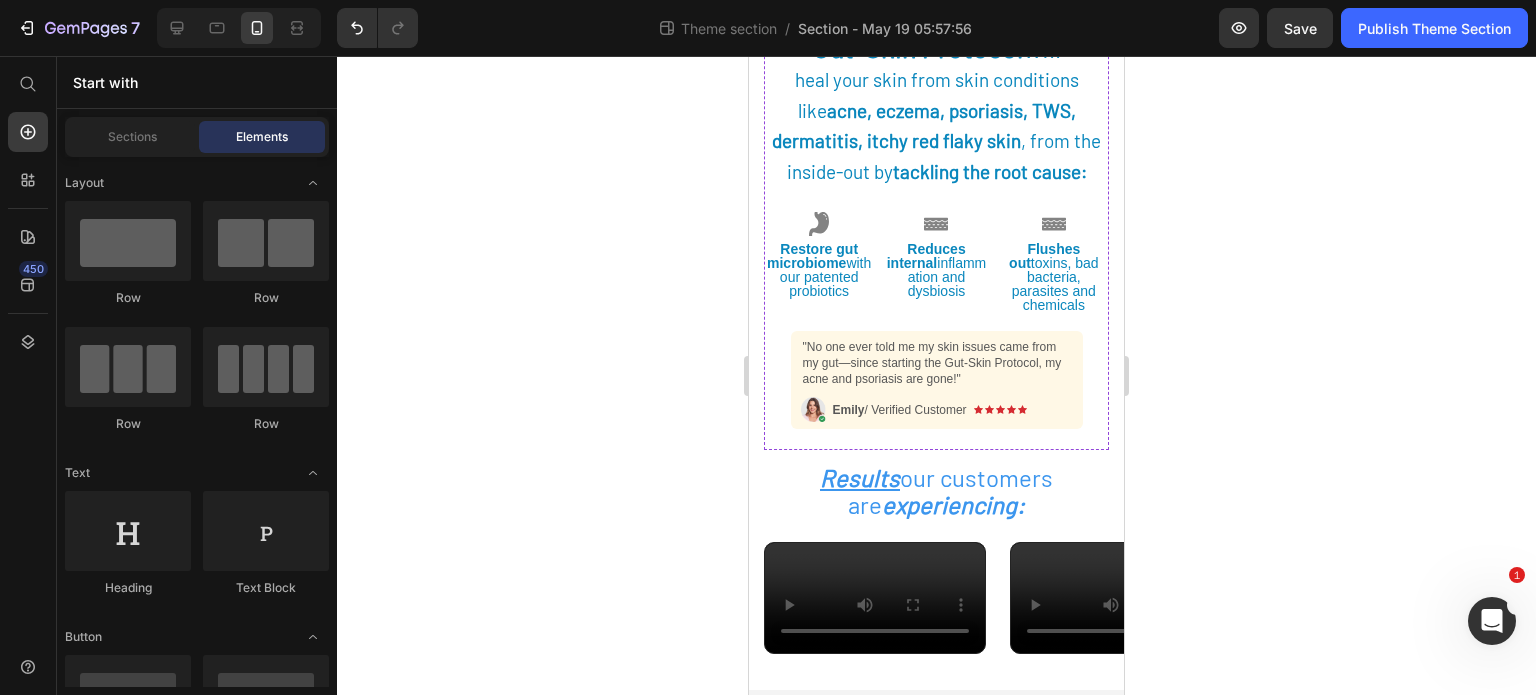 scroll, scrollTop: 1144, scrollLeft: 0, axis: vertical 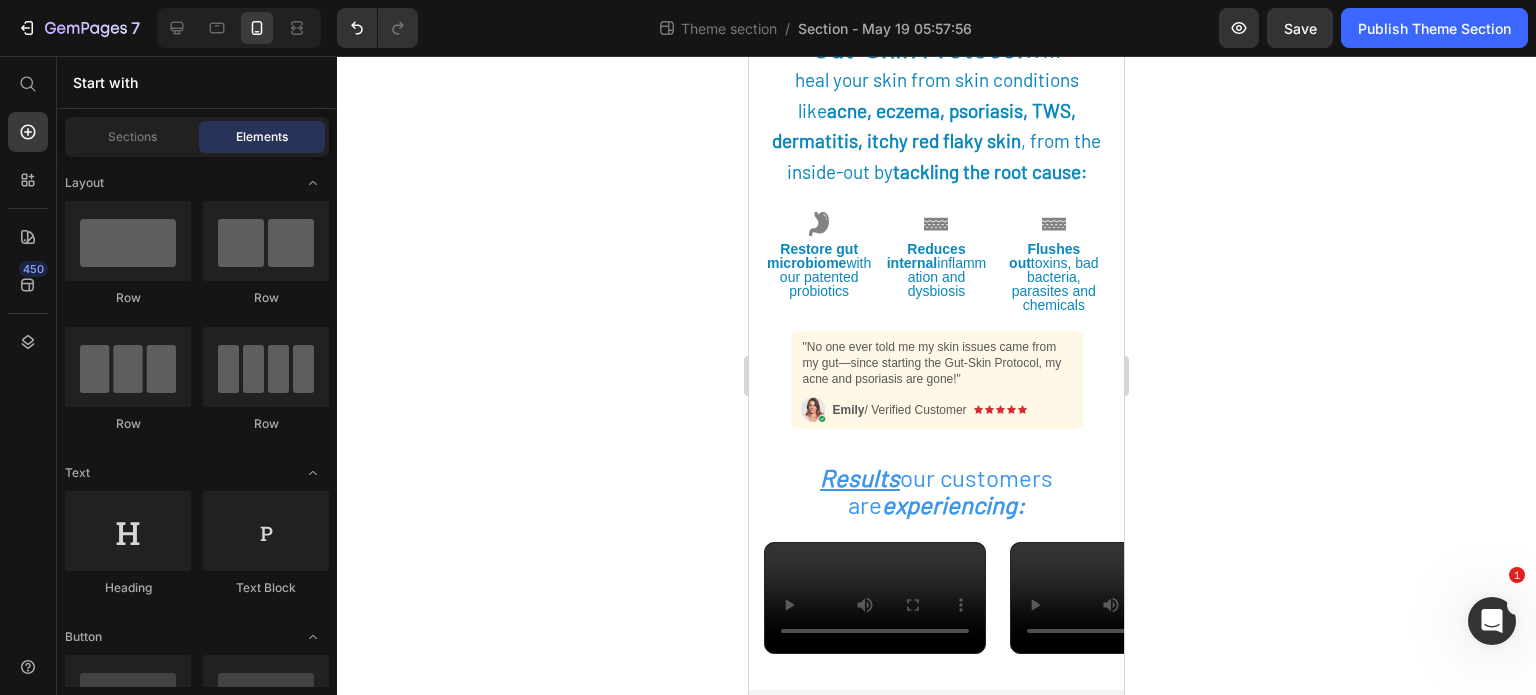 click 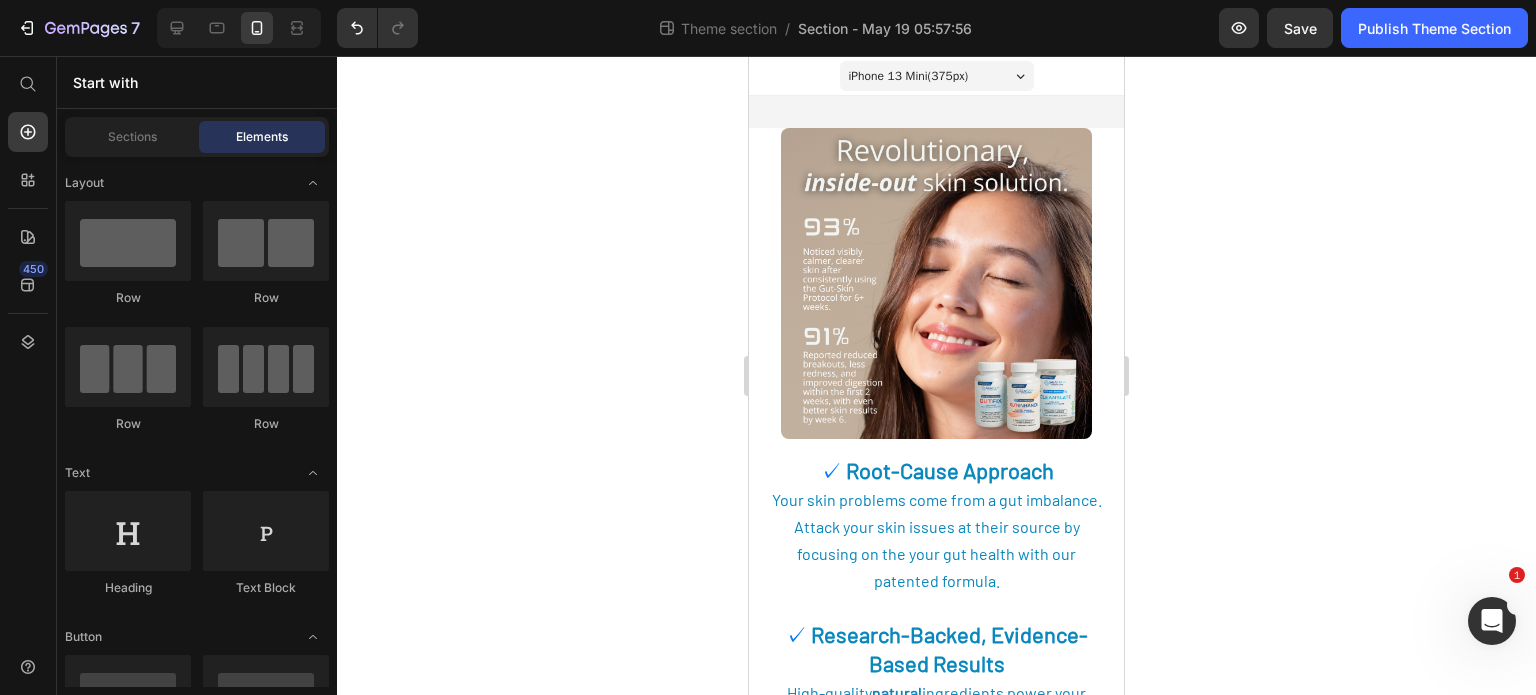 scroll, scrollTop: 0, scrollLeft: 0, axis: both 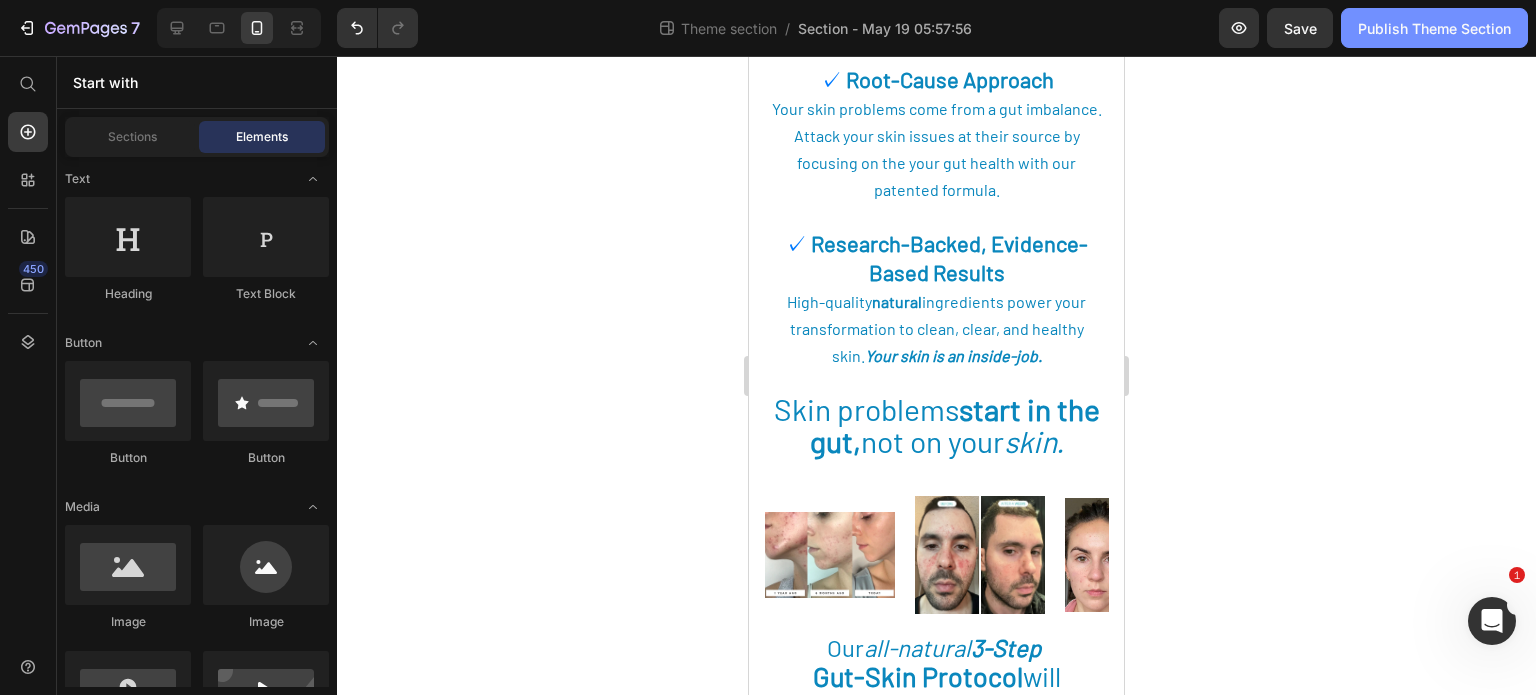 click on "Publish Theme Section" at bounding box center (1434, 28) 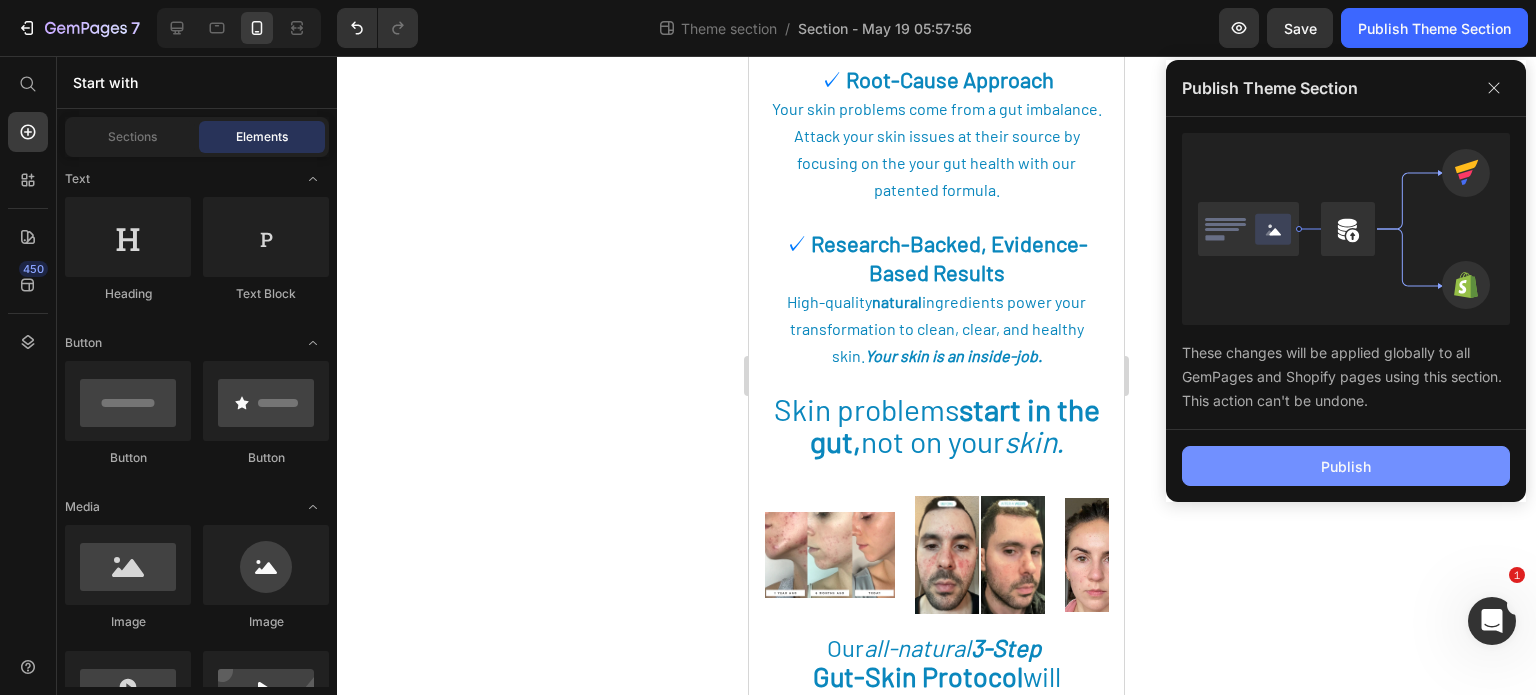 click on "Publish" 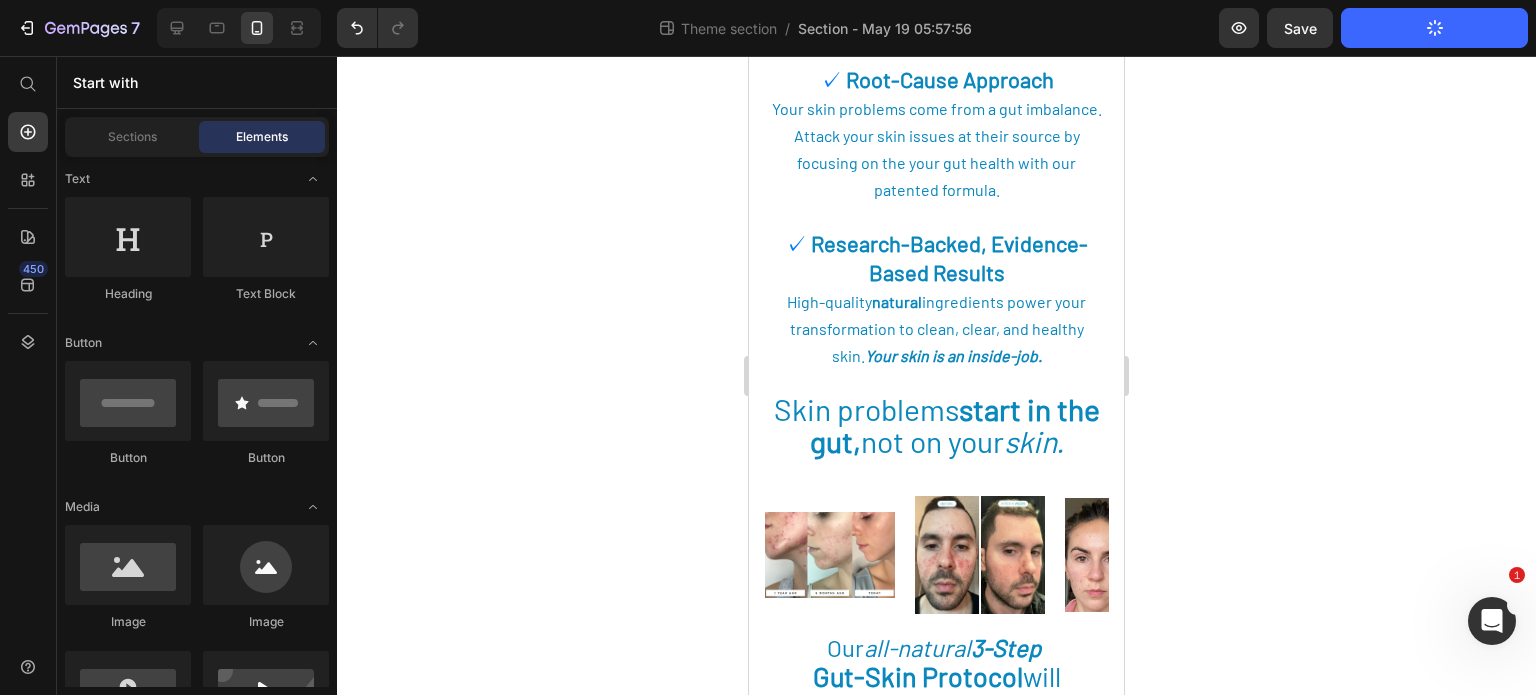 click 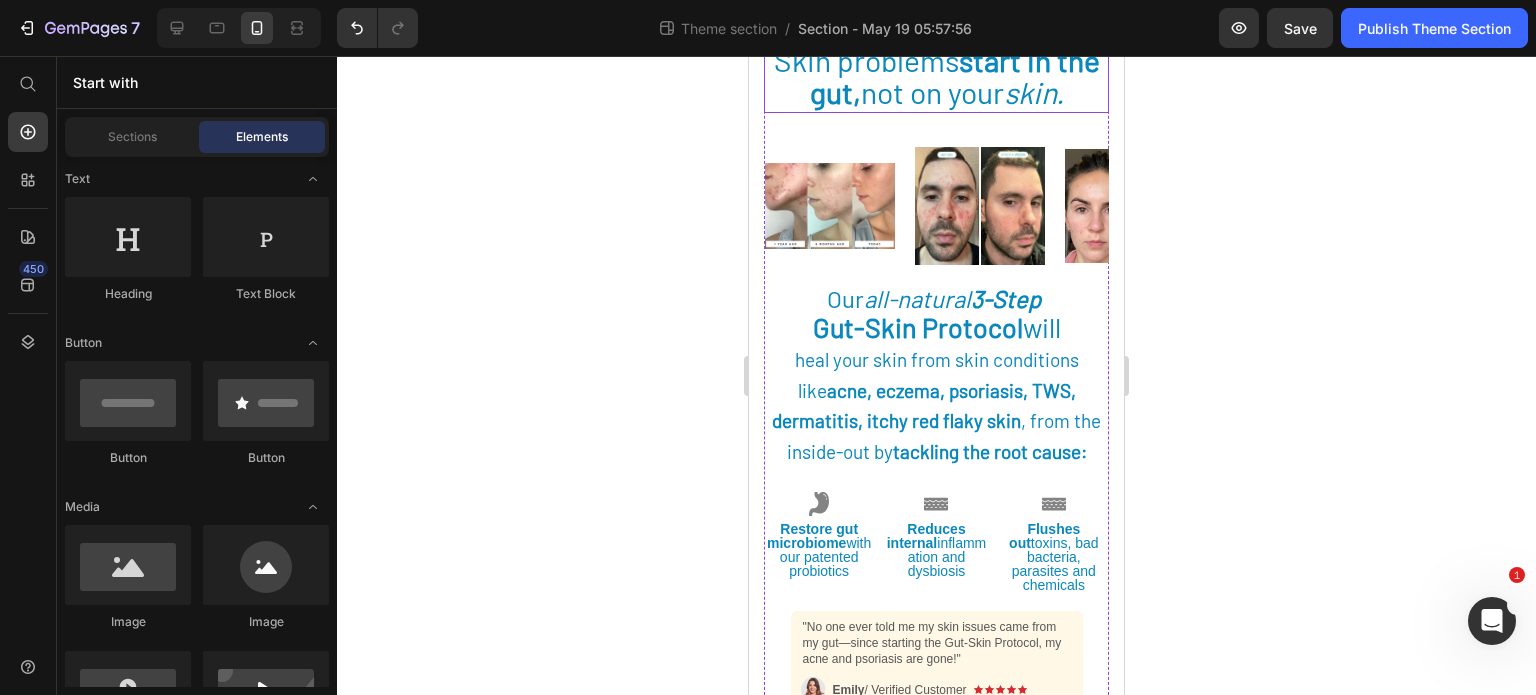 scroll, scrollTop: 847, scrollLeft: 0, axis: vertical 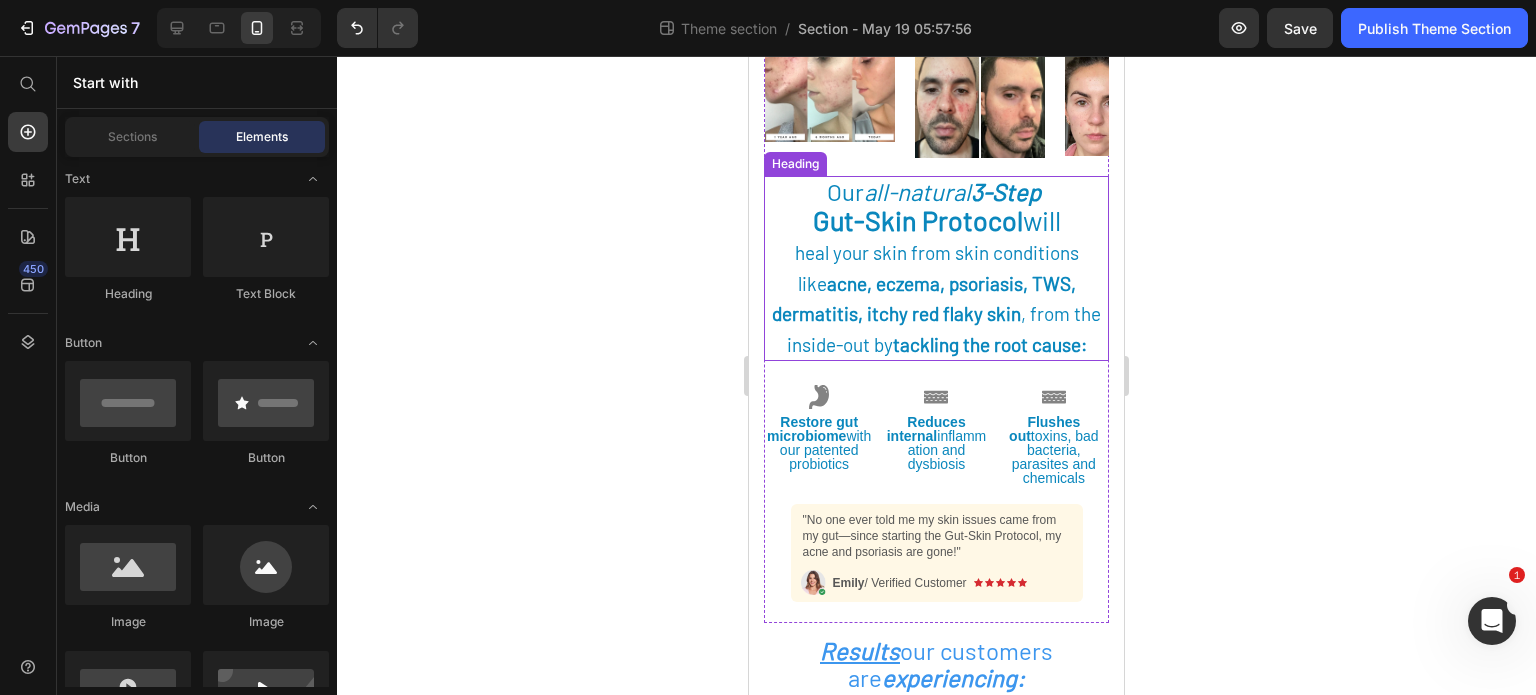 click on "all-natural  3-Step" at bounding box center (952, 191) 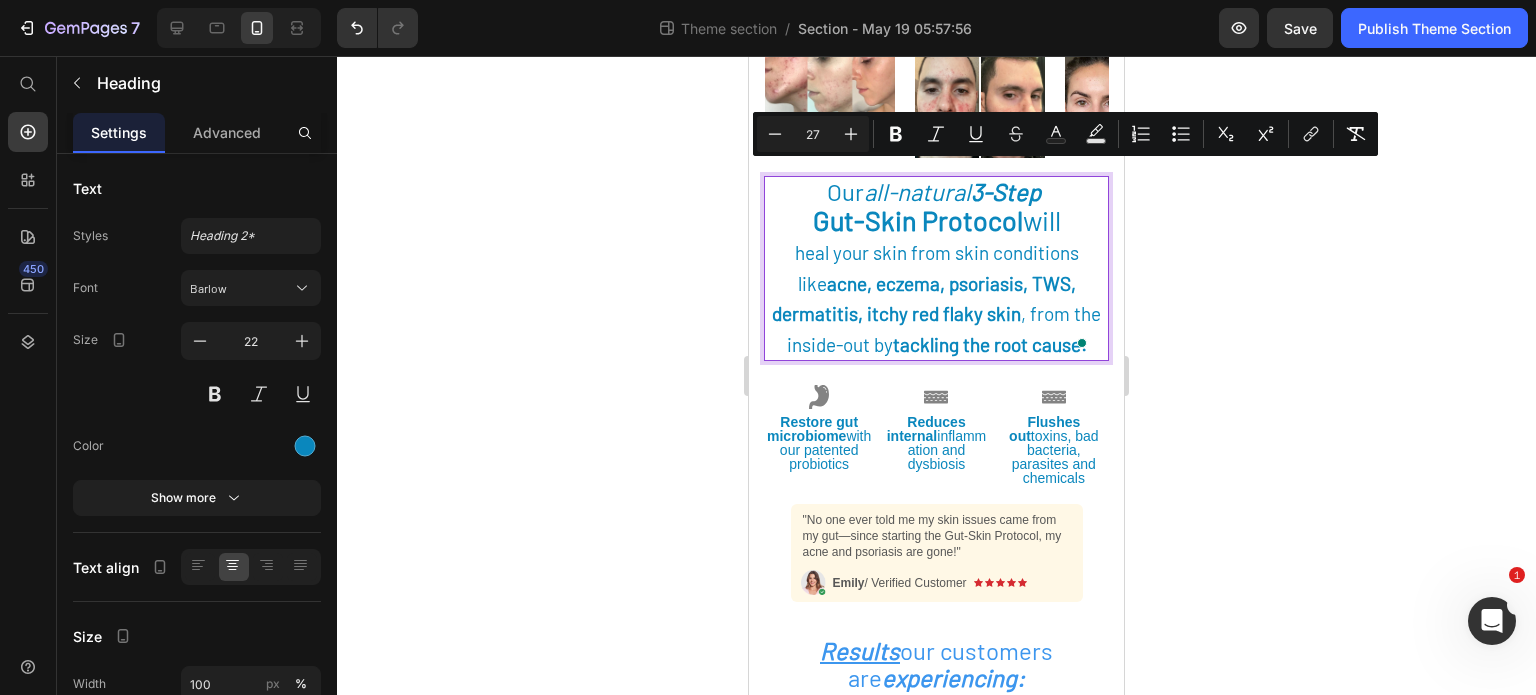 click on "Gut-Skin Protocol" at bounding box center (918, 220) 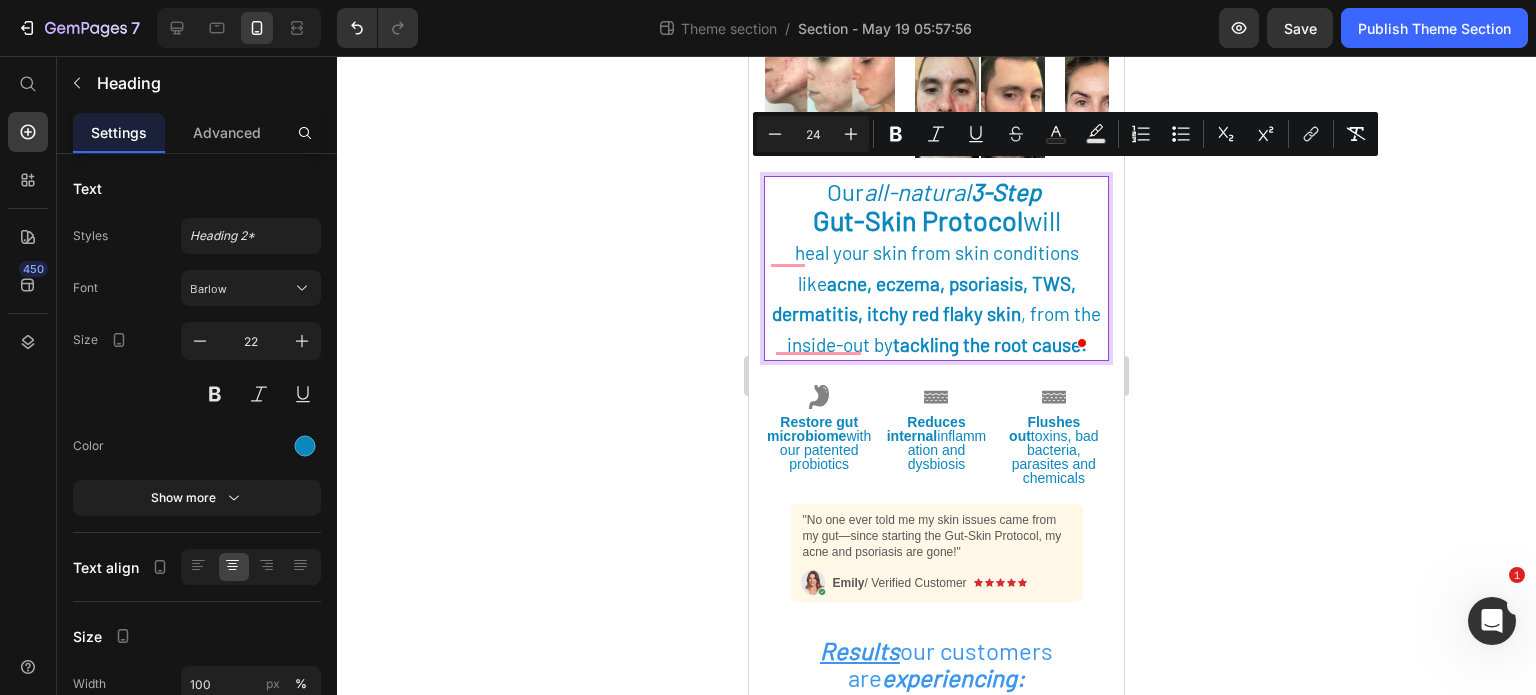 drag, startPoint x: 1068, startPoint y: 203, endPoint x: 816, endPoint y: 178, distance: 253.23705 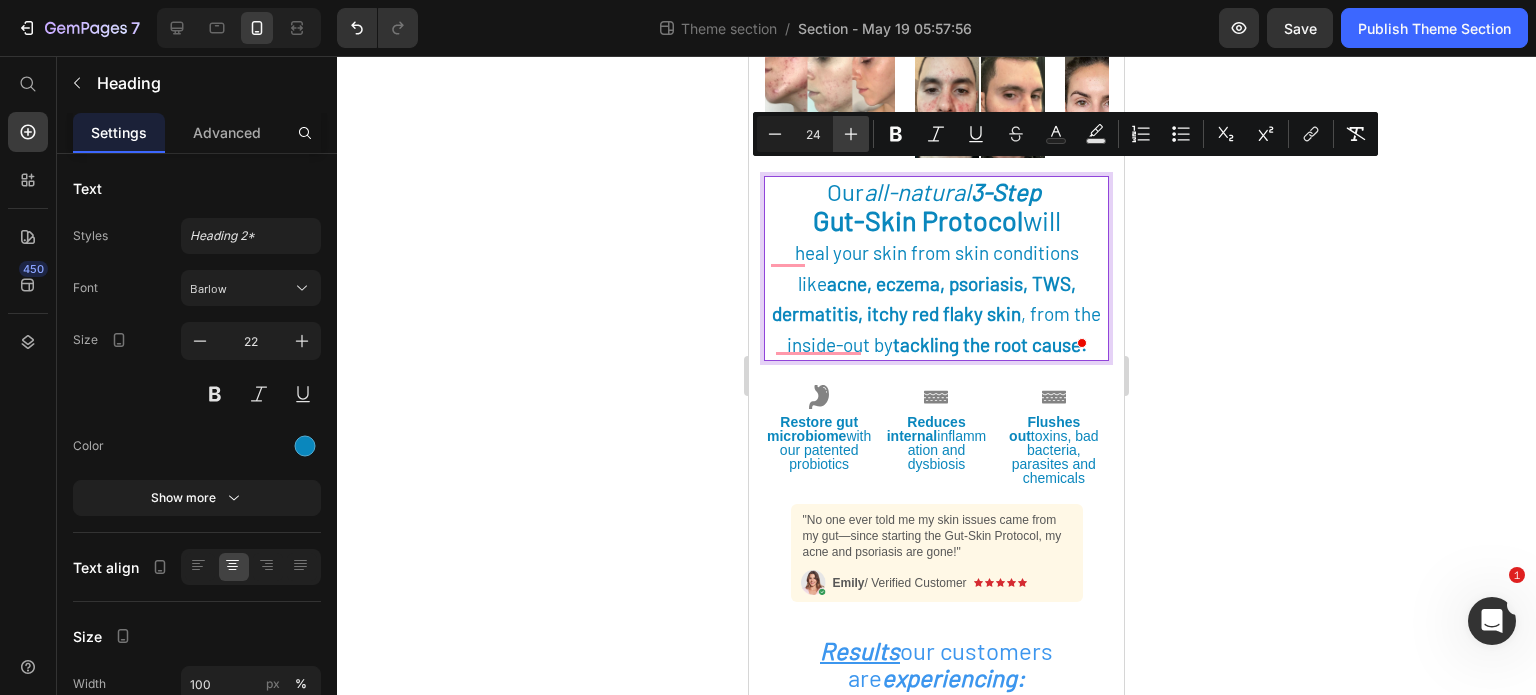 click 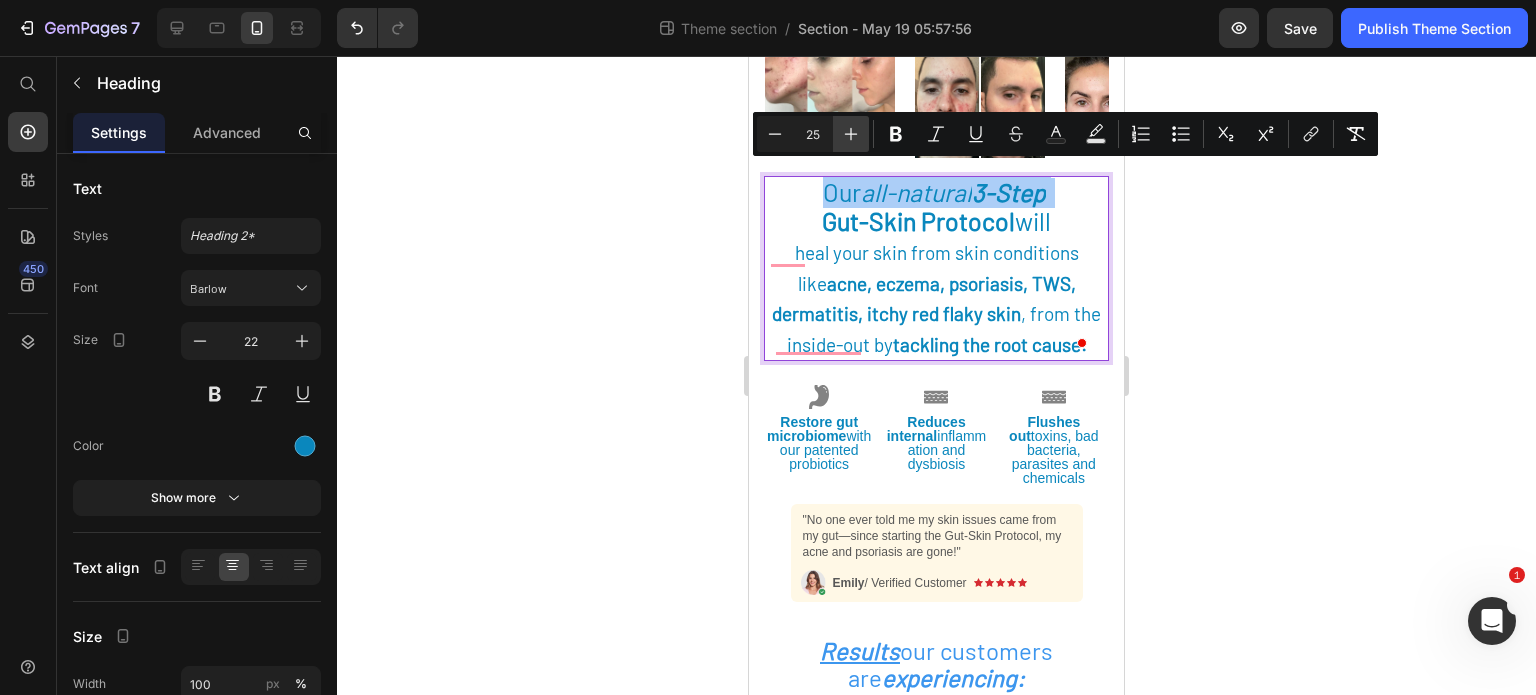 click 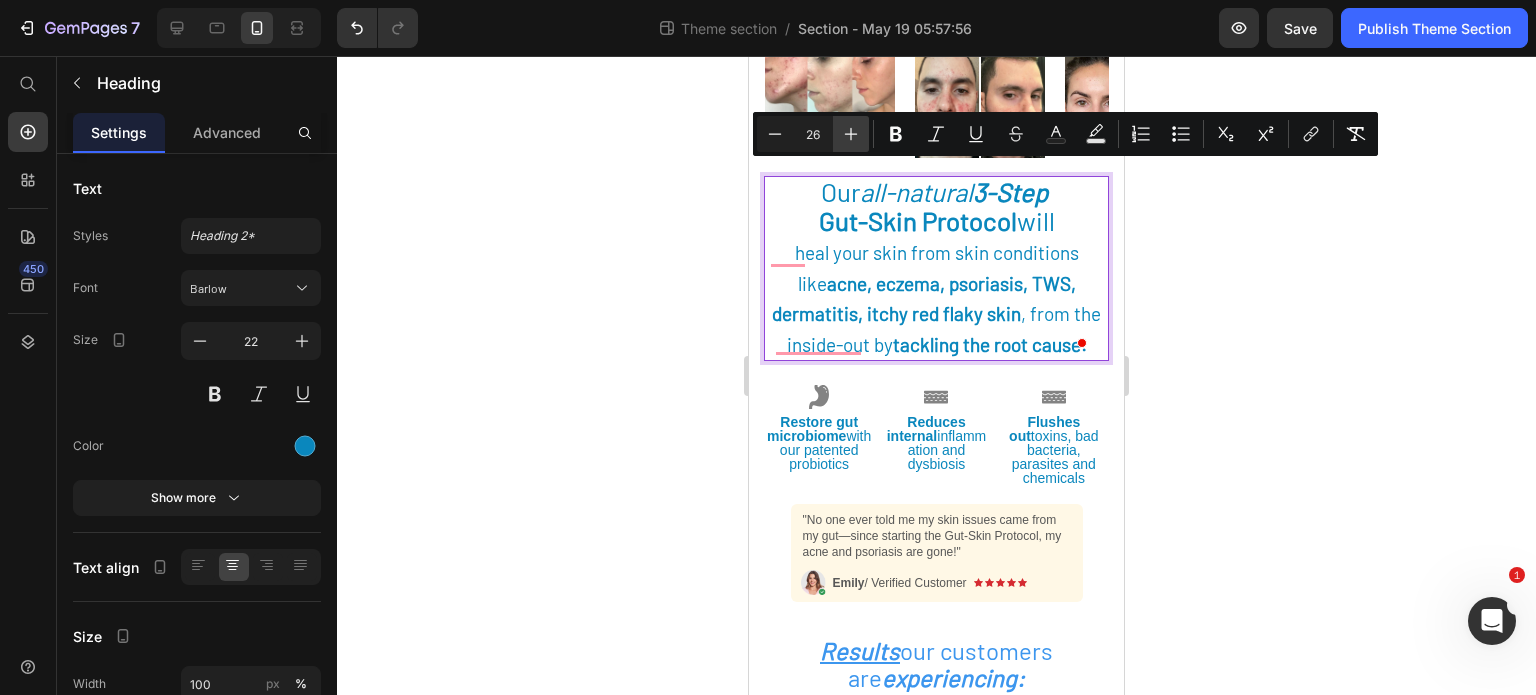 click 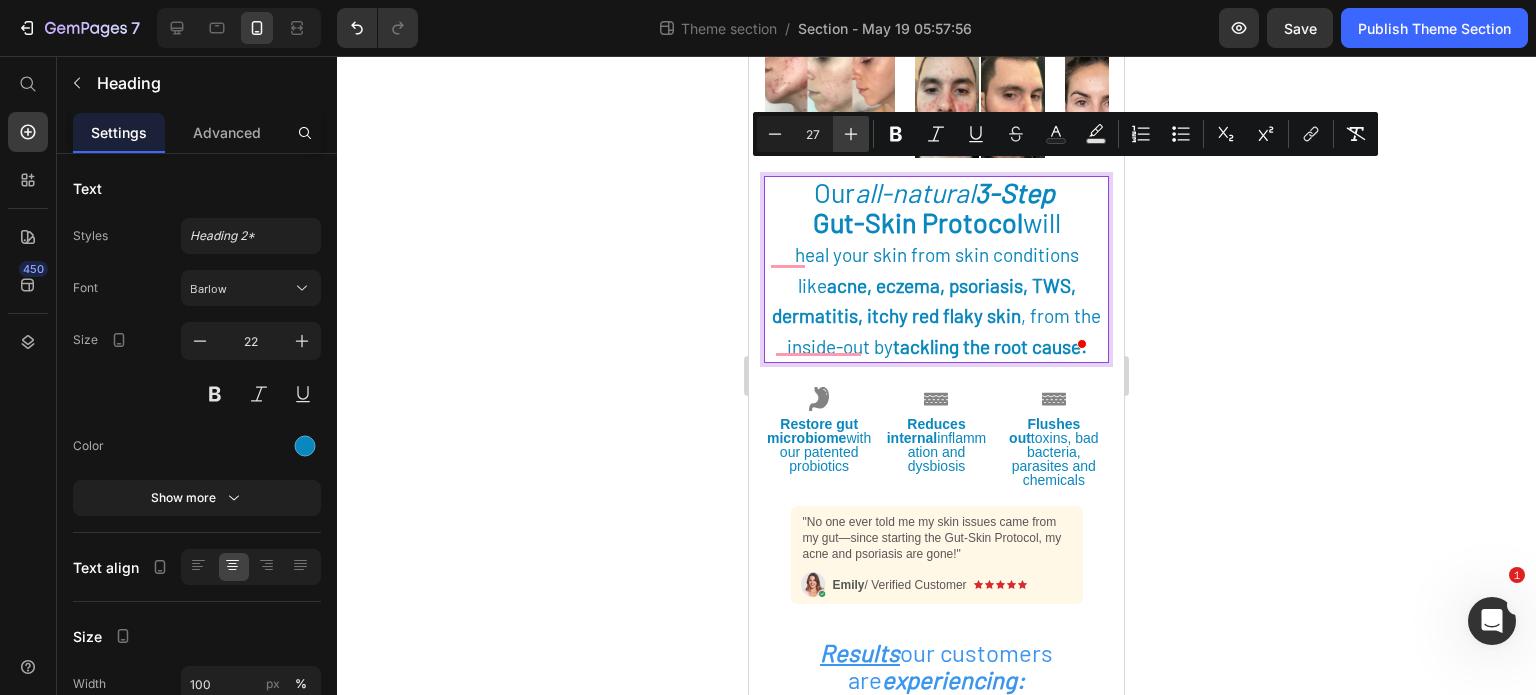 click 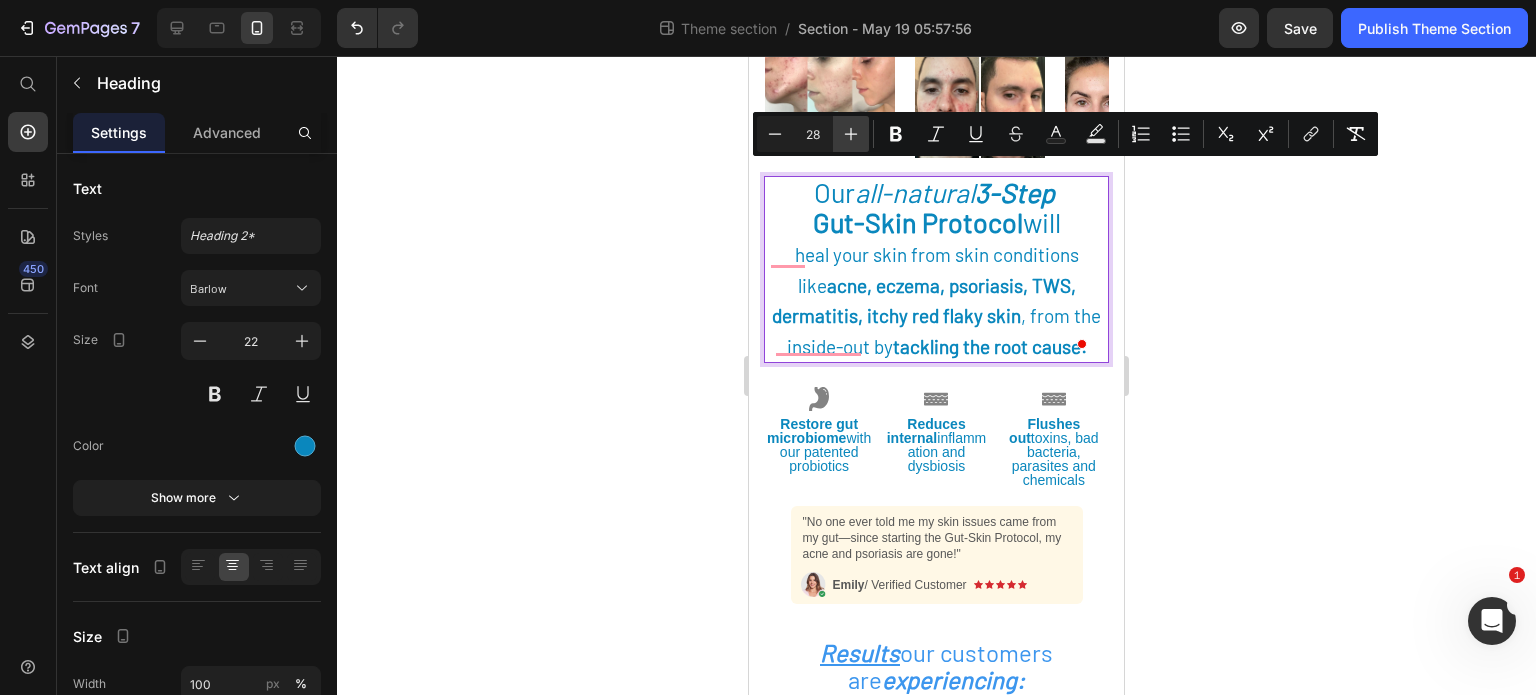 click 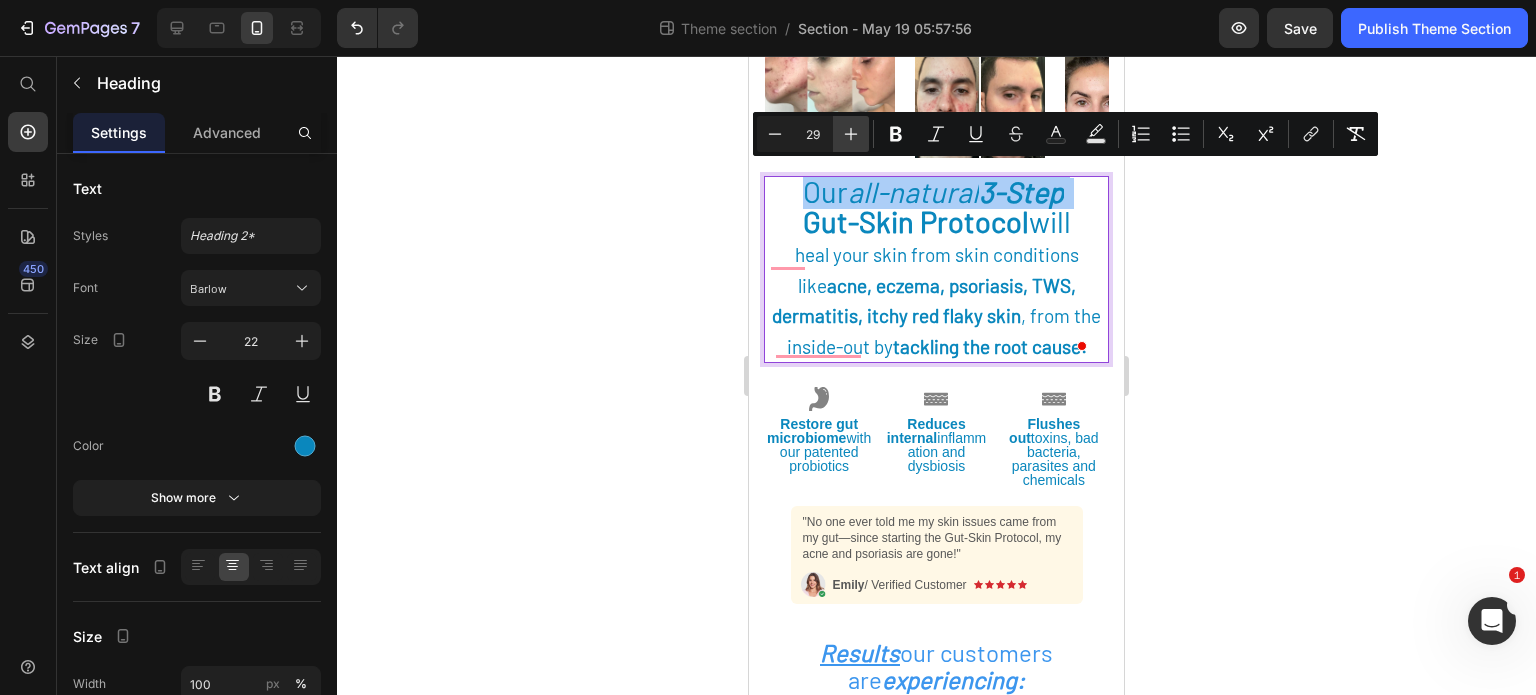 click 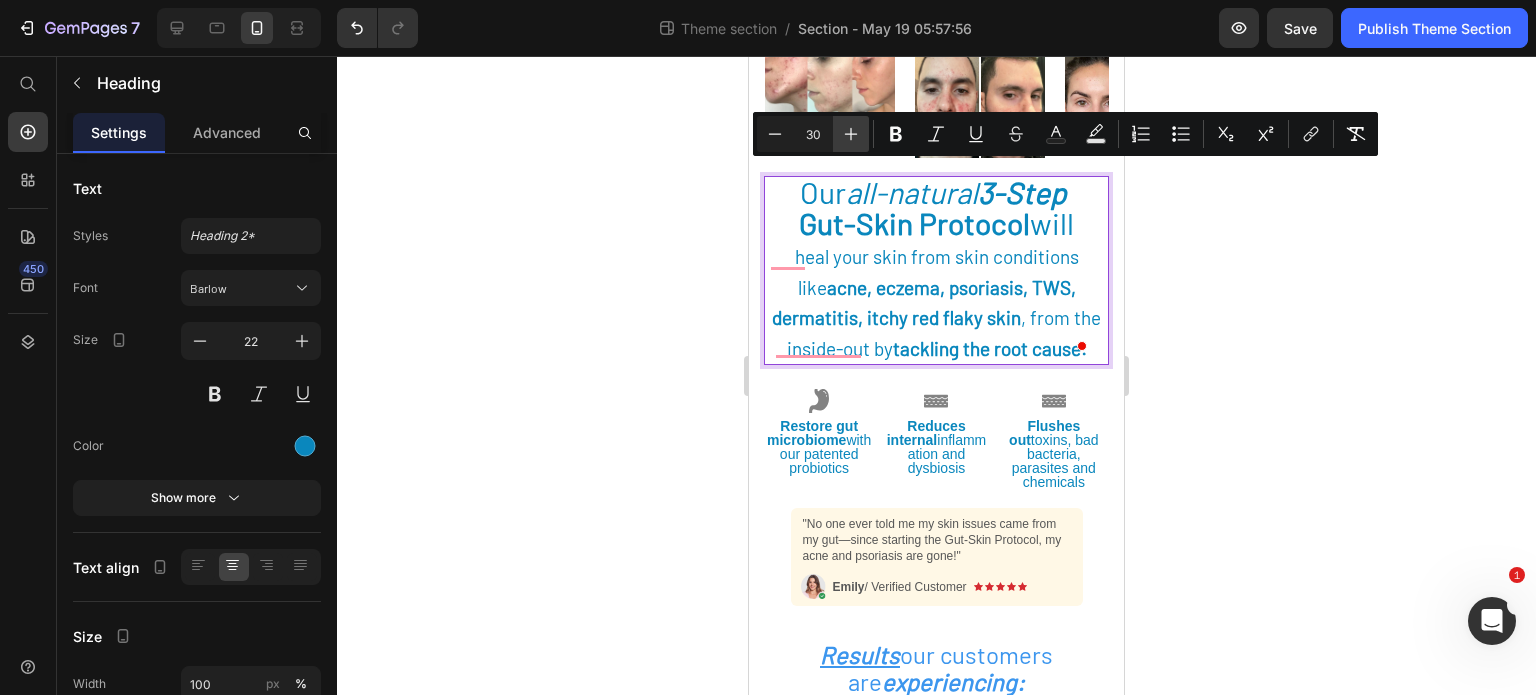 click 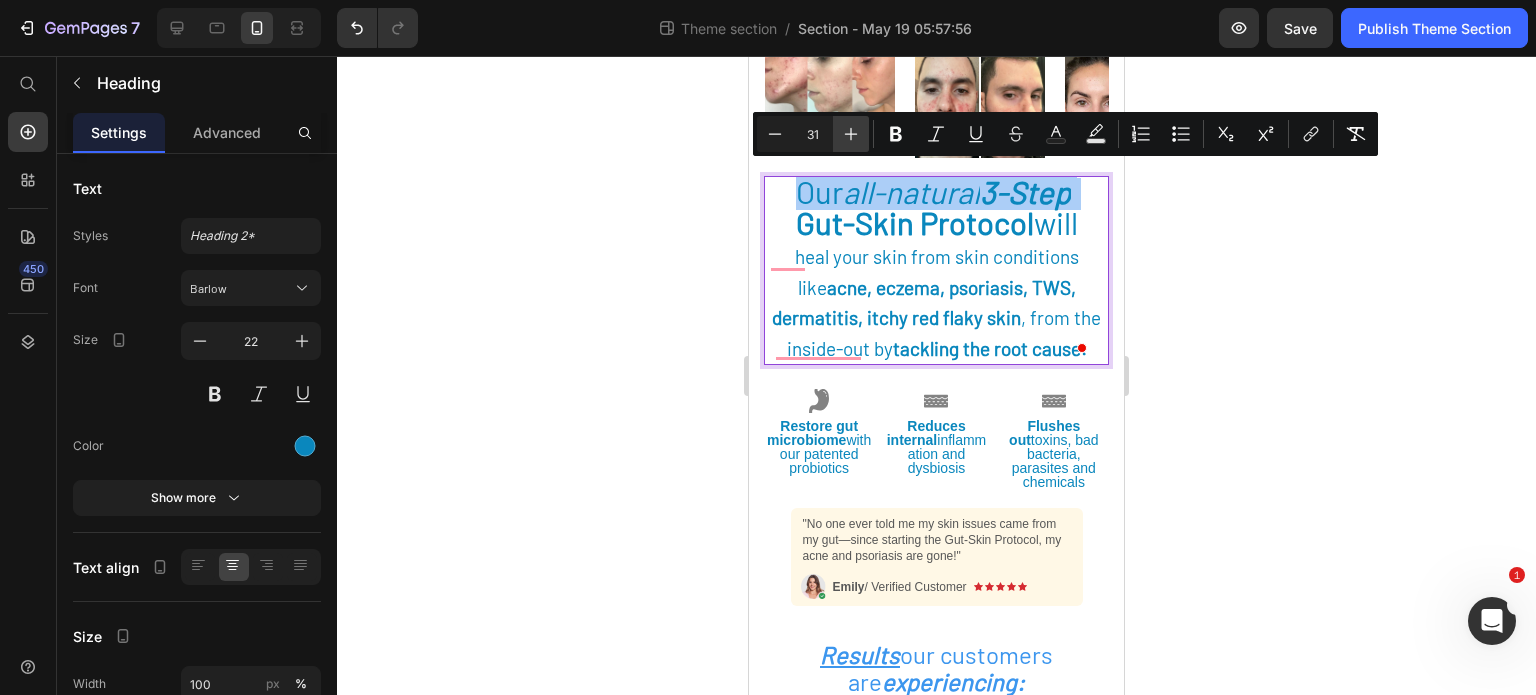 click 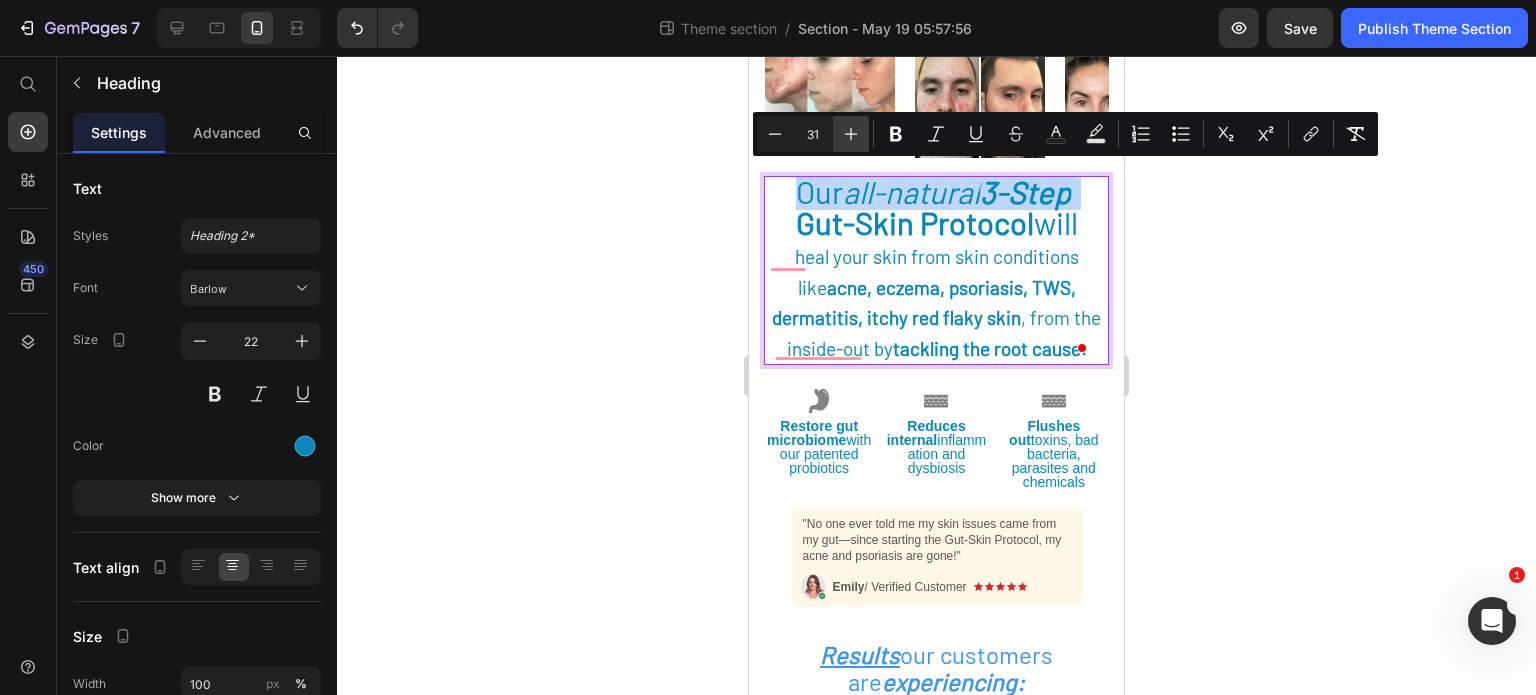 type on "32" 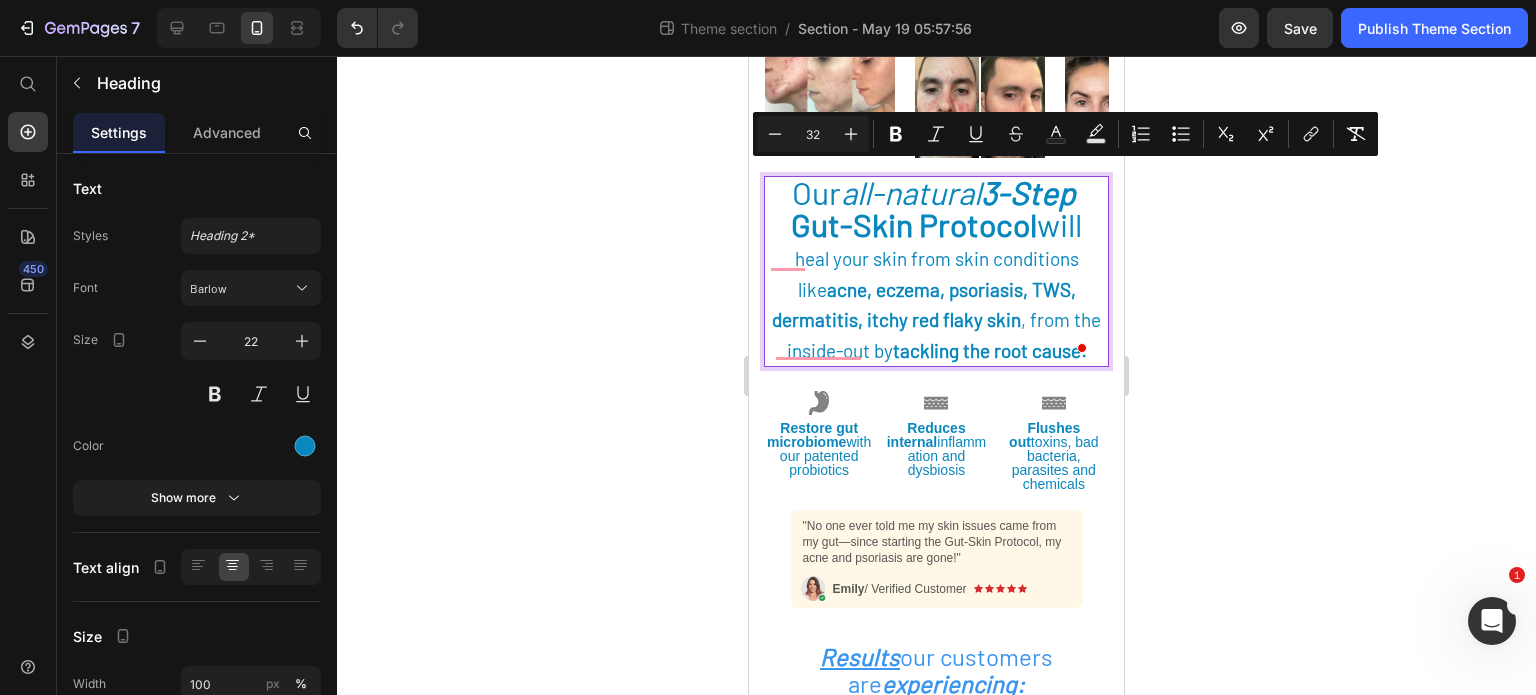 click 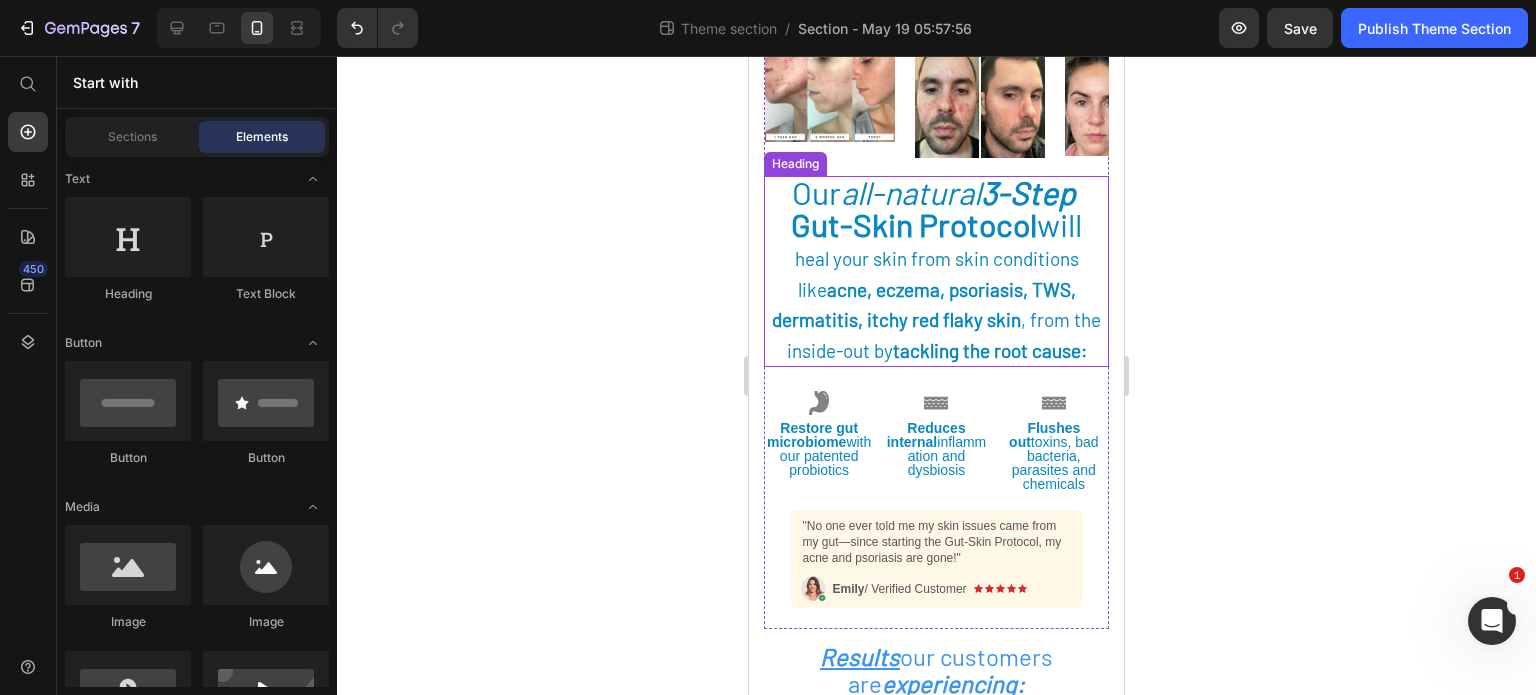 click on "acne, eczema, psoriasis, TWS, dermatitis, itchy red flaky skin" at bounding box center (924, 305) 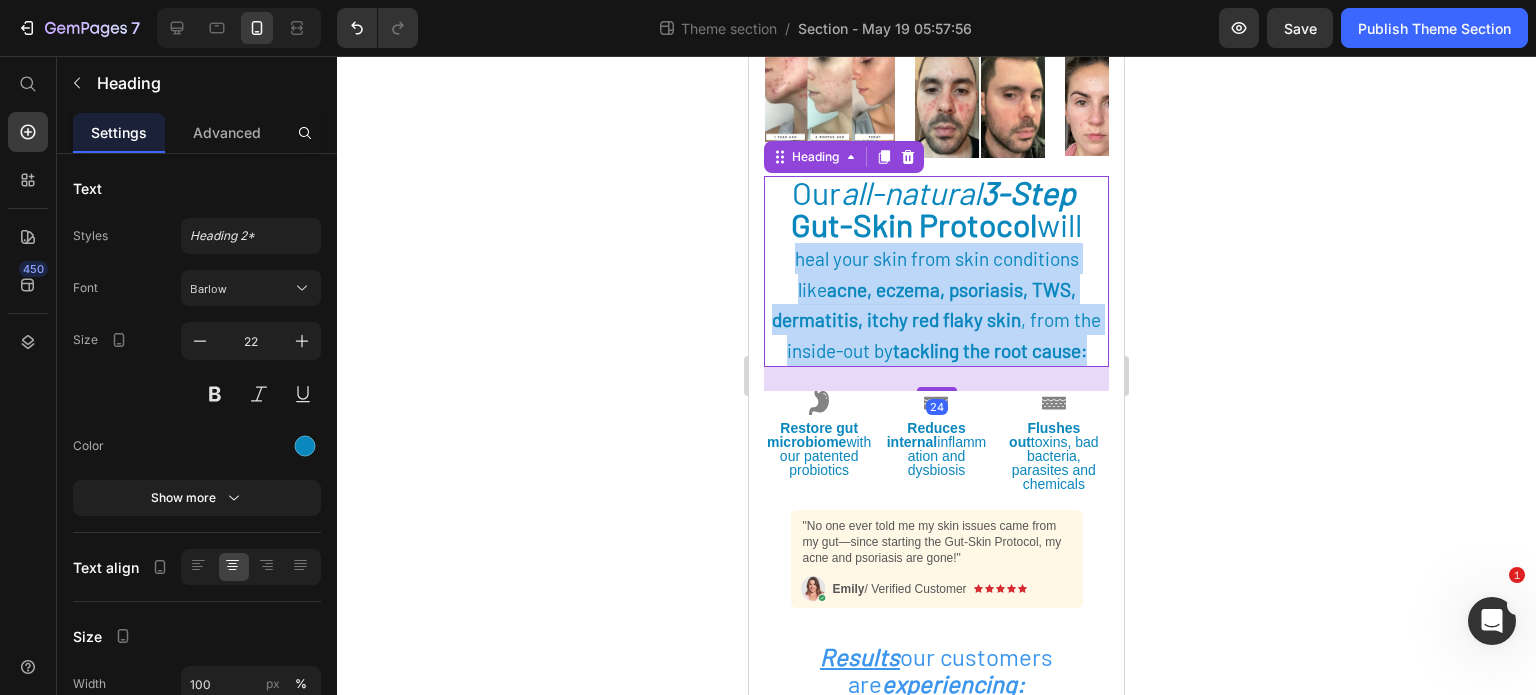 click on "acne, eczema, psoriasis, TWS, dermatitis, itchy red flaky skin" at bounding box center (924, 305) 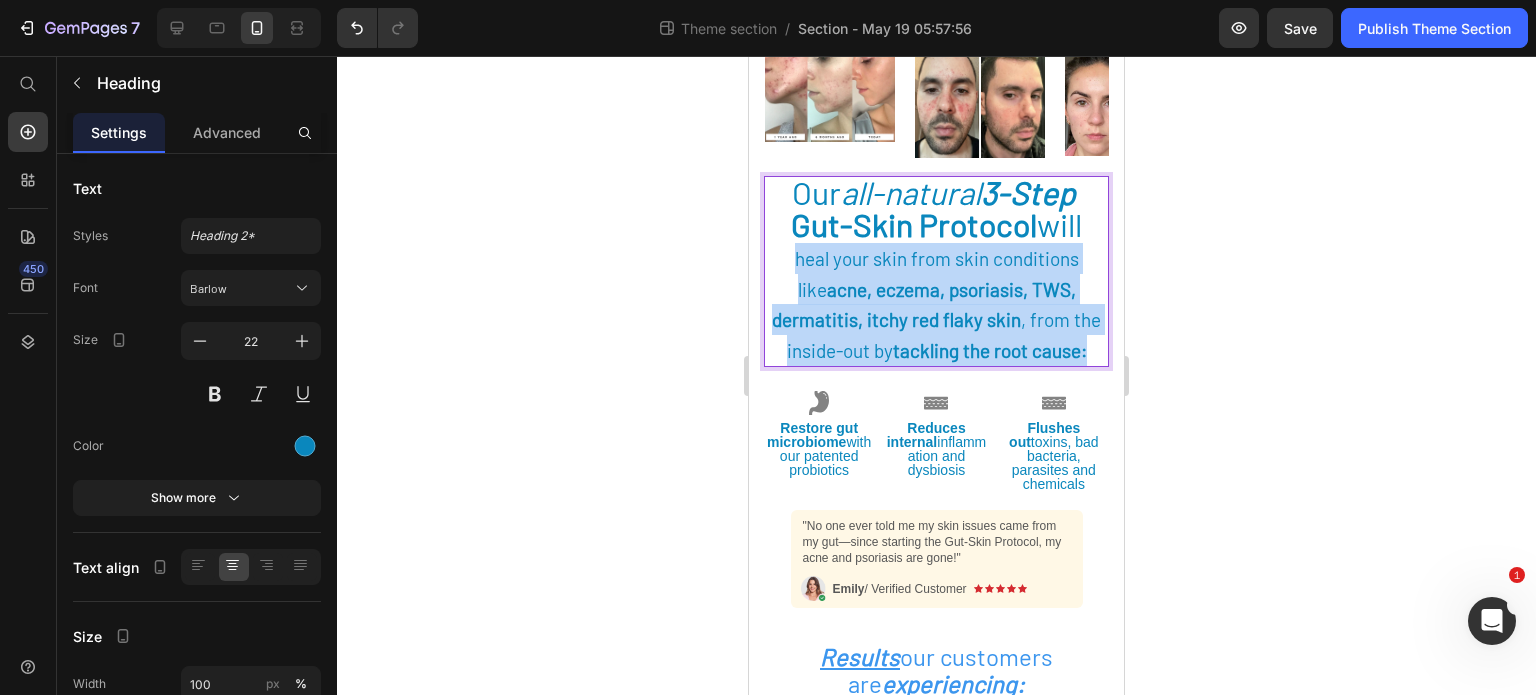 click on "acne, eczema, psoriasis, TWS, dermatitis, itchy red flaky skin" at bounding box center [924, 305] 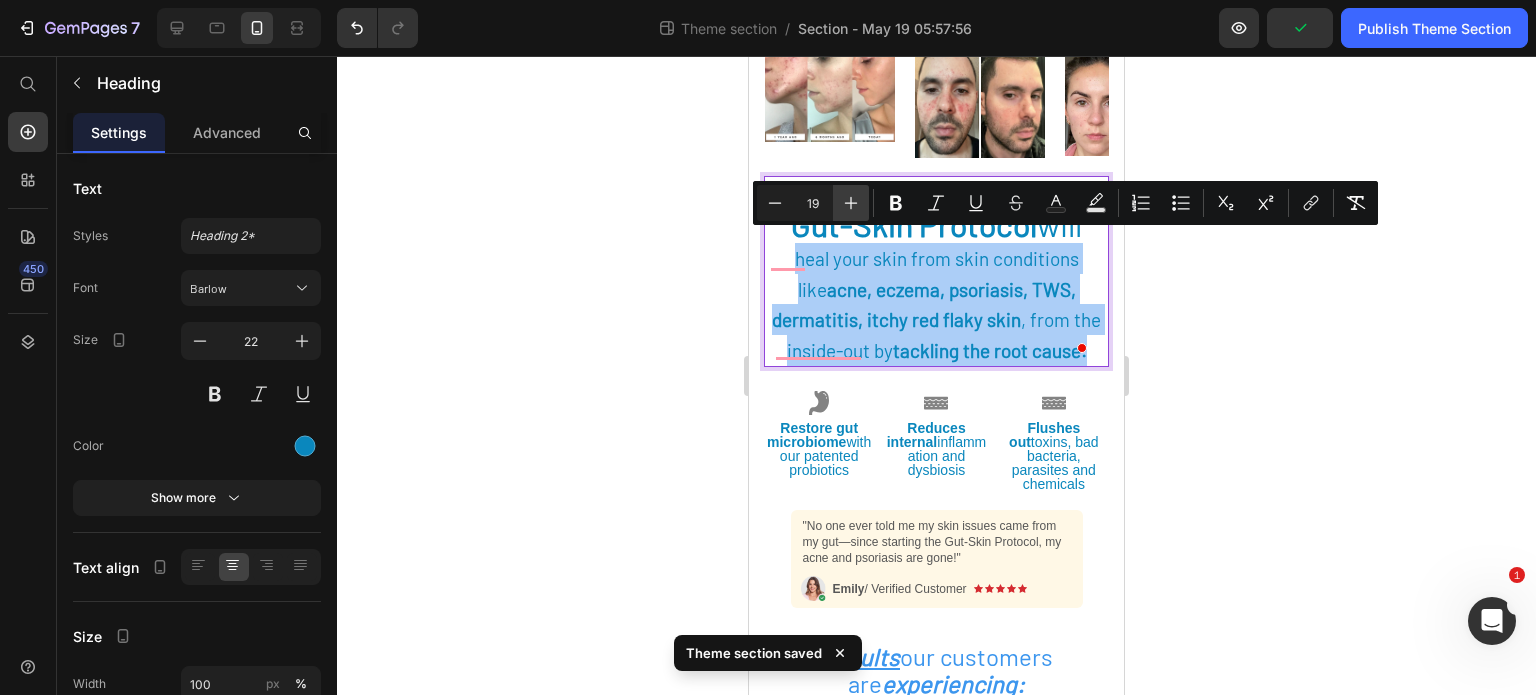 click 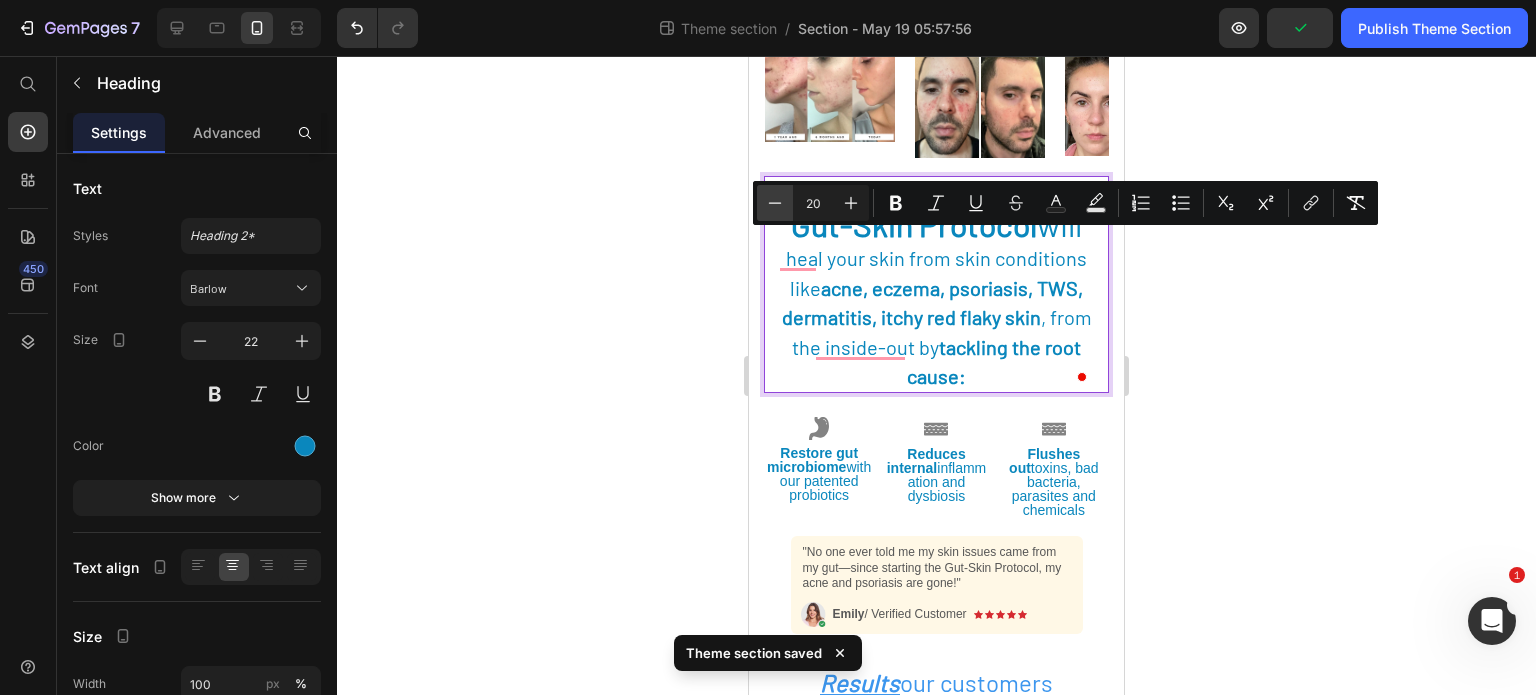 click on "Minus" at bounding box center (775, 203) 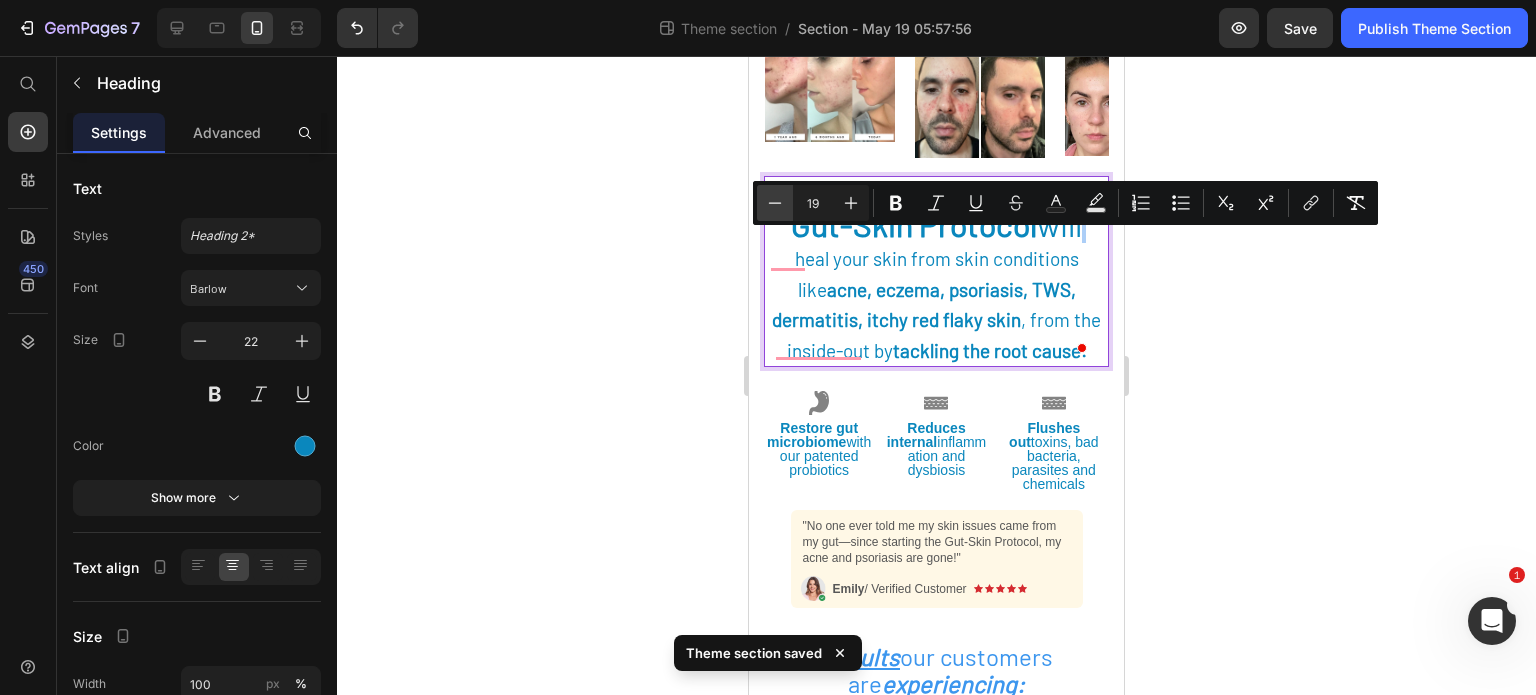 click on "Minus" at bounding box center (775, 203) 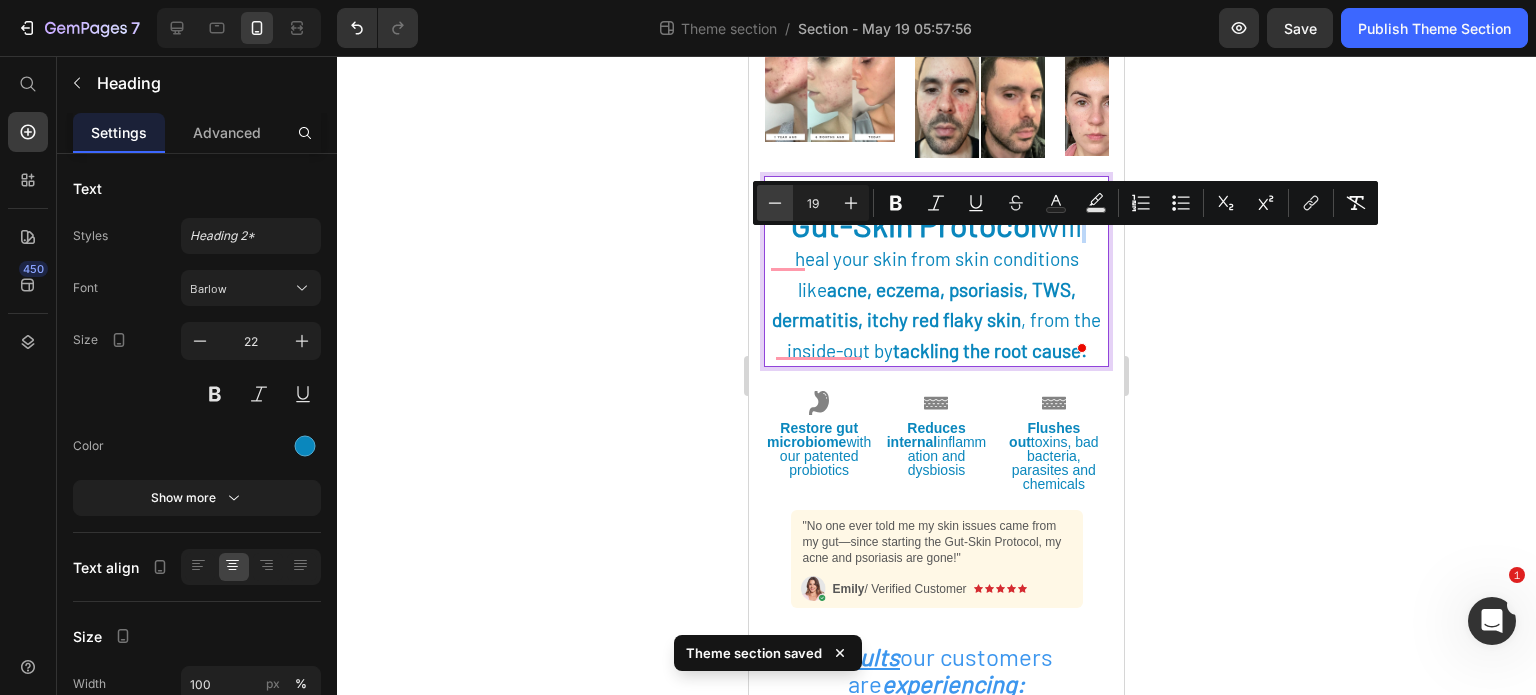 type on "18" 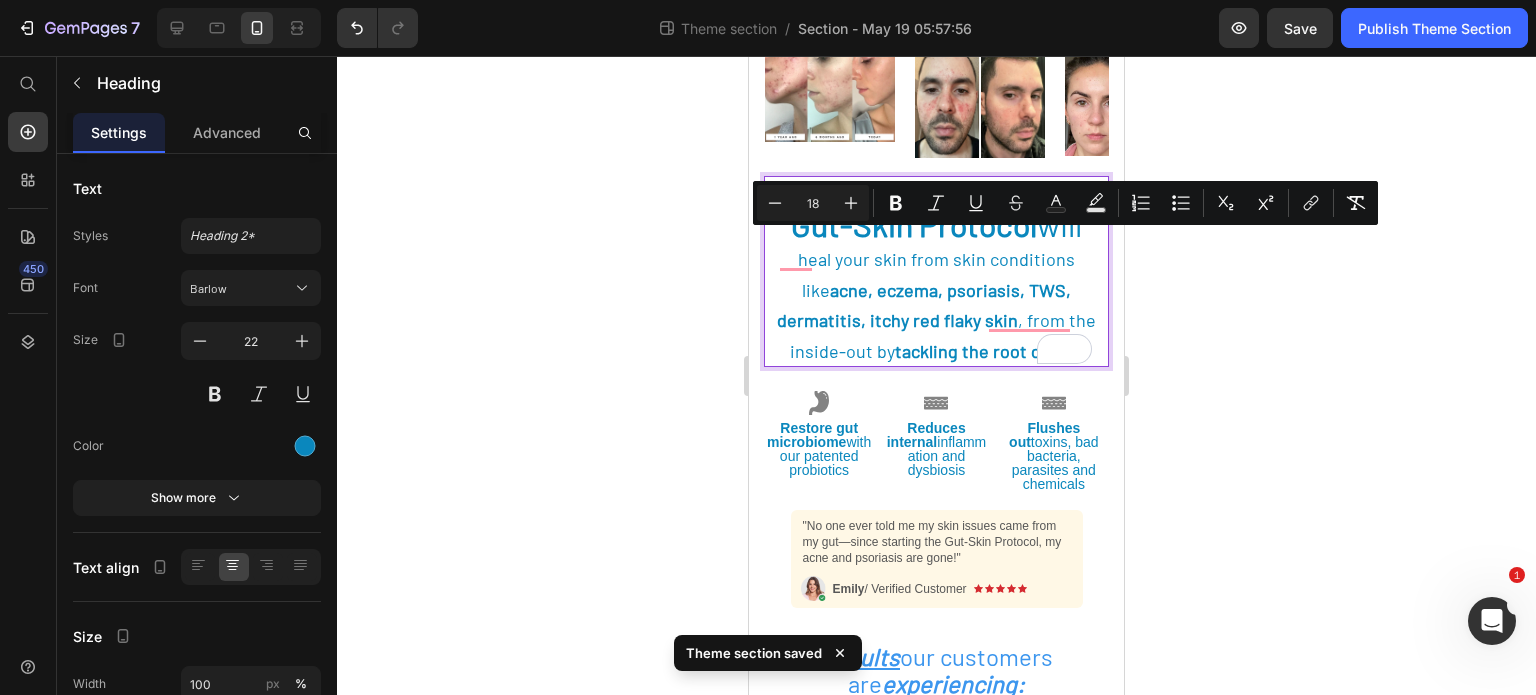 click 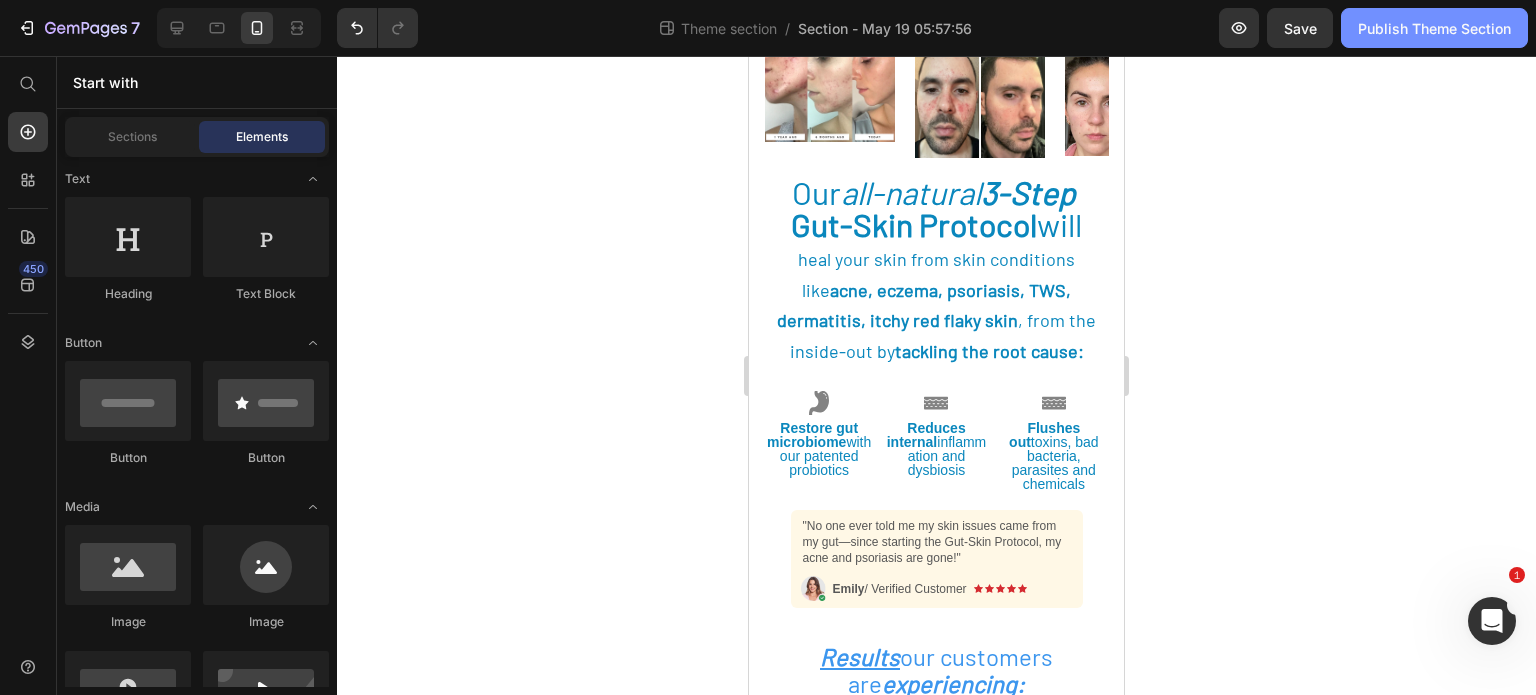 click on "Publish Theme Section" at bounding box center (1434, 28) 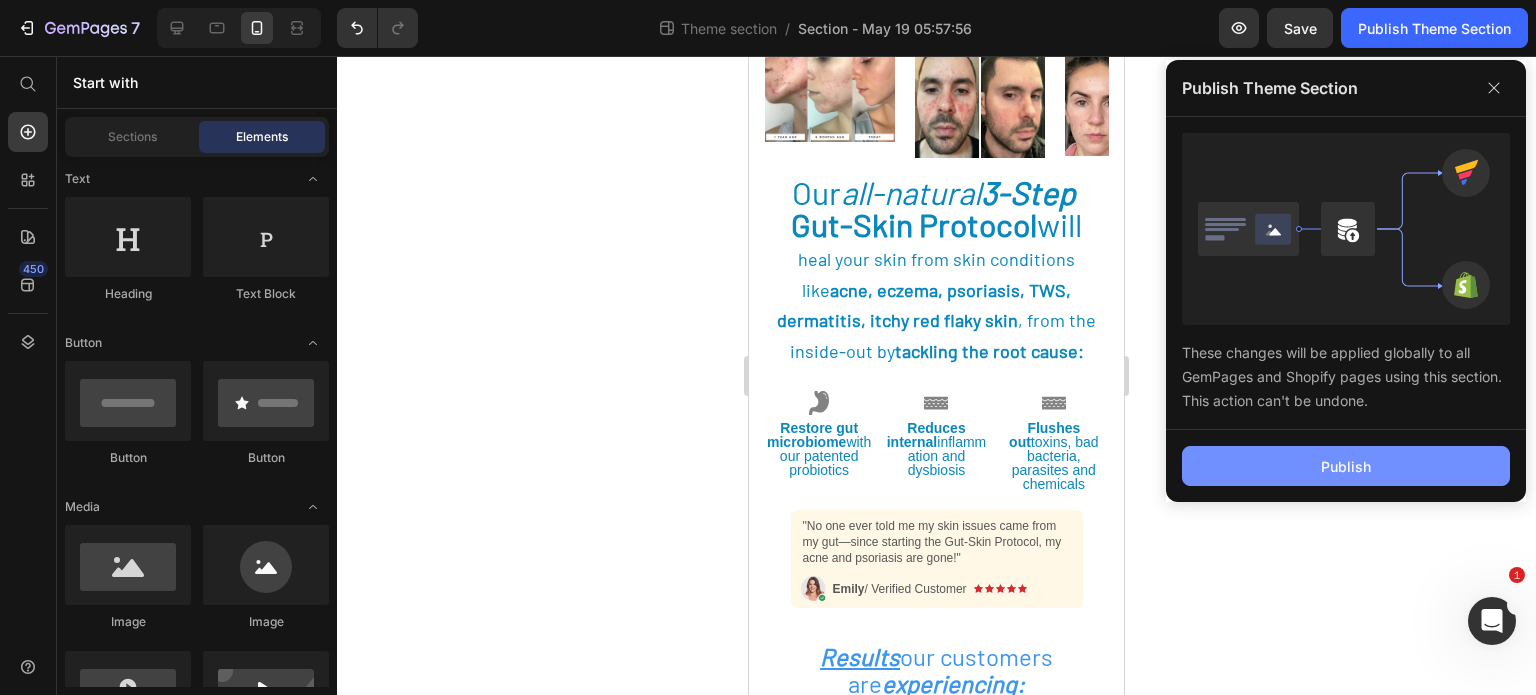 click on "Publish" at bounding box center [1346, 466] 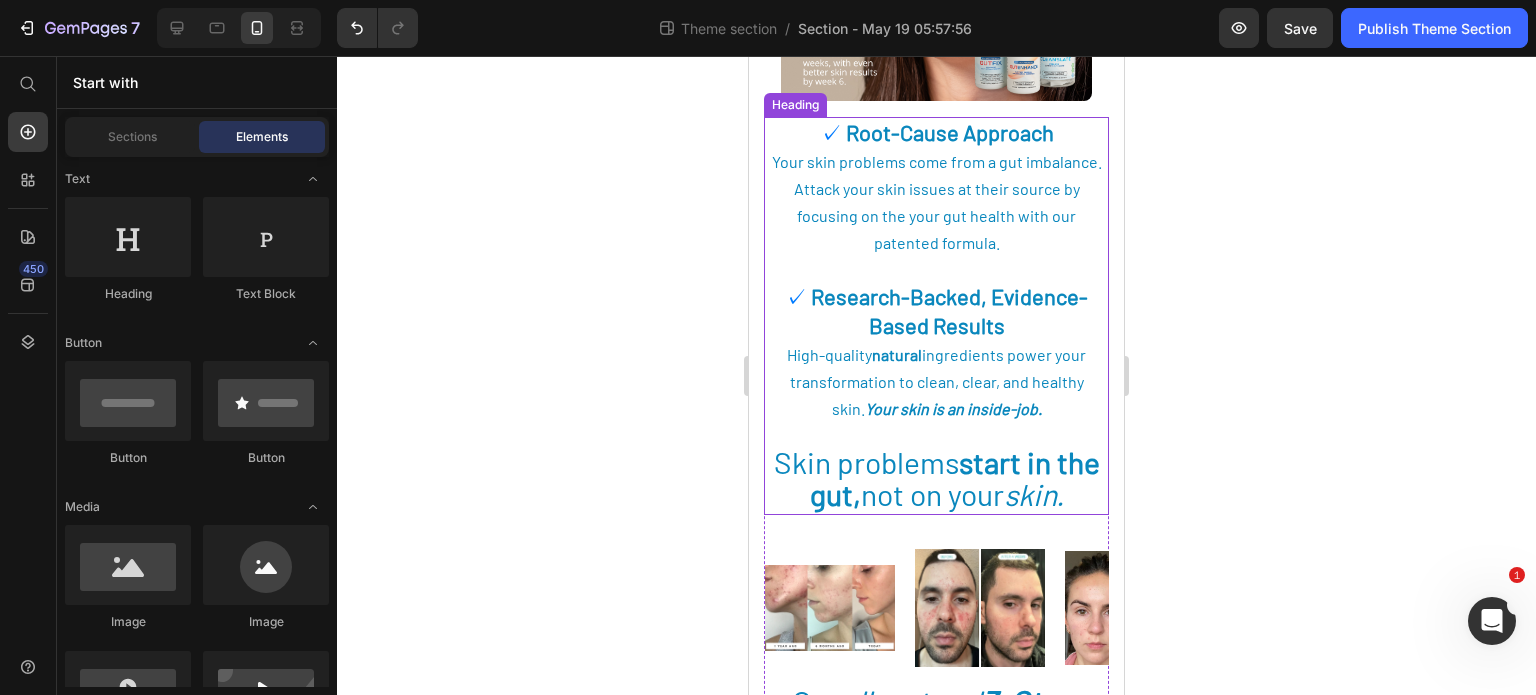 scroll, scrollTop: 0, scrollLeft: 0, axis: both 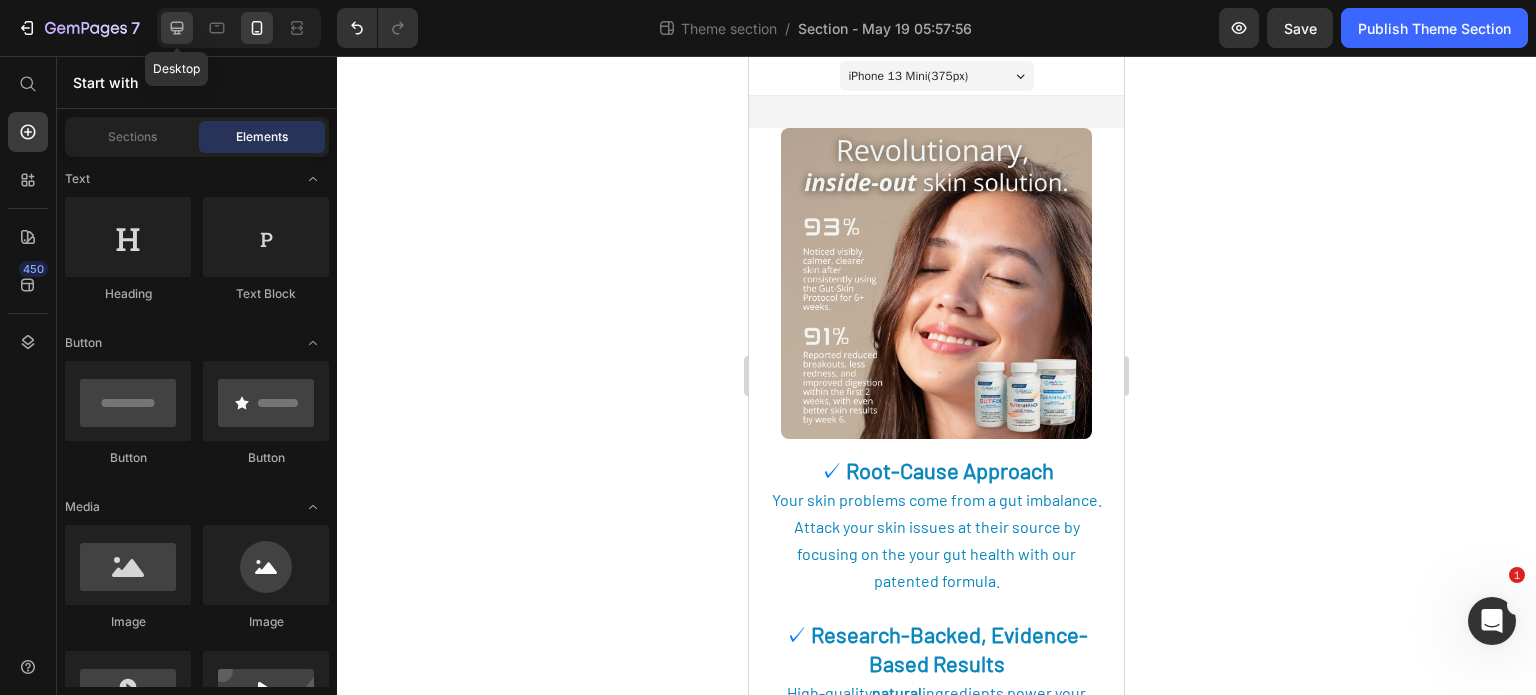 click 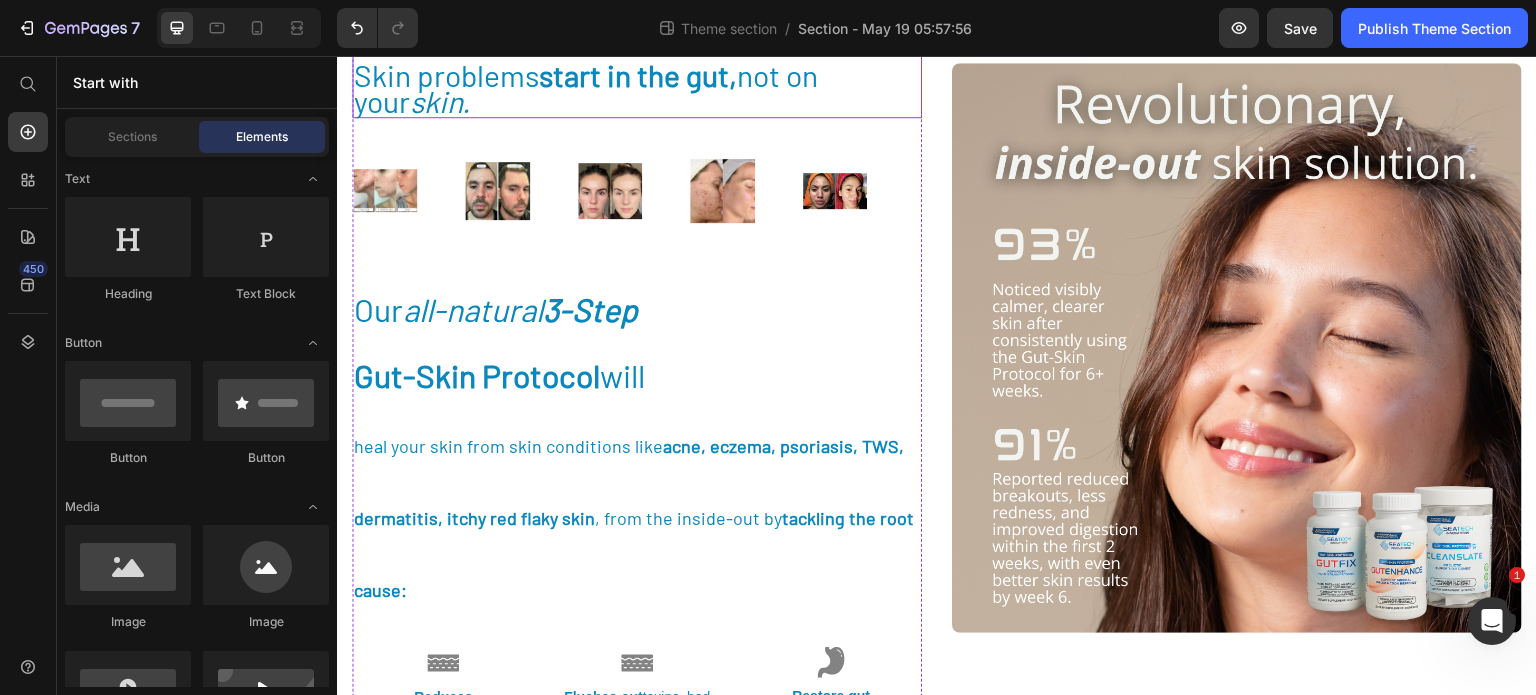 scroll, scrollTop: 410, scrollLeft: 0, axis: vertical 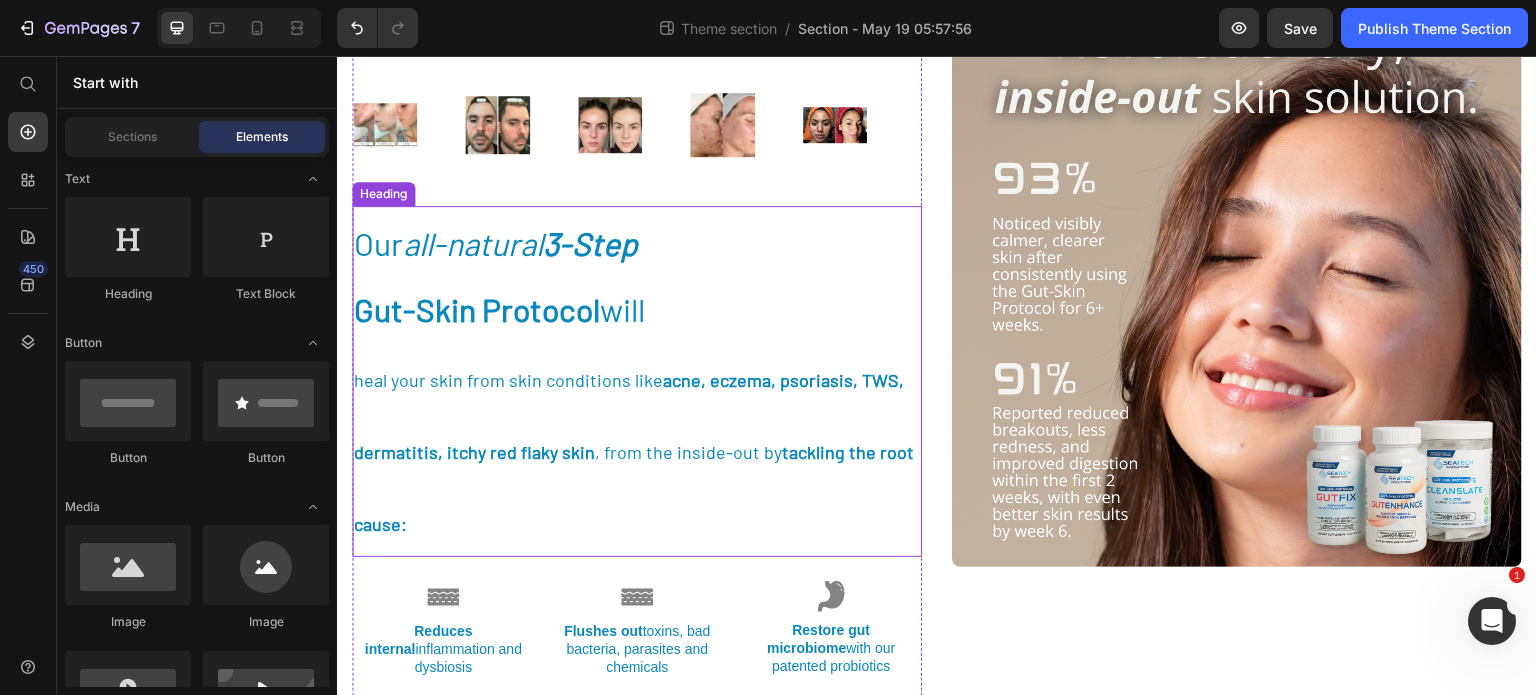 click on "⁠⁠⁠⁠⁠⁠⁠ Our  all-natural  3-Step   Gut-Skin Protocol  will heal your skin from skin conditions like  acne, eczema, psoriasis, TWS, dermatitis, itchy red flaky skin , from the inside-out by  tackling the root cause:" at bounding box center (637, 381) 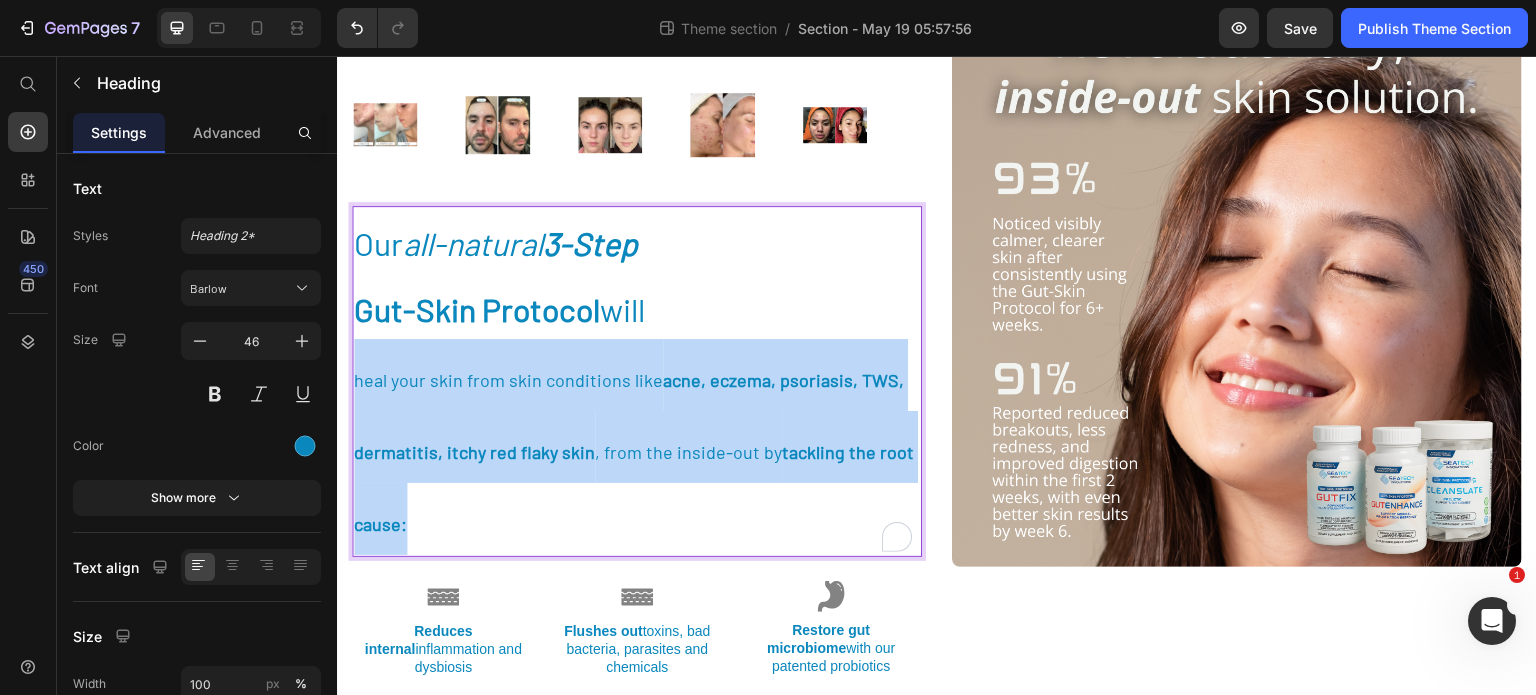 click on "Our  all-natural  3-Step   Gut-Skin Protocol  will heal your skin from skin conditions like  acne, eczema, psoriasis, TWS, dermatitis, itchy red flaky skin , from the inside-out by  tackling the root cause:" at bounding box center [637, 381] 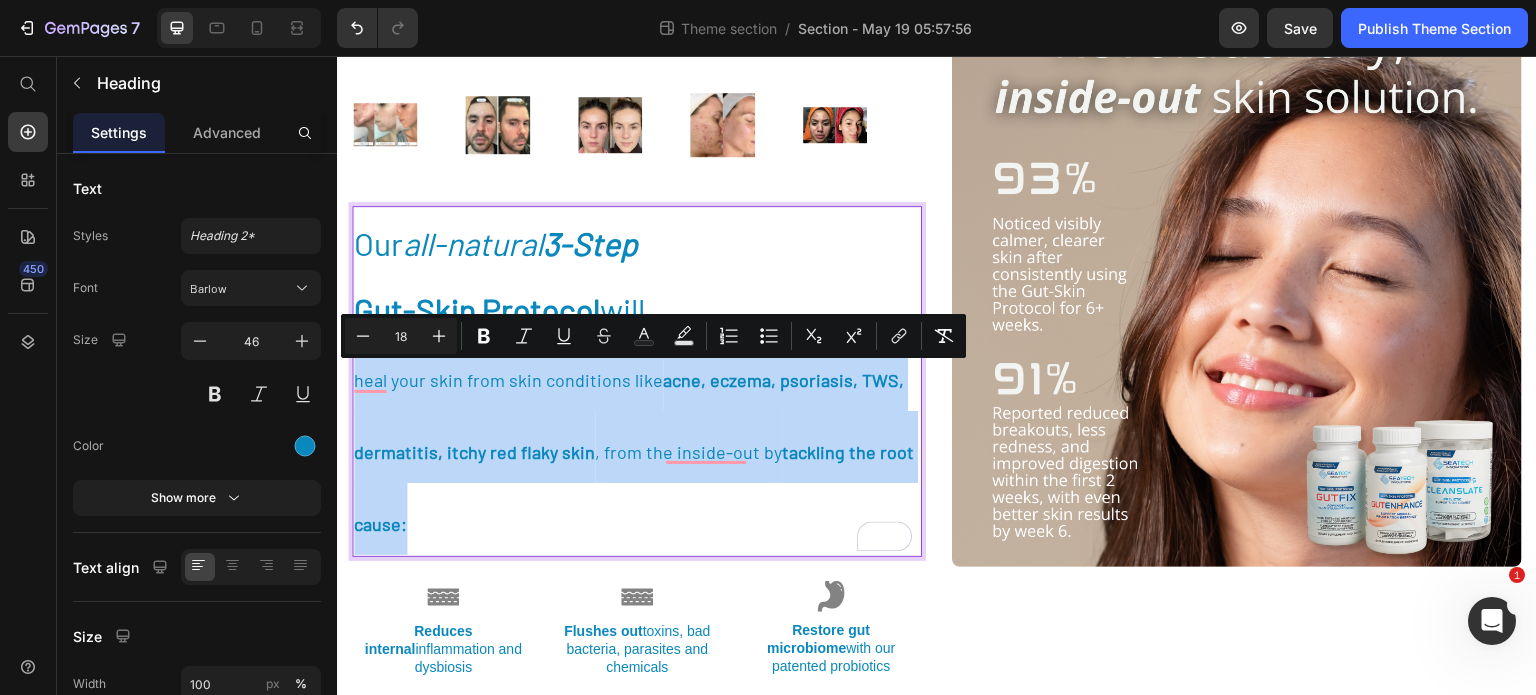 click on "Our  all-natural  3-Step   Gut-Skin Protocol  will heal your skin from skin conditions like  acne, eczema, psoriasis, TWS, dermatitis, itchy red flaky skin , from the inside-out by  tackling the root cause:" at bounding box center [637, 381] 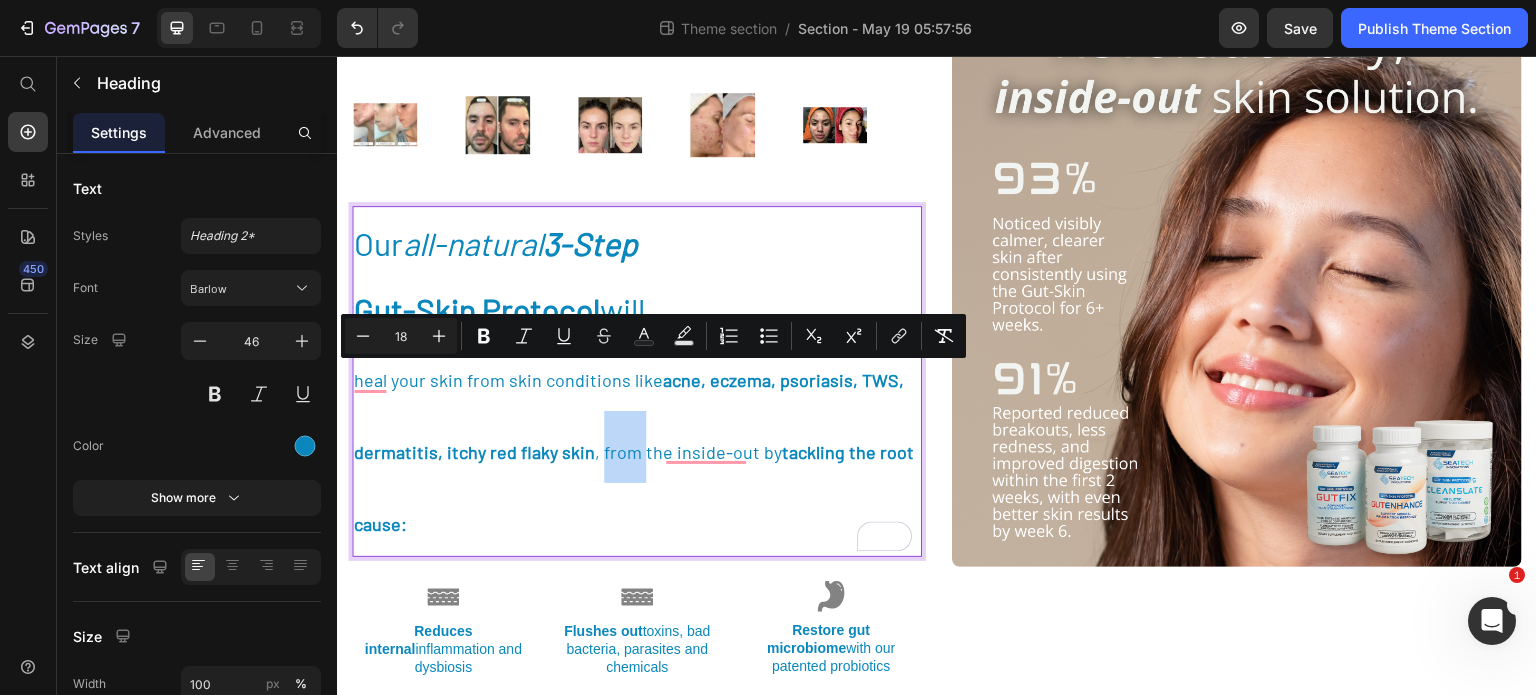 click on "Our  all-natural  3-Step   Gut-Skin Protocol  will heal your skin from skin conditions like  acne, eczema, psoriasis, TWS, dermatitis, itchy red flaky skin , from the inside-out by  tackling the root cause:" at bounding box center [637, 381] 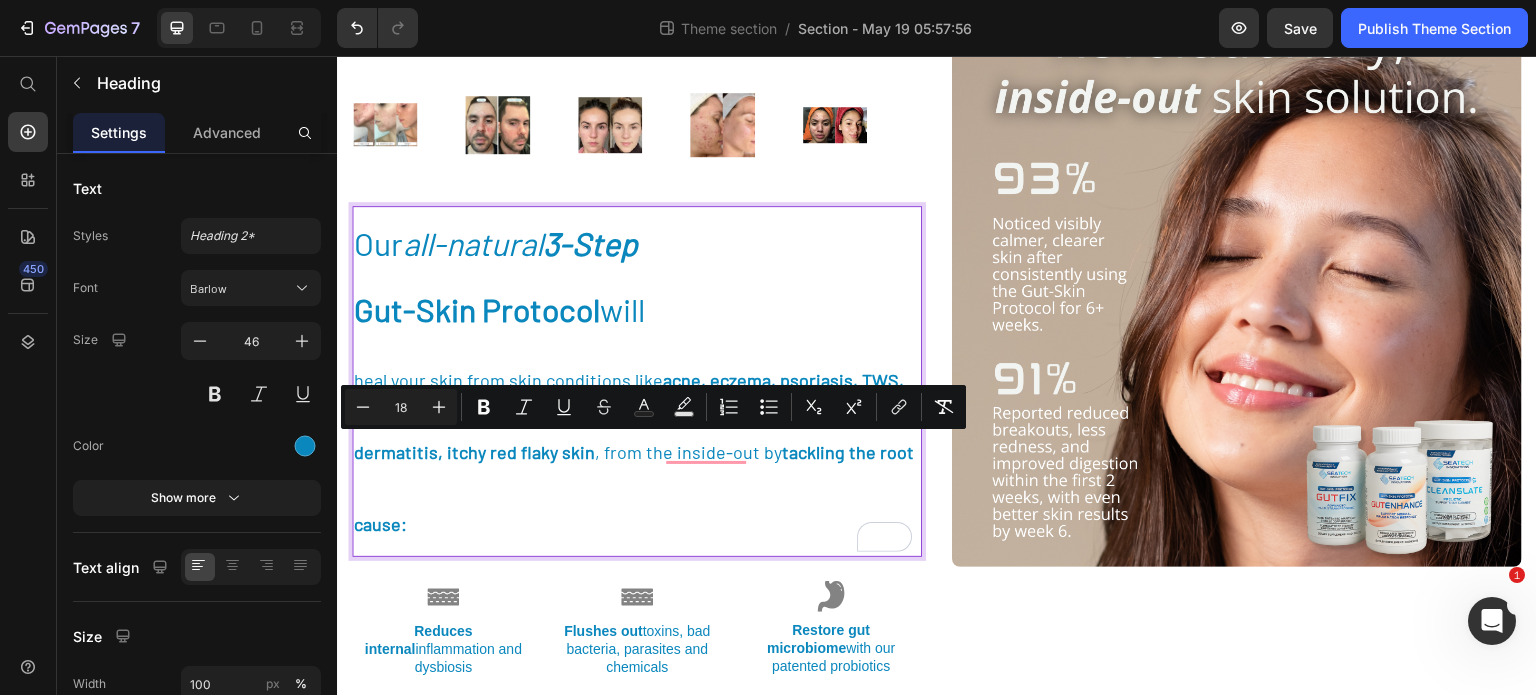 click on "Our  all-natural  3-Step   Gut-Skin Protocol  will heal your skin from skin conditions like  acne, eczema, psoriasis, TWS, dermatitis, itchy red flaky skin , from the inside-out by  tackling the root cause:" at bounding box center [637, 381] 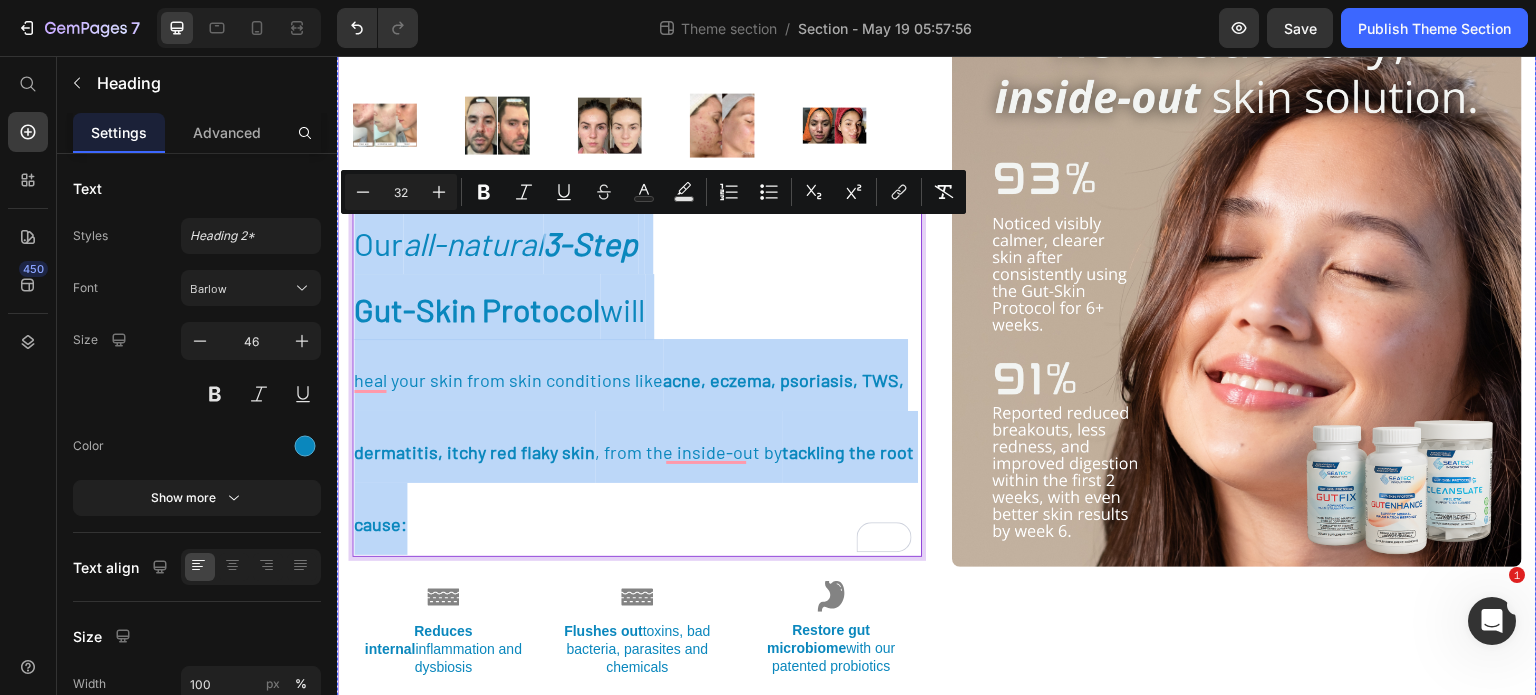 drag, startPoint x: 428, startPoint y: 532, endPoint x: 346, endPoint y: 259, distance: 285.04913 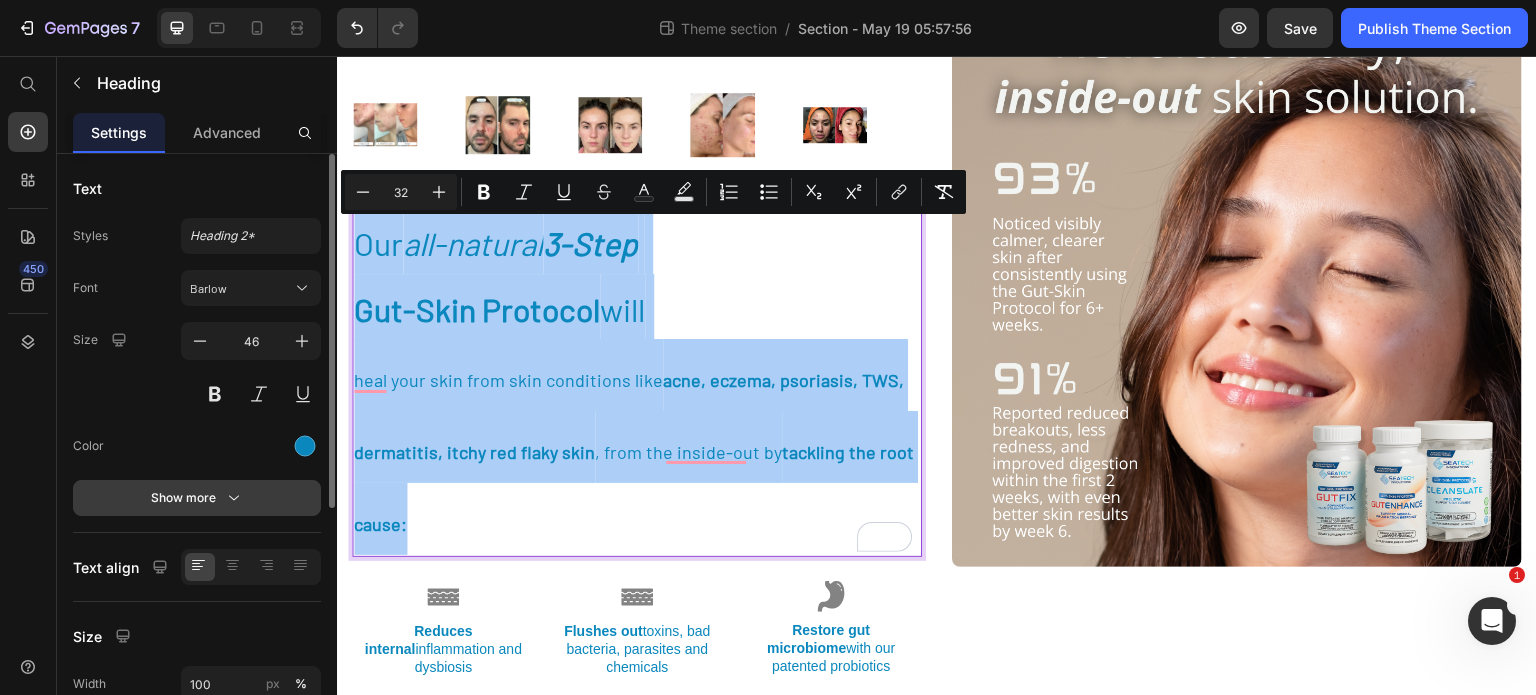 click on "Show more" at bounding box center [197, 498] 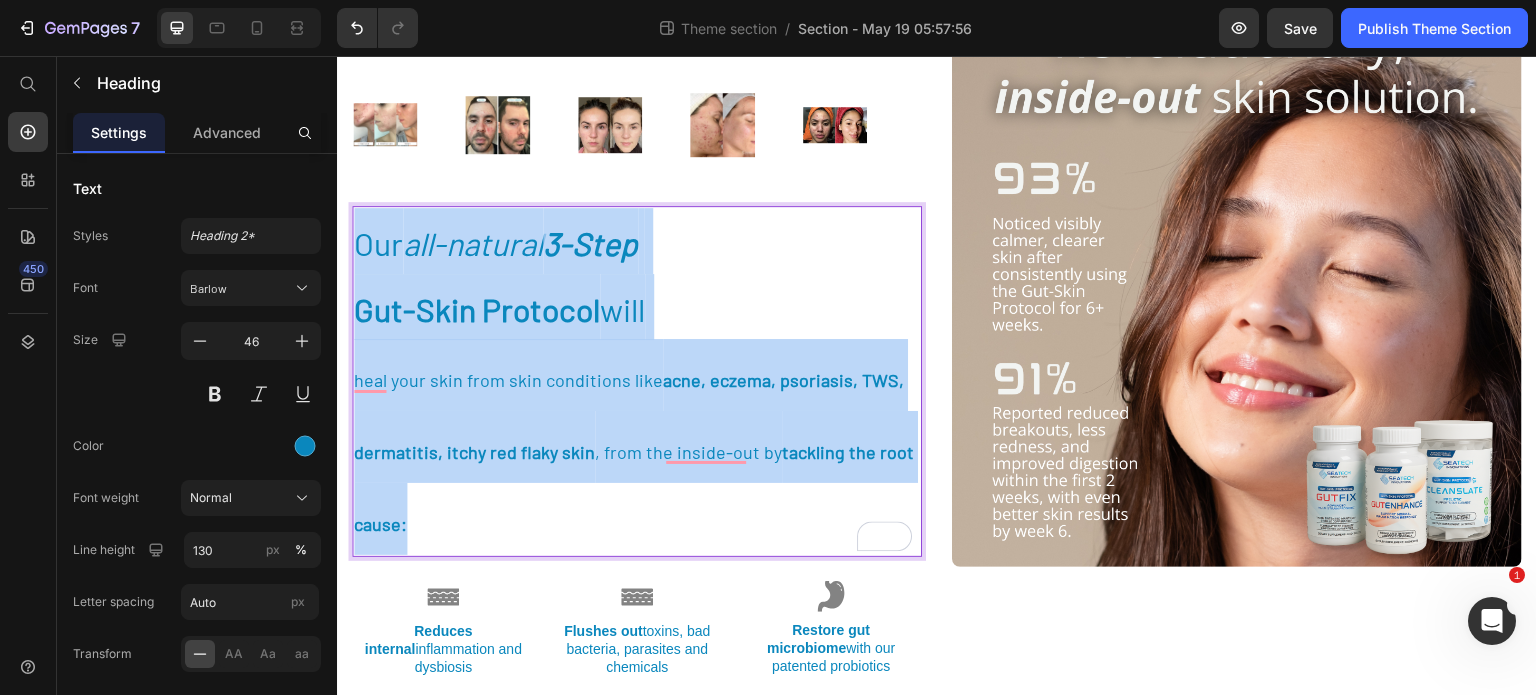 drag, startPoint x: 428, startPoint y: 521, endPoint x: 362, endPoint y: 245, distance: 283.78162 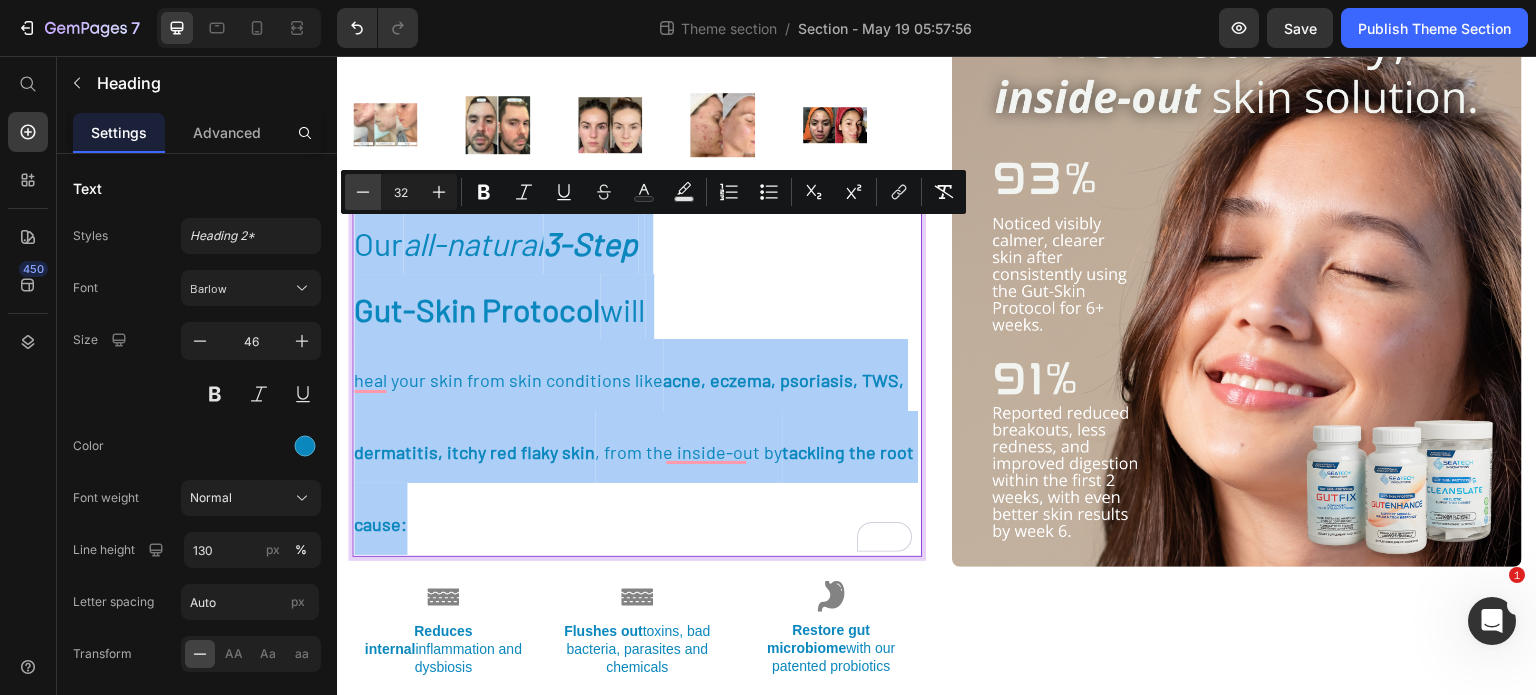 click 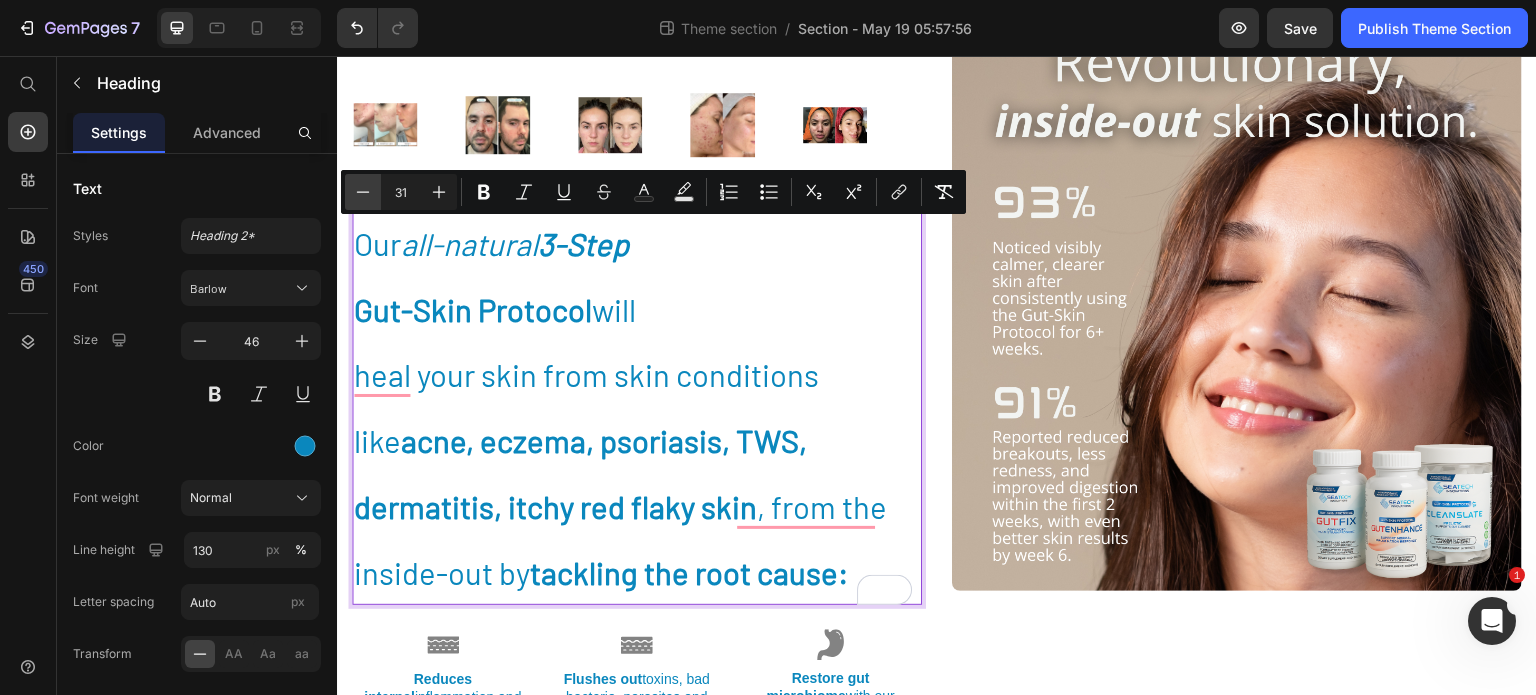 click 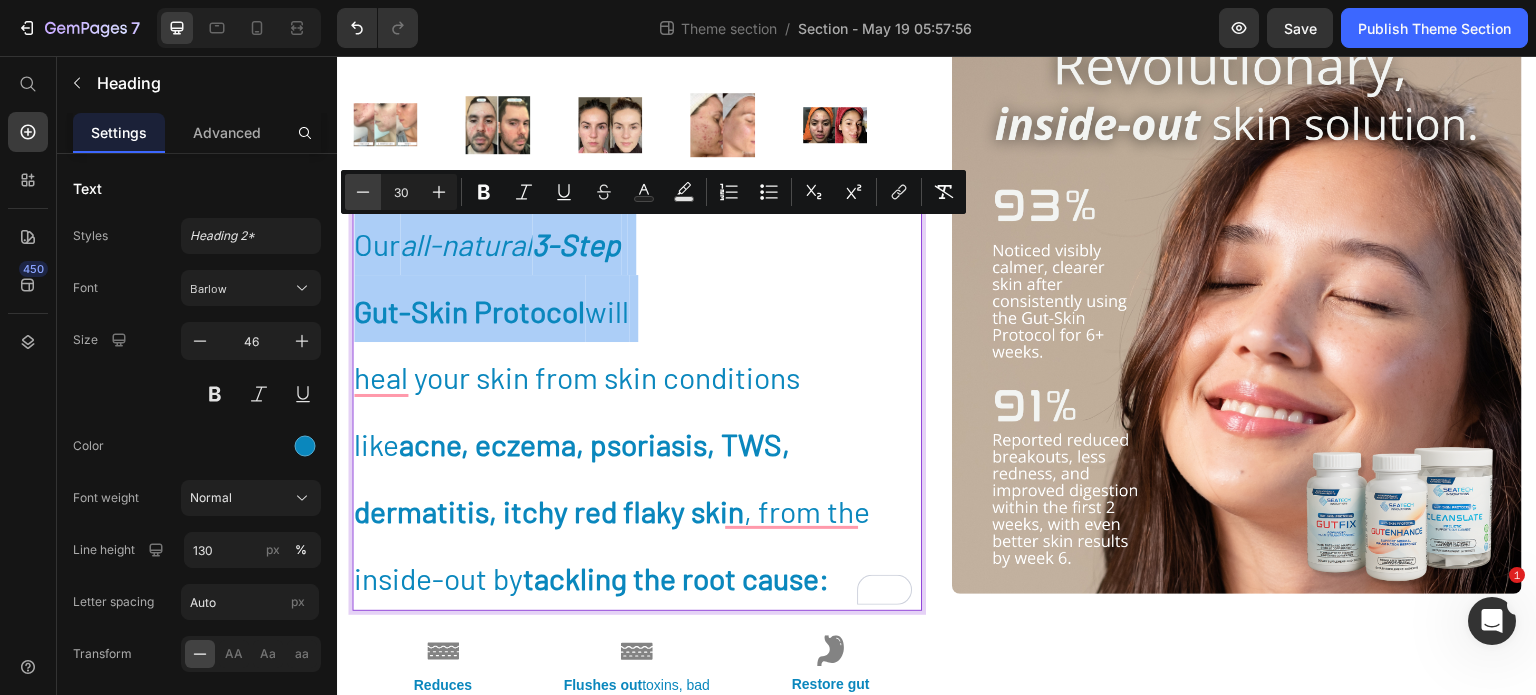 click 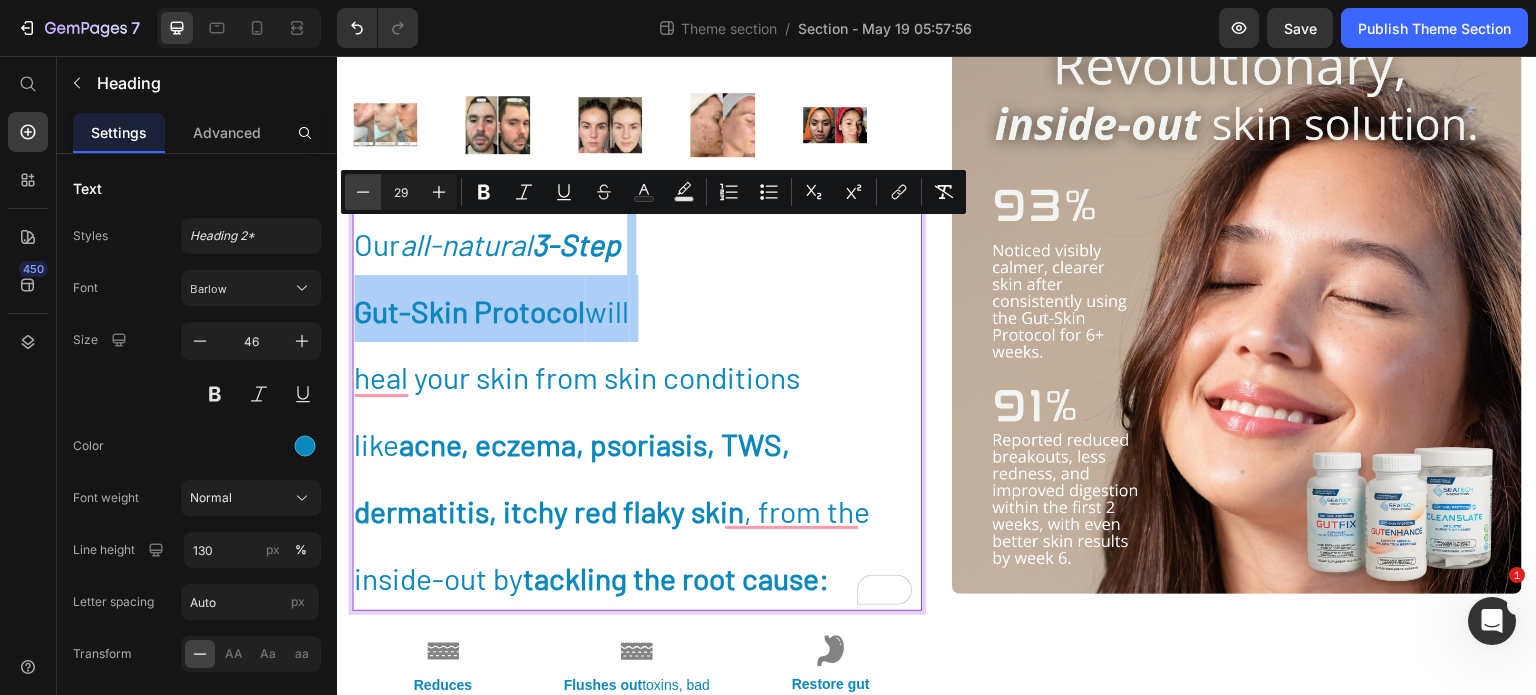 click 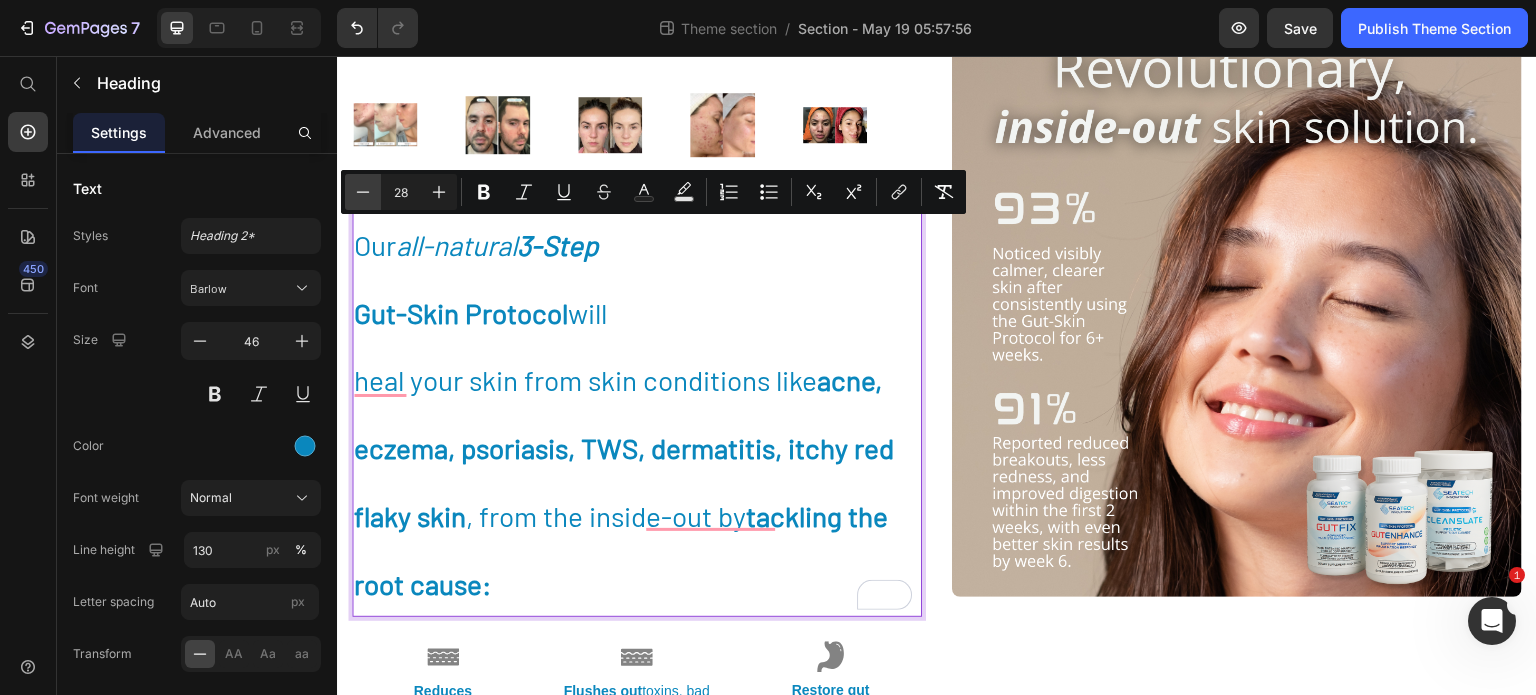 click 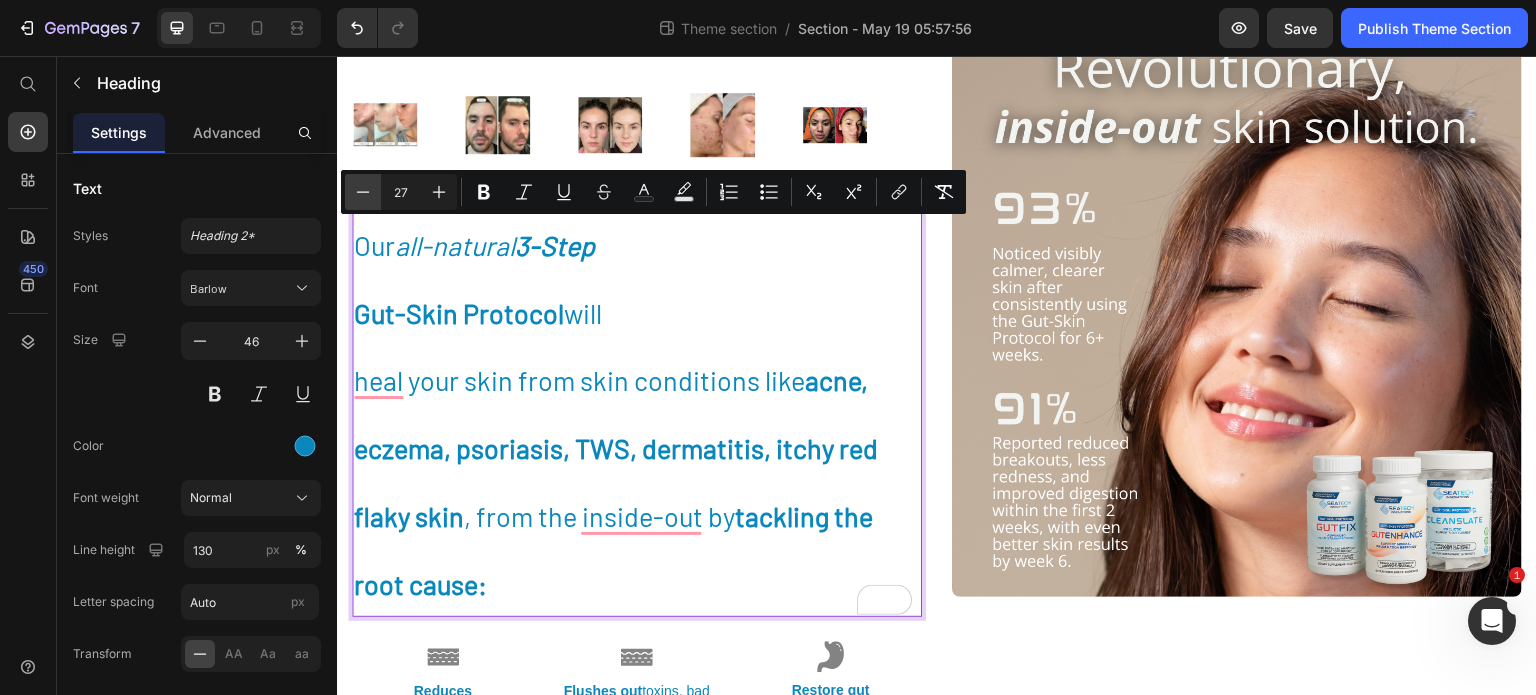 click 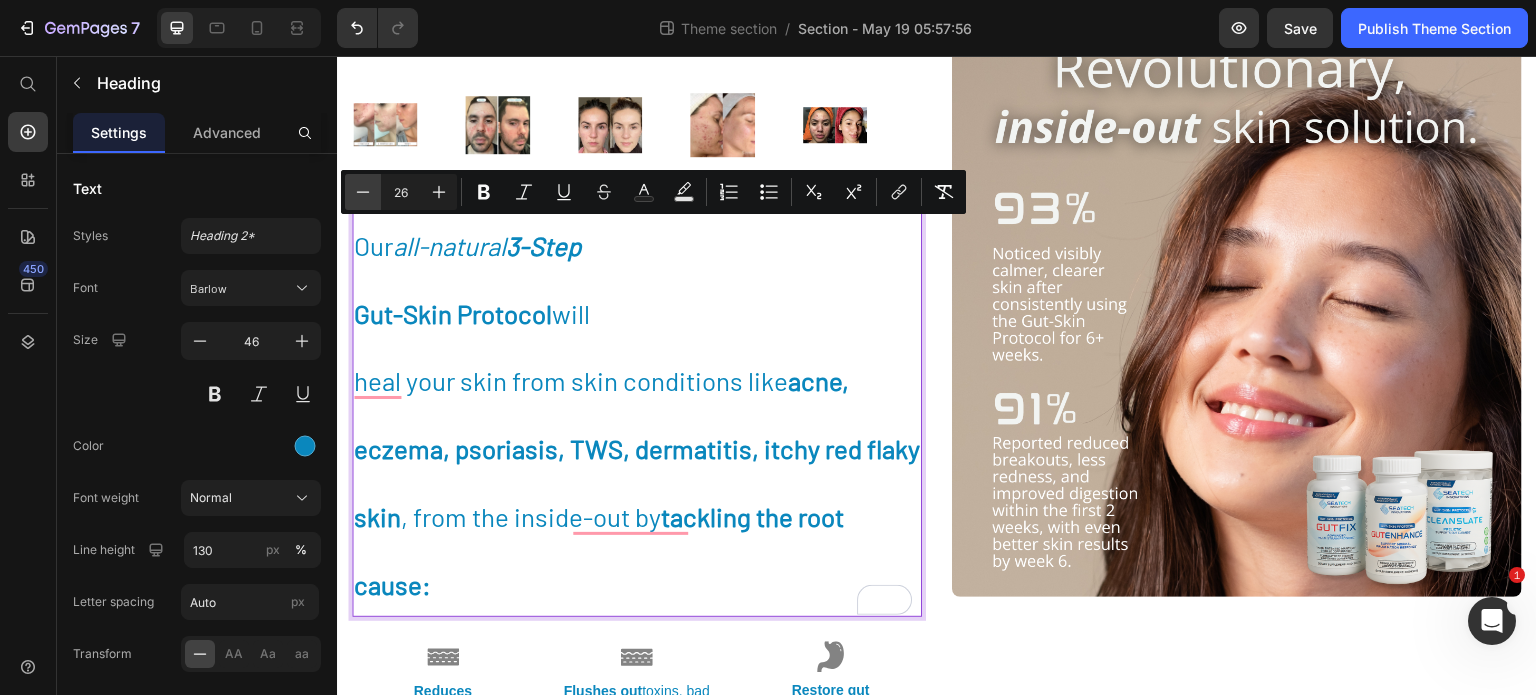 click 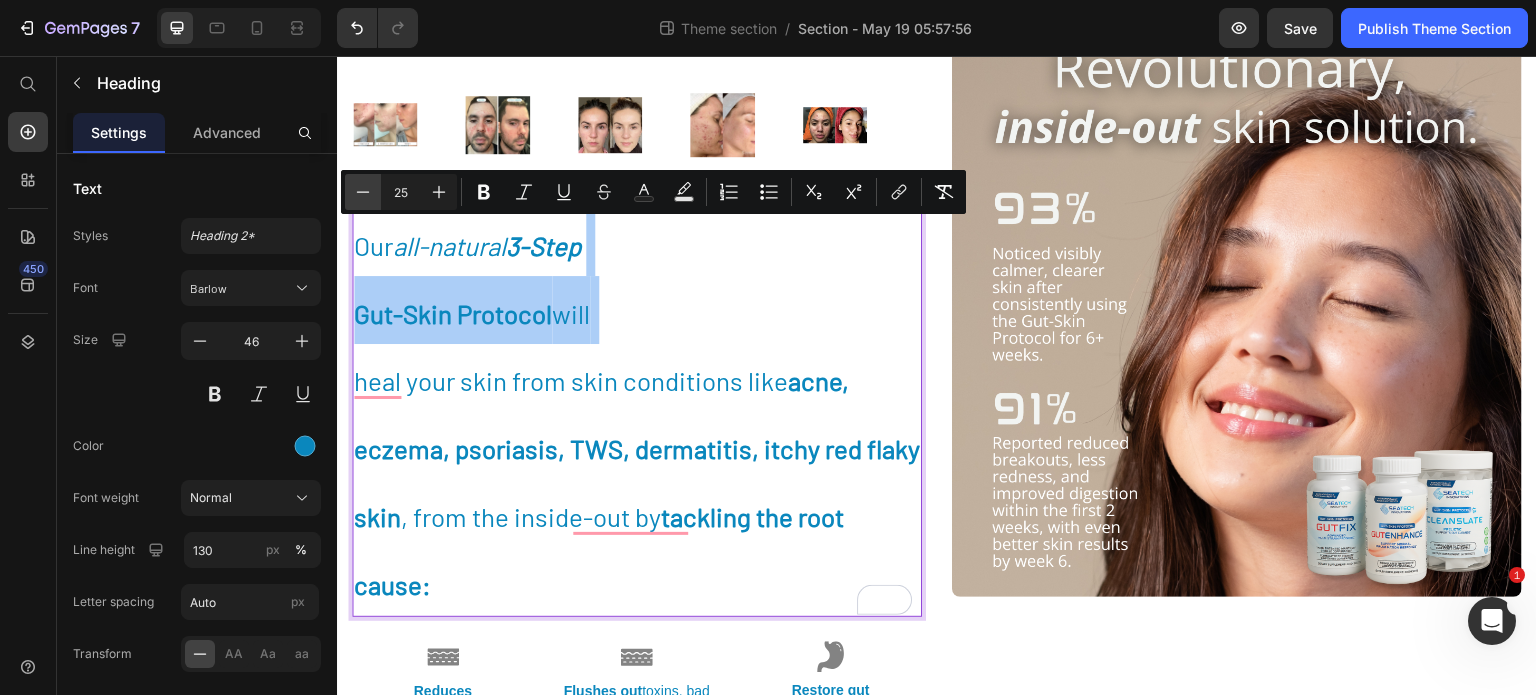 click 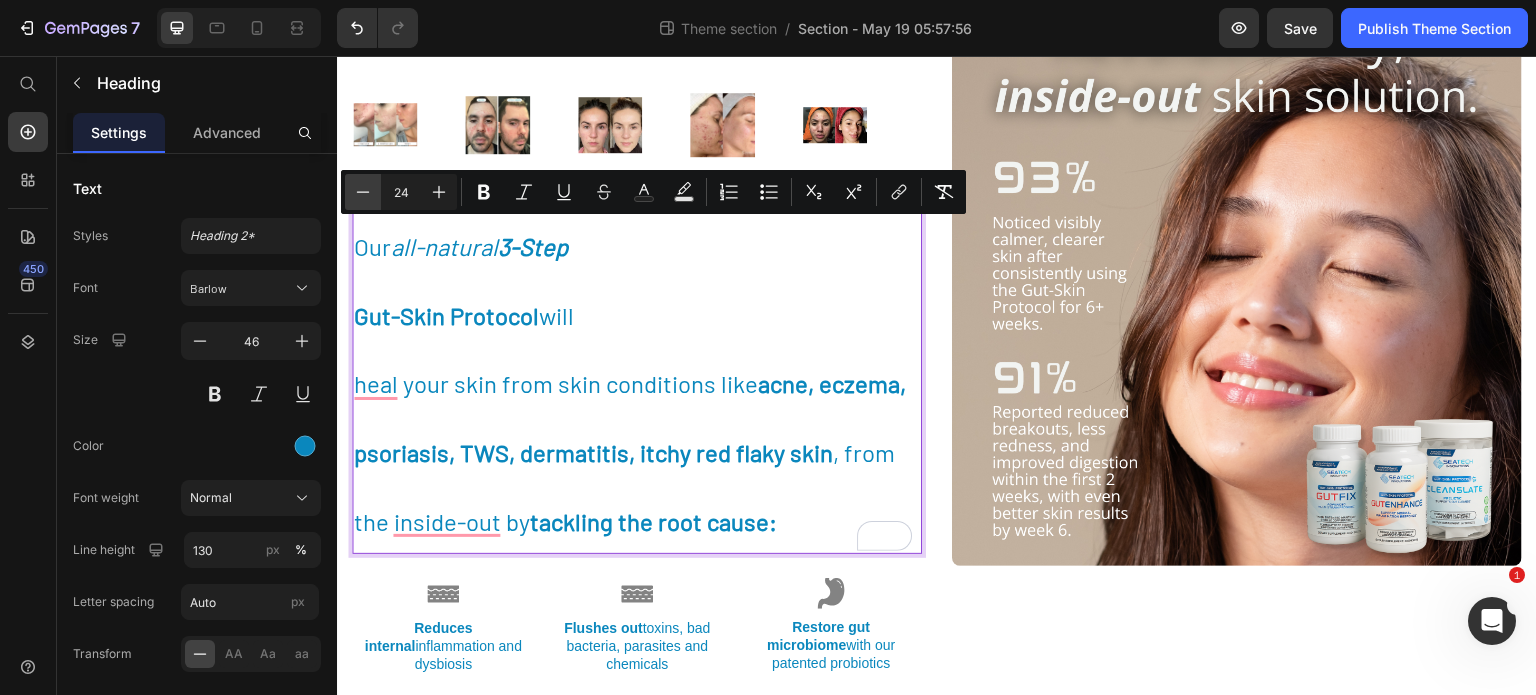 click 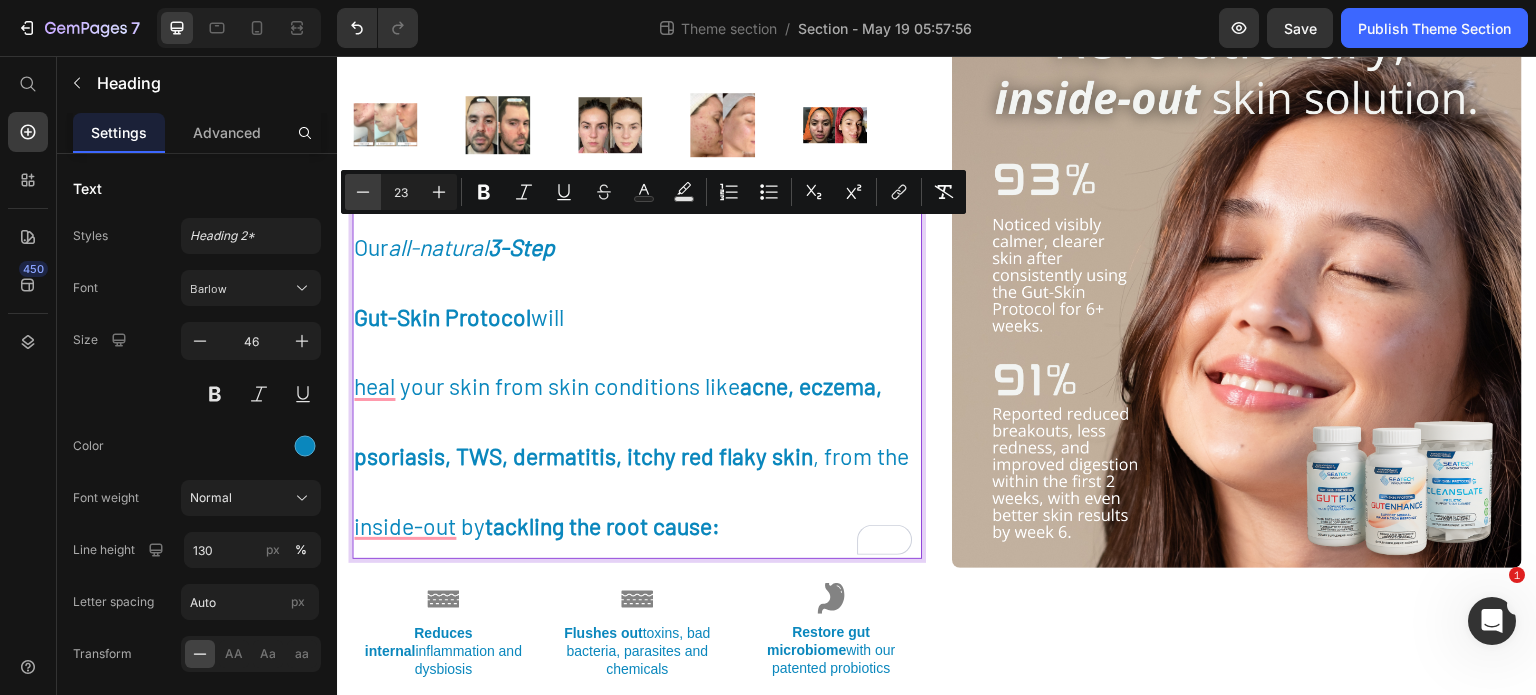 click 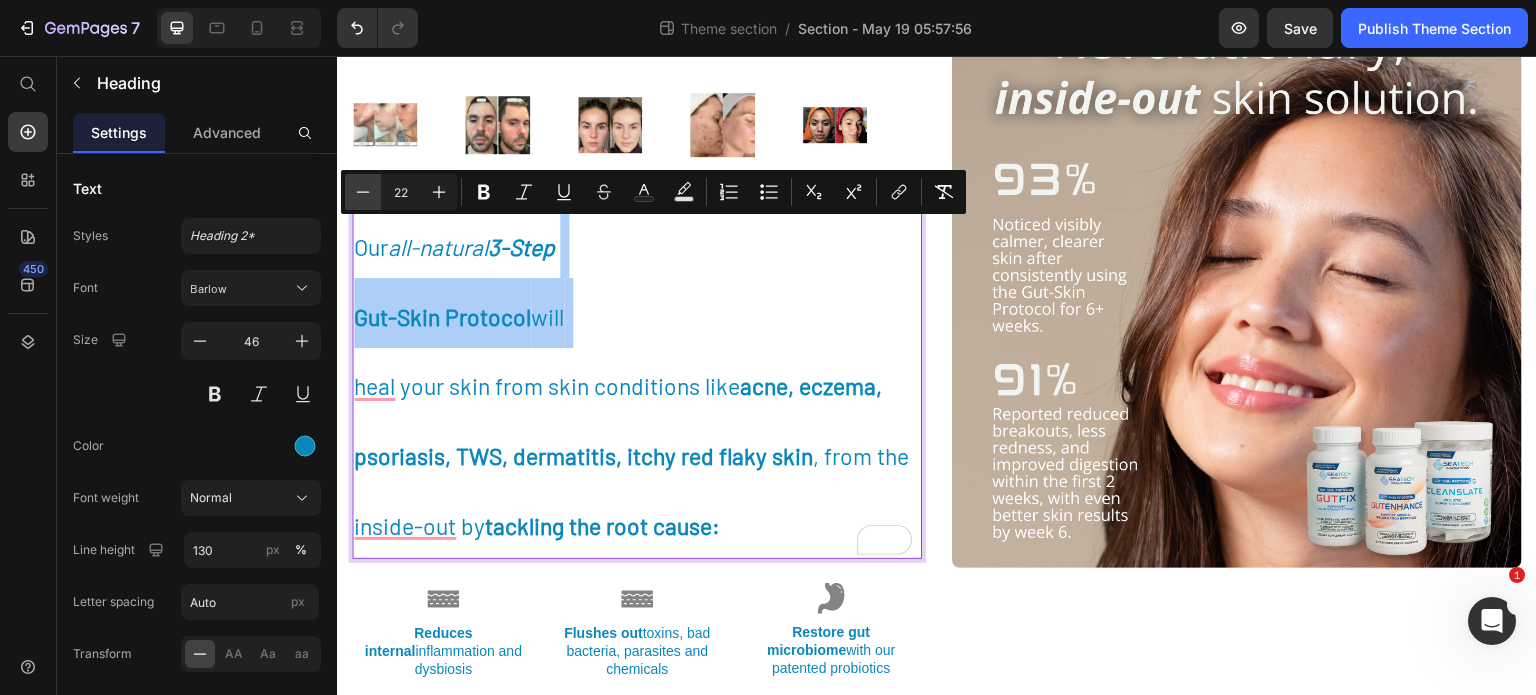 click 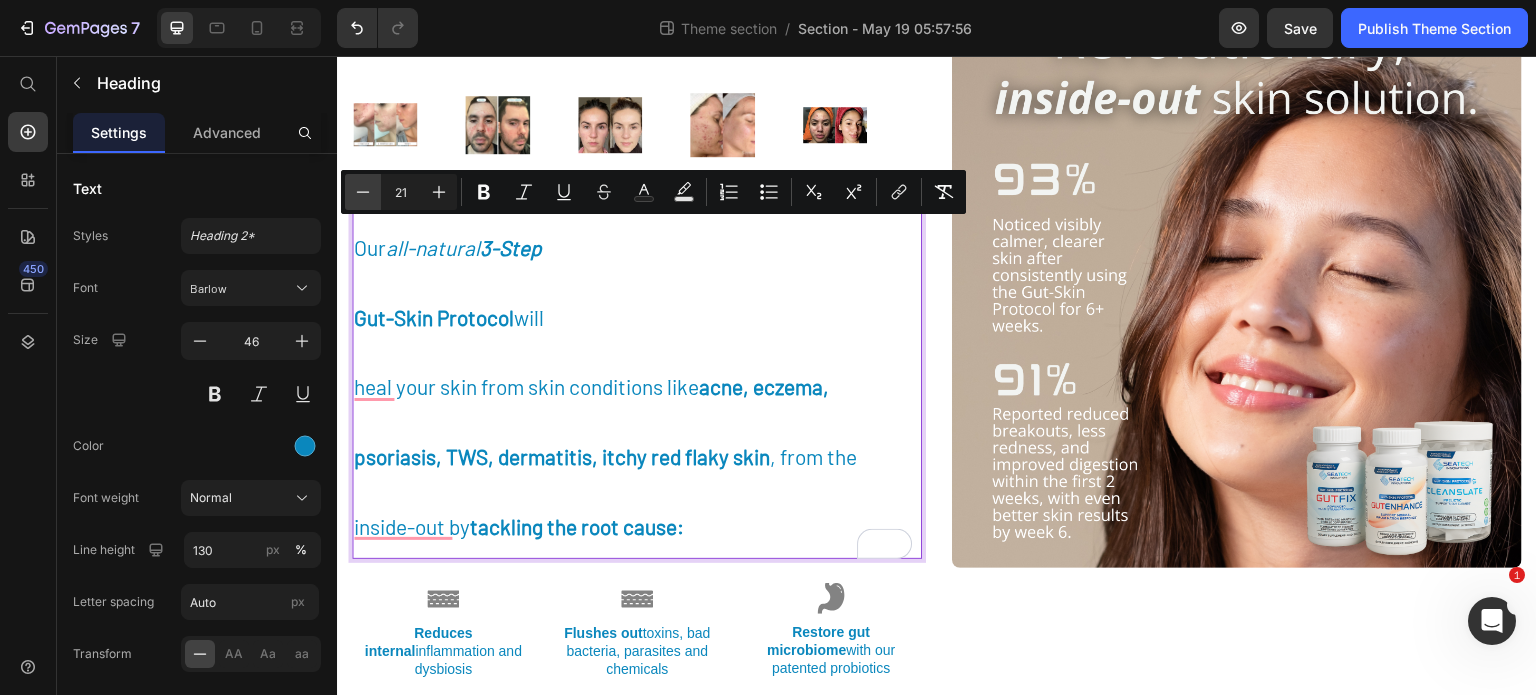 click 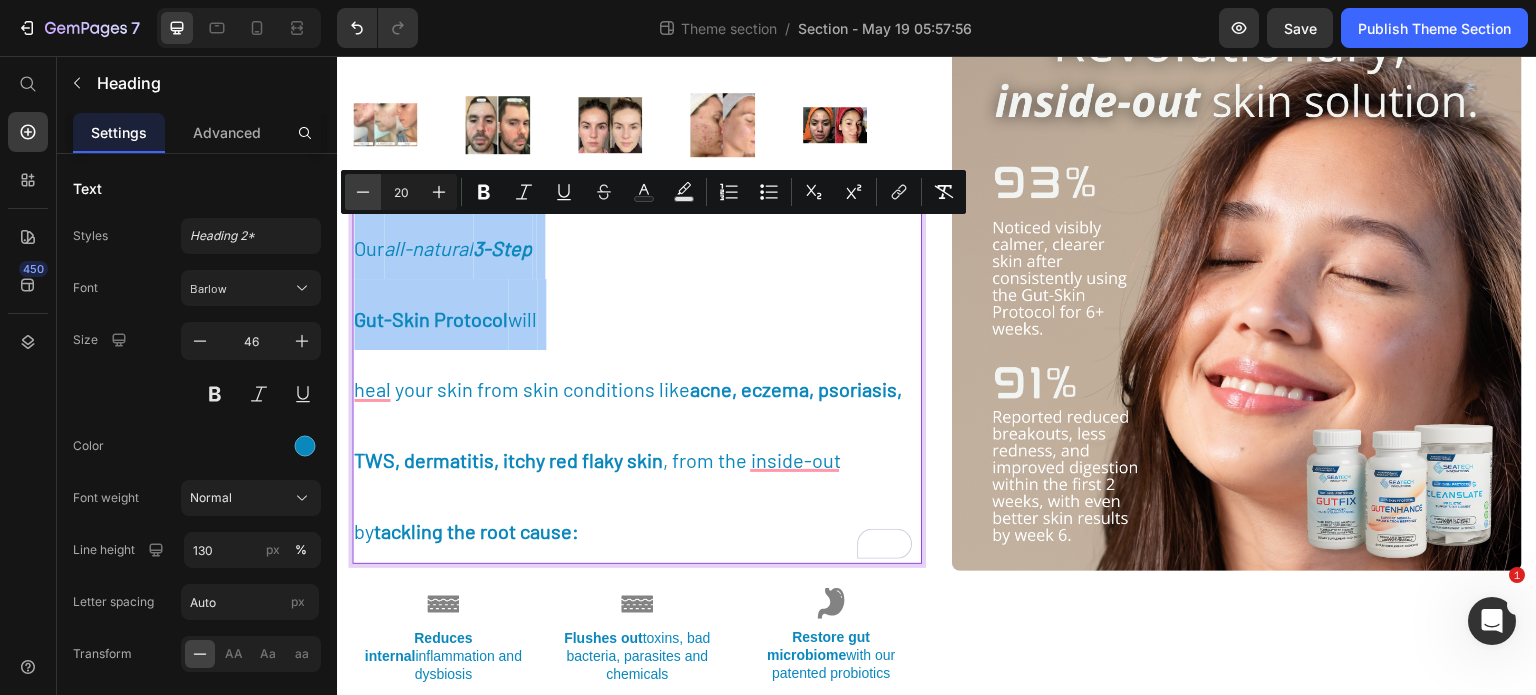 click 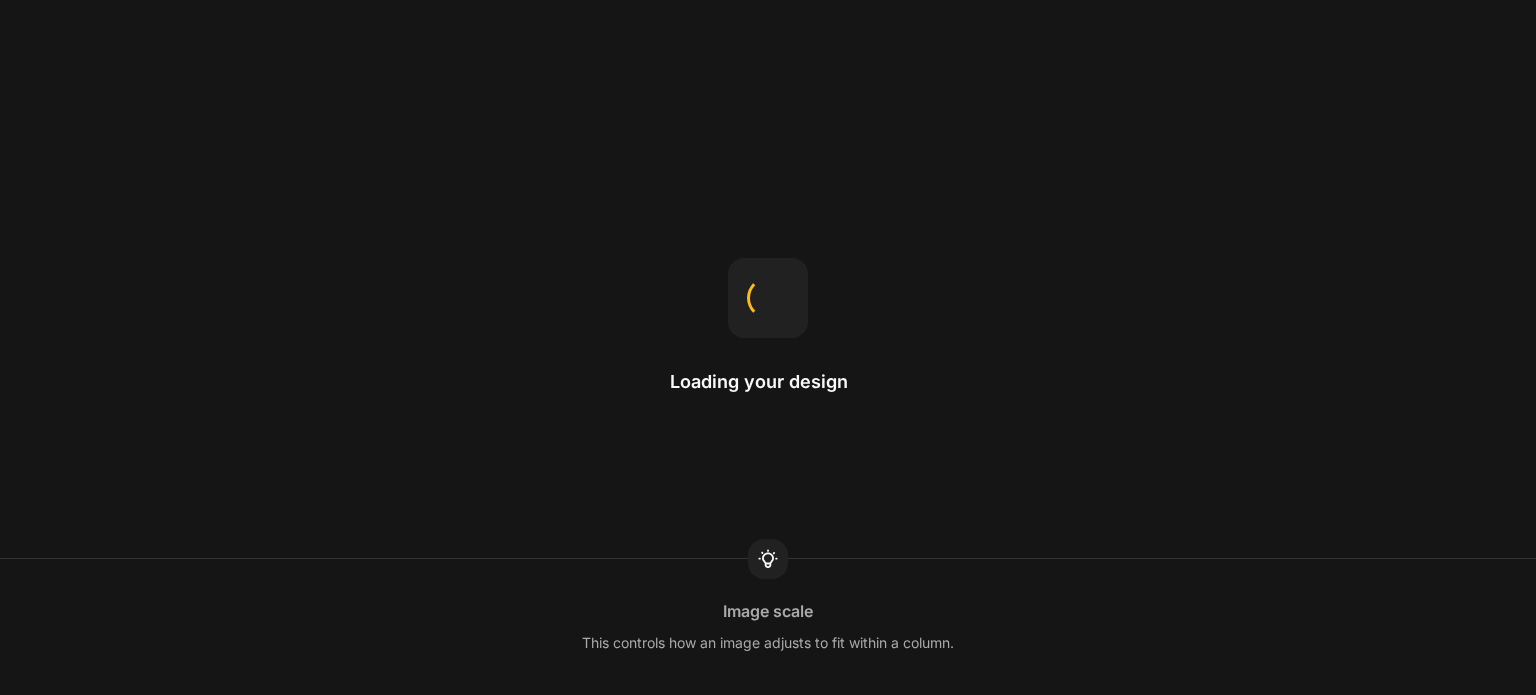 scroll, scrollTop: 0, scrollLeft: 0, axis: both 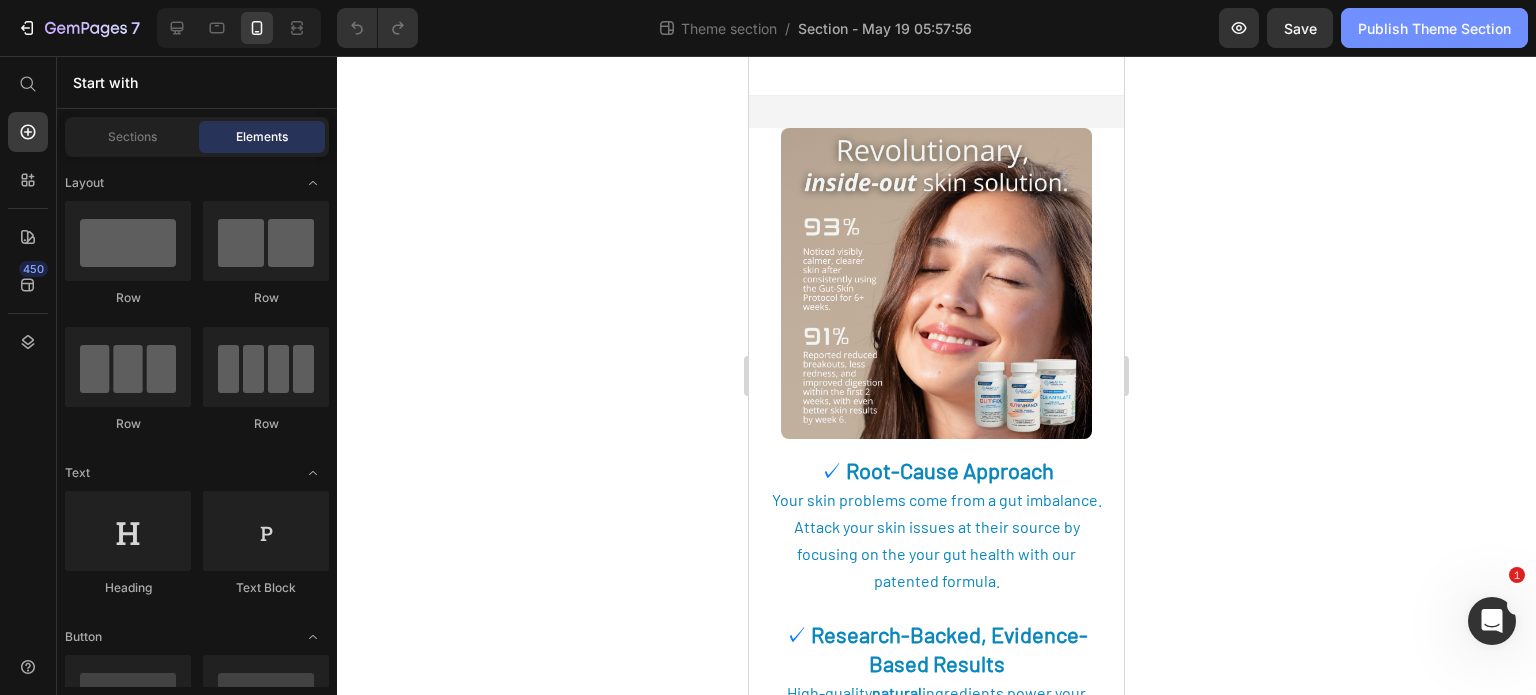 click on "Publish Theme Section" 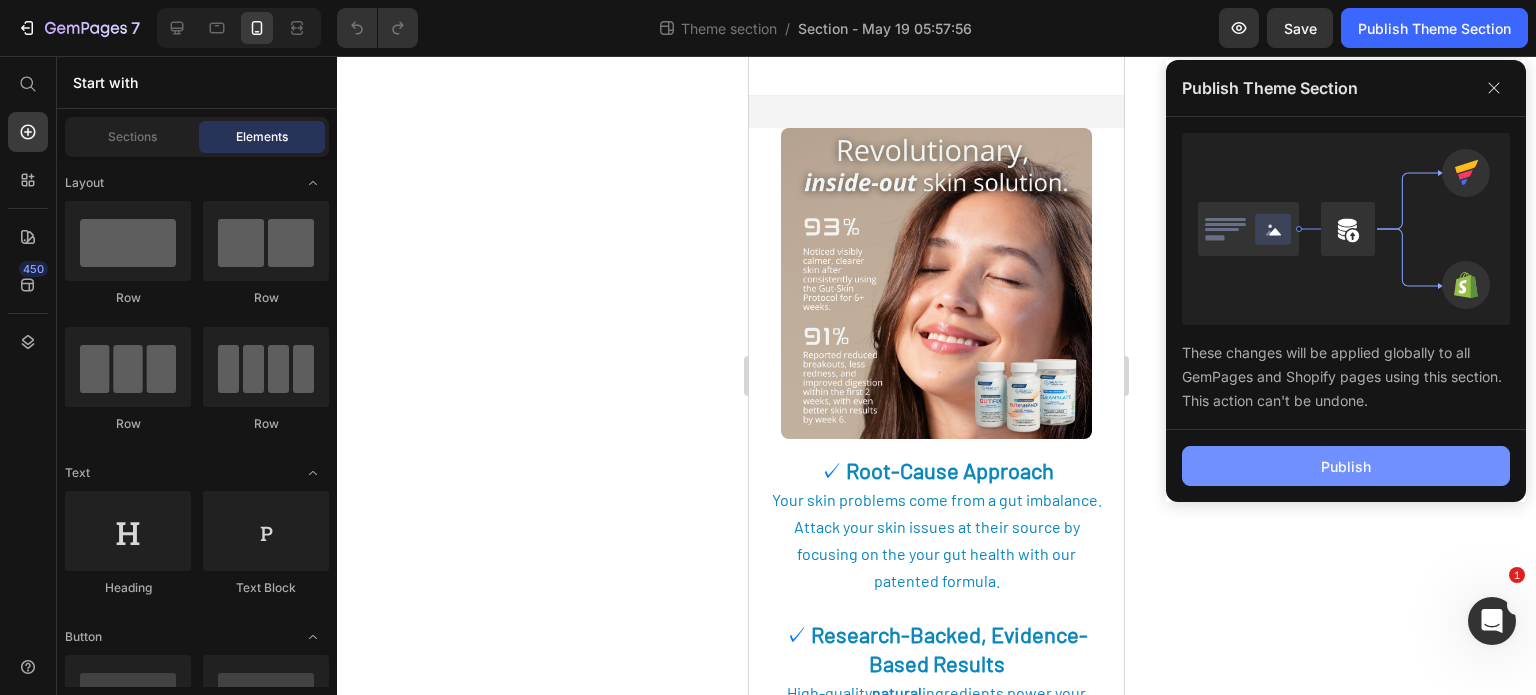 click on "Publish" 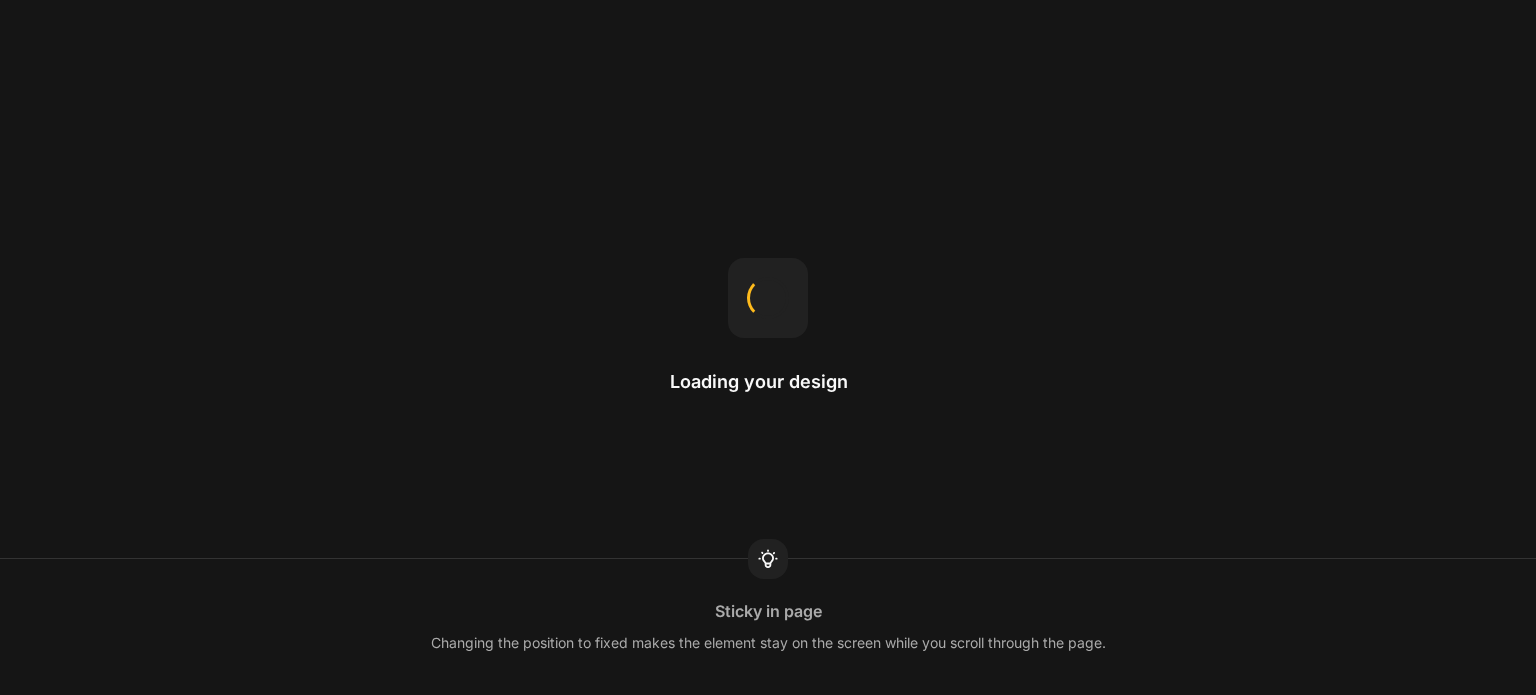 scroll, scrollTop: 0, scrollLeft: 0, axis: both 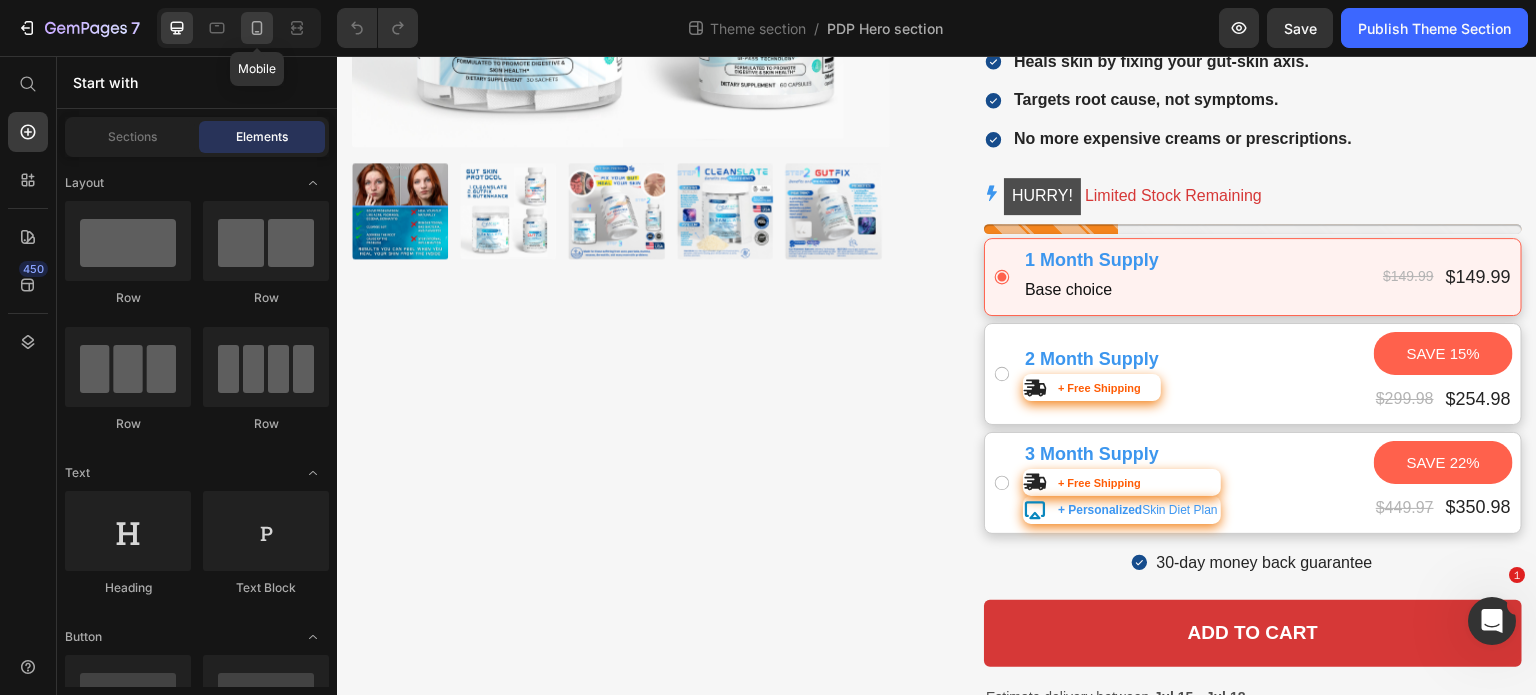 click 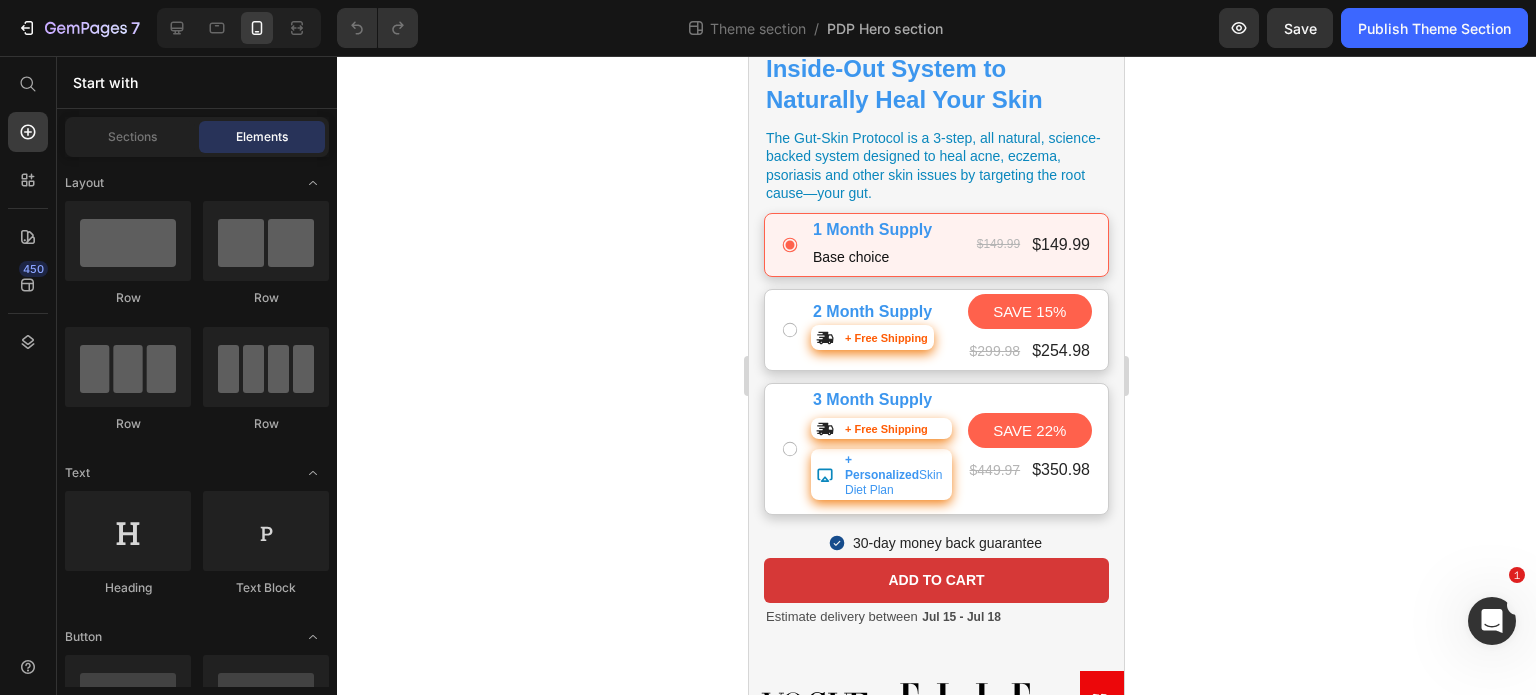scroll, scrollTop: 601, scrollLeft: 0, axis: vertical 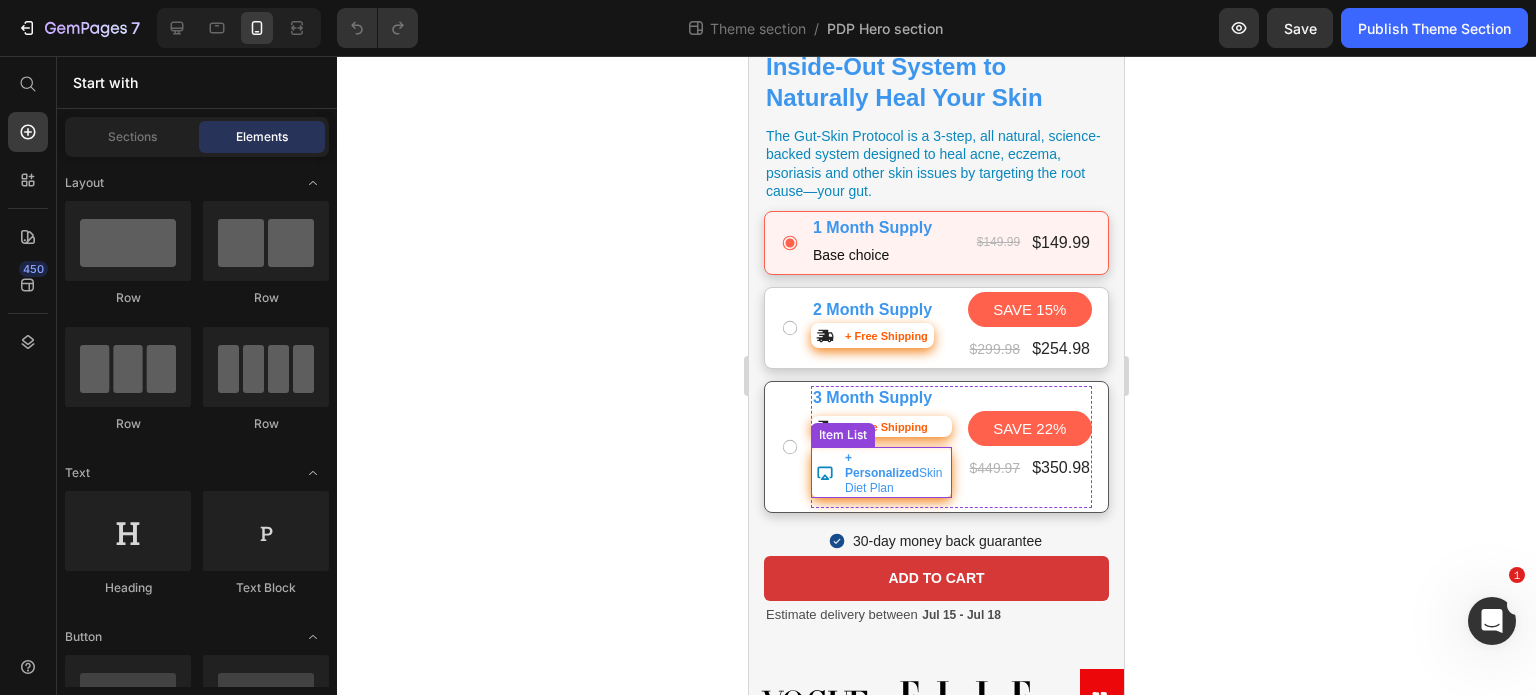 click 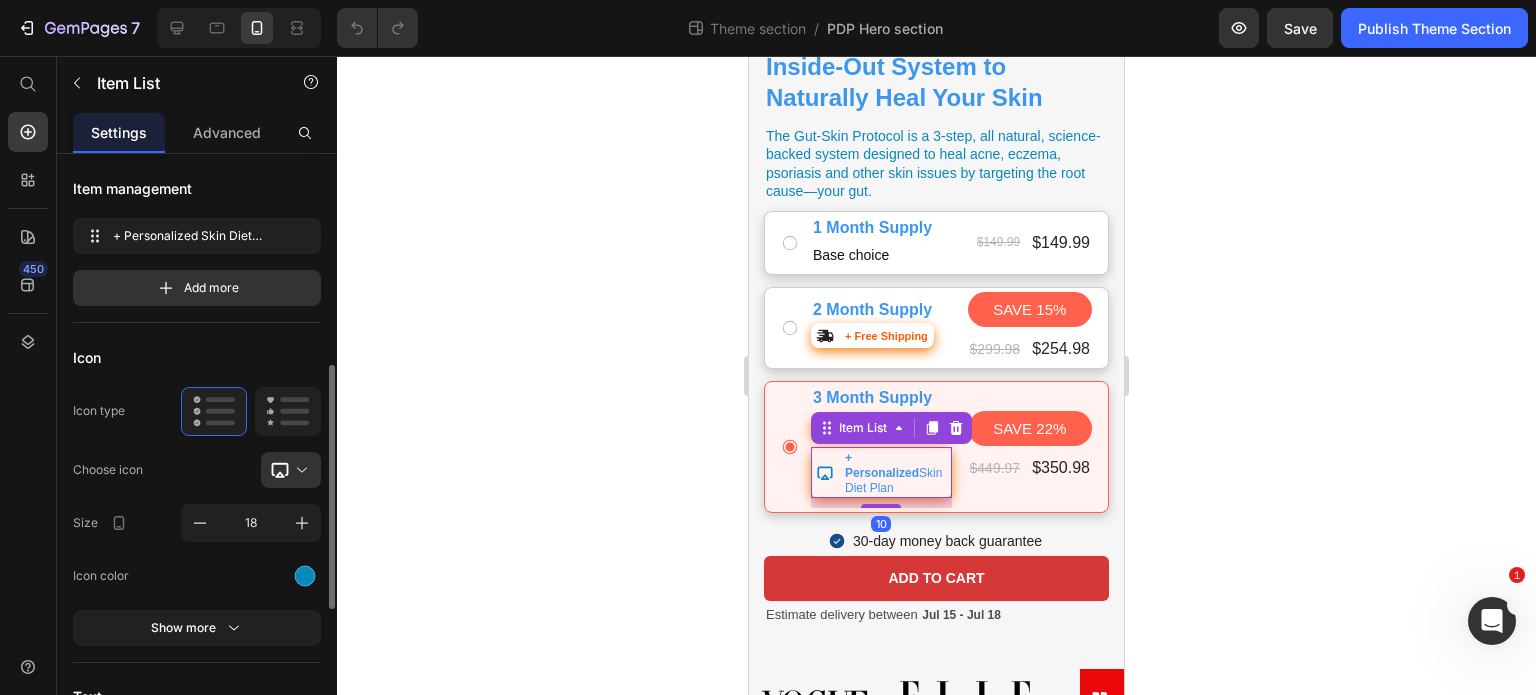 scroll, scrollTop: 164, scrollLeft: 0, axis: vertical 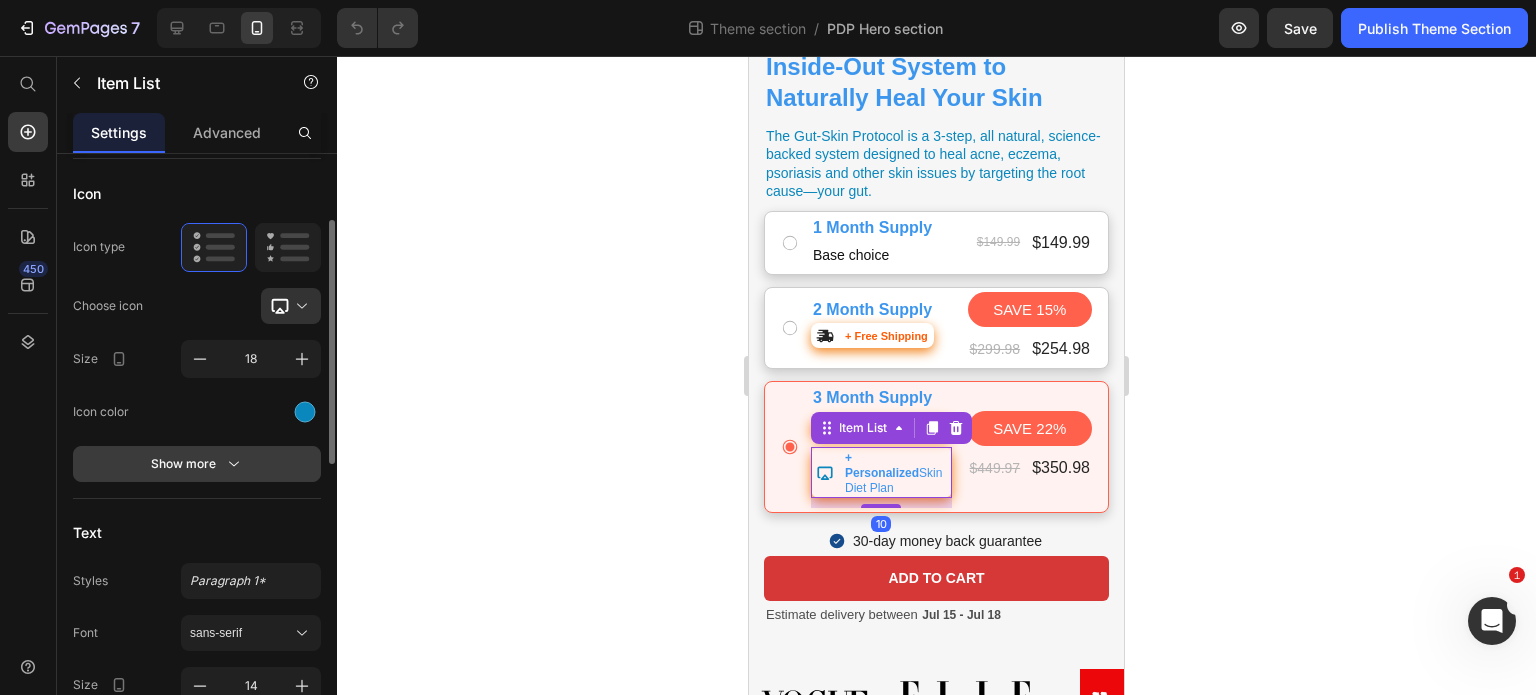 click on "Show more" at bounding box center (197, 464) 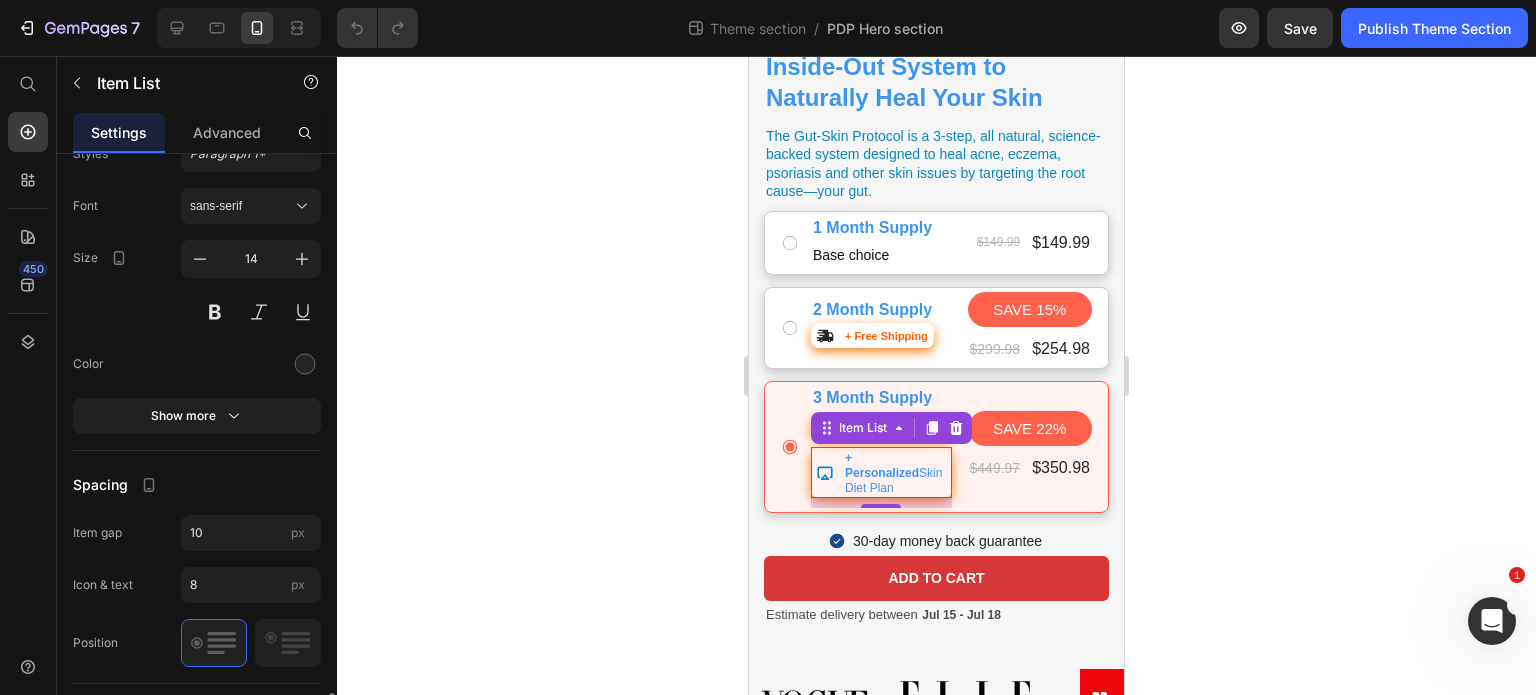 scroll, scrollTop: 1140, scrollLeft: 0, axis: vertical 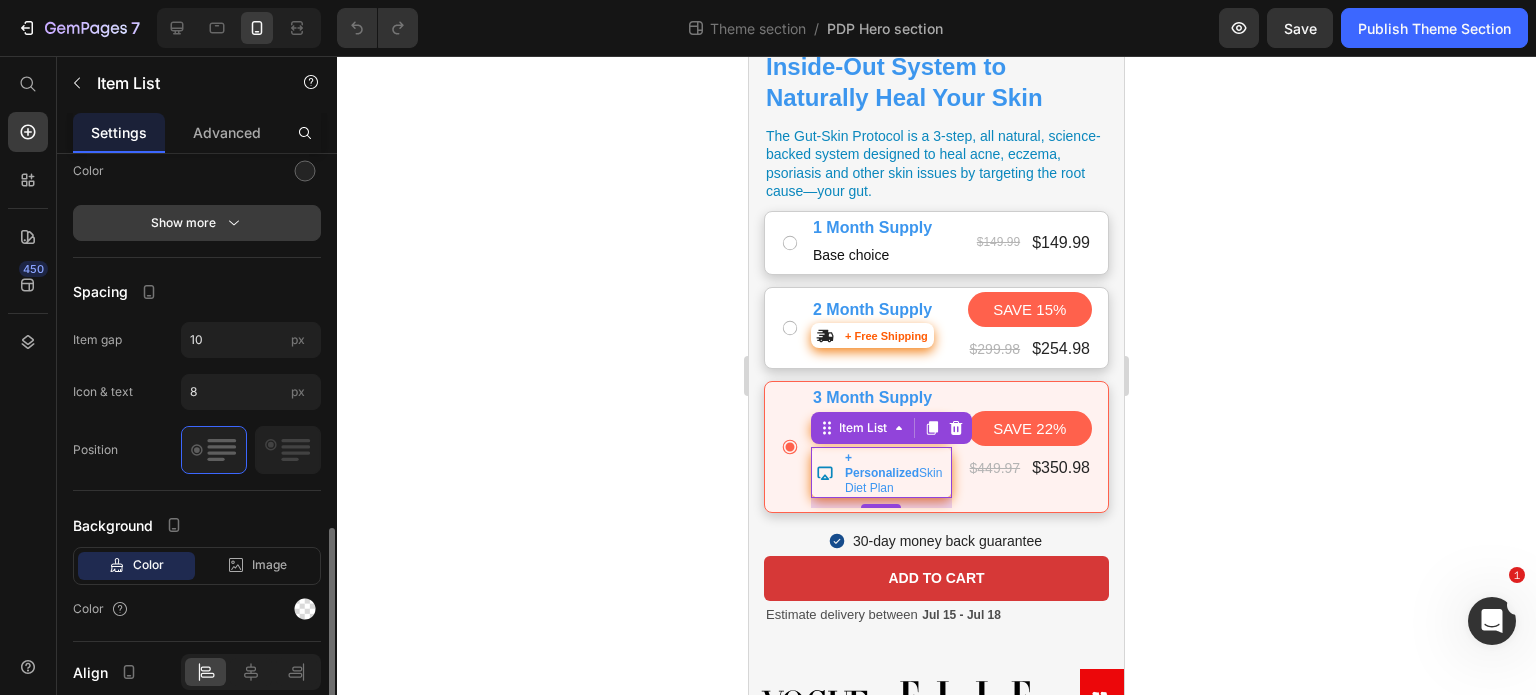 click on "Show more" at bounding box center [197, 223] 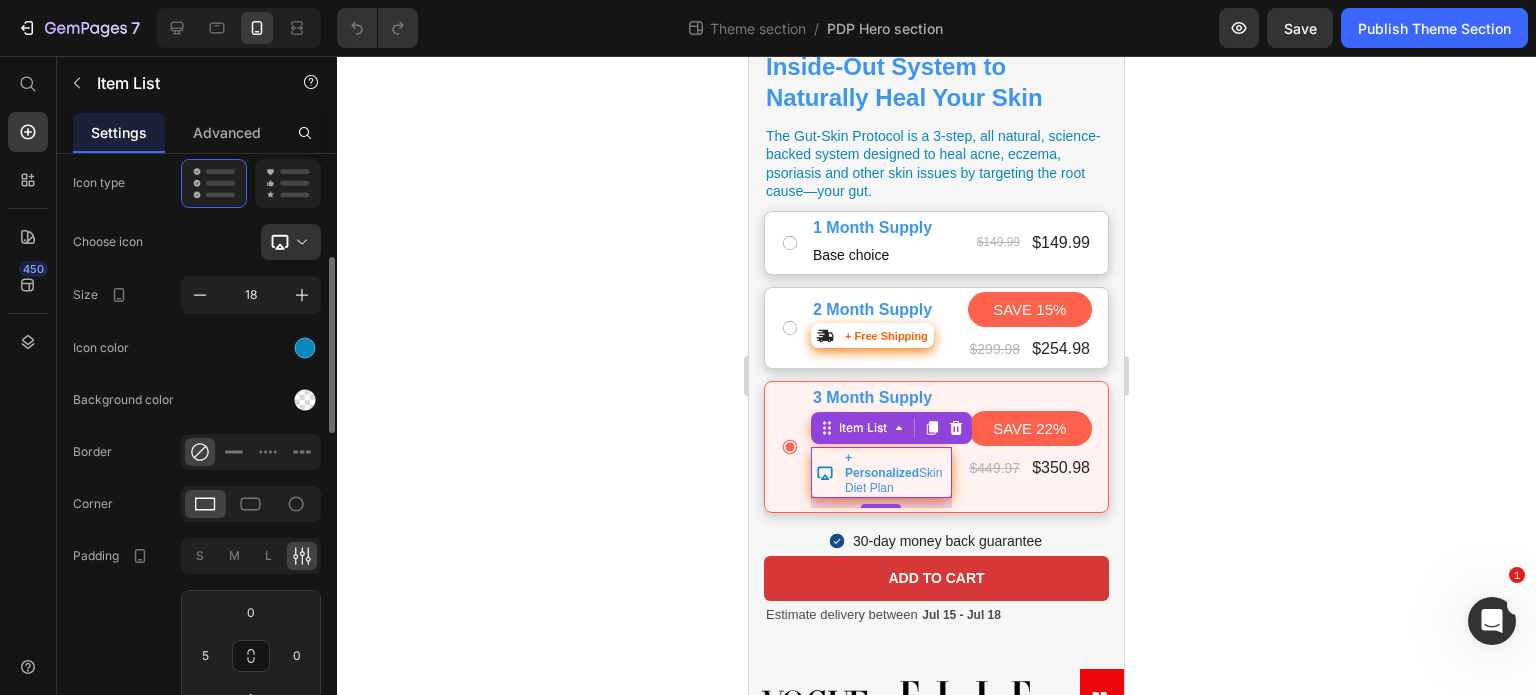 scroll, scrollTop: 228, scrollLeft: 0, axis: vertical 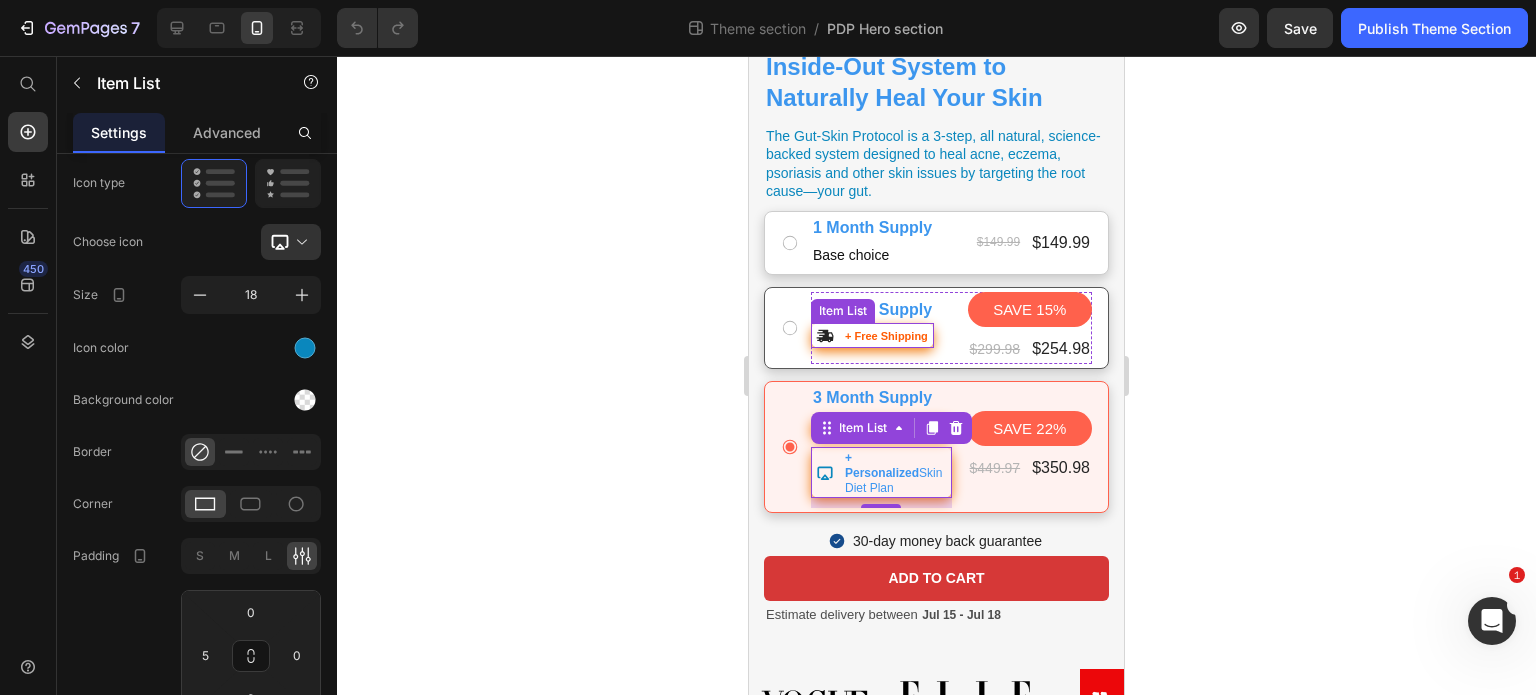 click on "+ Free Shipping" at bounding box center (871, 335) 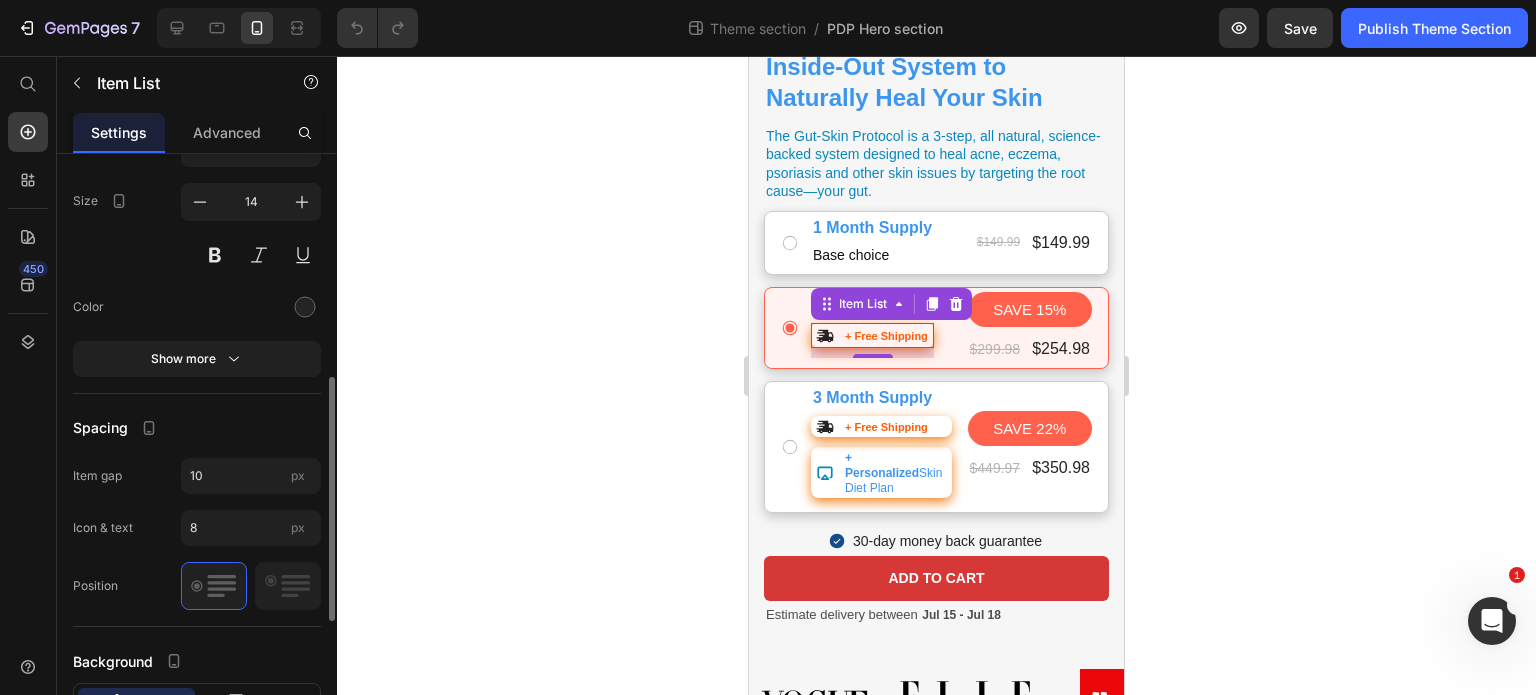 scroll, scrollTop: 668, scrollLeft: 0, axis: vertical 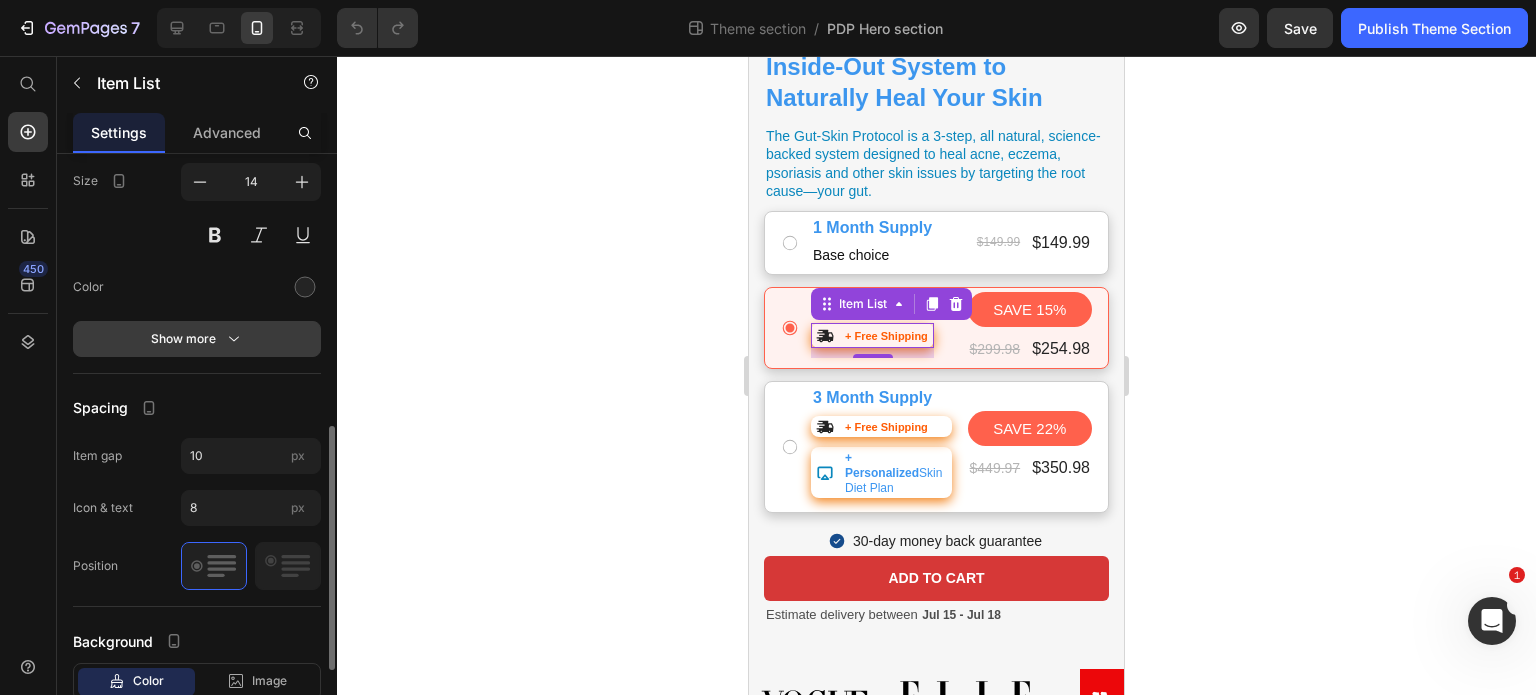 click on "Show more" at bounding box center [197, 339] 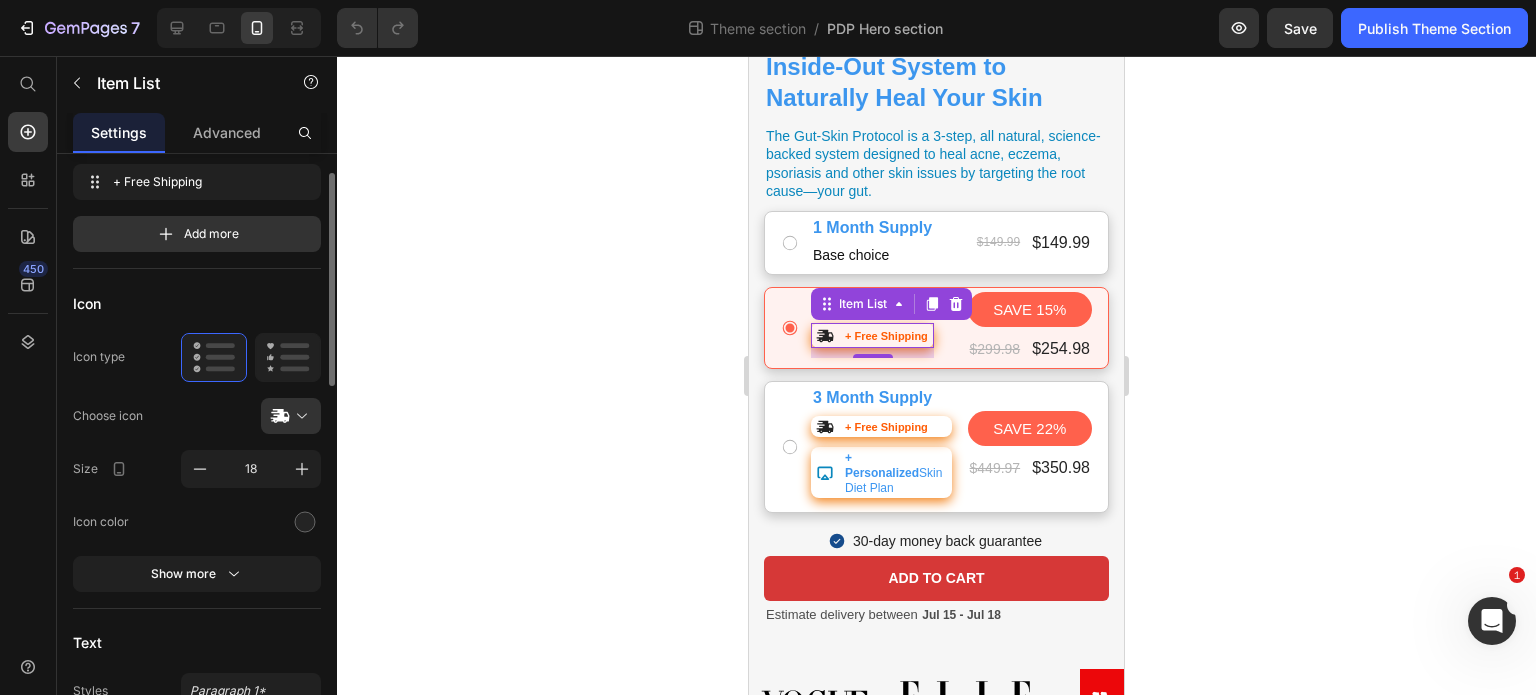 scroll, scrollTop: 0, scrollLeft: 0, axis: both 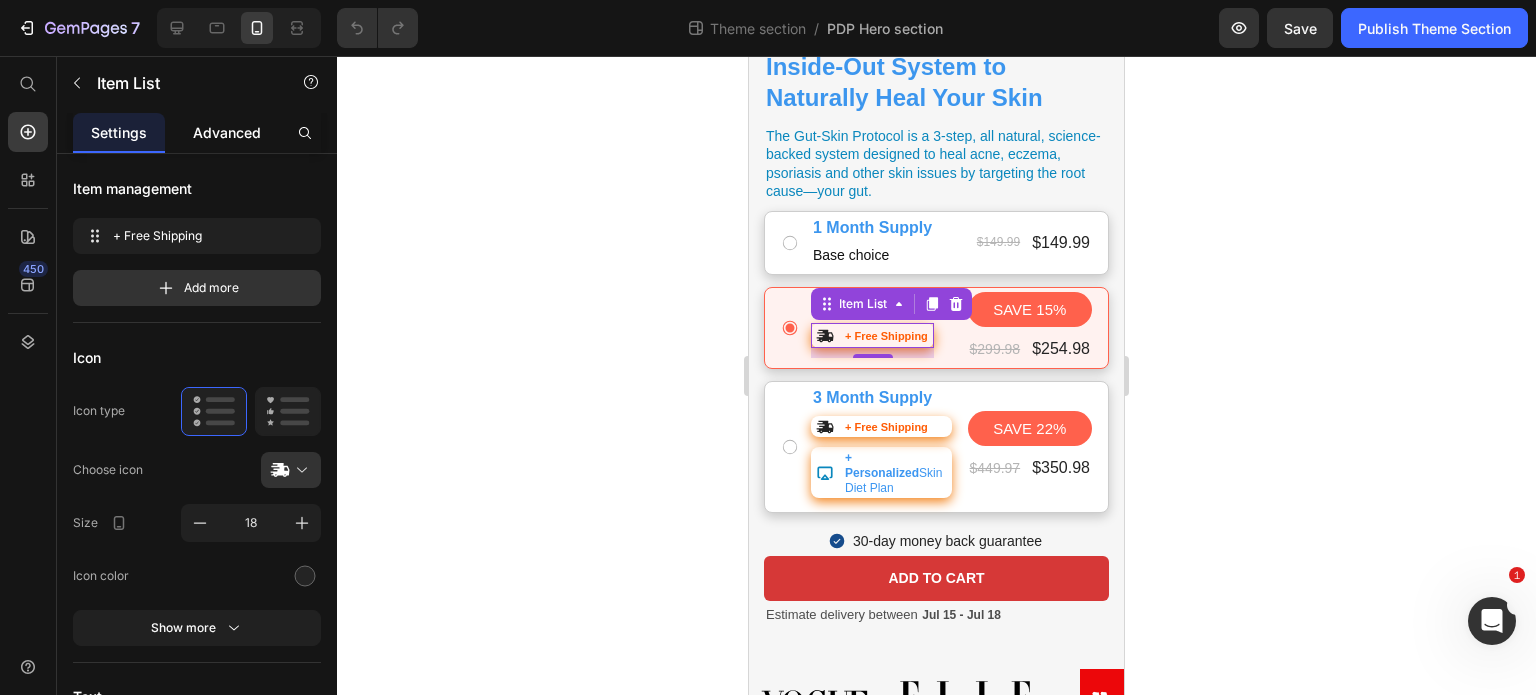 click on "Advanced" at bounding box center [227, 132] 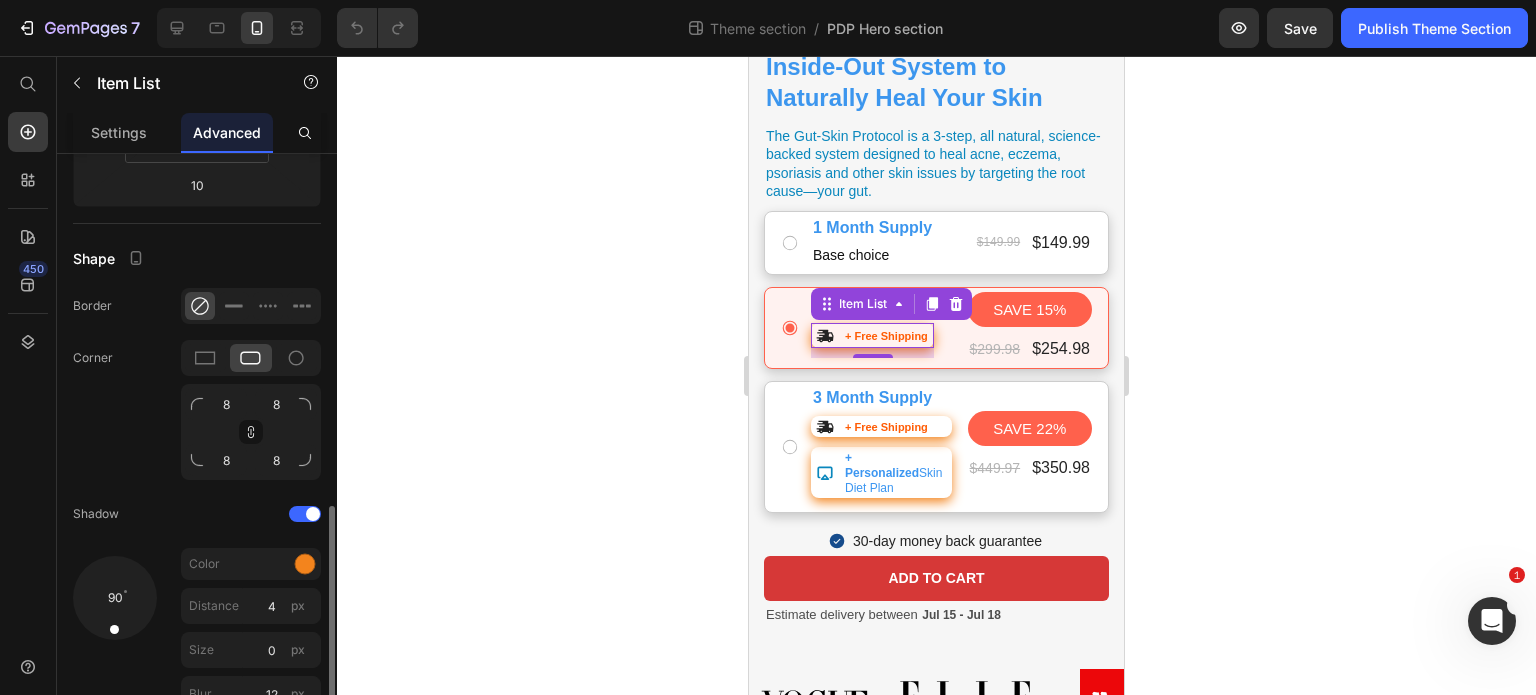 scroll, scrollTop: 568, scrollLeft: 0, axis: vertical 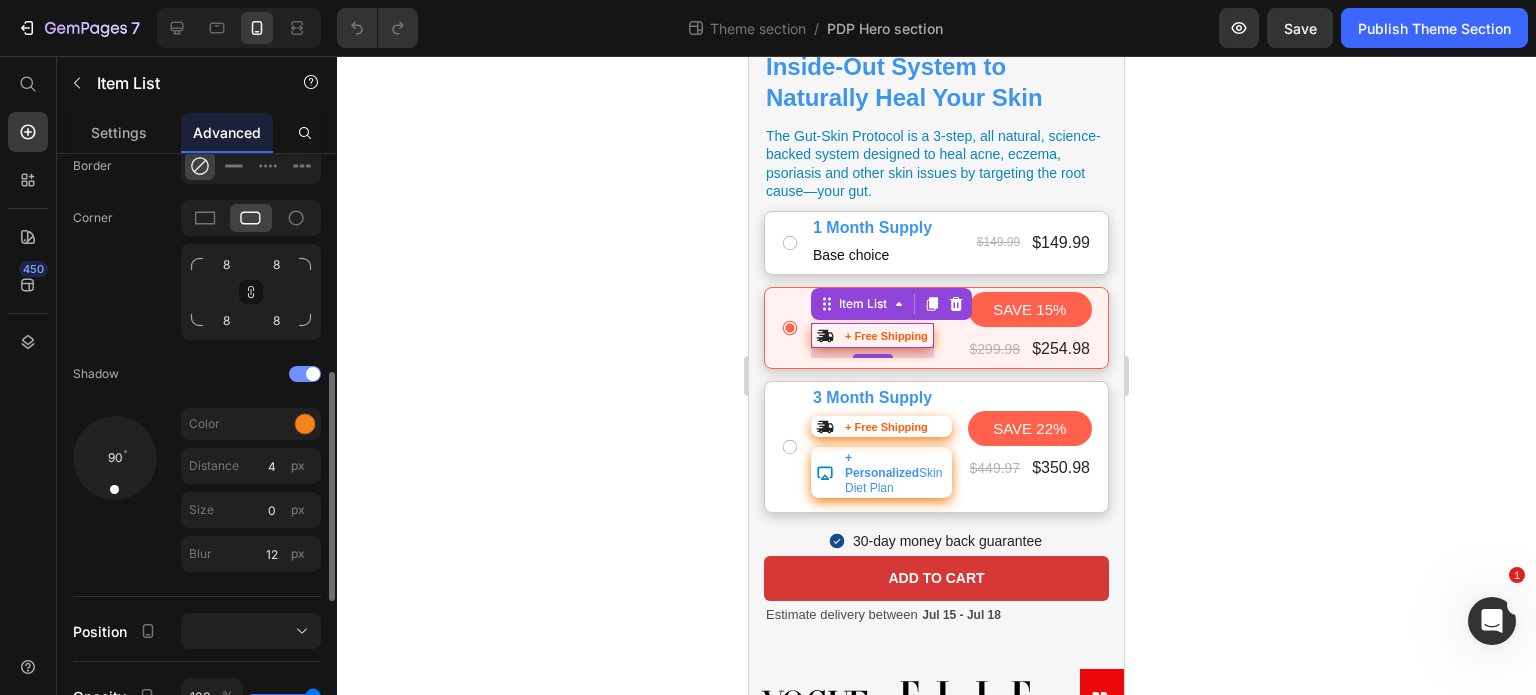 click at bounding box center [313, 374] 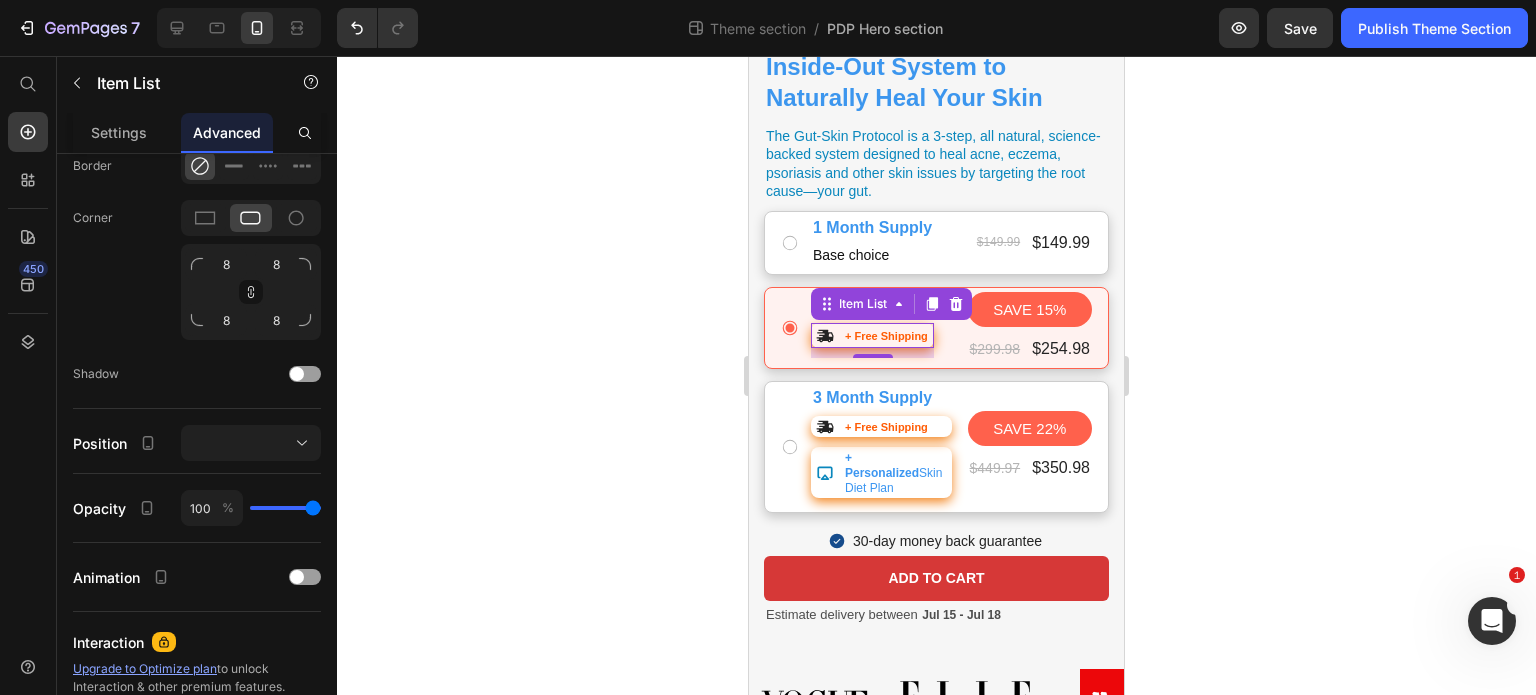 click 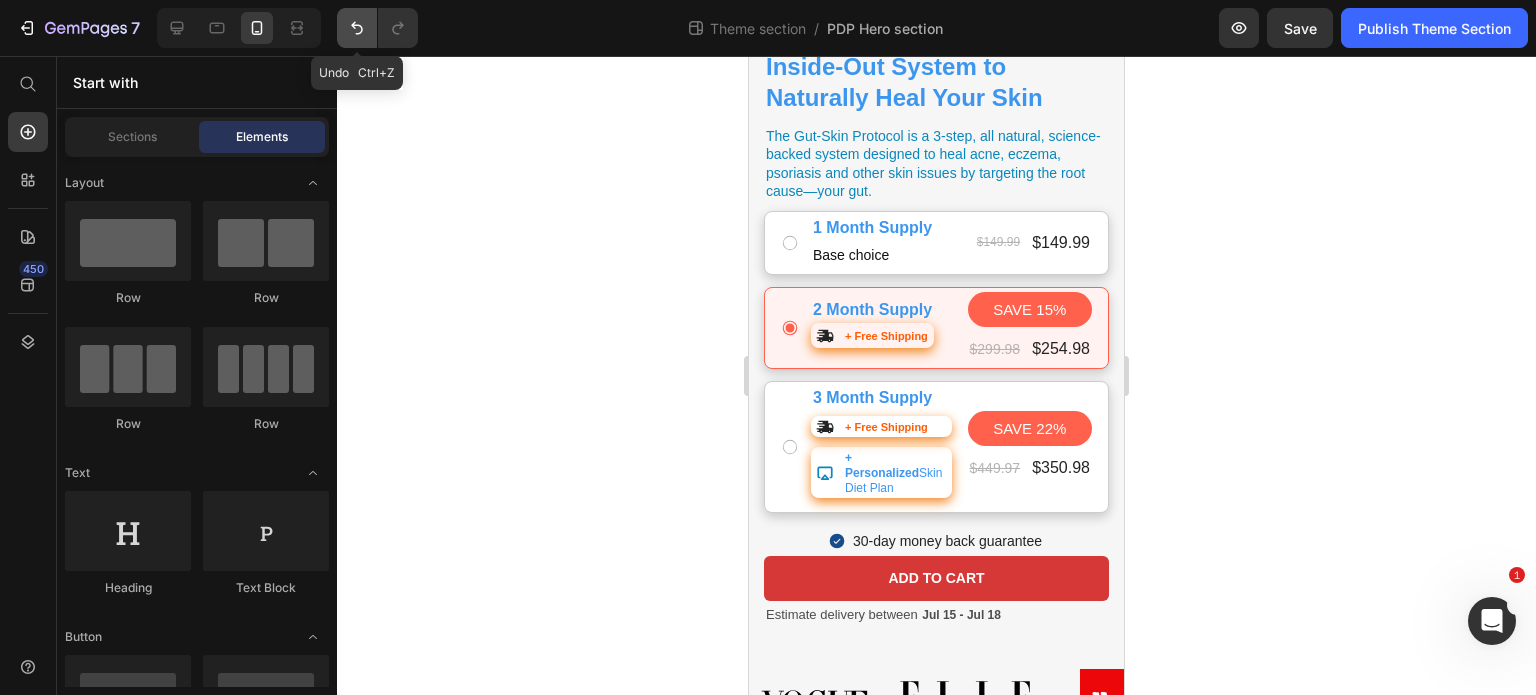 click 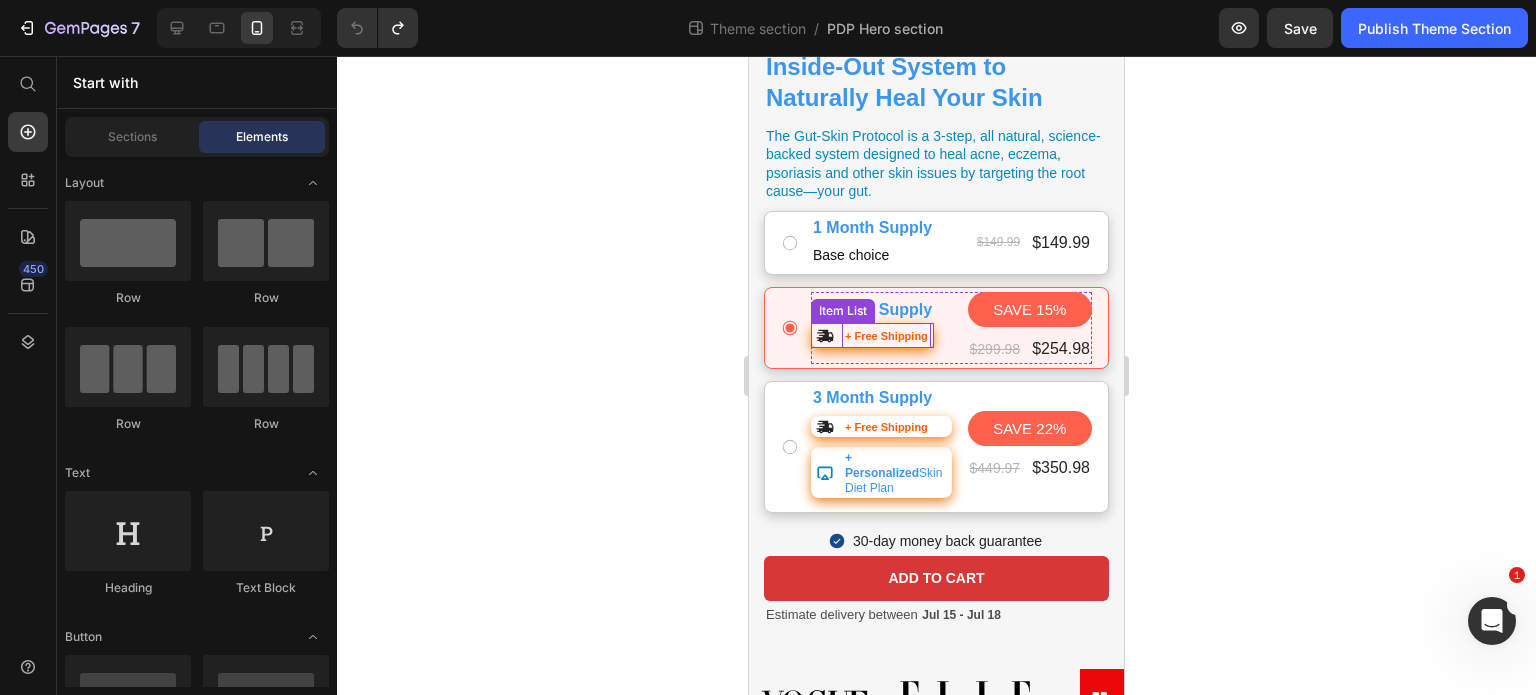 click on "+ Free Shipping" at bounding box center (886, 336) 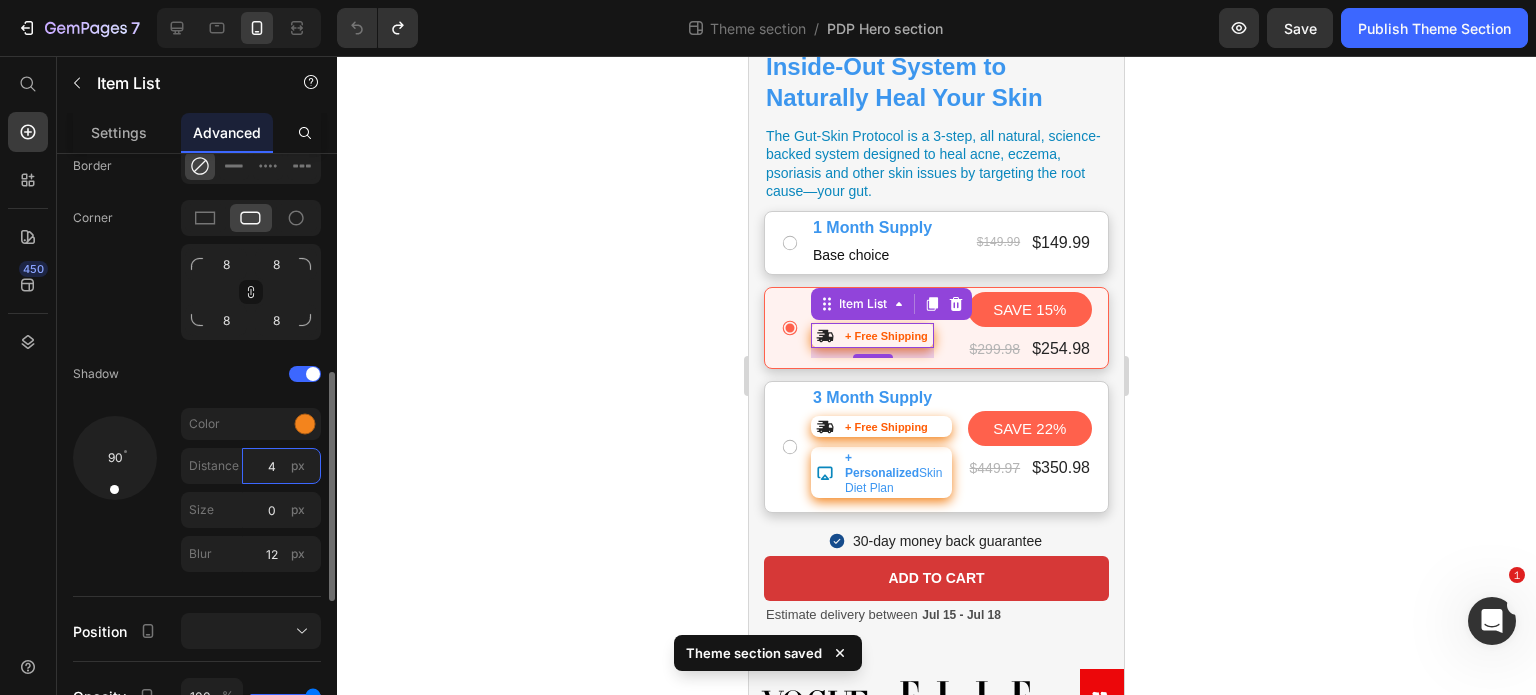 click on "4" at bounding box center (281, 466) 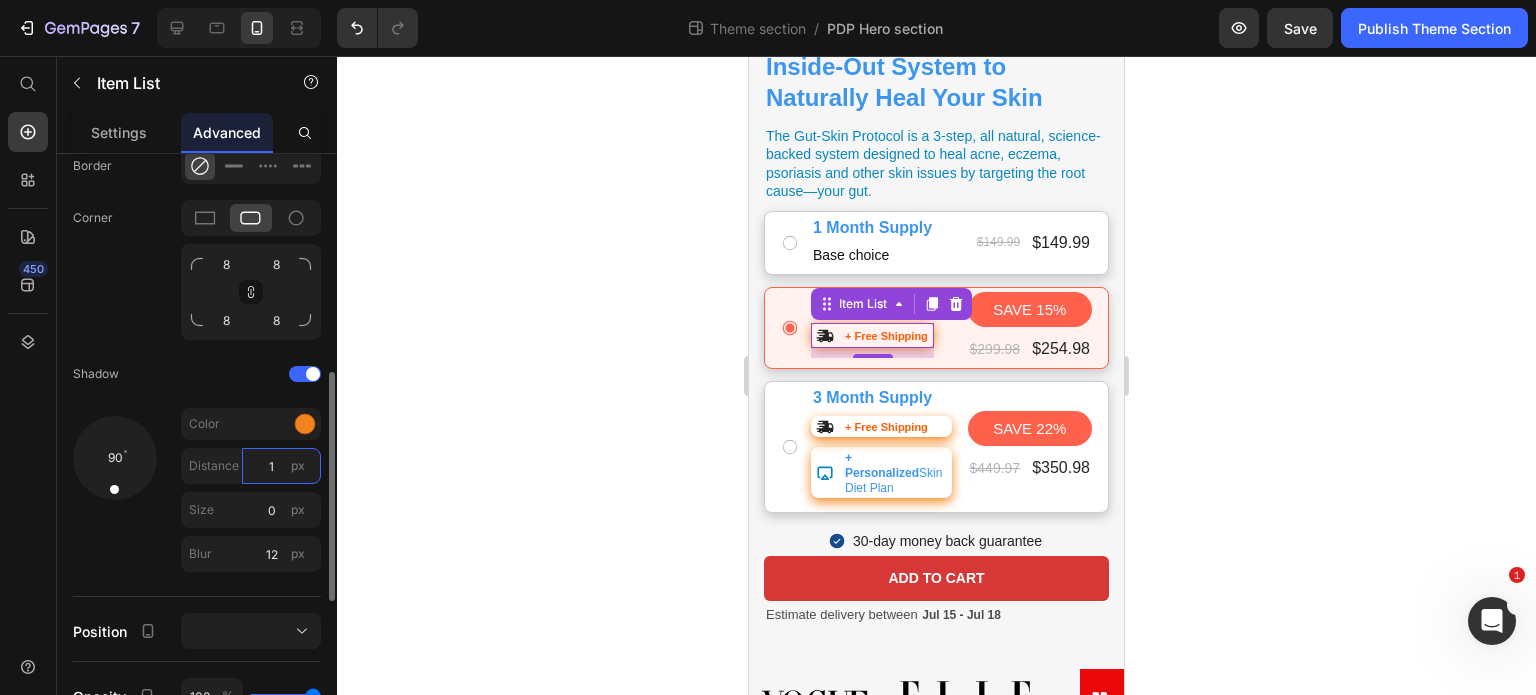 type on "1" 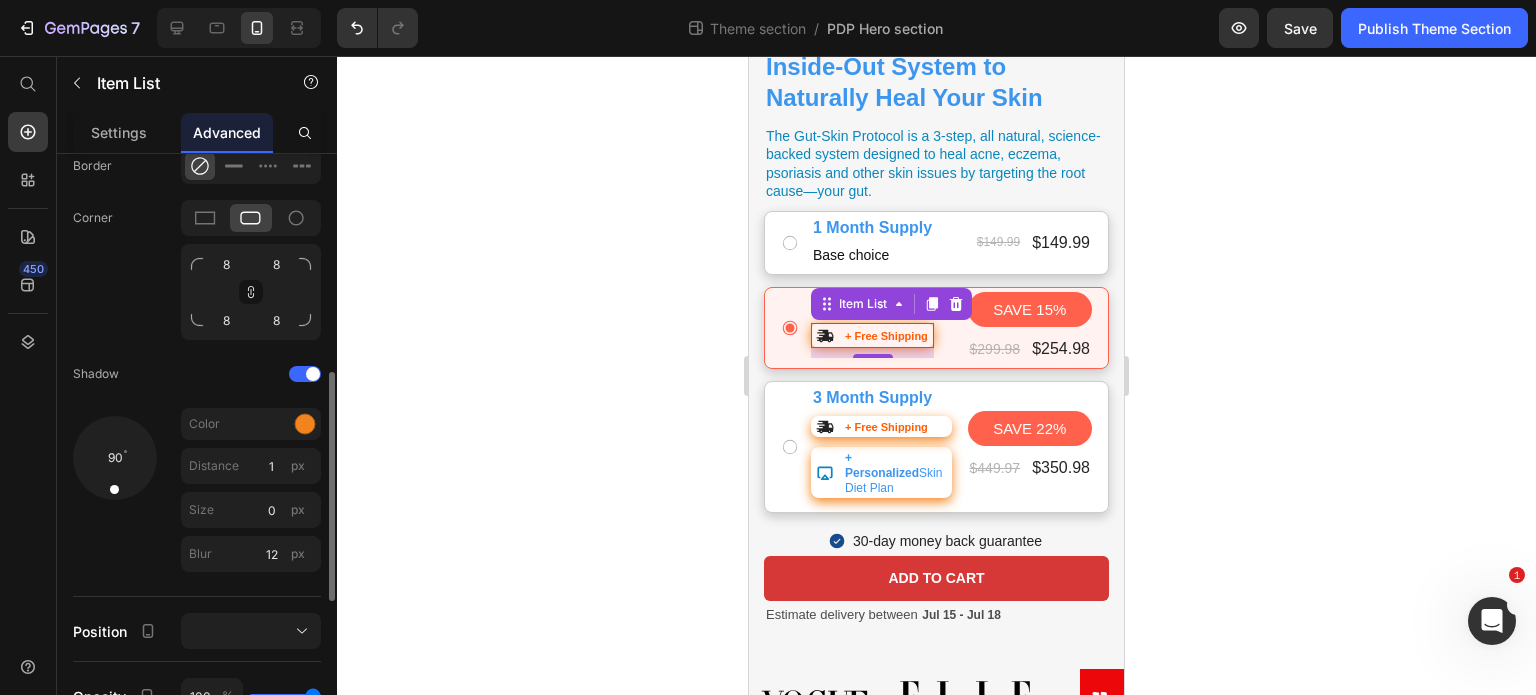 click on "90" at bounding box center [115, 494] 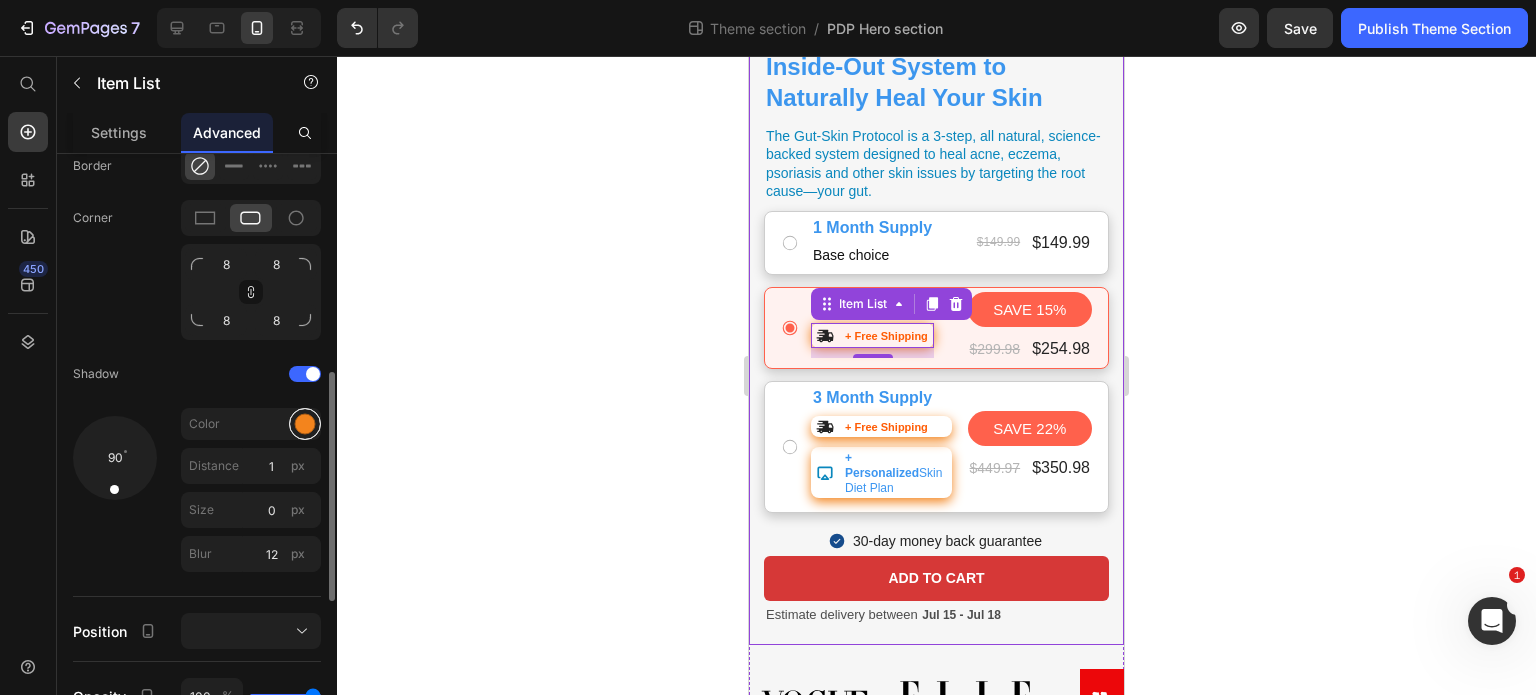click at bounding box center [305, 424] 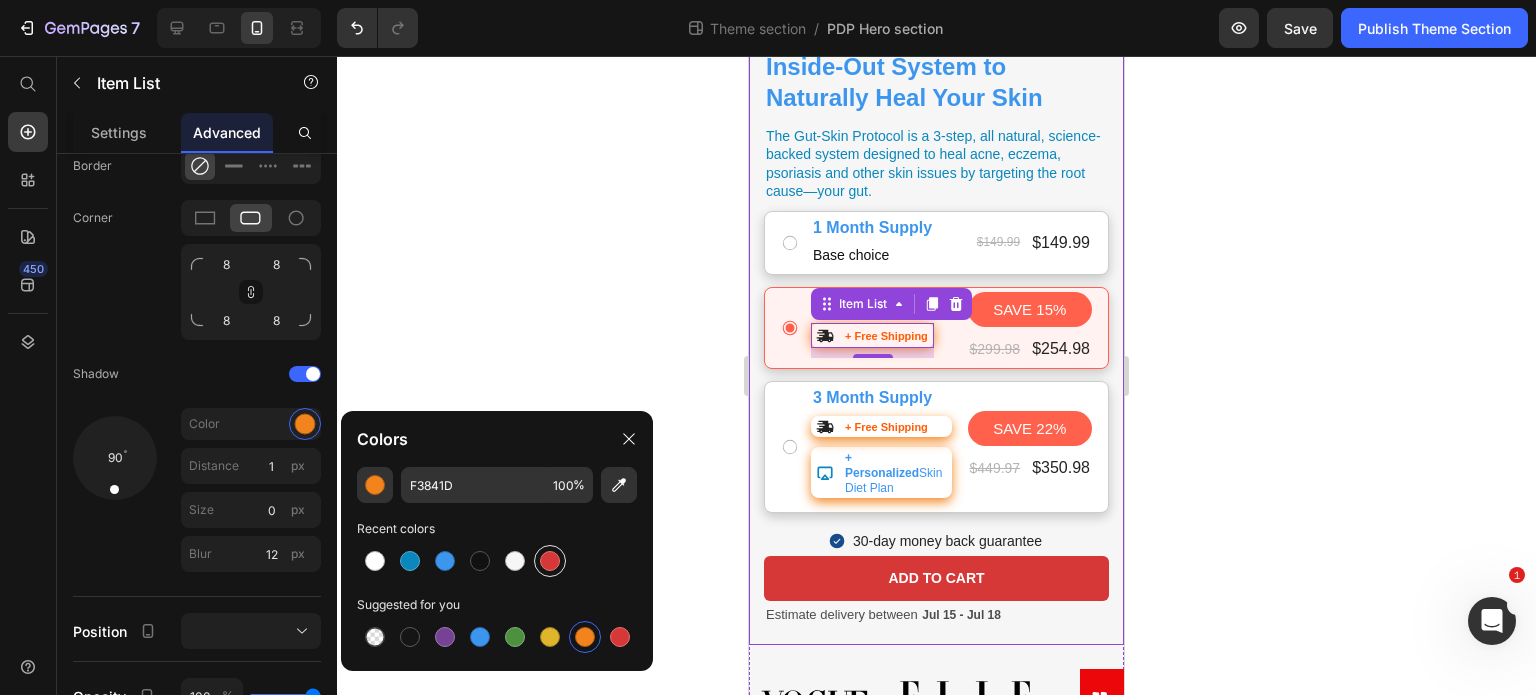 click at bounding box center (550, 561) 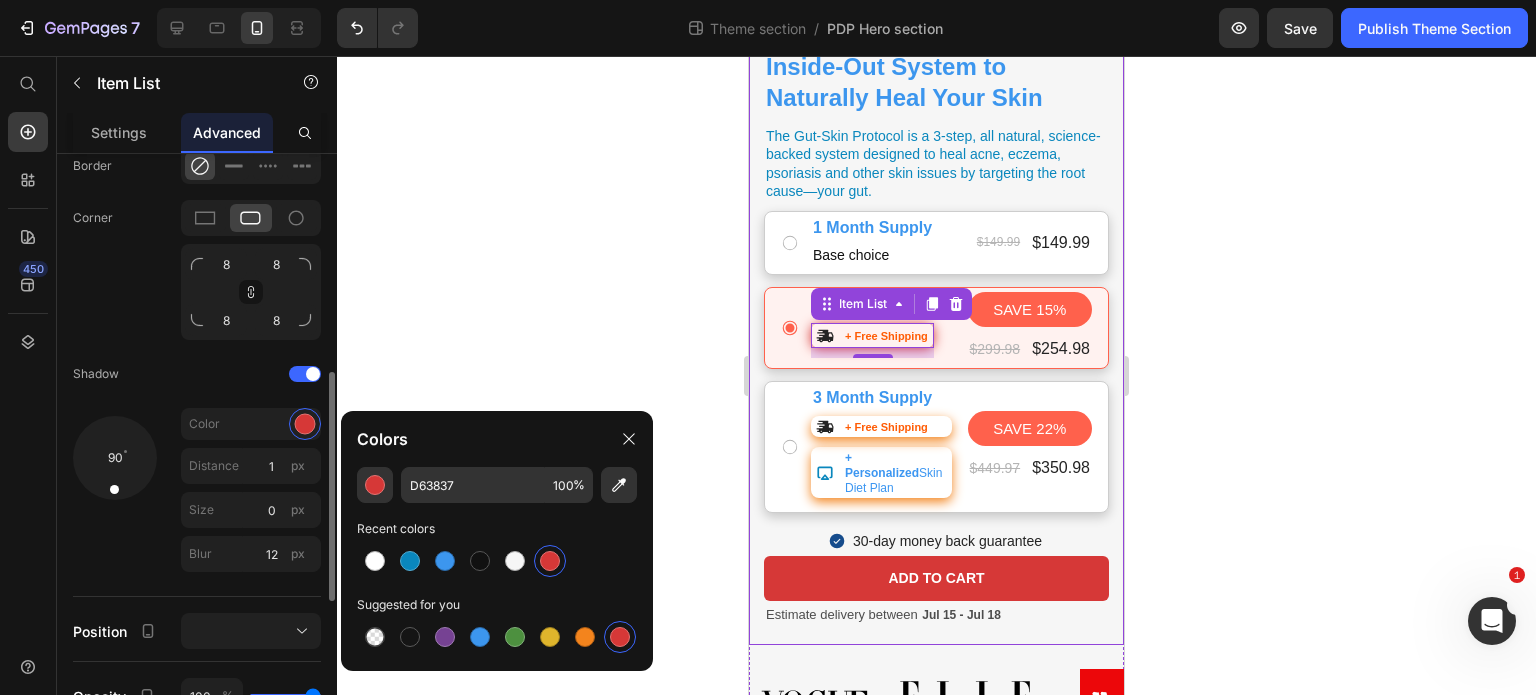 click on "90" at bounding box center (115, 494) 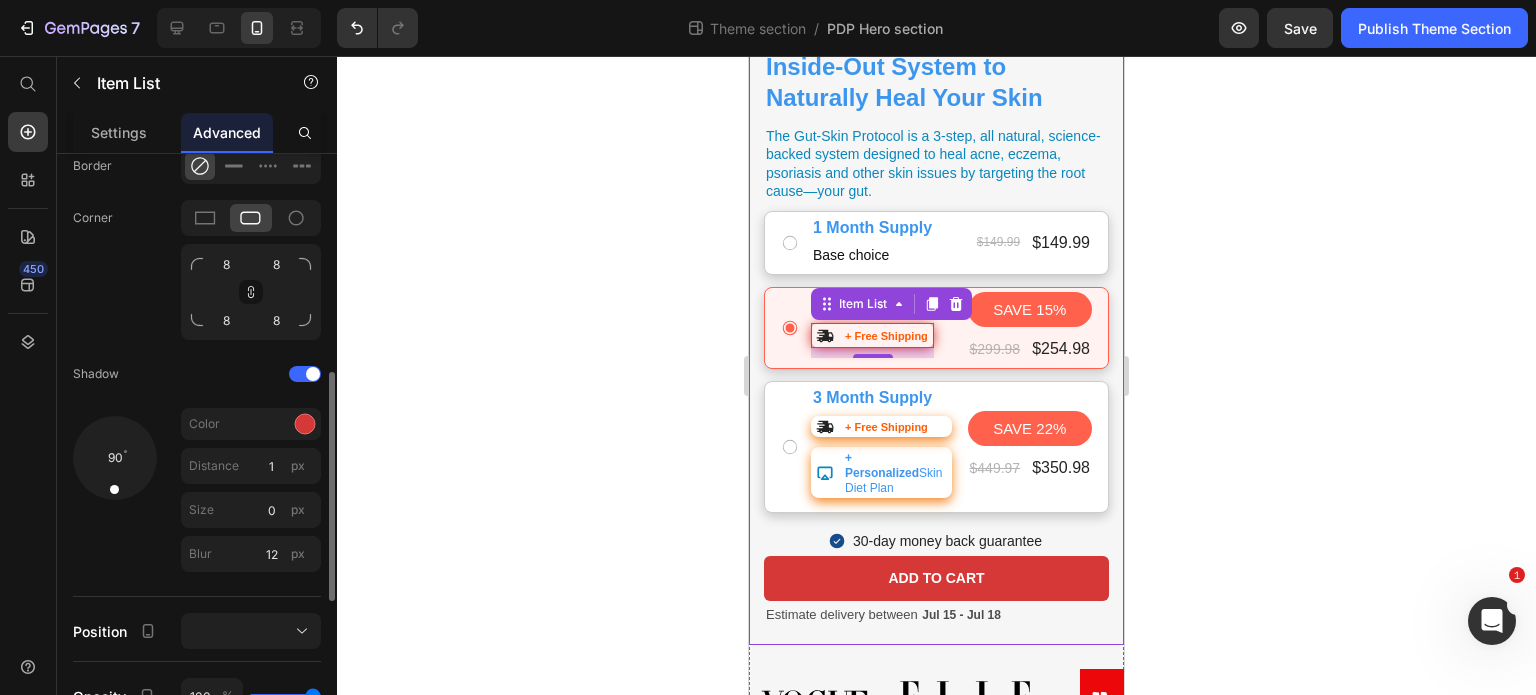 click on "90" at bounding box center [115, 494] 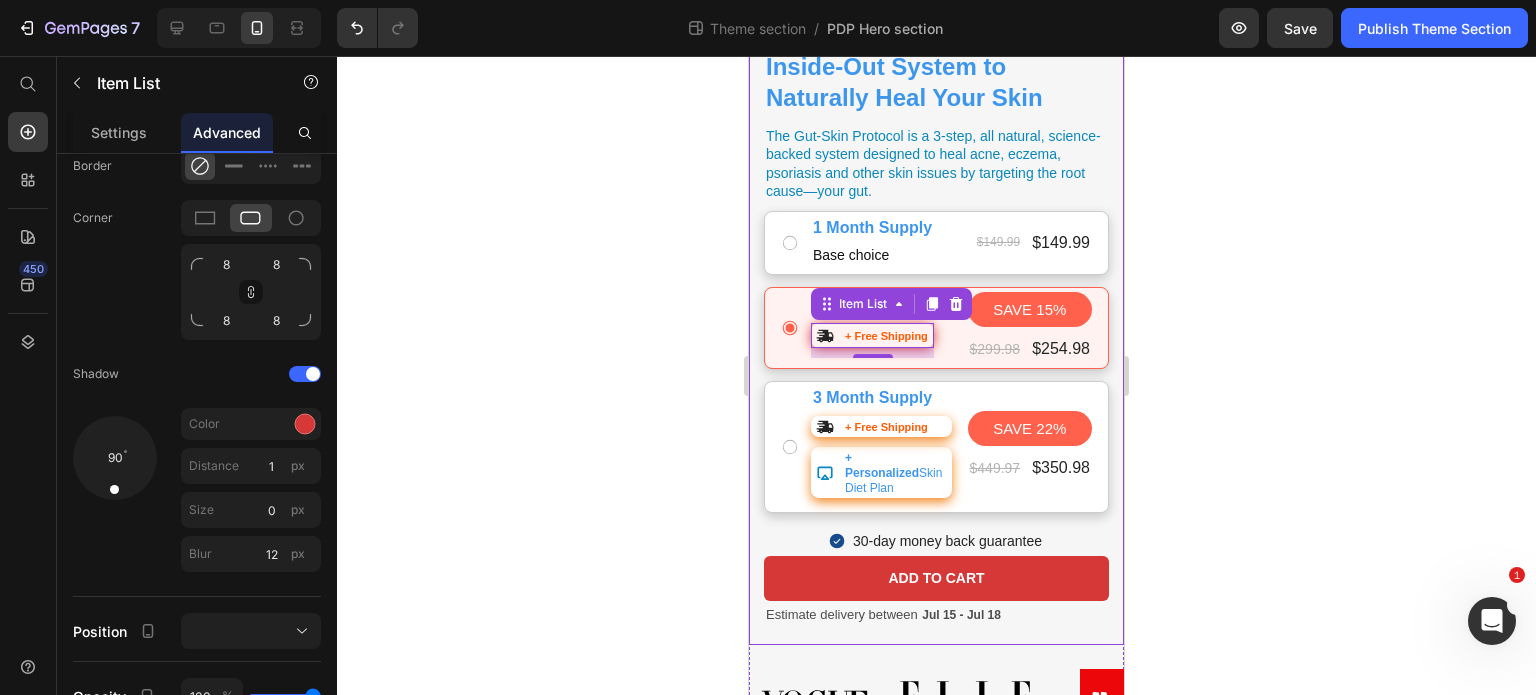 click 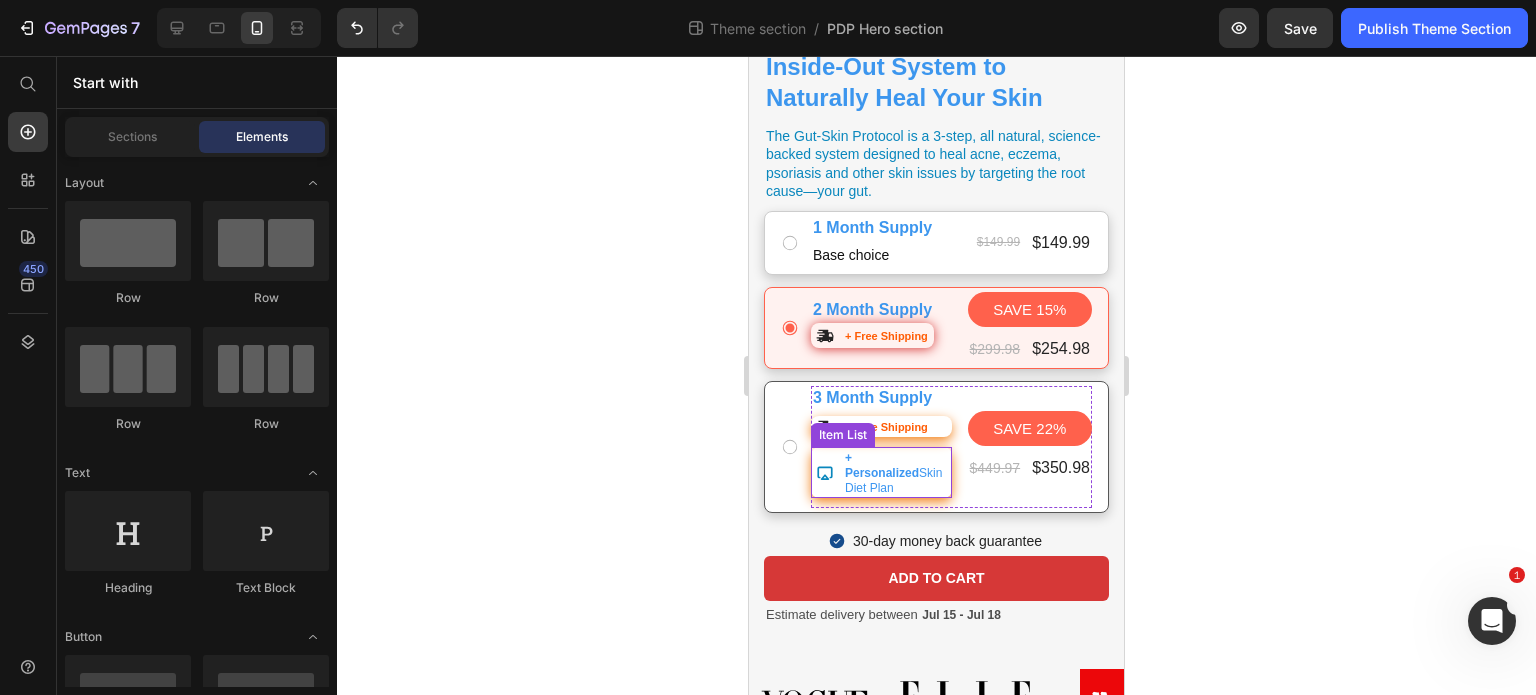 click on "+ Personalized Skin Diet Plan" at bounding box center (881, 472) 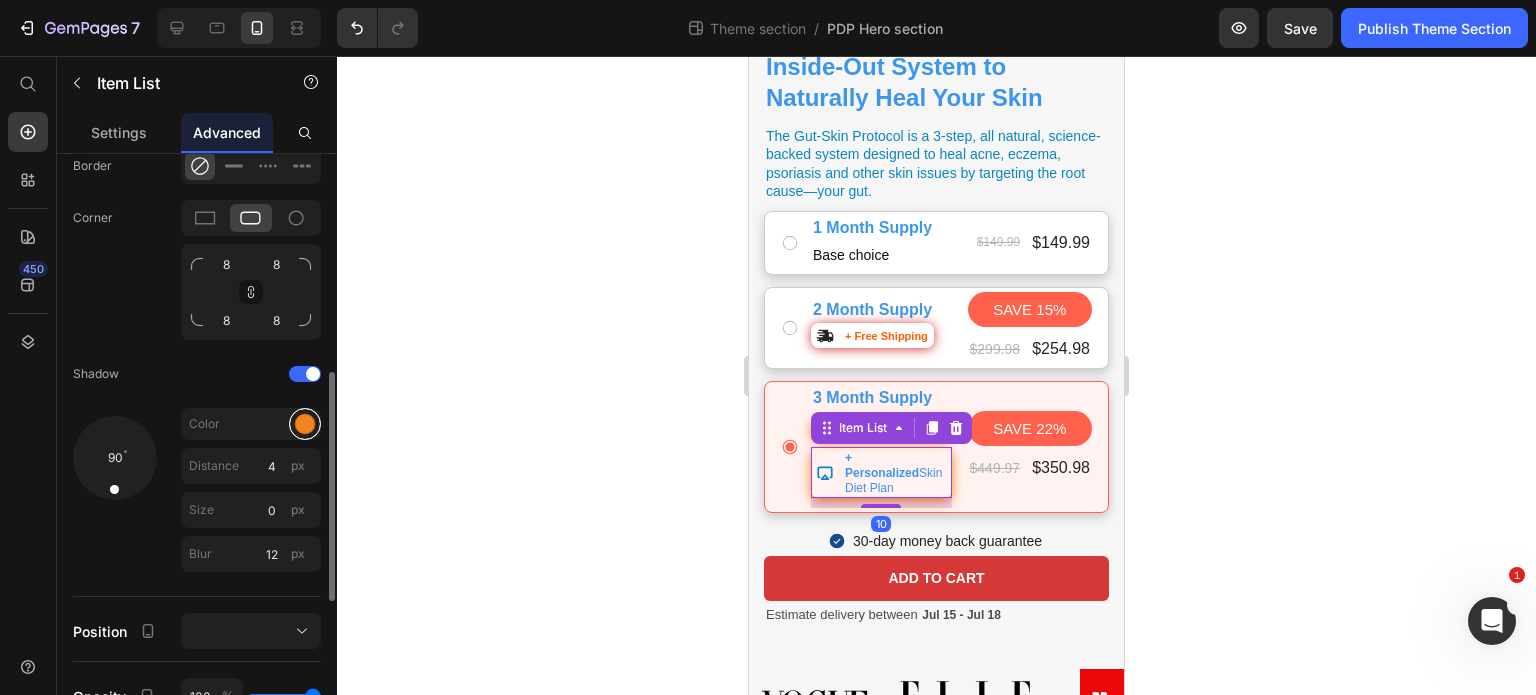 click at bounding box center [305, 424] 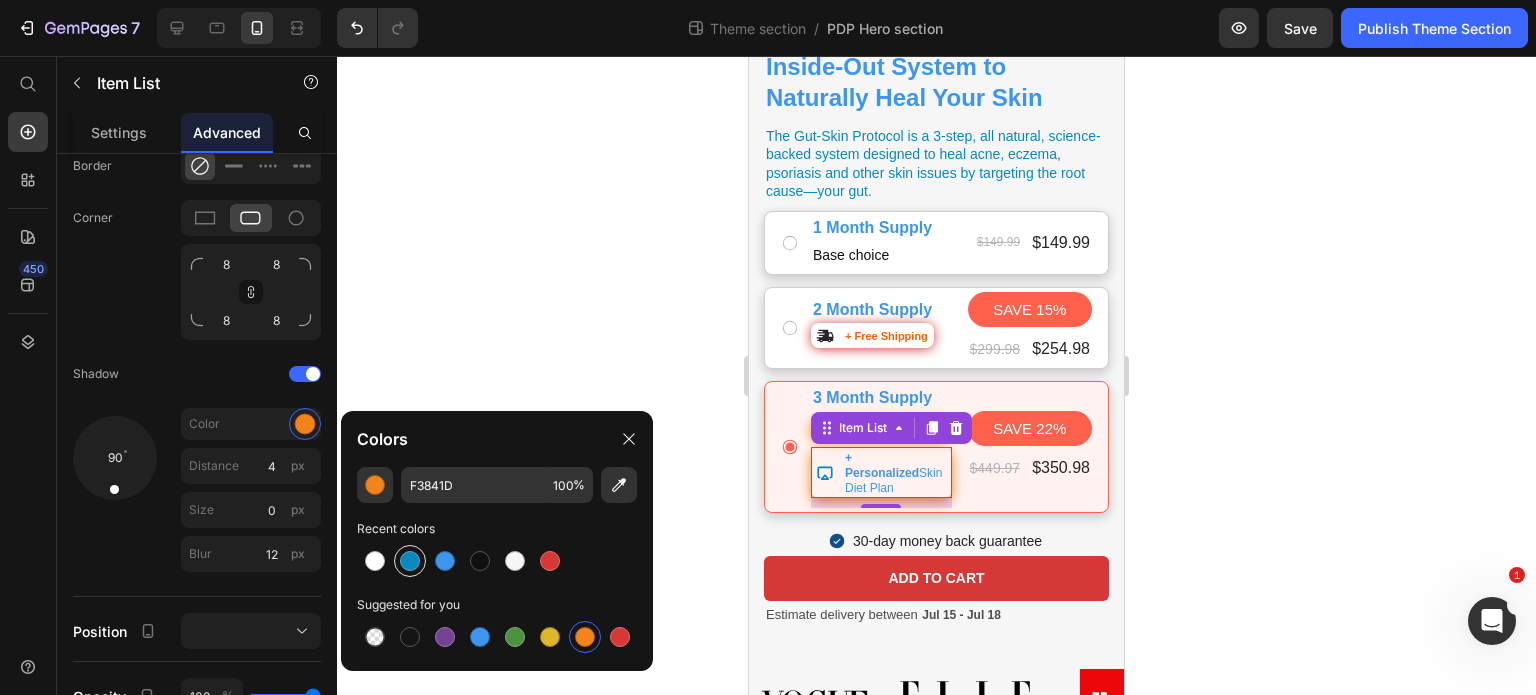 click at bounding box center (410, 561) 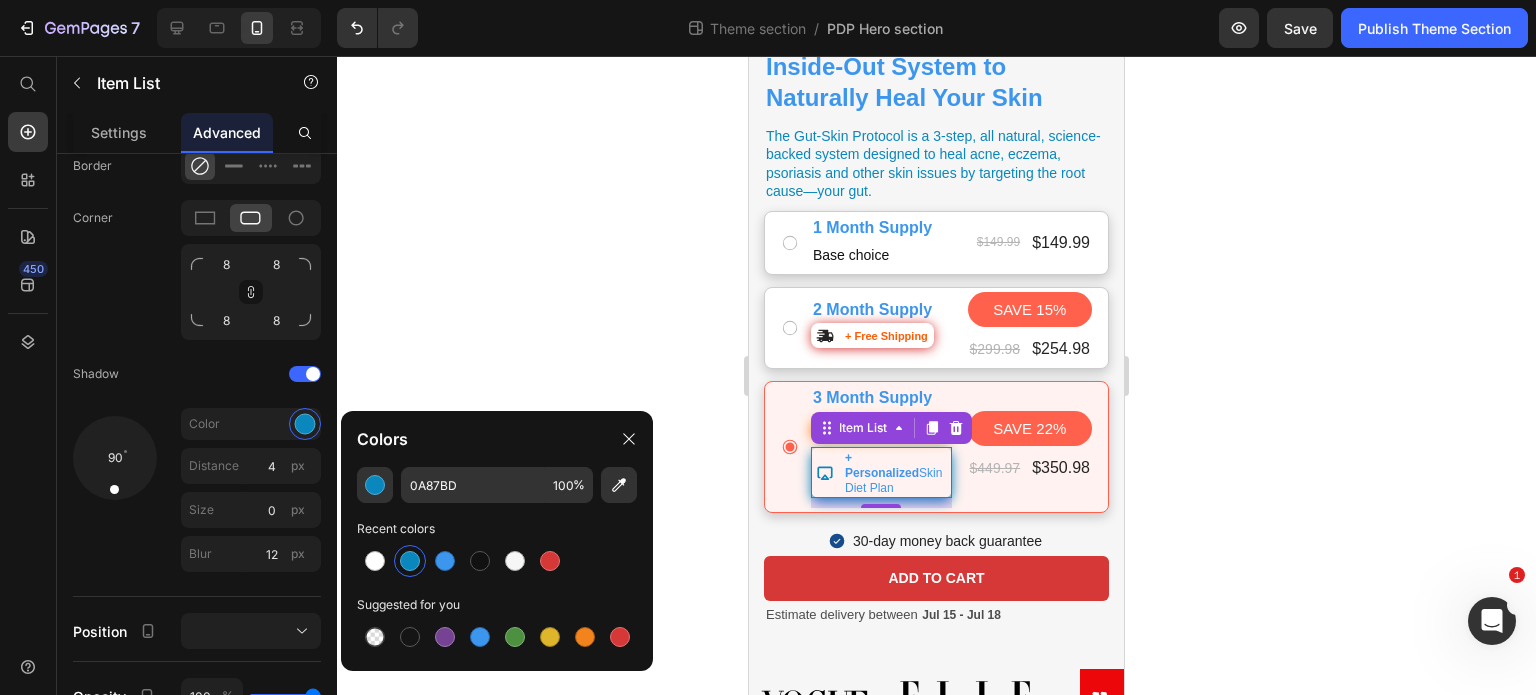 click on "450" at bounding box center [28, 355] 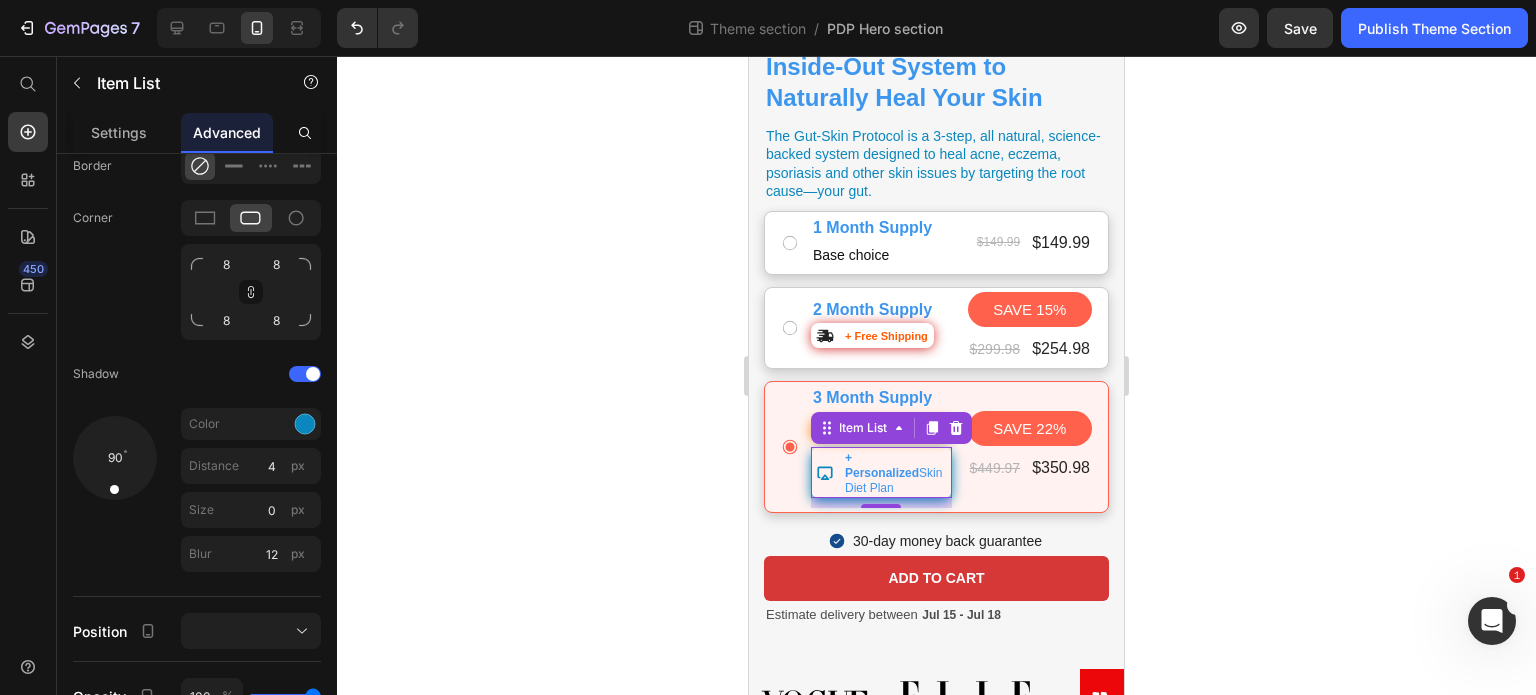 click on "450" at bounding box center [28, 355] 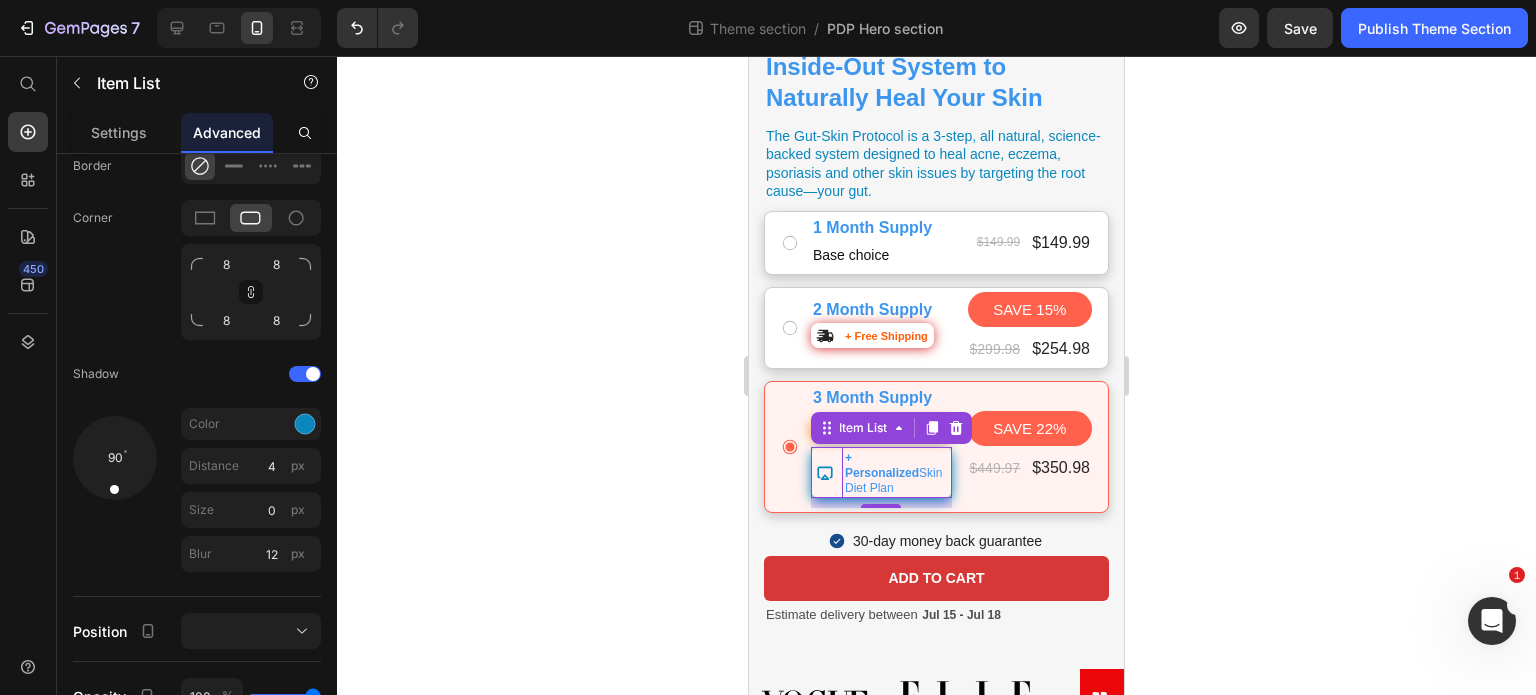 click on "+ Personalized Skin Diet Plan" at bounding box center (893, 473) 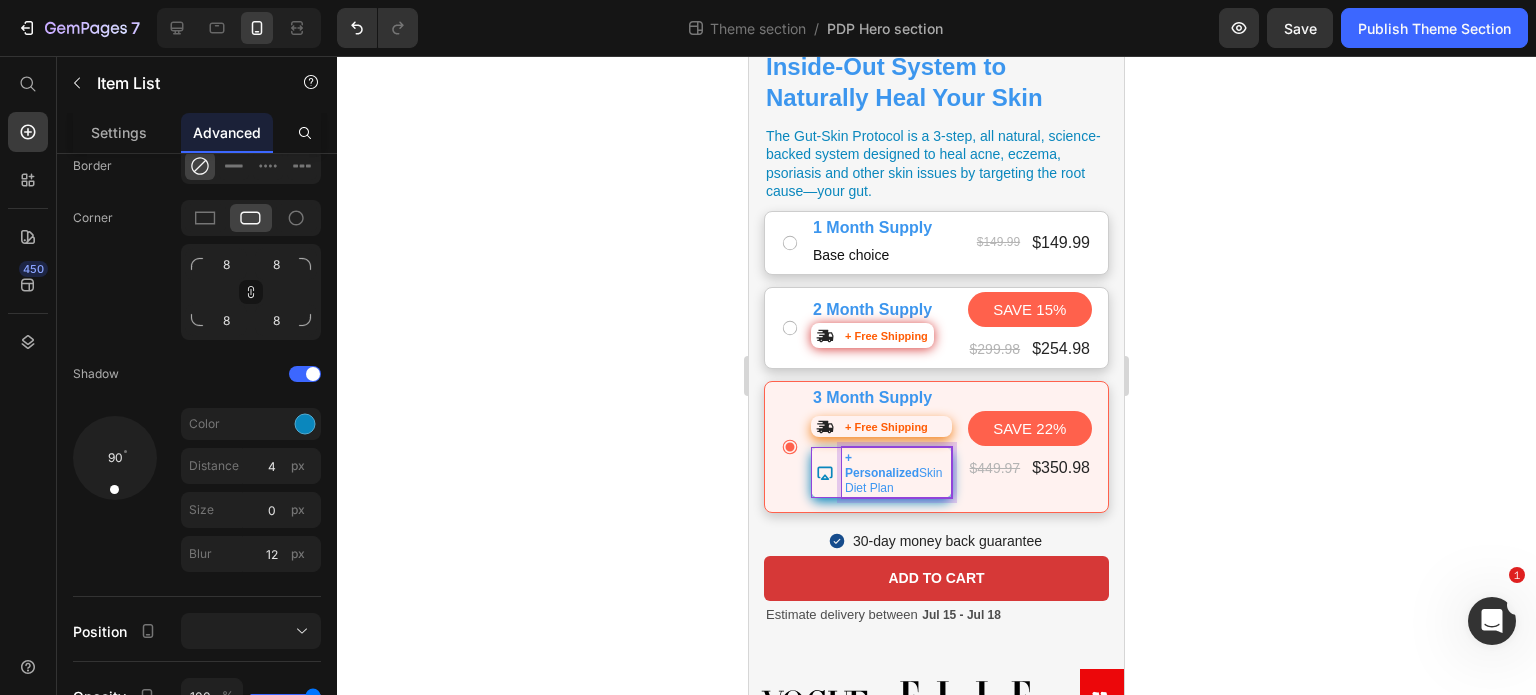 click 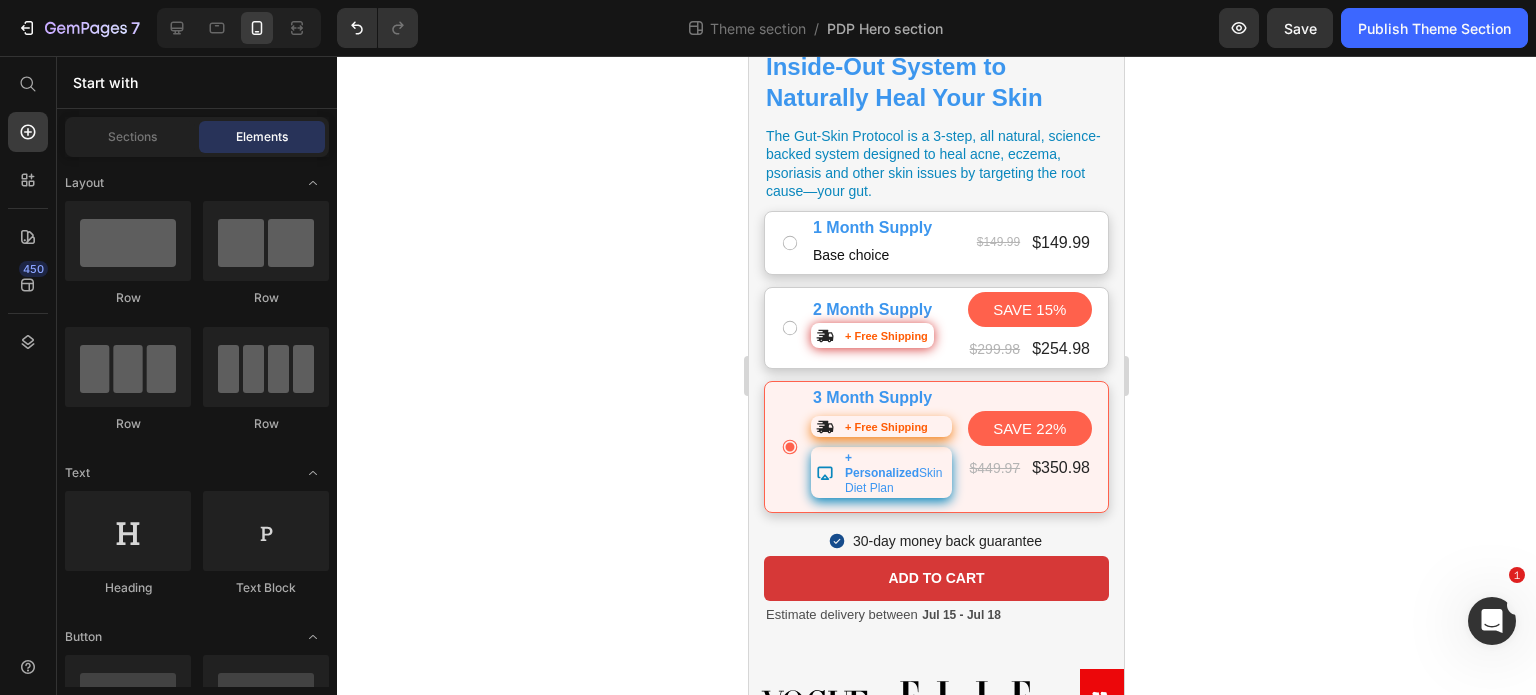 click 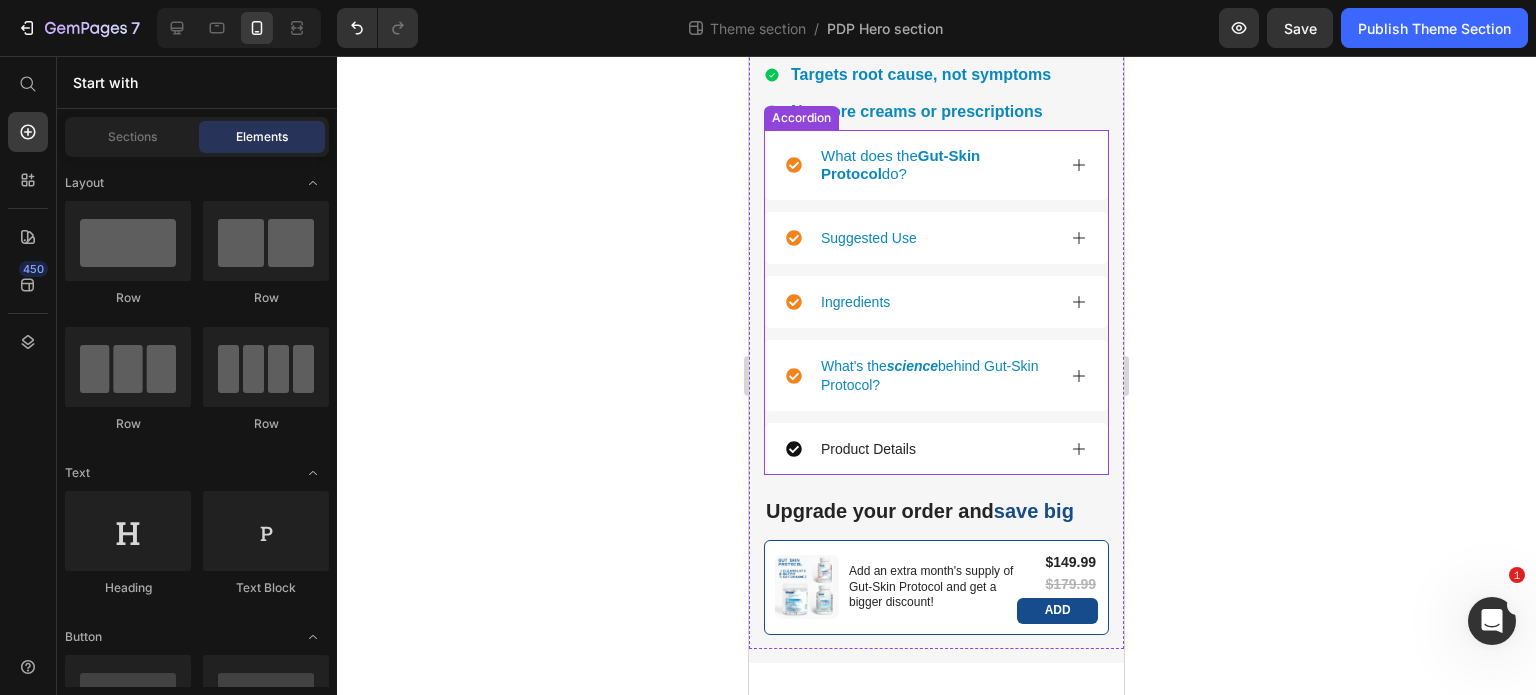 scroll, scrollTop: 1796, scrollLeft: 0, axis: vertical 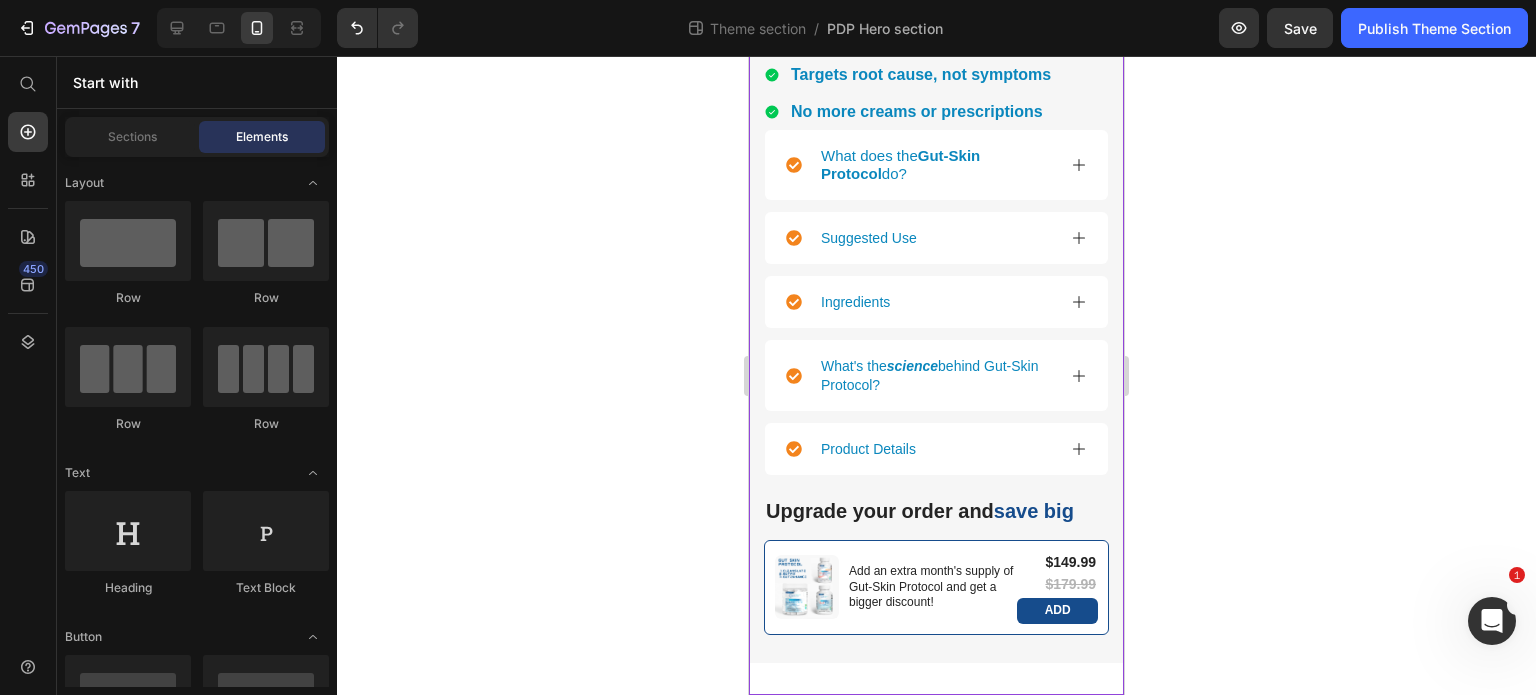 click on "Product Images Icon Icon Icon Icon Icon Icon List Rated 4.8 out of 5 stars (162 Reviews) Text Block Row Gut-Skin Protocol - The Inside-Out System to Naturally Heal Your Skin Product Title The Gut-Skin Protocol is a 3-step, all natural, science-backed system designed to heal acne, eczema, psoriasis and other skin issues by targeting the root cause—your gut. Text Block Fix Your Gut.  Clear Your Skin.  A powerful 3-step system designed to restore gut balance, reduce inflammation, and eliminate the root cause of skin issues like acne, eczema, and psoriasis—naturally. Text Block Scientifically-Proven | Research Backed | All Natural Formula Text Block 🔴Limited Stock Text Block $[PRICE] Product Price Heals skin by fixing your gut-skin axis. Targets root cause, not symptoms. No more expensive creams or prescriptions. Item List
HURRY!  Limited Stock Remaining Stock Counter Row 1 Month Supply Text Block Base choice Text Block $[PRICE] Product Price $[PRICE] Row Row" at bounding box center [936, -341] 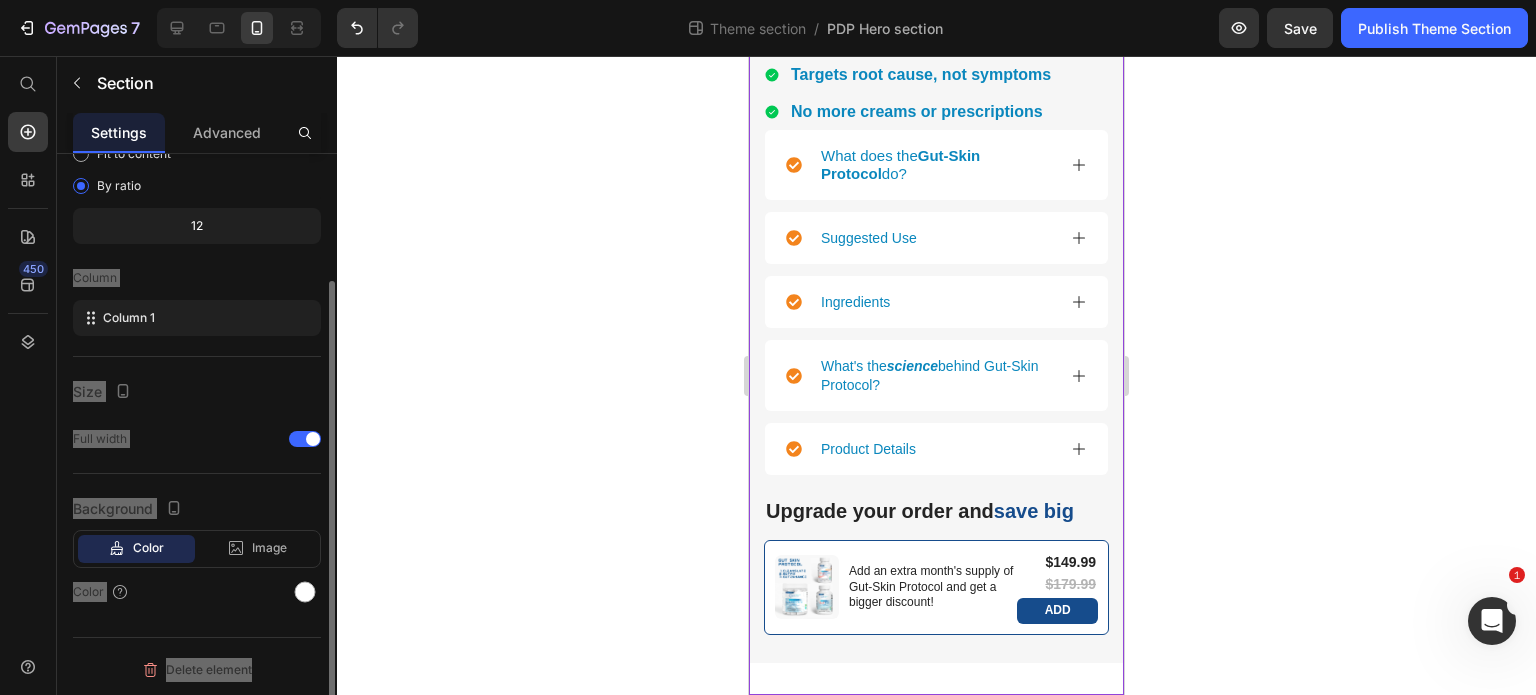 scroll, scrollTop: 0, scrollLeft: 0, axis: both 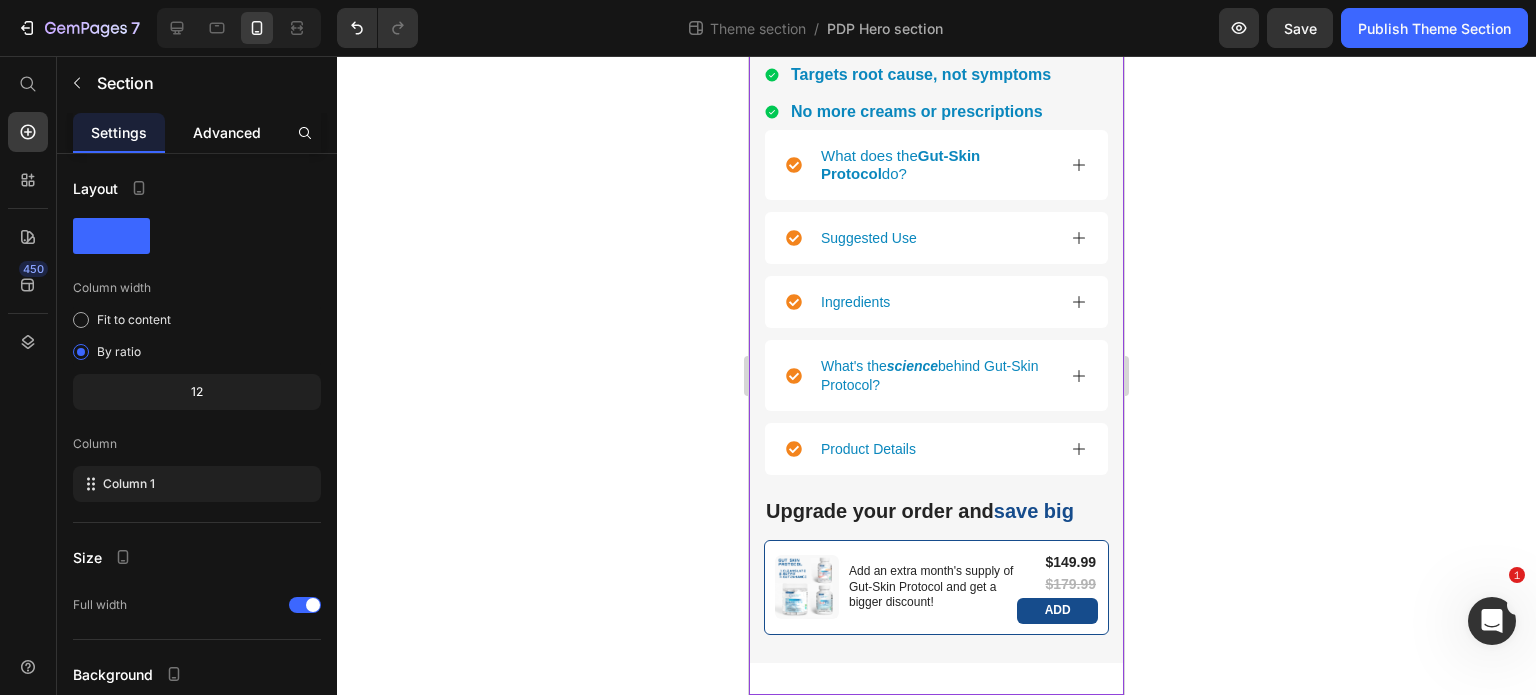 click on "Advanced" 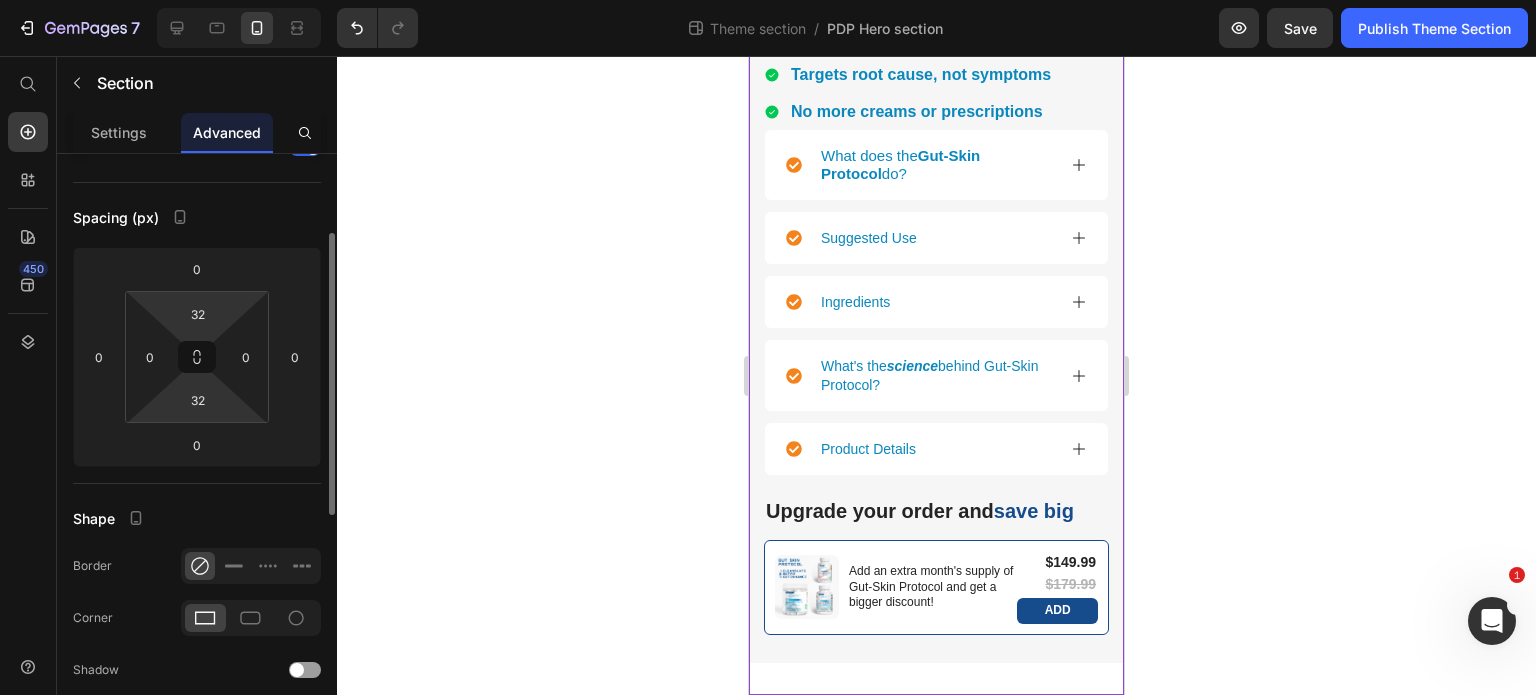 scroll, scrollTop: 169, scrollLeft: 0, axis: vertical 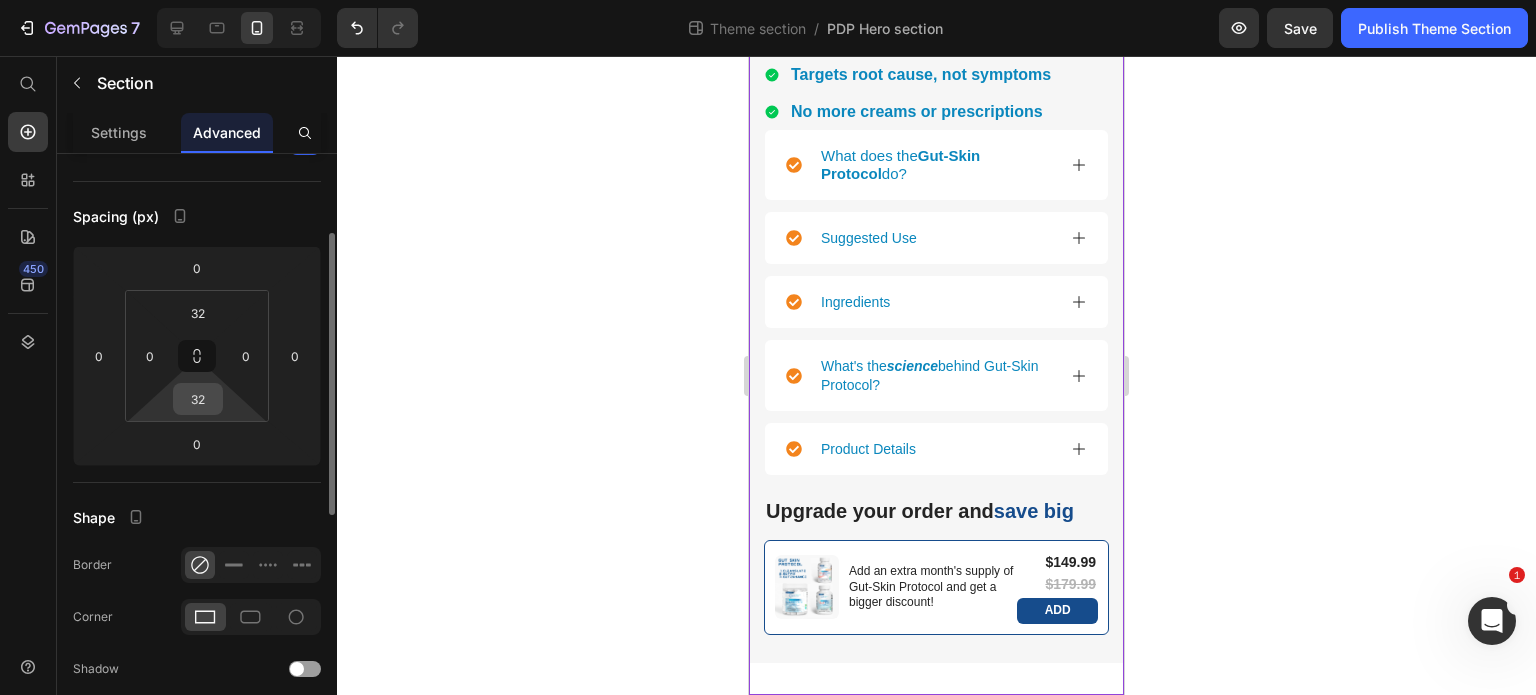 click on "32" at bounding box center (198, 399) 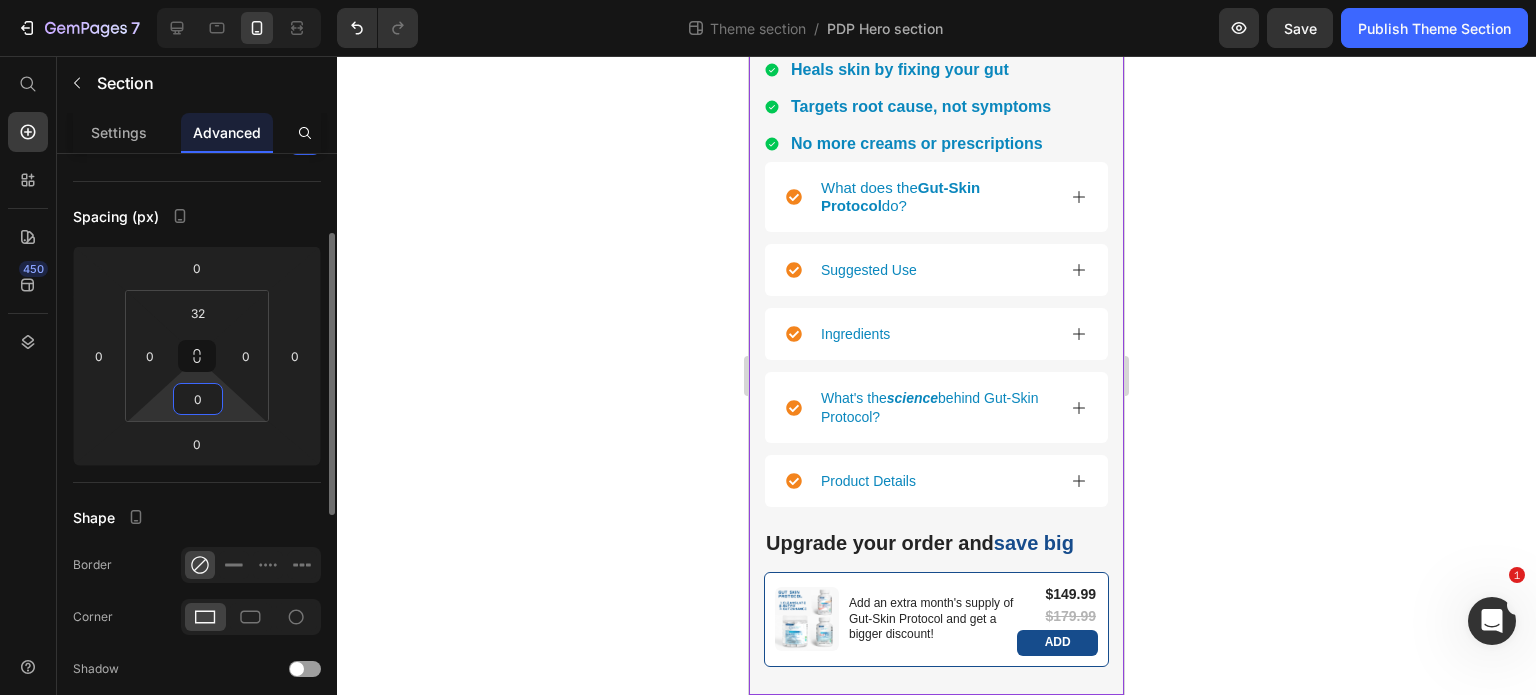 scroll, scrollTop: 1764, scrollLeft: 0, axis: vertical 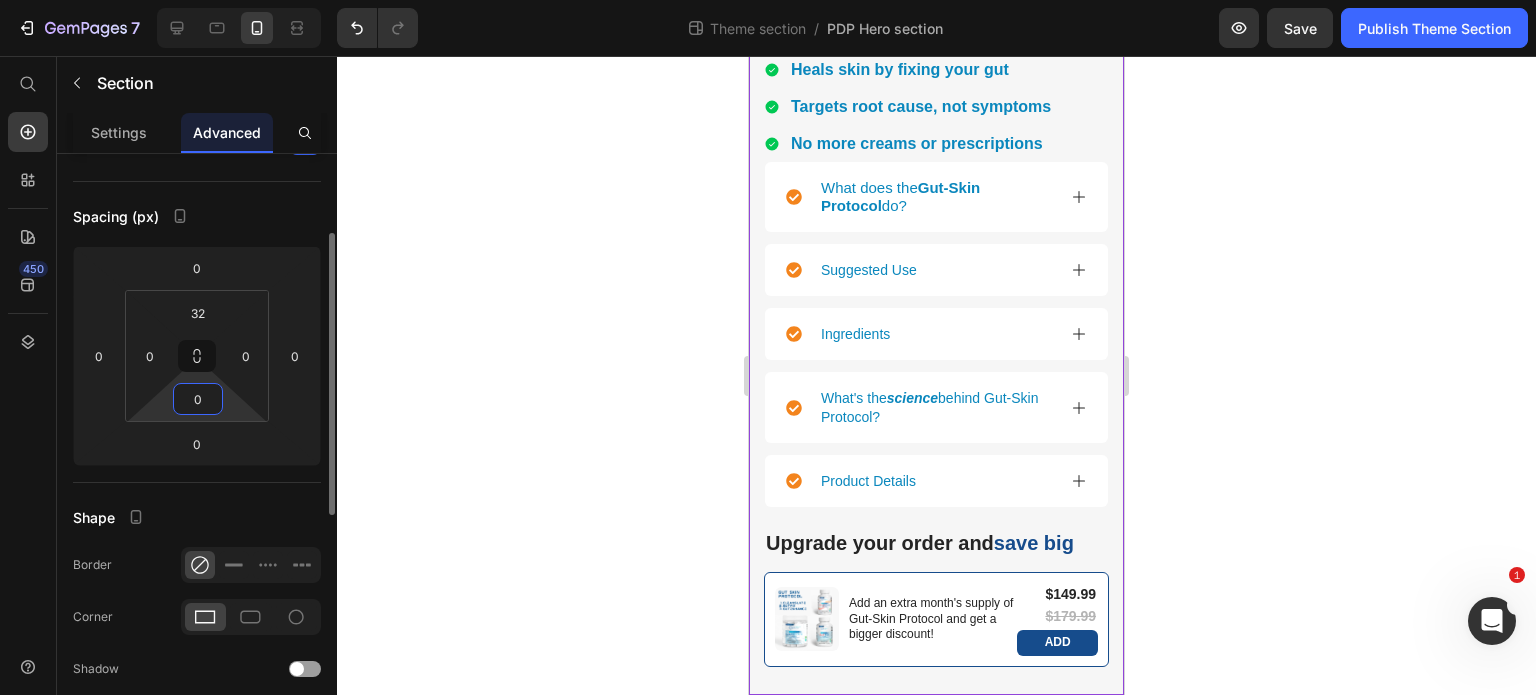 type on "0" 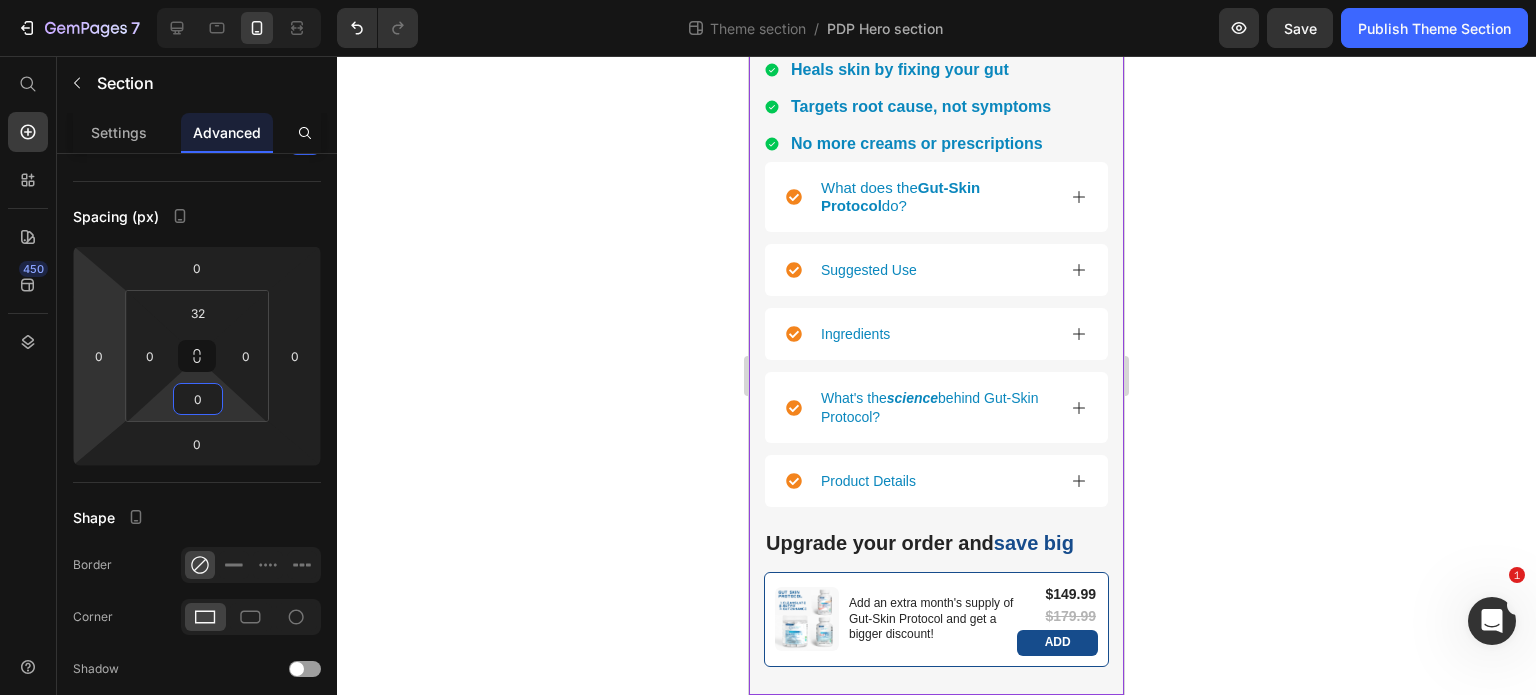 click on "450" at bounding box center (28, 375) 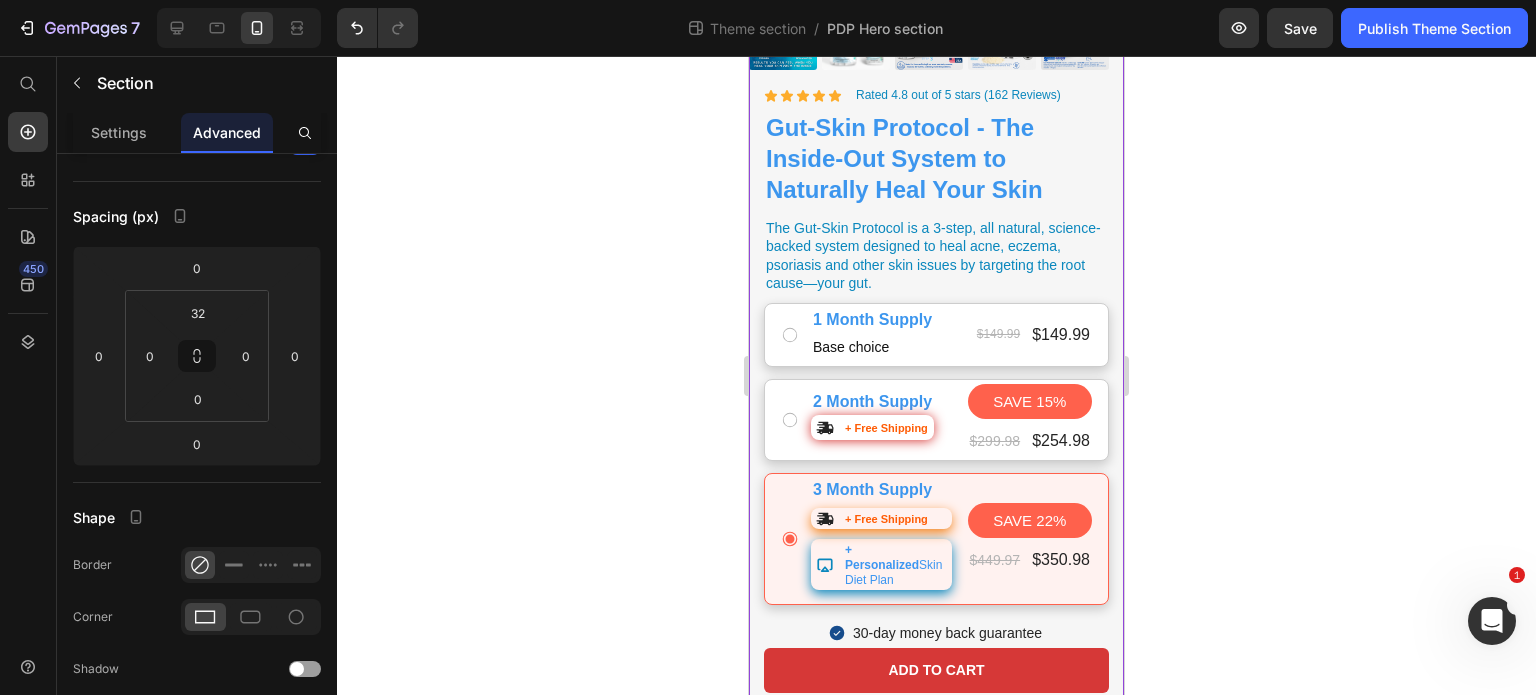 scroll, scrollTop: 457, scrollLeft: 0, axis: vertical 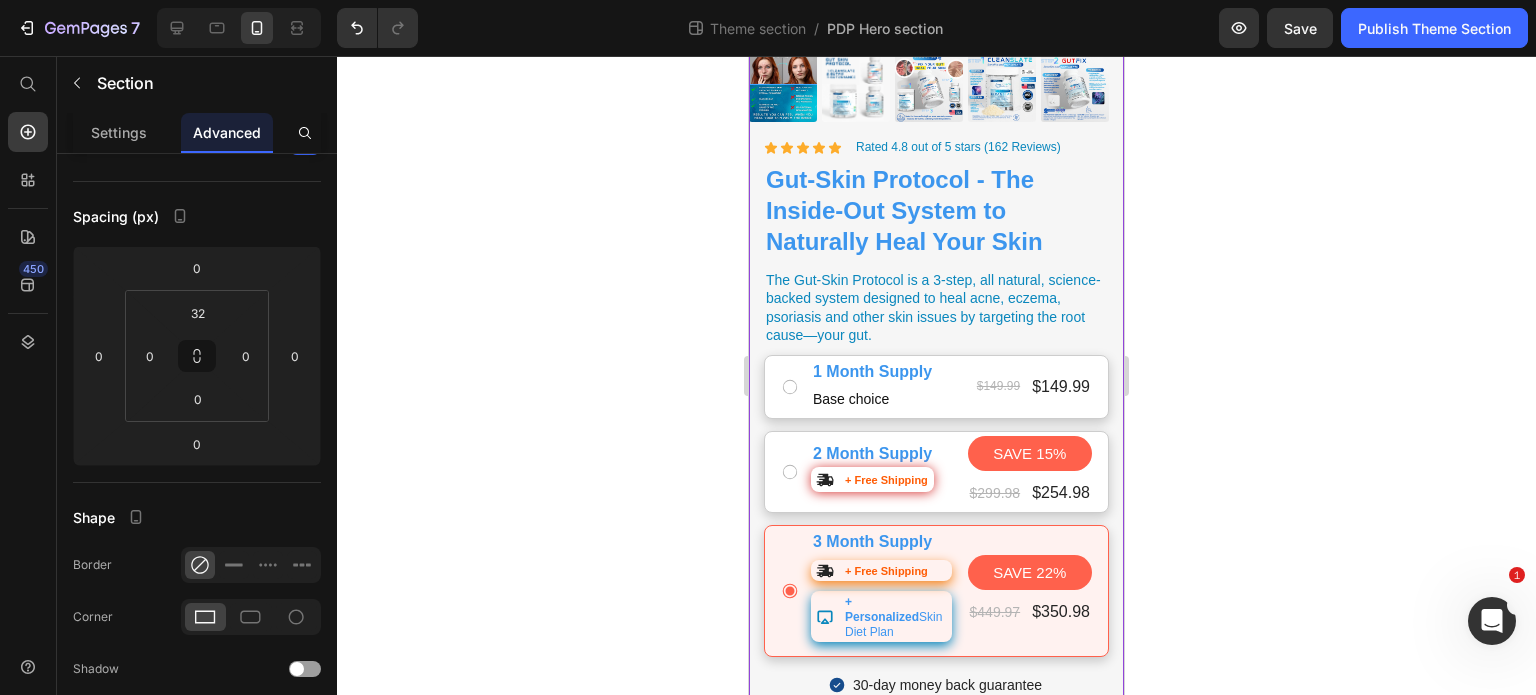 click 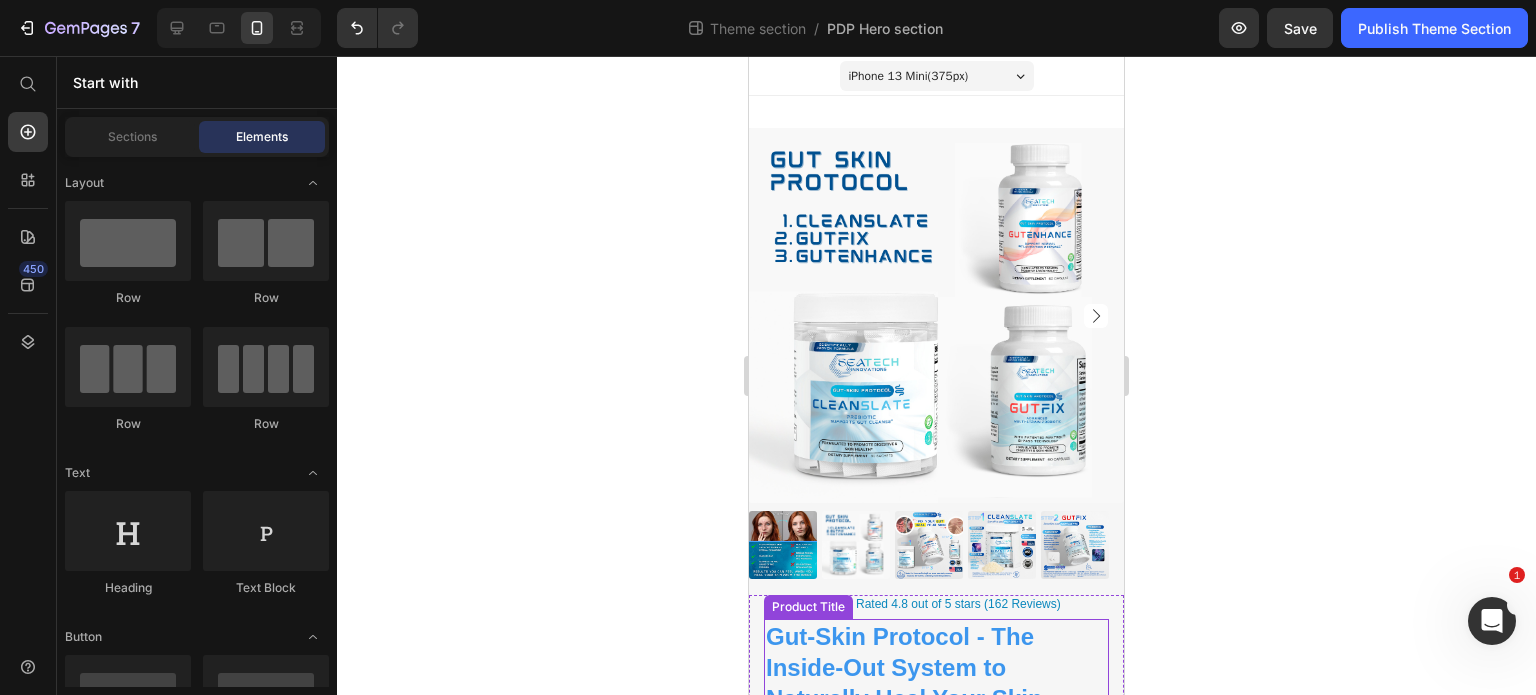 scroll, scrollTop: 0, scrollLeft: 0, axis: both 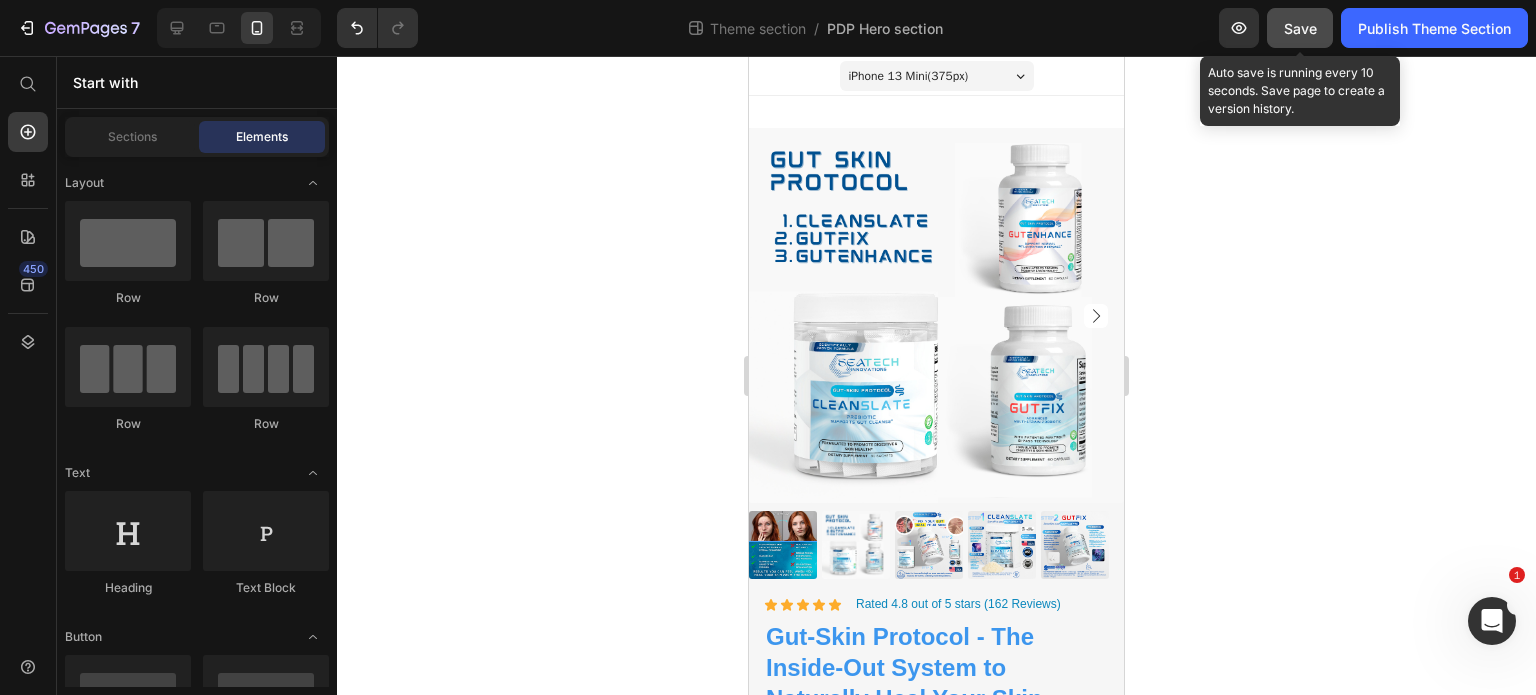 click on "Save" 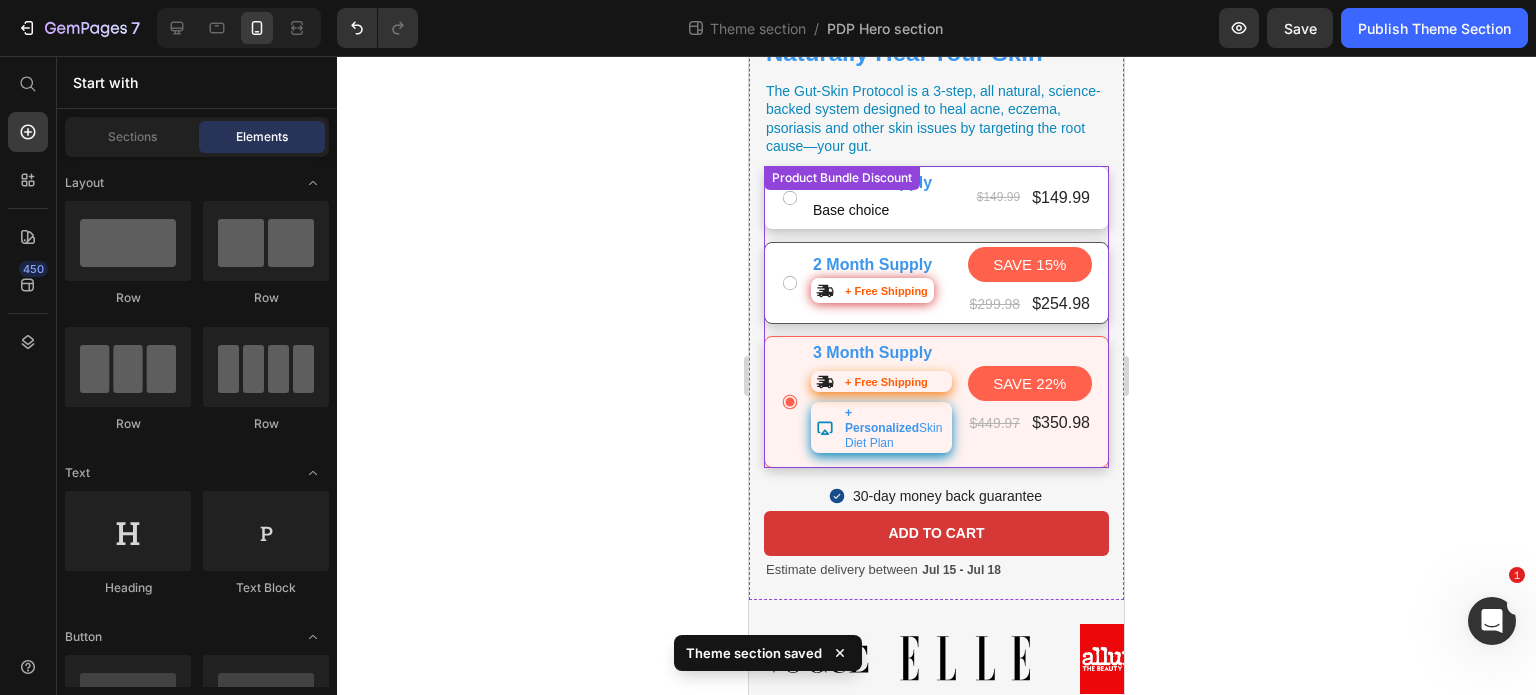 scroll, scrollTop: 644, scrollLeft: 0, axis: vertical 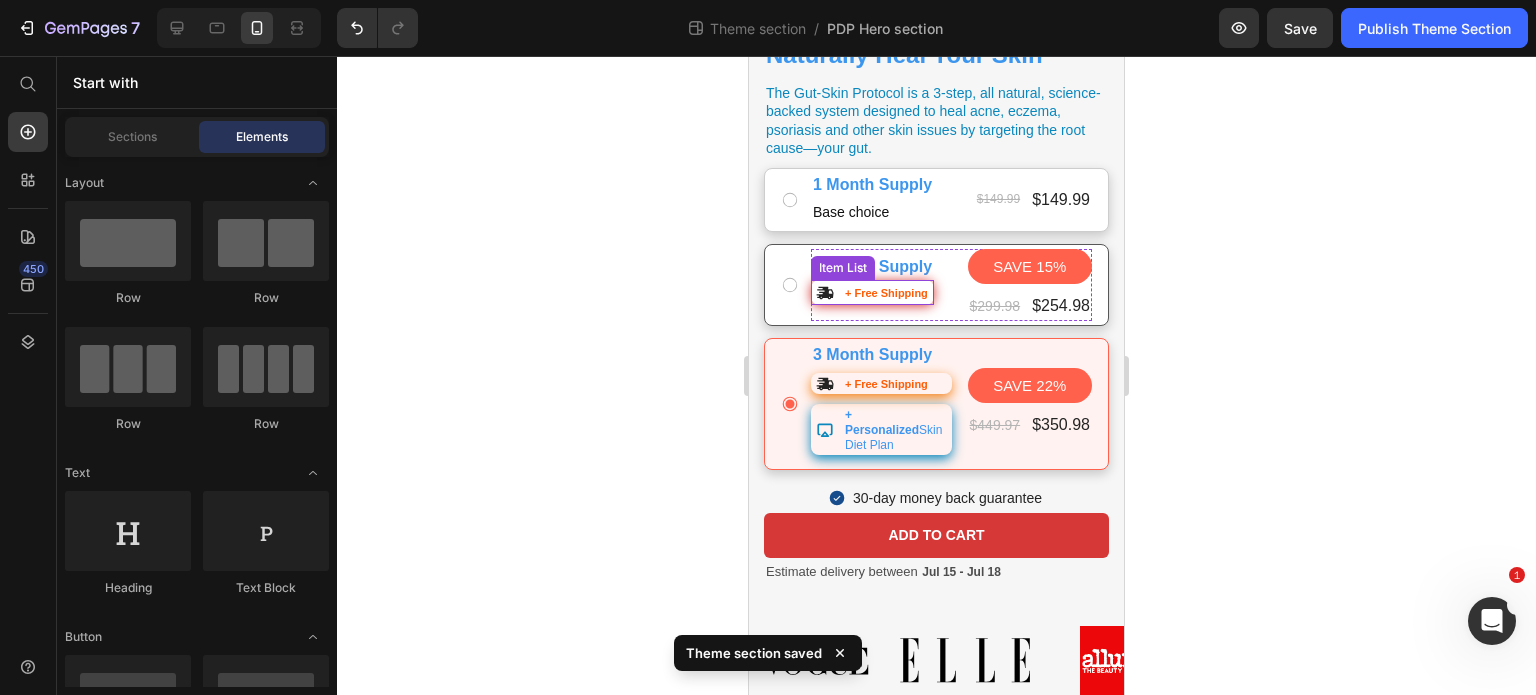 click on "+ Free Shipping" at bounding box center (871, 292) 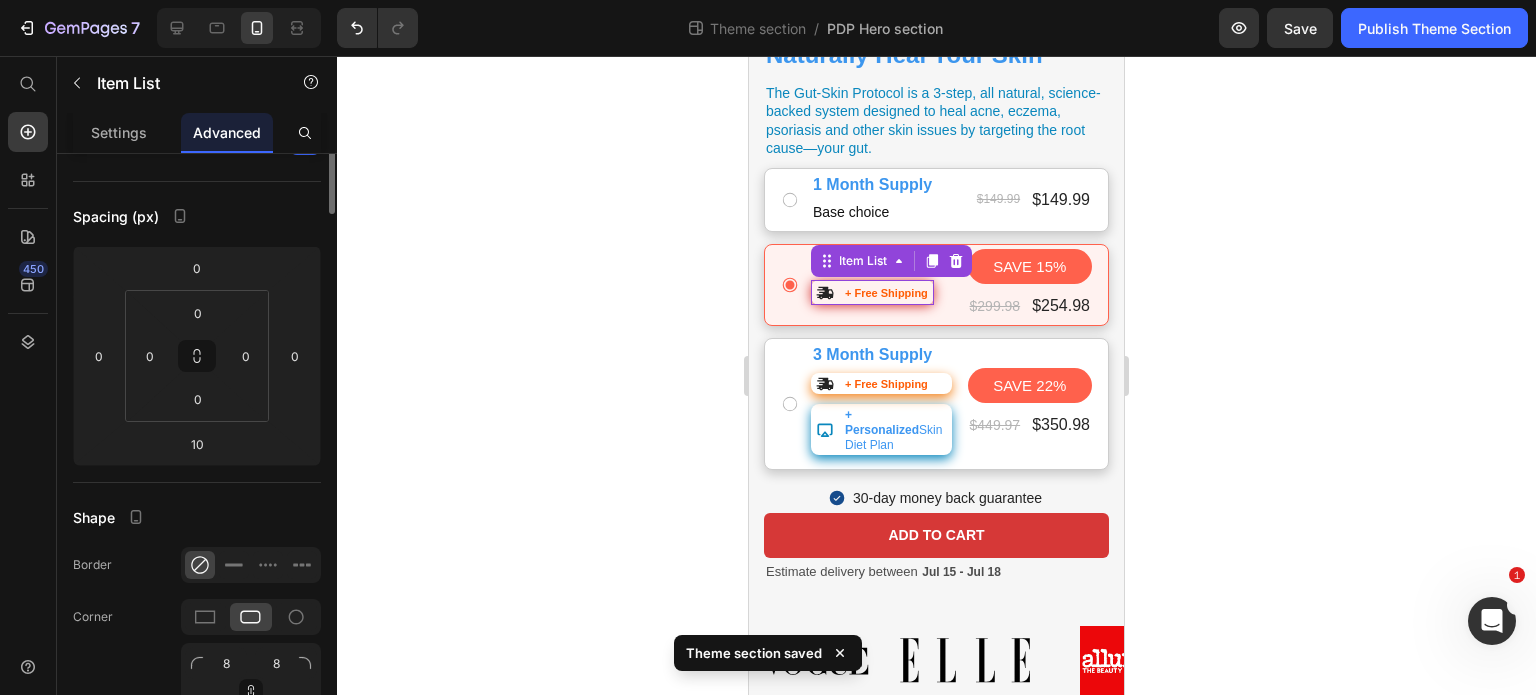 click on "+ Free Shipping" at bounding box center [871, 292] 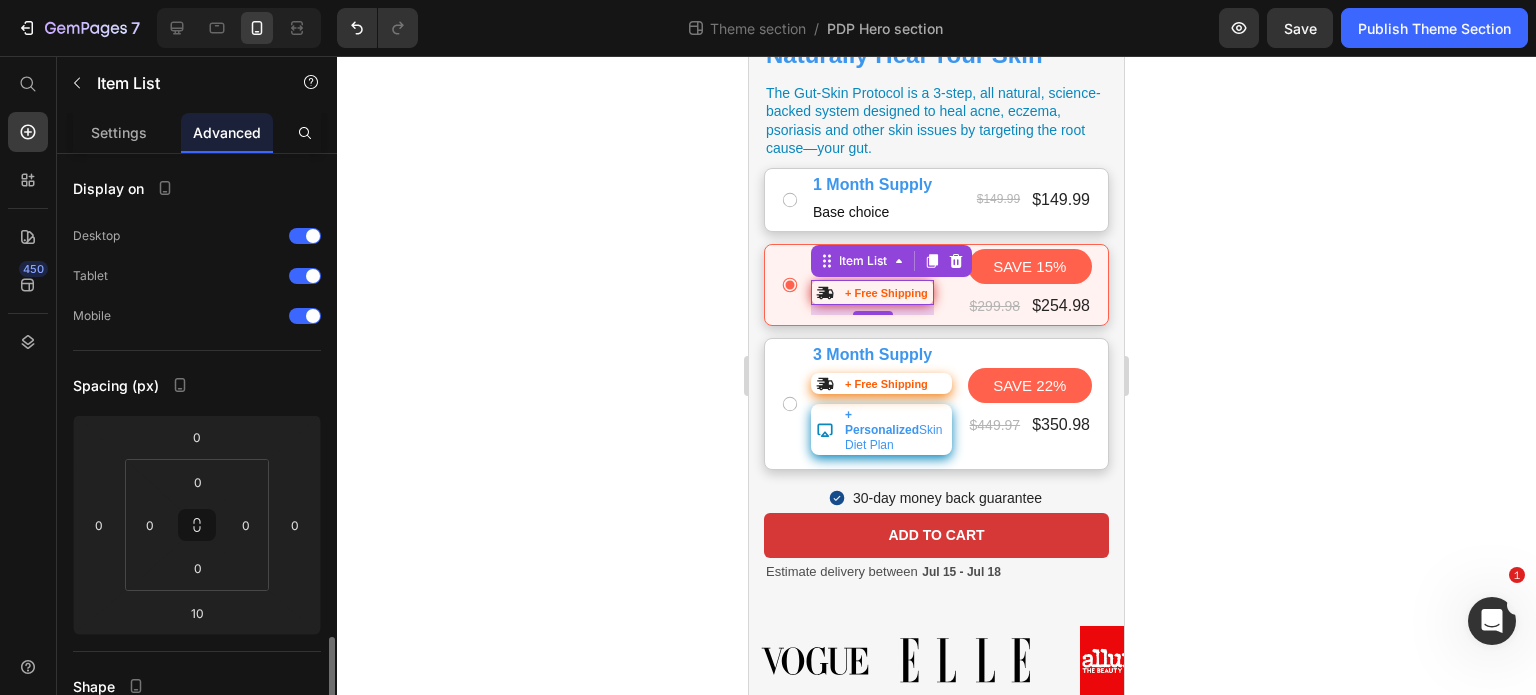 scroll, scrollTop: 443, scrollLeft: 0, axis: vertical 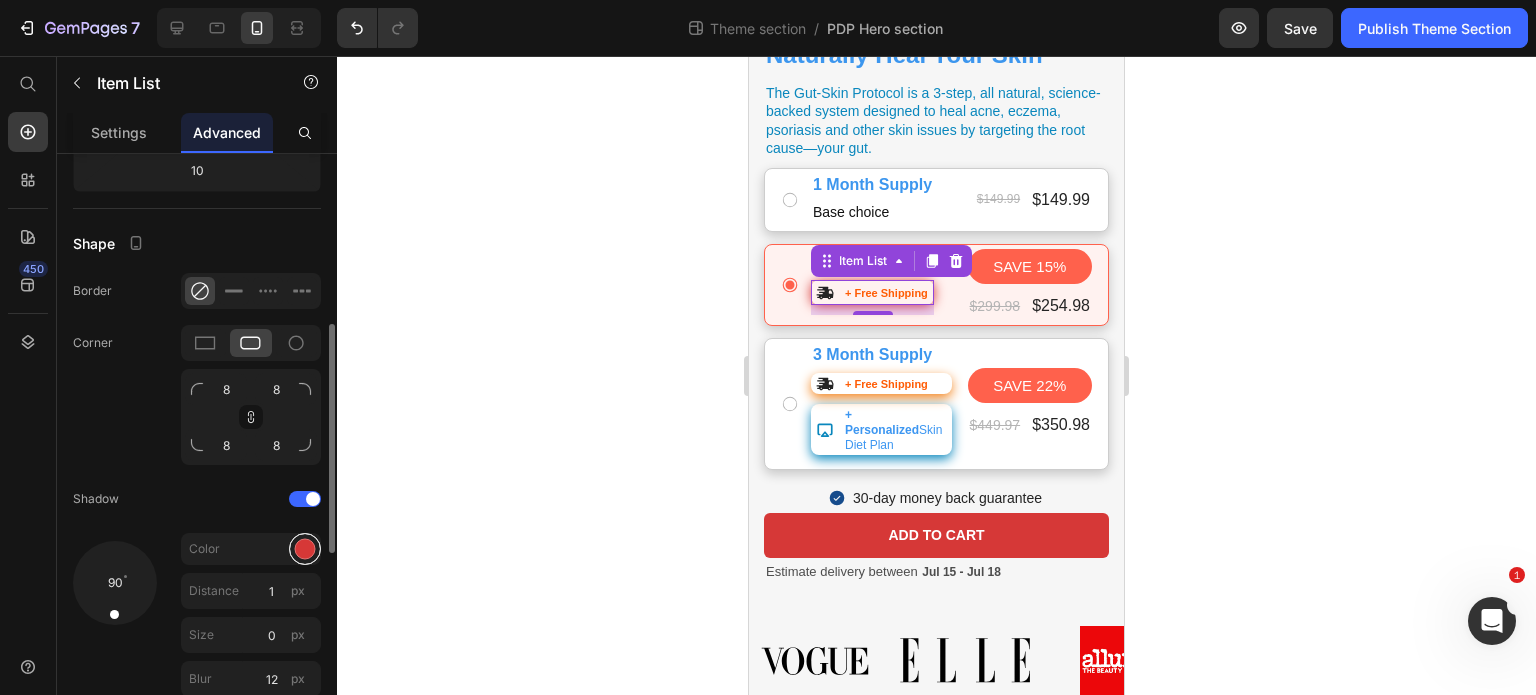 click at bounding box center [305, 549] 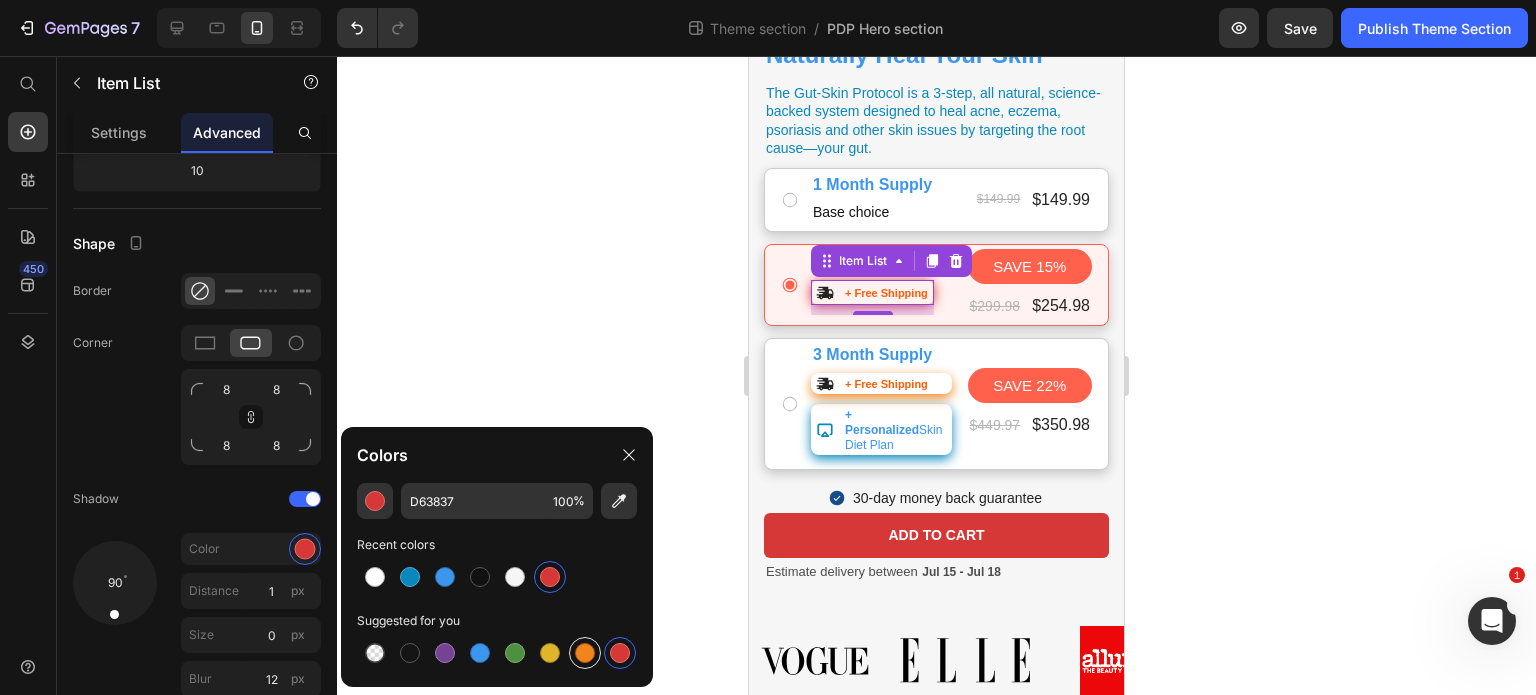 click at bounding box center (585, 653) 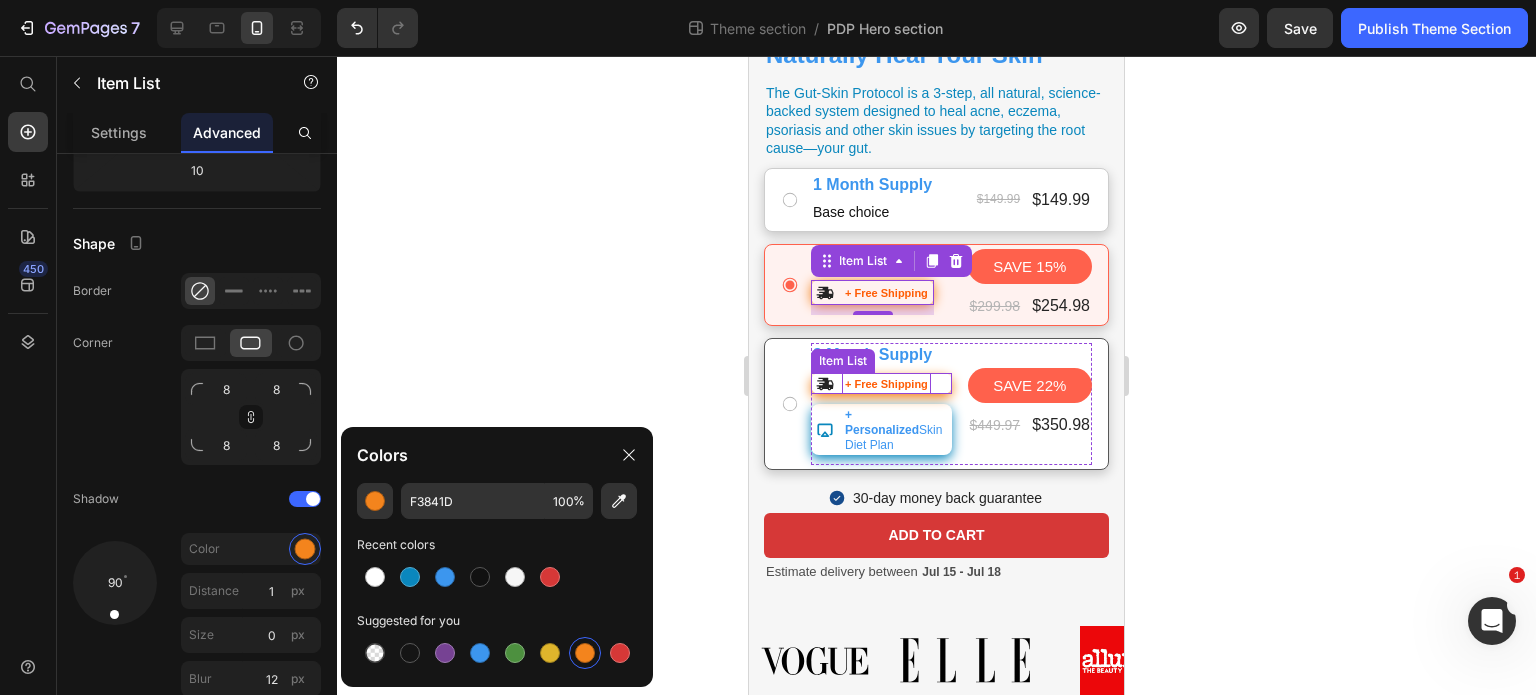click on "+ Free Shipping" at bounding box center [886, 384] 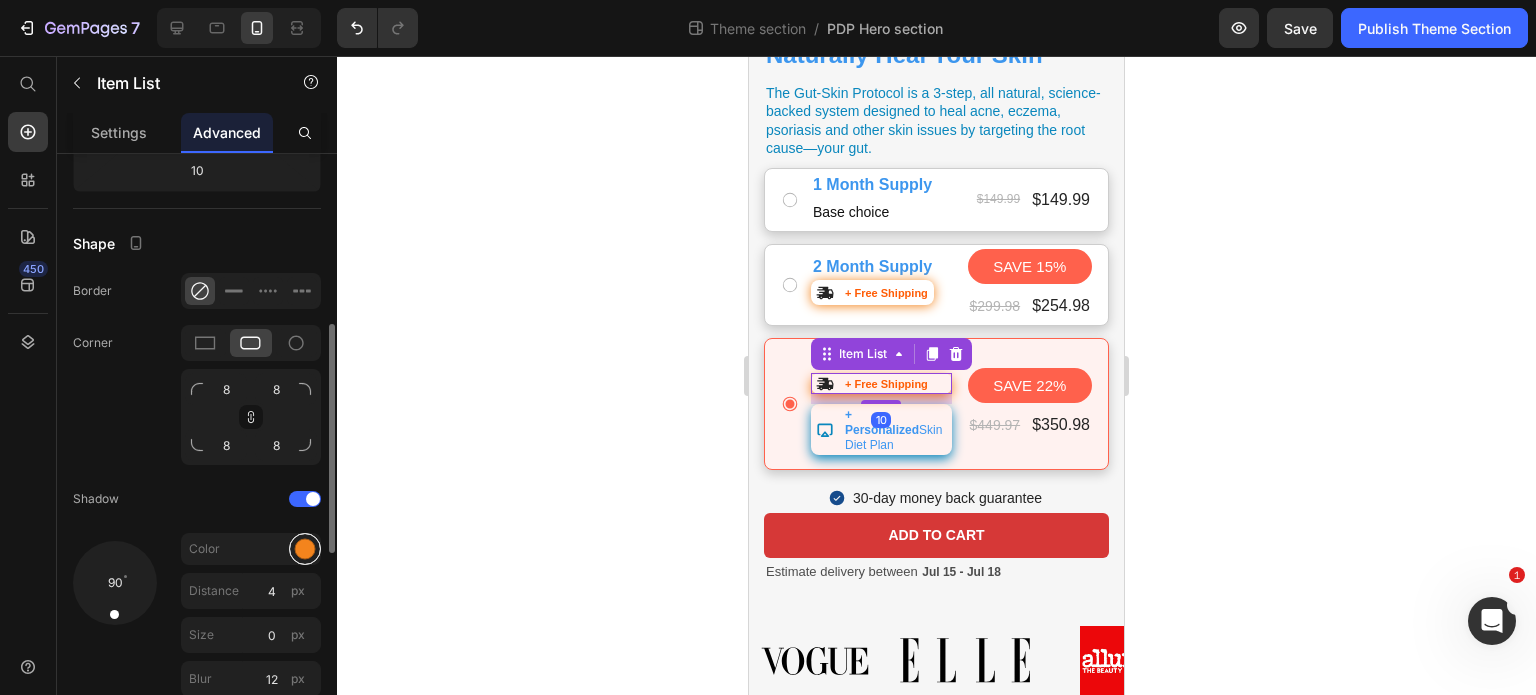 click at bounding box center [305, 549] 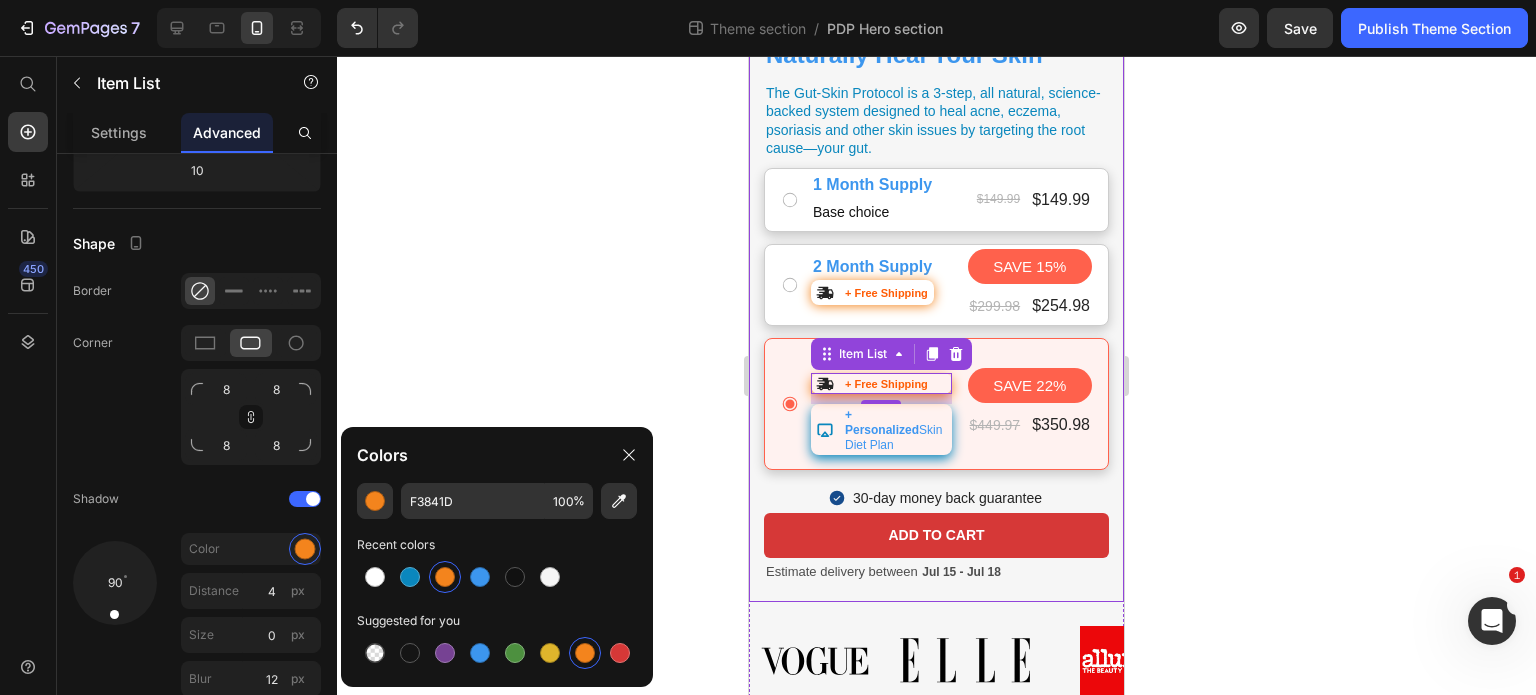 click 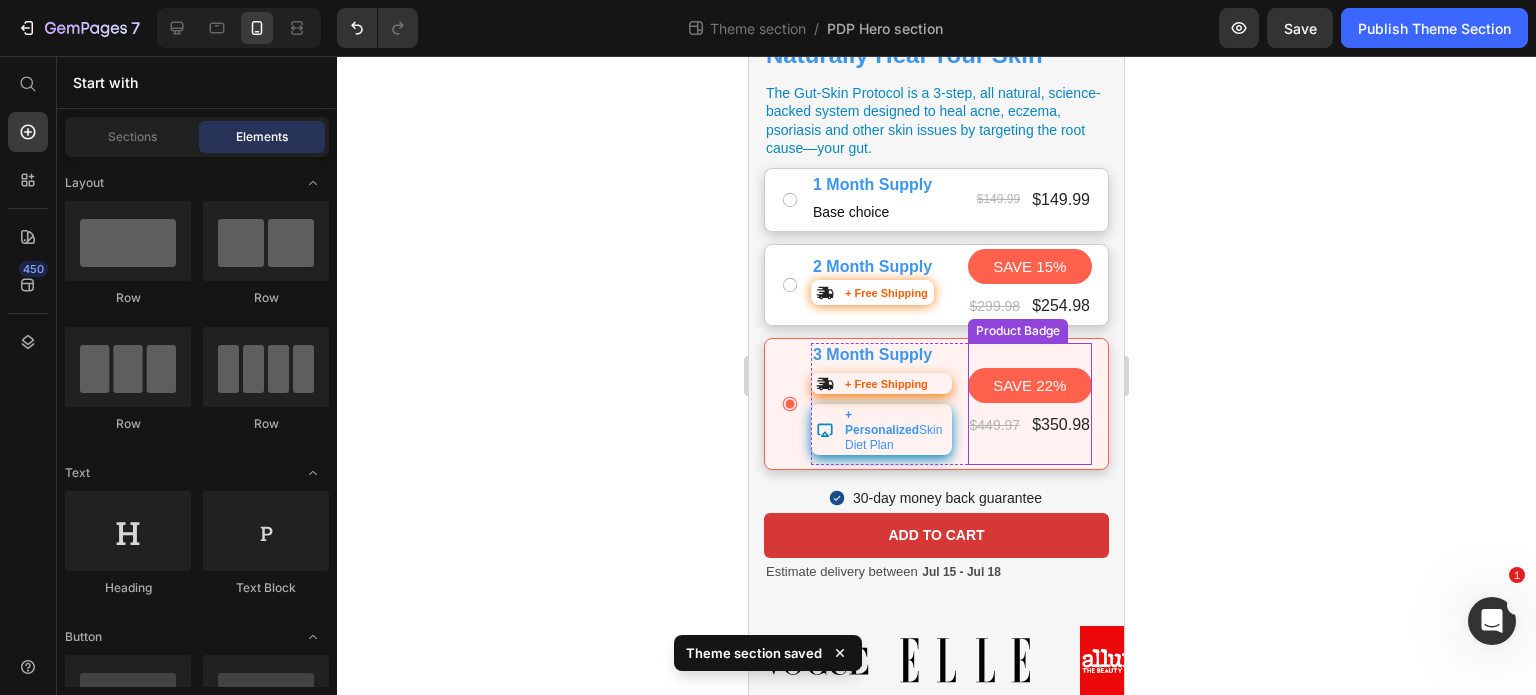 scroll, scrollTop: 436, scrollLeft: 0, axis: vertical 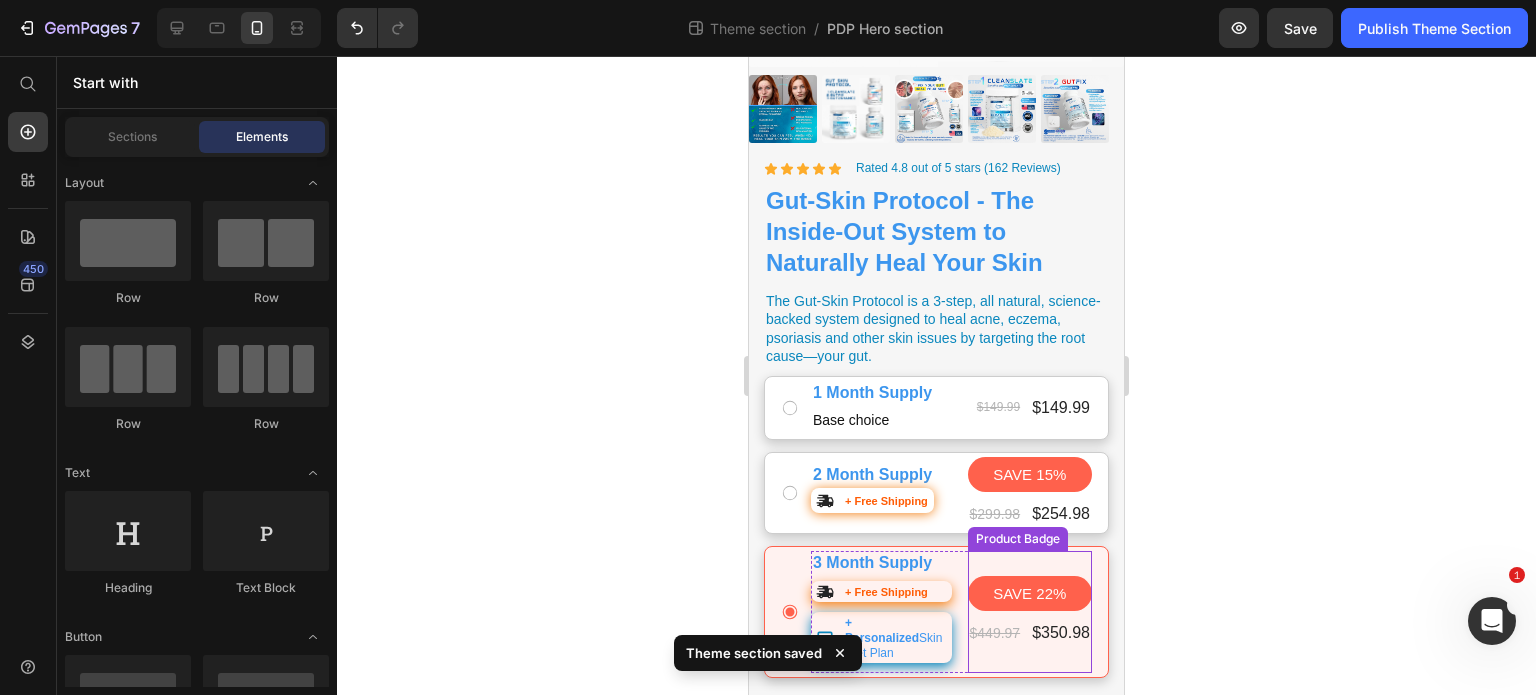 click on "SAVE 22%" at bounding box center (1029, 593) 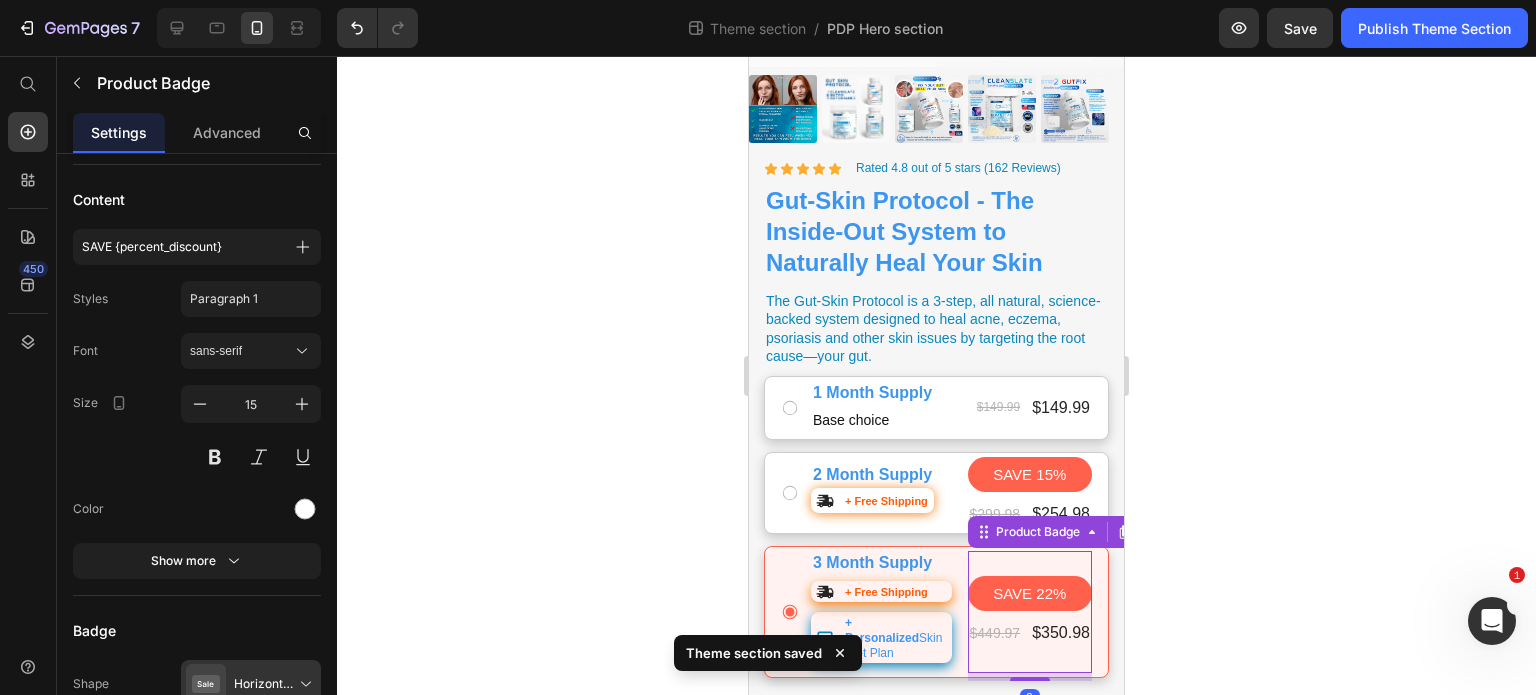 scroll, scrollTop: 0, scrollLeft: 0, axis: both 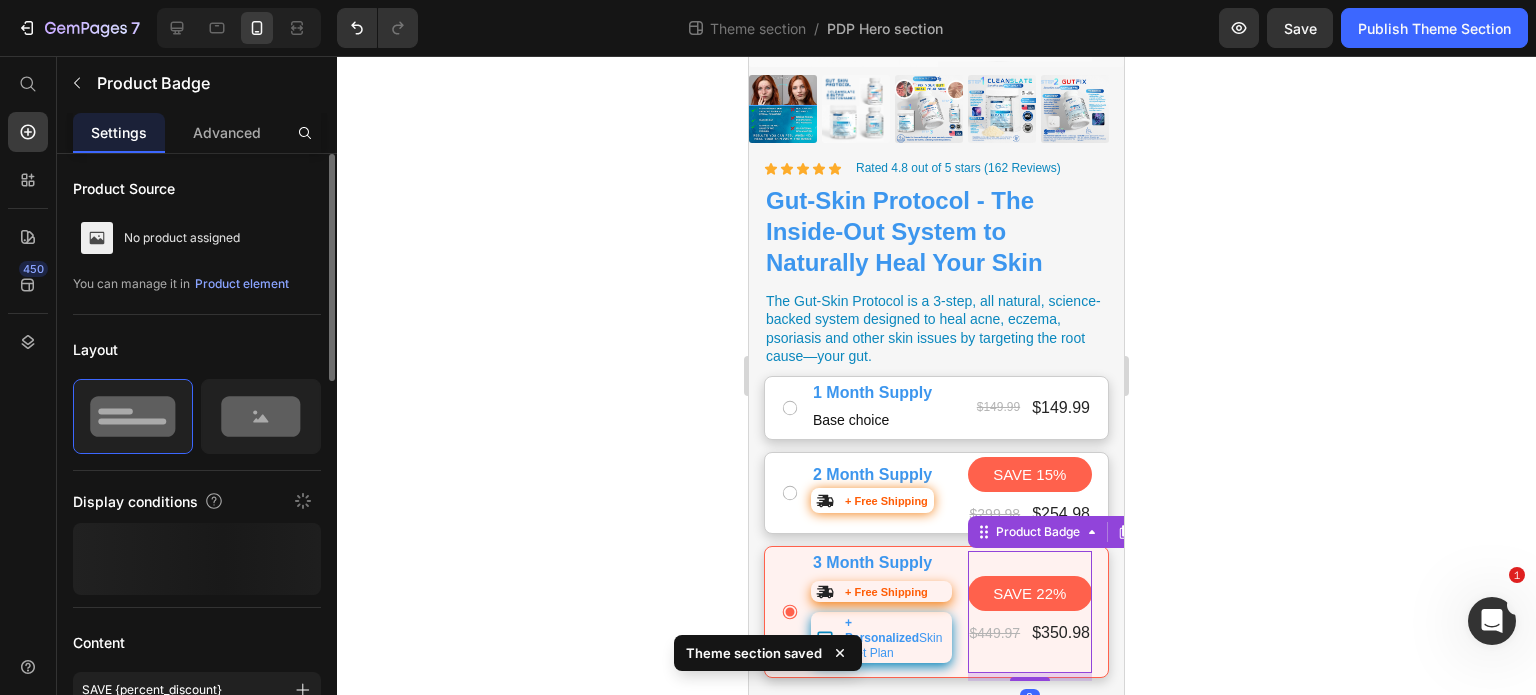 click on "SAVE 22%" at bounding box center (1029, 593) 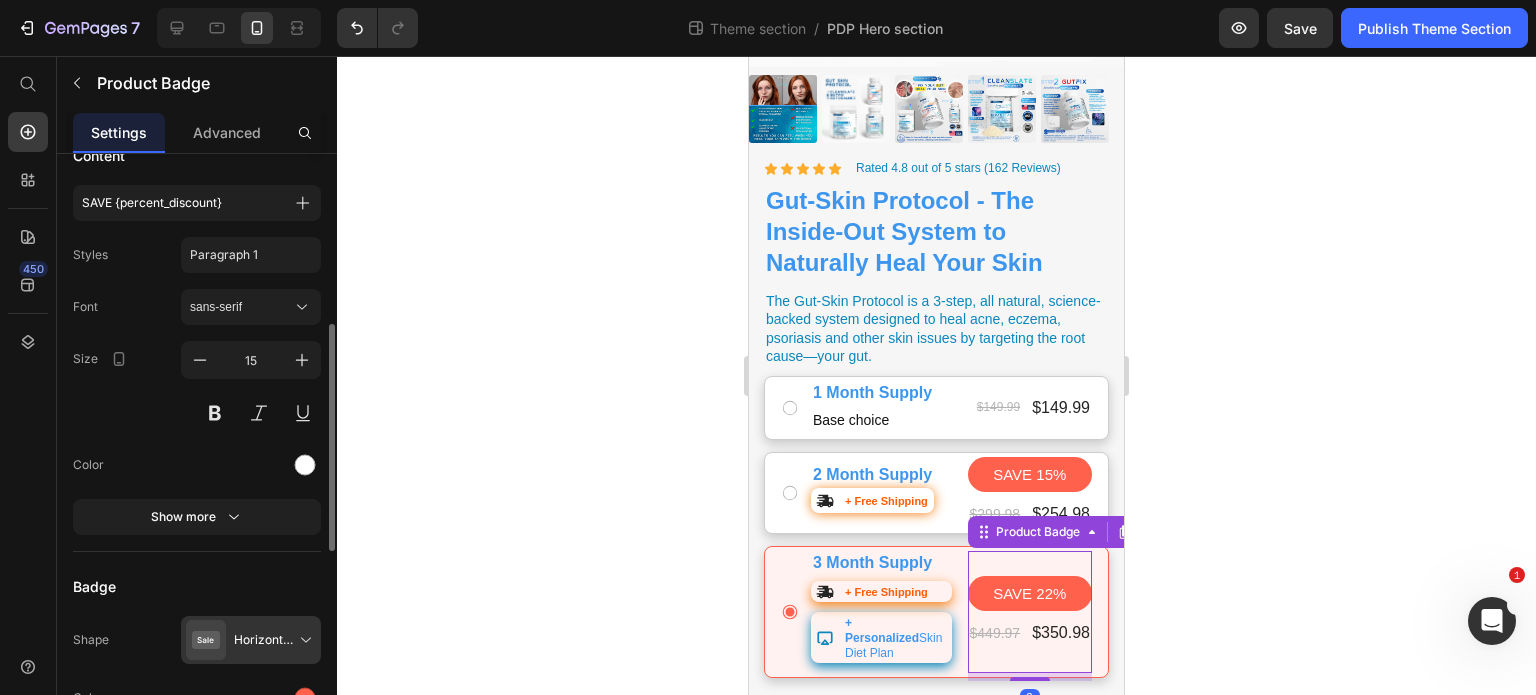 scroll, scrollTop: 486, scrollLeft: 0, axis: vertical 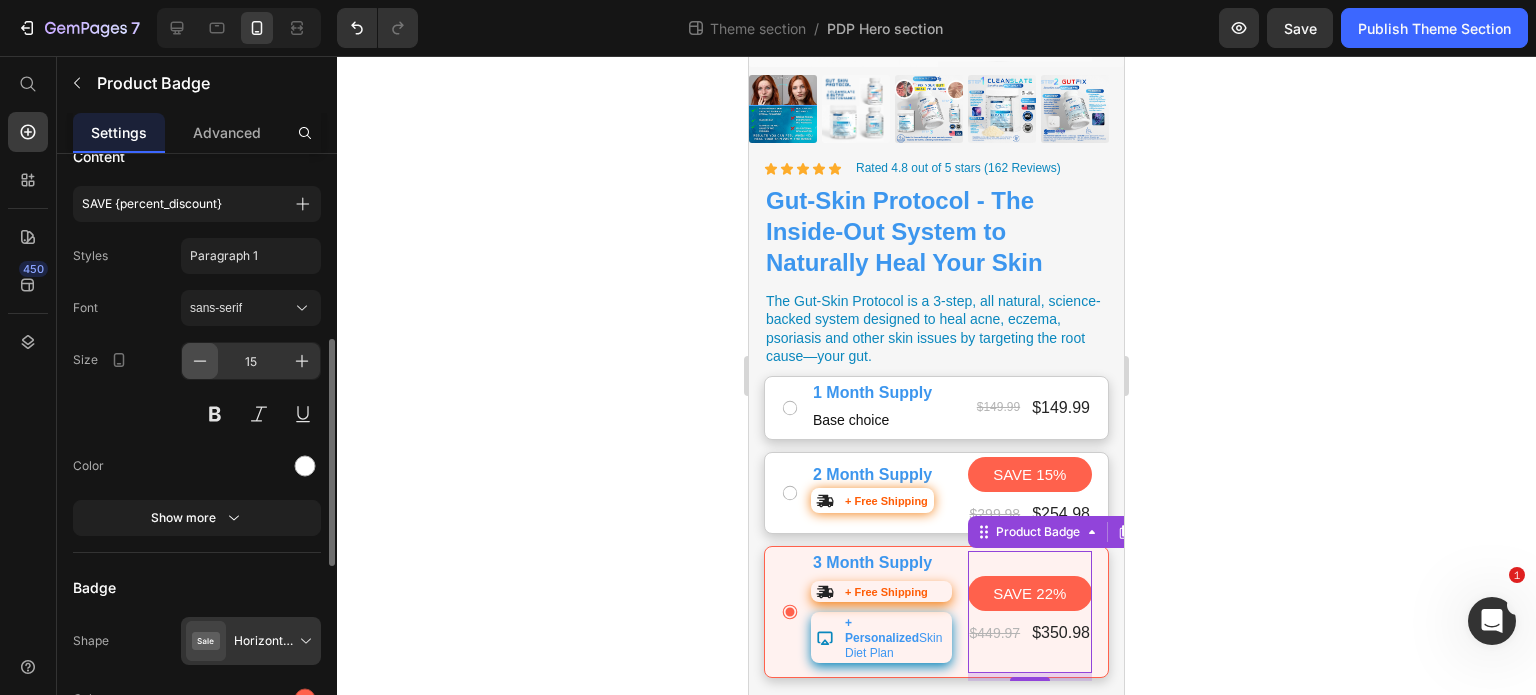 click 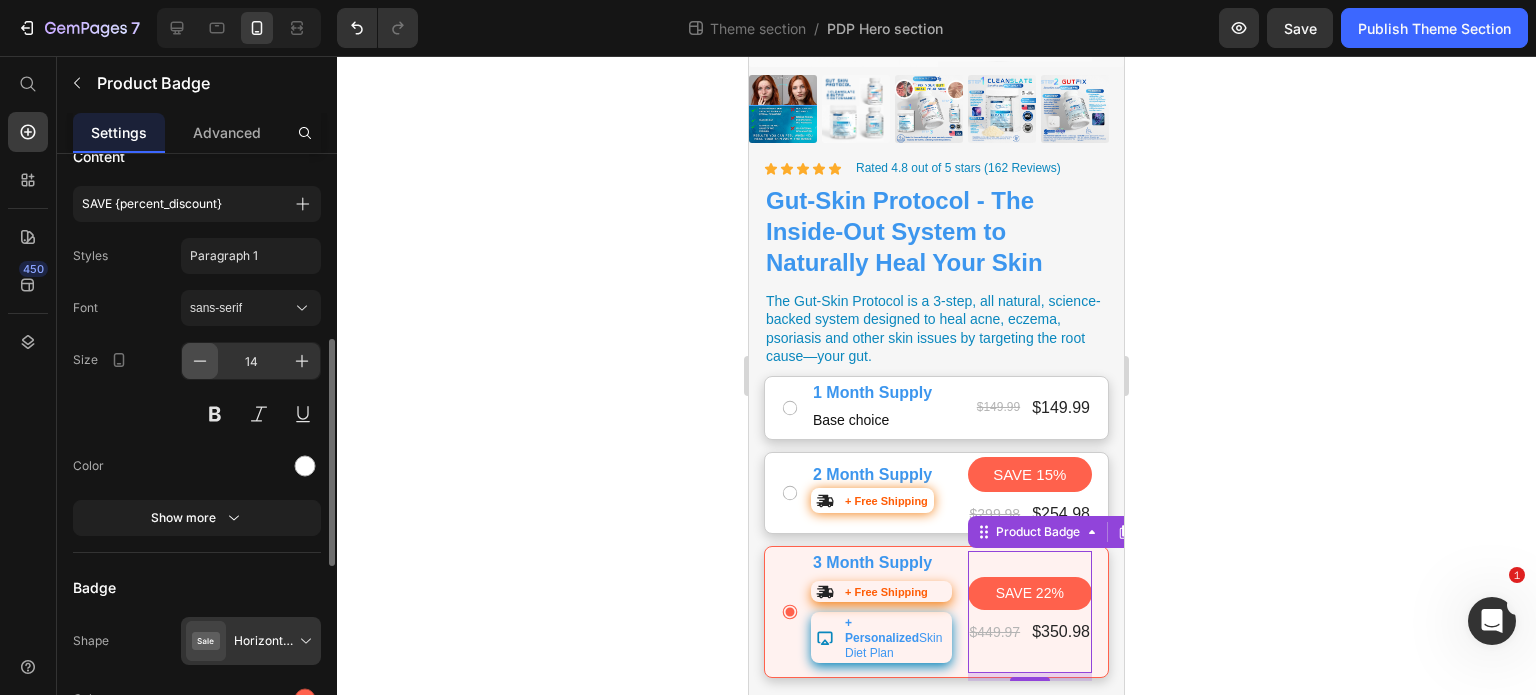 click 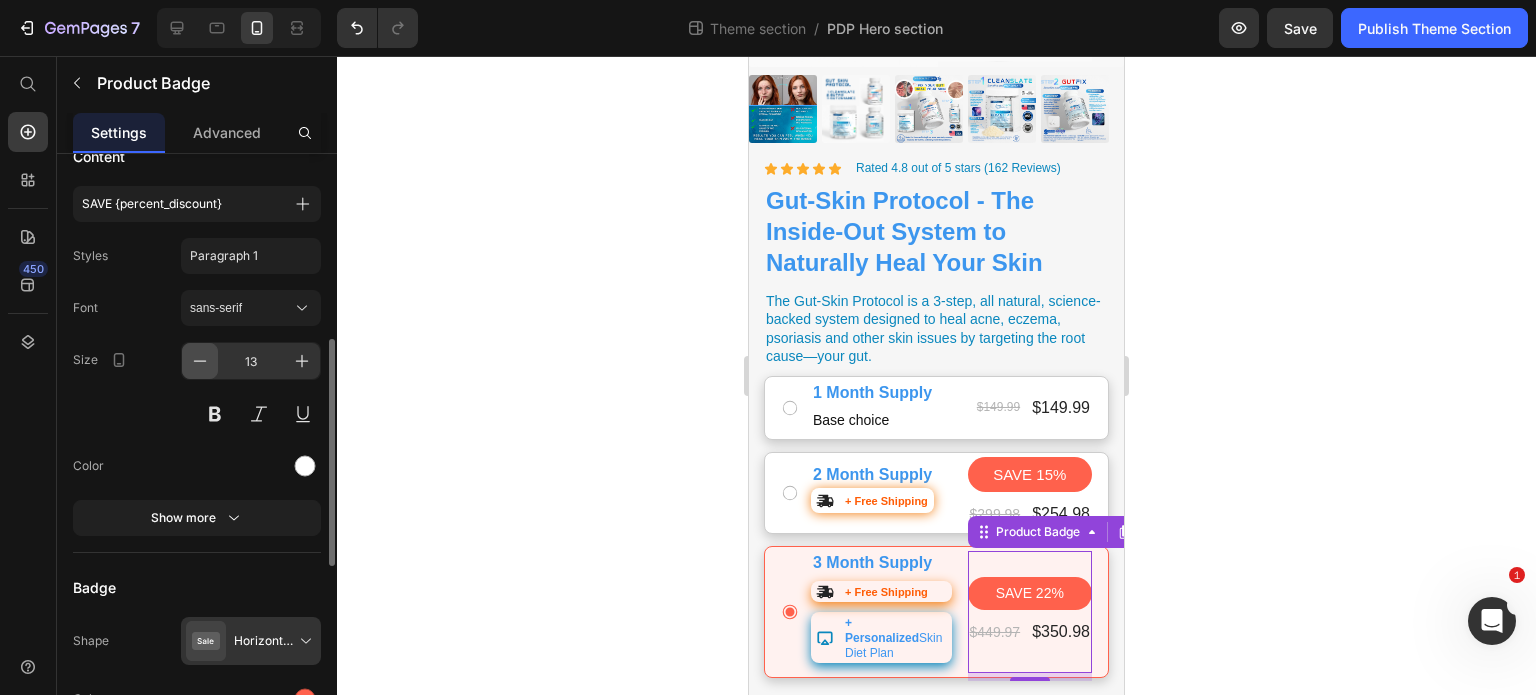 click 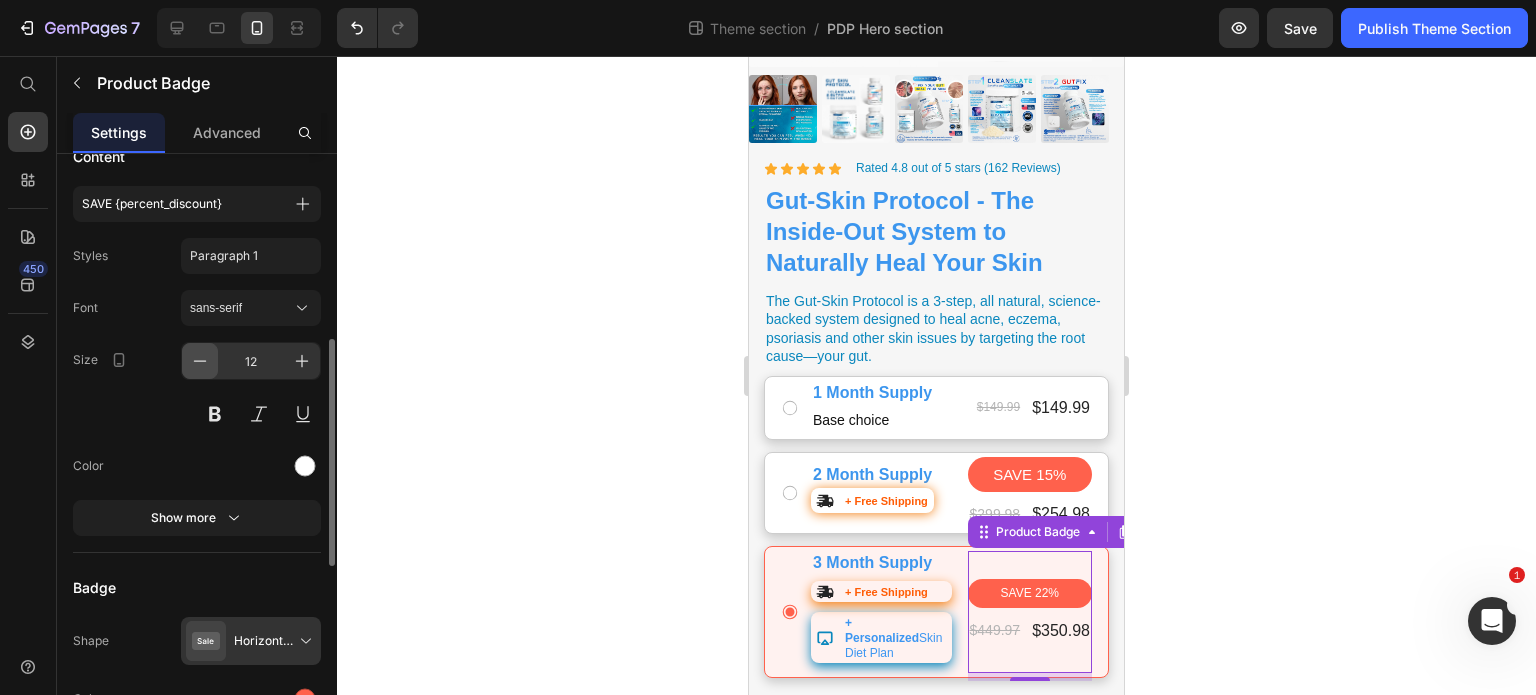 click 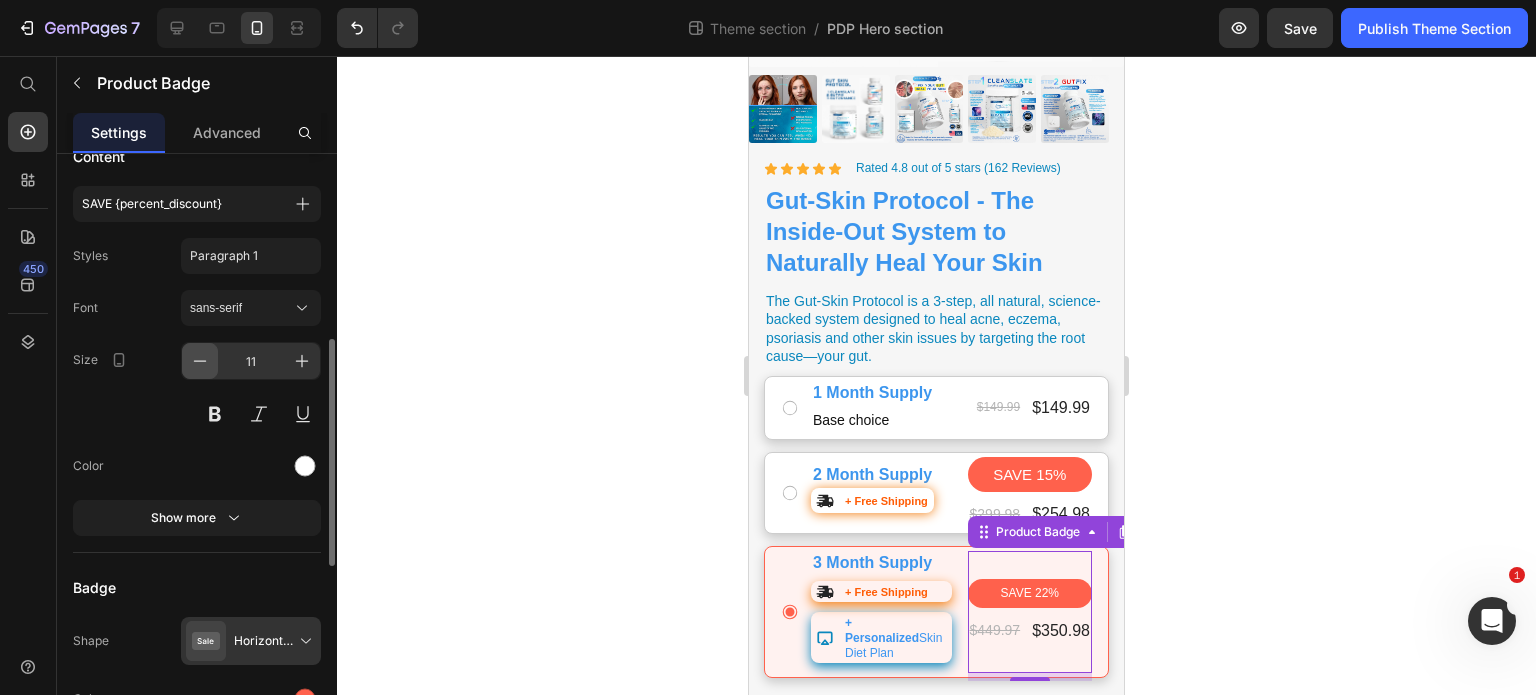 click 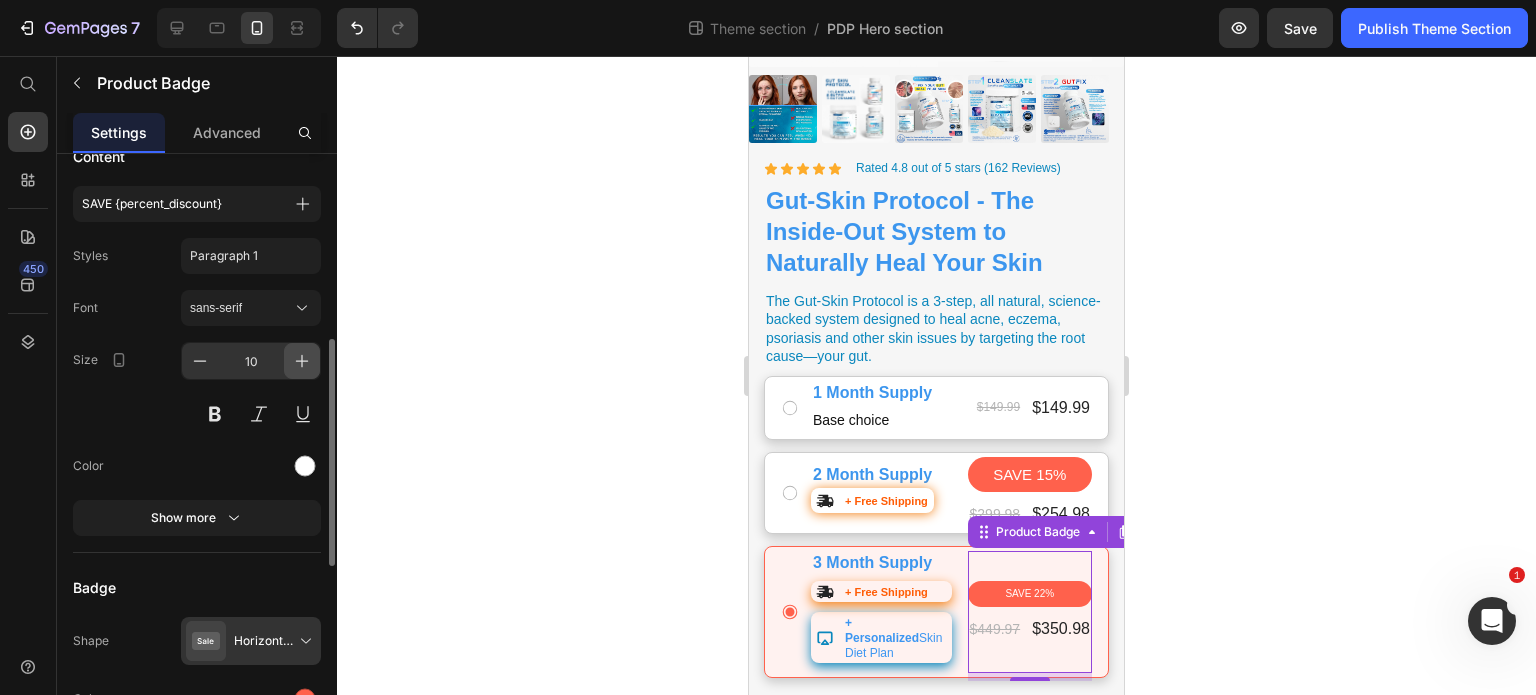 click 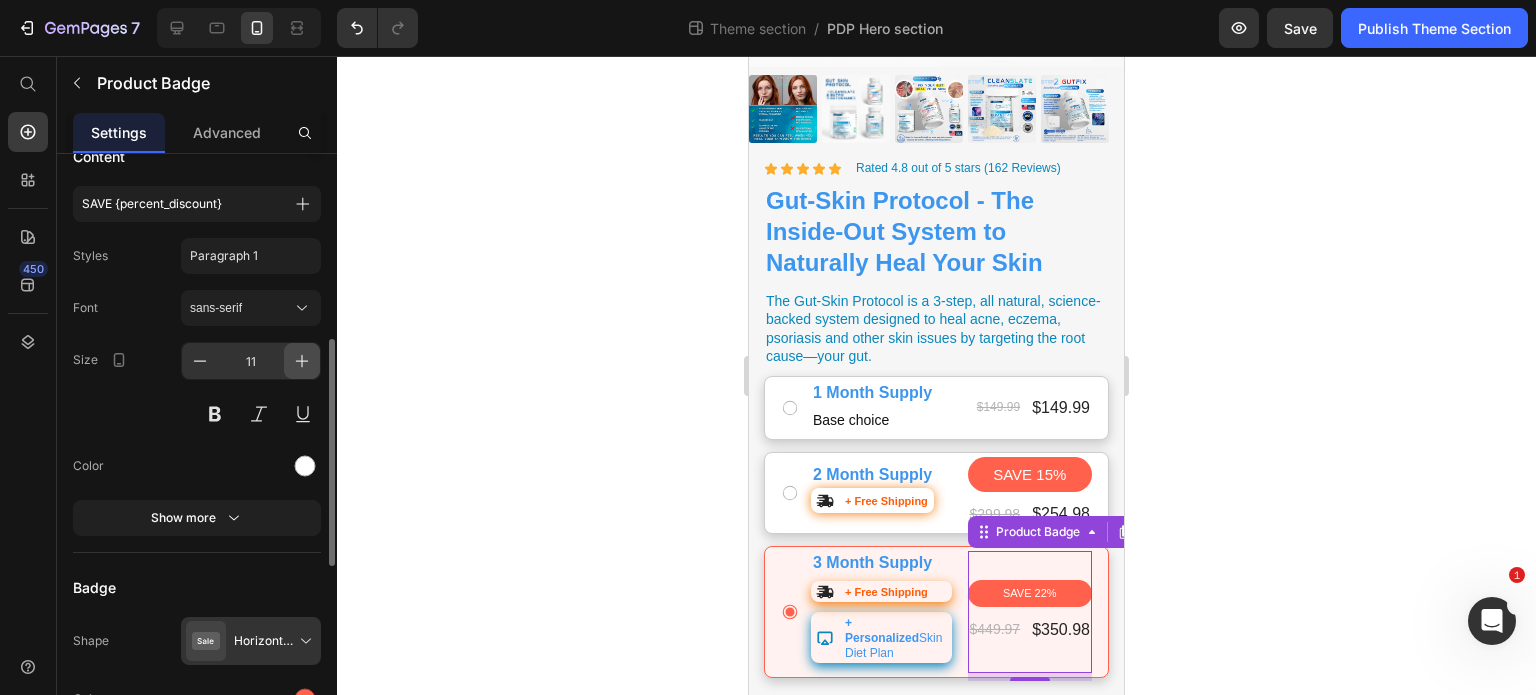 click 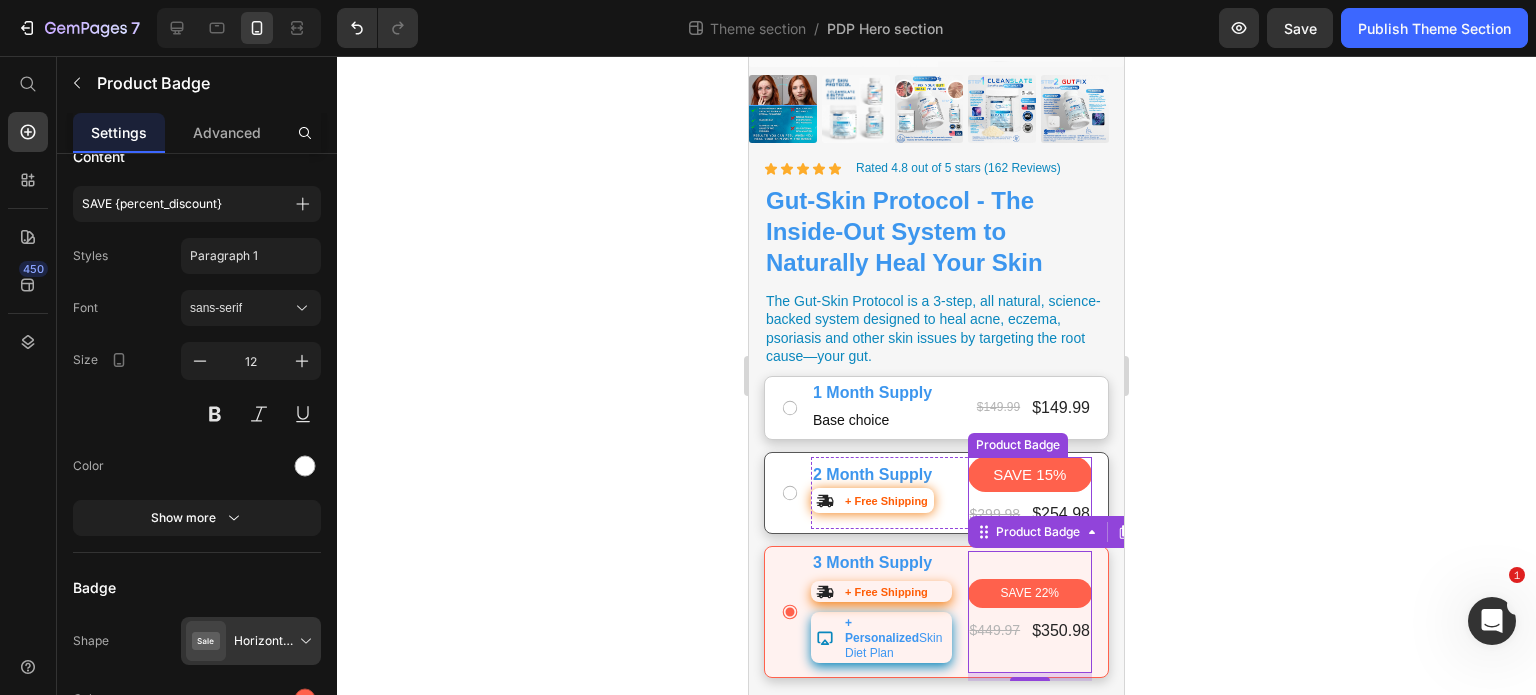 click on "SAVE 15%" at bounding box center (1029, 474) 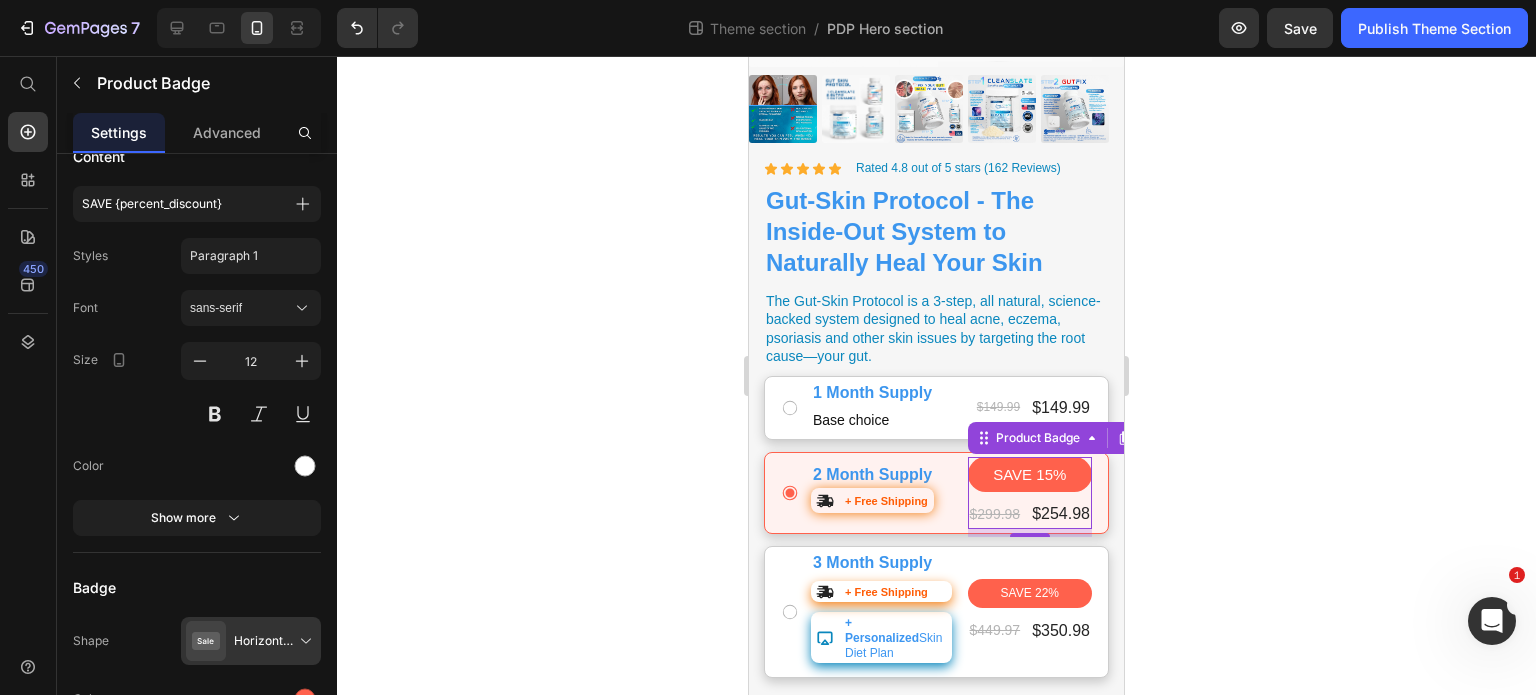 click on "SAVE 15%" at bounding box center [1029, 474] 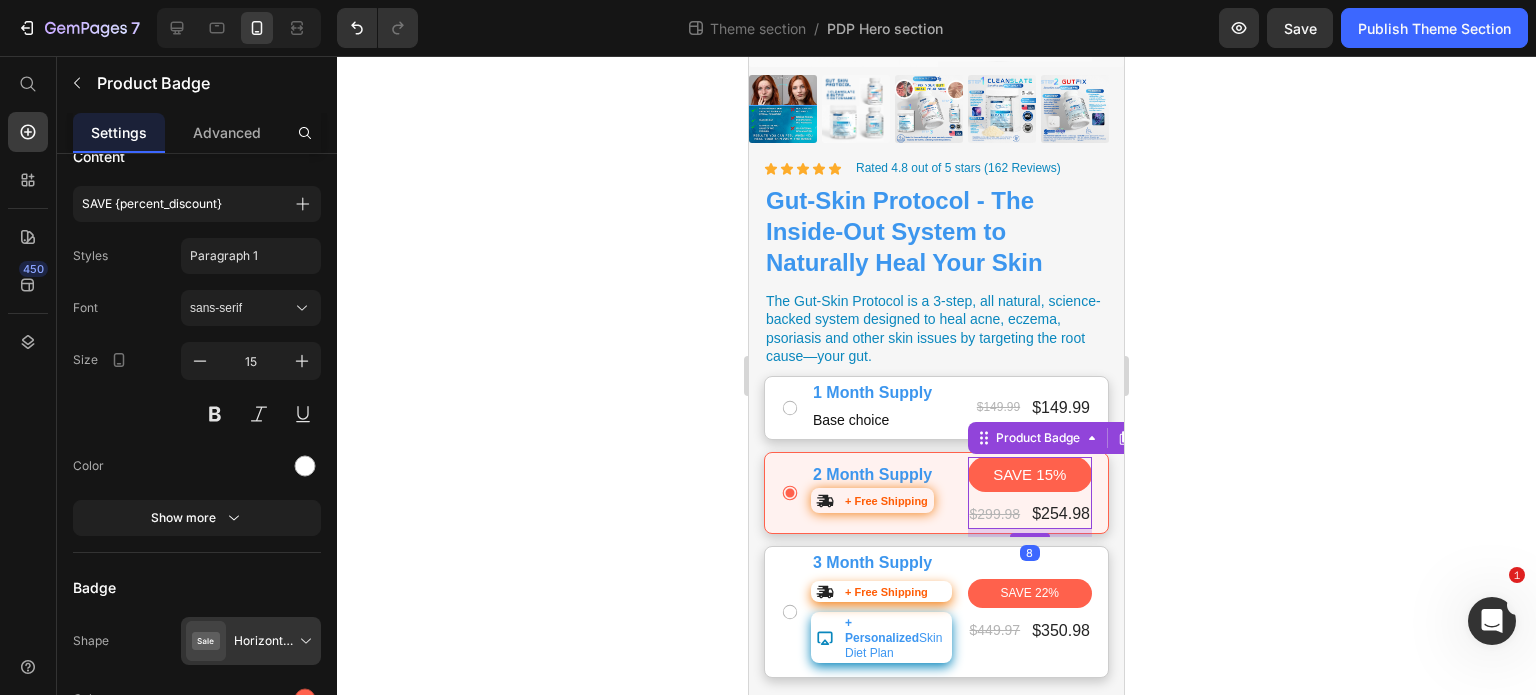 click on "SAVE 15%" at bounding box center (1029, 474) 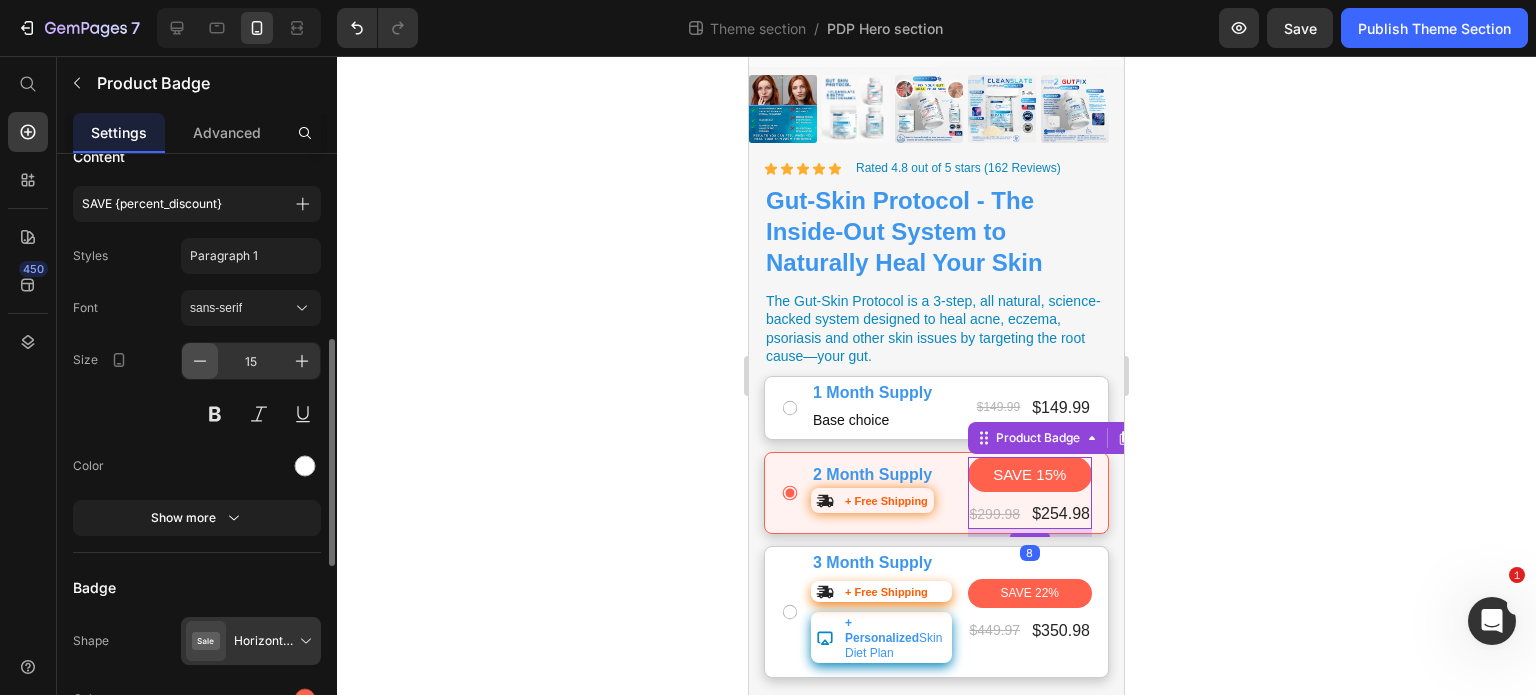 click 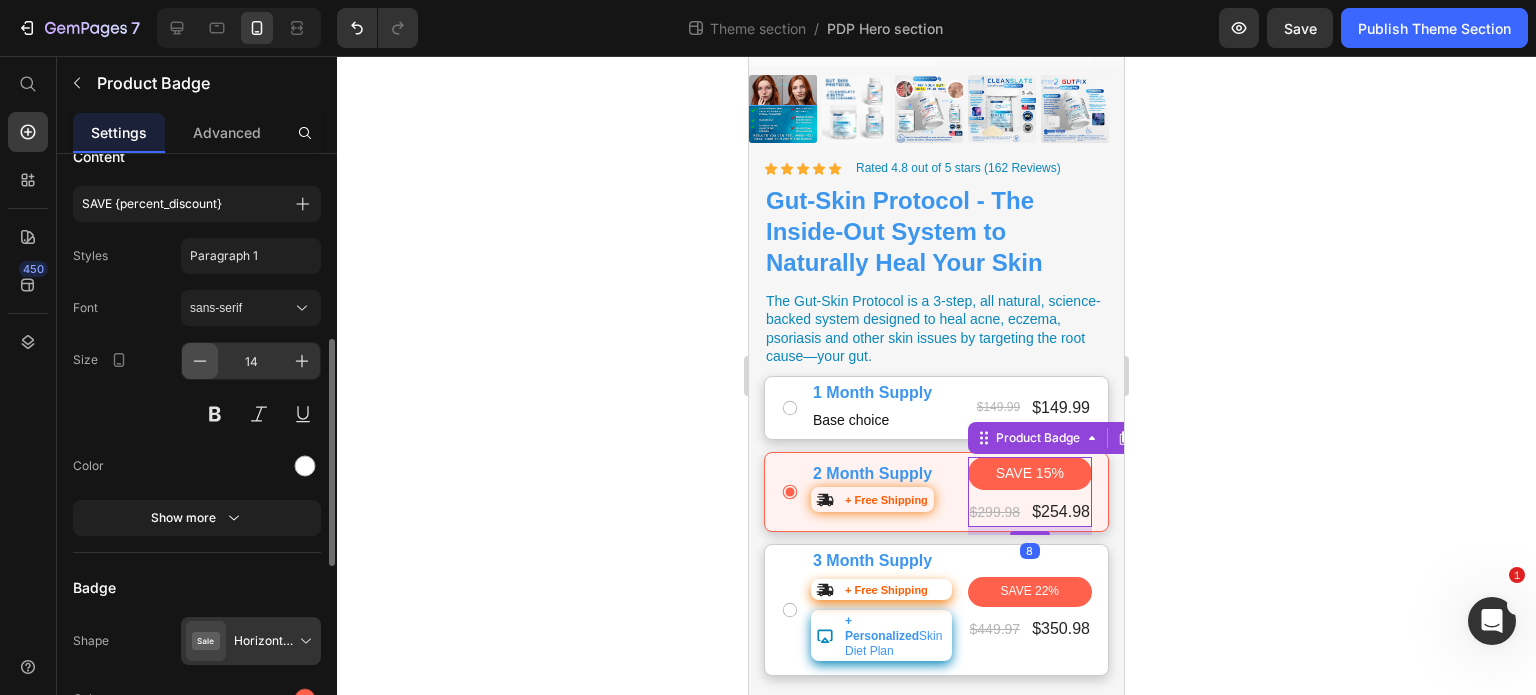 click 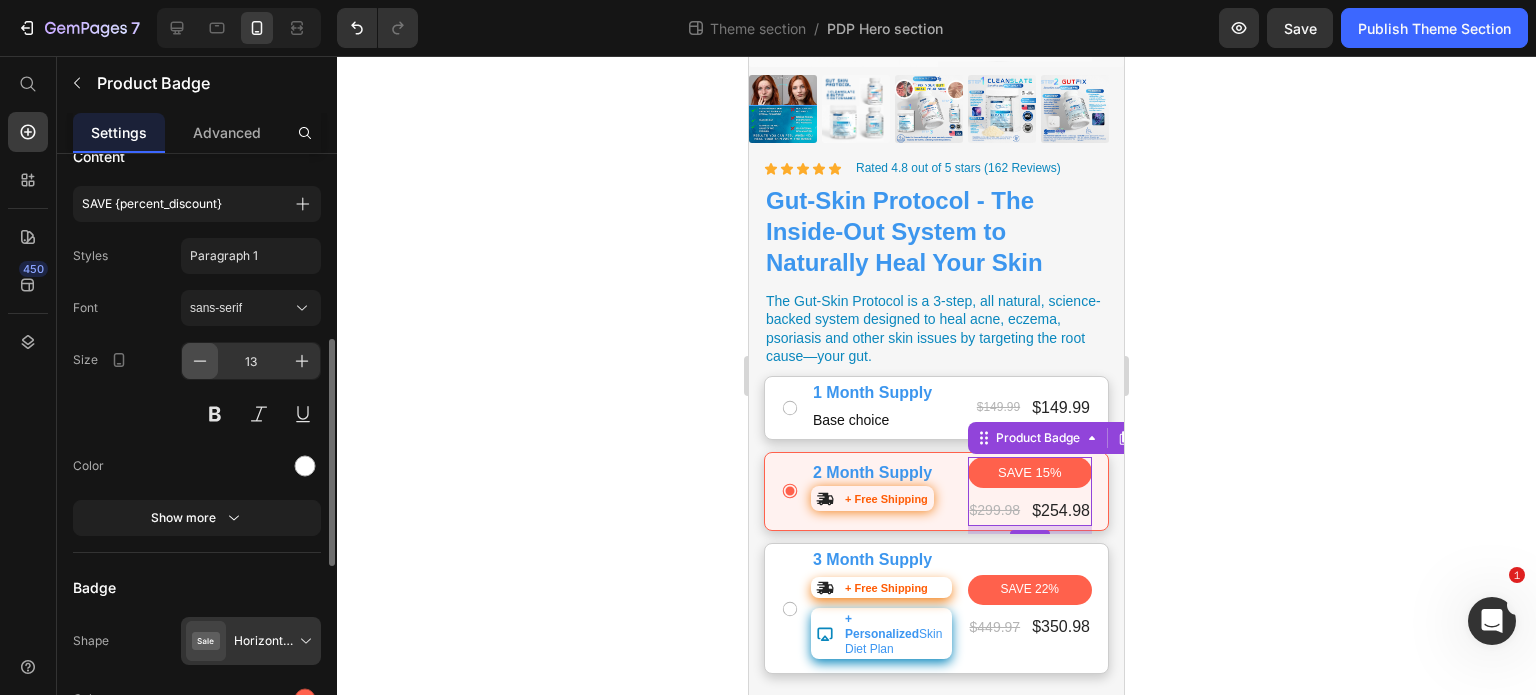 click 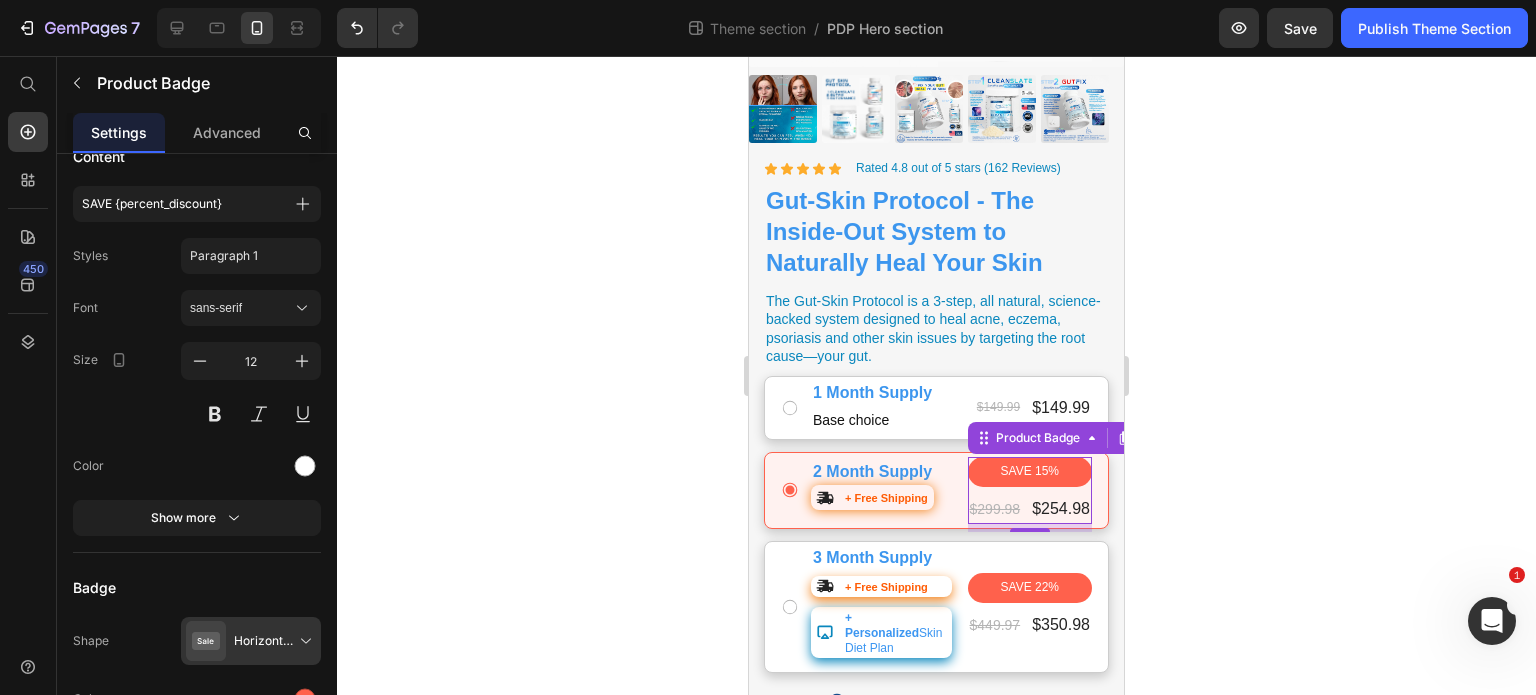click 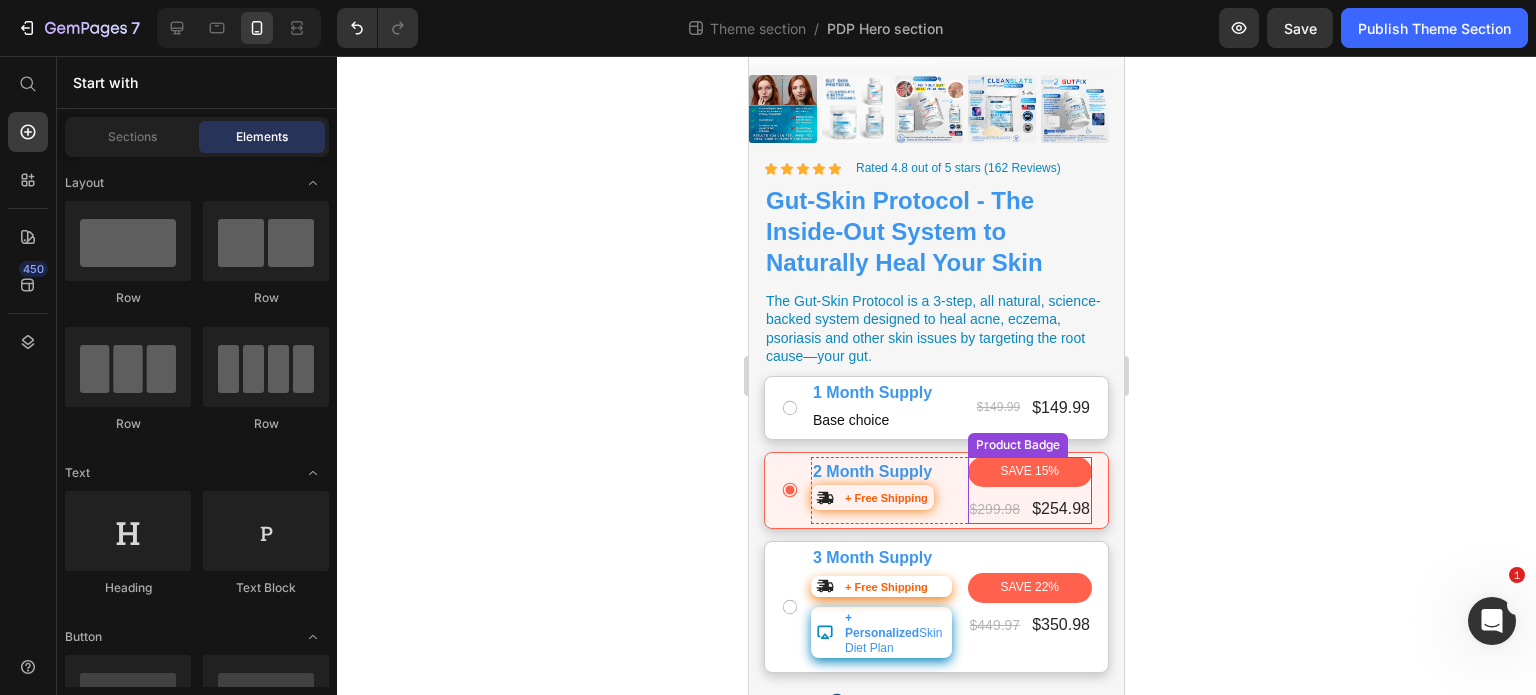 click on "SAVE 15%" at bounding box center [1030, 472] 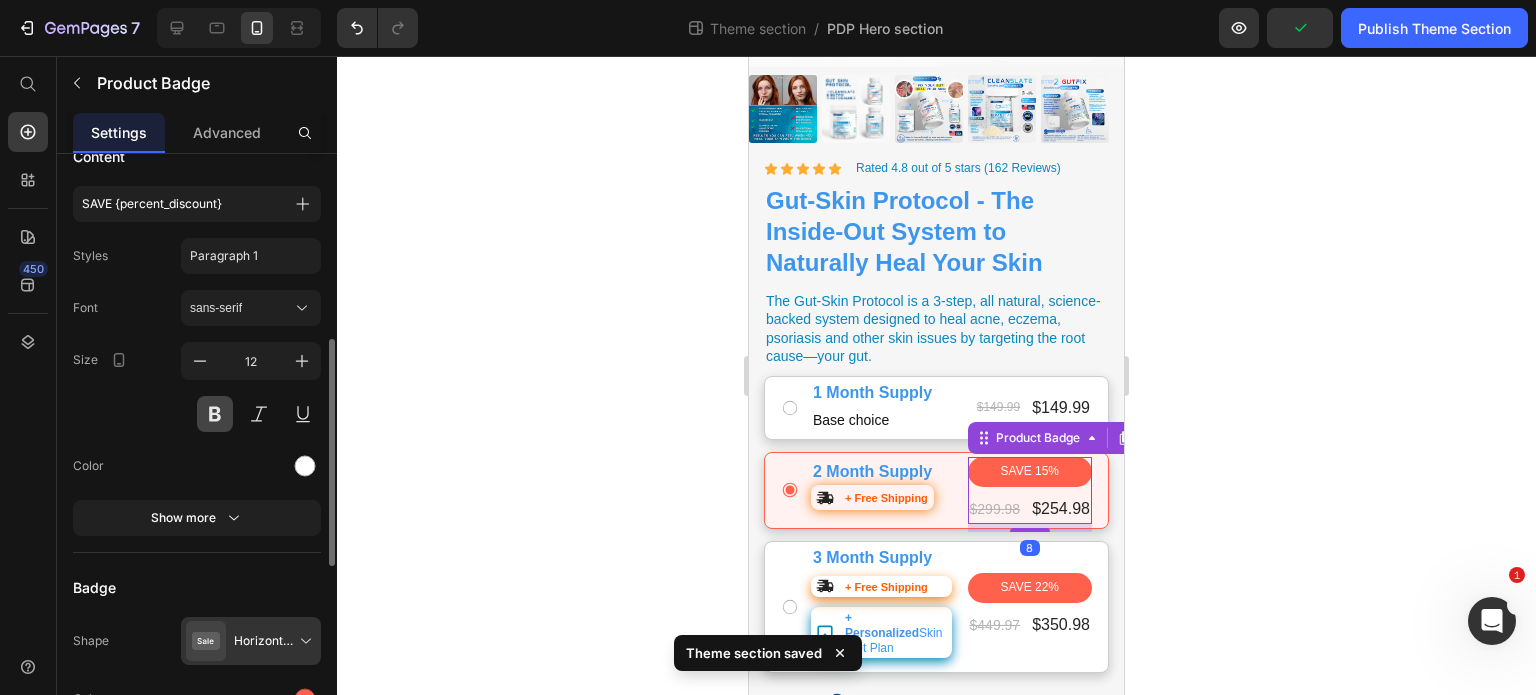 click at bounding box center [215, 414] 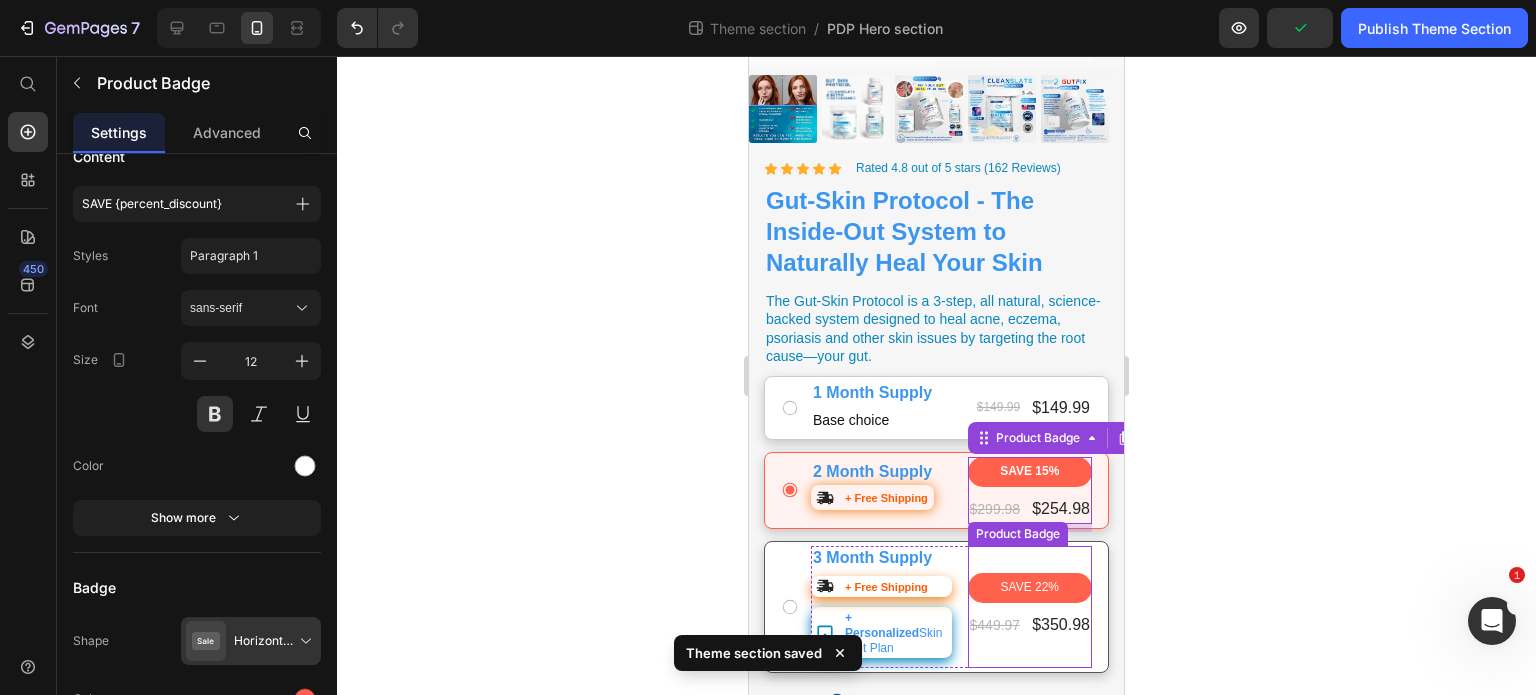 click on "SAVE 22%" at bounding box center (1030, 588) 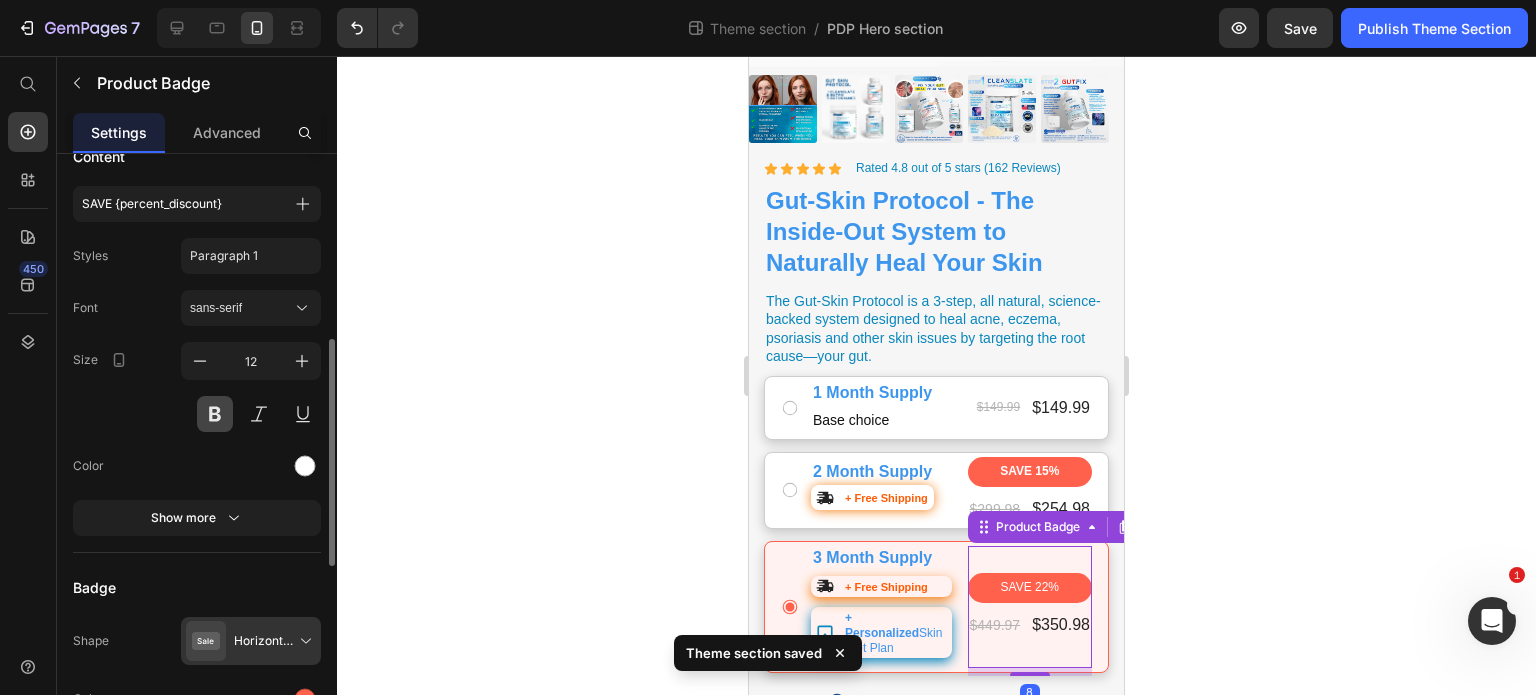 click at bounding box center (215, 414) 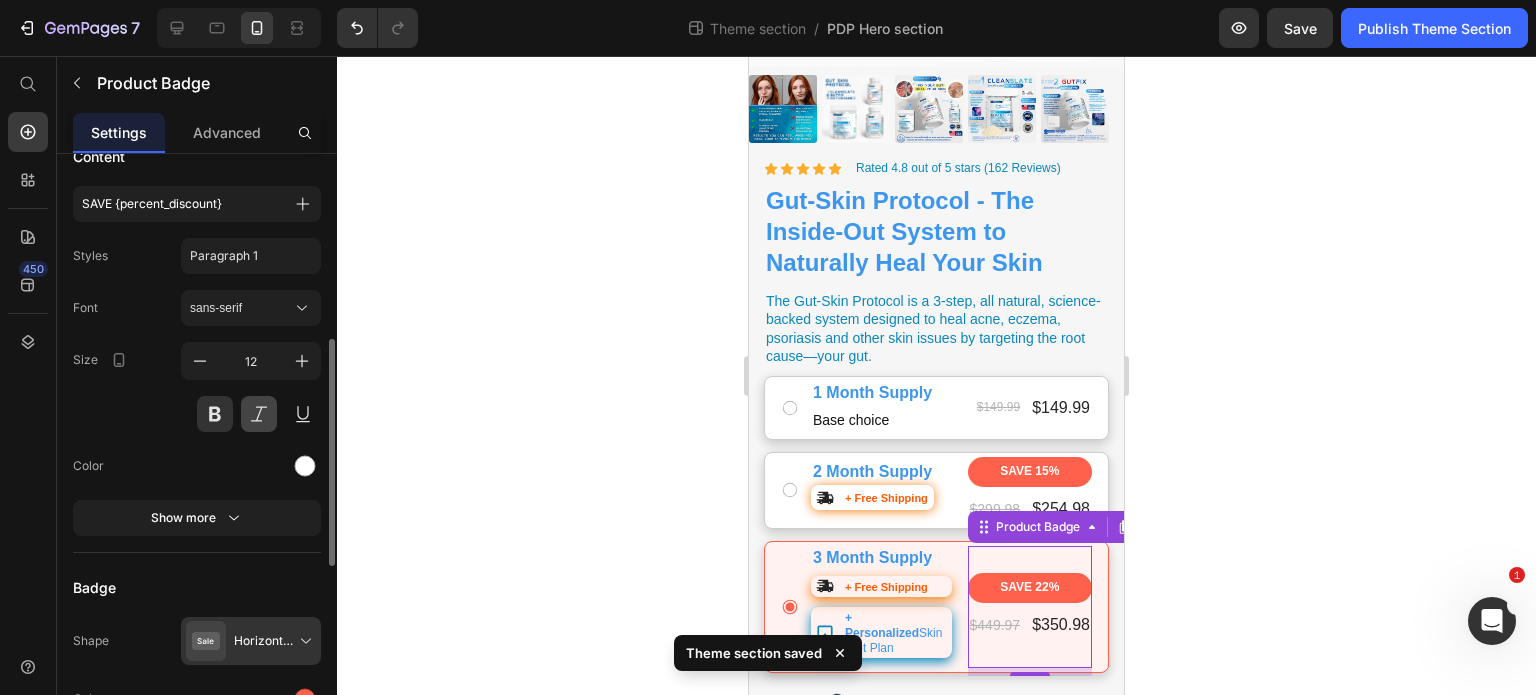 click at bounding box center [259, 414] 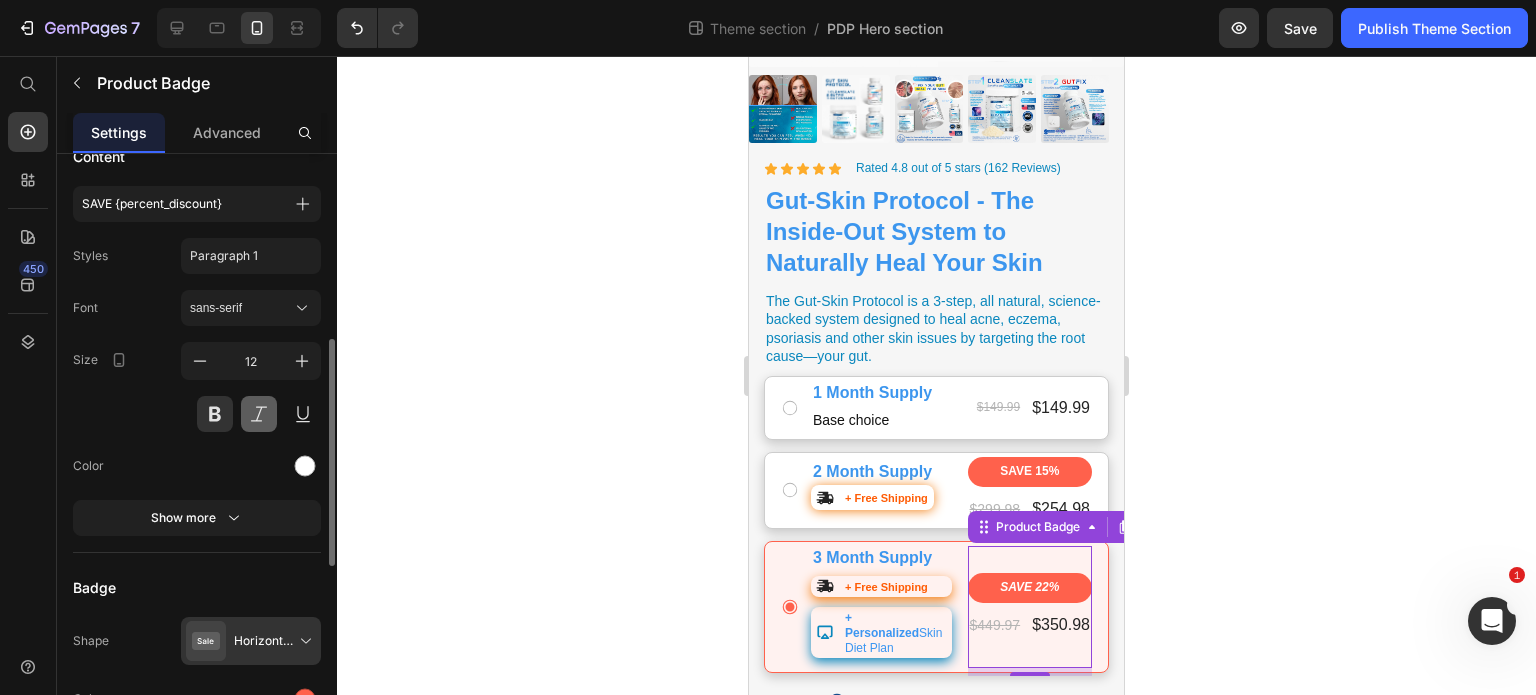 click at bounding box center (259, 414) 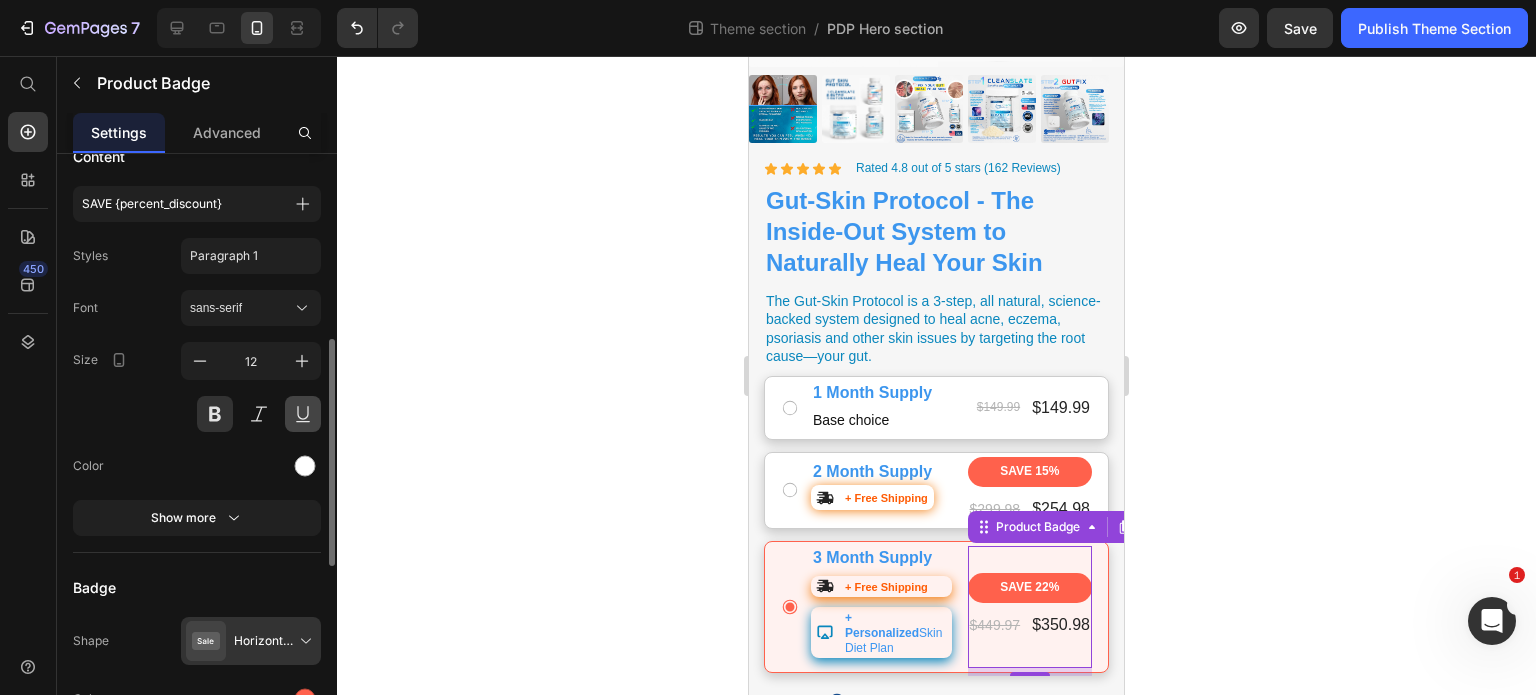 click at bounding box center (303, 414) 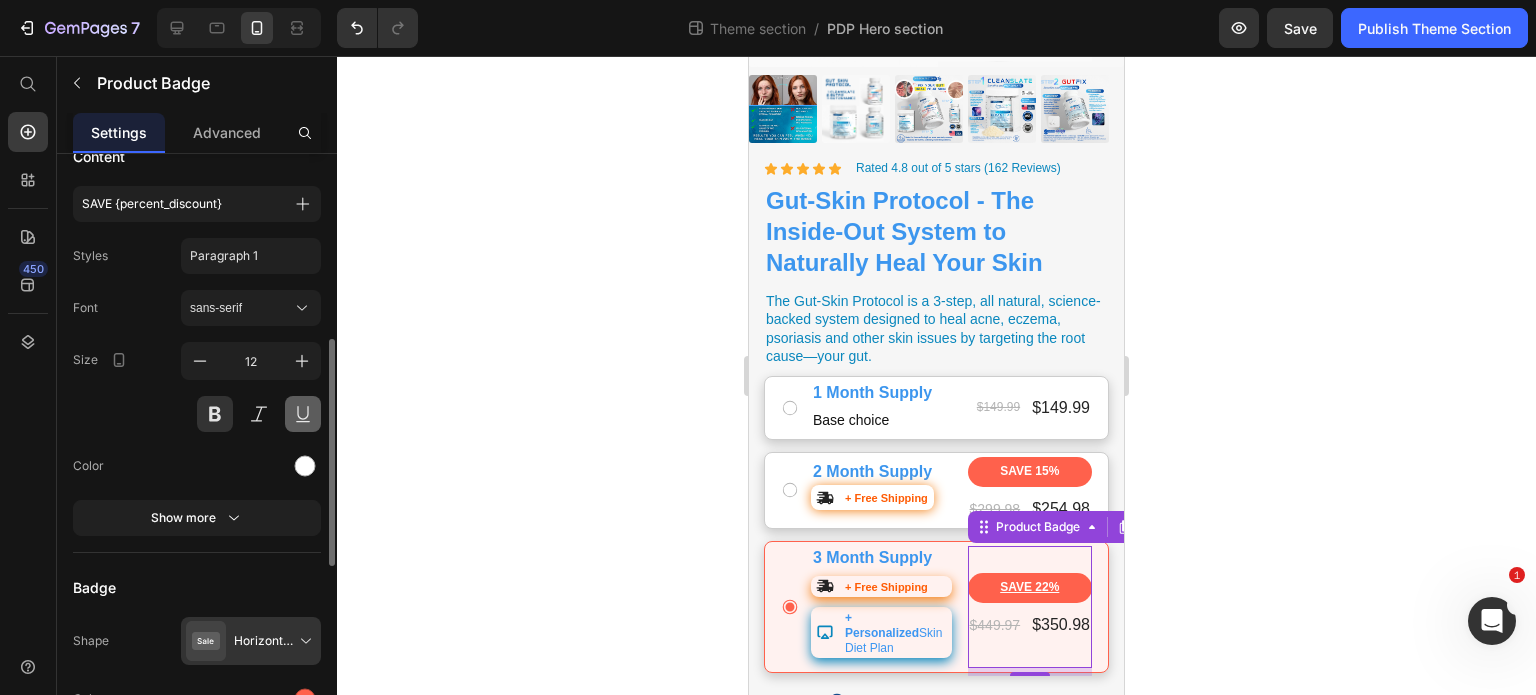 click at bounding box center (303, 414) 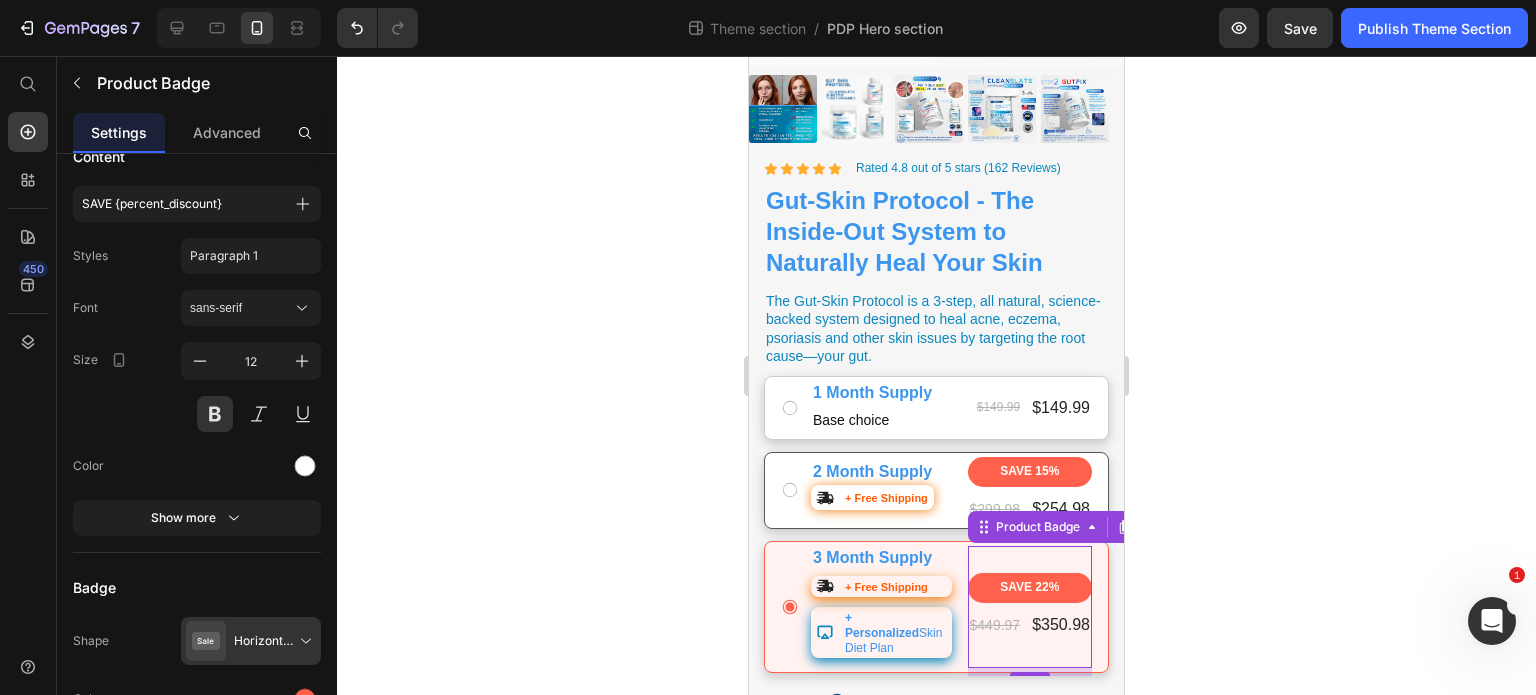 click 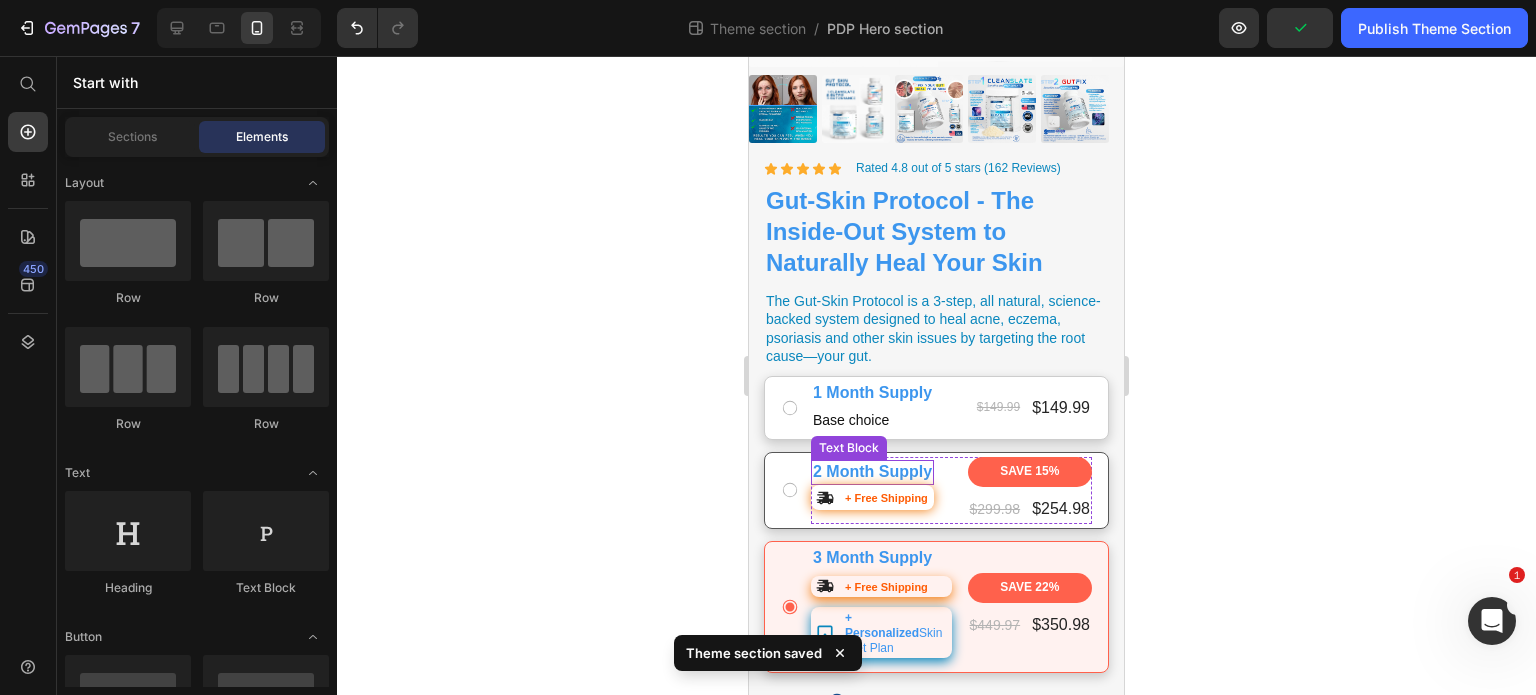scroll, scrollTop: 652, scrollLeft: 0, axis: vertical 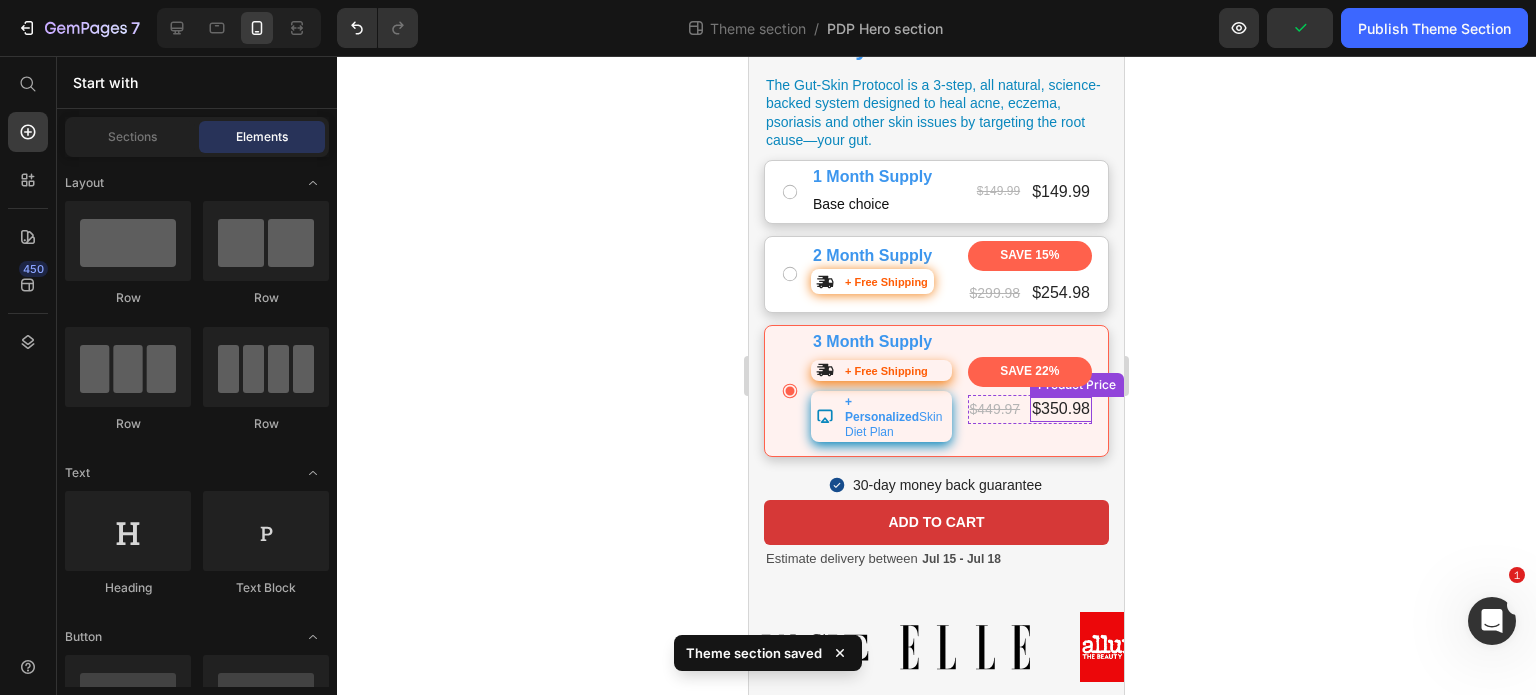 click on "$350.98" at bounding box center (1061, 409) 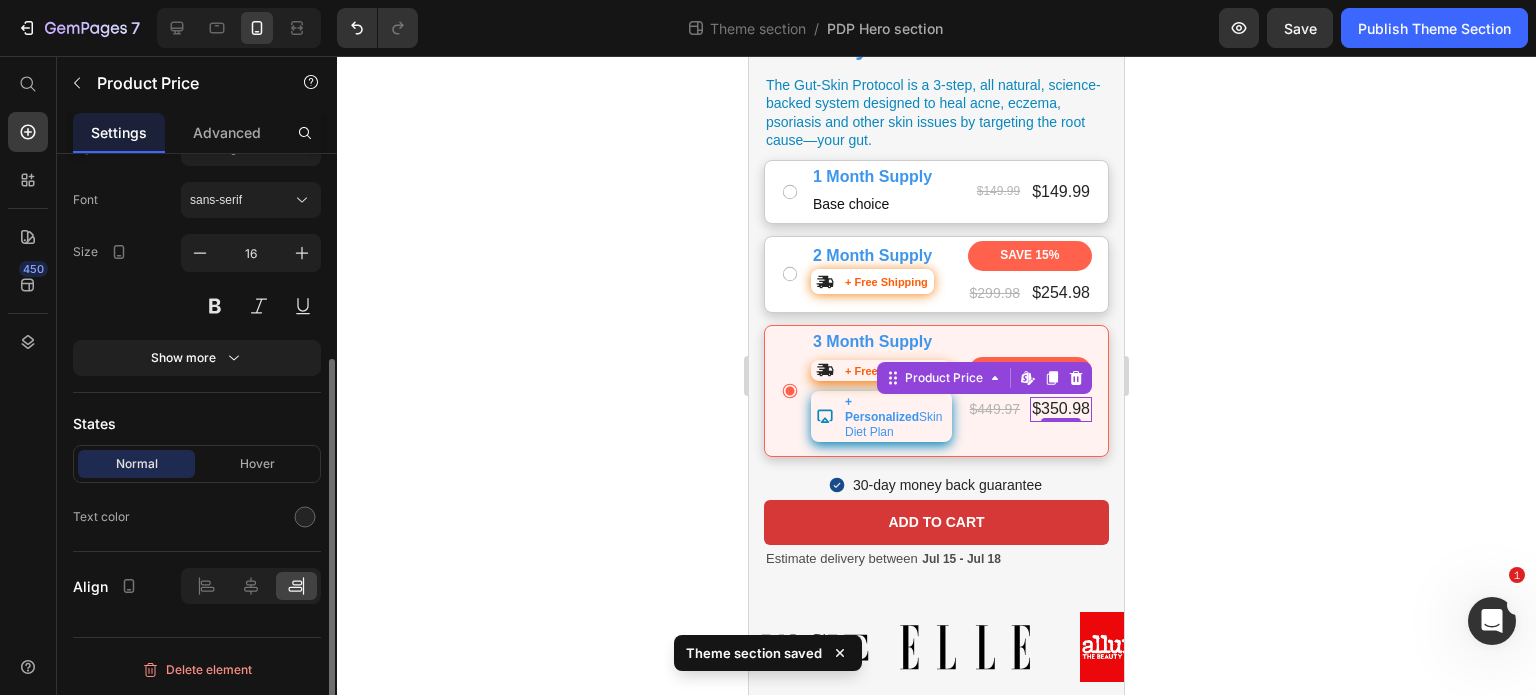scroll, scrollTop: 0, scrollLeft: 0, axis: both 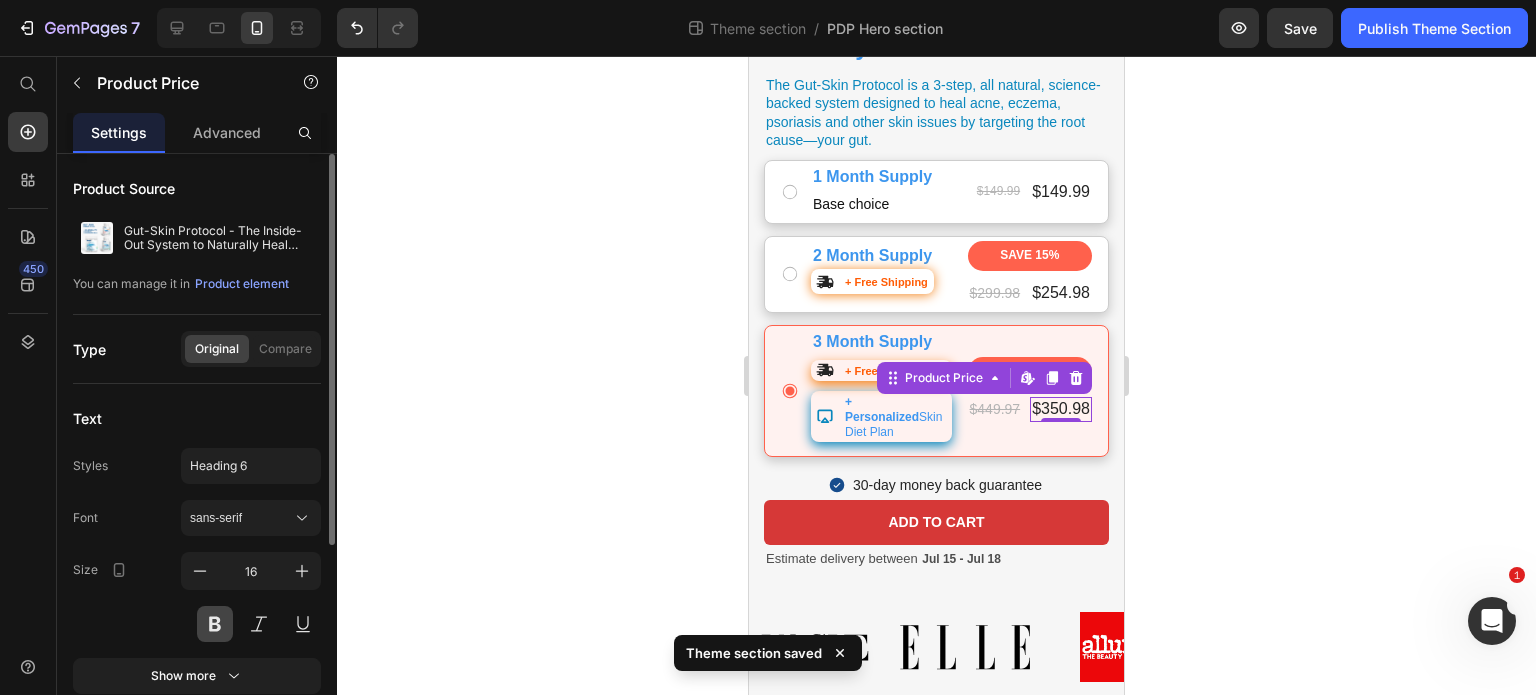 click at bounding box center [215, 624] 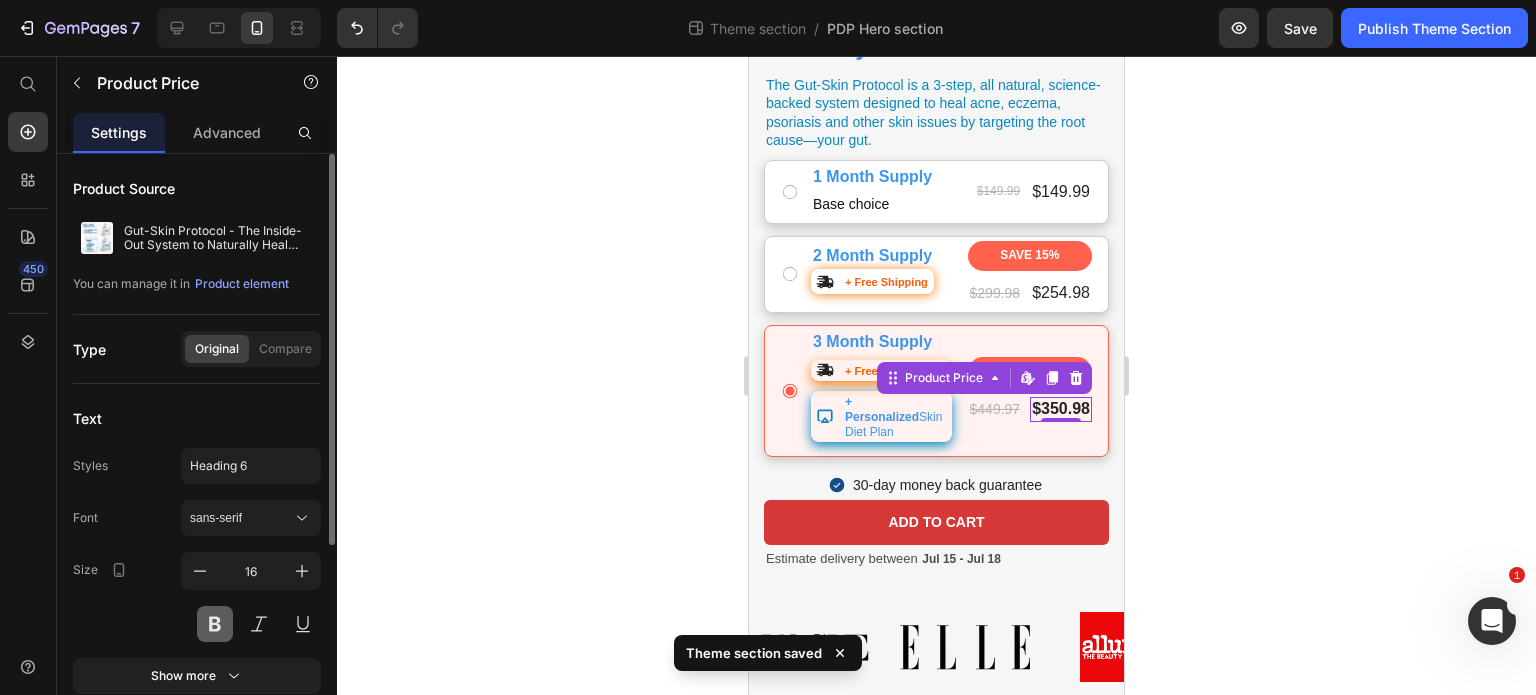 click at bounding box center (215, 624) 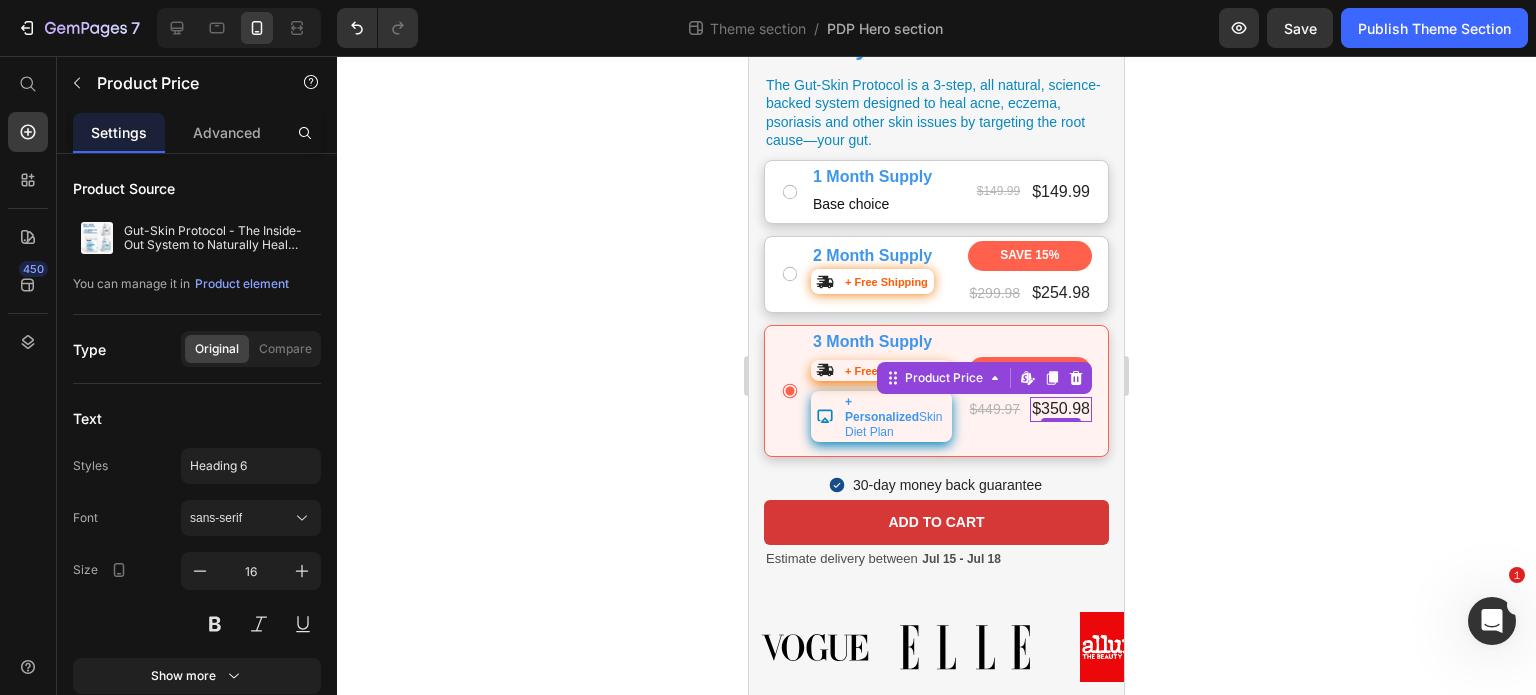 click 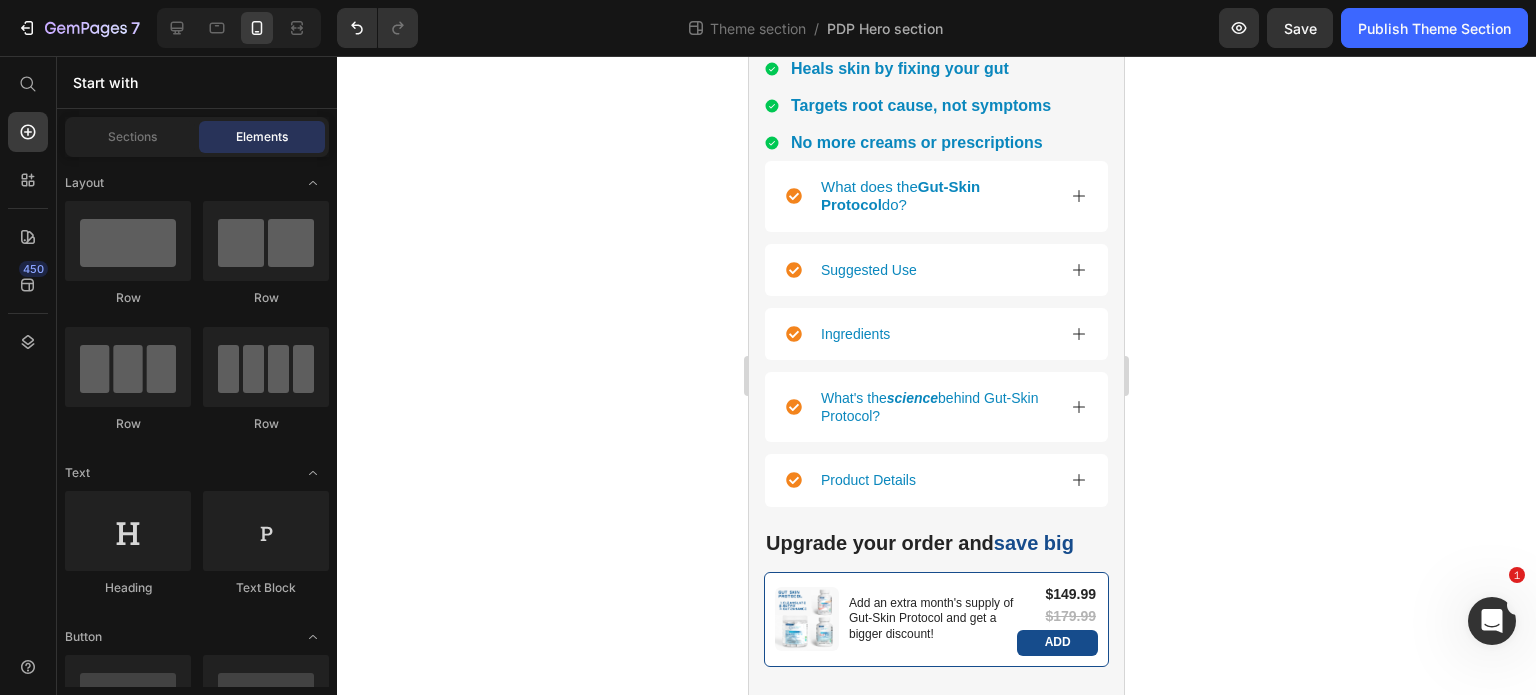 scroll, scrollTop: 1759, scrollLeft: 0, axis: vertical 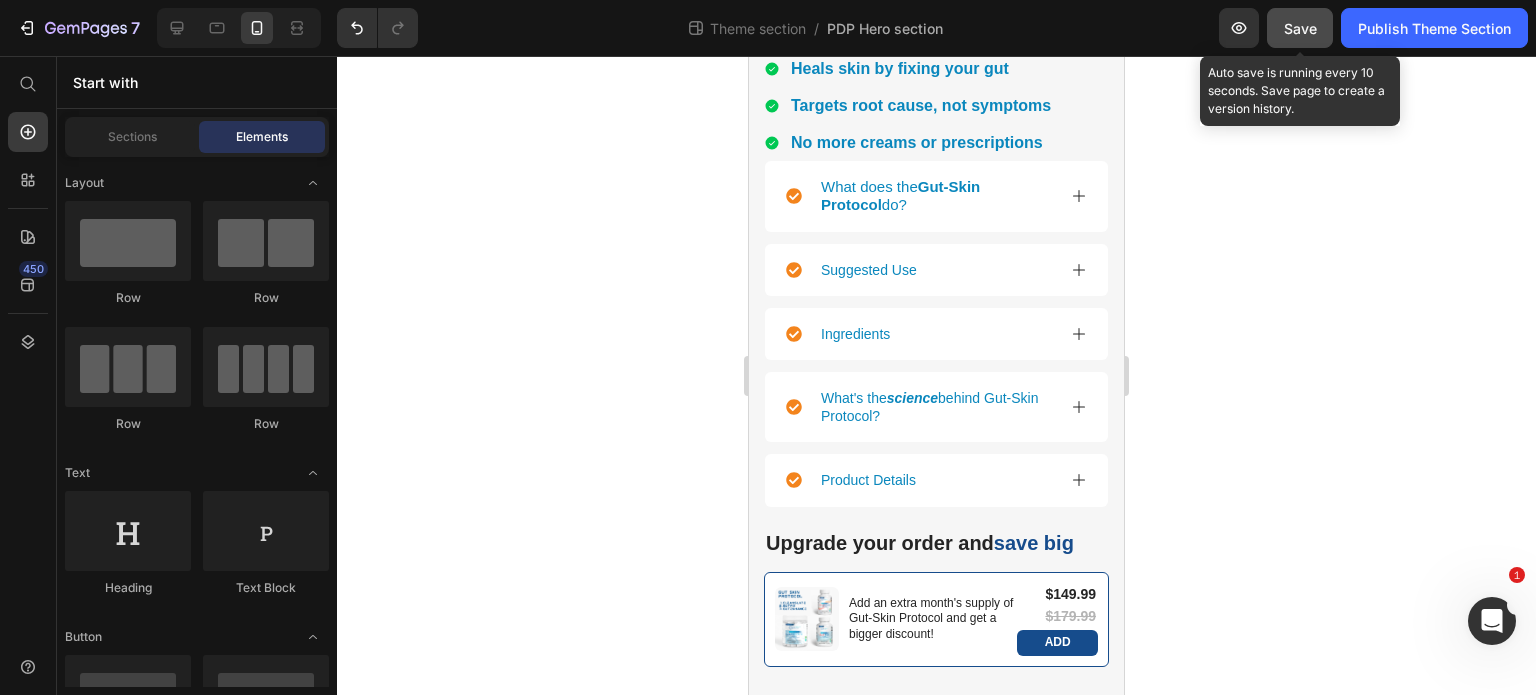click on "Save" at bounding box center [1300, 28] 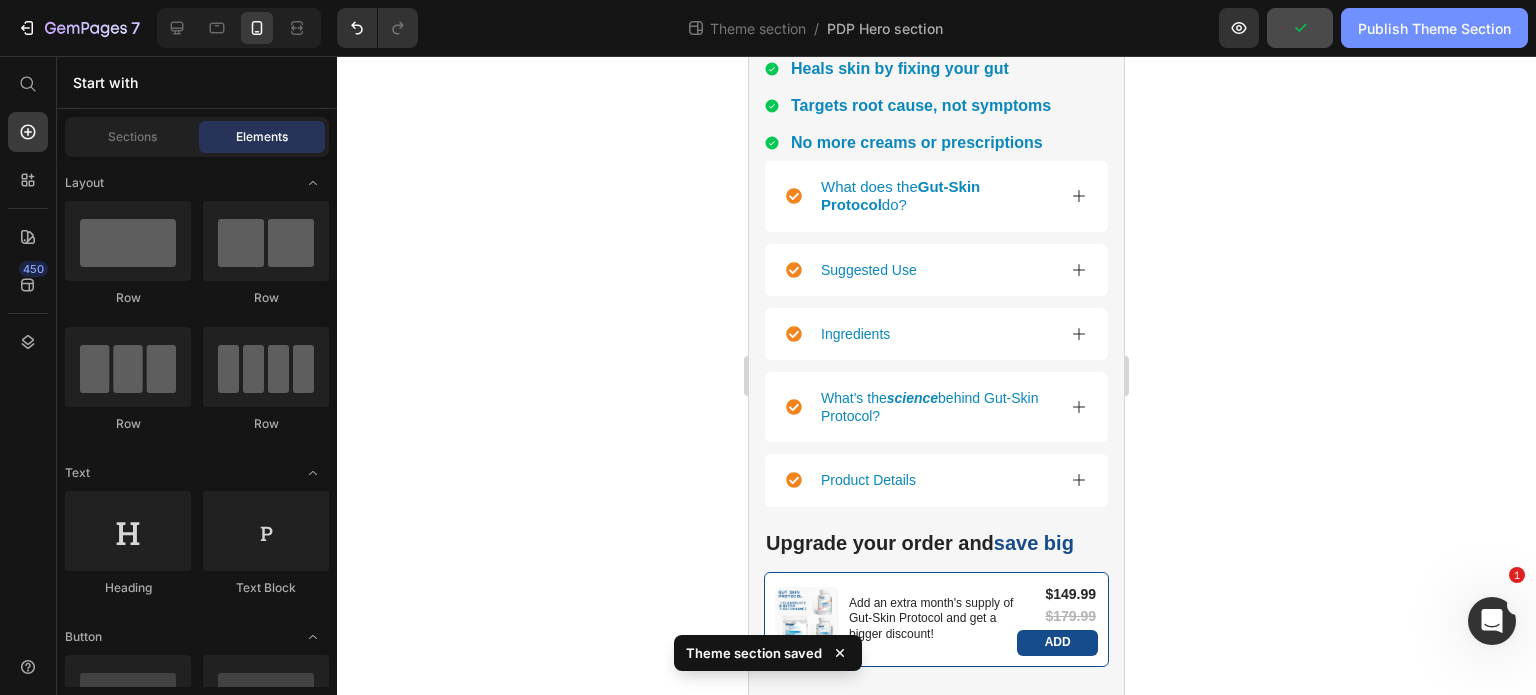 click on "Publish Theme Section" at bounding box center (1434, 28) 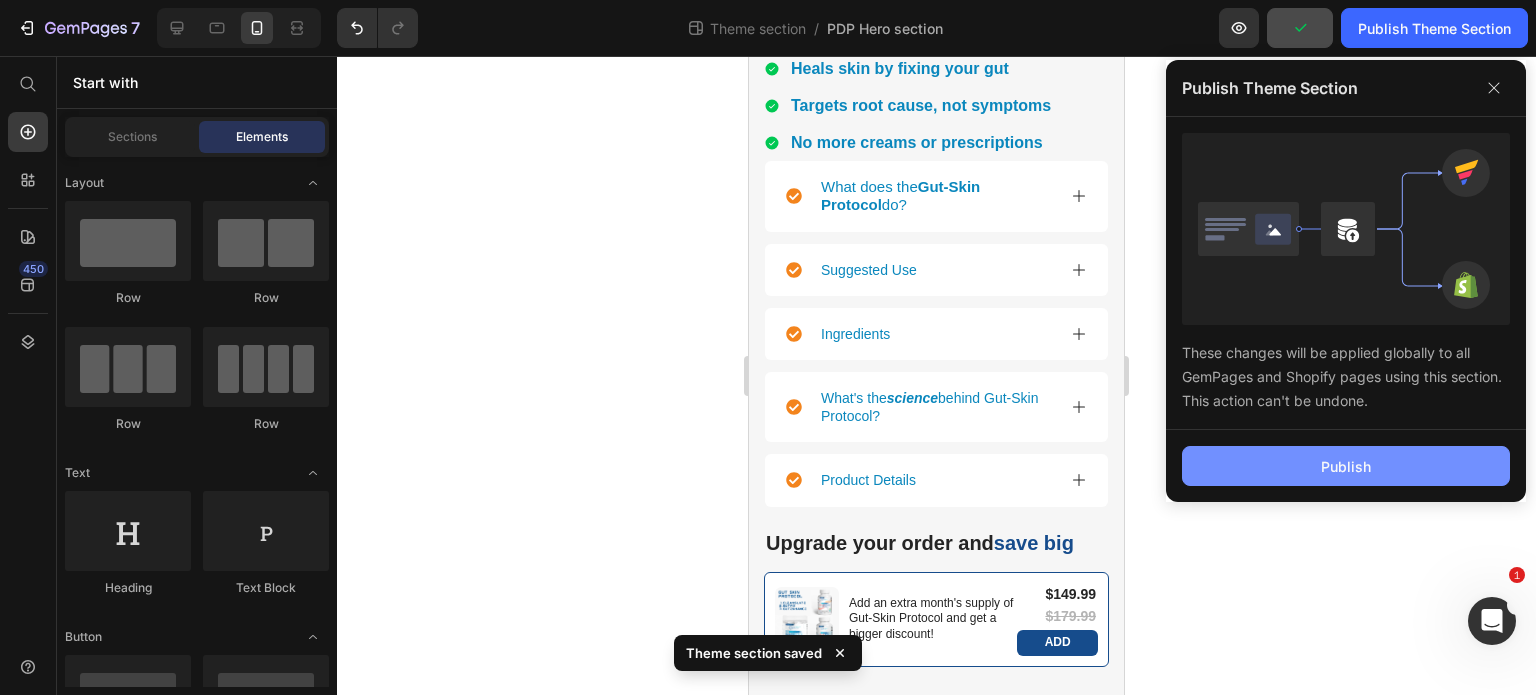 click on "Publish" at bounding box center (1346, 466) 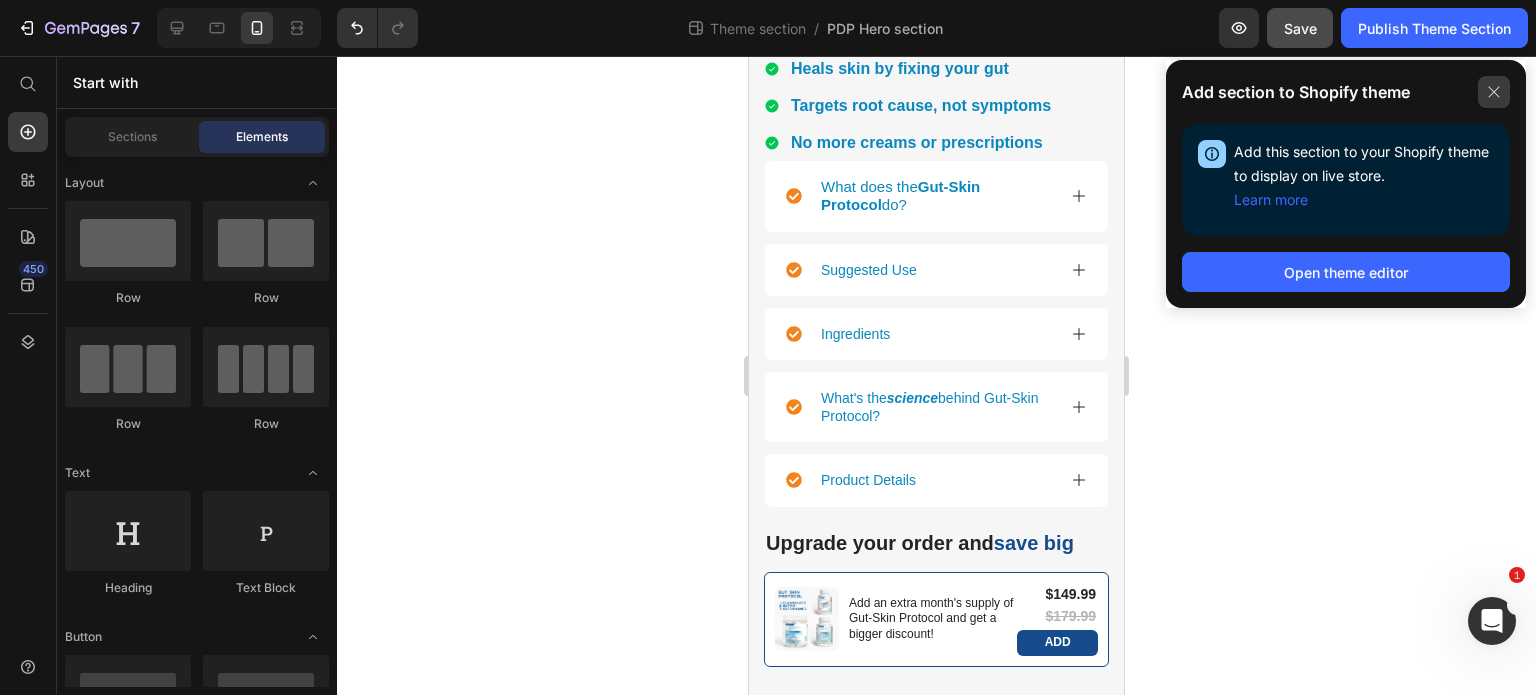 click 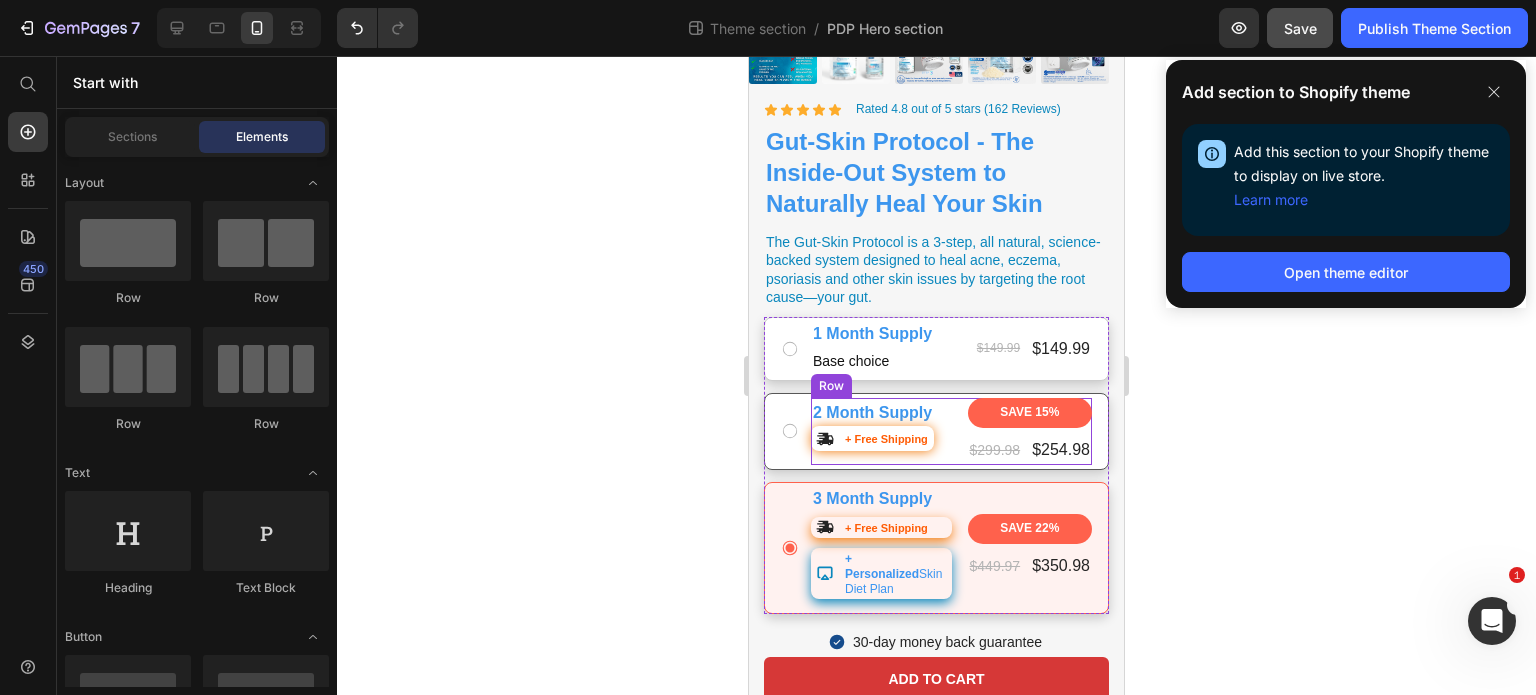 scroll, scrollTop: 621, scrollLeft: 0, axis: vertical 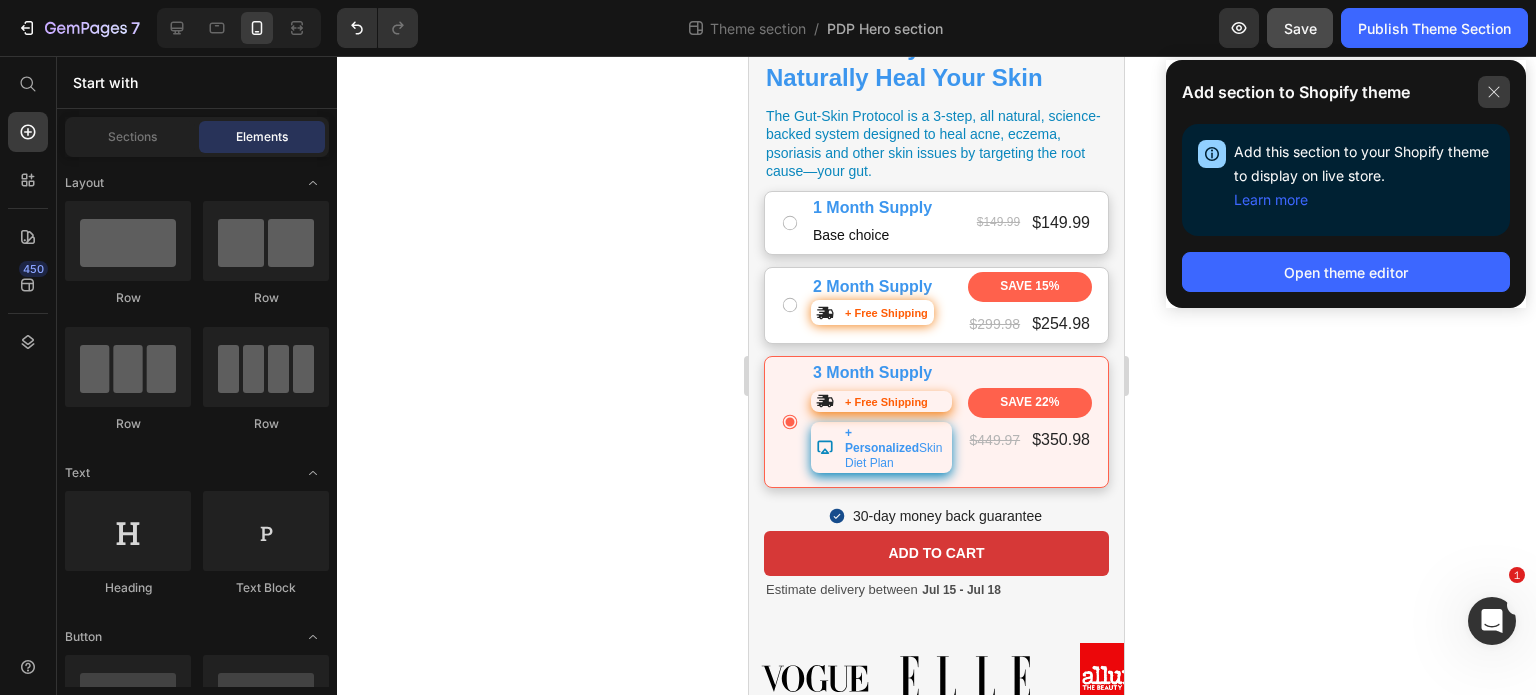 click 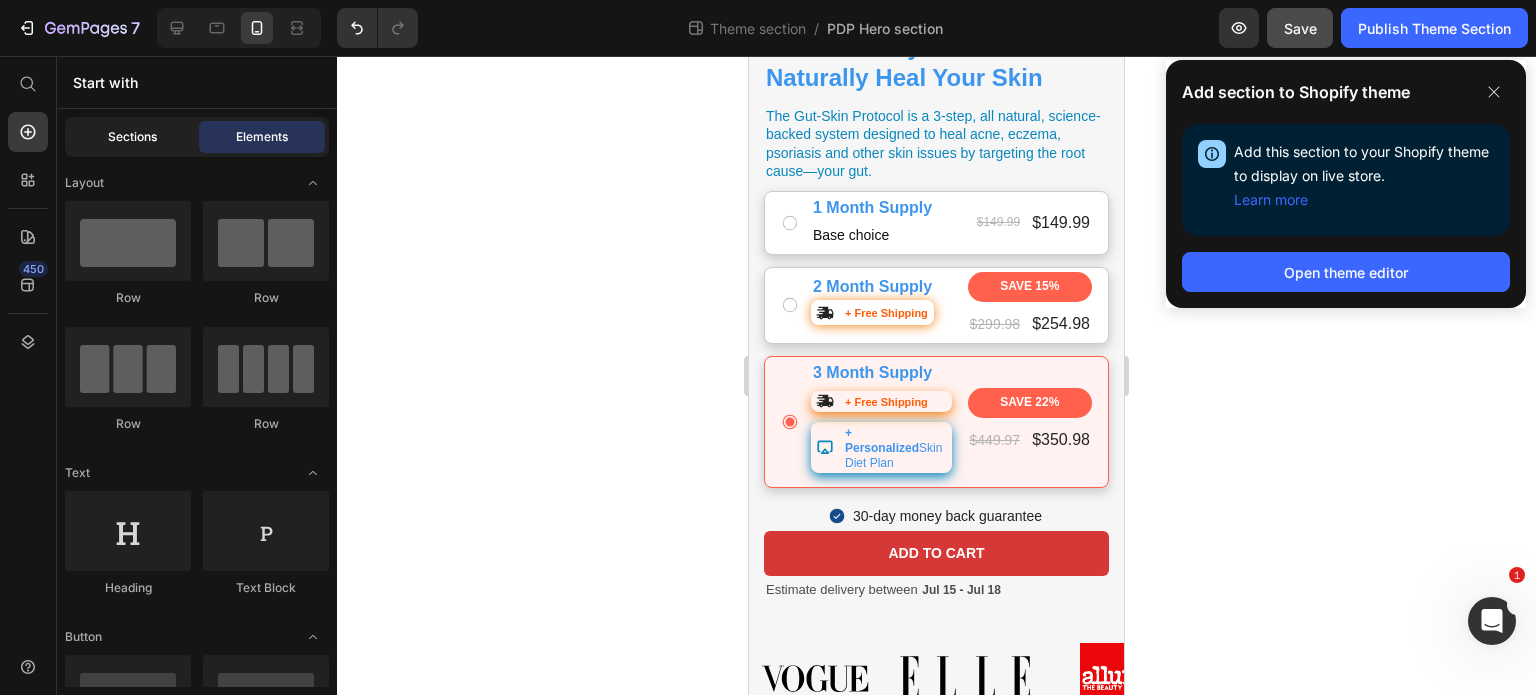 click on "Sections" 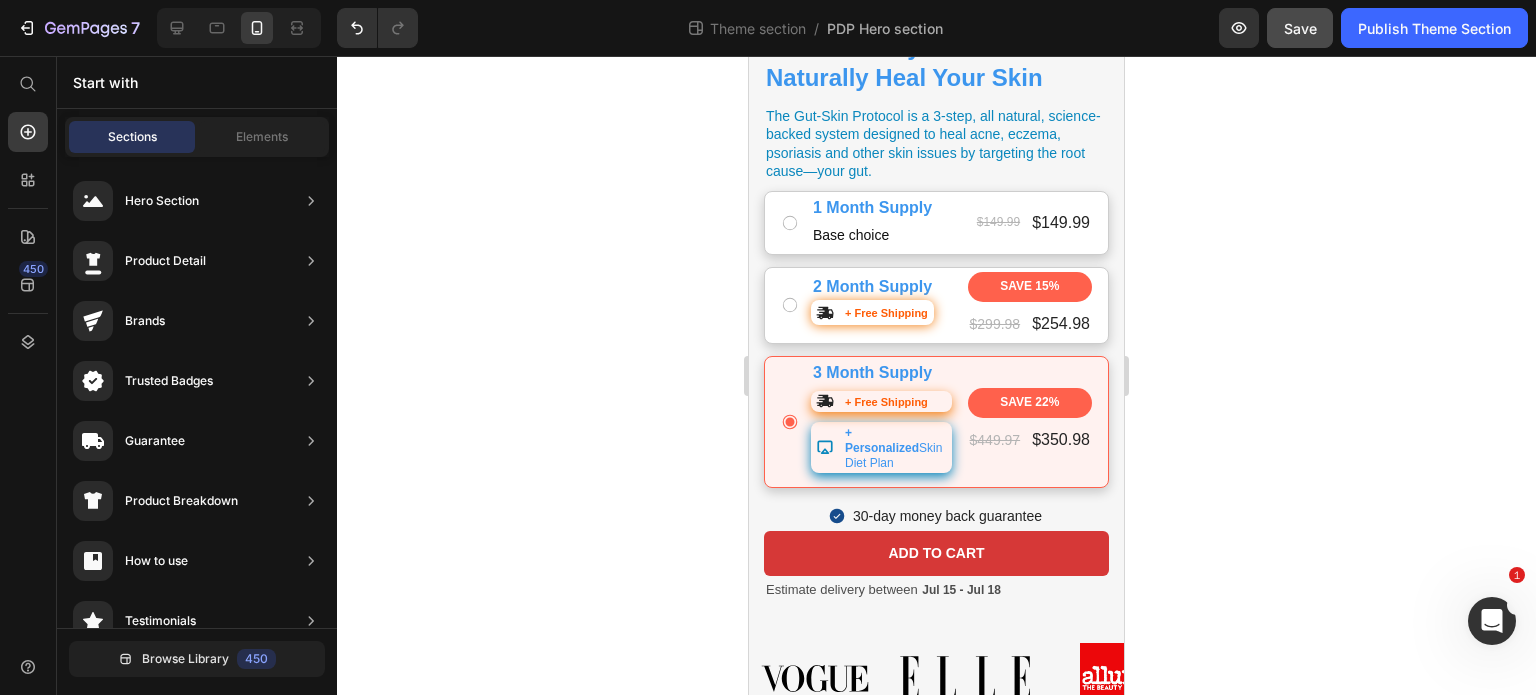 click on "Start with Sections Elements Hero Section Product Detail Brands Trusted Badges Guarantee Product Breakdown How to use Testimonials Compare Bundle FAQs Social Proof Brand Story Product List Collection Blog List Contact Sticky Add to Cart Custom Footer Browse Library 450 Layout
Row
Row
Row
Row Text
Heading
Text Block Button
Button
Button Media
Image
Image
Video" at bounding box center [197, 375] 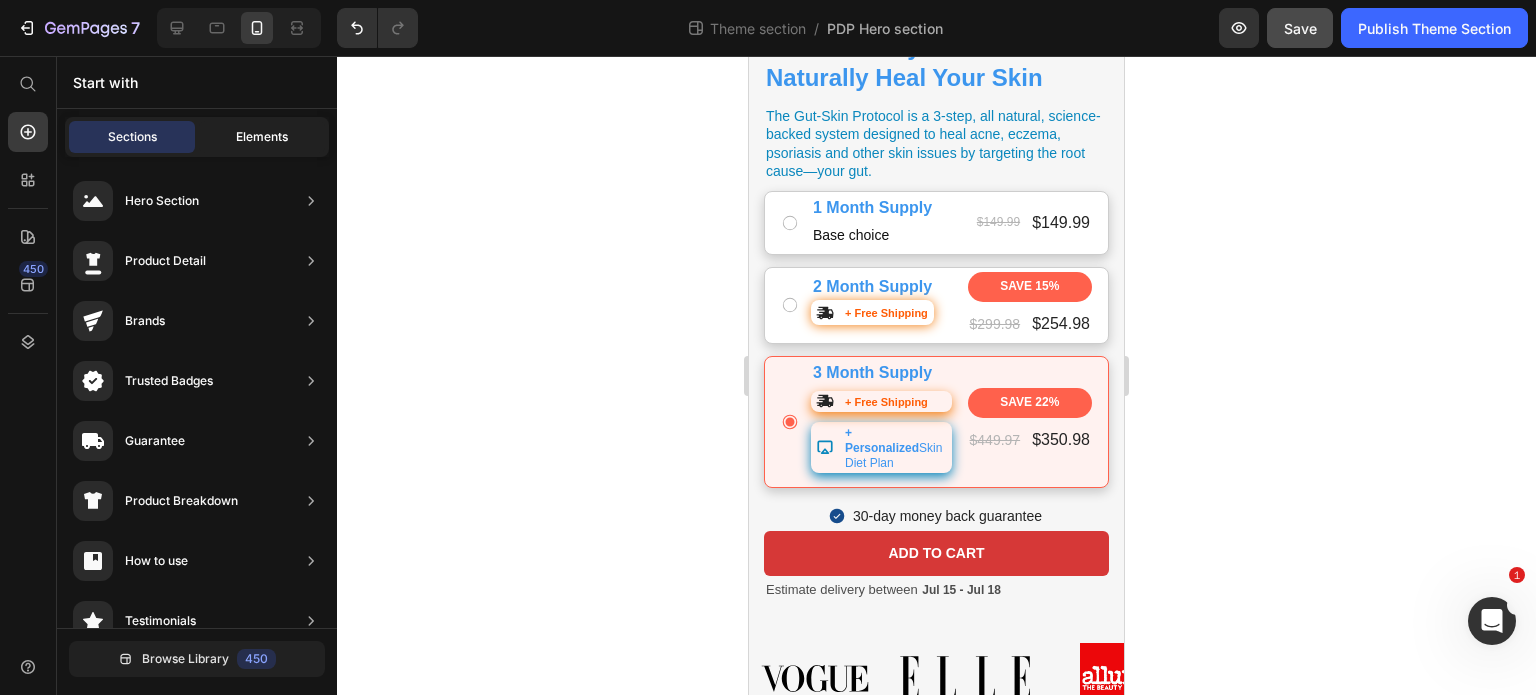 click on "Elements" at bounding box center (262, 137) 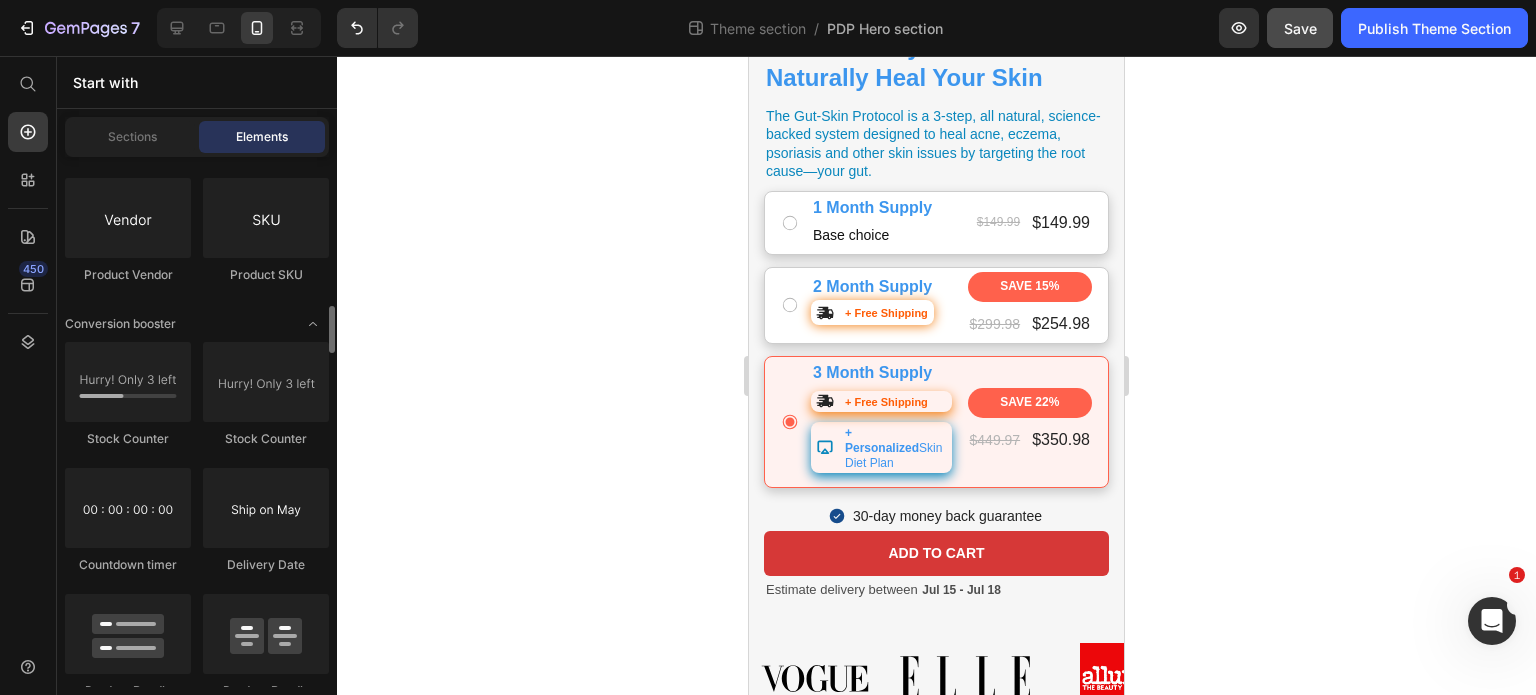 scroll, scrollTop: 3831, scrollLeft: 0, axis: vertical 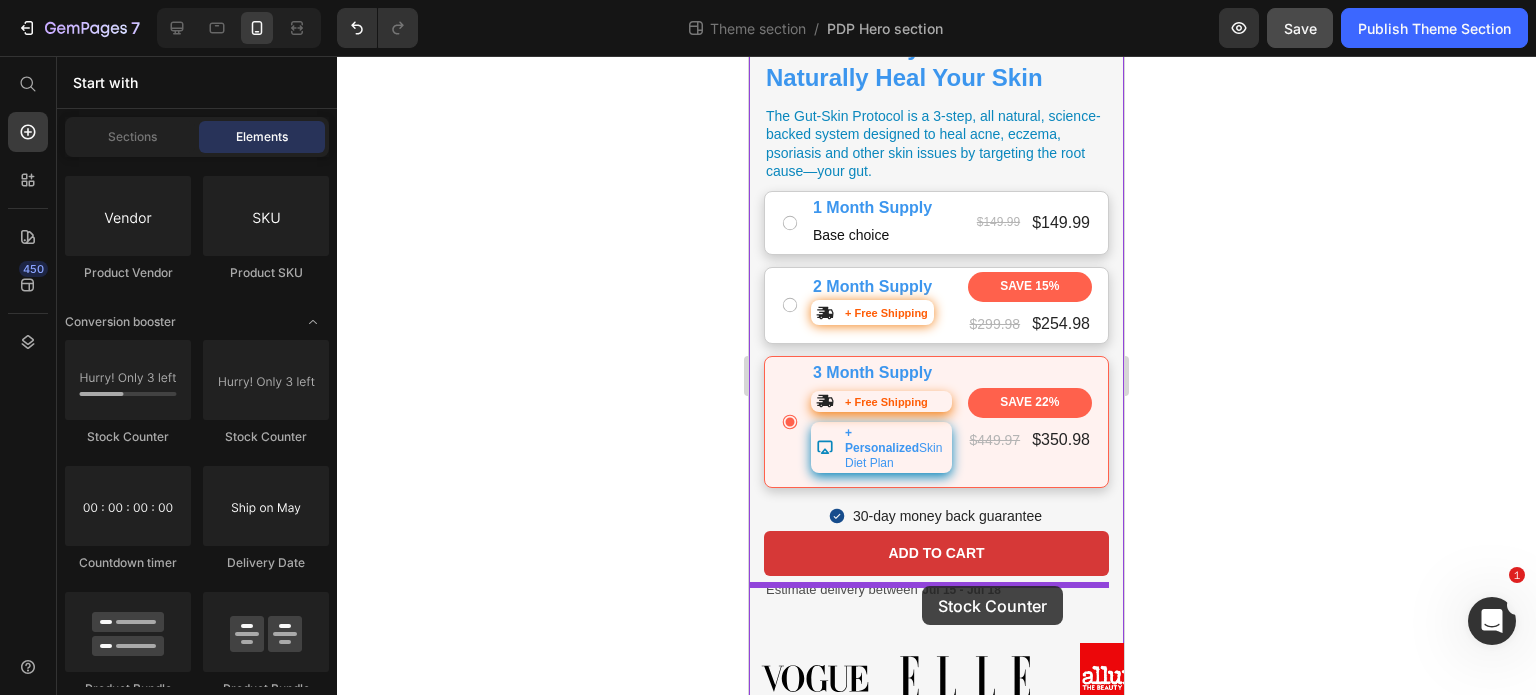 drag, startPoint x: 881, startPoint y: 447, endPoint x: 922, endPoint y: 586, distance: 144.92067 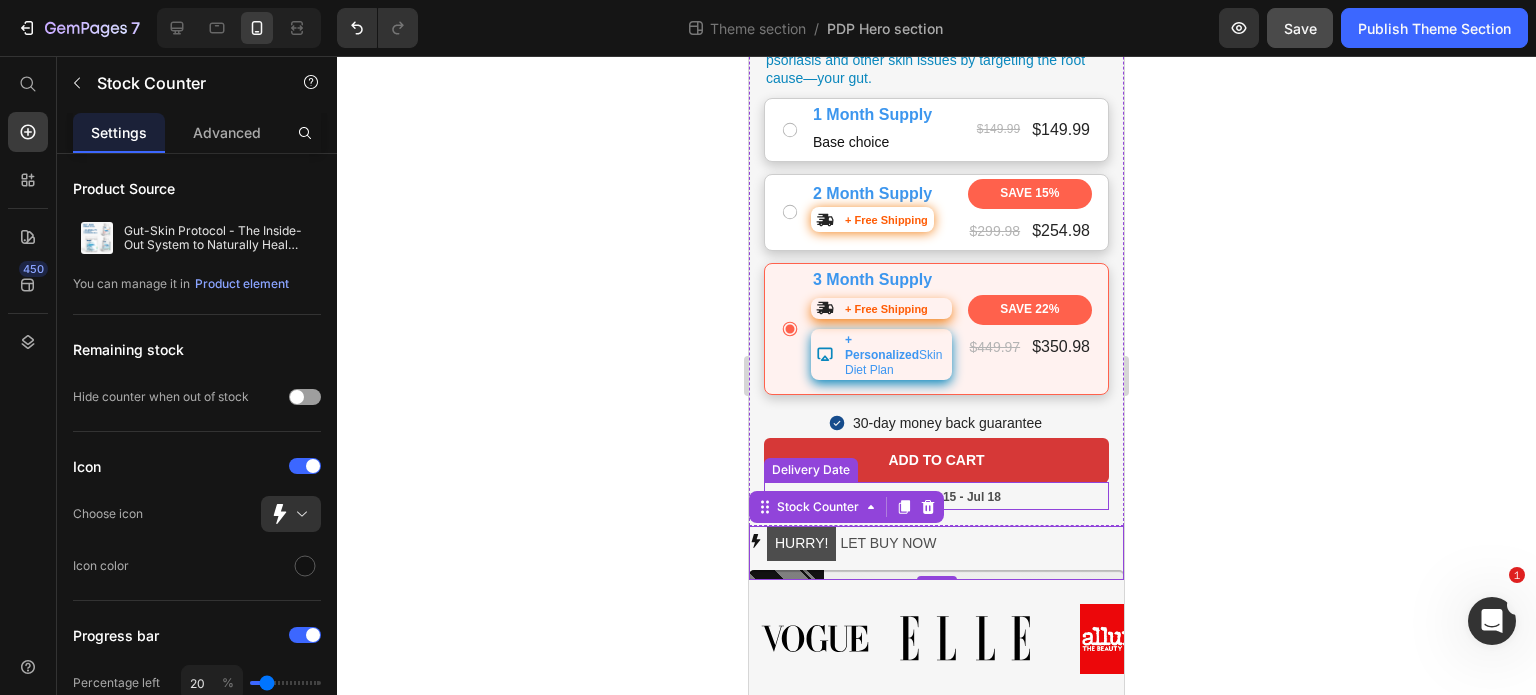 scroll, scrollTop: 713, scrollLeft: 0, axis: vertical 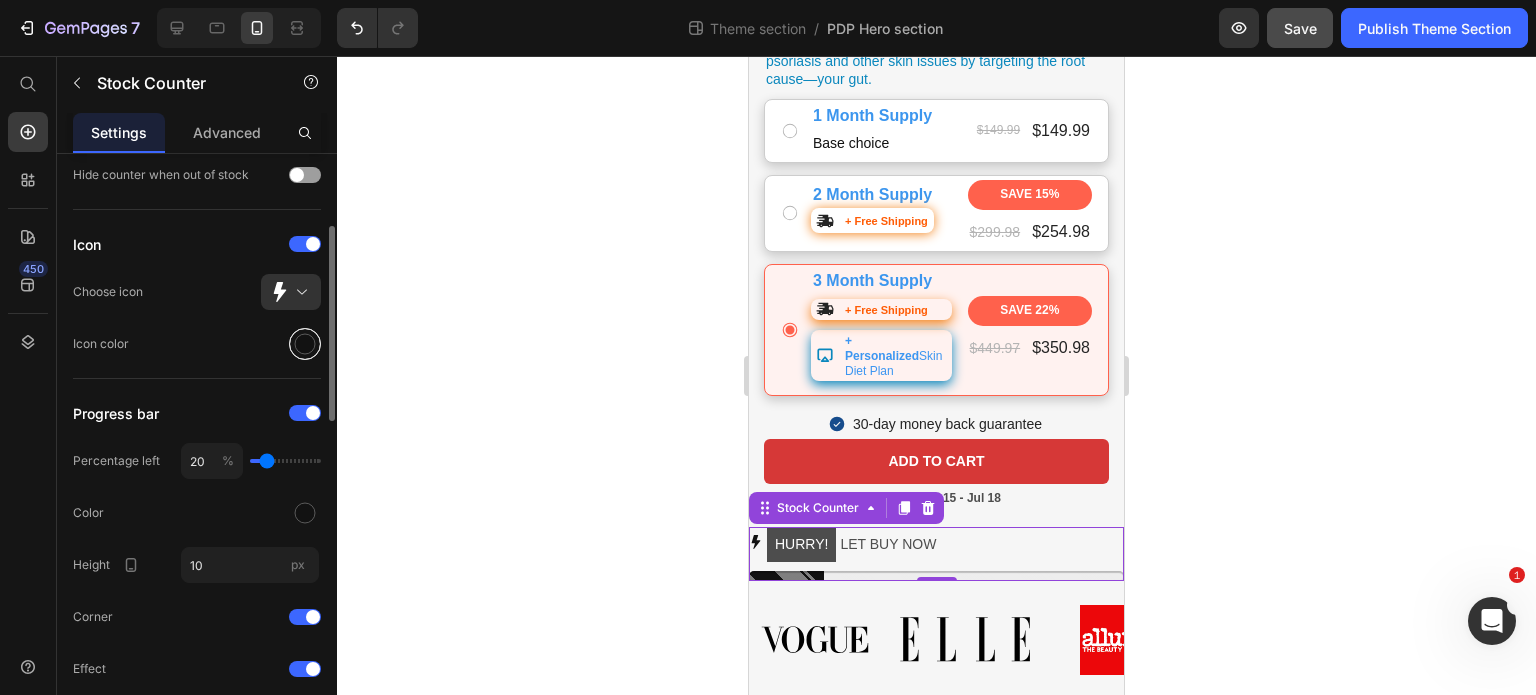 click at bounding box center [305, 344] 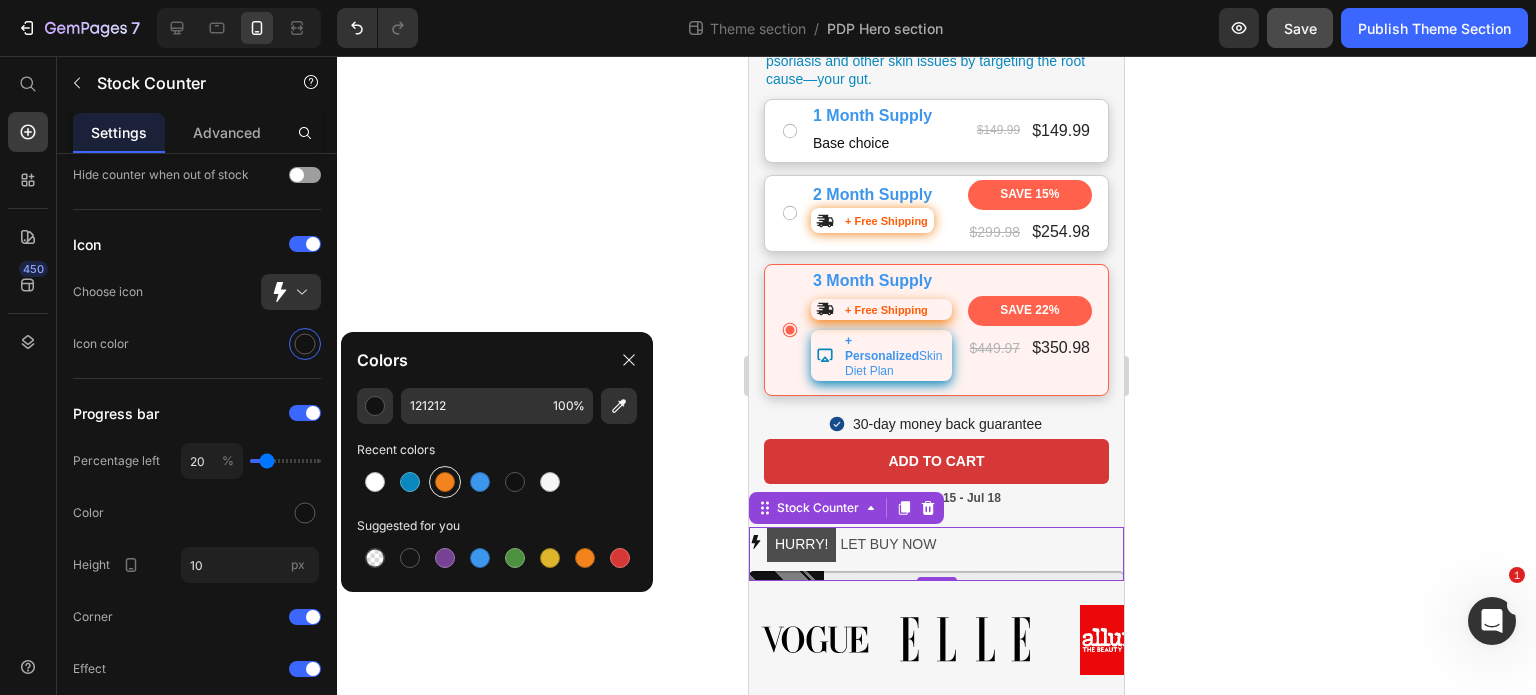 click at bounding box center [445, 482] 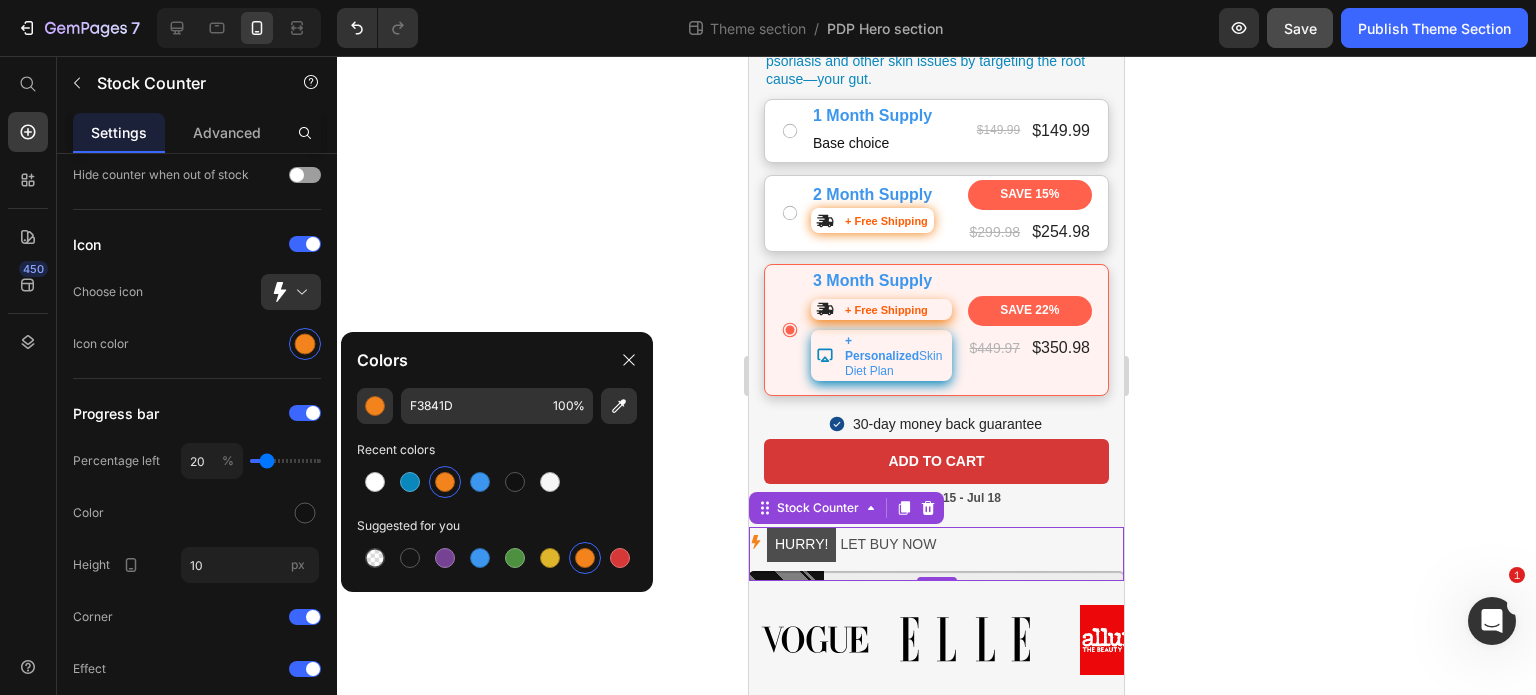 click on "450" at bounding box center [28, 375] 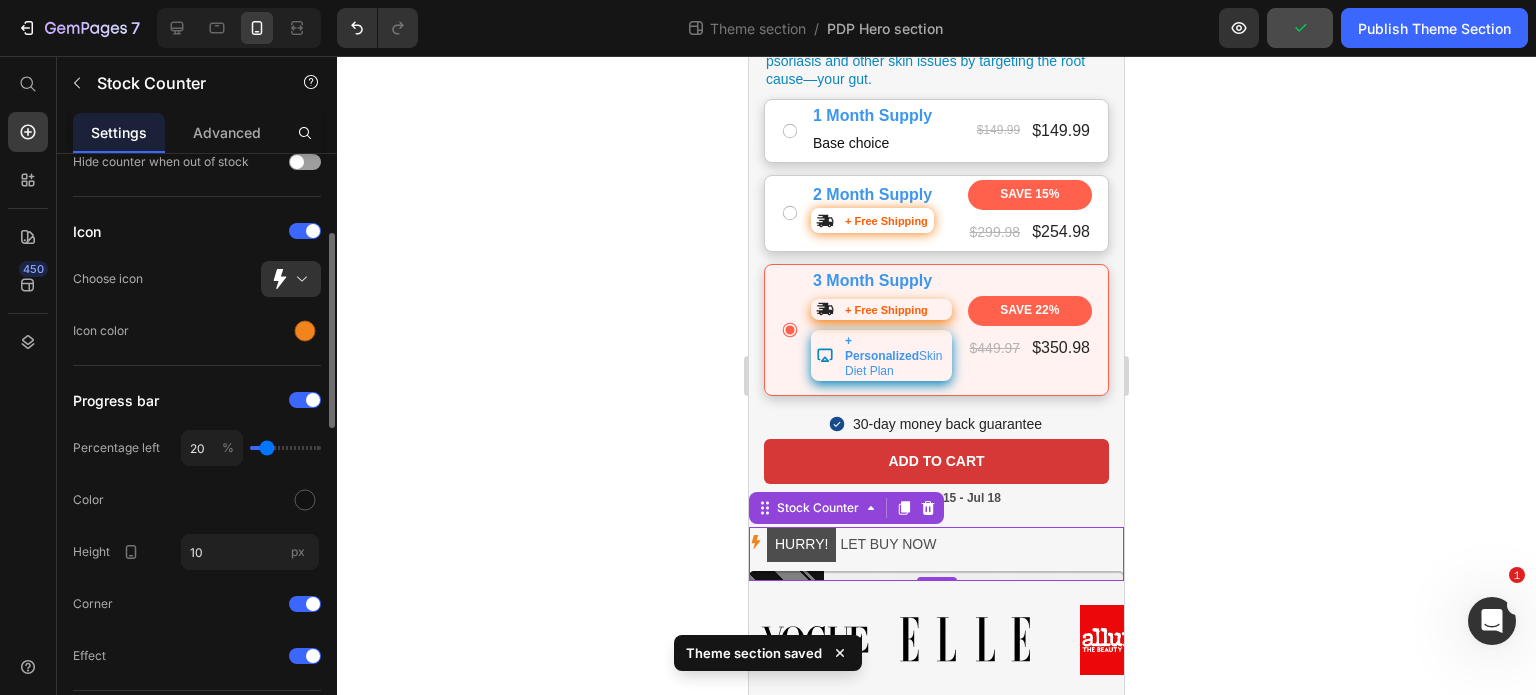 scroll, scrollTop: 238, scrollLeft: 0, axis: vertical 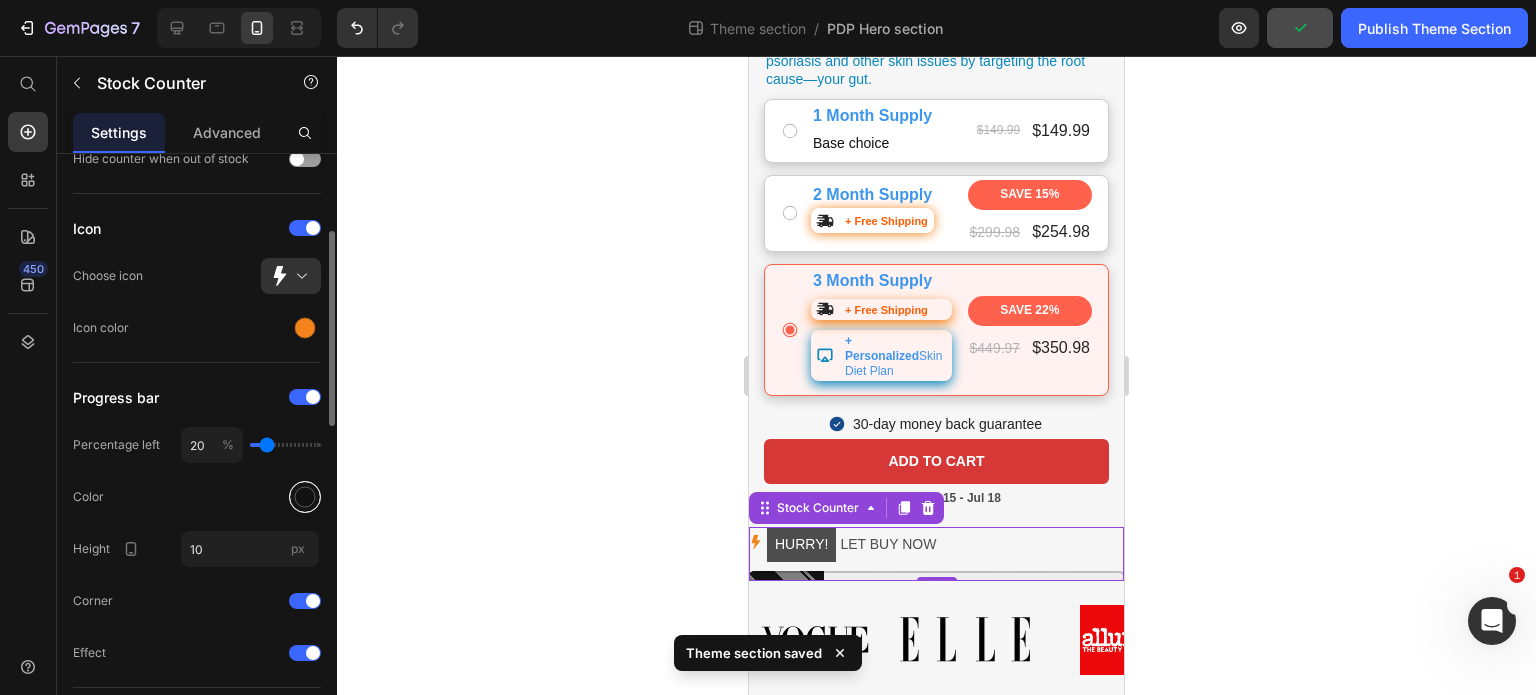 click at bounding box center (305, 497) 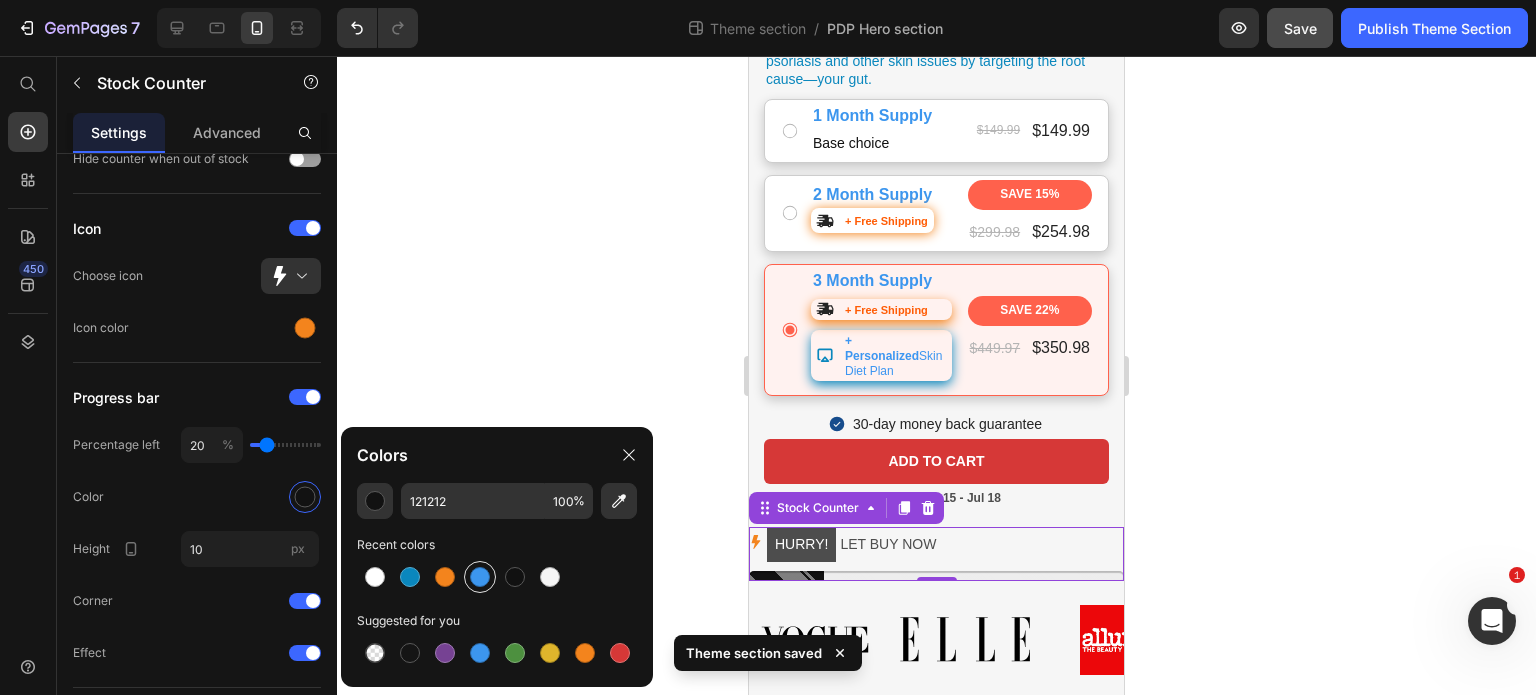 click at bounding box center [480, 577] 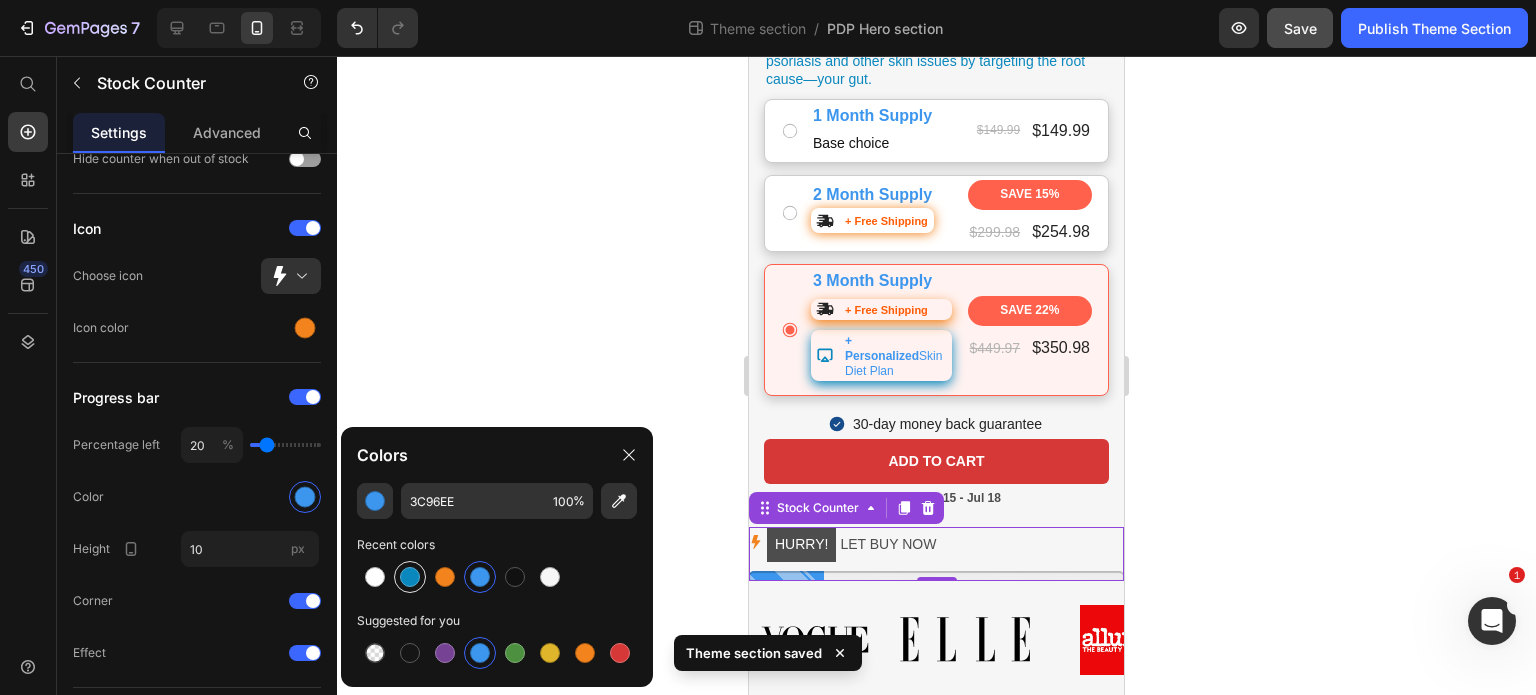 click at bounding box center [410, 577] 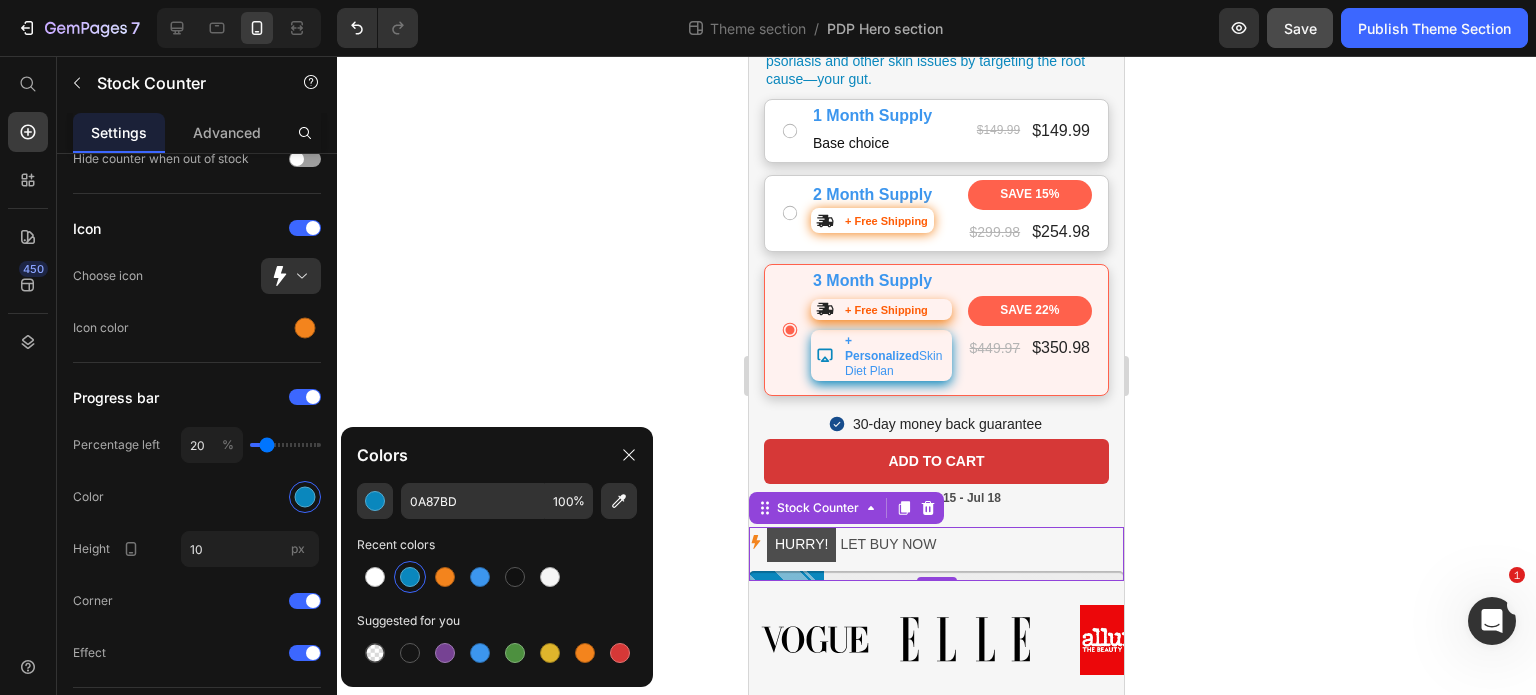 click on "450" at bounding box center [28, 355] 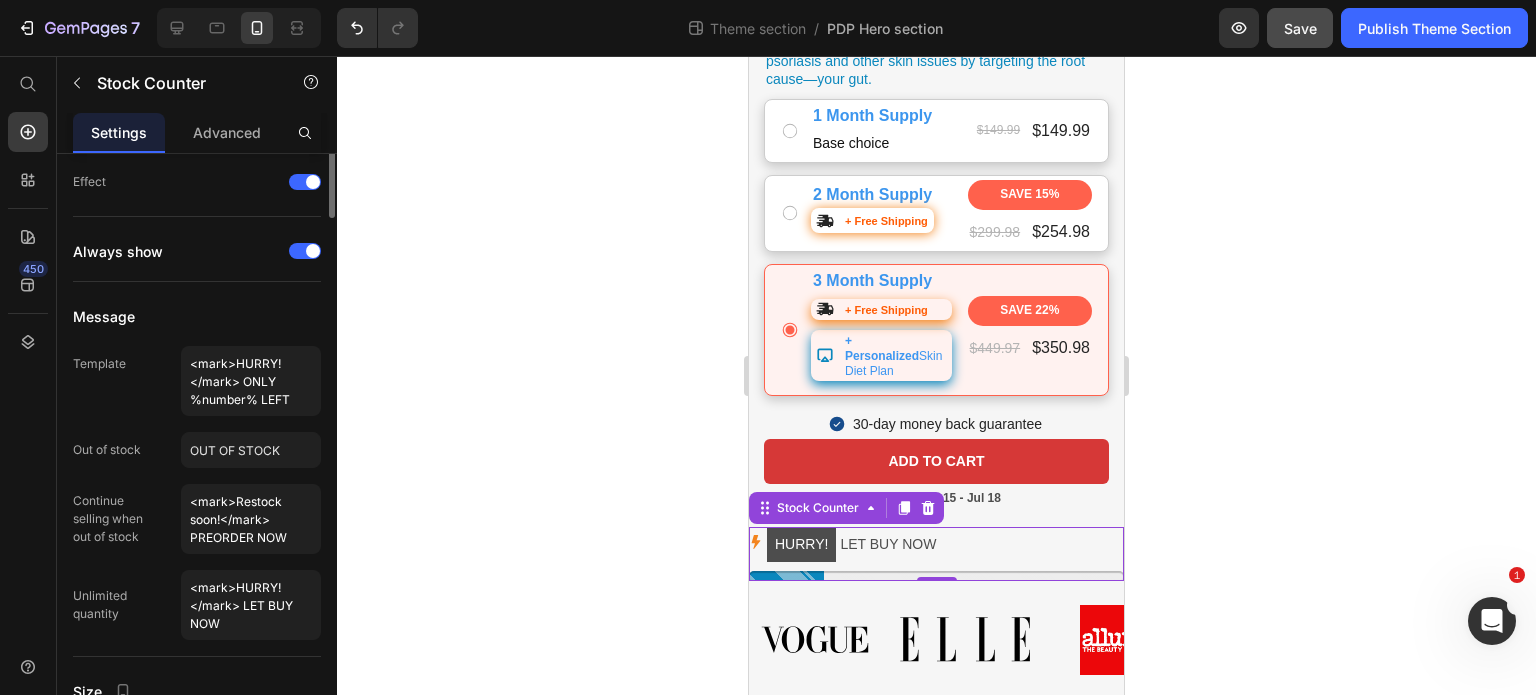 scroll, scrollTop: 710, scrollLeft: 0, axis: vertical 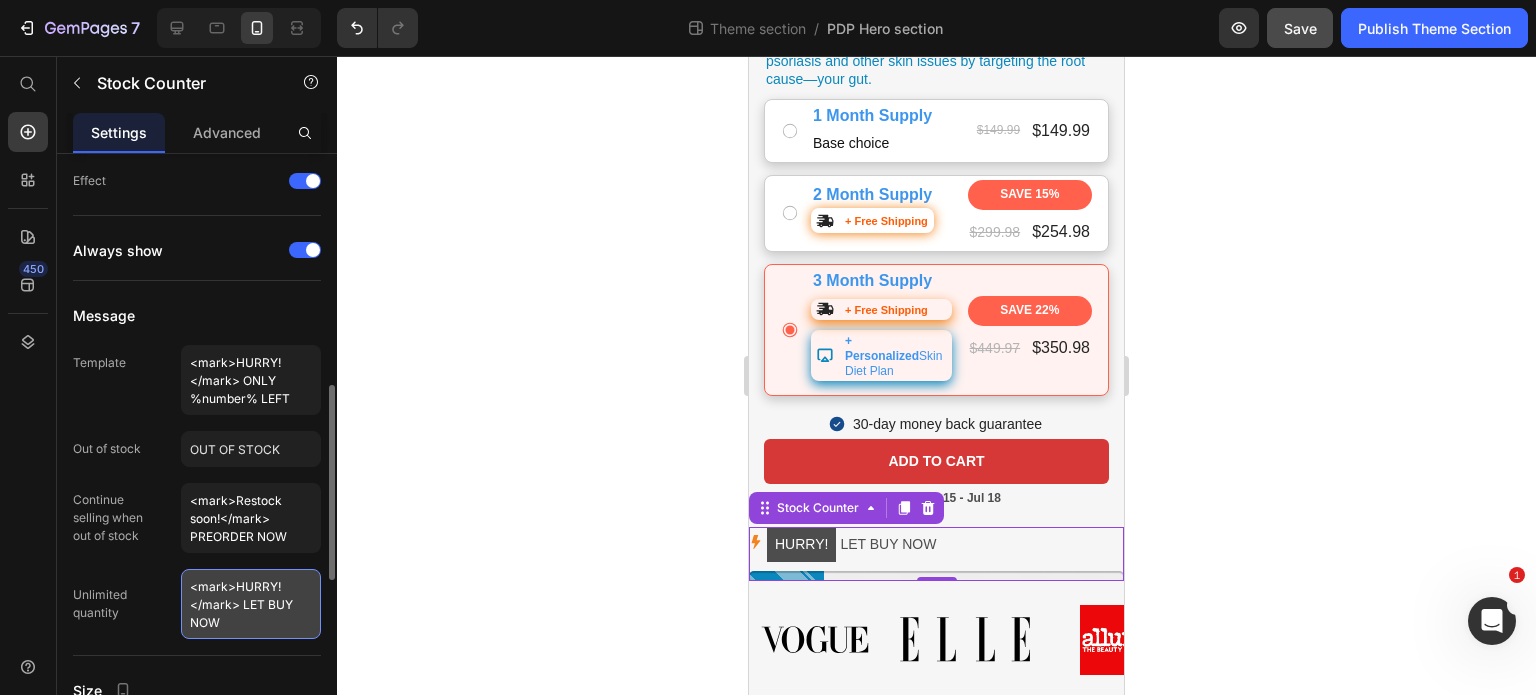click on "<mark>HURRY!</mark> LET BUY NOW" at bounding box center (251, 604) 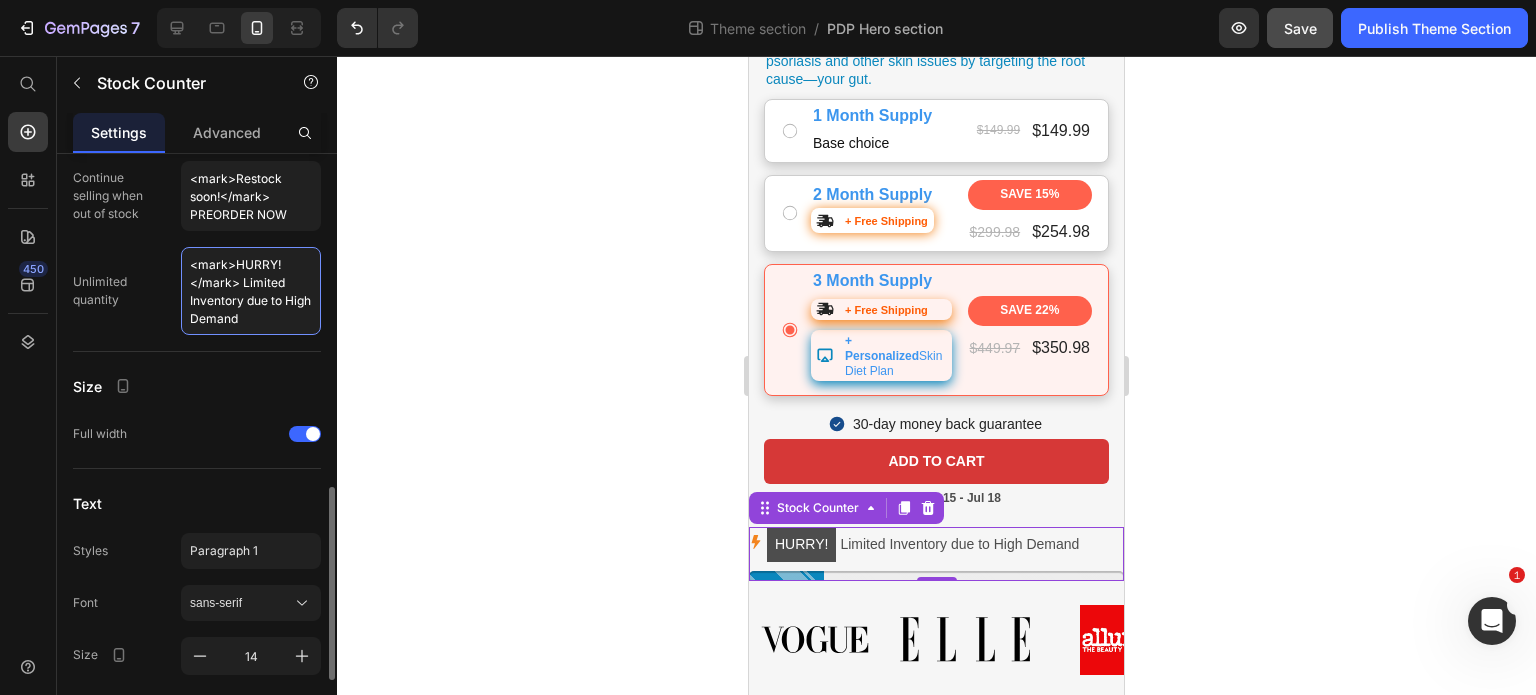 scroll, scrollTop: 1014, scrollLeft: 0, axis: vertical 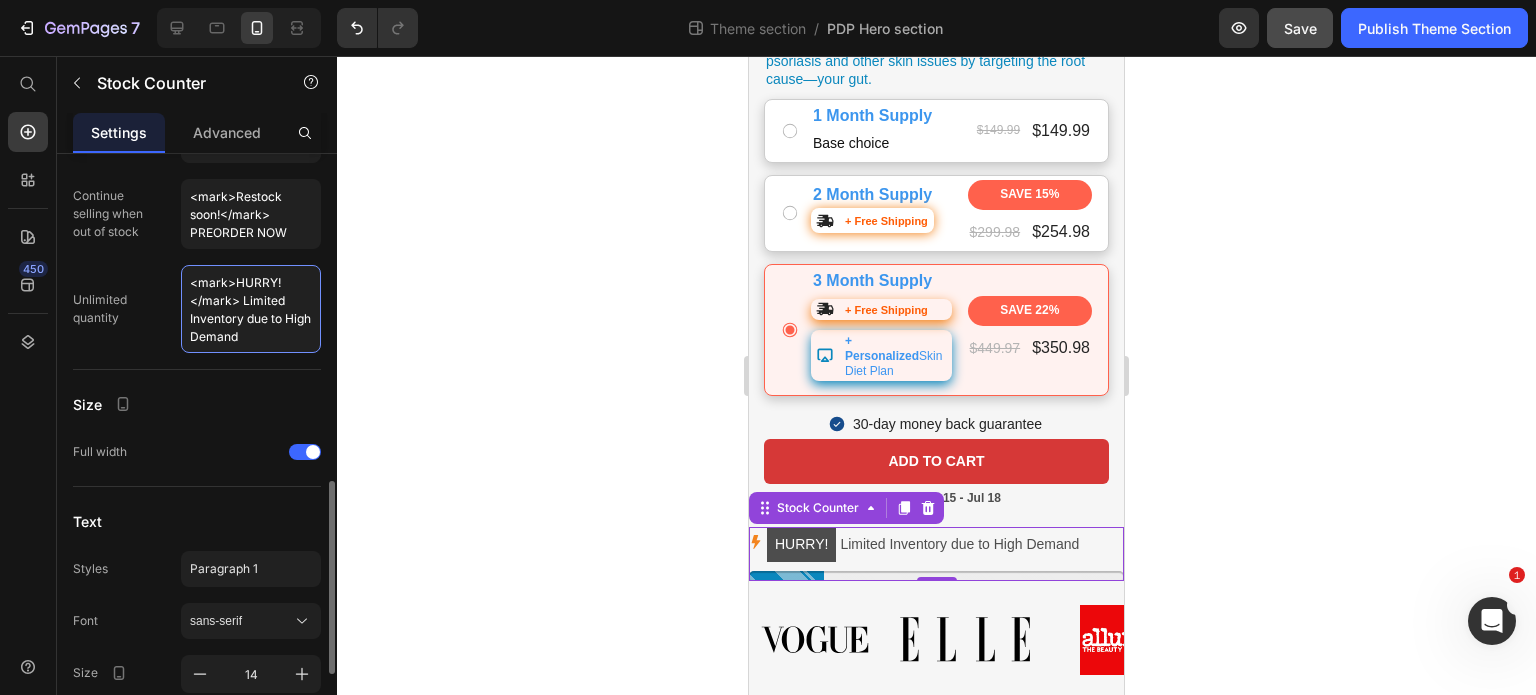 type on "<mark>HURRY!</mark> Limited Inventory due to High Demand" 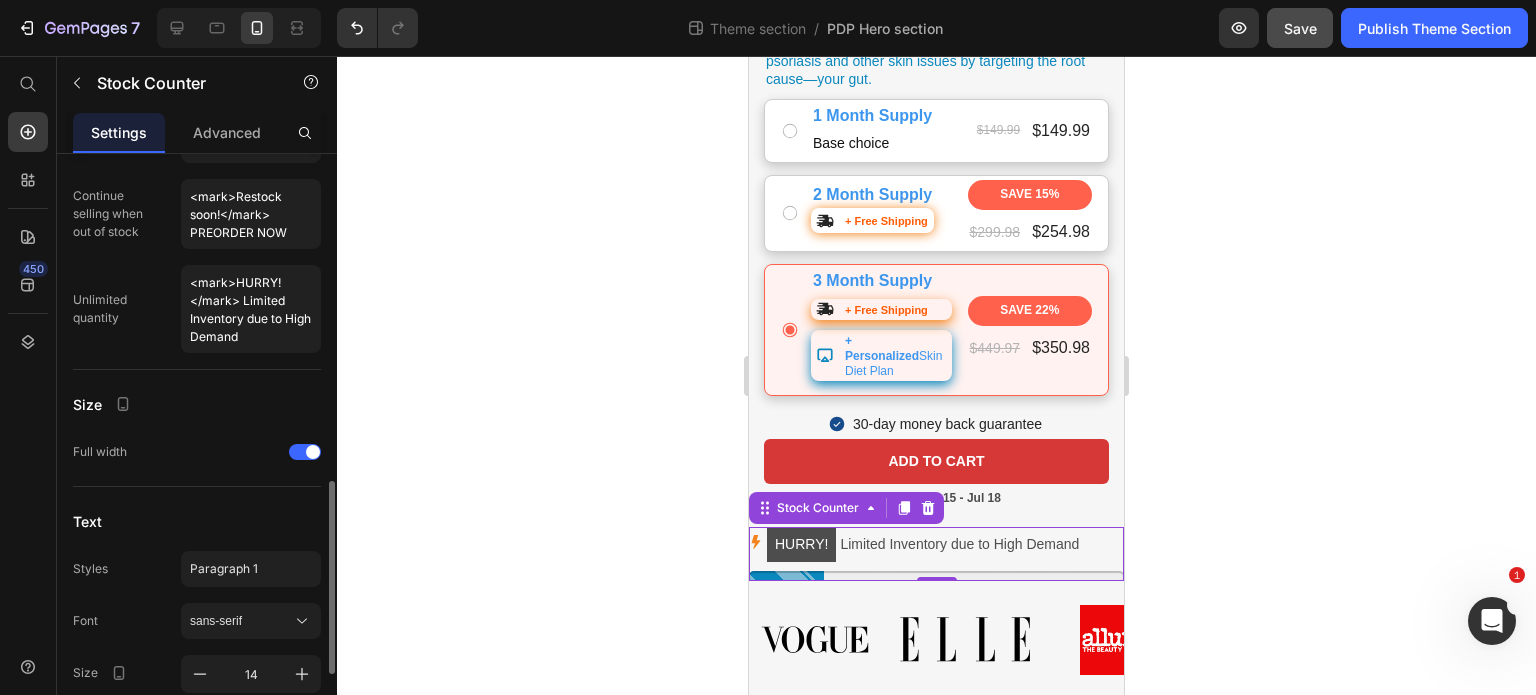 click on "450" at bounding box center [28, 375] 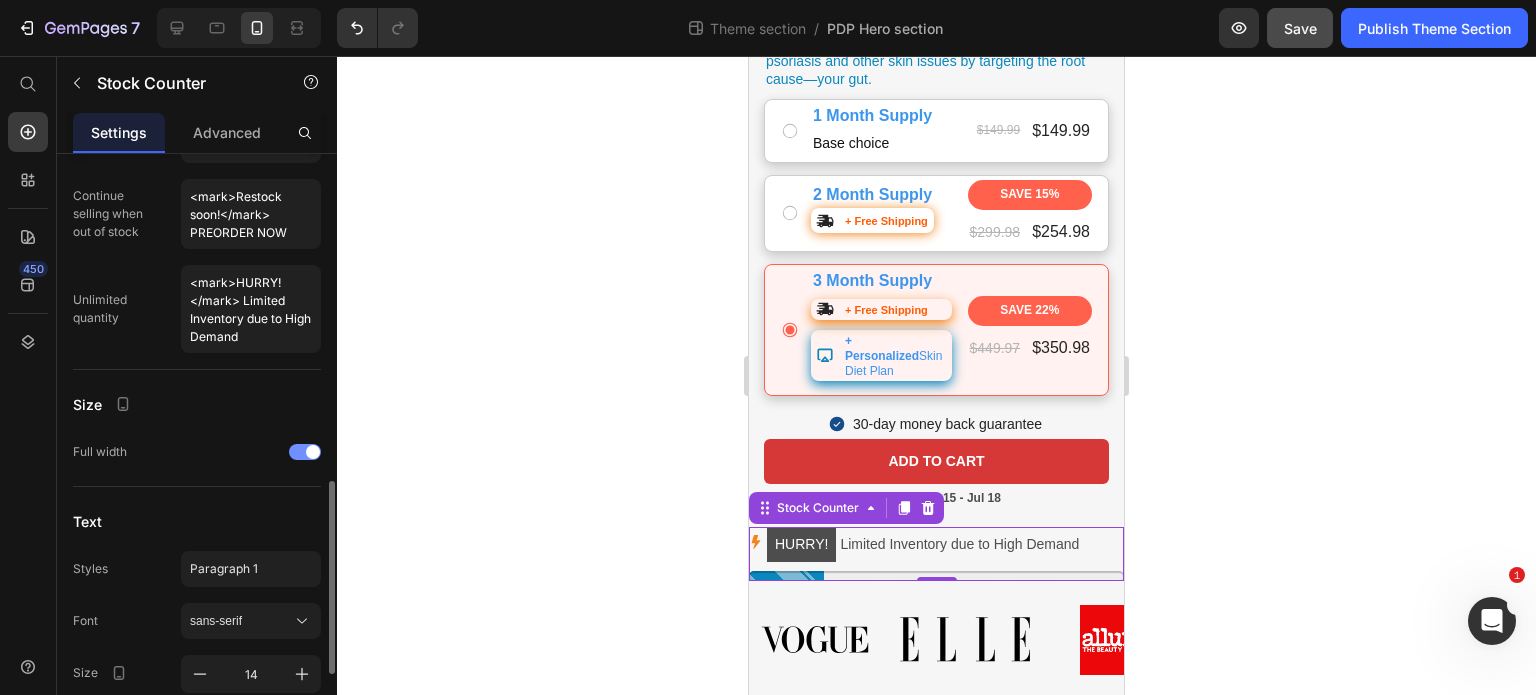 scroll, scrollTop: 1224, scrollLeft: 0, axis: vertical 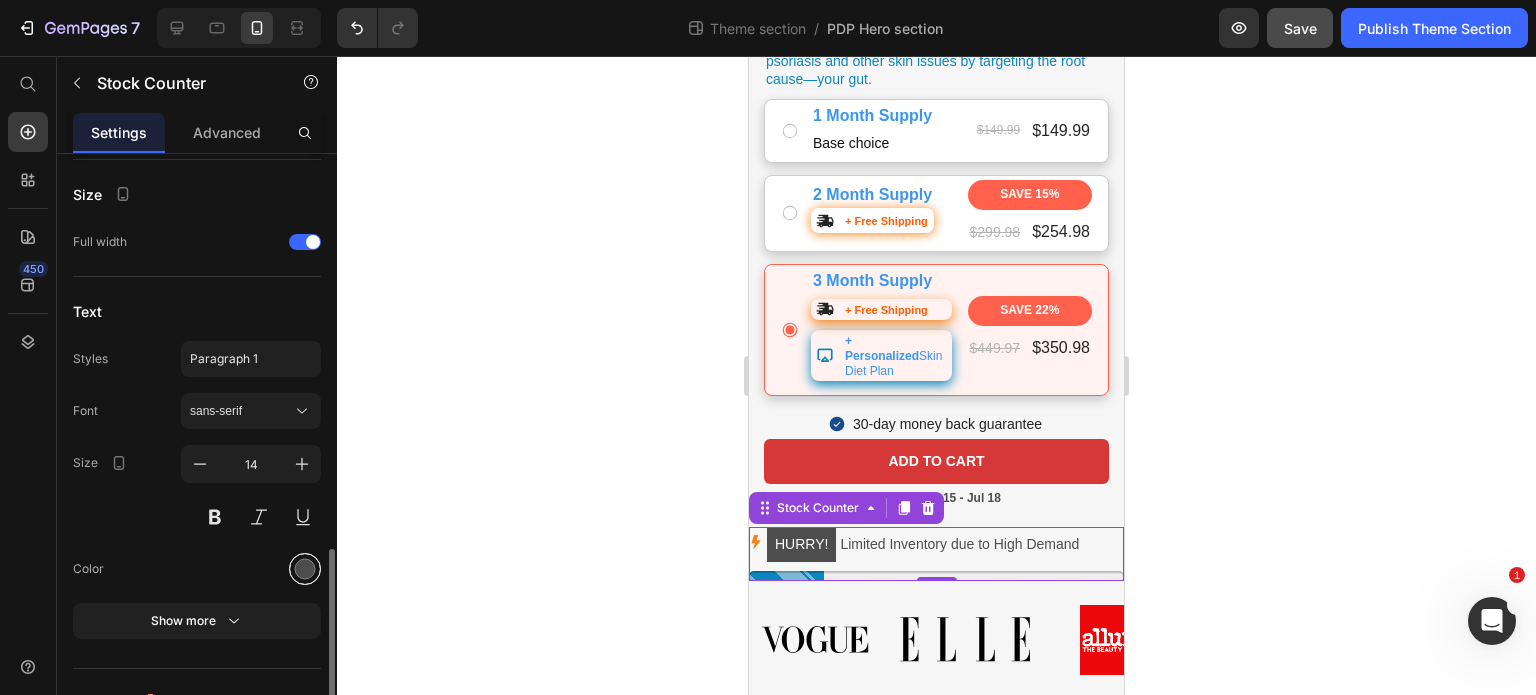 click at bounding box center (305, 569) 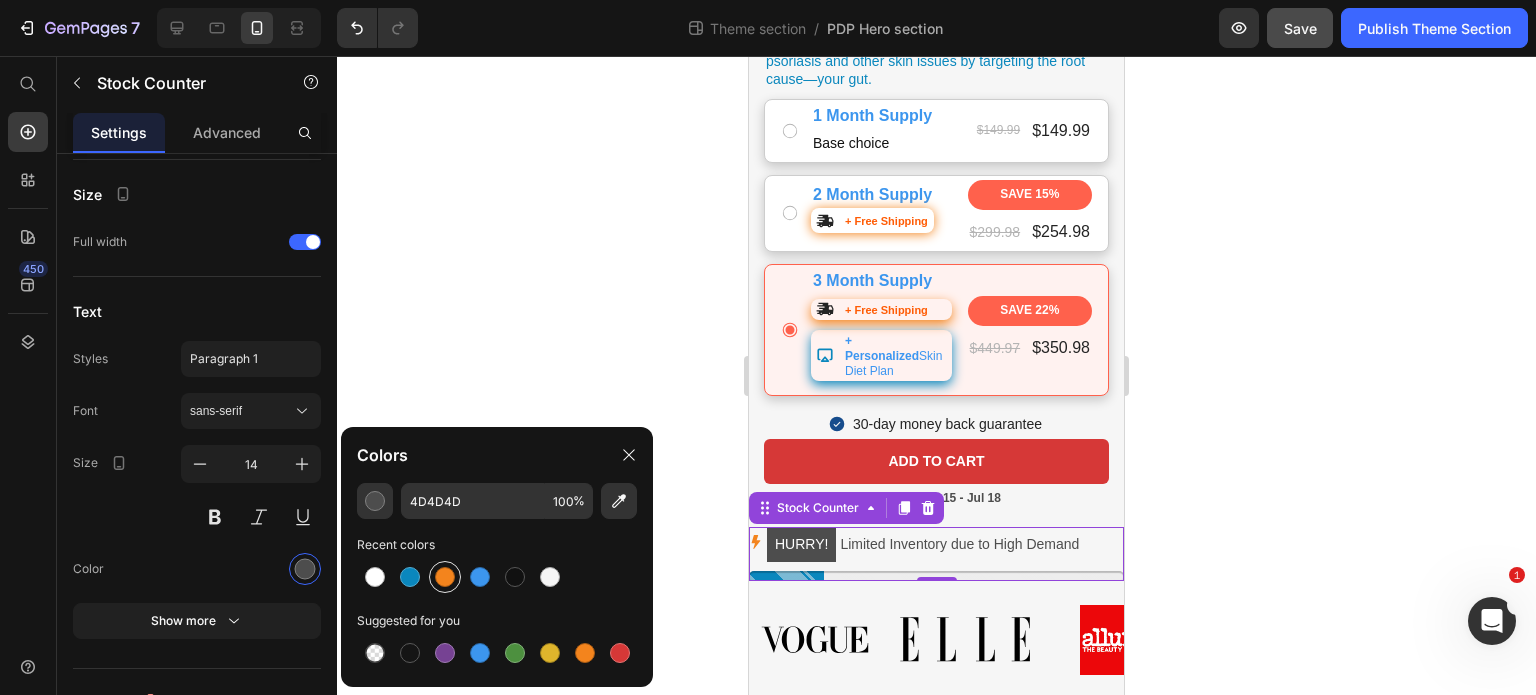 click at bounding box center [445, 577] 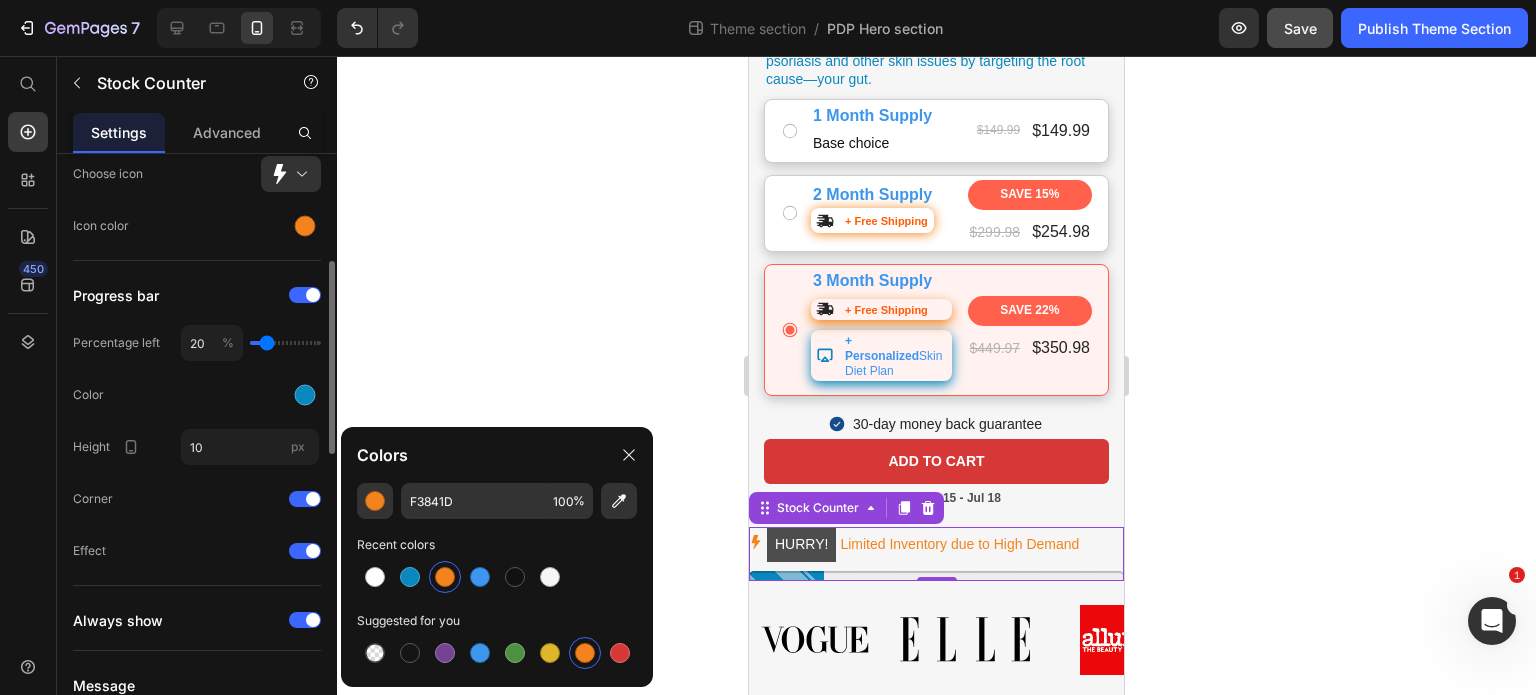 scroll, scrollTop: 335, scrollLeft: 0, axis: vertical 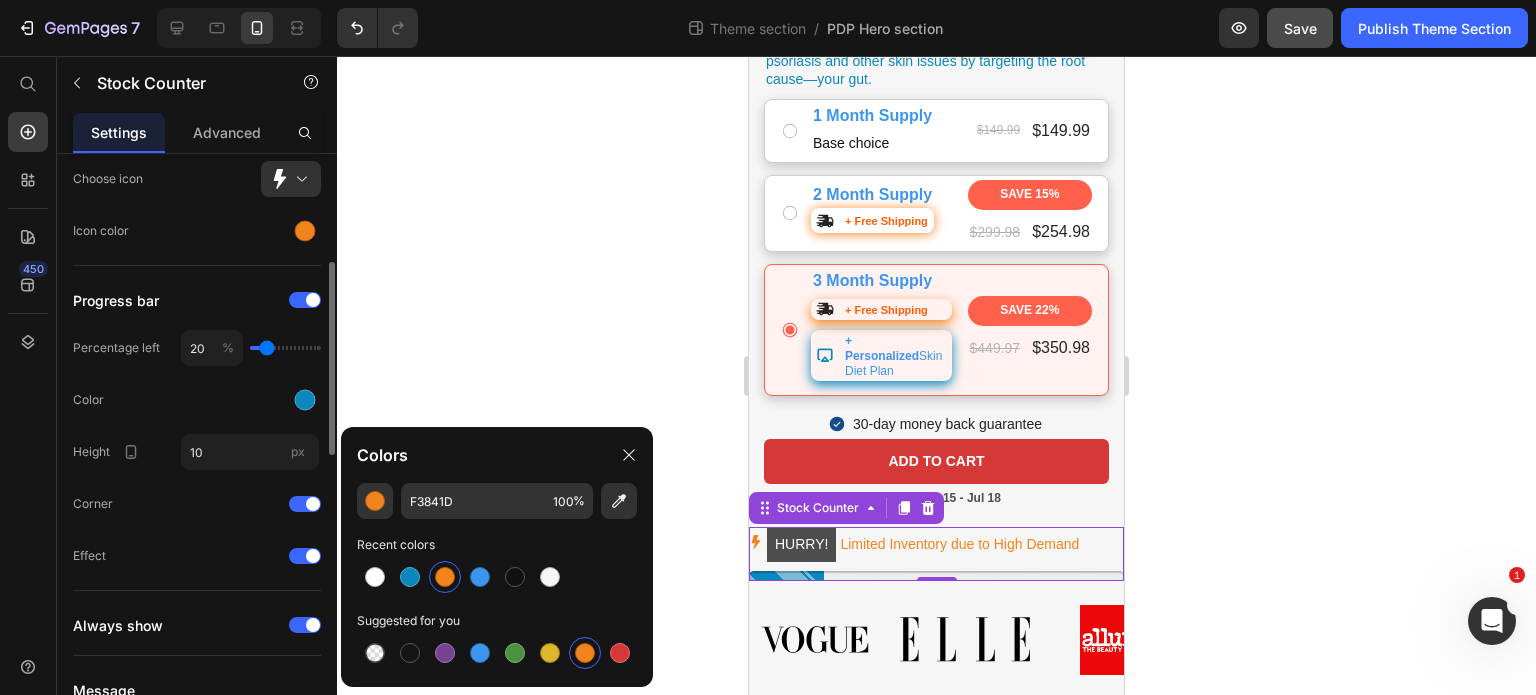click on "450" at bounding box center (28, 355) 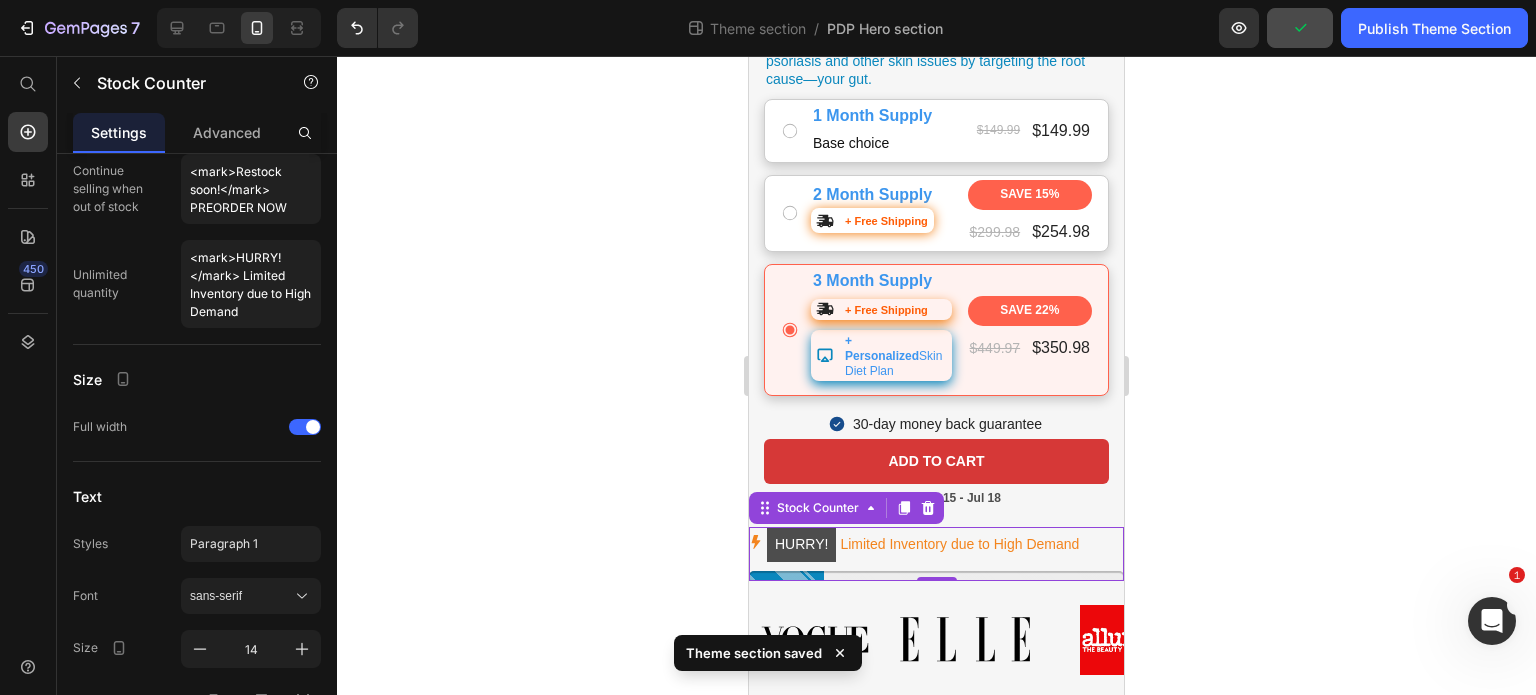 scroll, scrollTop: 1252, scrollLeft: 0, axis: vertical 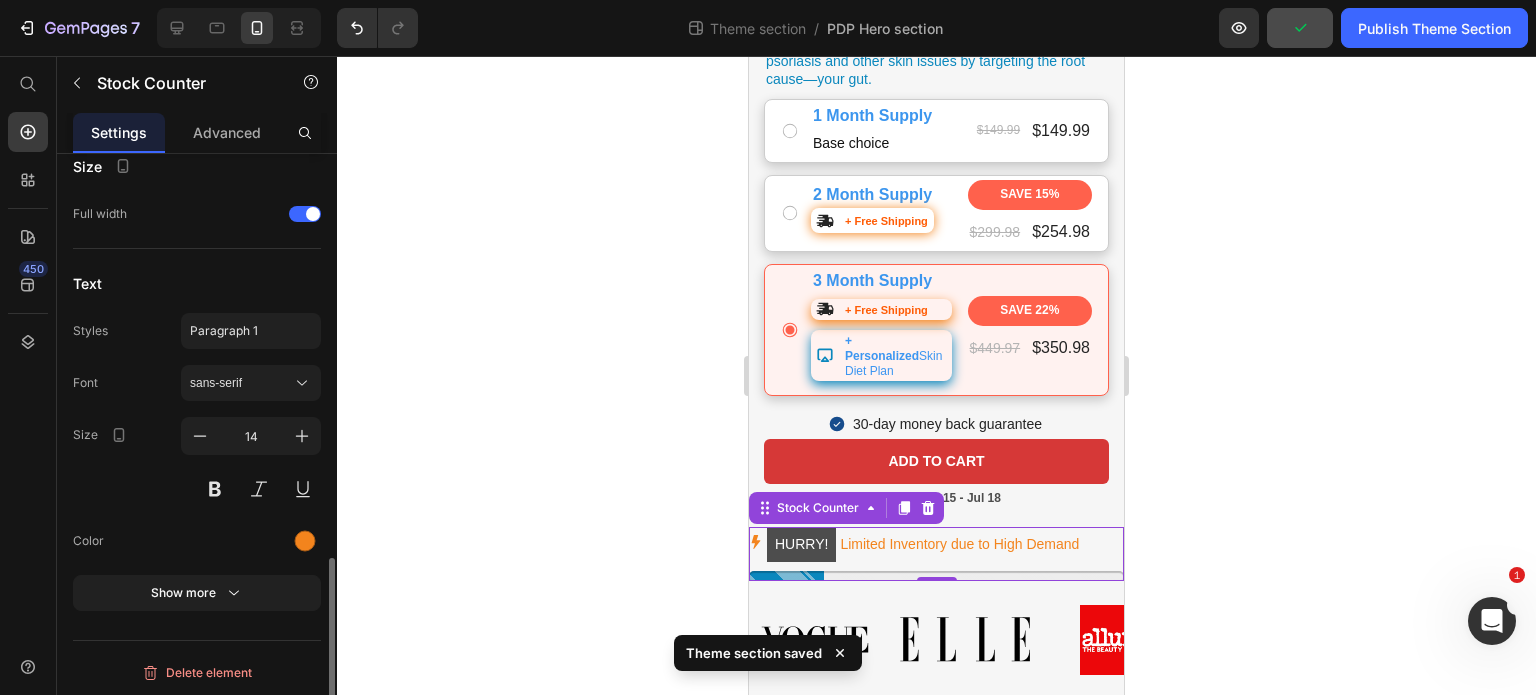 click on "HURRY!" at bounding box center [801, 544] 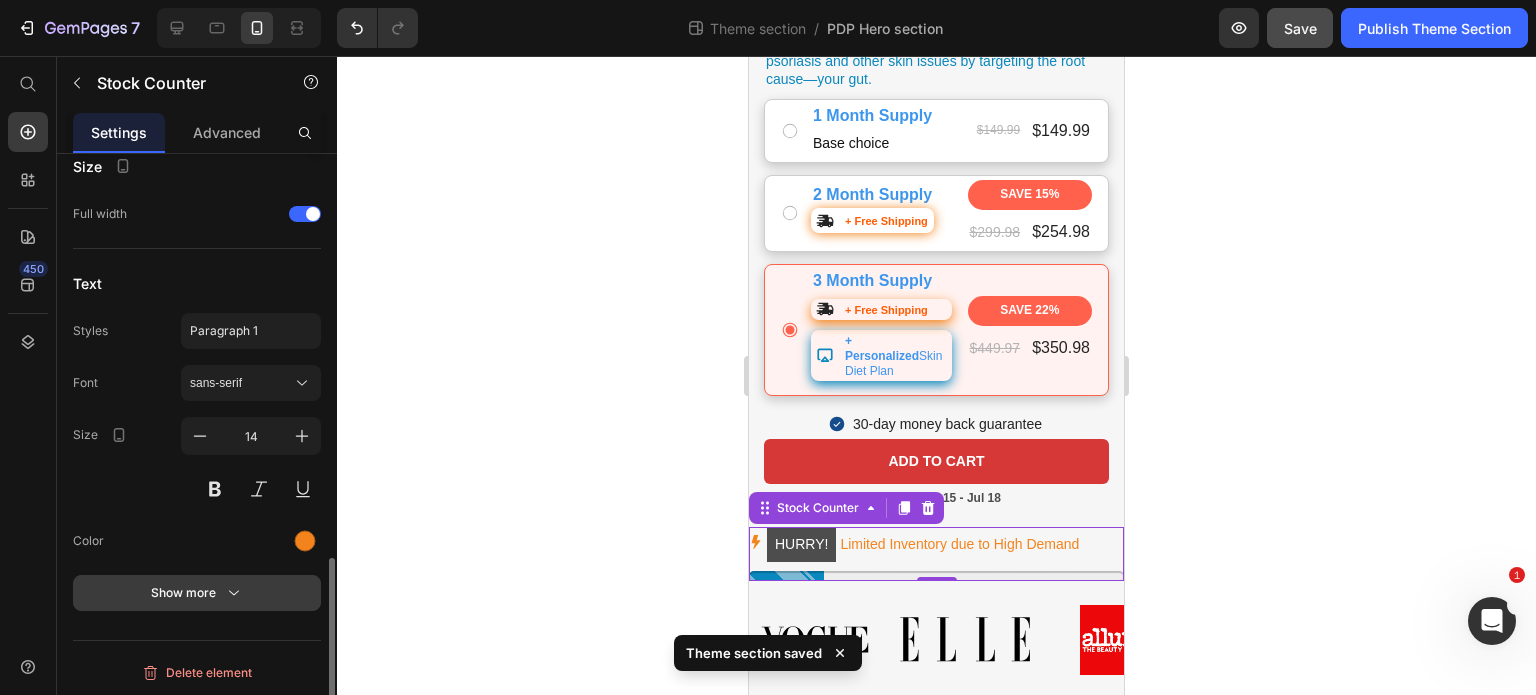 click on "Show more" at bounding box center (197, 593) 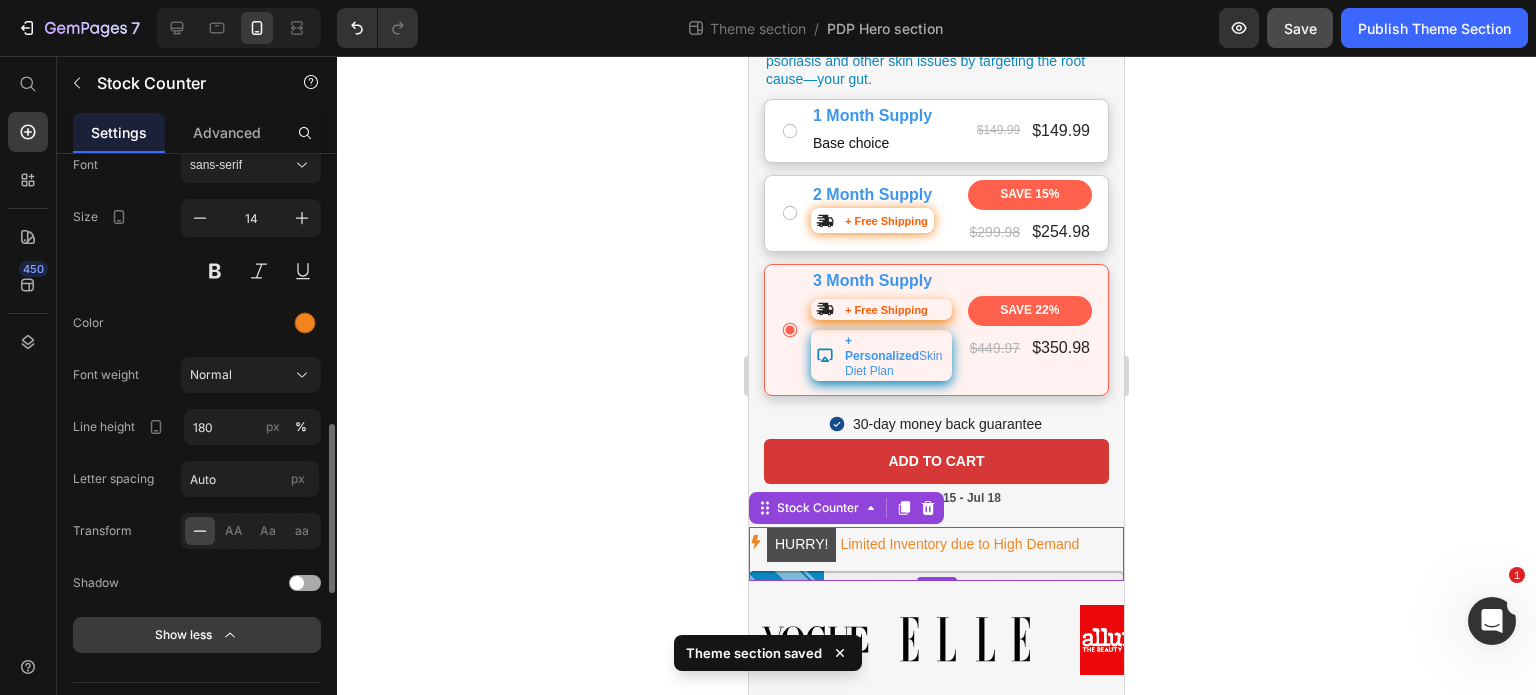 scroll, scrollTop: 1512, scrollLeft: 0, axis: vertical 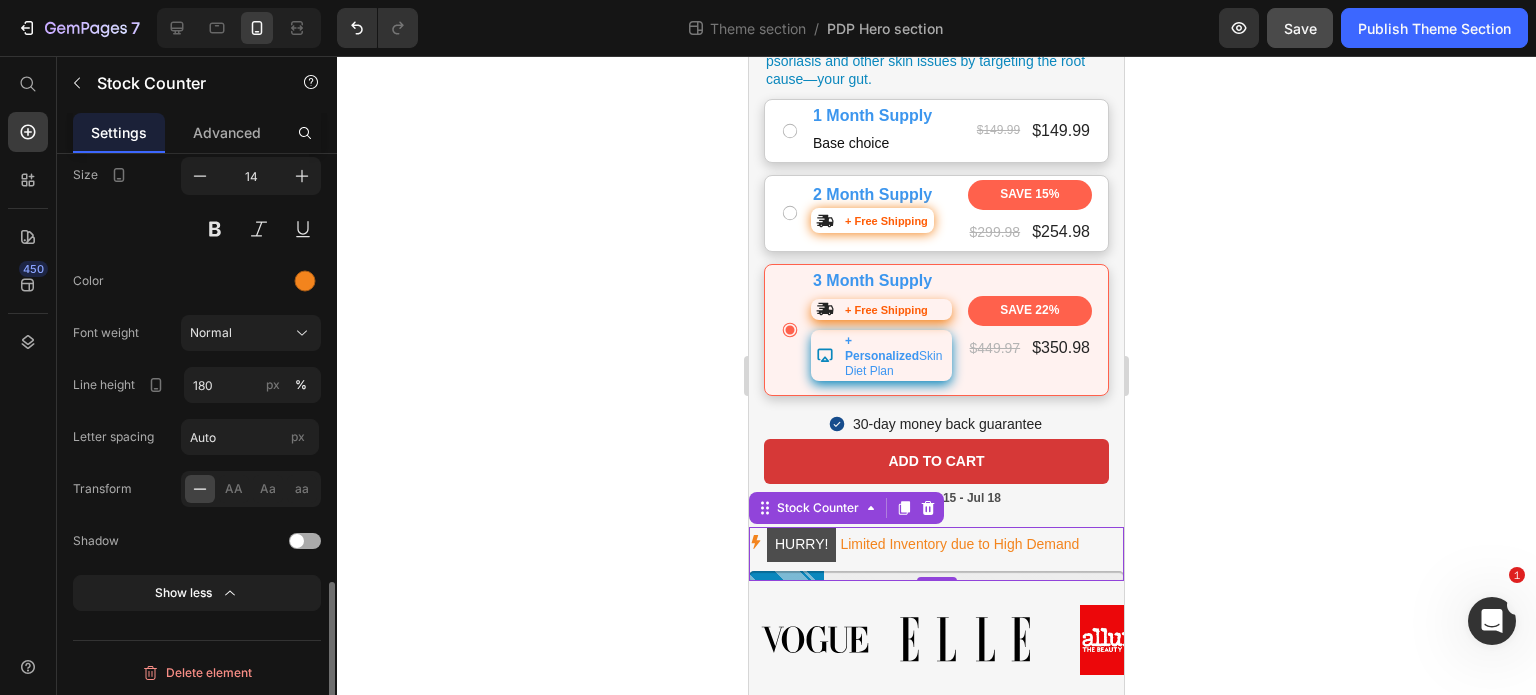 click at bounding box center [305, 541] 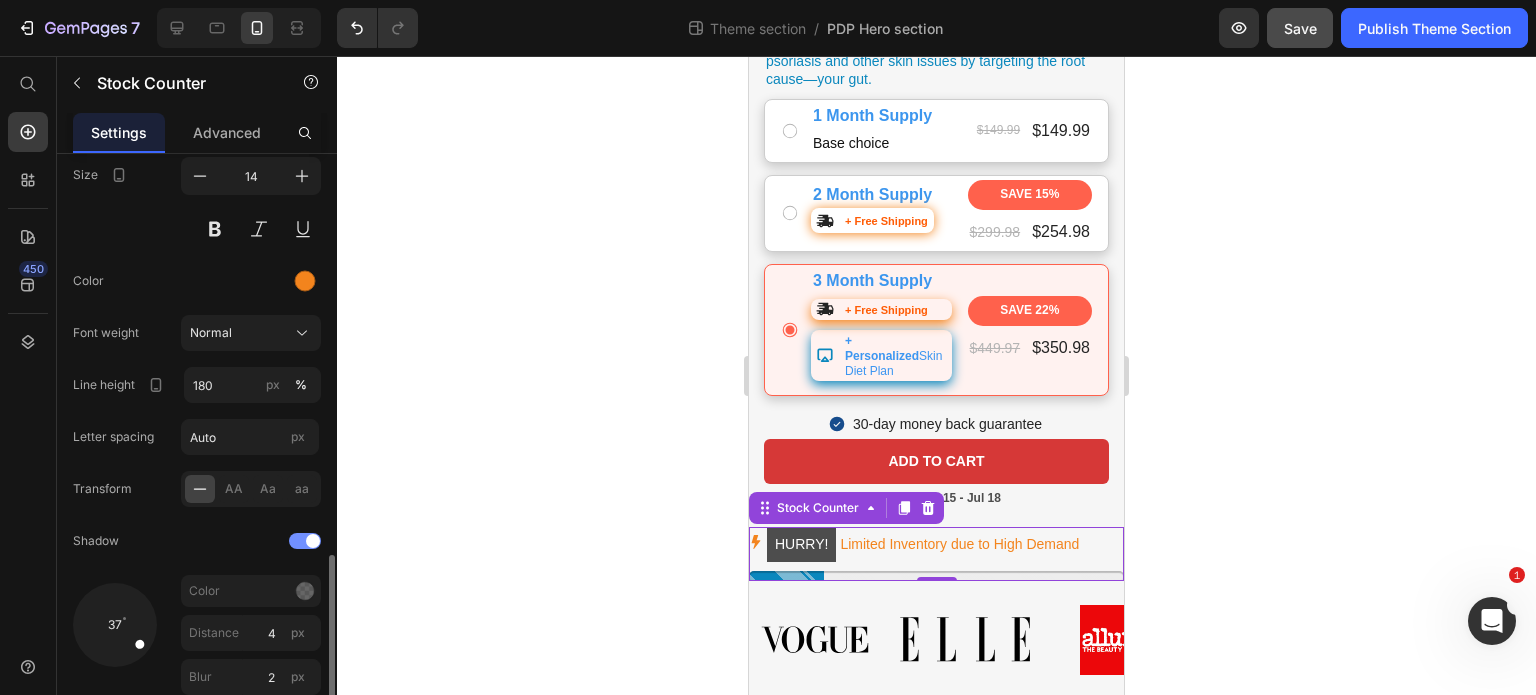 click at bounding box center [313, 541] 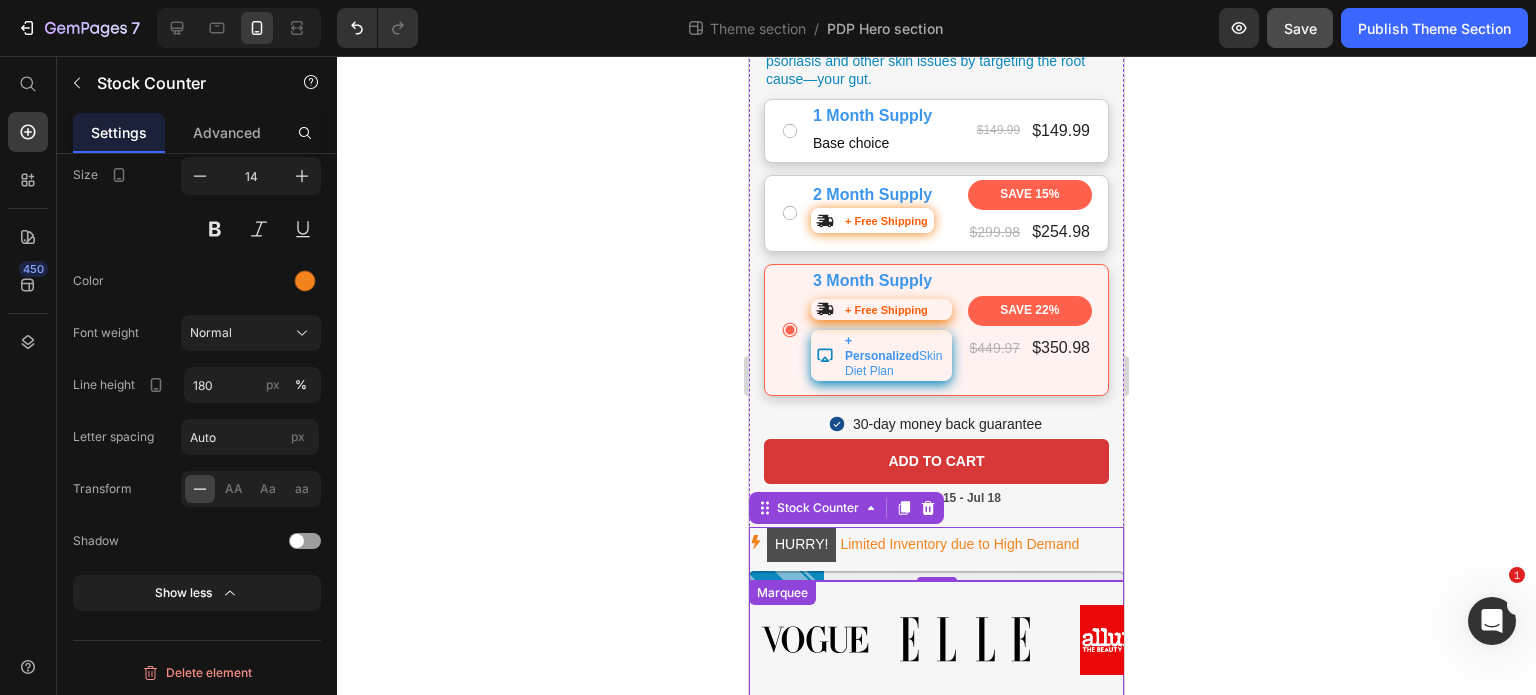 click 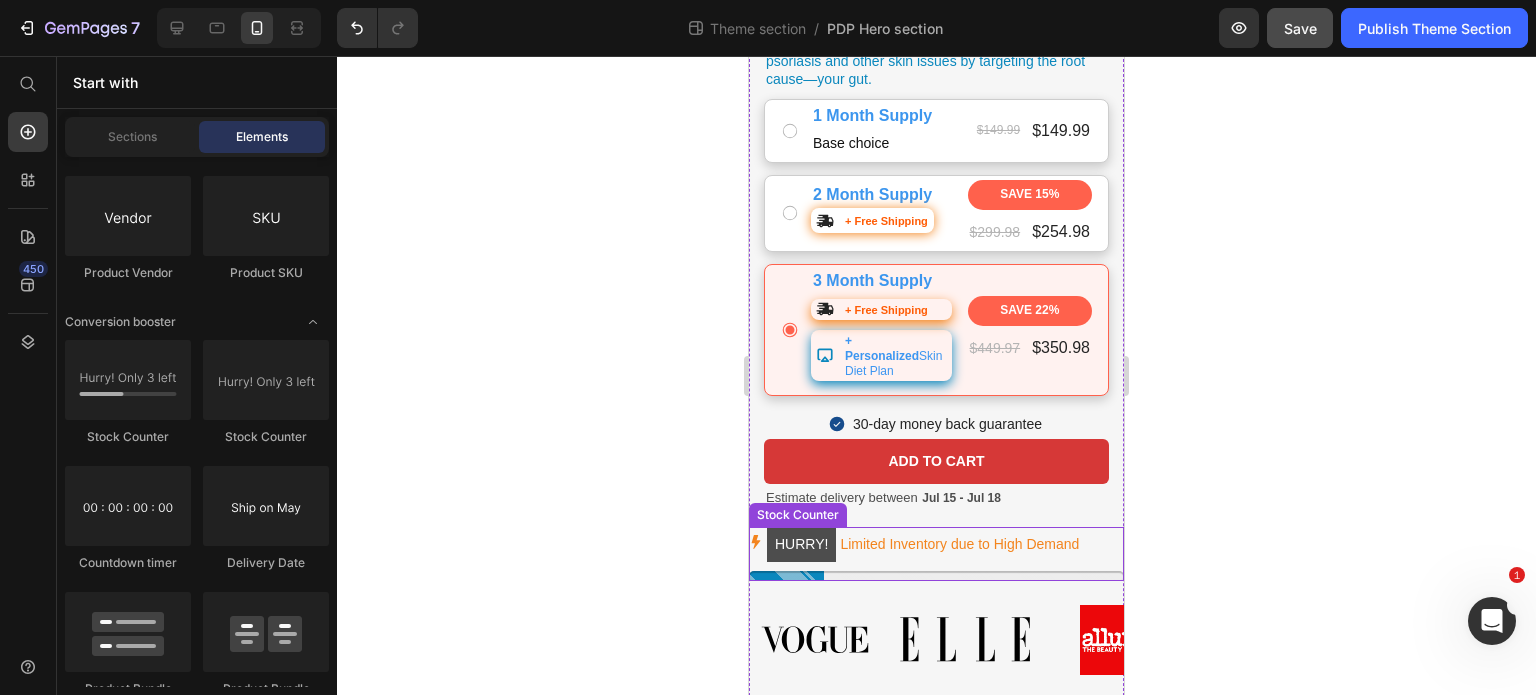 click on "HURRY!  Limited Inventory due to High Demand" at bounding box center (923, 544) 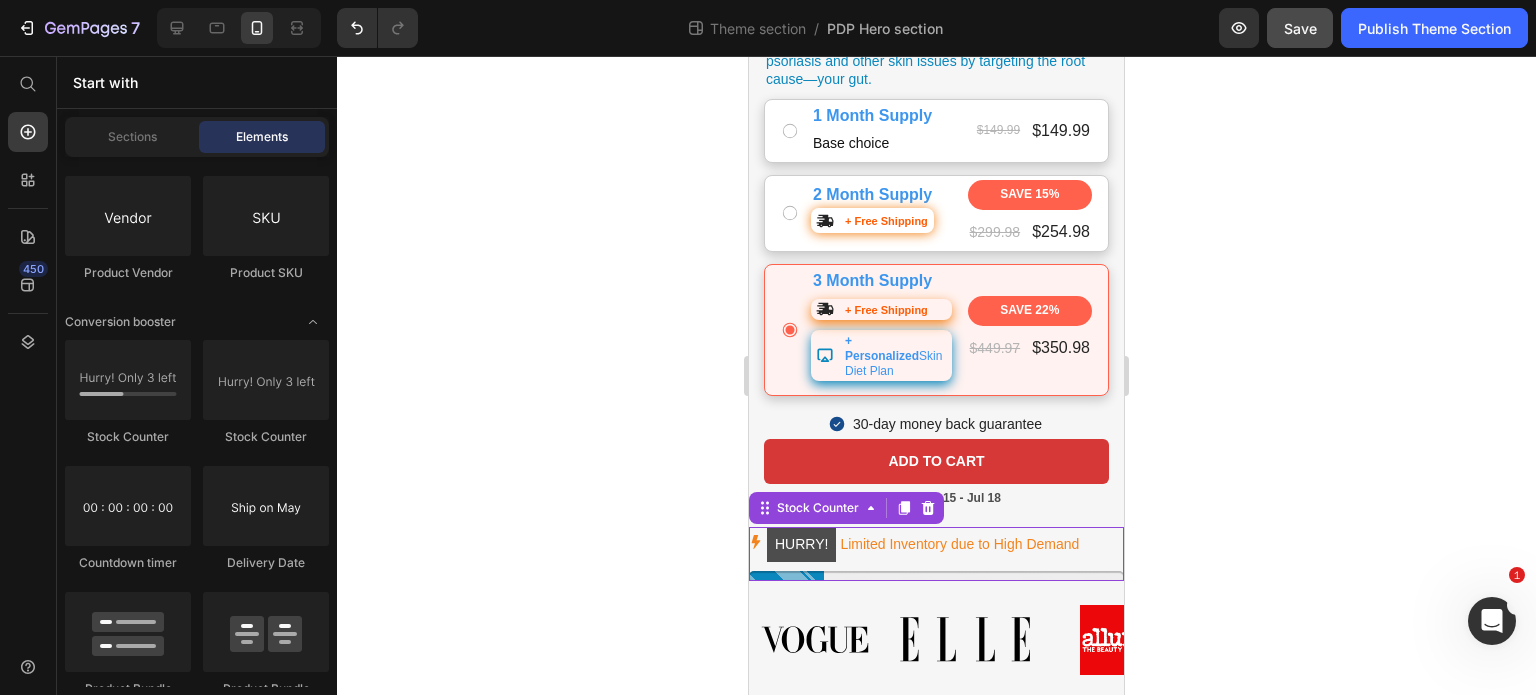 scroll, scrollTop: 1185, scrollLeft: 0, axis: vertical 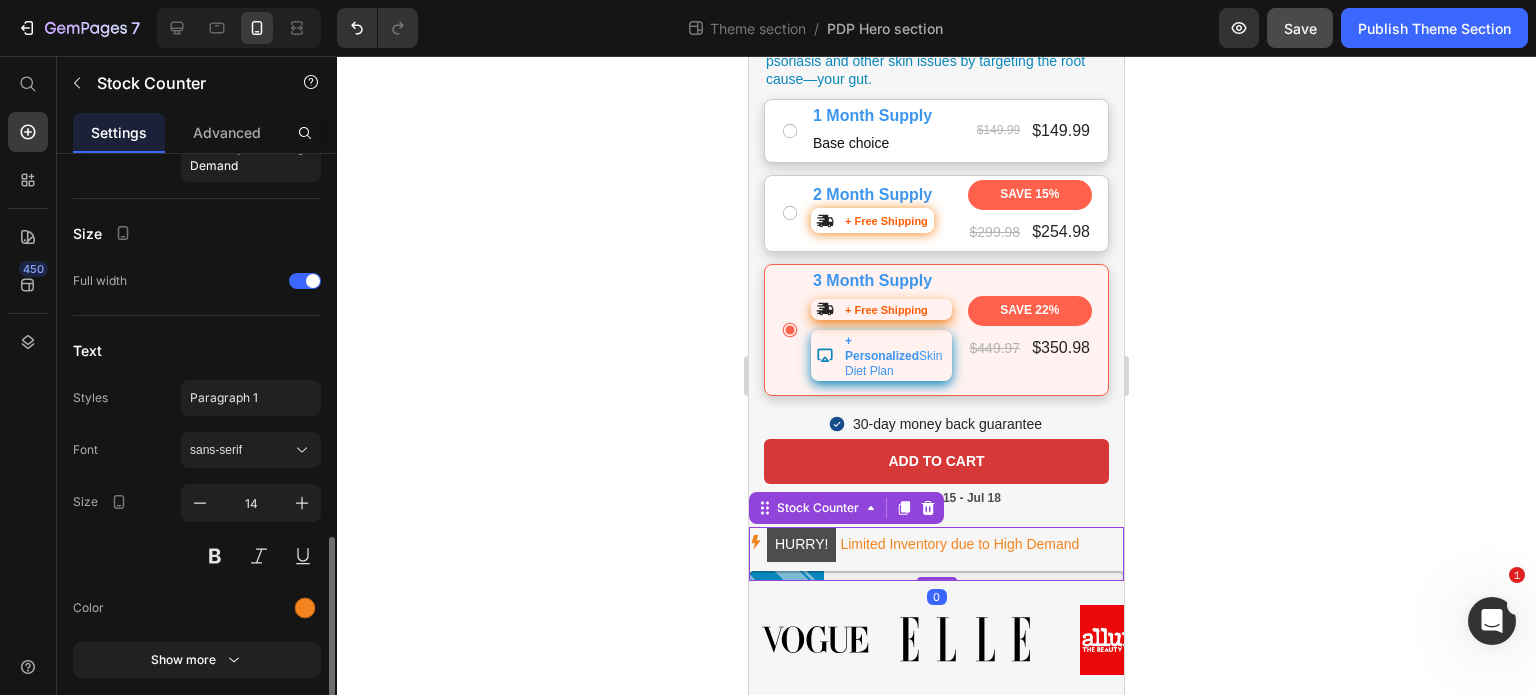 click 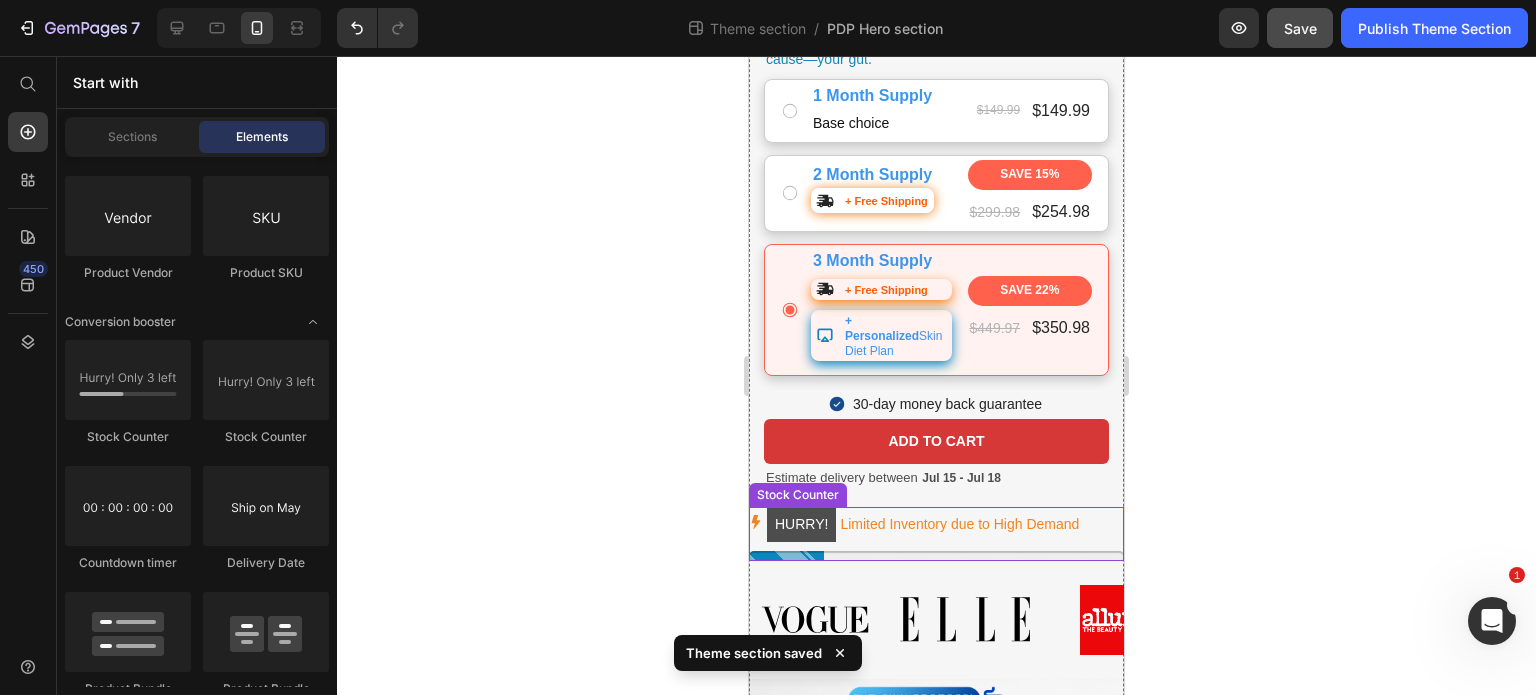 scroll, scrollTop: 734, scrollLeft: 0, axis: vertical 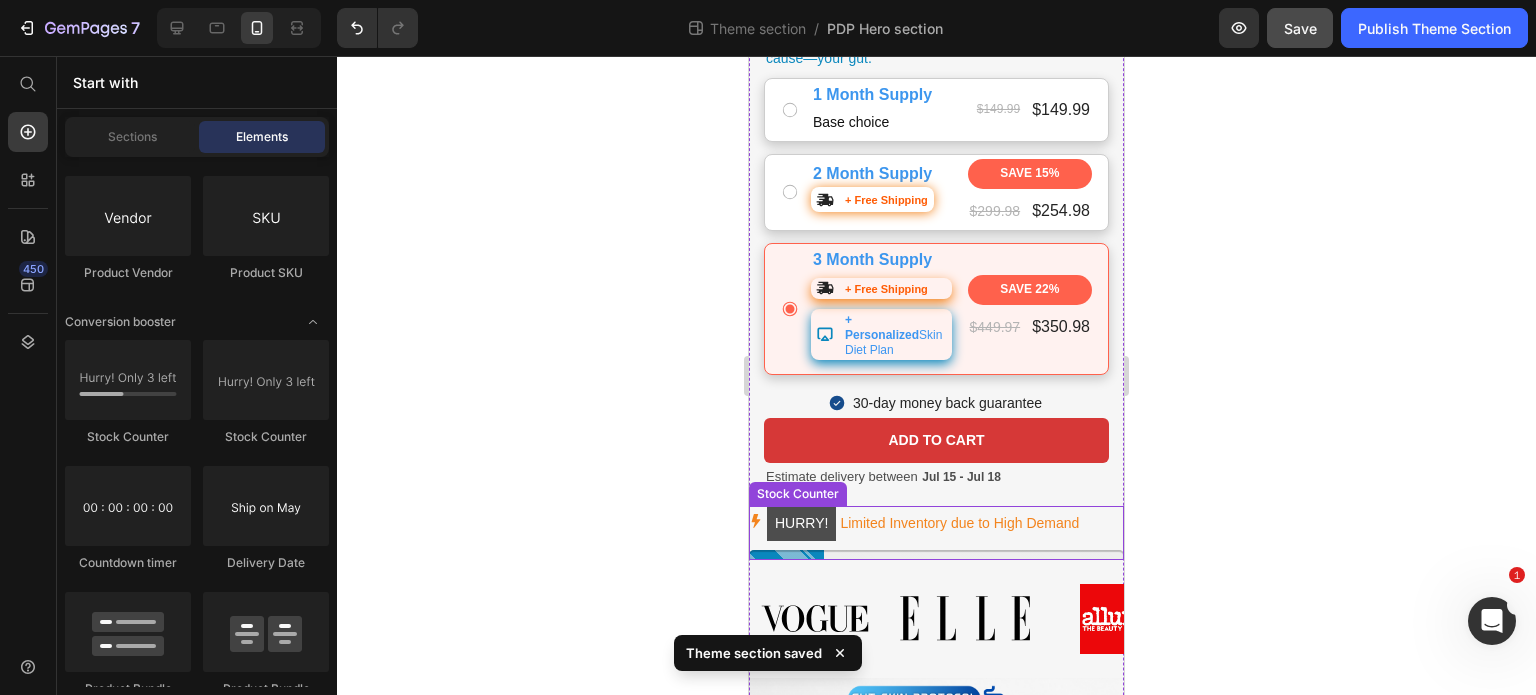 click on "HURRY!  Limited Inventory due to High Demand" at bounding box center (923, 523) 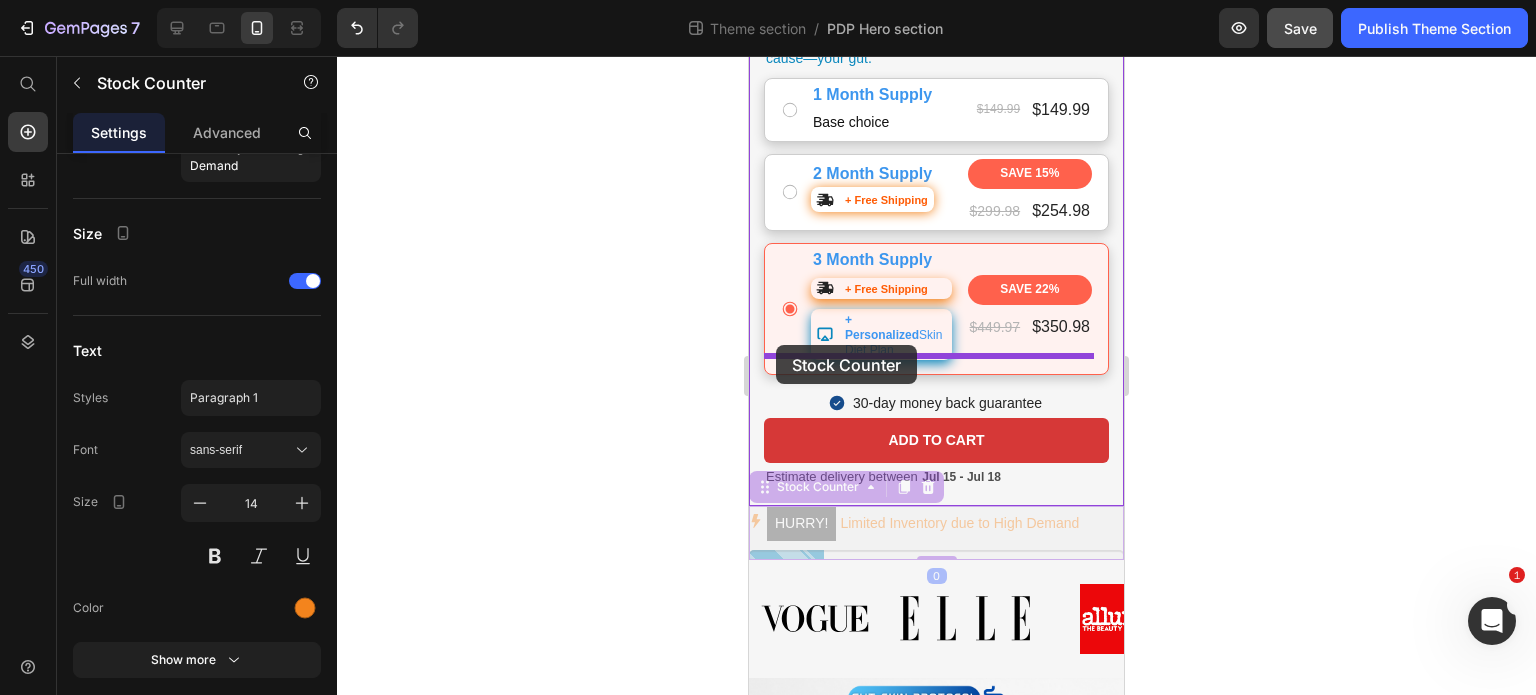drag, startPoint x: 760, startPoint y: 456, endPoint x: 776, endPoint y: 345, distance: 112.147224 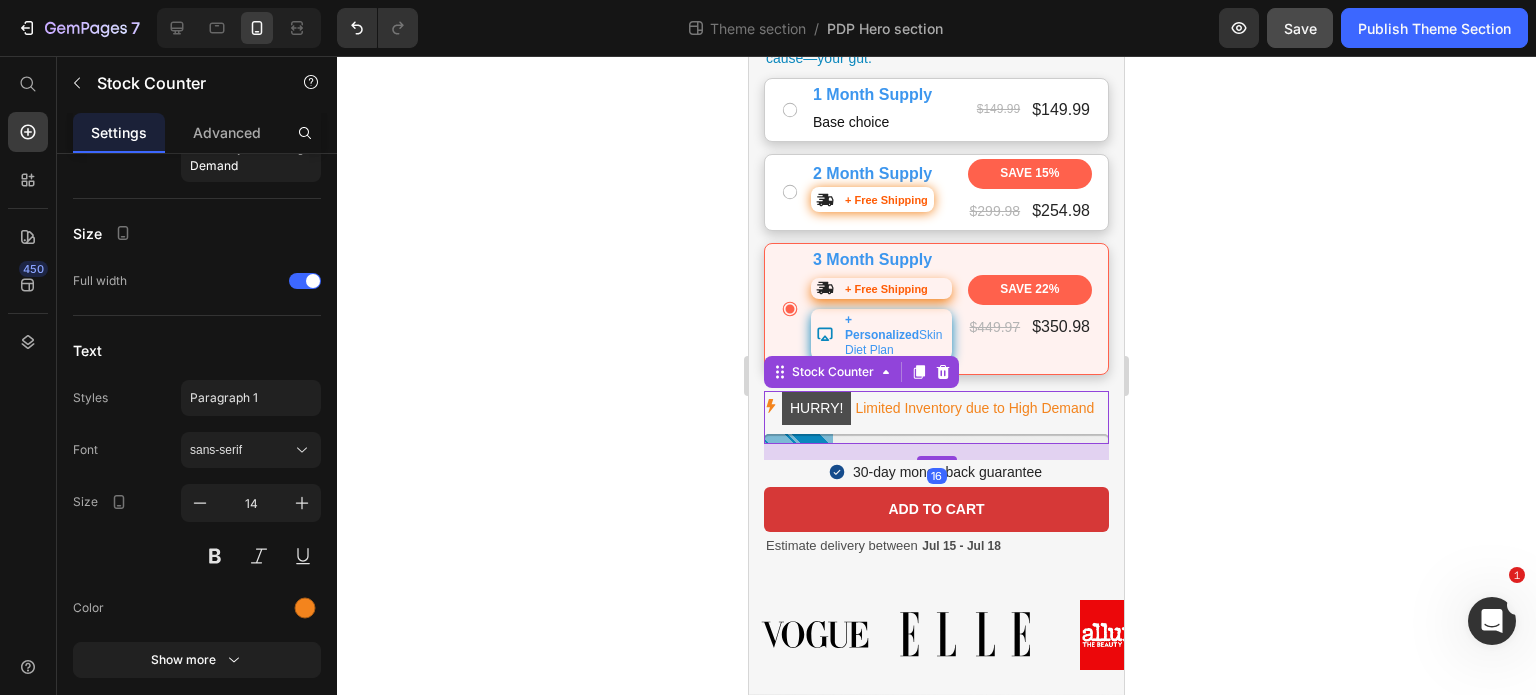 click 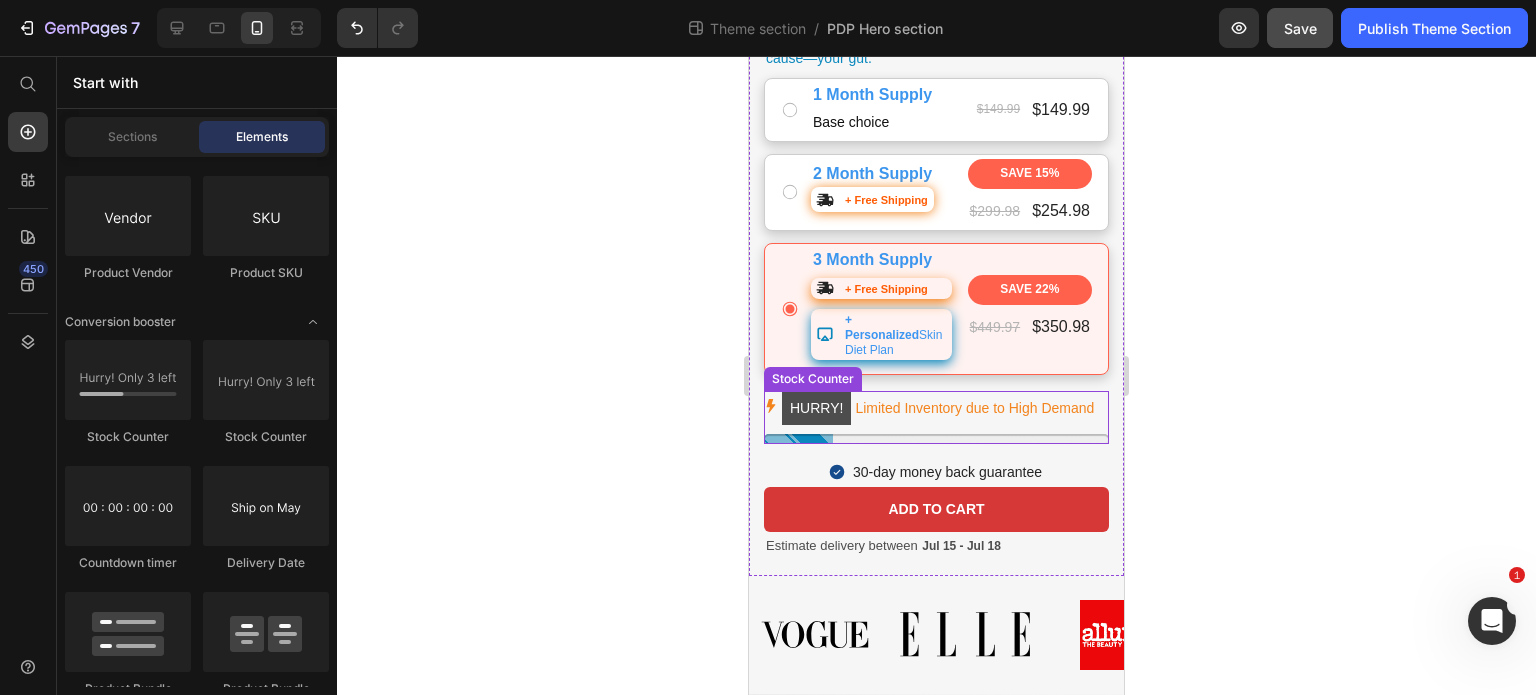 click on "HURRY!  Limited Inventory due to High Demand" at bounding box center (938, 408) 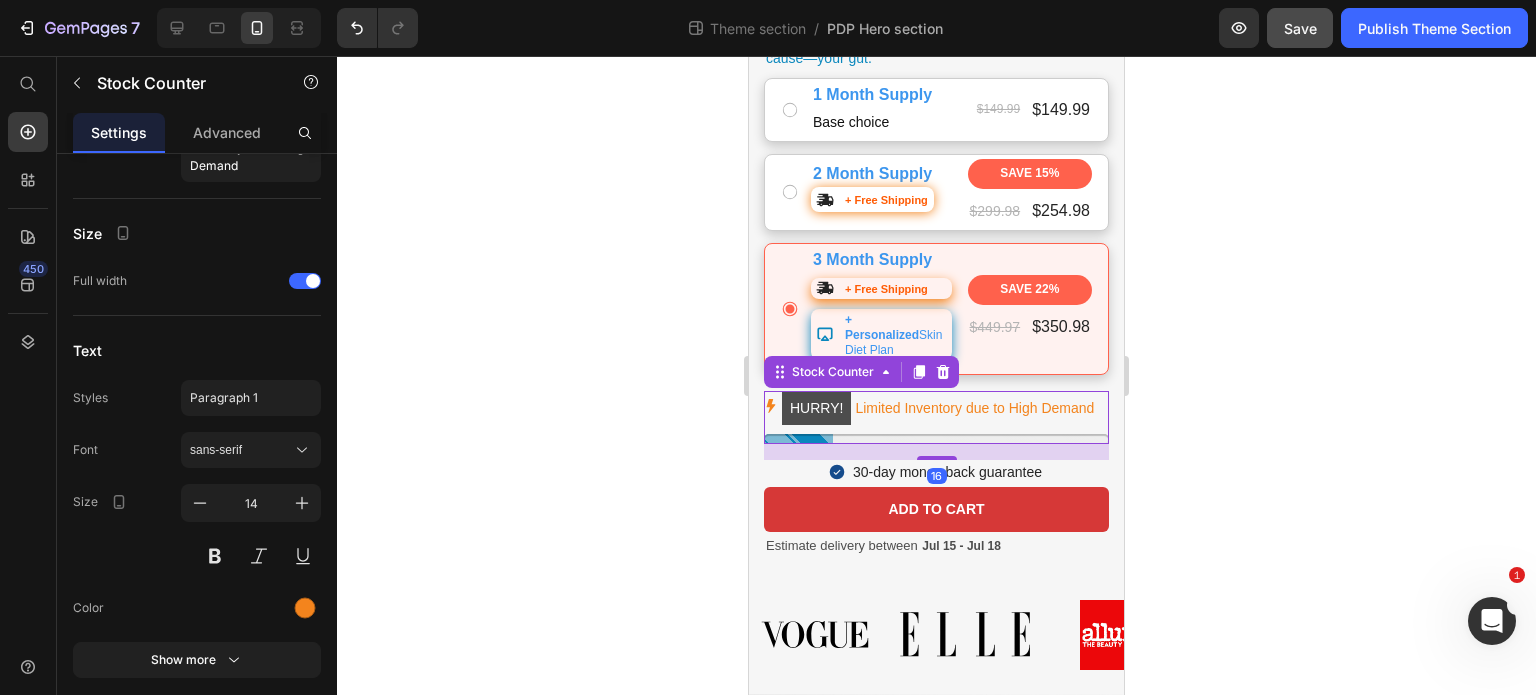 click on "HURRY!  Limited Inventory due to High Demand" at bounding box center [938, 408] 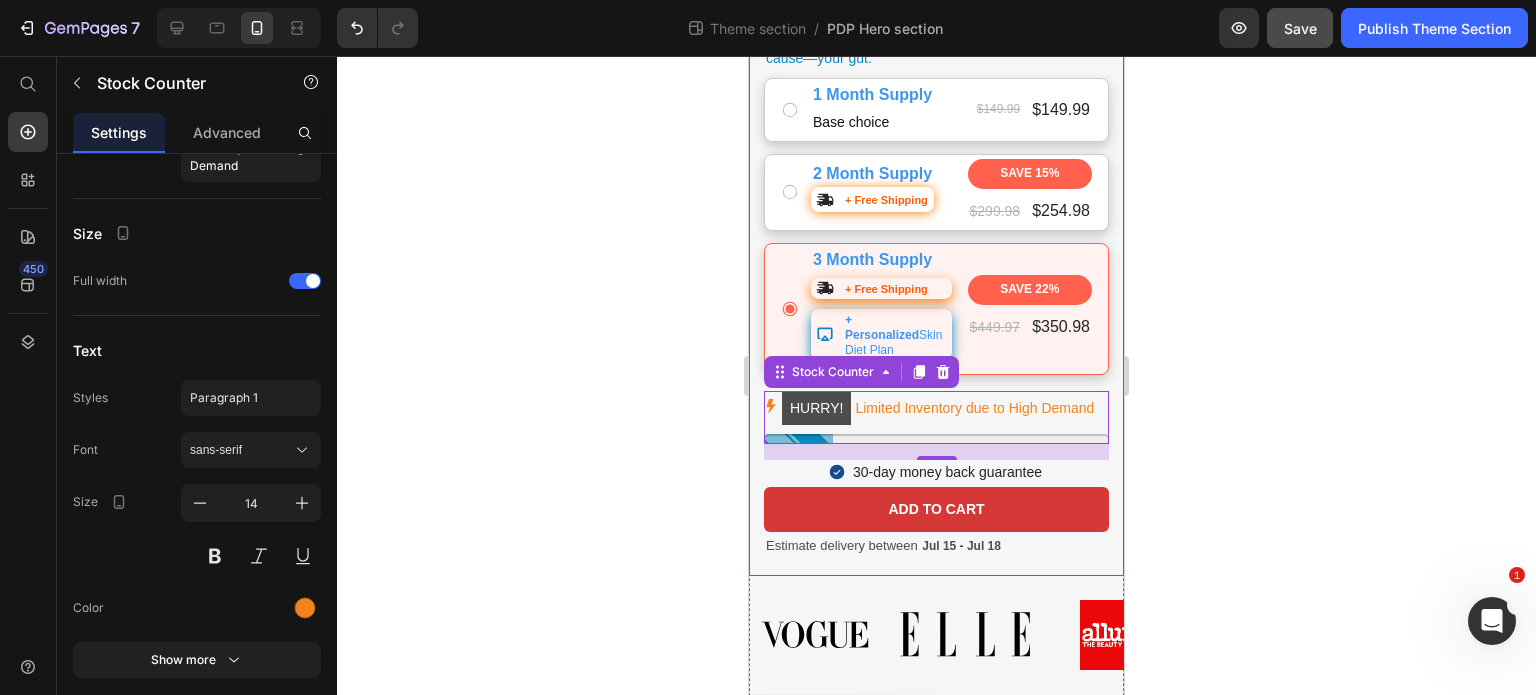 click 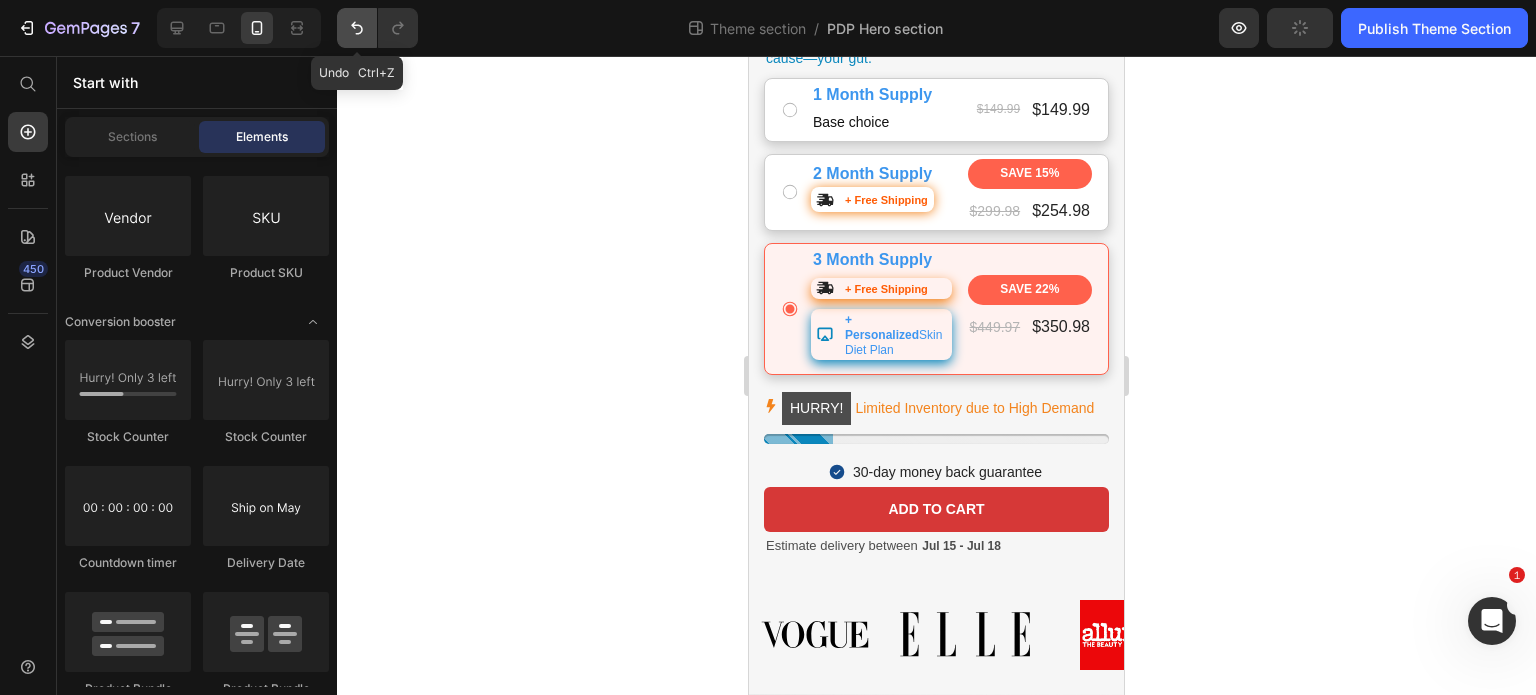 click 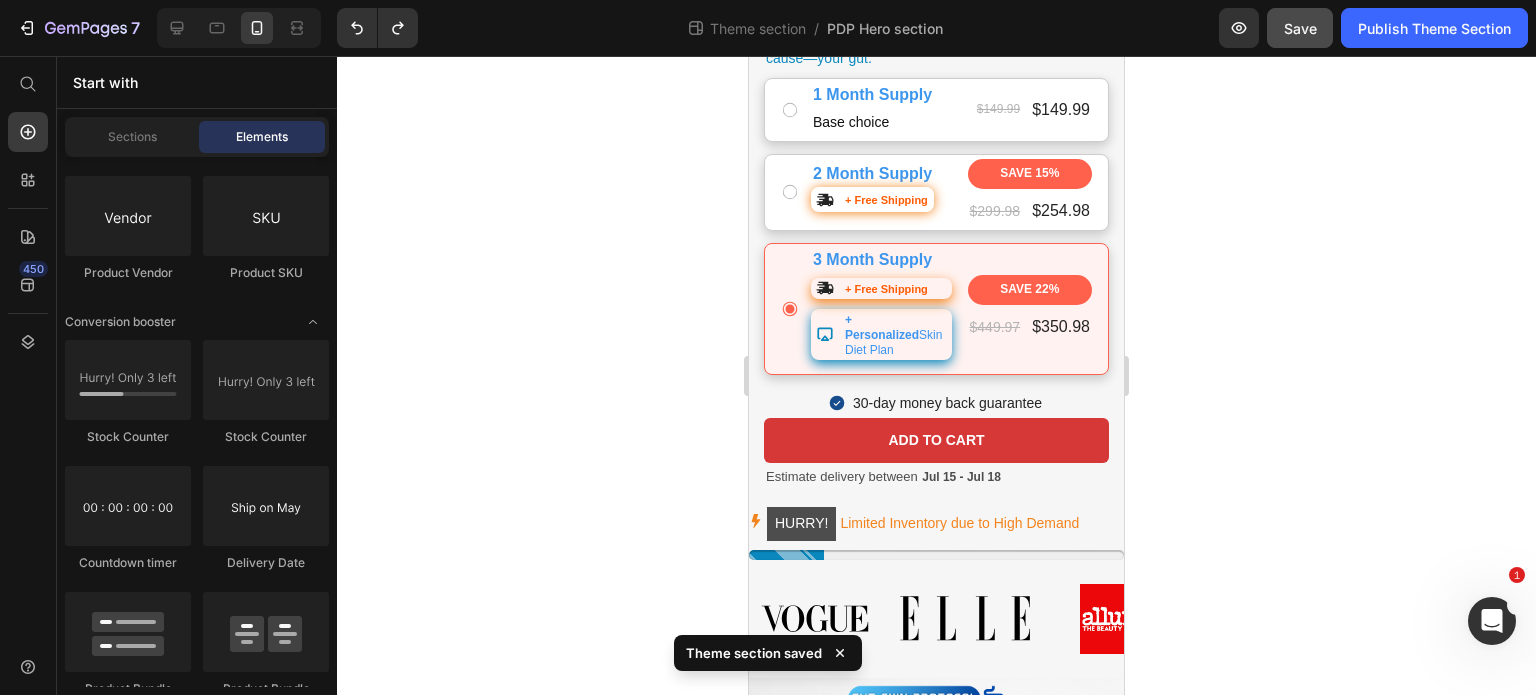 click 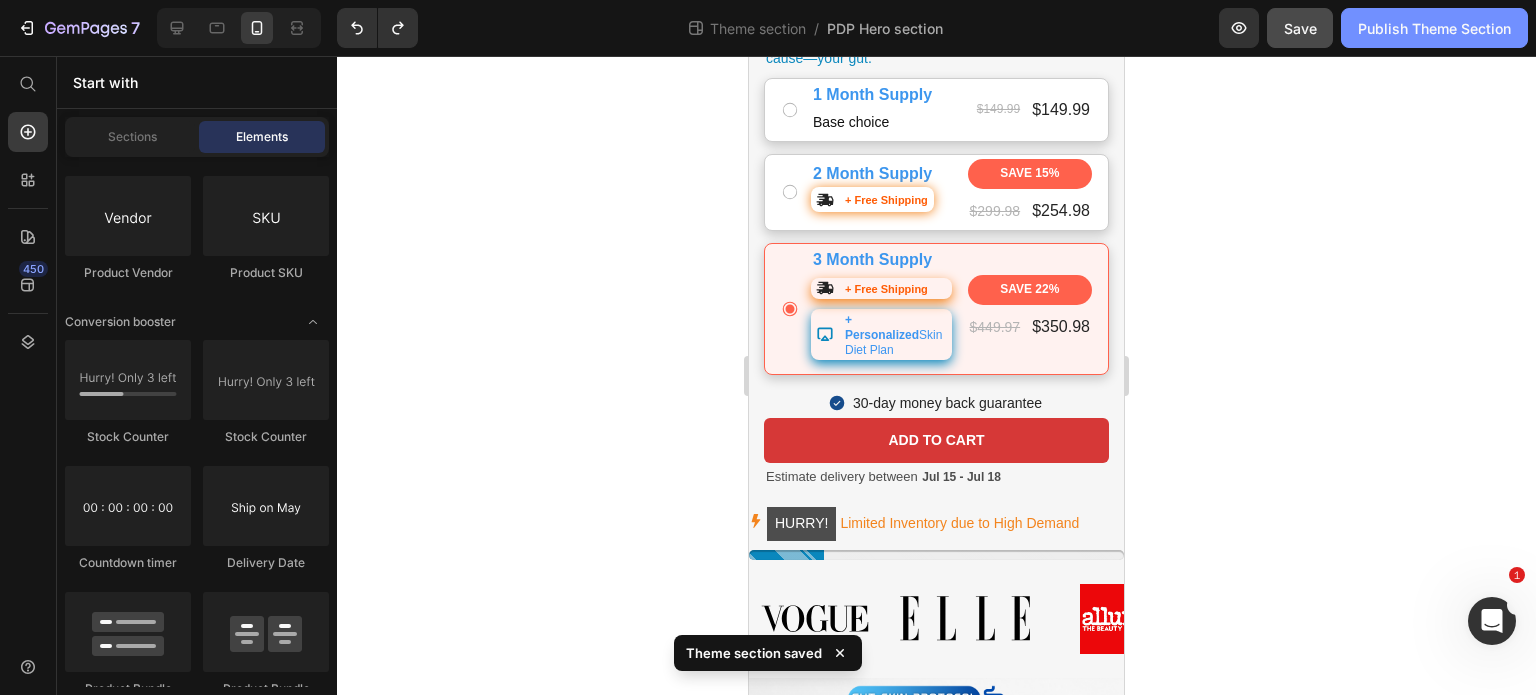 click on "Publish Theme Section" 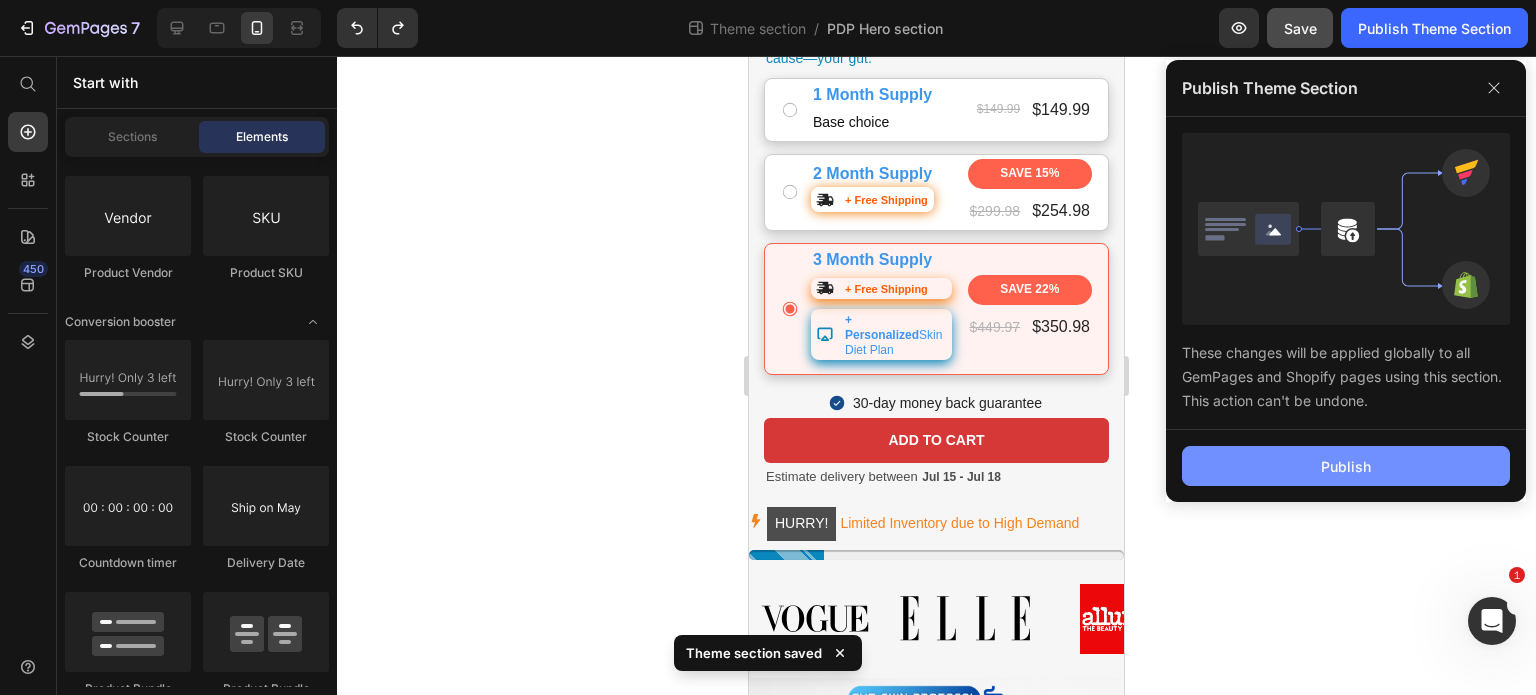 click on "Publish" 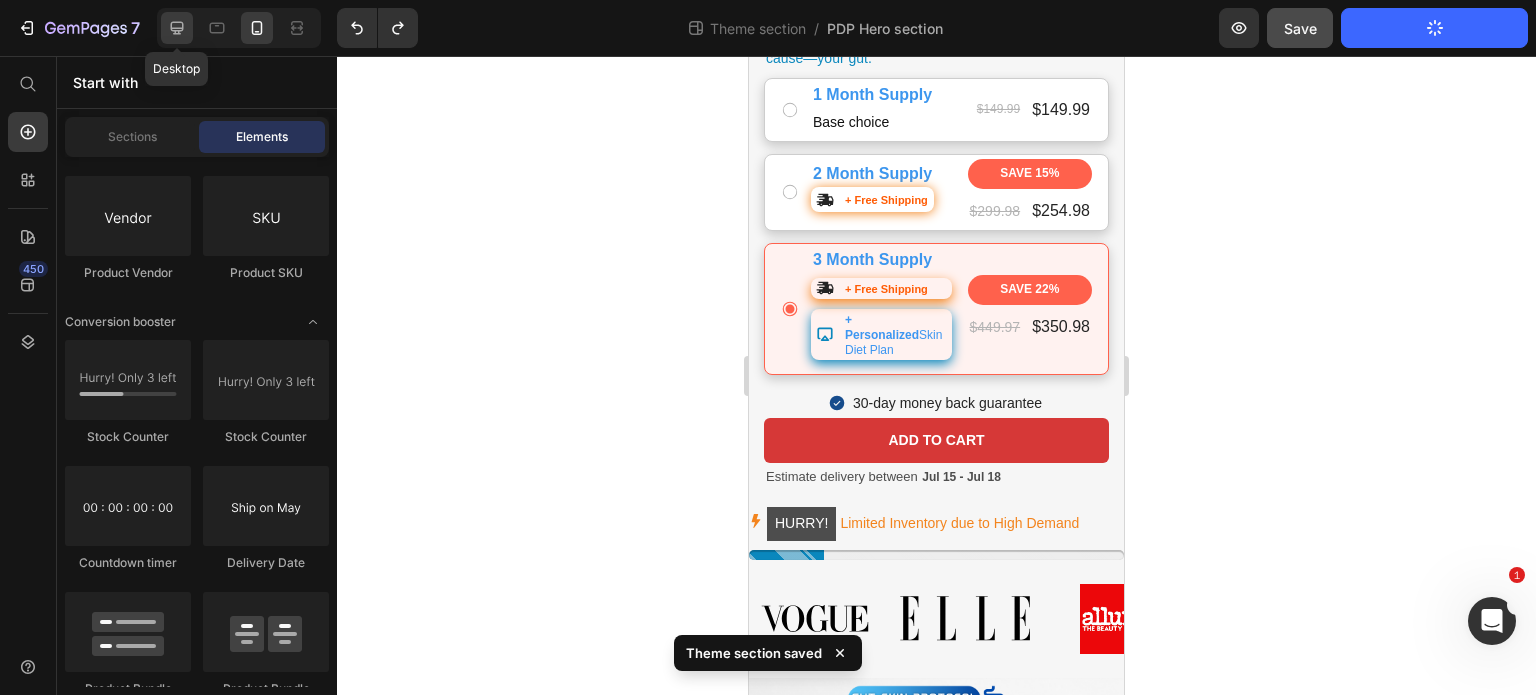 click 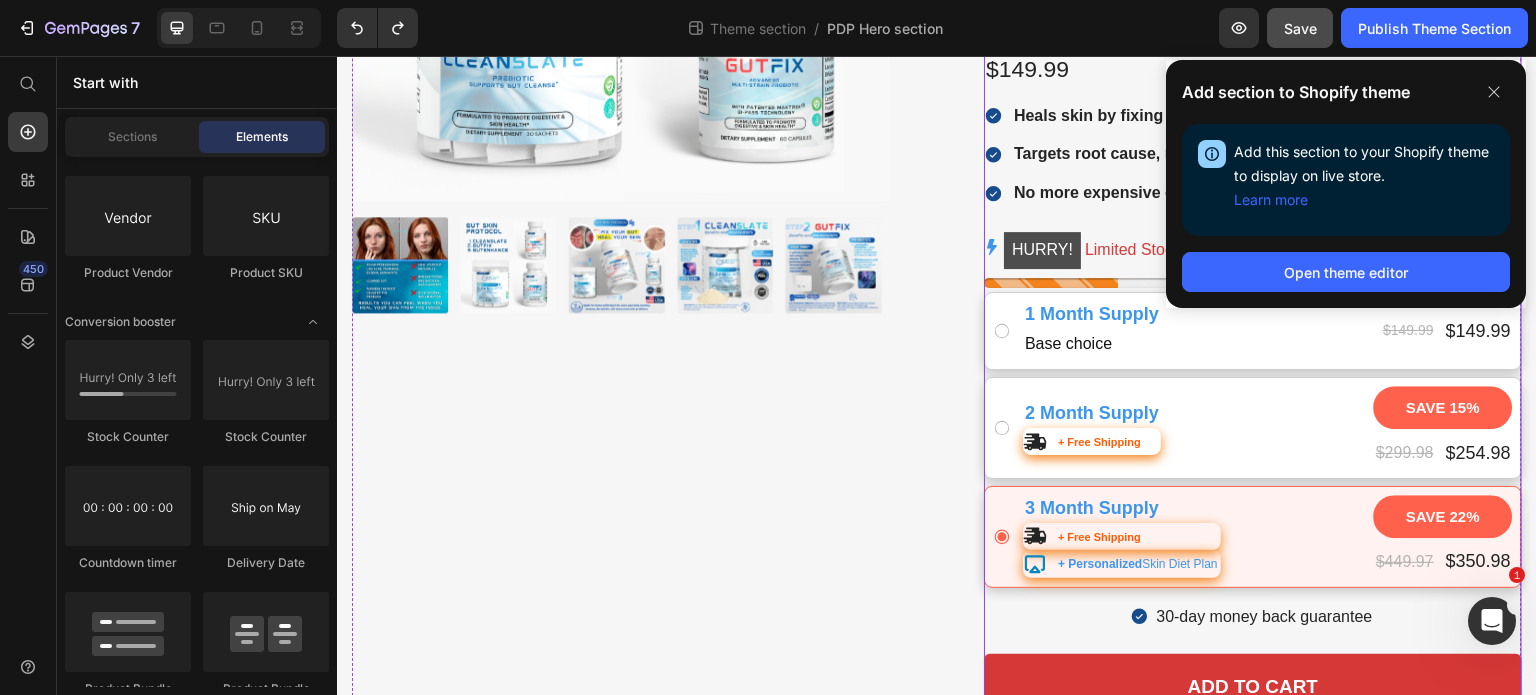 scroll, scrollTop: 508, scrollLeft: 0, axis: vertical 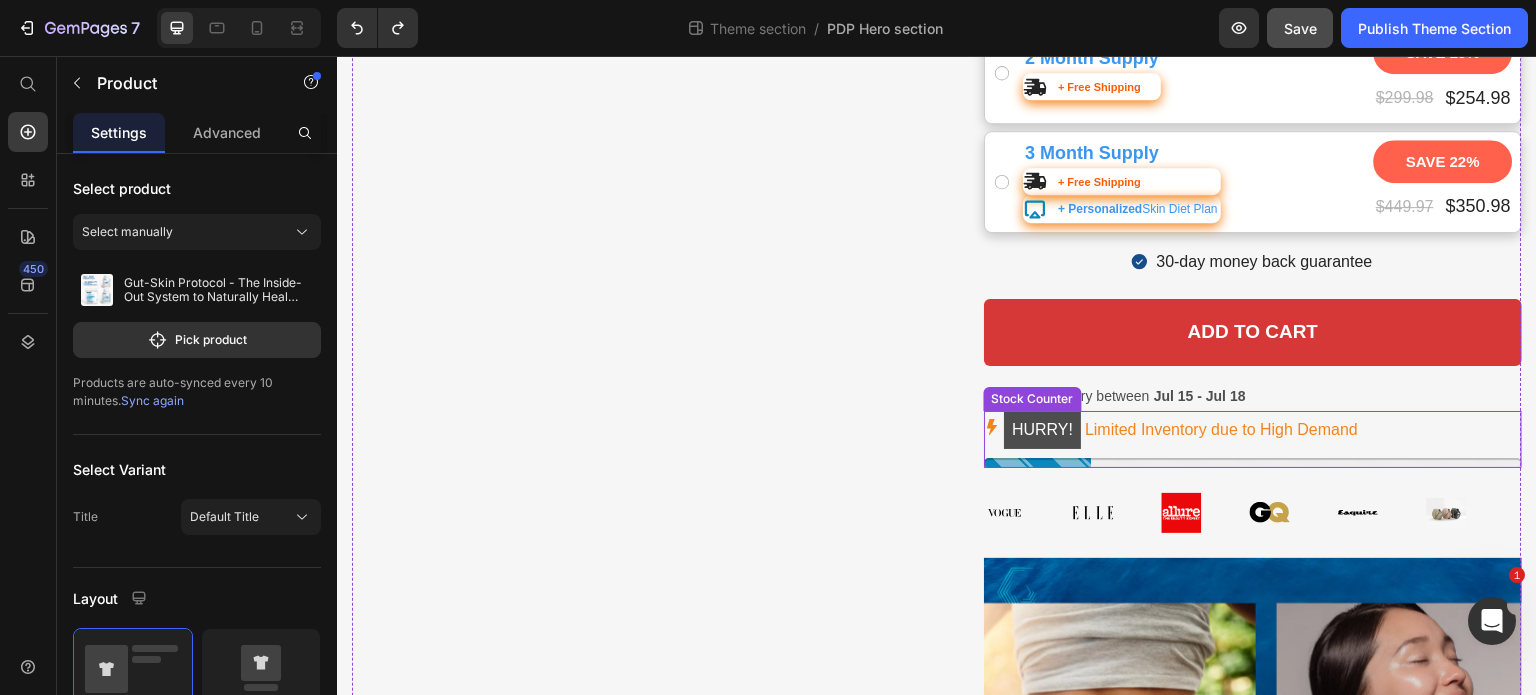 click on "HURRY!  Limited Inventory due to High Demand" at bounding box center [1253, 430] 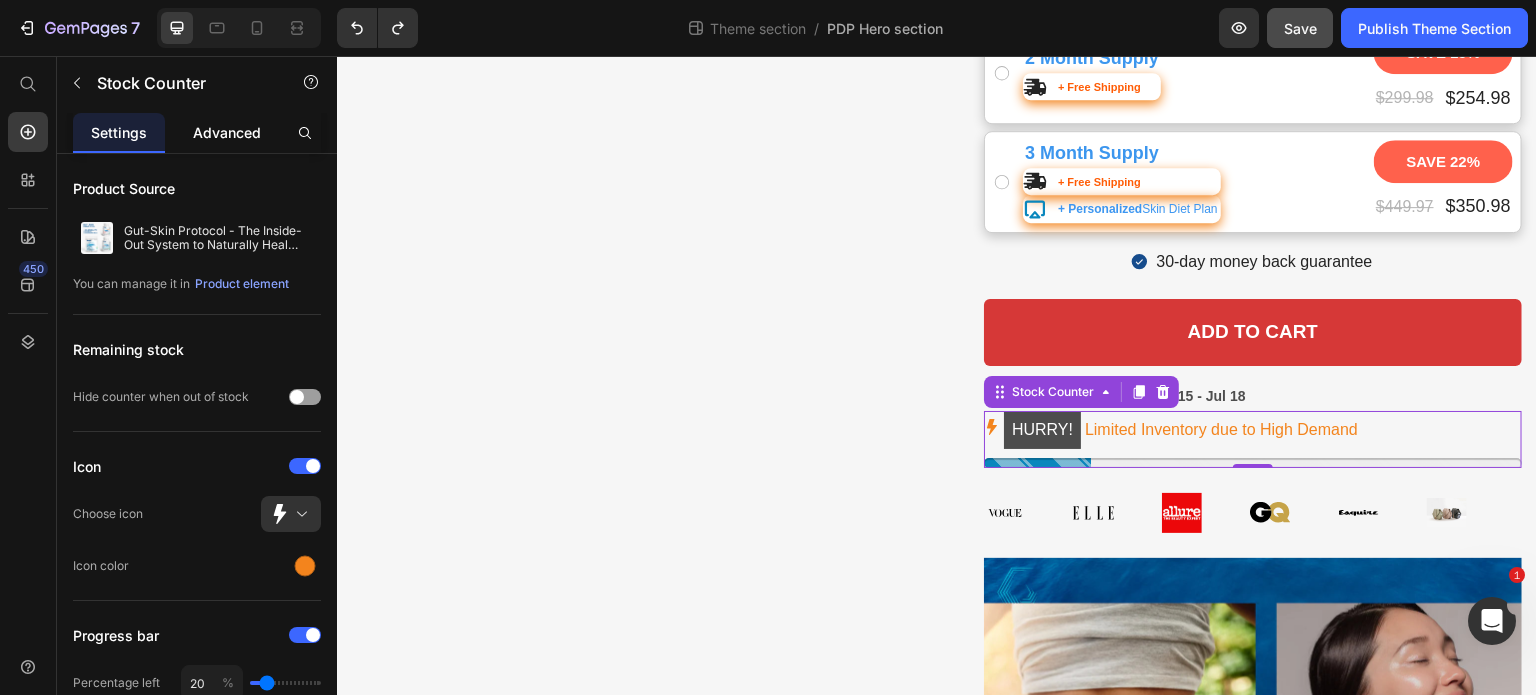 click on "Advanced" at bounding box center (227, 132) 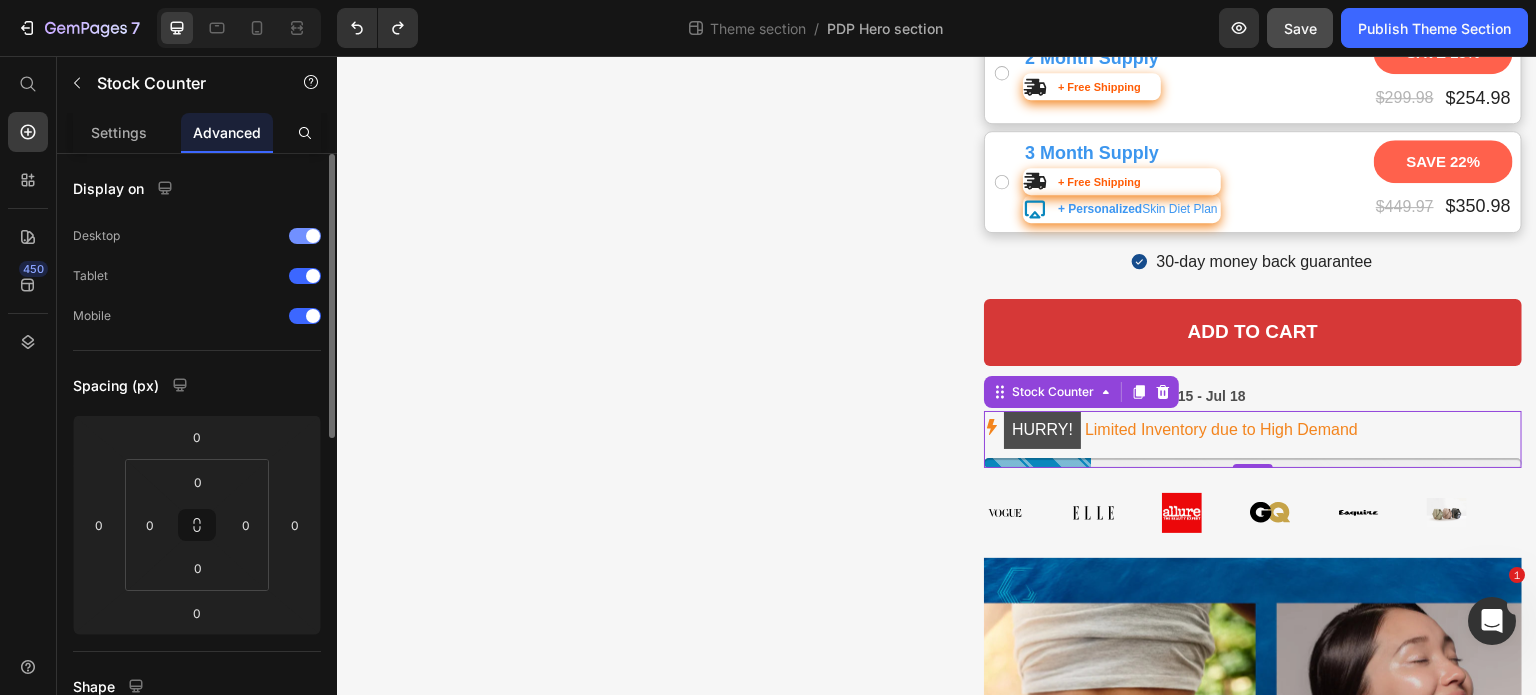 click at bounding box center (305, 236) 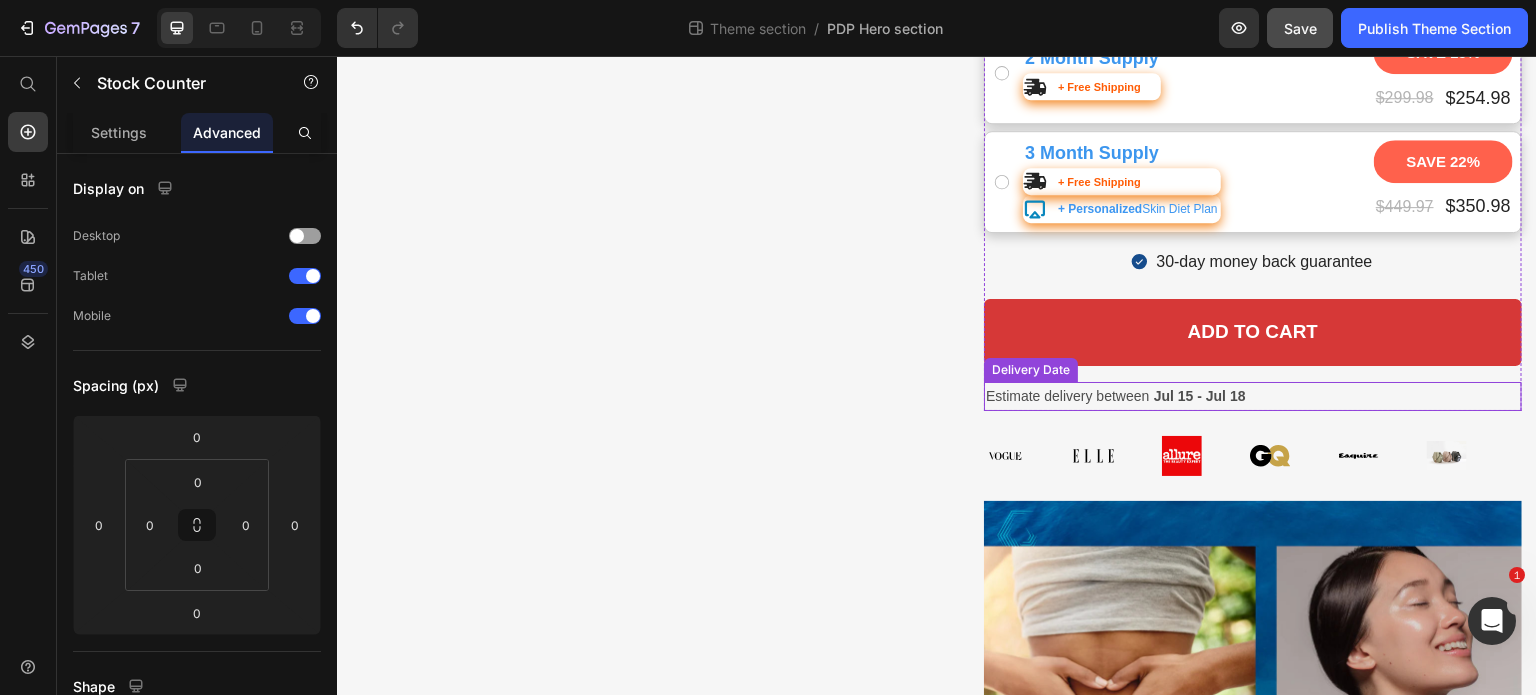 click on "Estimate delivery between" at bounding box center [1067, 396] 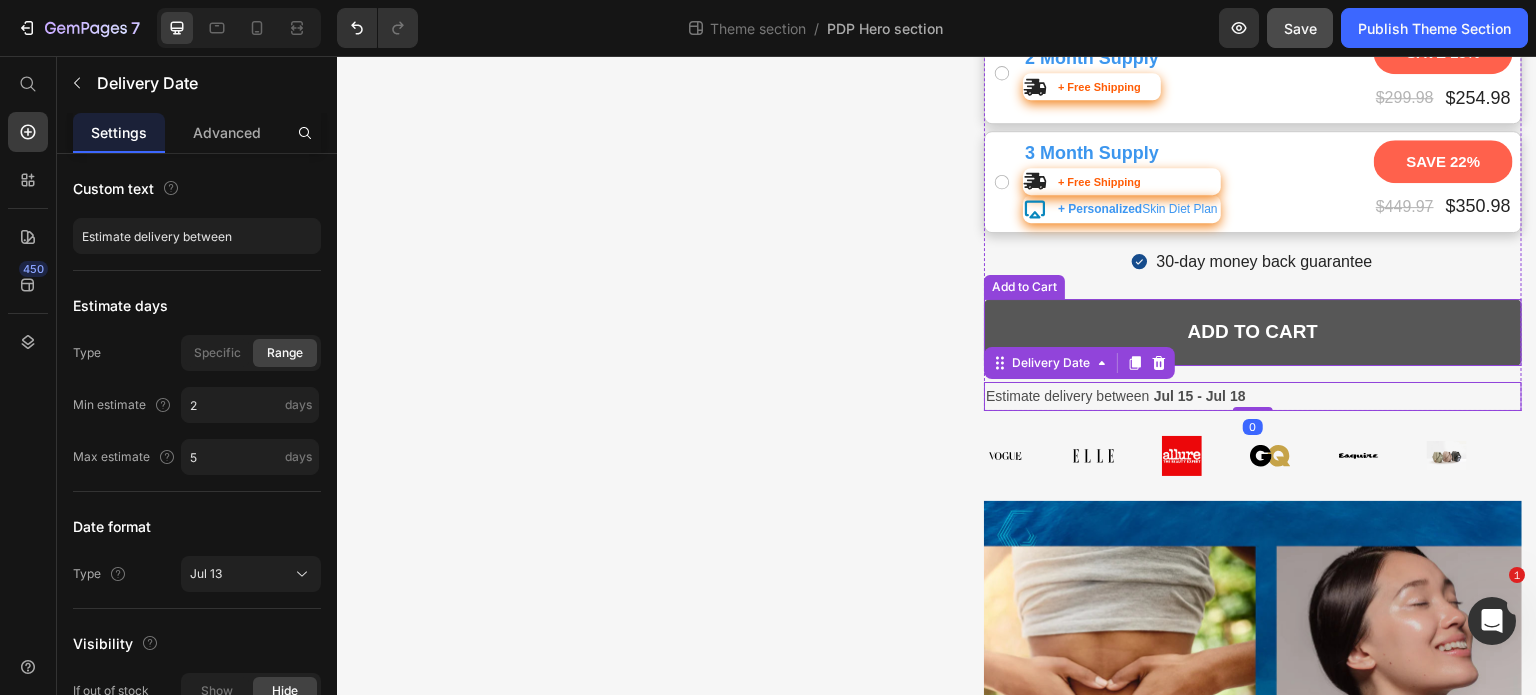 click on "ADD to cart" at bounding box center (1253, 332) 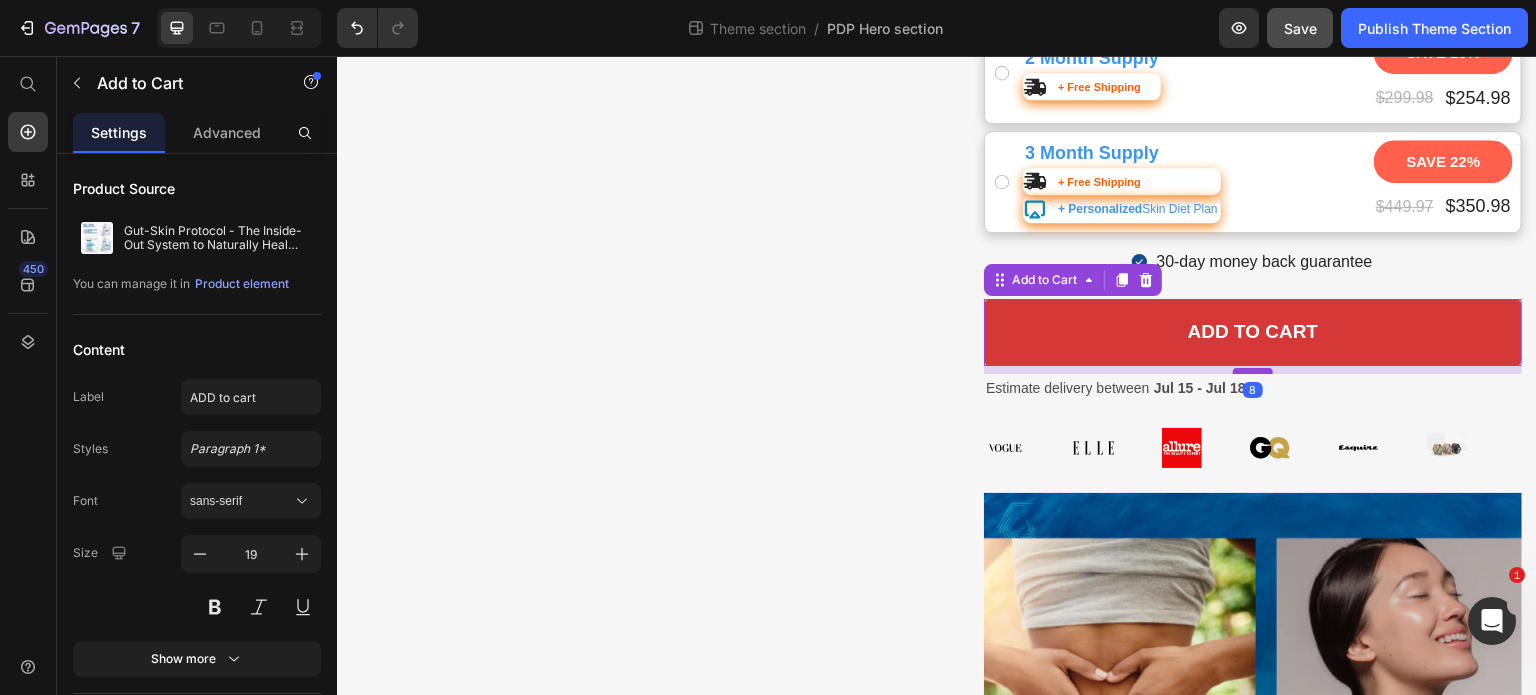 click at bounding box center [1253, 371] 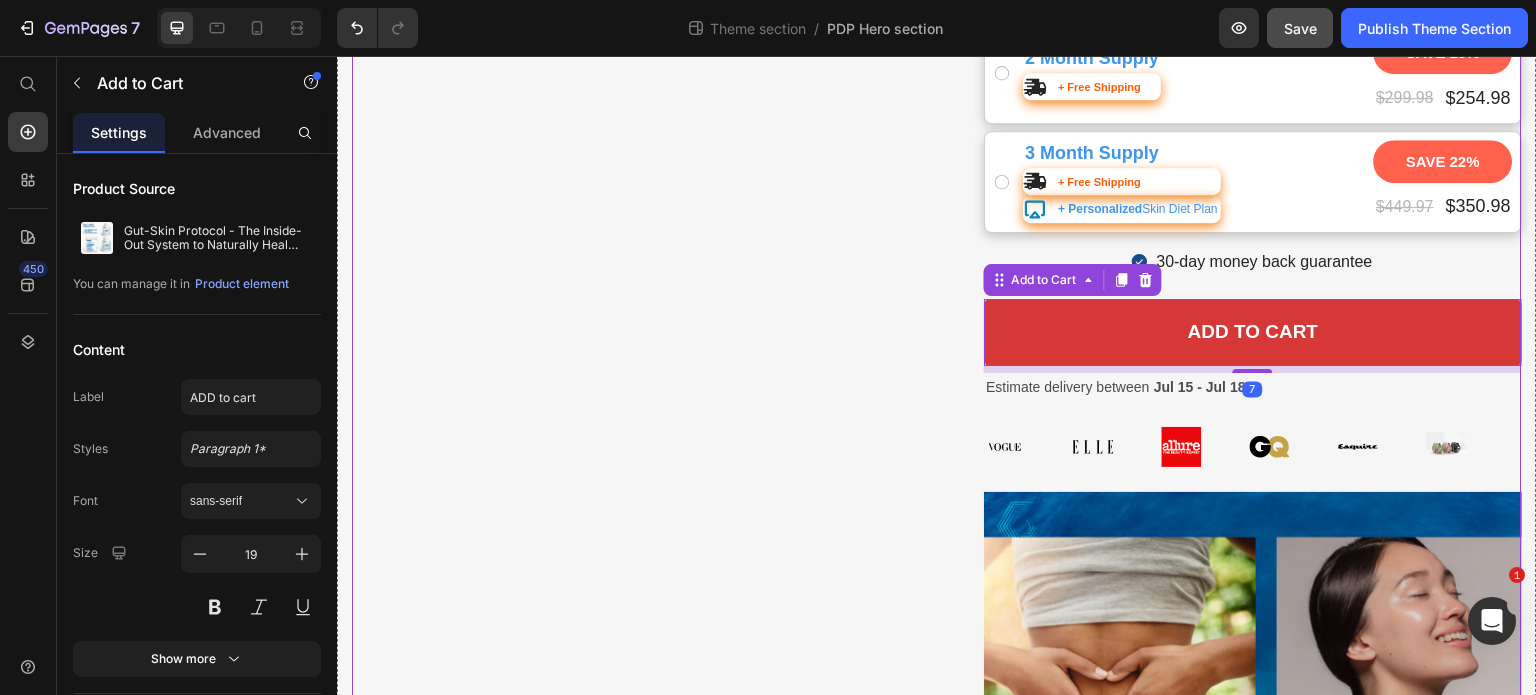 click on "Product Images" at bounding box center (621, 169) 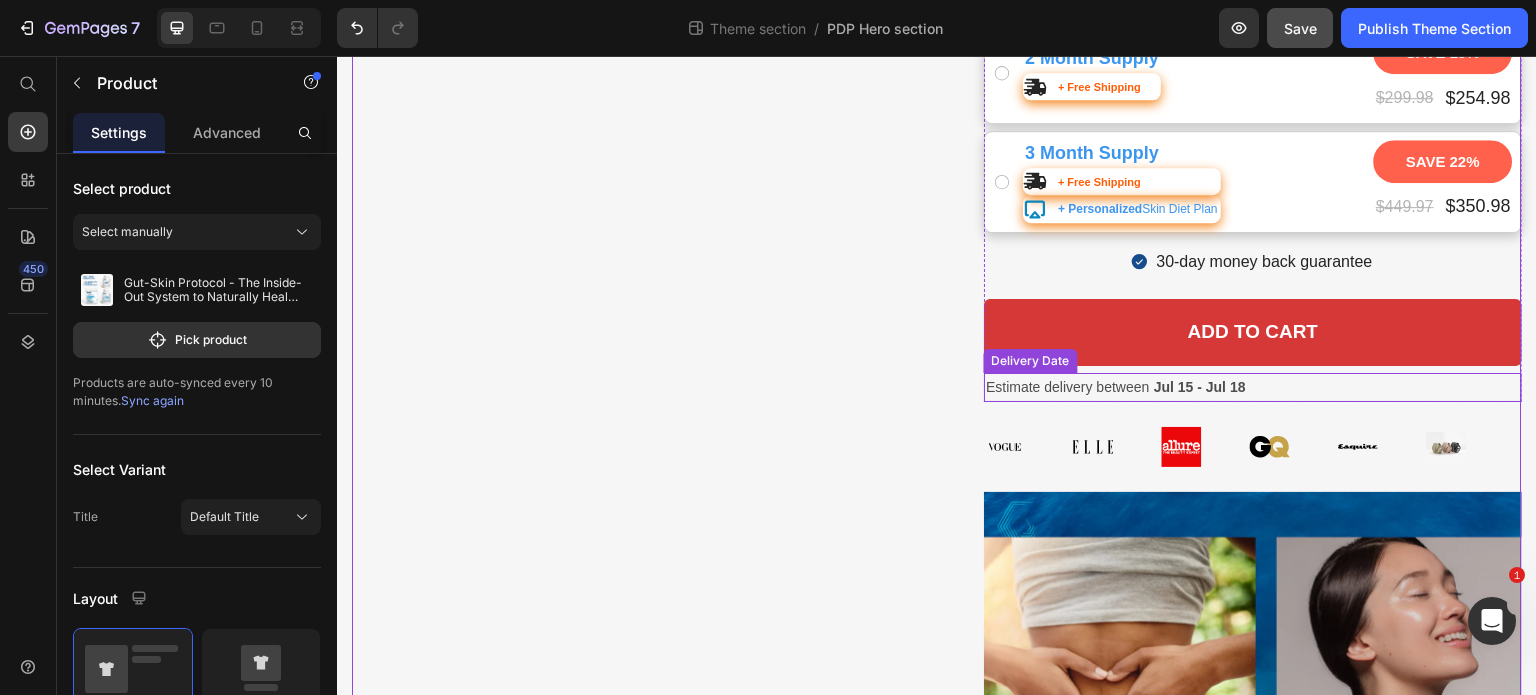 click on "Estimate delivery between
[DATE] - [DATE]" at bounding box center [1253, 387] 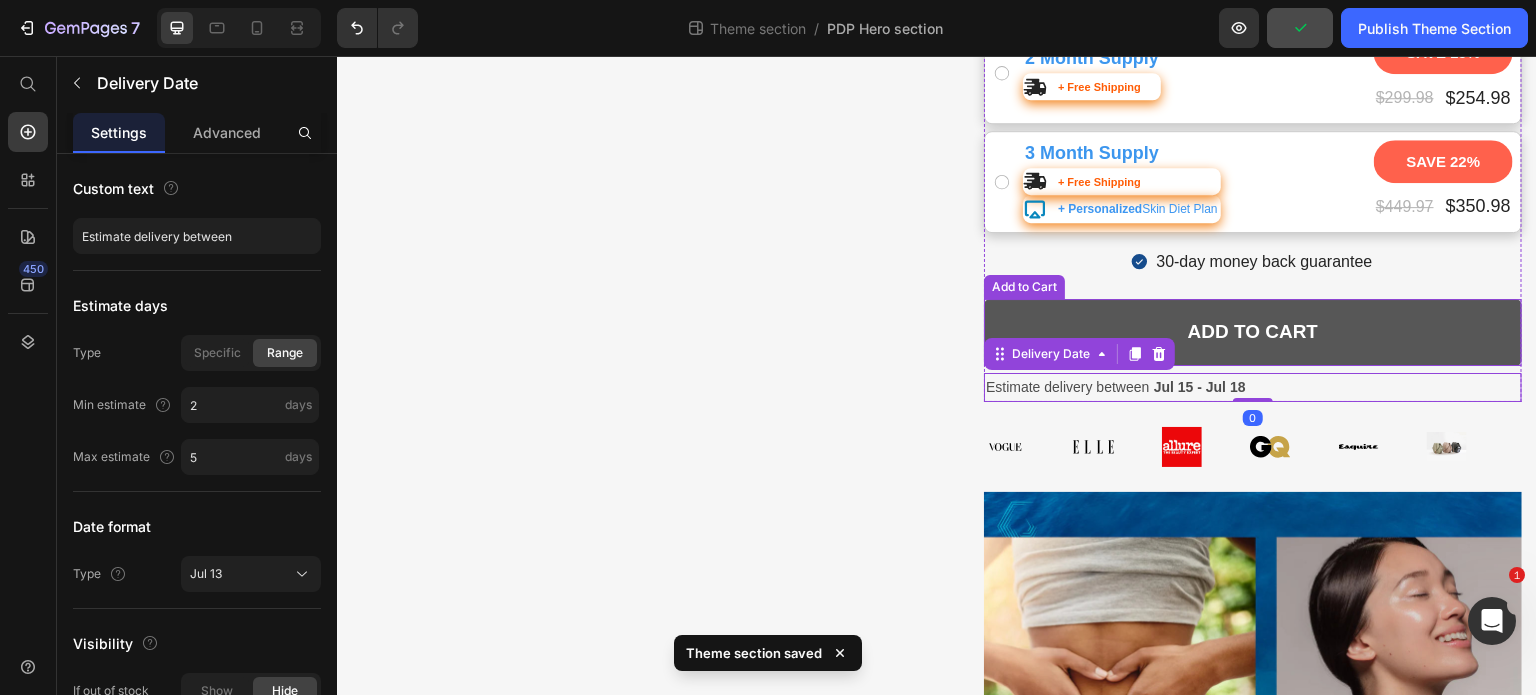 click on "ADD to cart" at bounding box center (1253, 332) 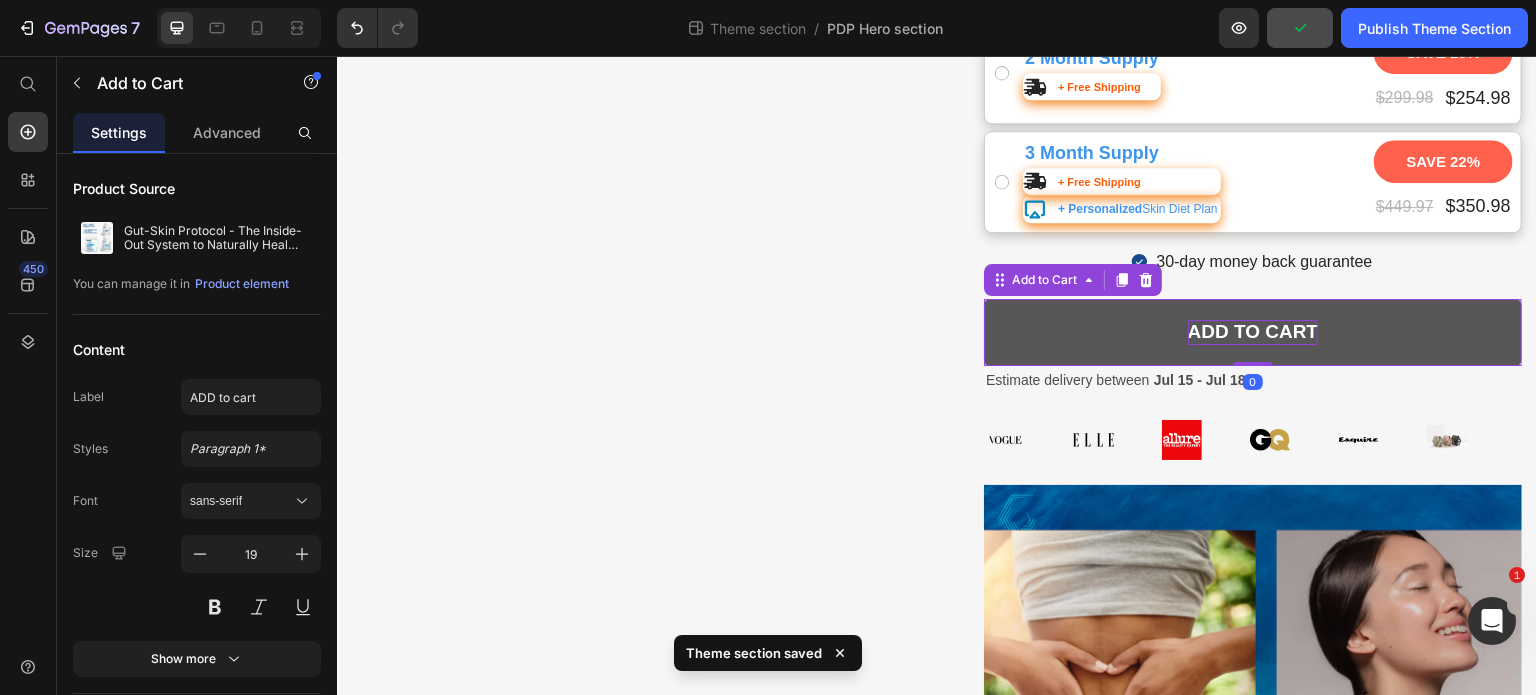 drag, startPoint x: 1247, startPoint y: 367, endPoint x: 1241, endPoint y: 334, distance: 33.54102 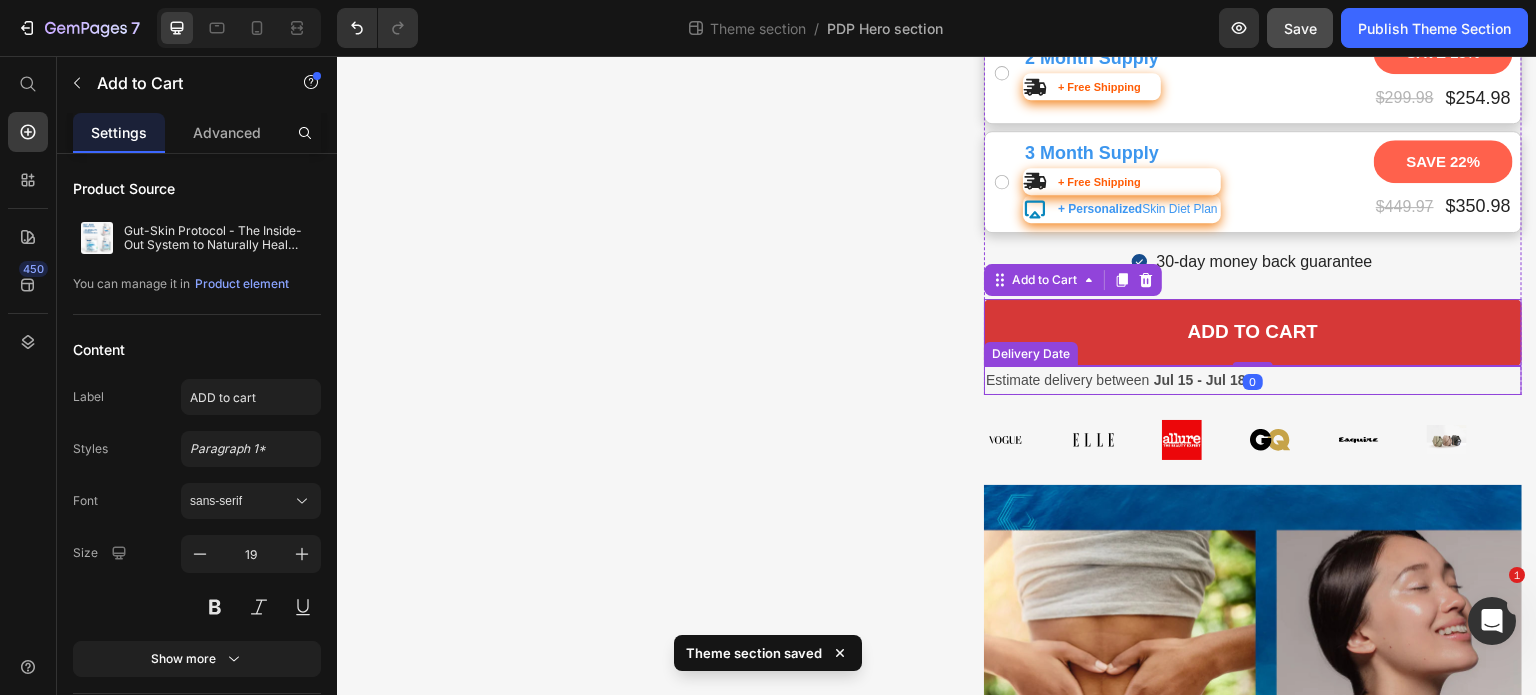 click on "Product Images" at bounding box center [621, 165] 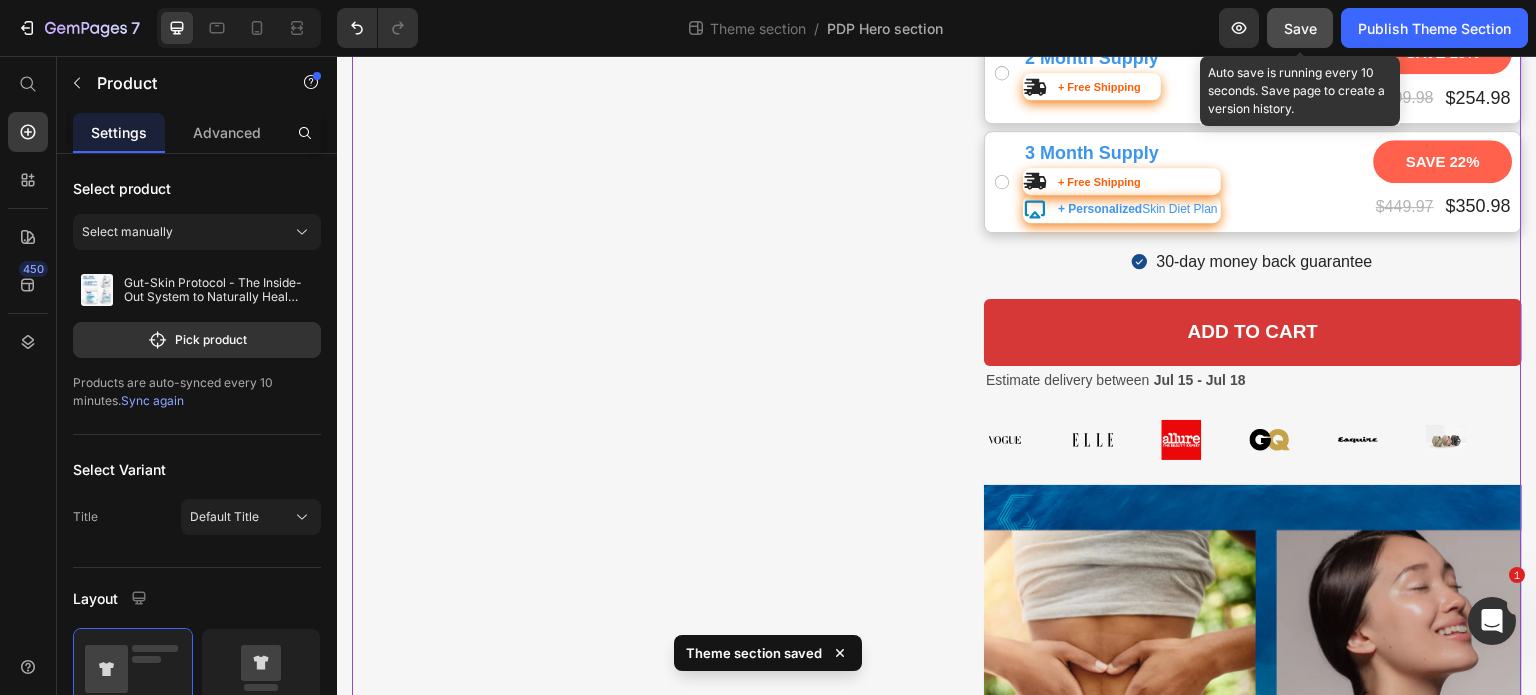 click on "Save" 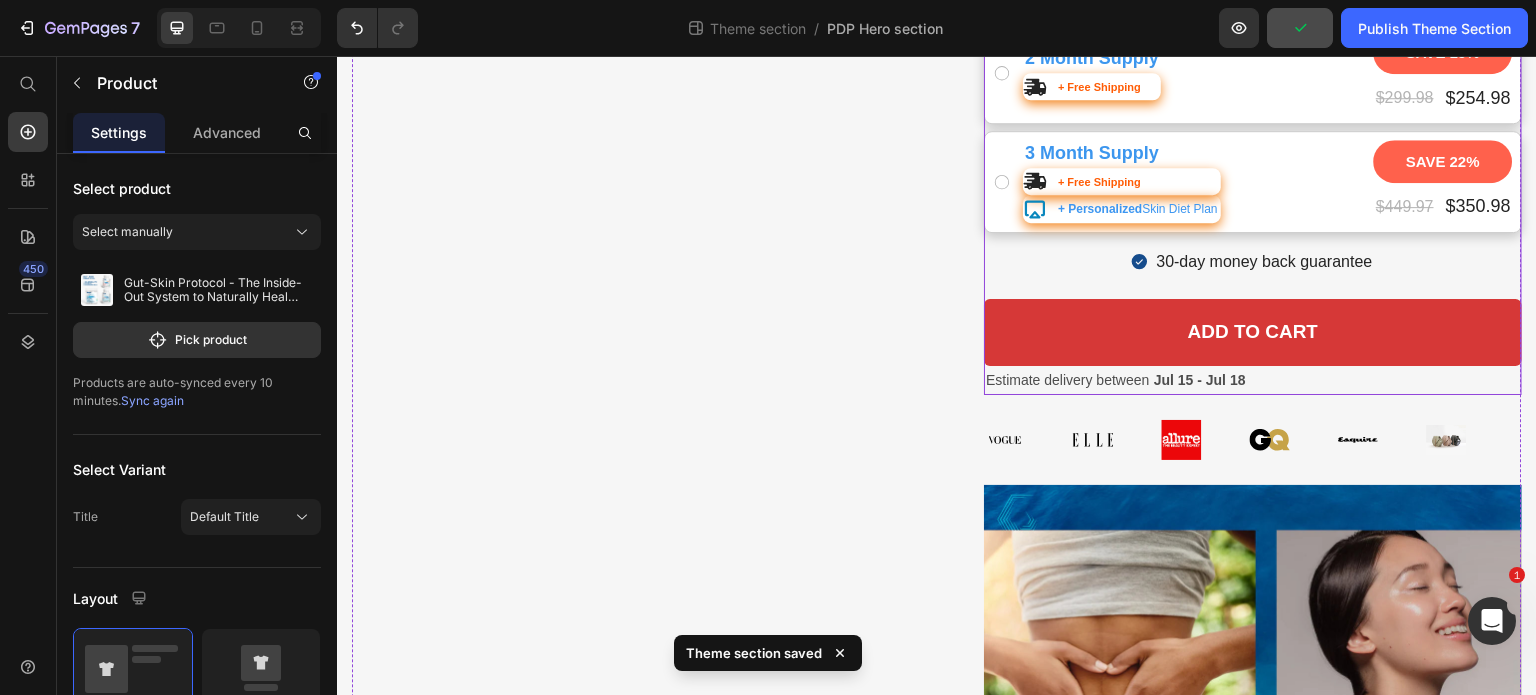 scroll, scrollTop: 664, scrollLeft: 0, axis: vertical 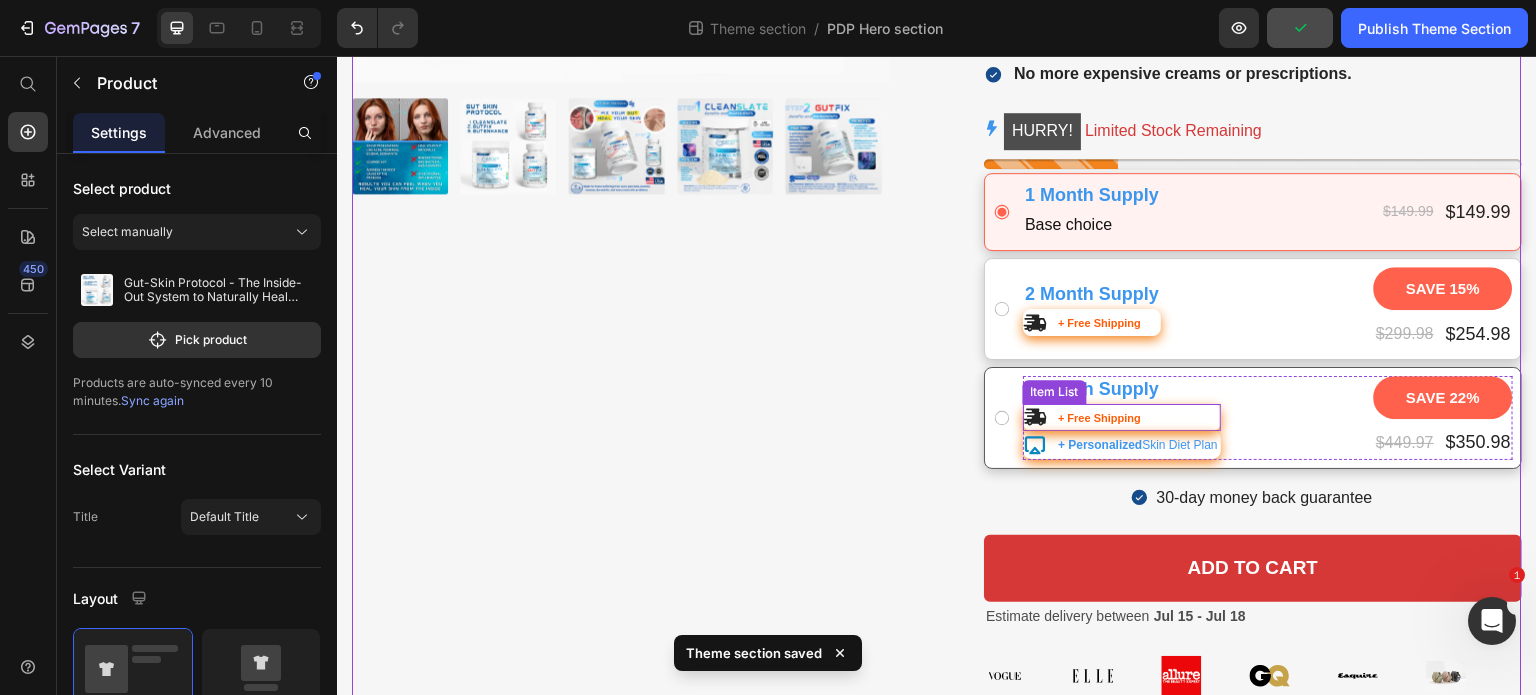 click on "+ Free Shipping" at bounding box center [1122, 418] 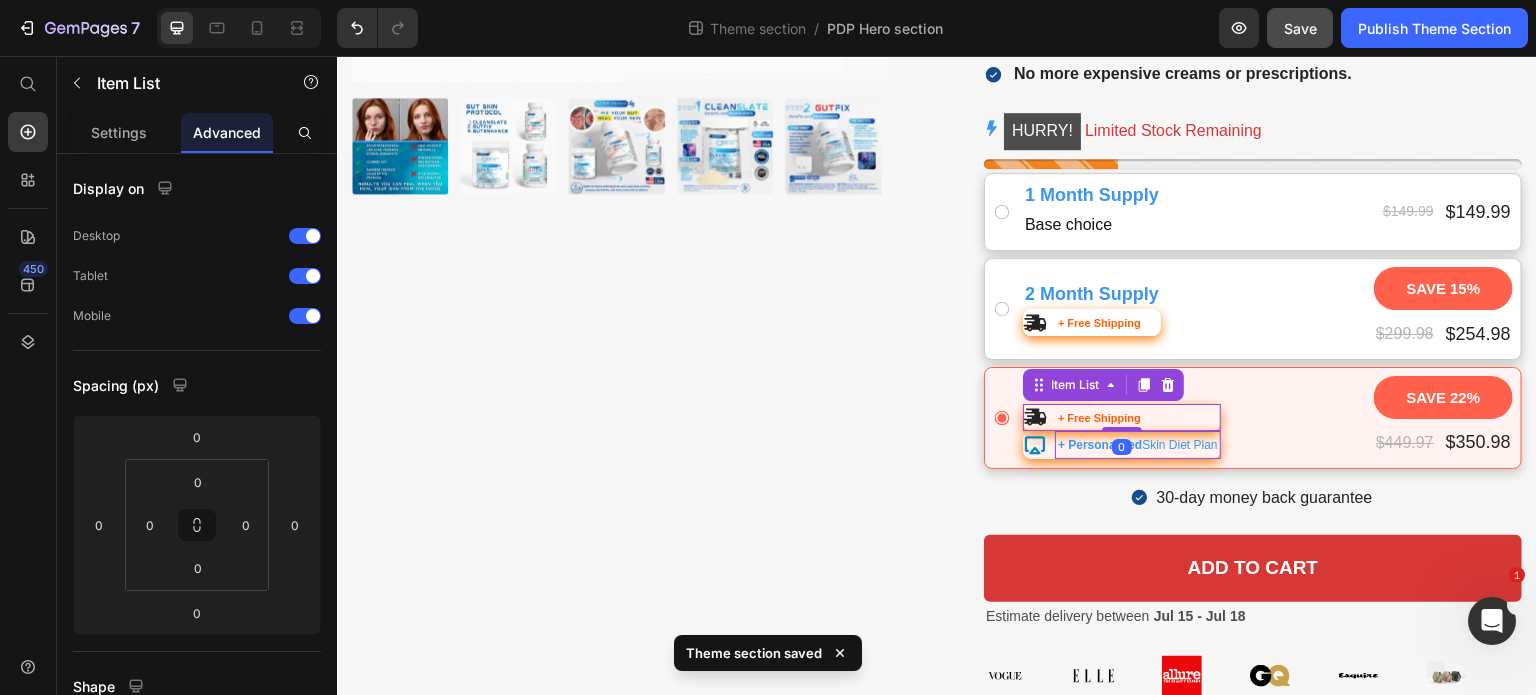 click on "+ Personalized Skin Diet Plan" at bounding box center [1138, 445] 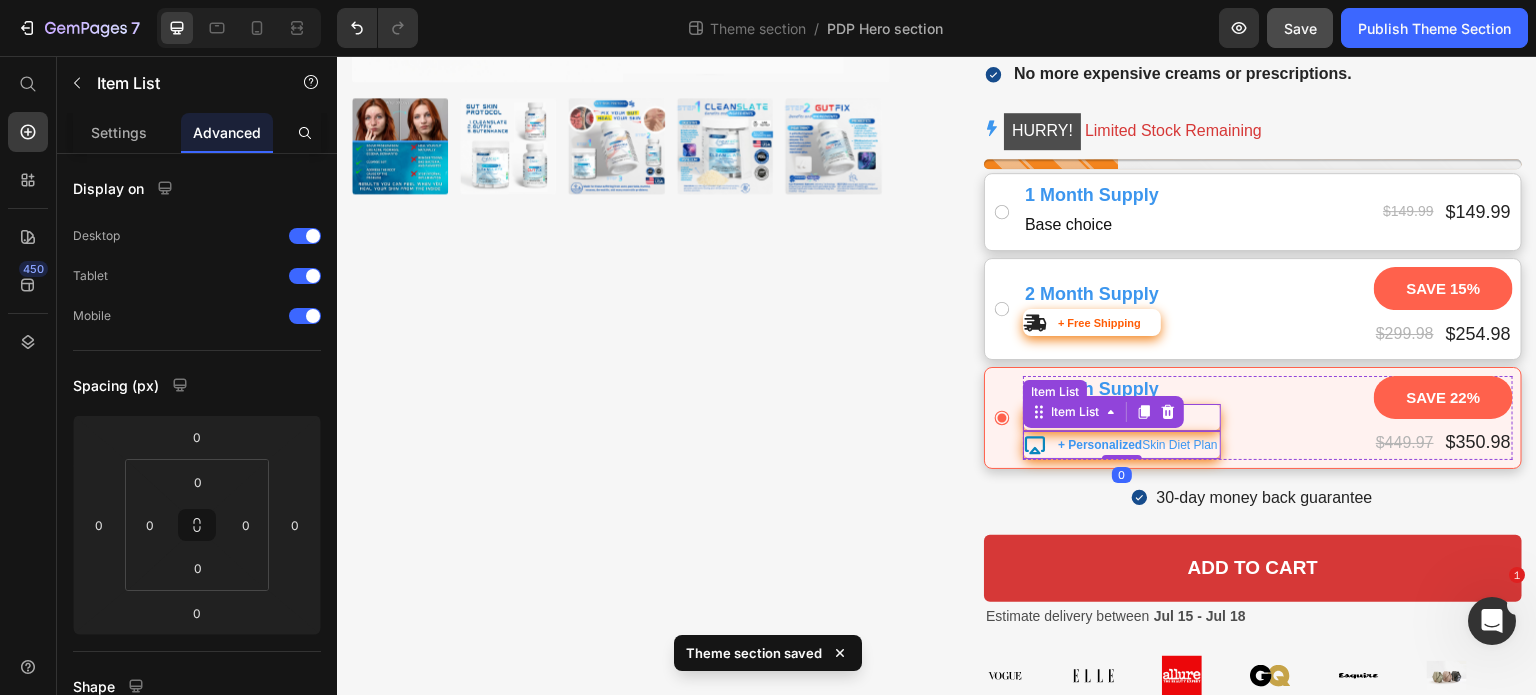 click on "+ Free Shipping" at bounding box center (1122, 418) 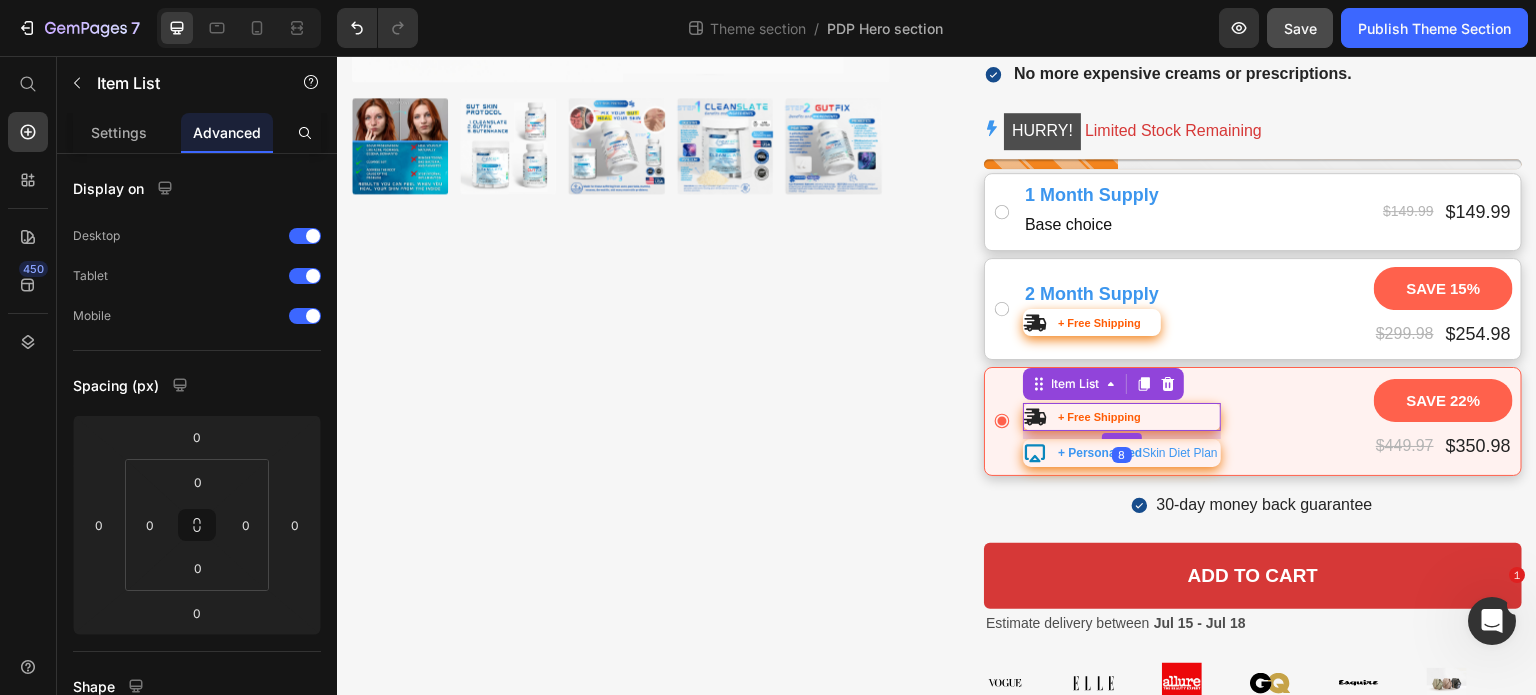 click at bounding box center [1122, 436] 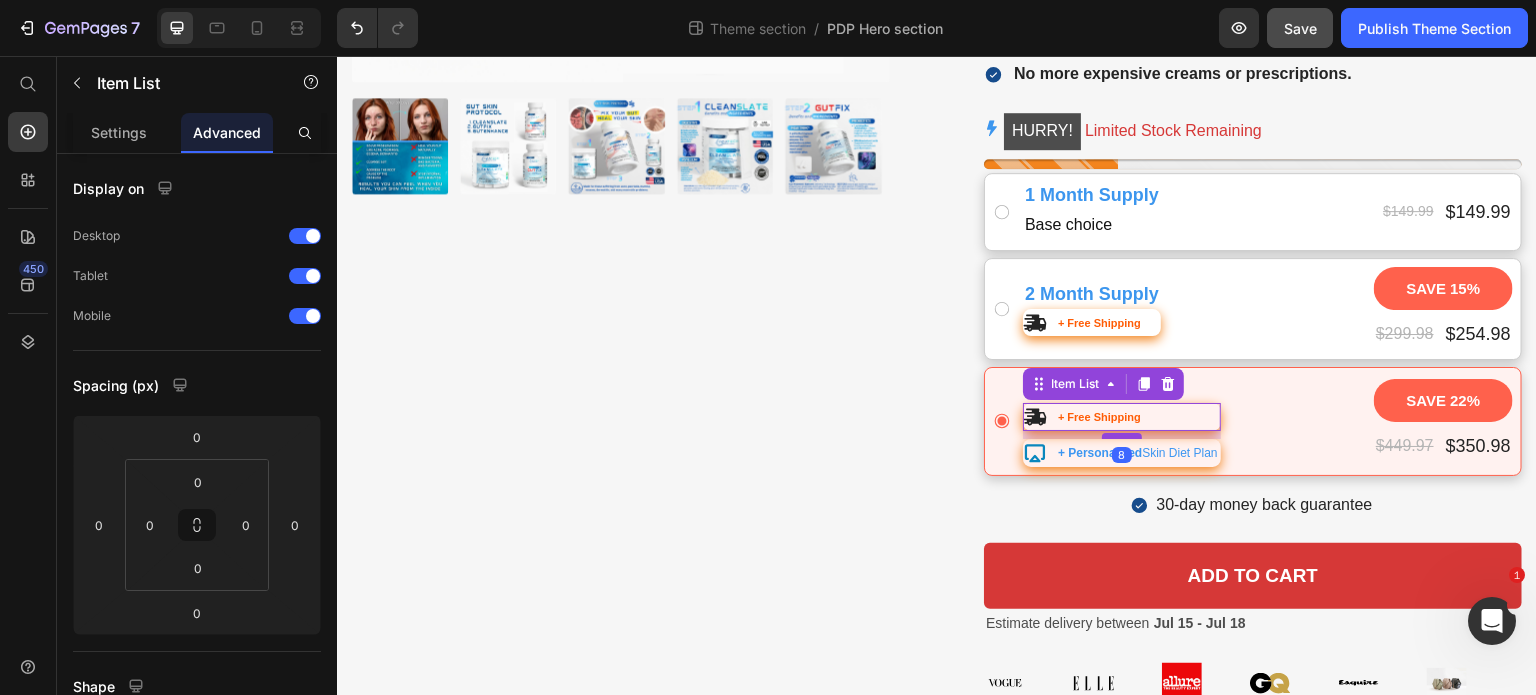 type on "8" 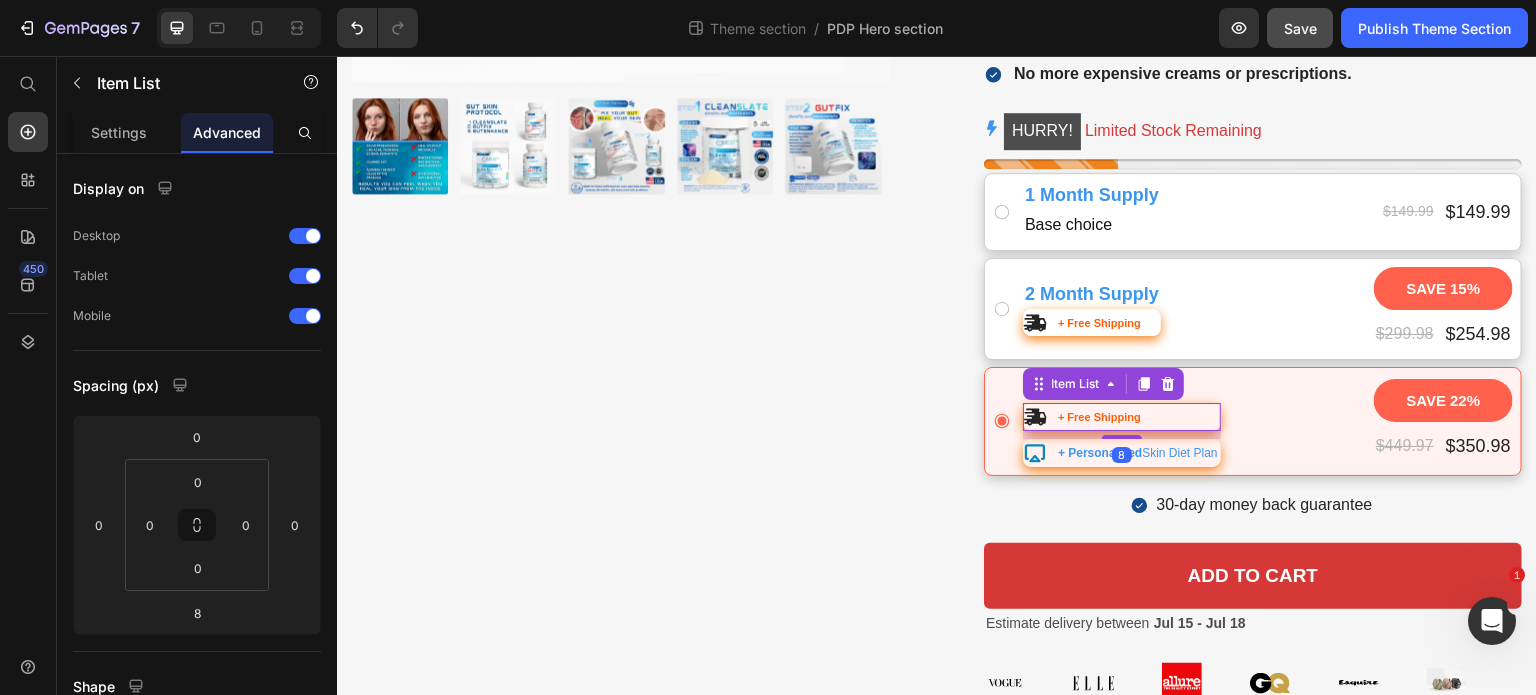 click on "Product Images" at bounding box center (621, 405) 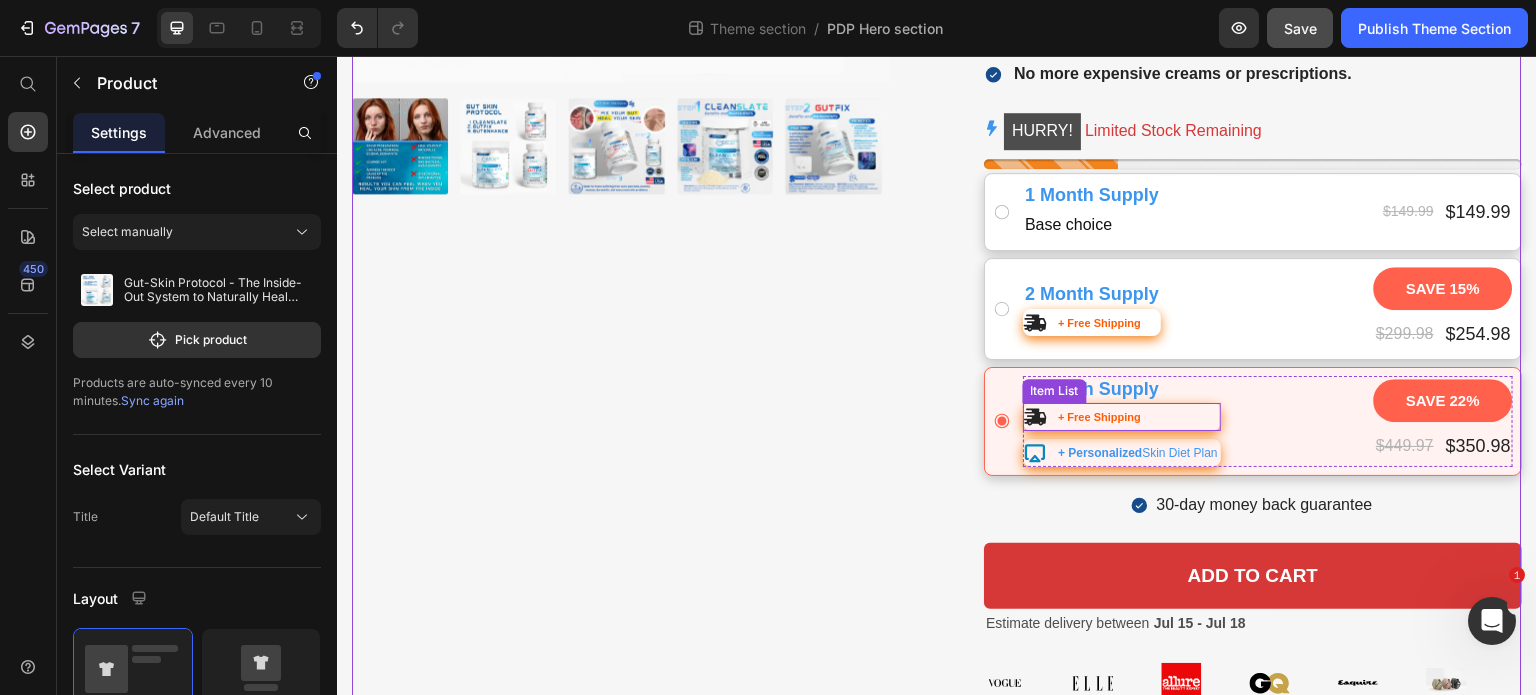 click on "+ Free Shipping" at bounding box center (1122, 417) 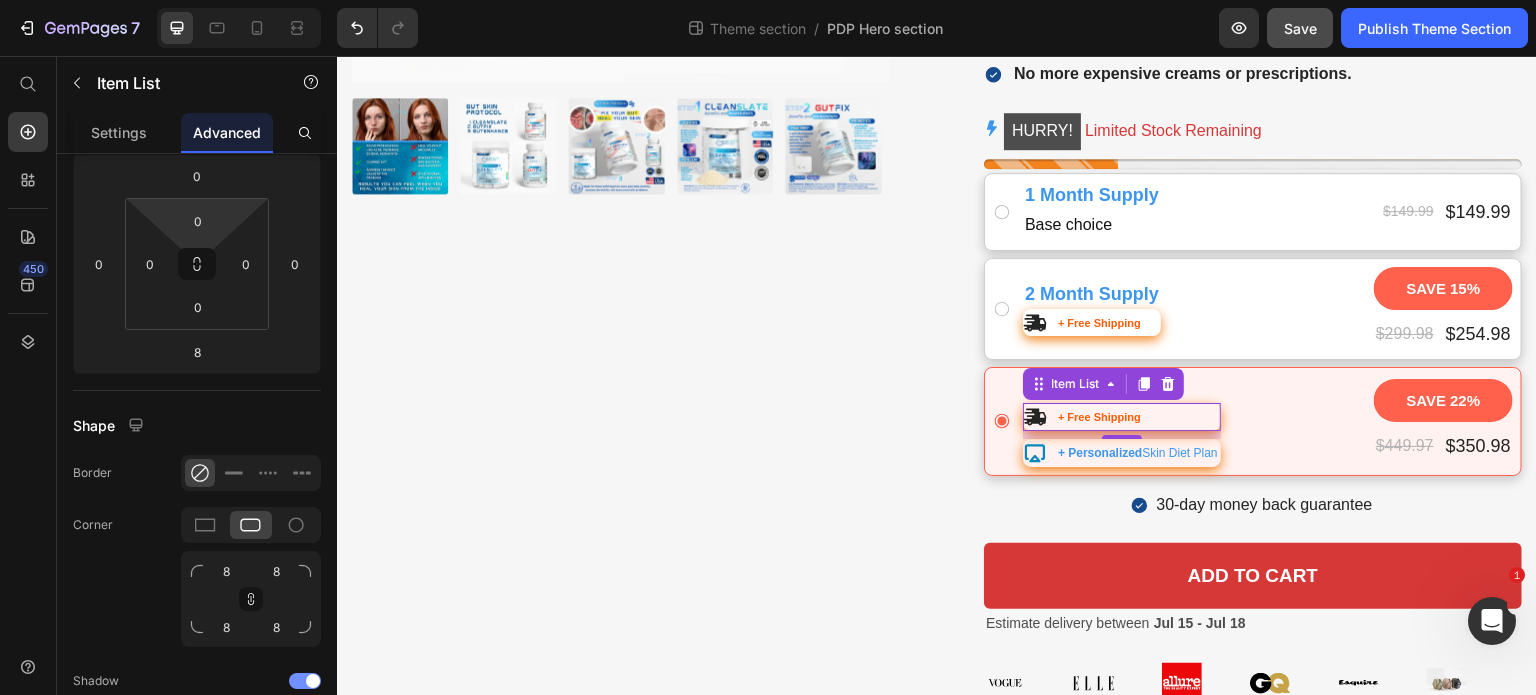 scroll, scrollTop: 0, scrollLeft: 0, axis: both 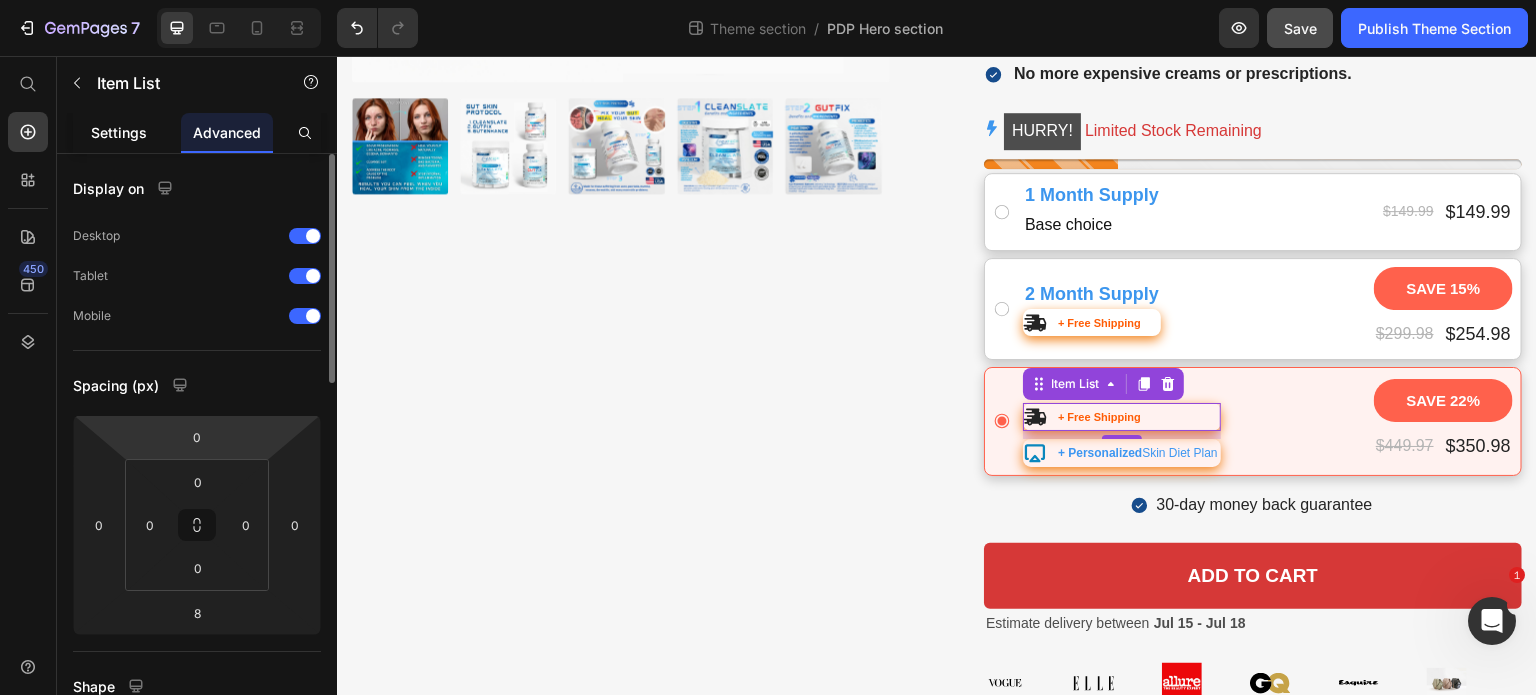 click on "Settings" at bounding box center (119, 132) 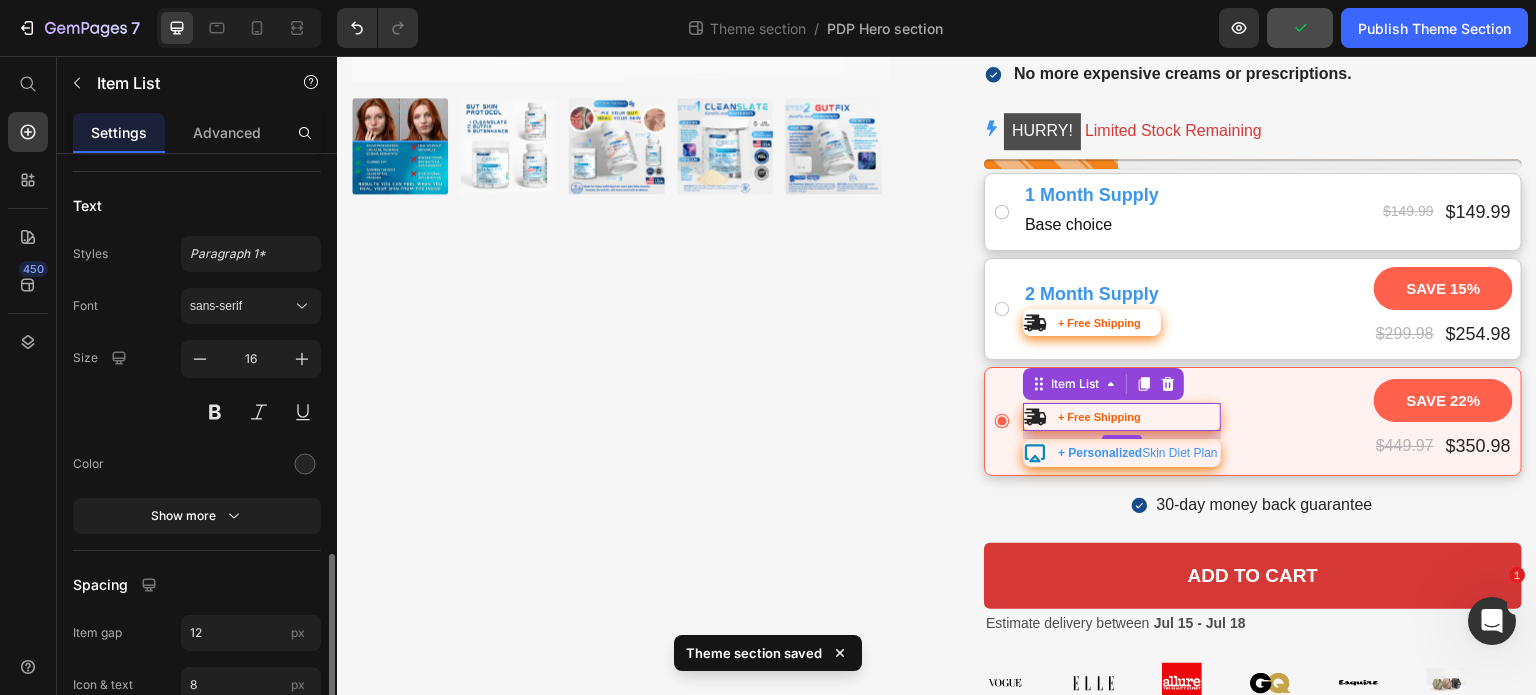 scroll, scrollTop: 652, scrollLeft: 0, axis: vertical 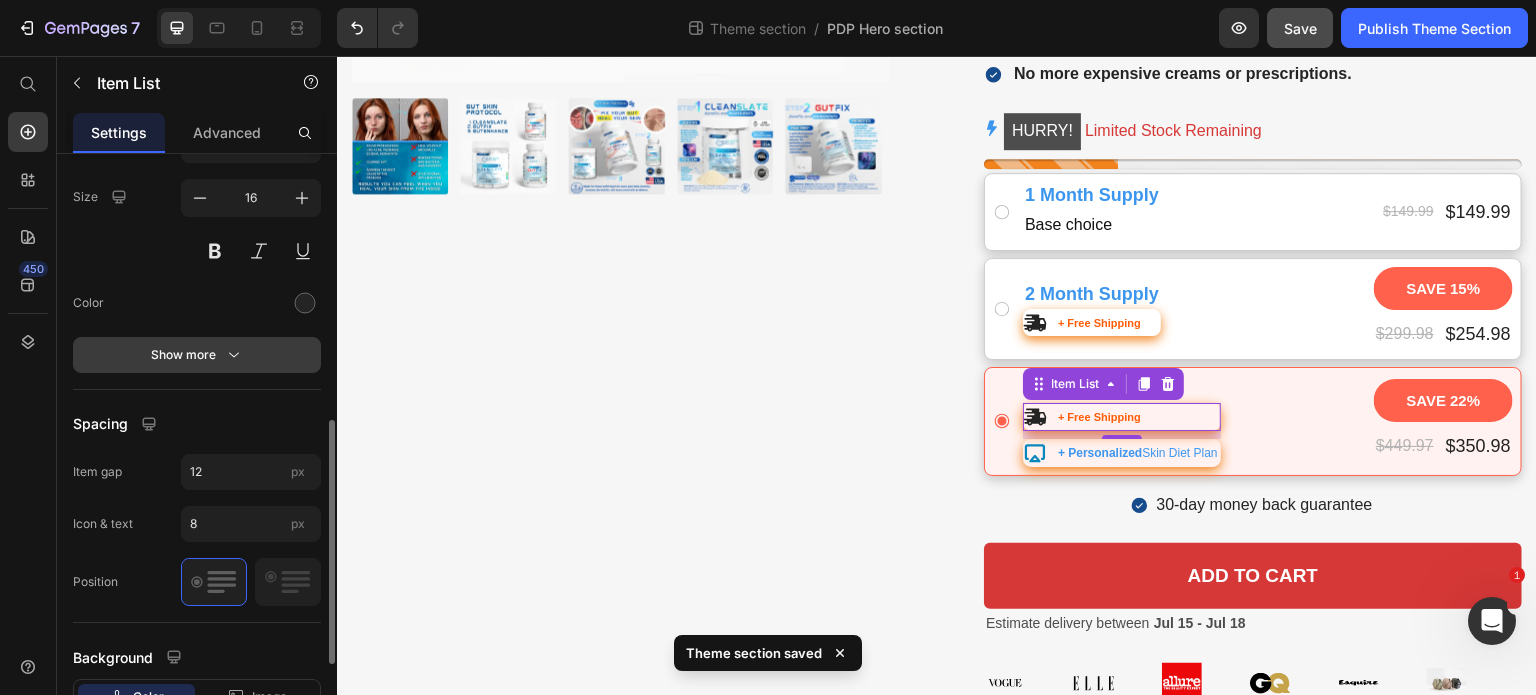 click on "Show more" at bounding box center [197, 355] 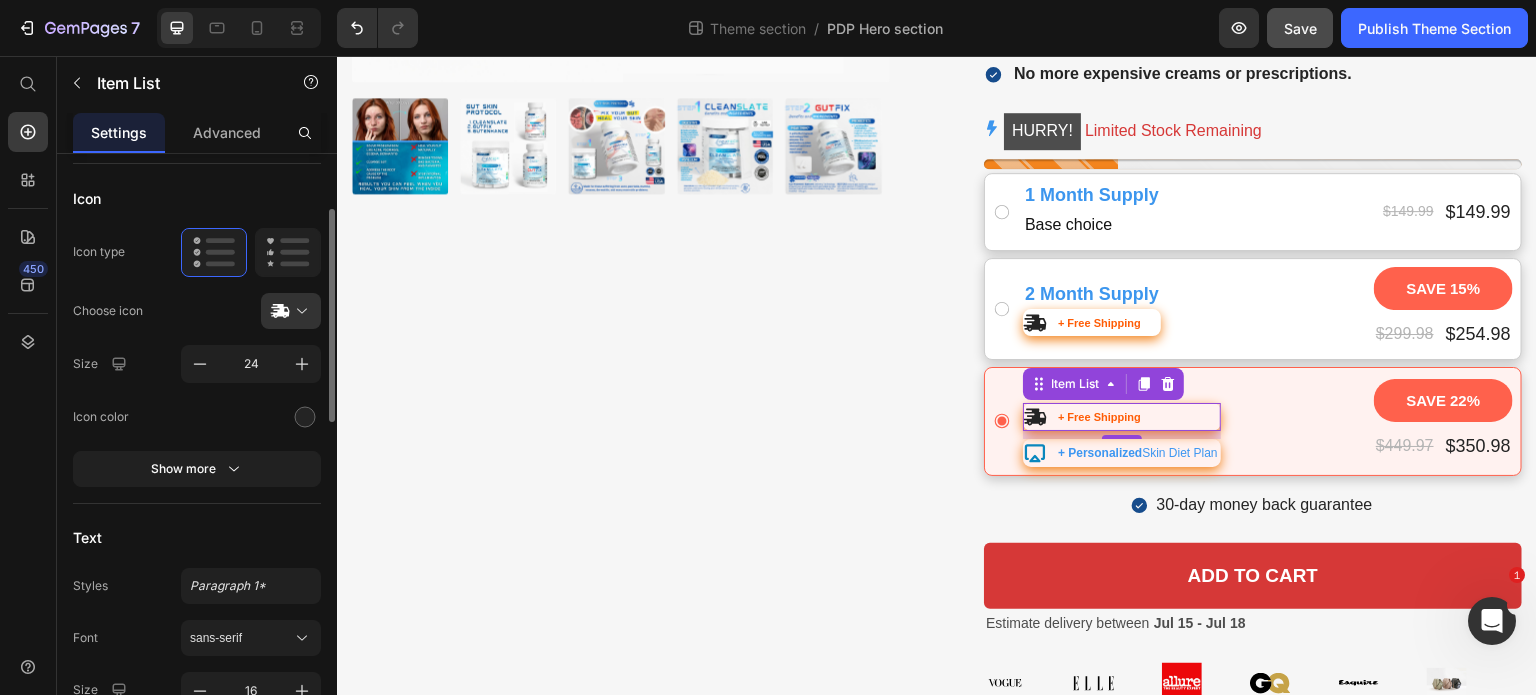 scroll, scrollTop: 153, scrollLeft: 0, axis: vertical 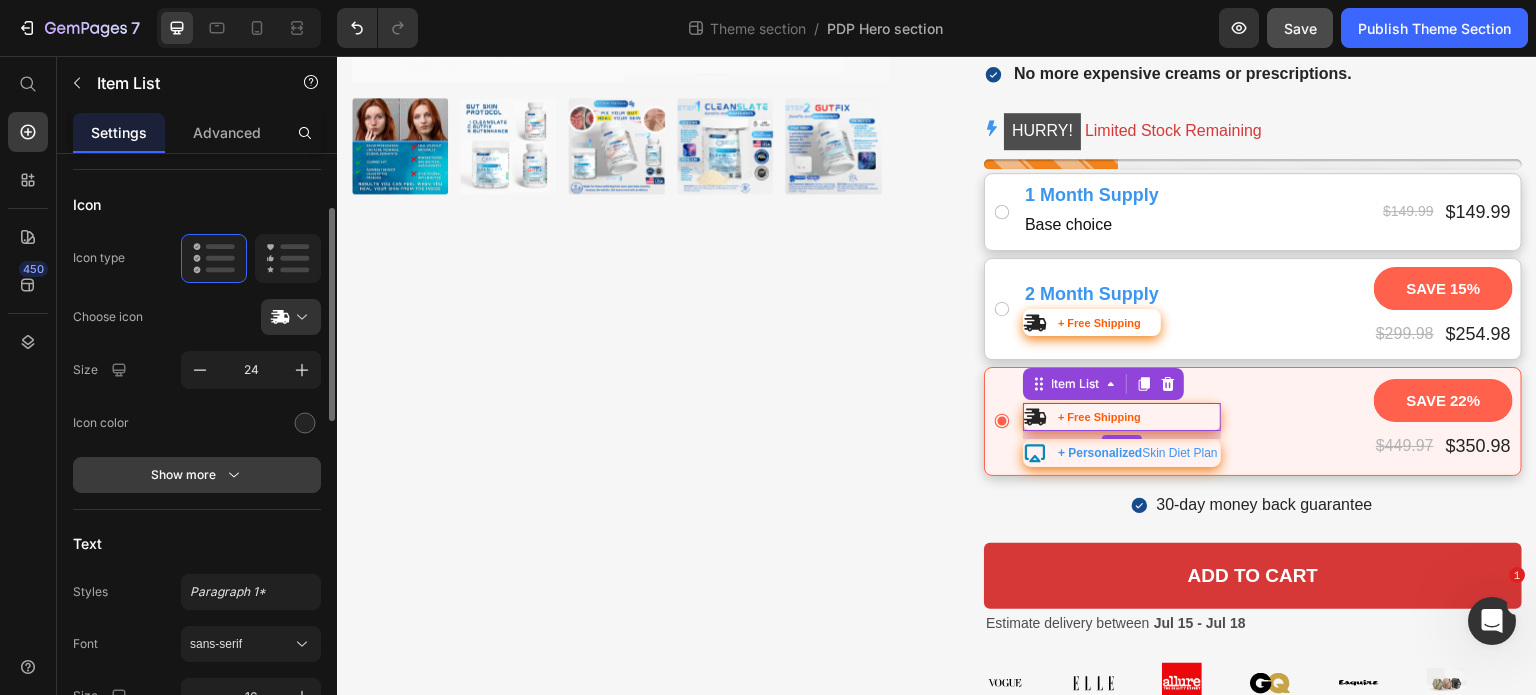 click on "Show more" at bounding box center [197, 475] 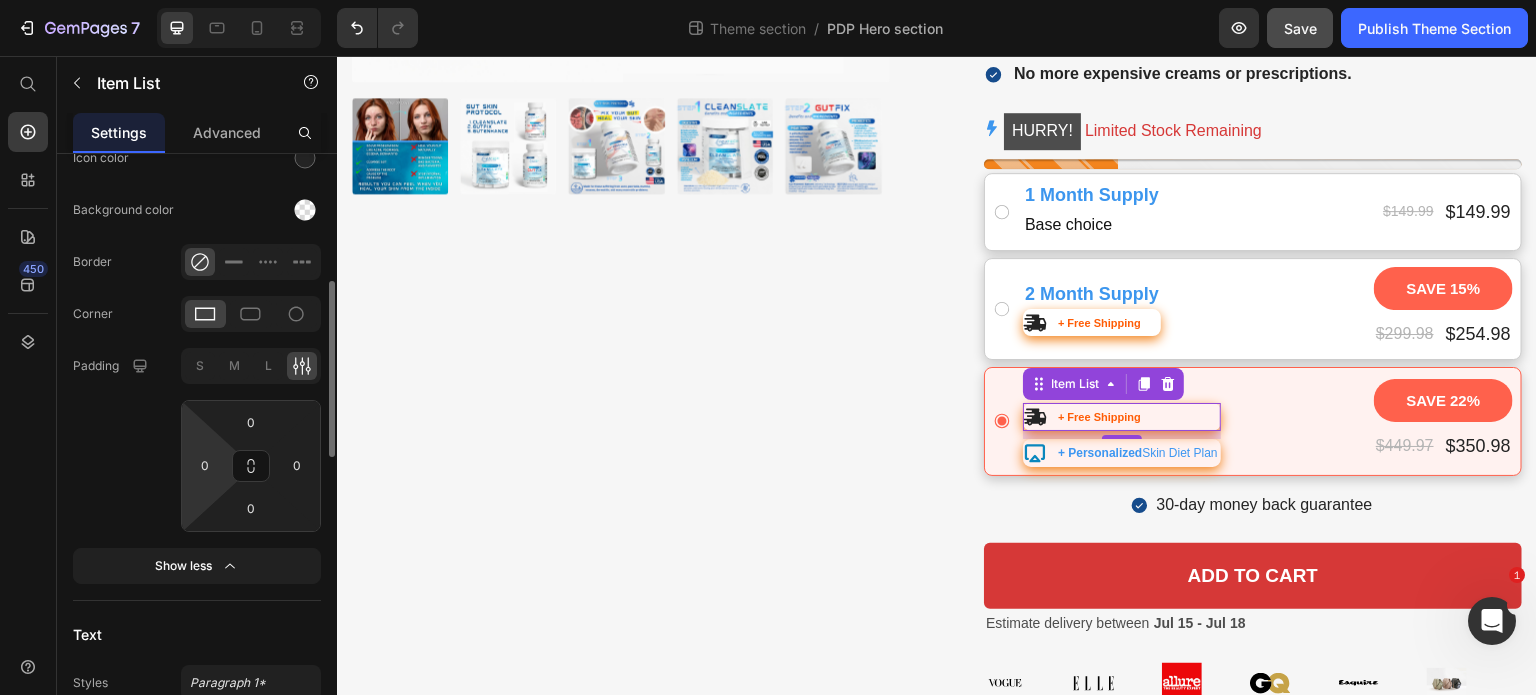 scroll, scrollTop: 408, scrollLeft: 0, axis: vertical 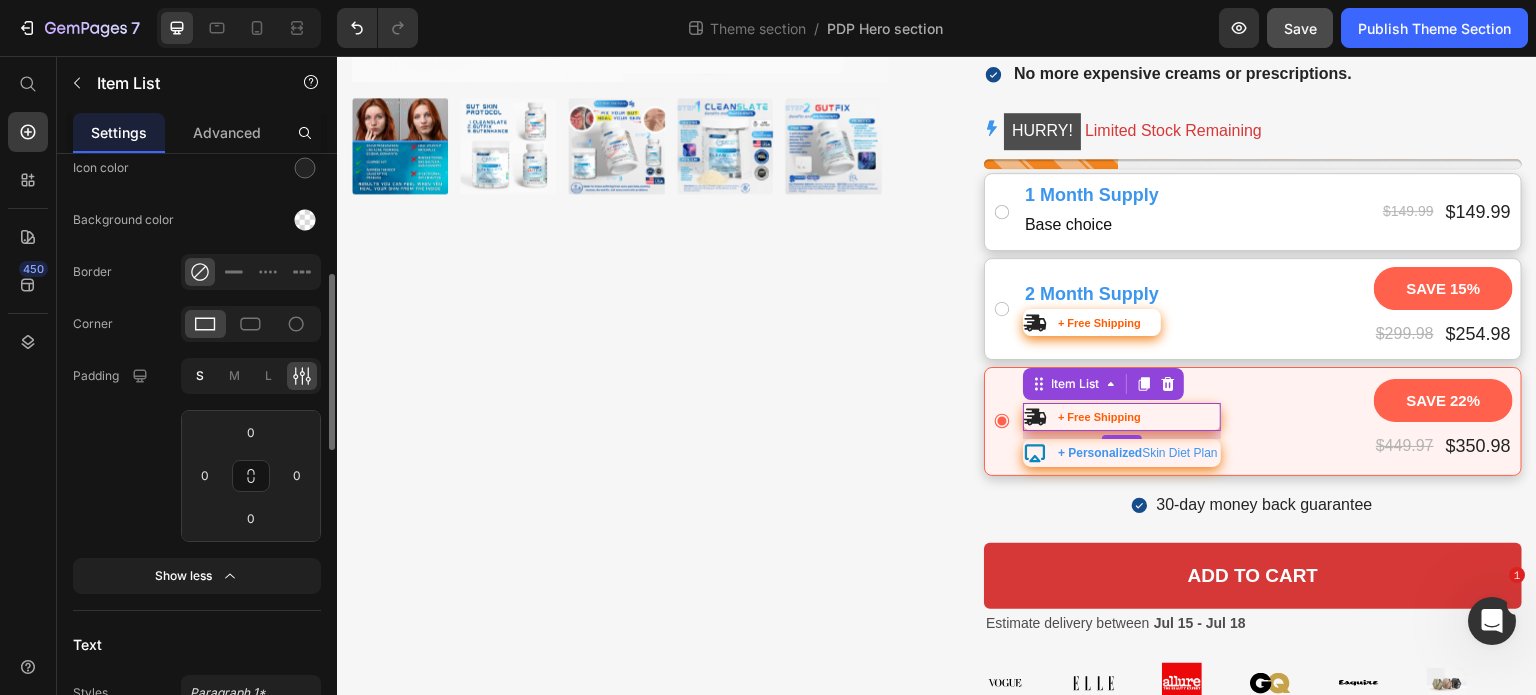 click on "S" 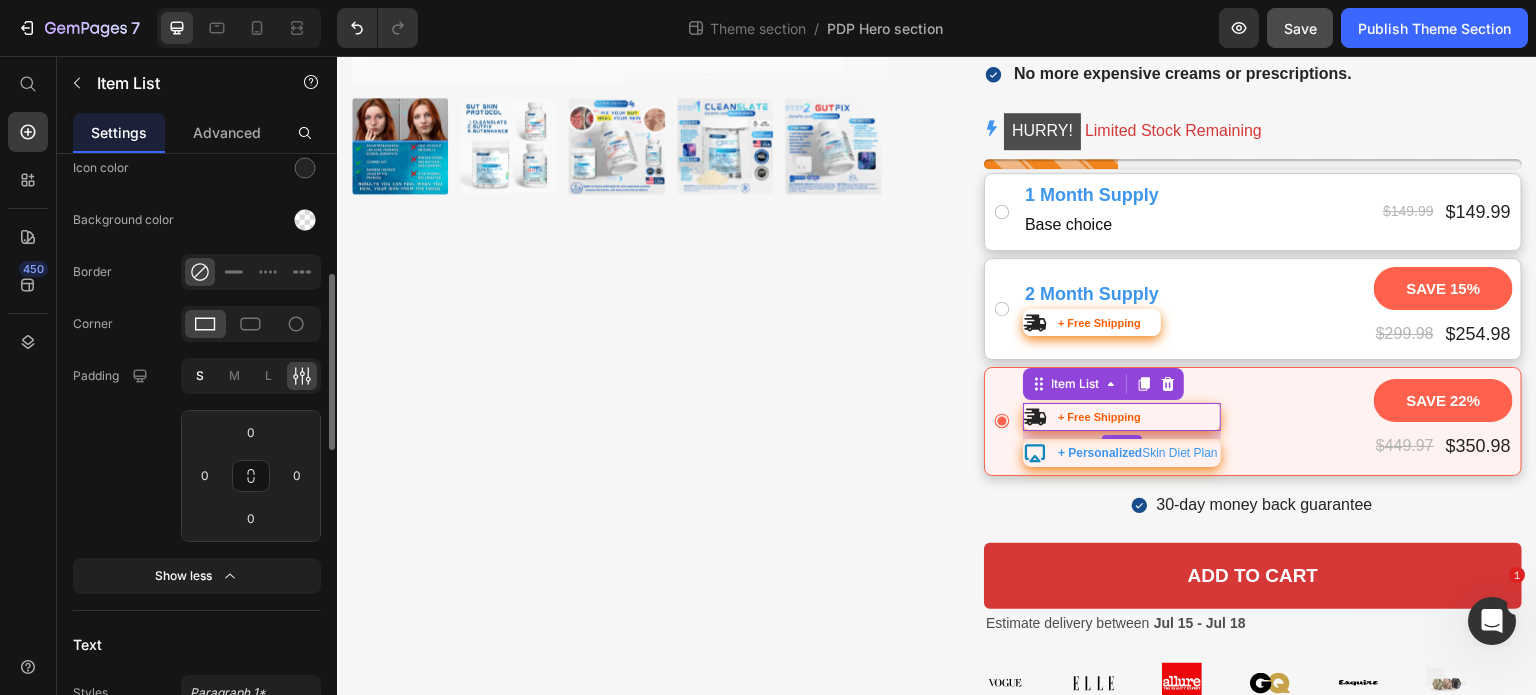 type on "4" 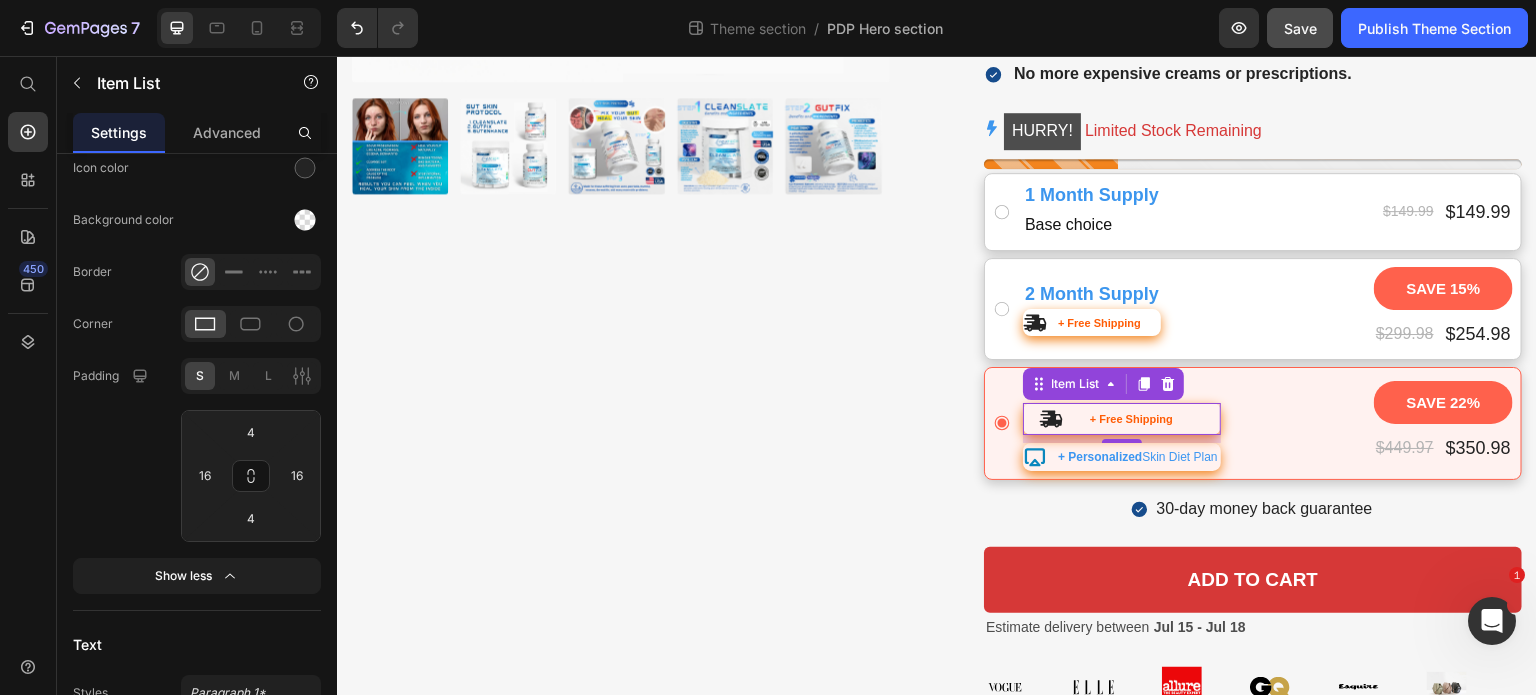 click on "450" at bounding box center [28, 375] 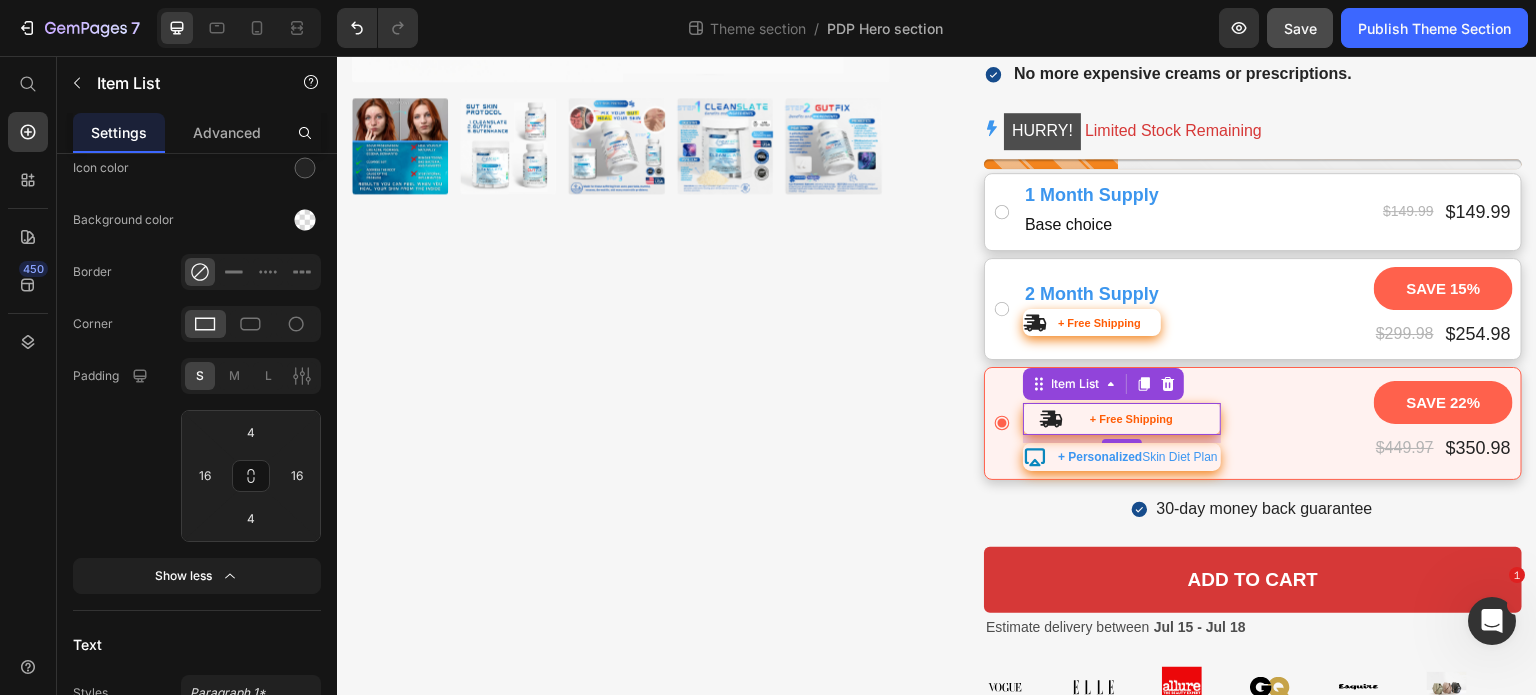 click on "450" at bounding box center (28, 355) 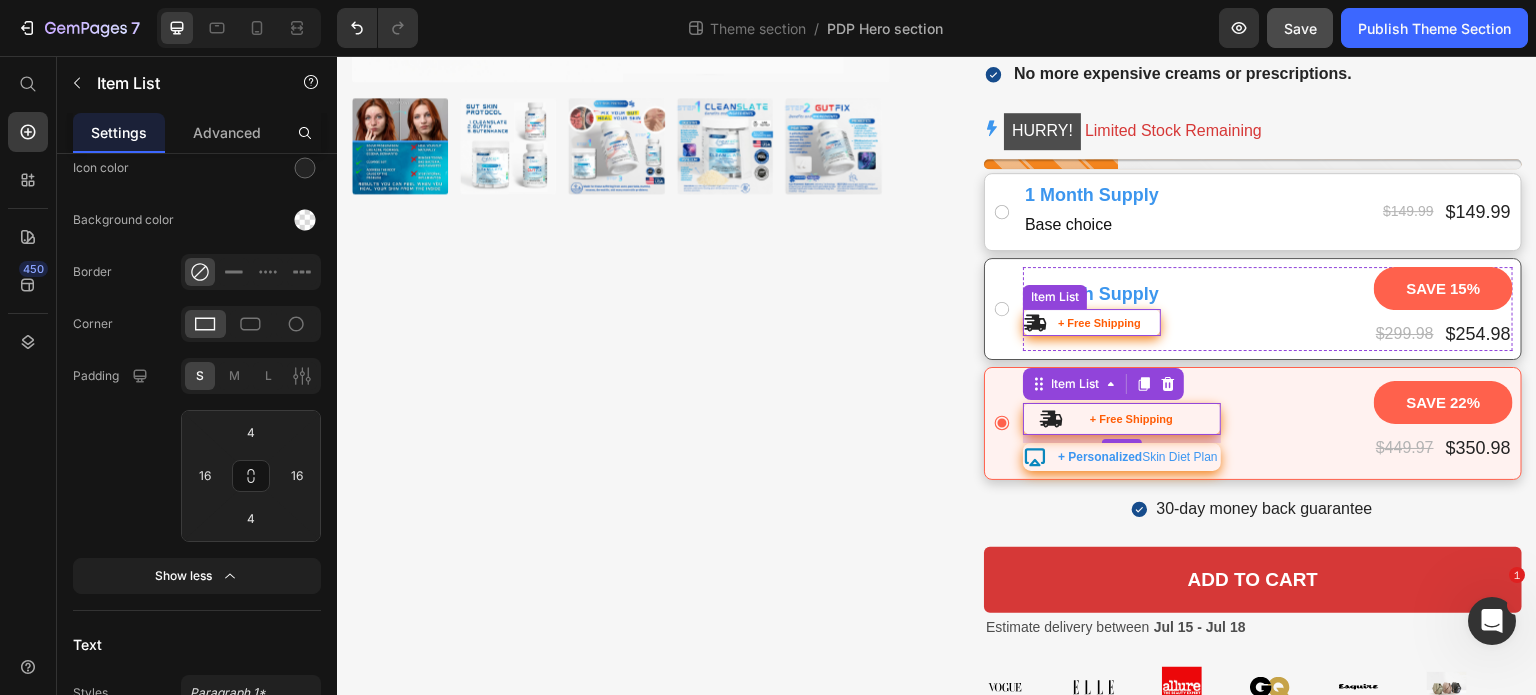 click on "+ Free Shipping" at bounding box center (1083, 323) 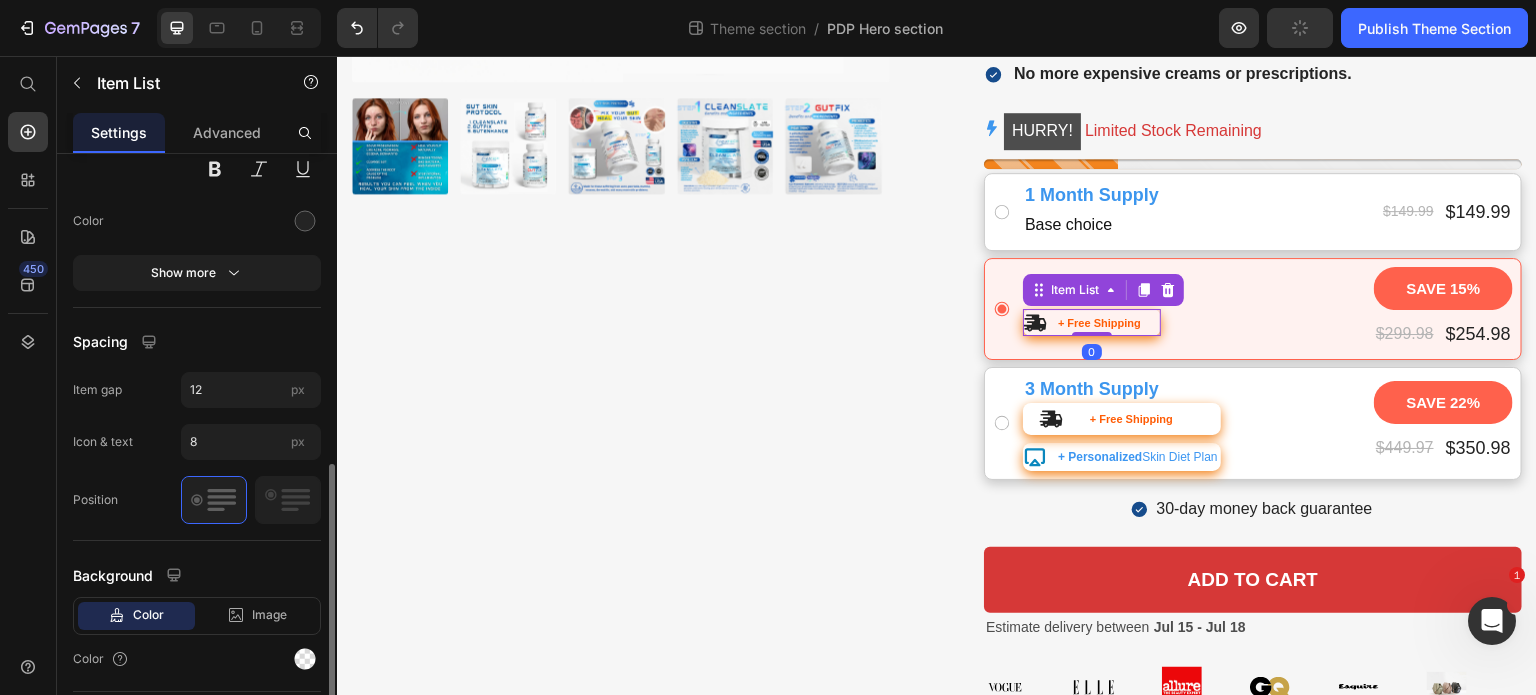 scroll, scrollTop: 742, scrollLeft: 0, axis: vertical 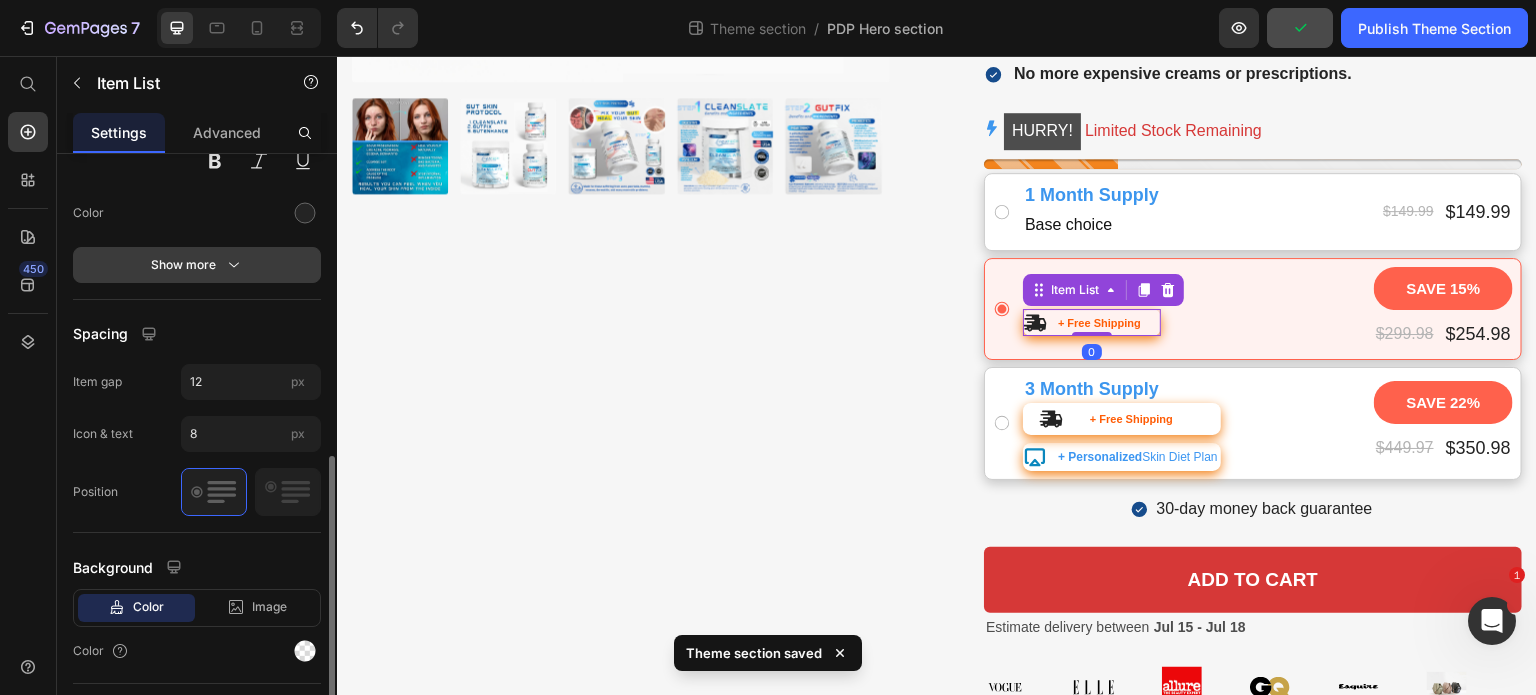click on "Show more" at bounding box center [197, 265] 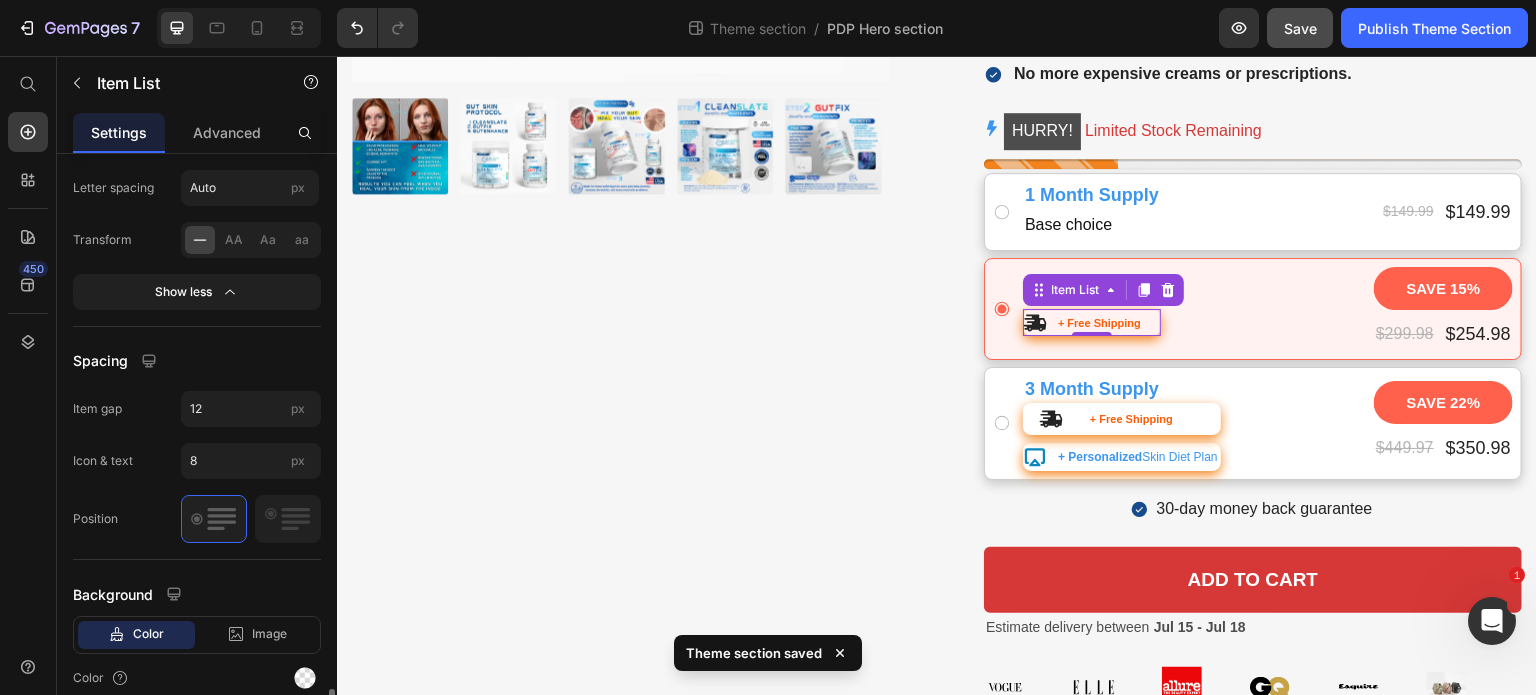scroll, scrollTop: 1074, scrollLeft: 0, axis: vertical 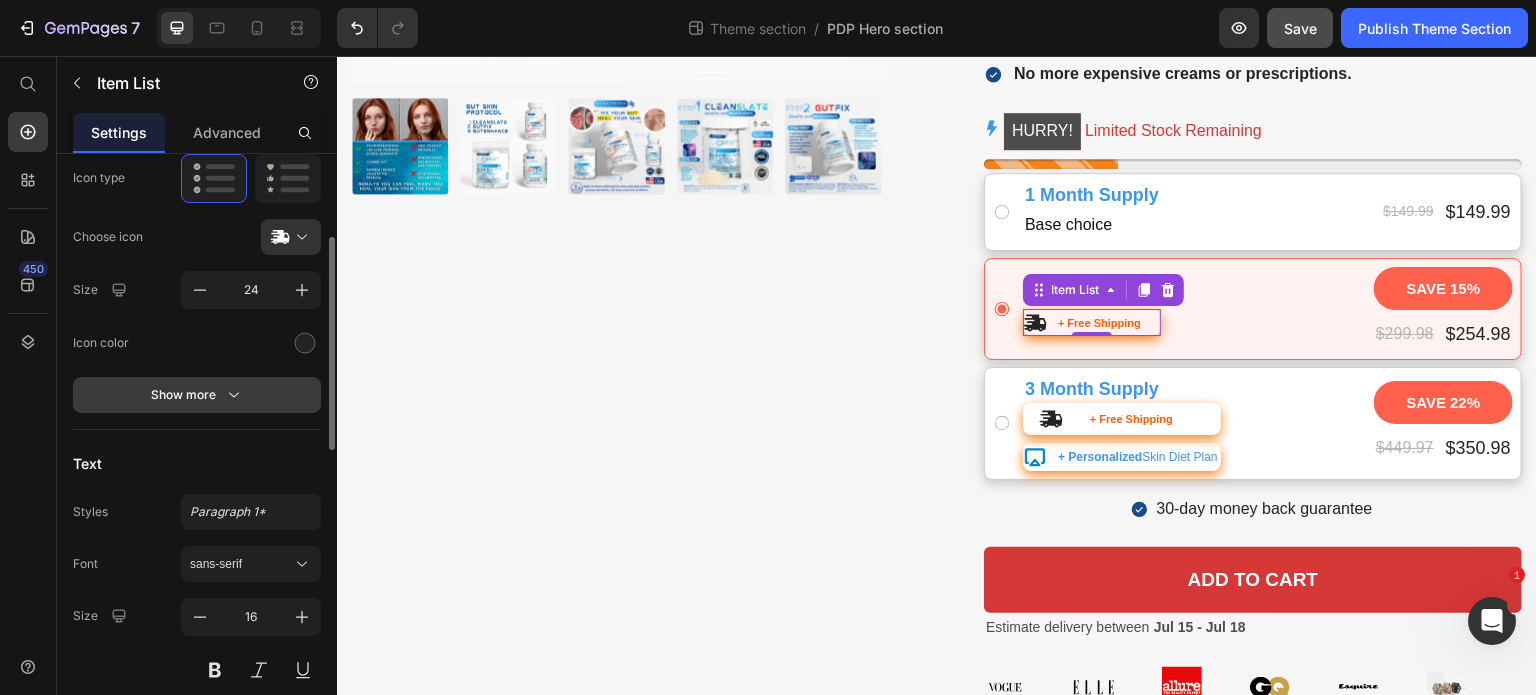 click on "Show more" at bounding box center [197, 395] 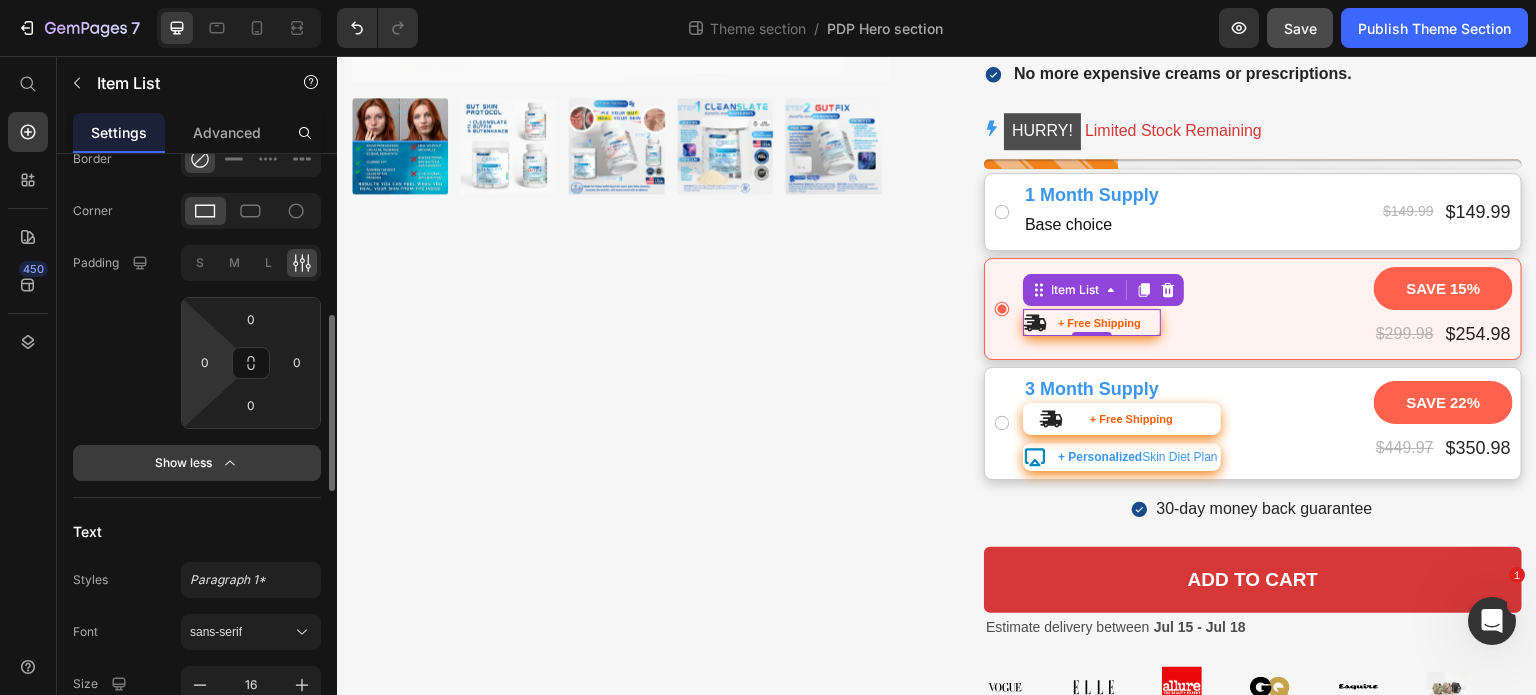 scroll, scrollTop: 527, scrollLeft: 0, axis: vertical 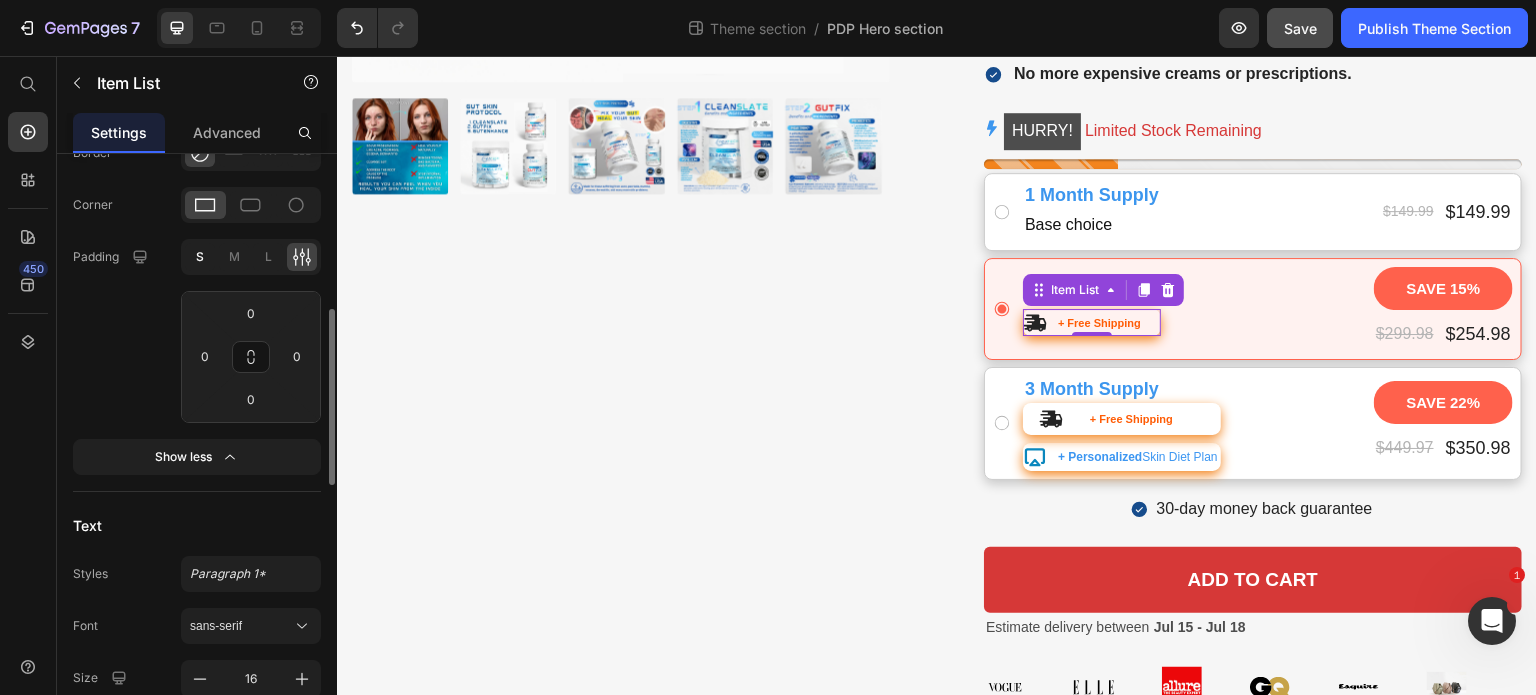 click on "S" 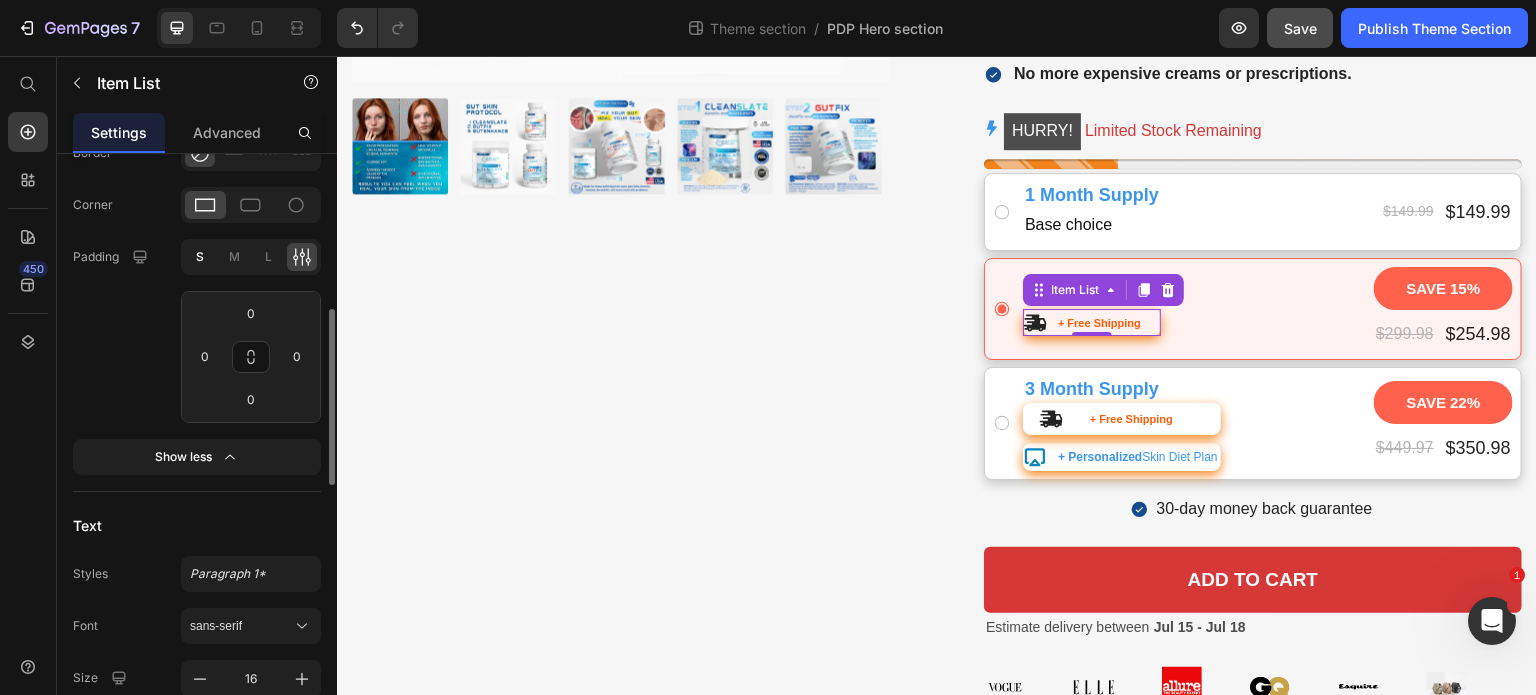type on "4" 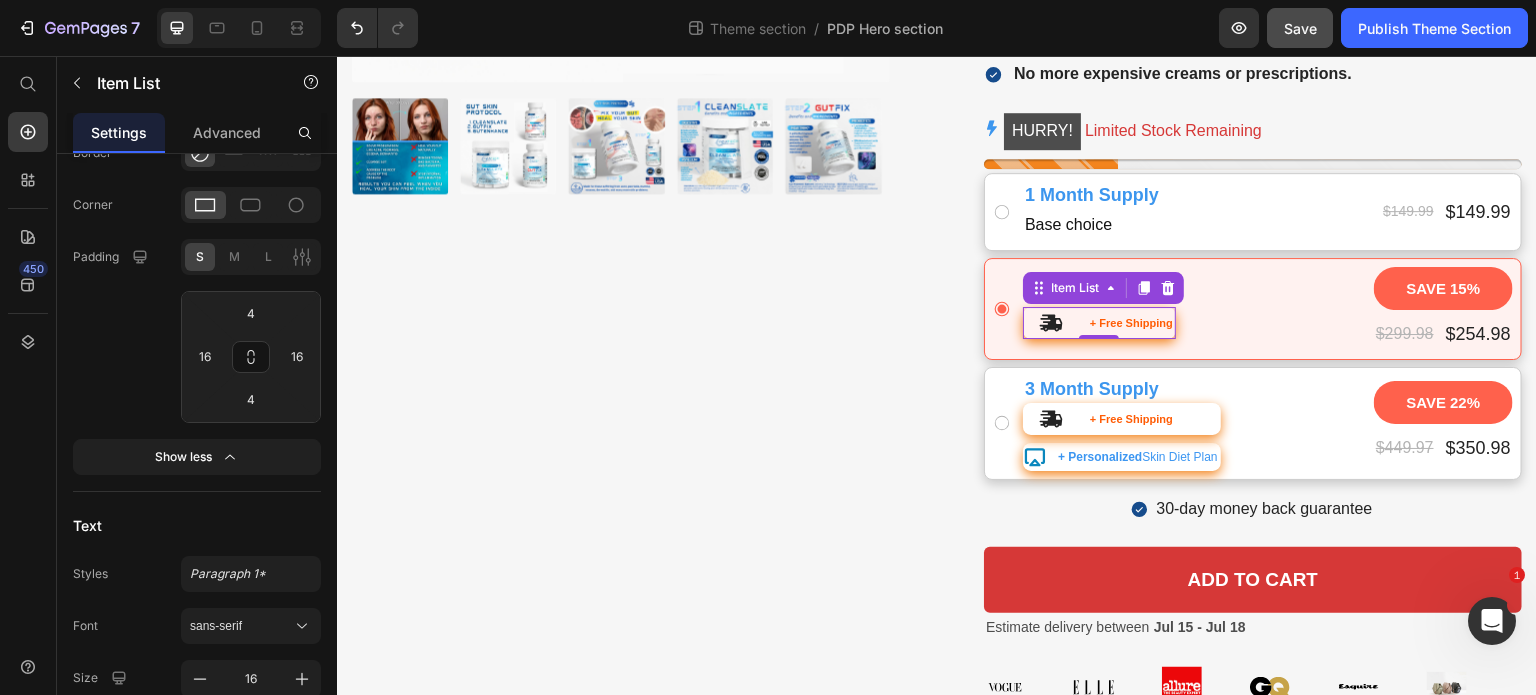 click on "450" at bounding box center [28, 375] 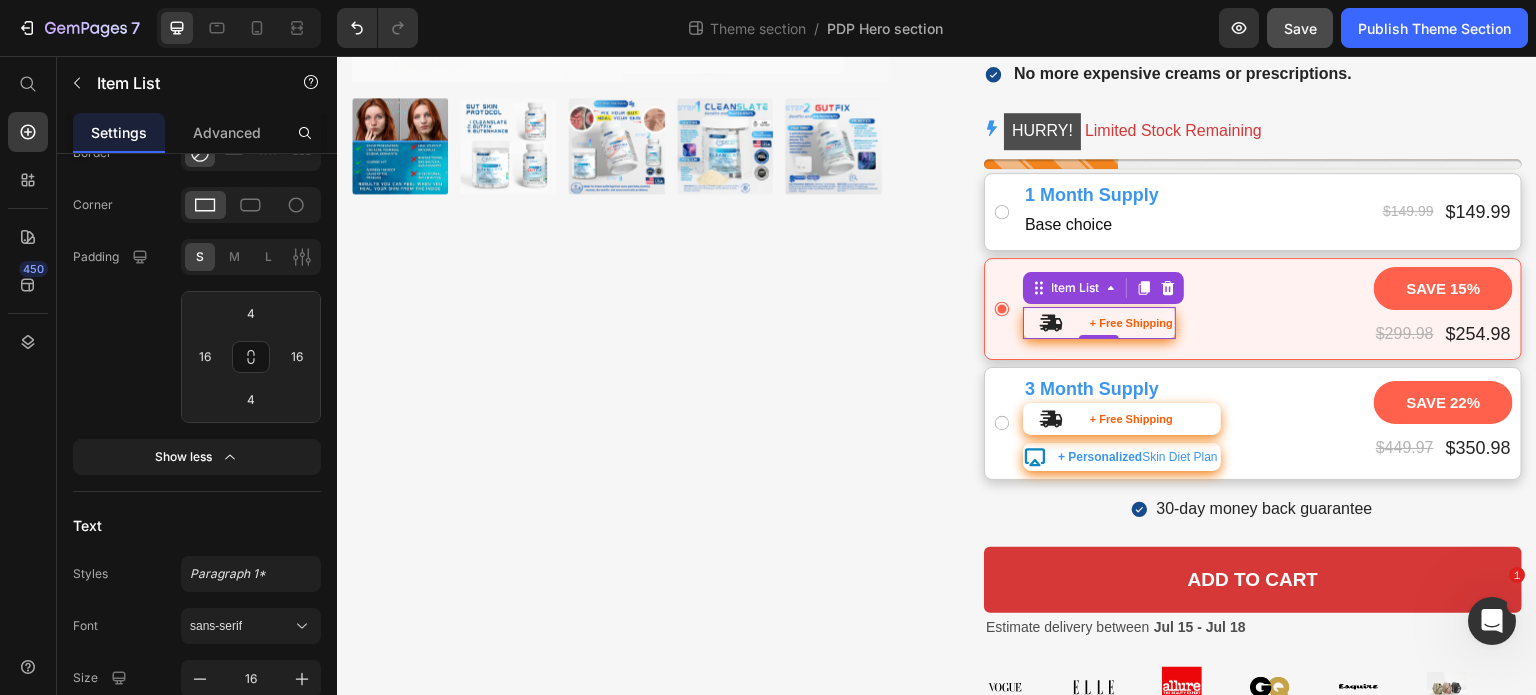 click on "450" at bounding box center [28, 355] 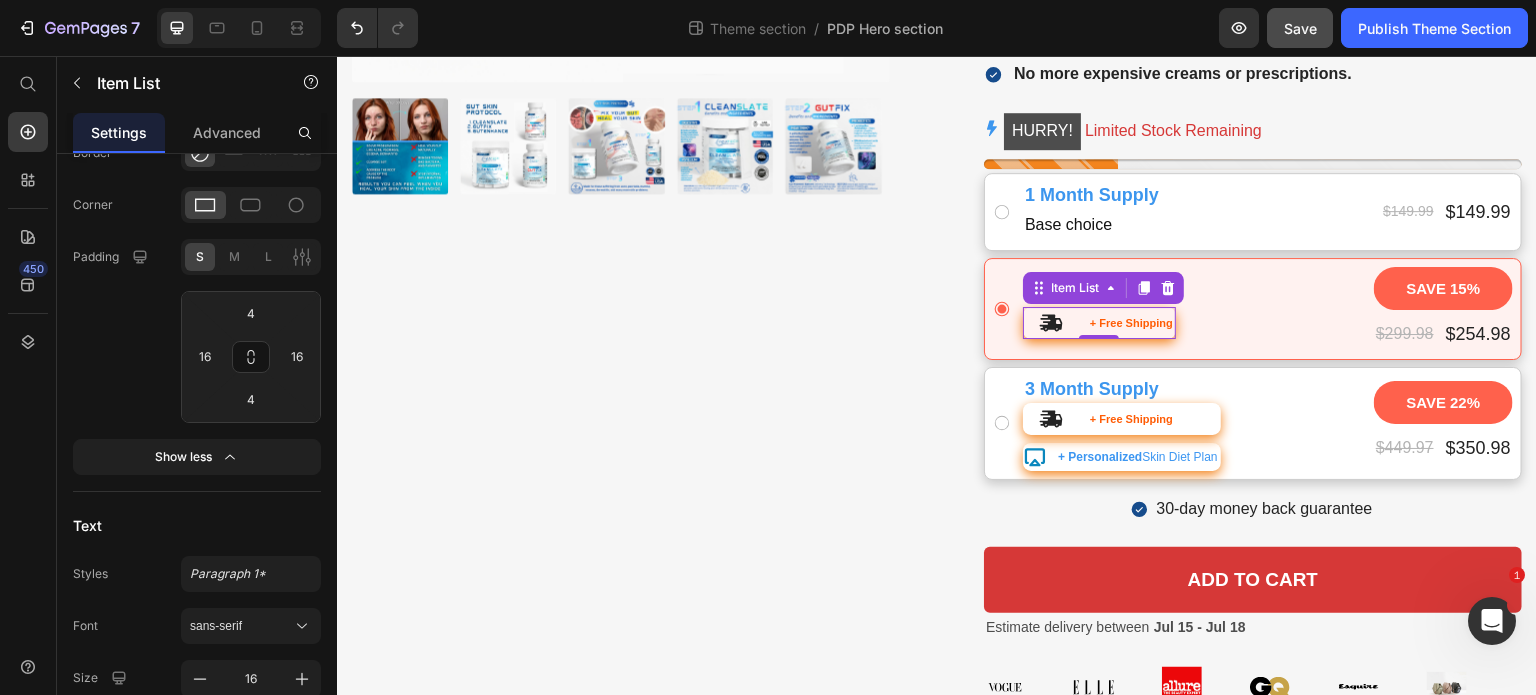 click 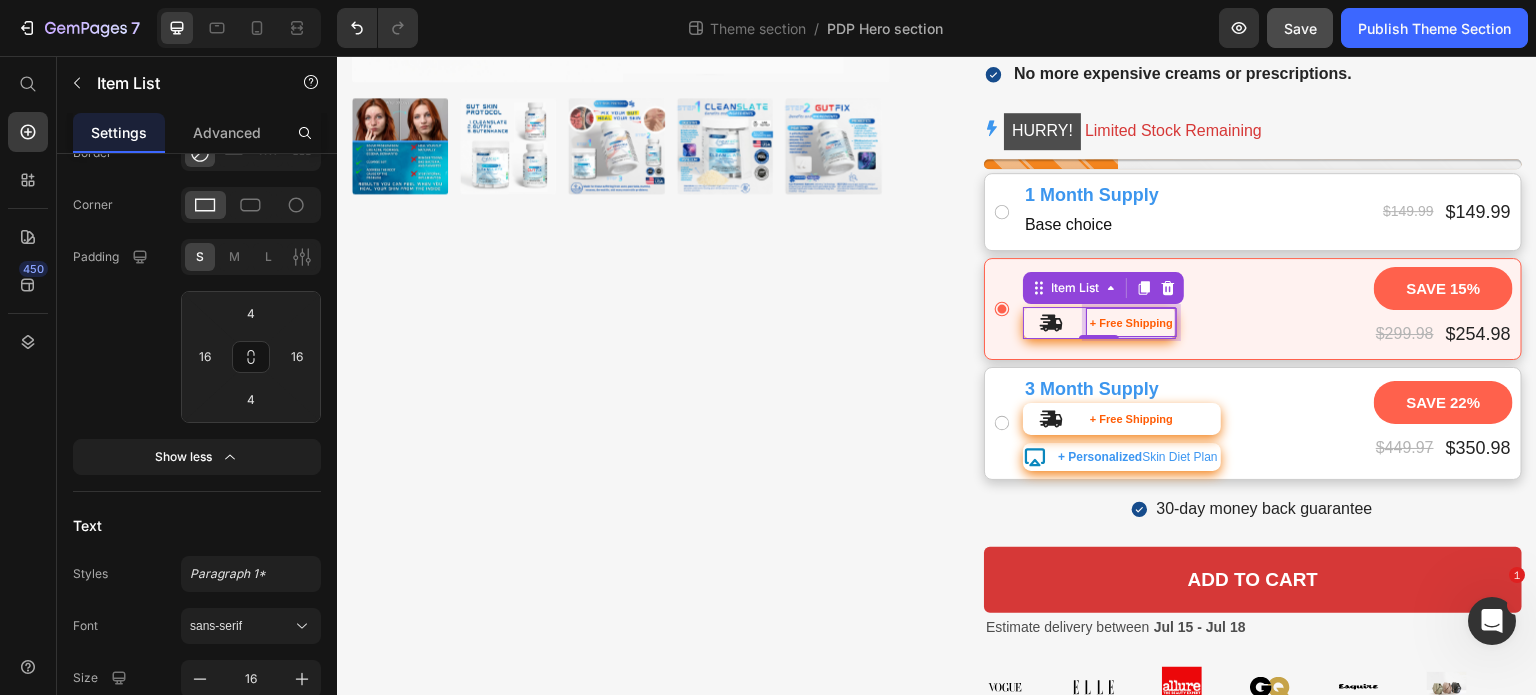 click on "+ Free Shipping" at bounding box center (1131, 323) 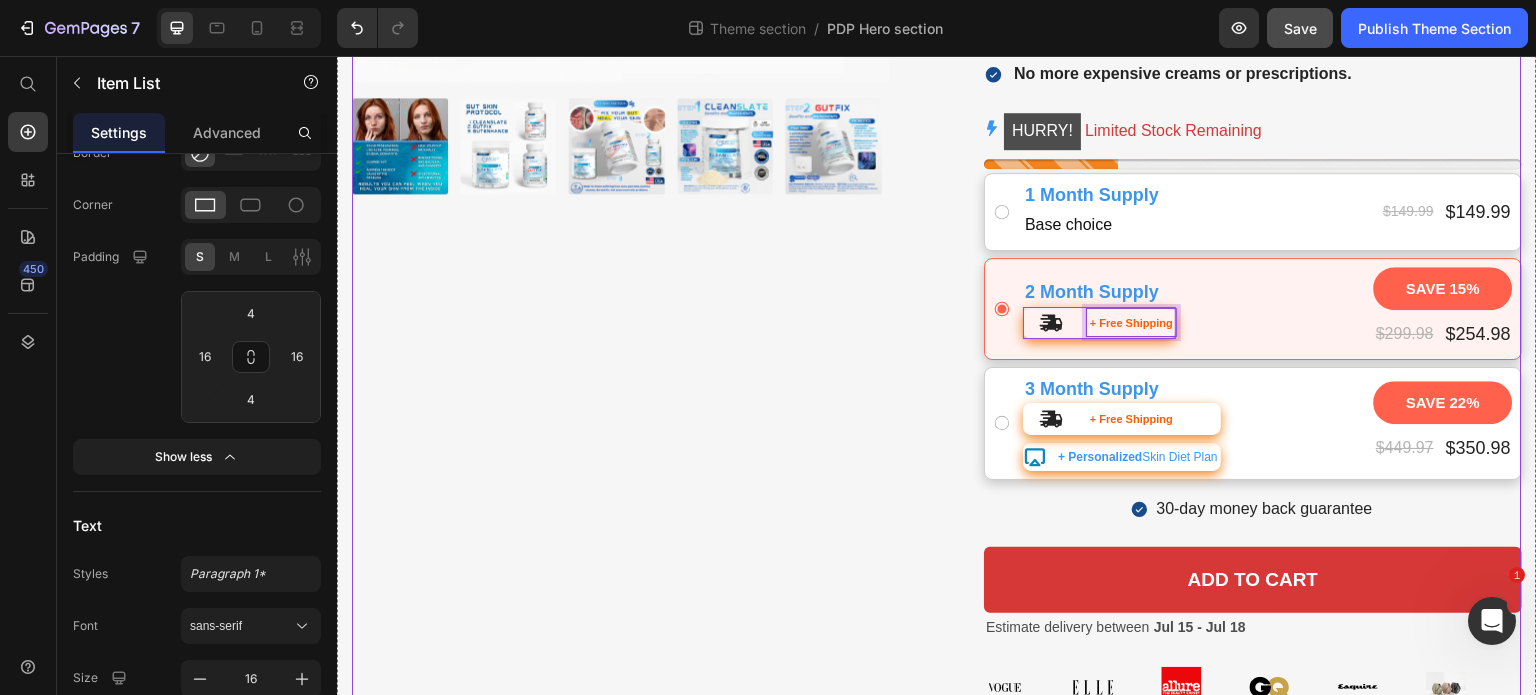 click on "Product Images" at bounding box center (621, 407) 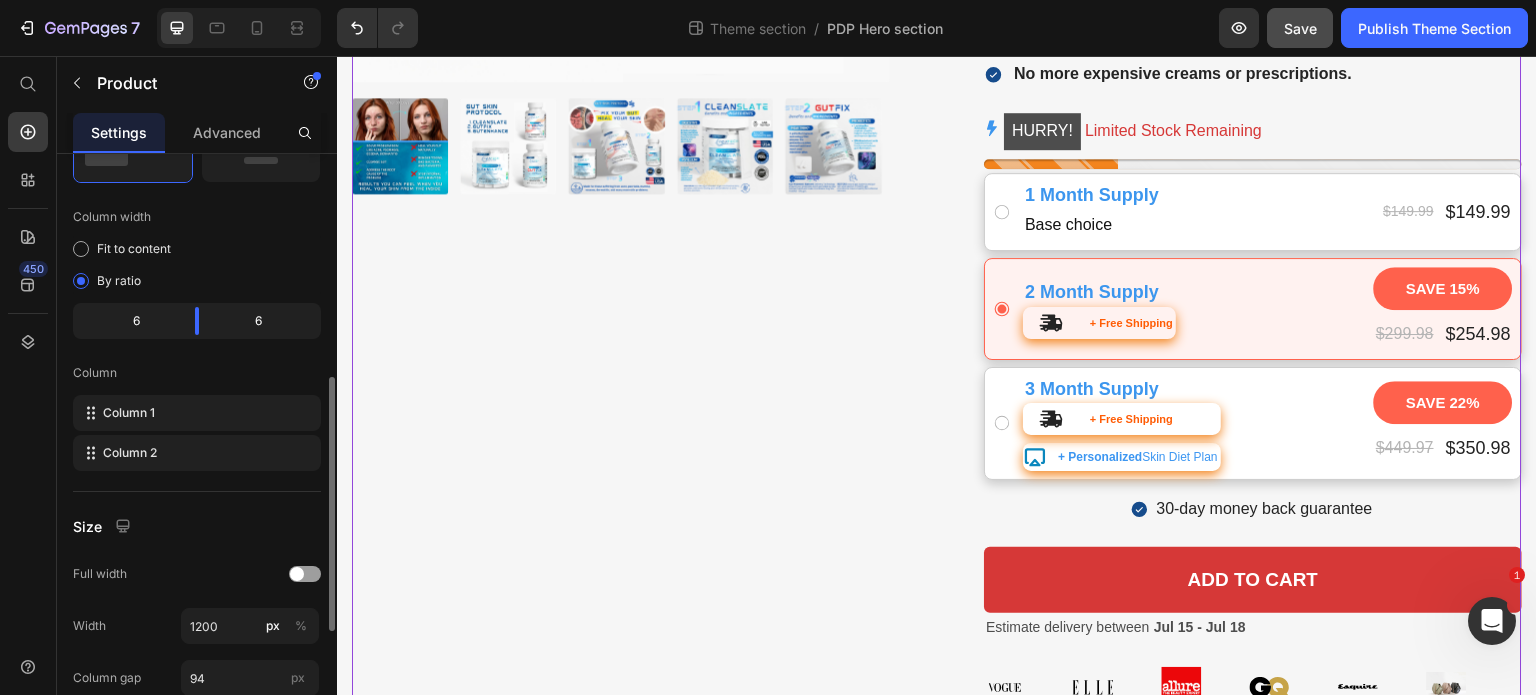 scroll, scrollTop: 0, scrollLeft: 0, axis: both 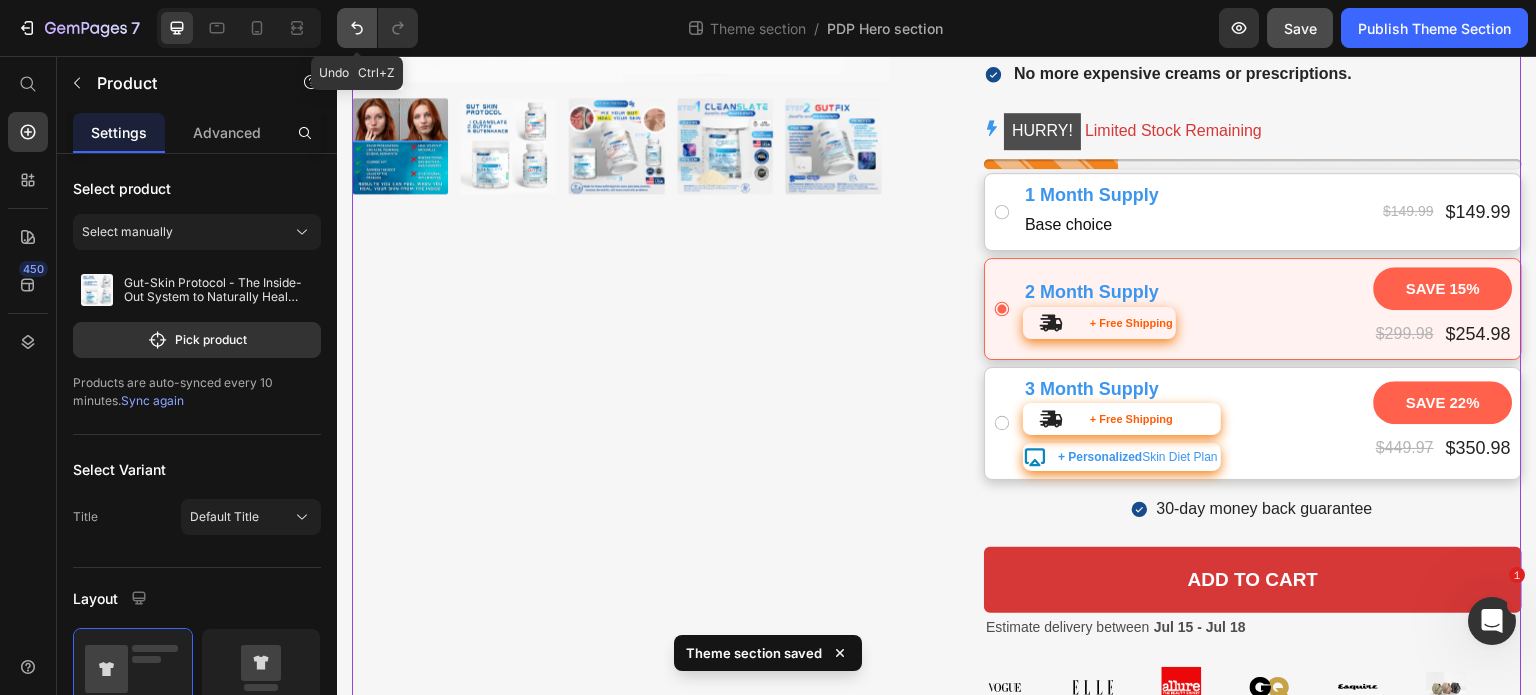 click 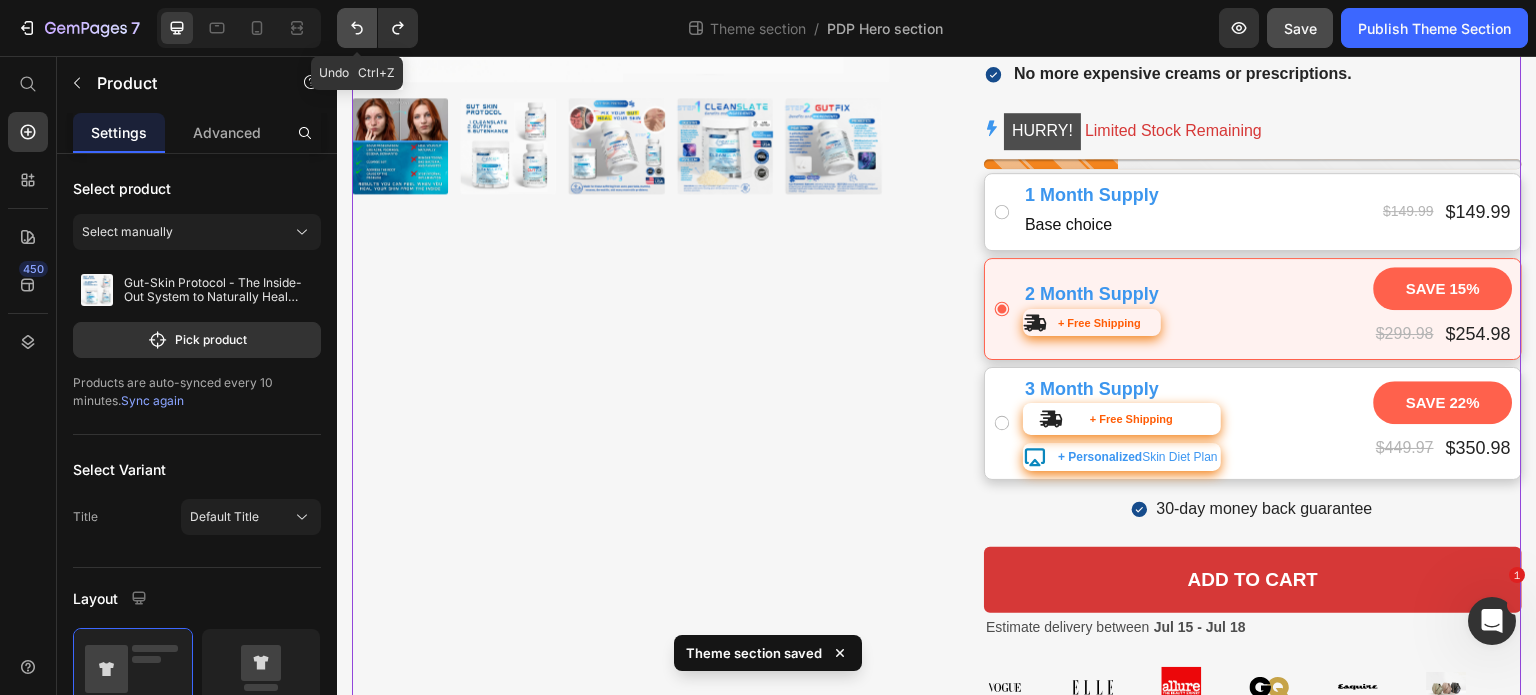 click 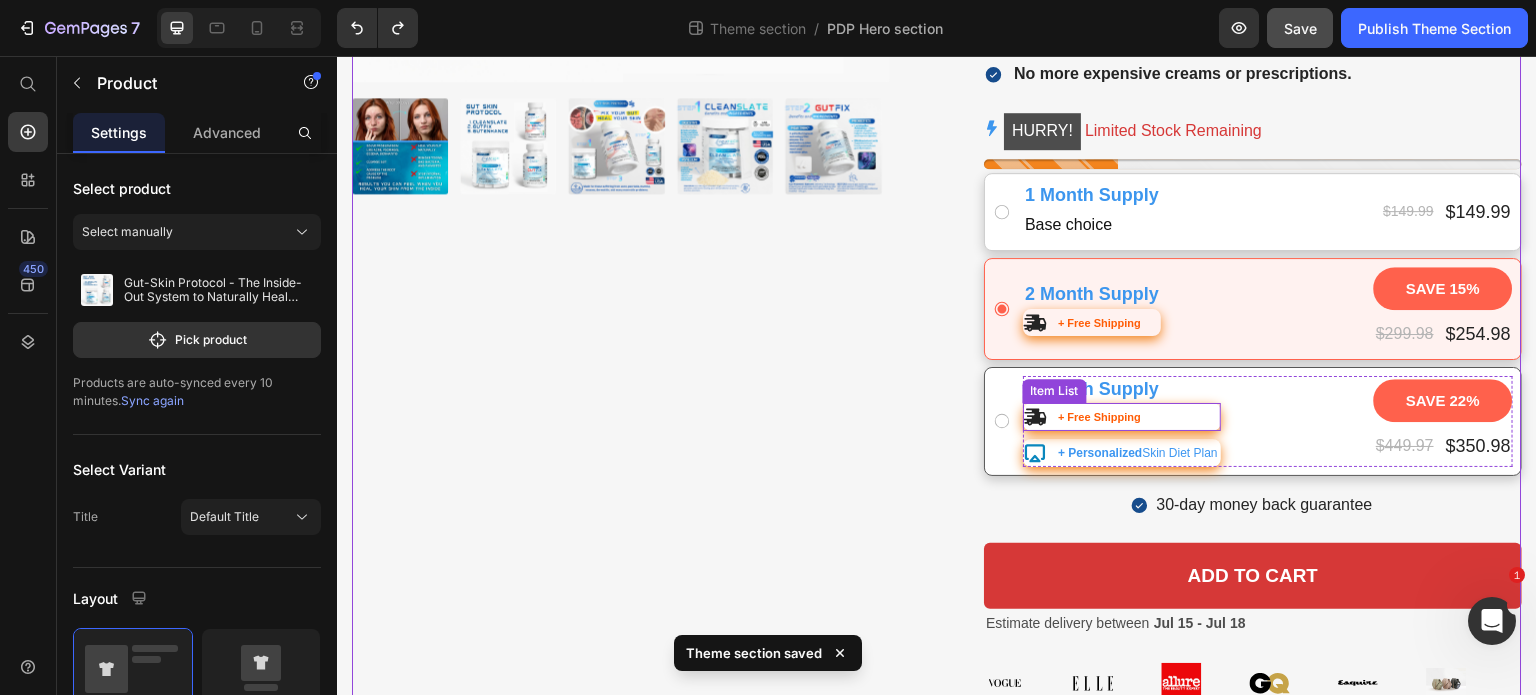 click on "+ Free Shipping" at bounding box center [1122, 417] 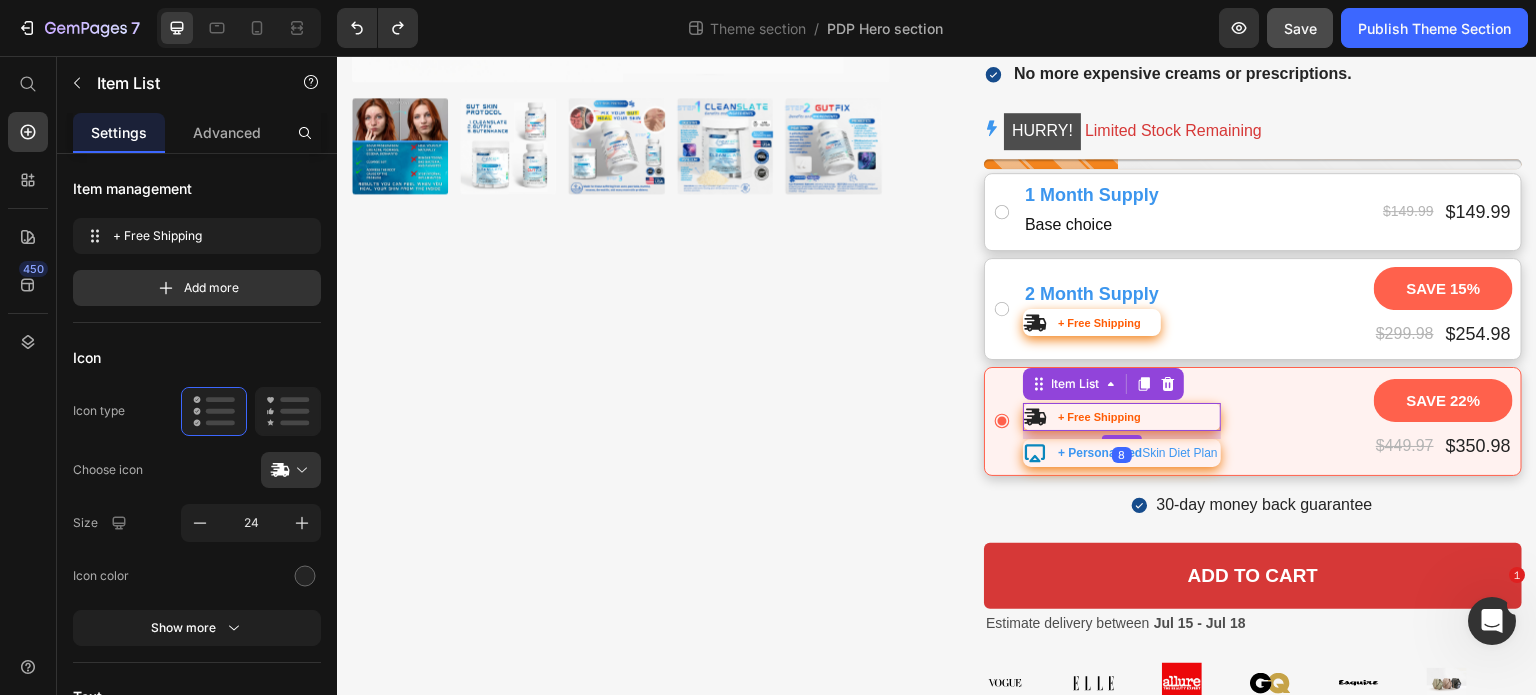 click on "+ Free Shipping" at bounding box center (1122, 417) 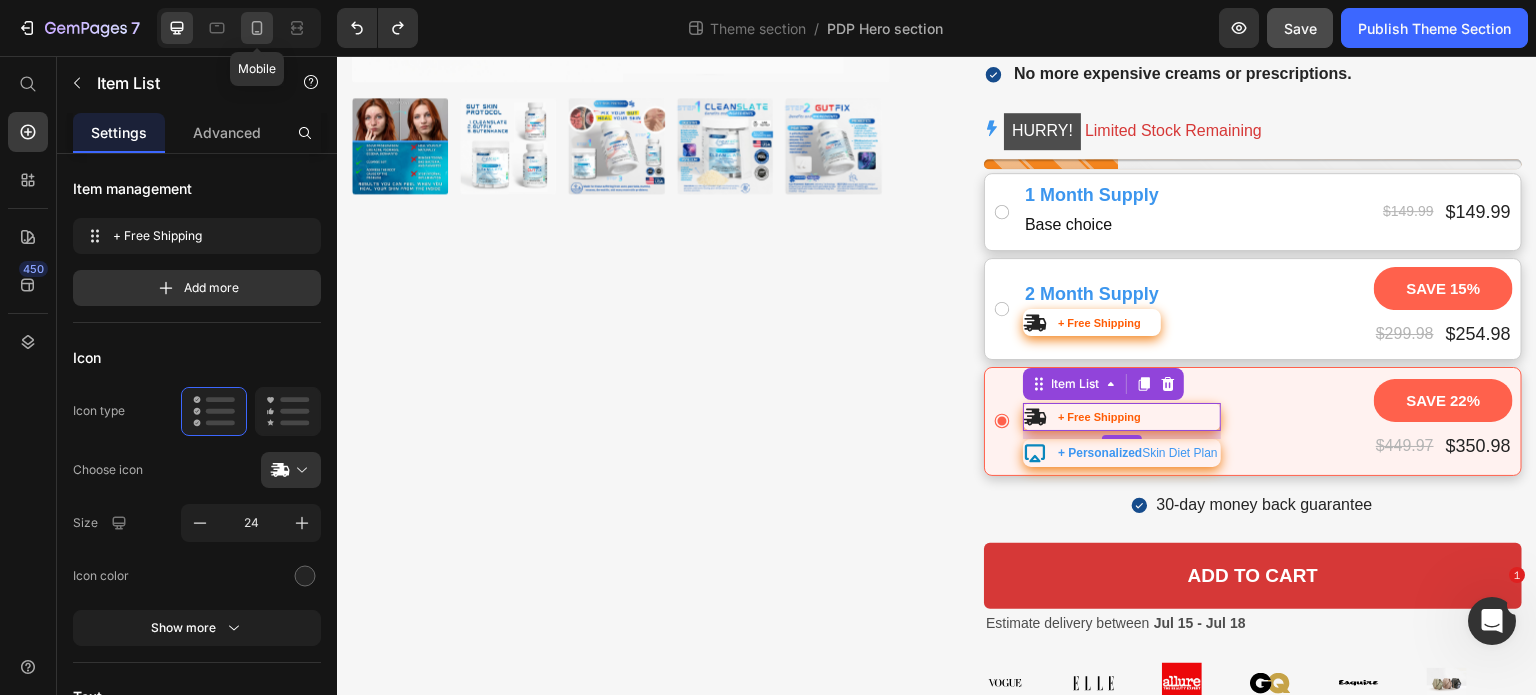 click 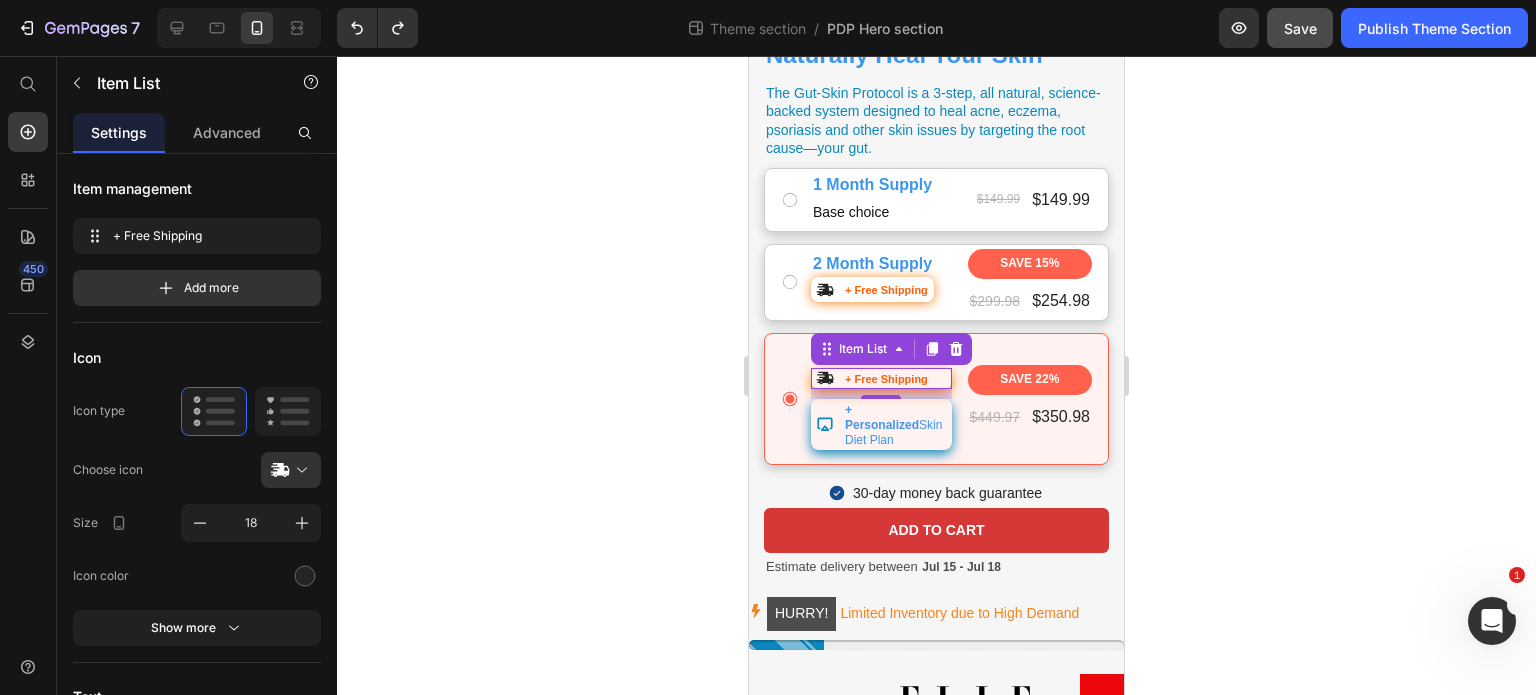 scroll, scrollTop: 869, scrollLeft: 0, axis: vertical 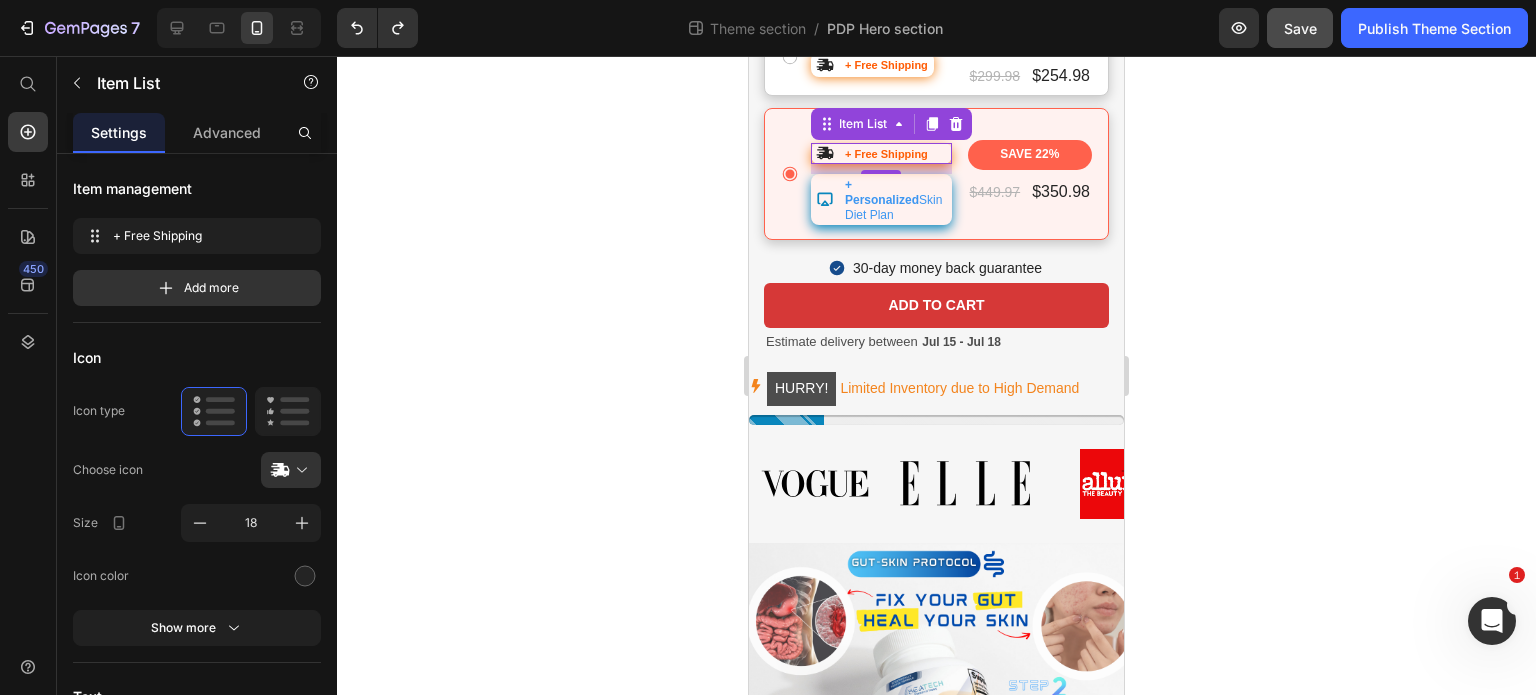click 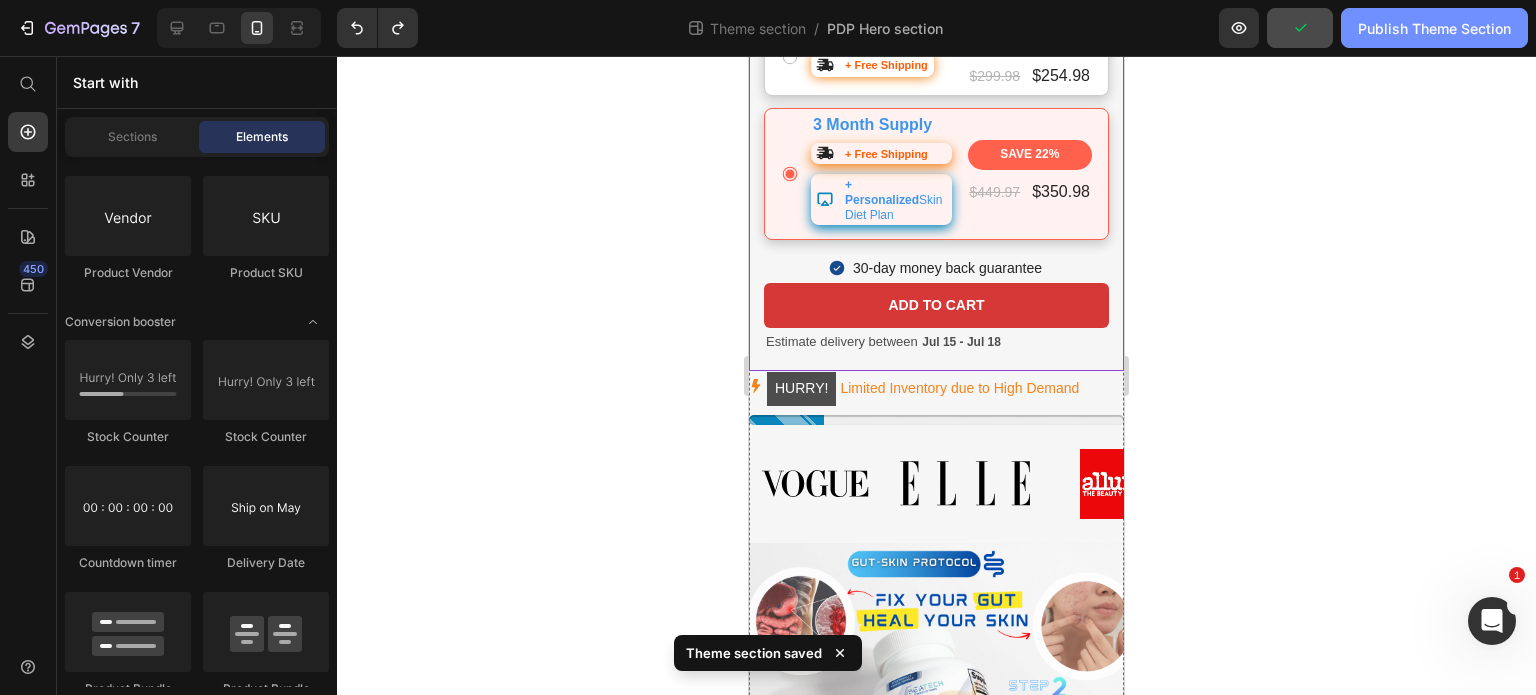 click on "Publish Theme Section" 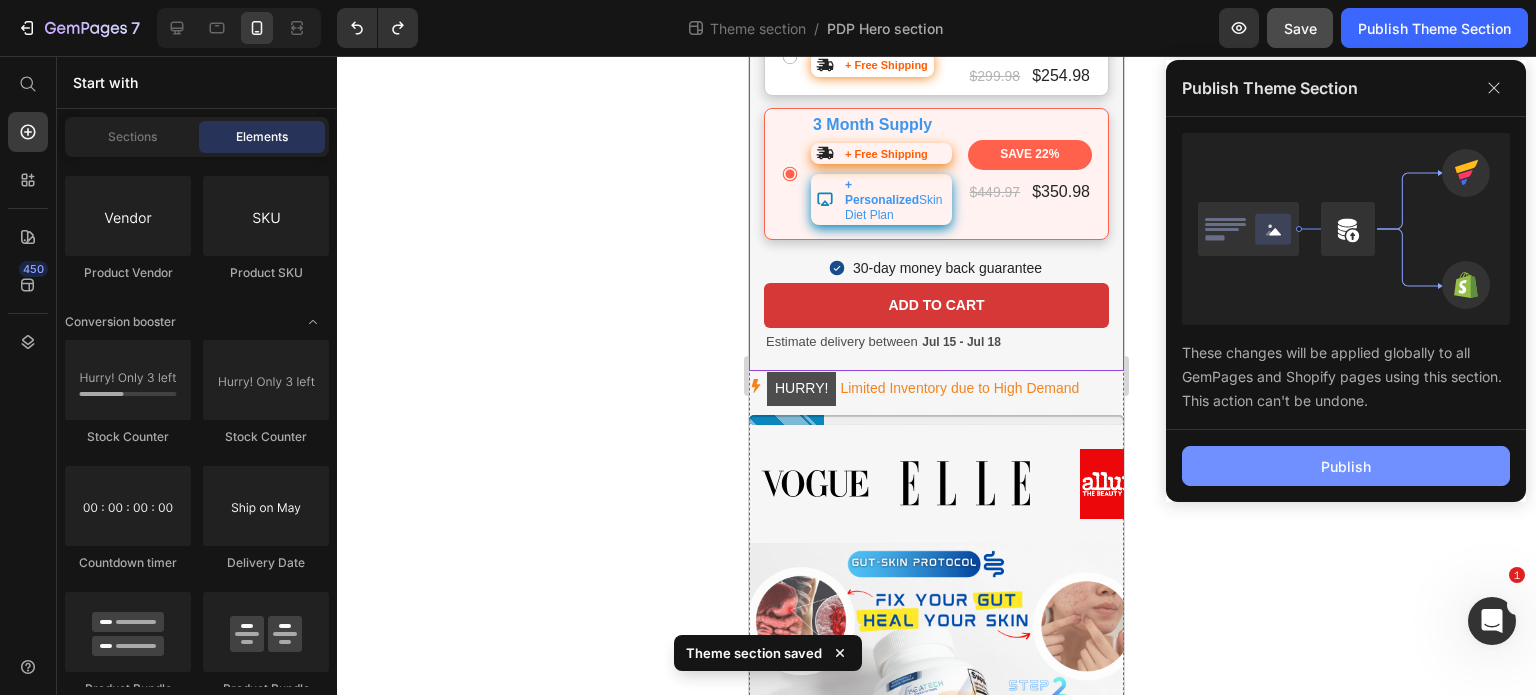 click on "Publish" 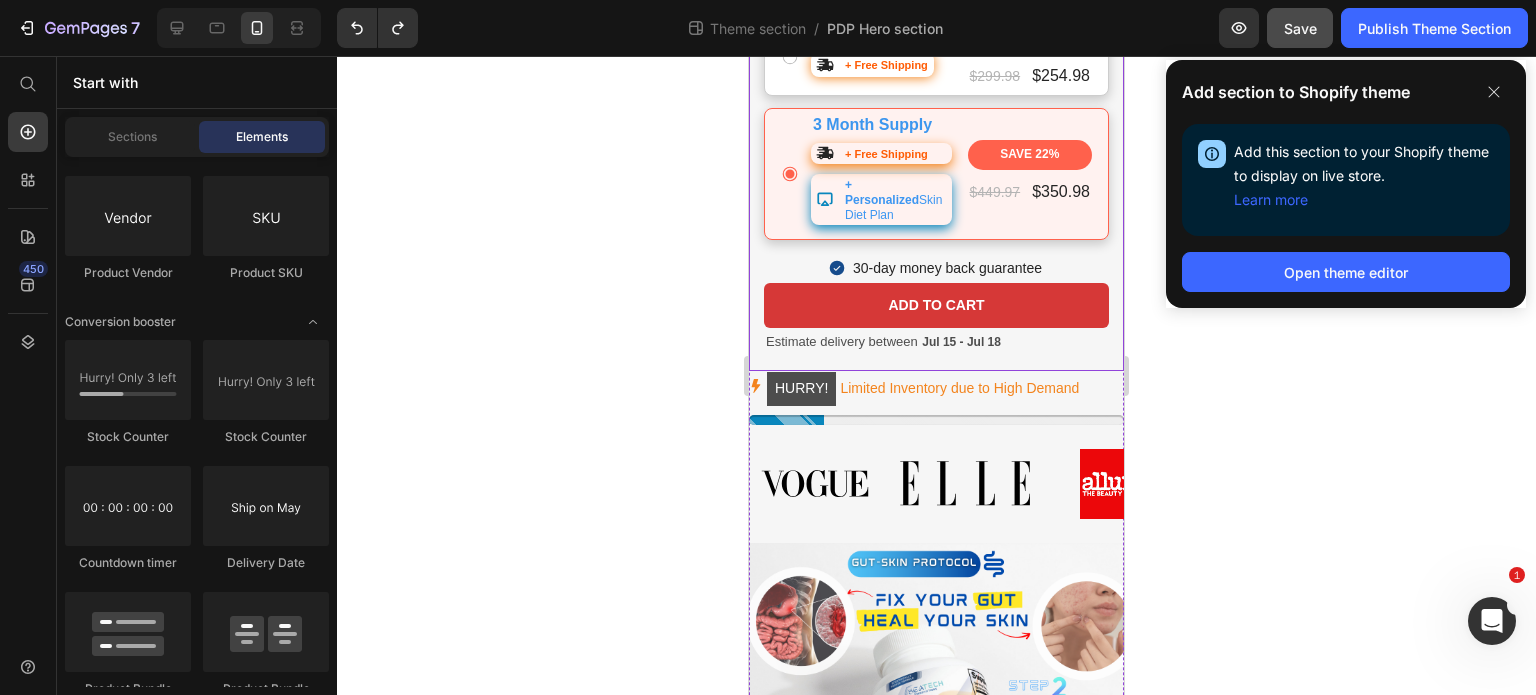 click on "Add this section to your Shopify theme to display on live store.   Learn more" 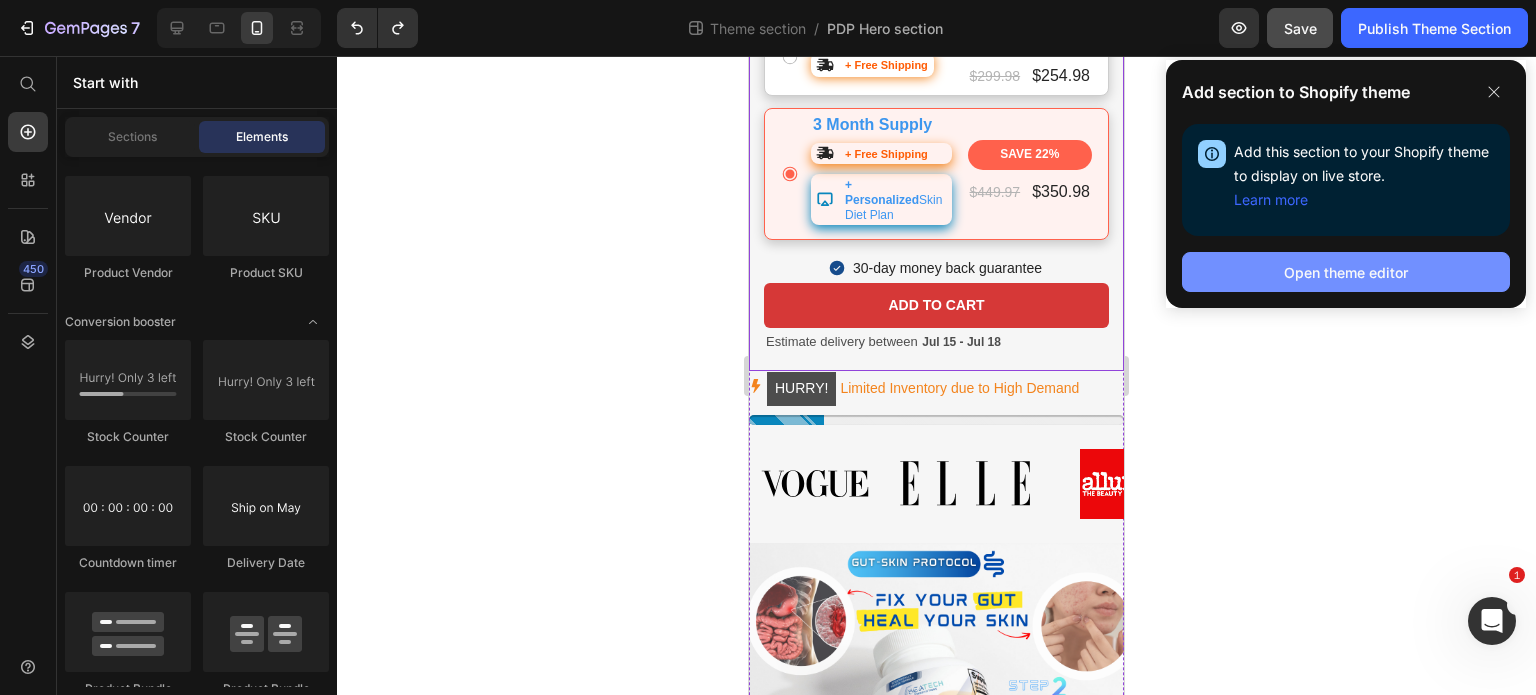 click on "Open theme editor" at bounding box center (1346, 272) 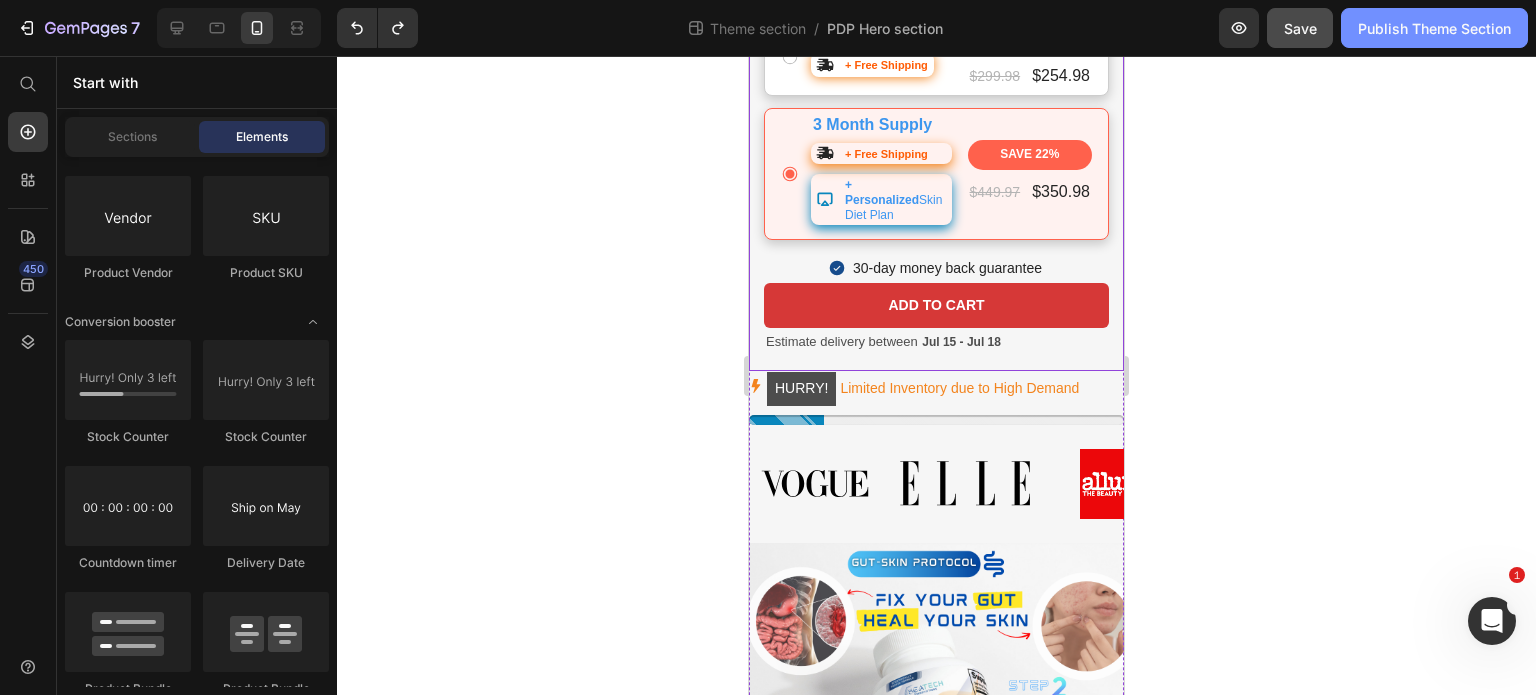 click on "Publish Theme Section" at bounding box center (1434, 28) 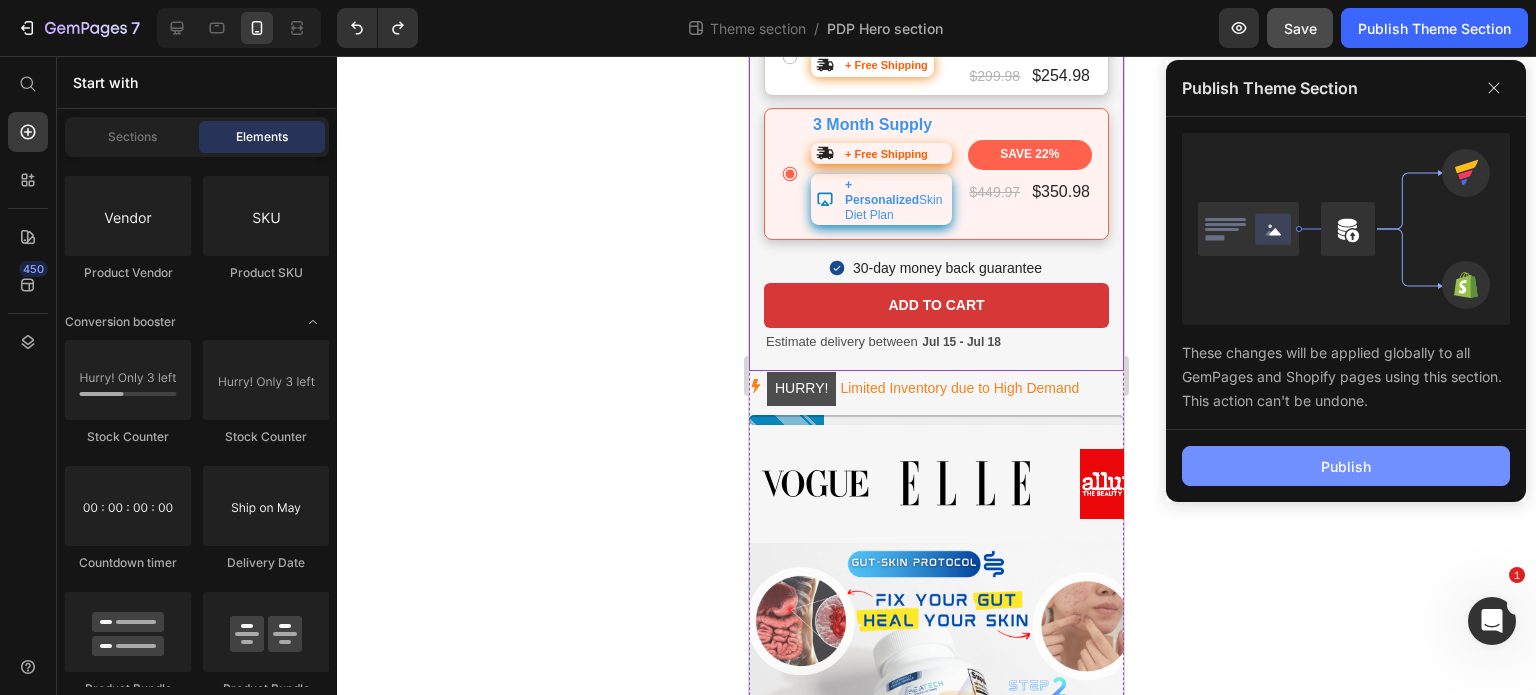 click on "Publish" 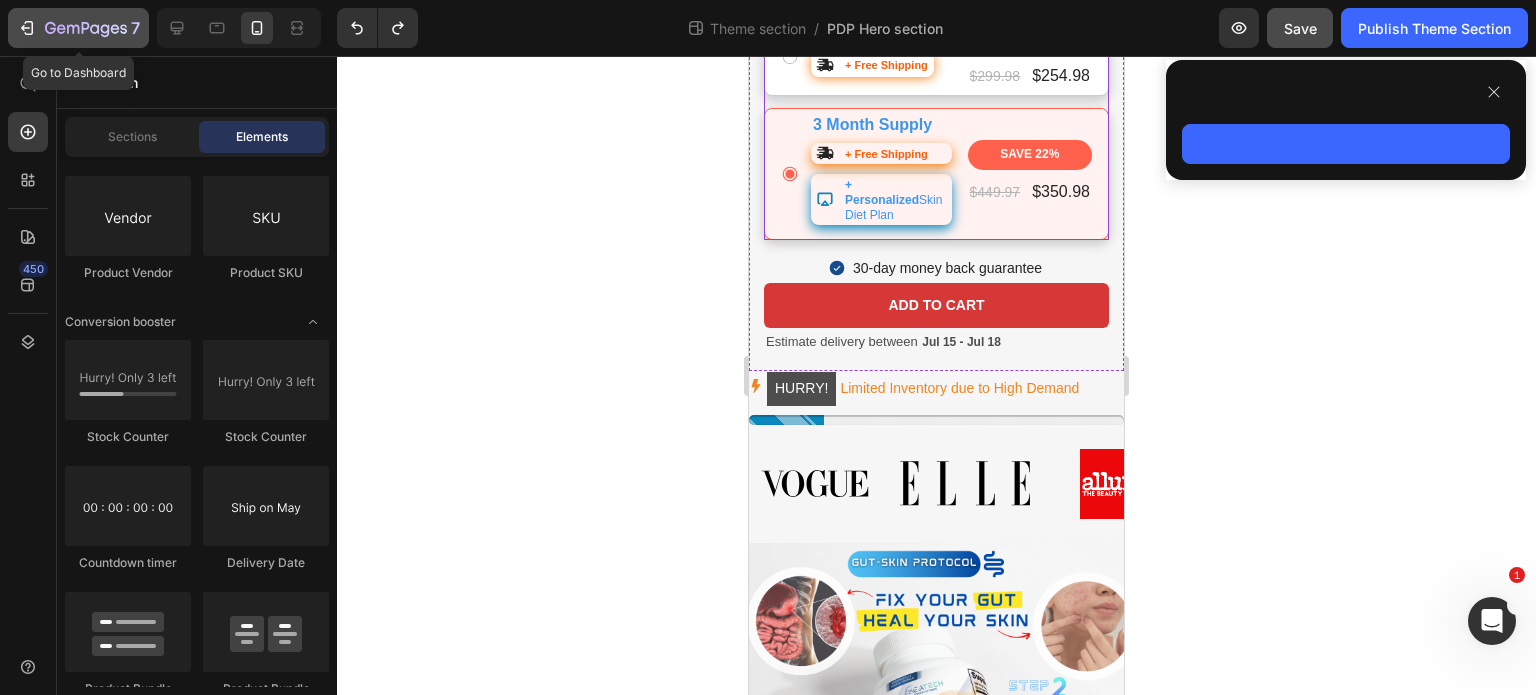 click 